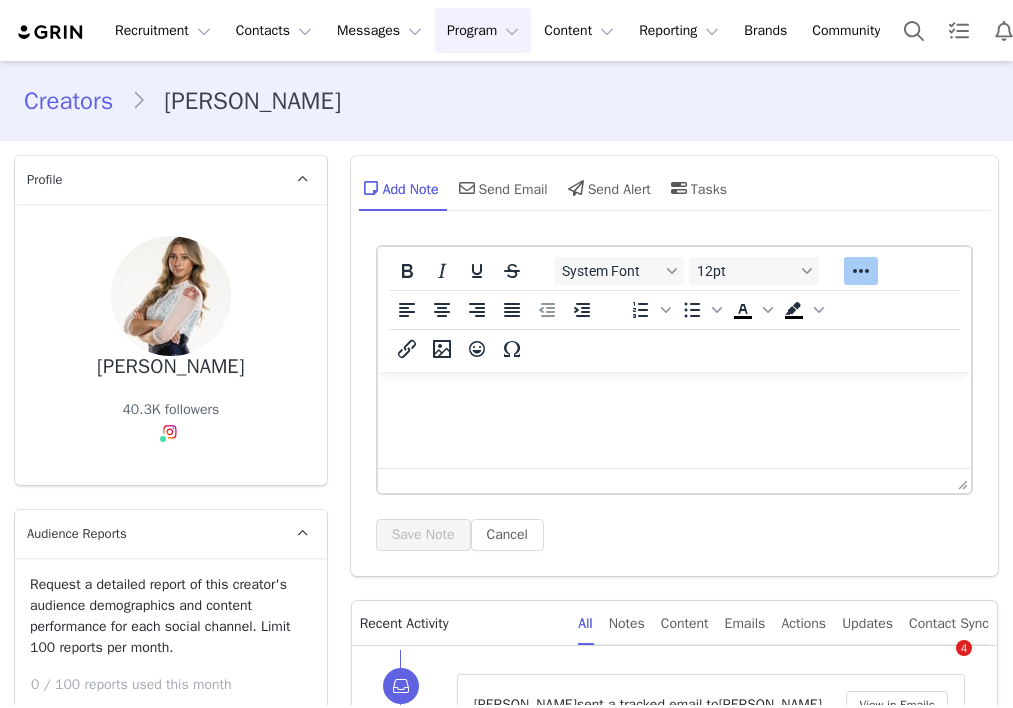 scroll, scrollTop: 0, scrollLeft: 0, axis: both 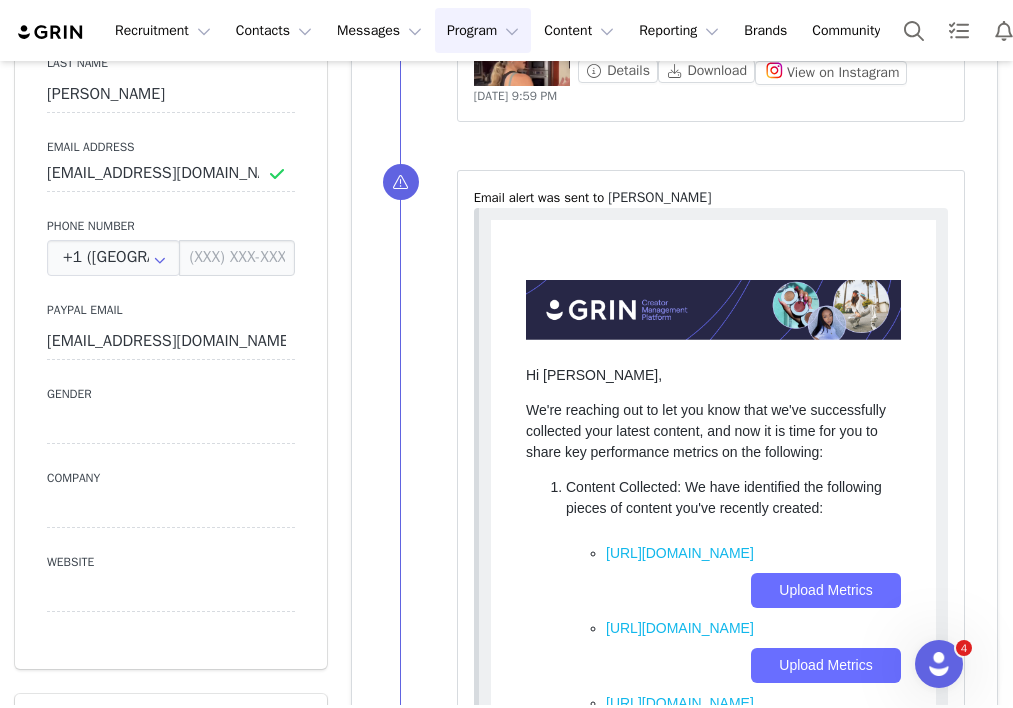 click on "Program Program" at bounding box center [483, 30] 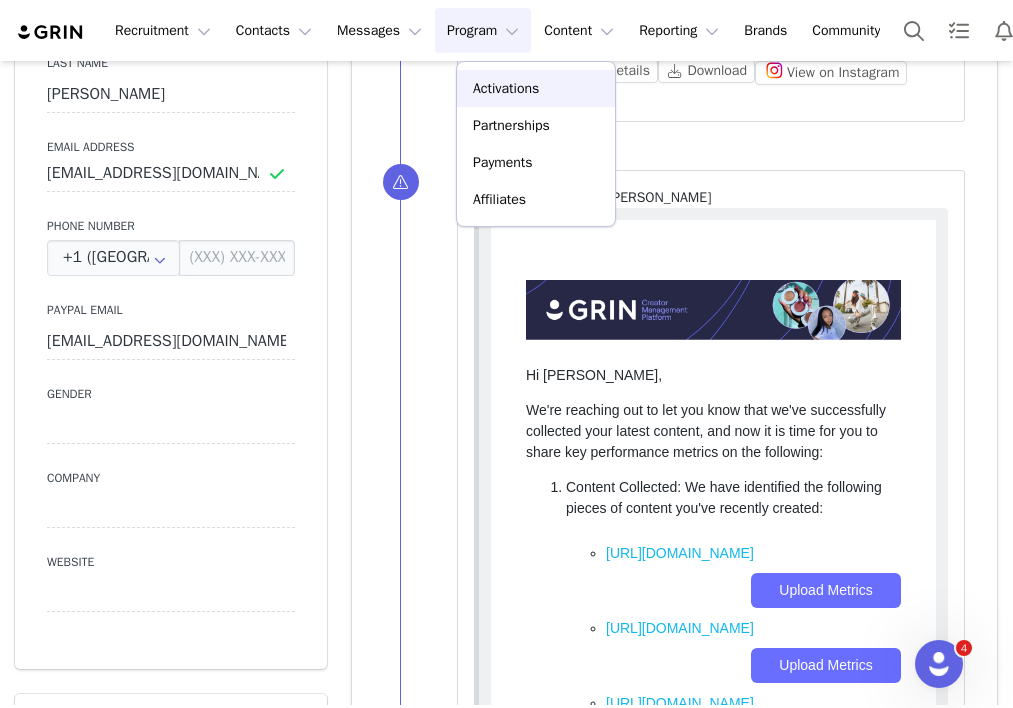 click on "Activations" at bounding box center (506, 88) 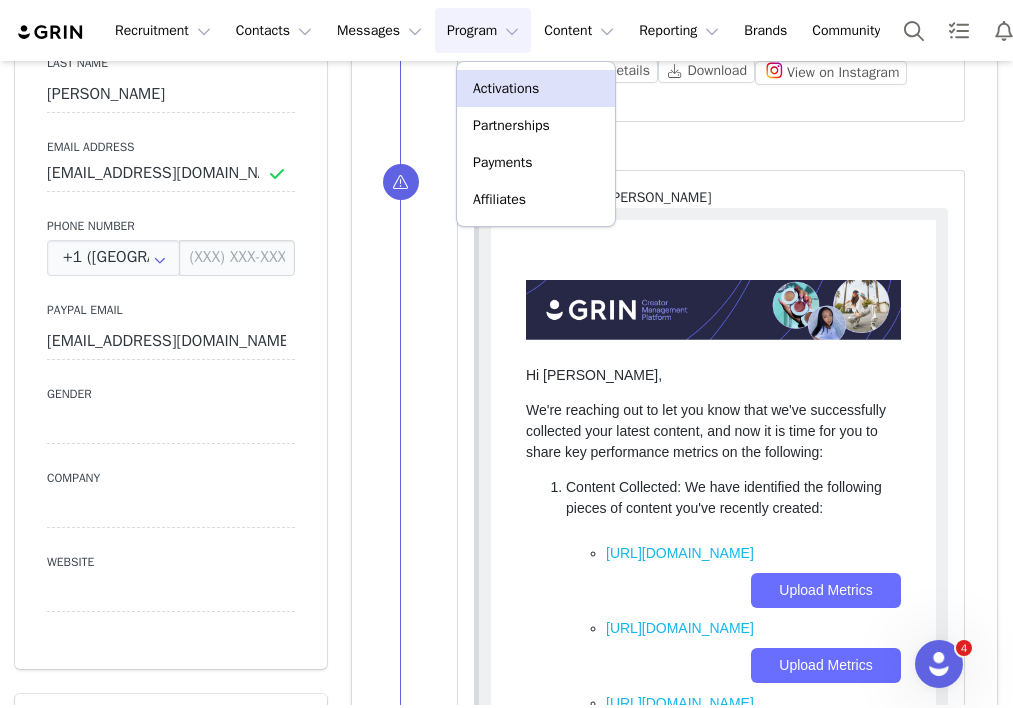 scroll, scrollTop: 0, scrollLeft: 0, axis: both 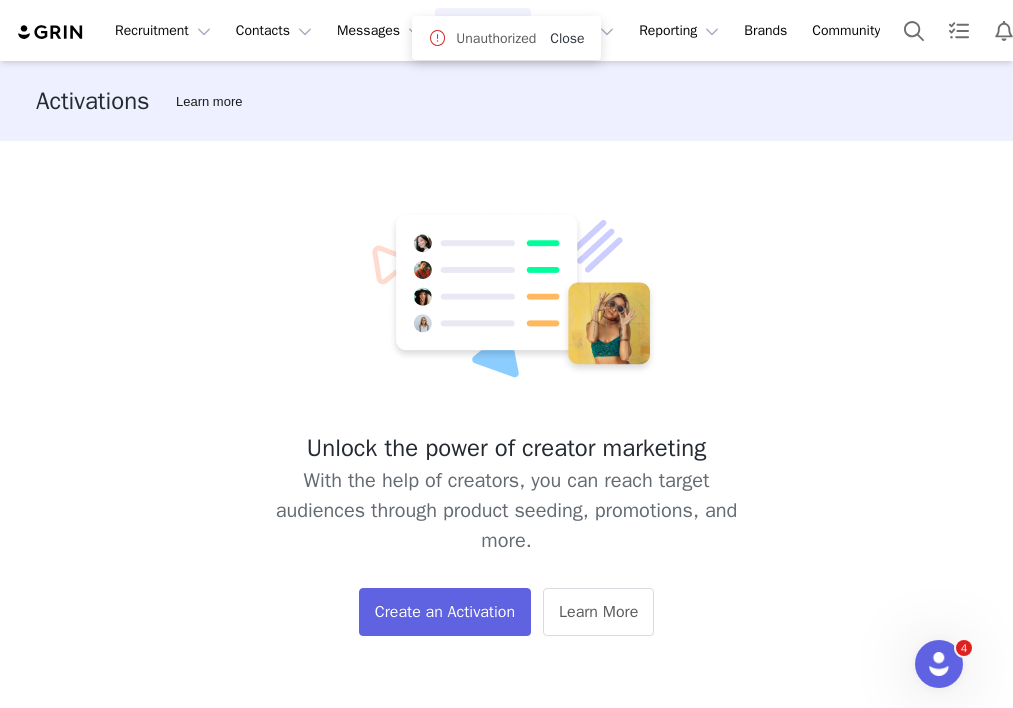 click on "Close" at bounding box center [567, 38] 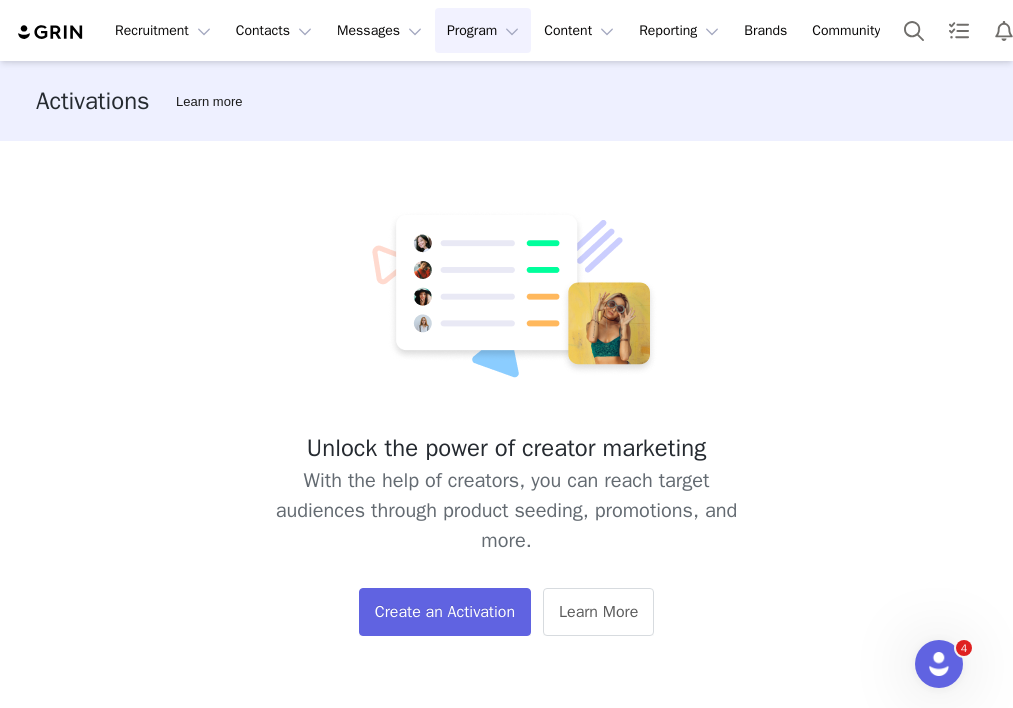 click on "Program Program" at bounding box center [483, 30] 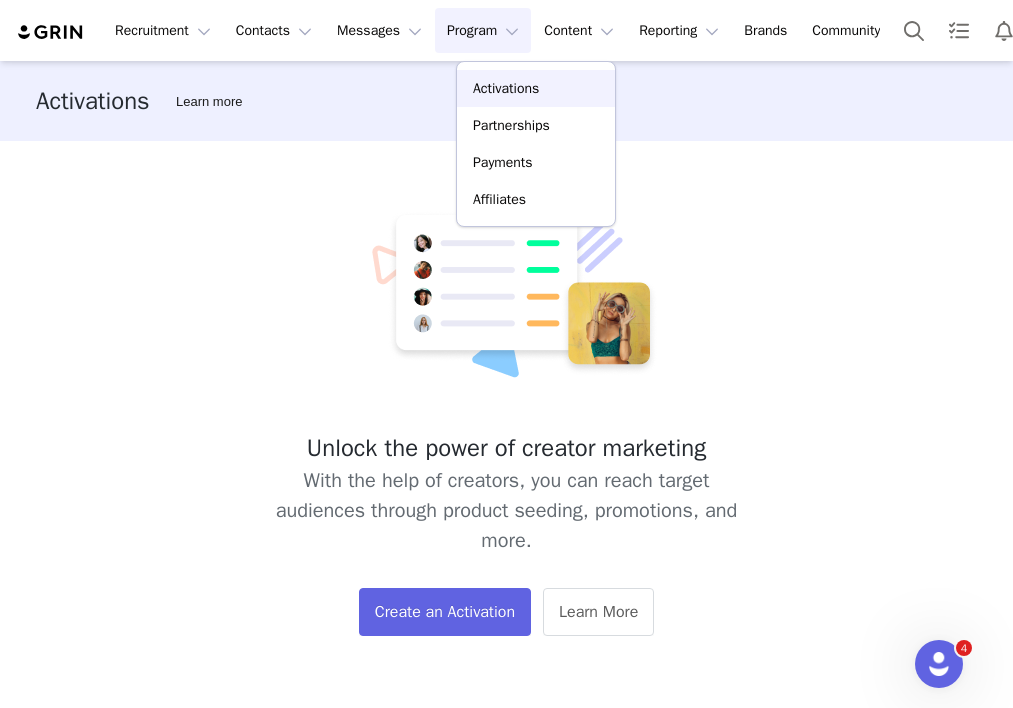 click on "Activations" at bounding box center (506, 88) 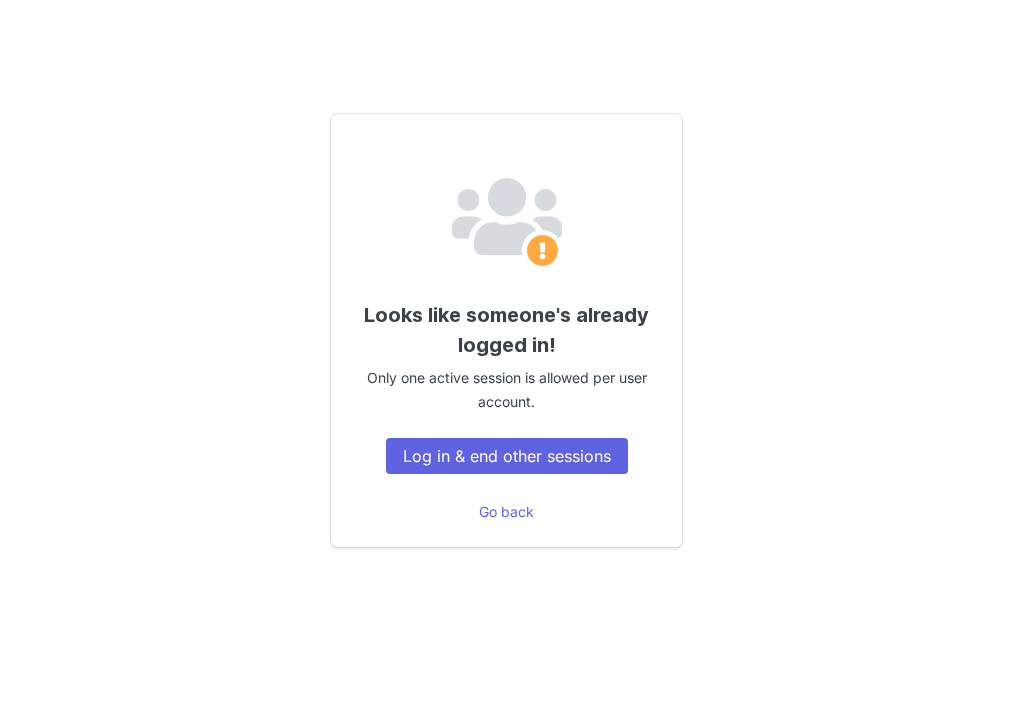 scroll, scrollTop: 0, scrollLeft: 0, axis: both 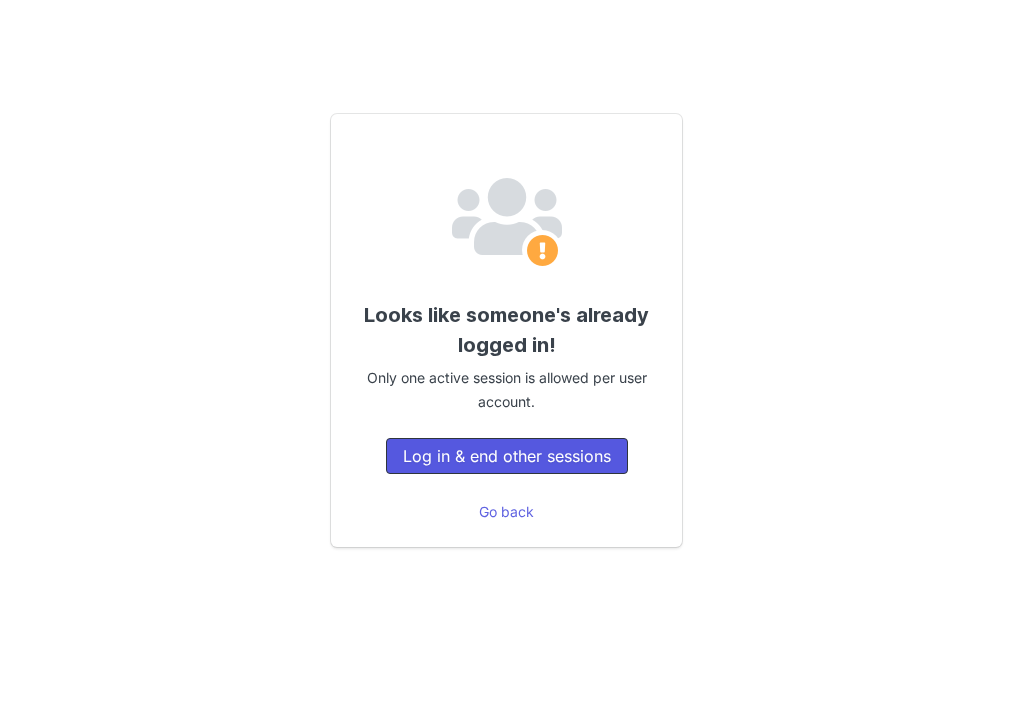 click on "Log in & end other sessions" at bounding box center (507, 456) 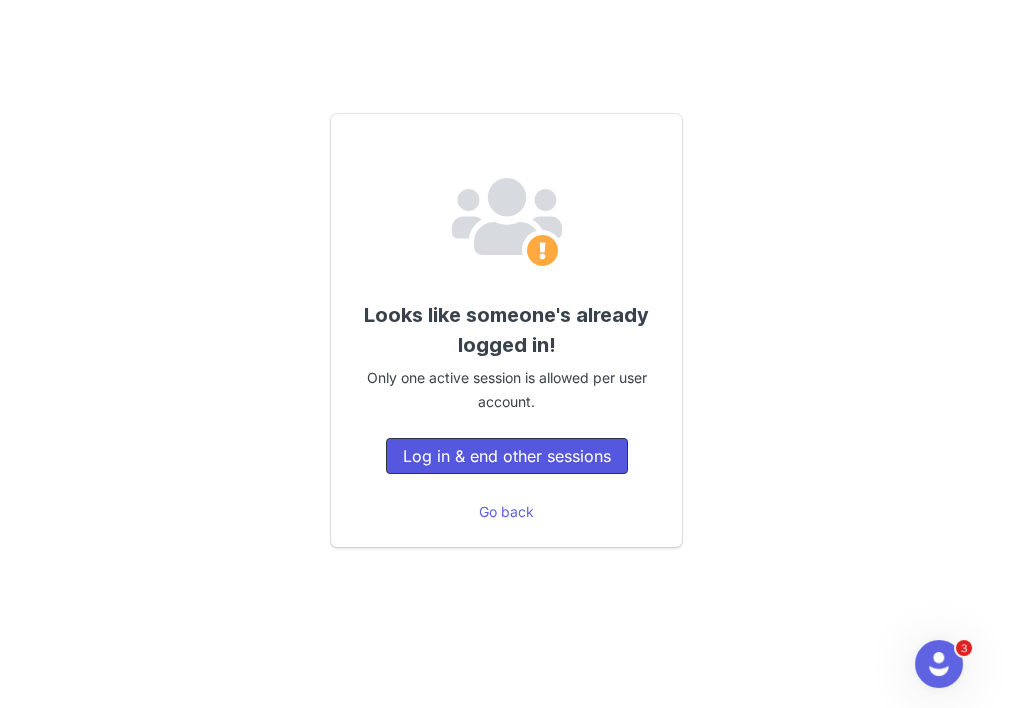 scroll, scrollTop: 0, scrollLeft: 0, axis: both 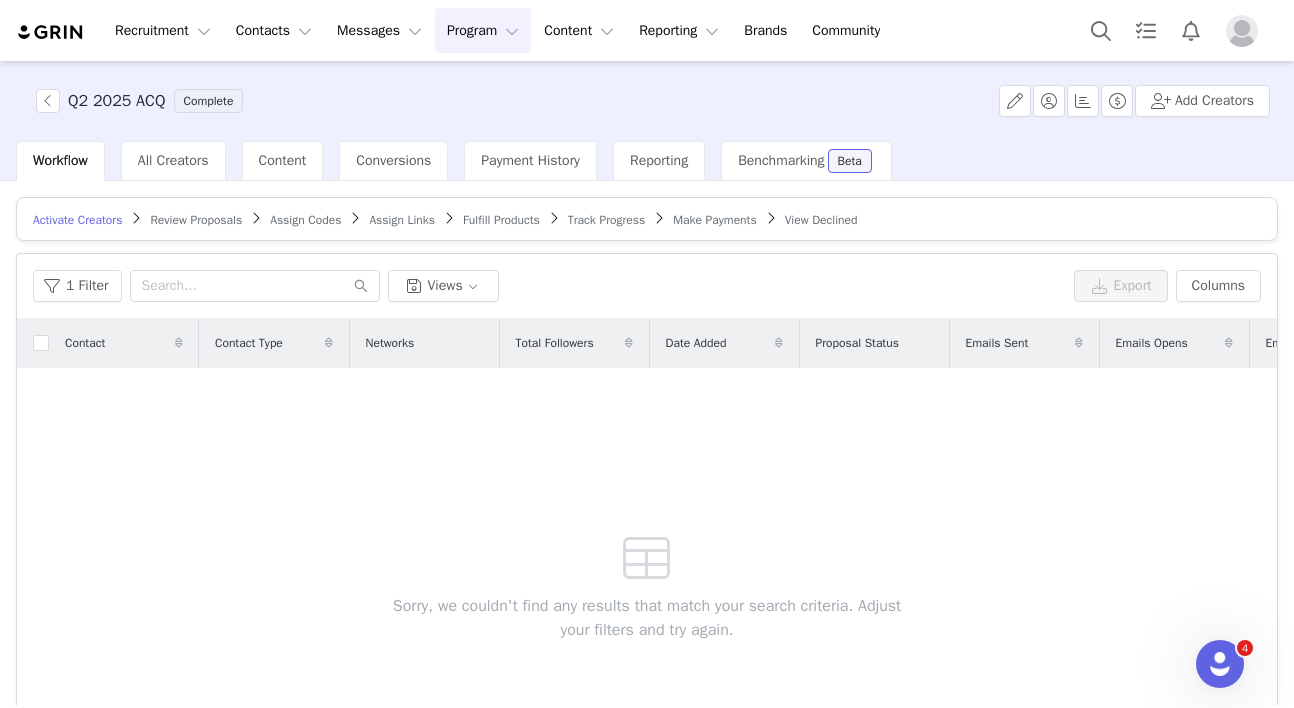 click at bounding box center [1242, 31] 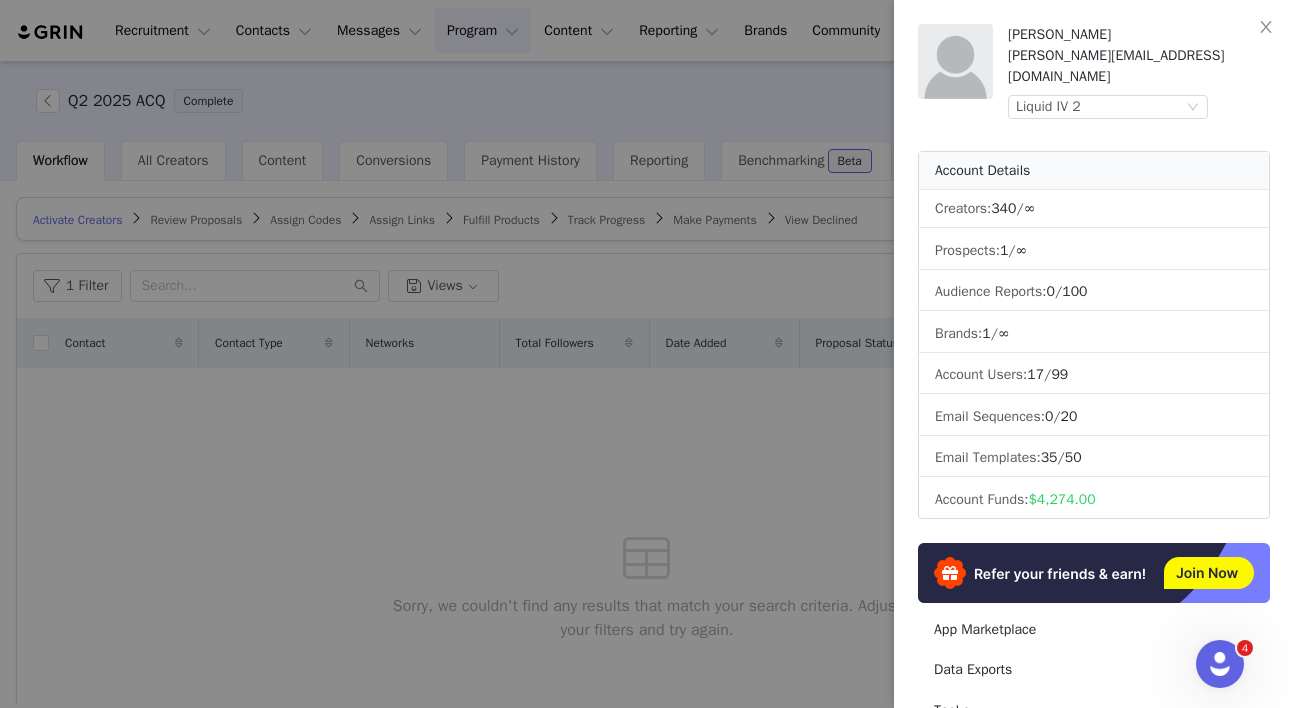 click on "Kendall Canessa   kendall@collectivelyinc.com   Liquid IV 2" at bounding box center (1139, 71) 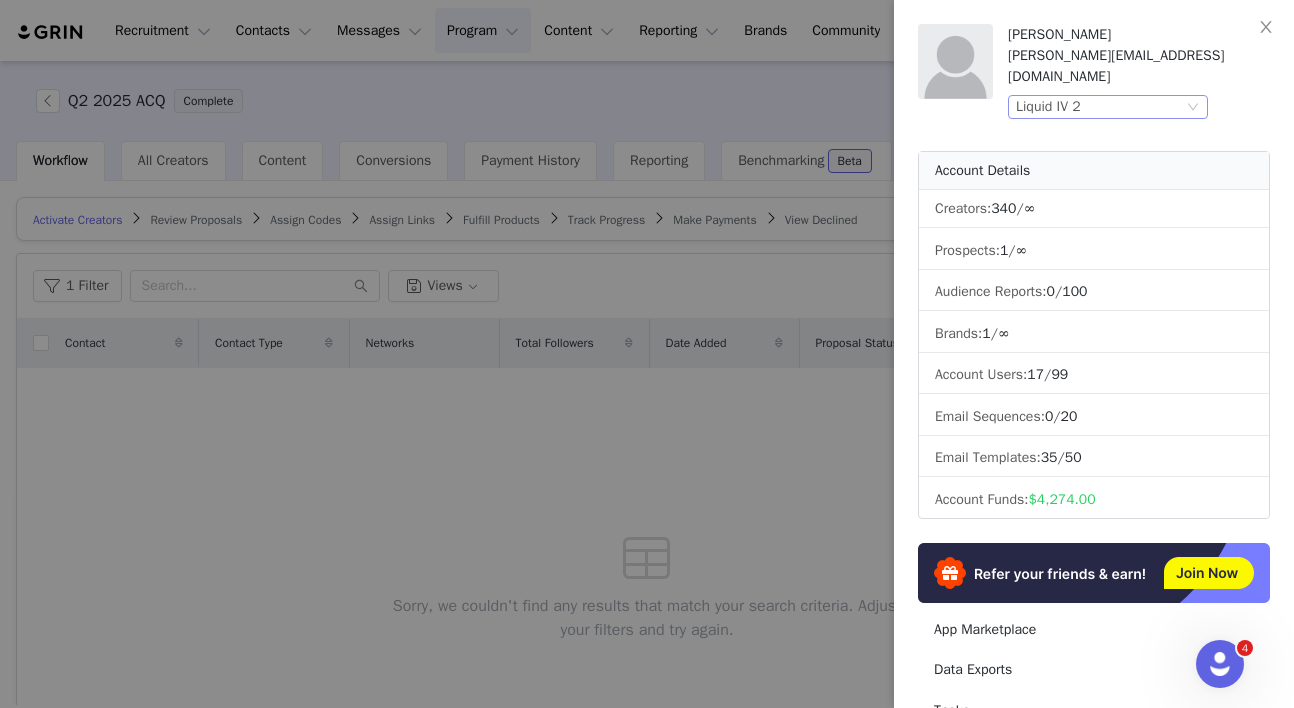 click on "Liquid IV 2" at bounding box center (1048, 107) 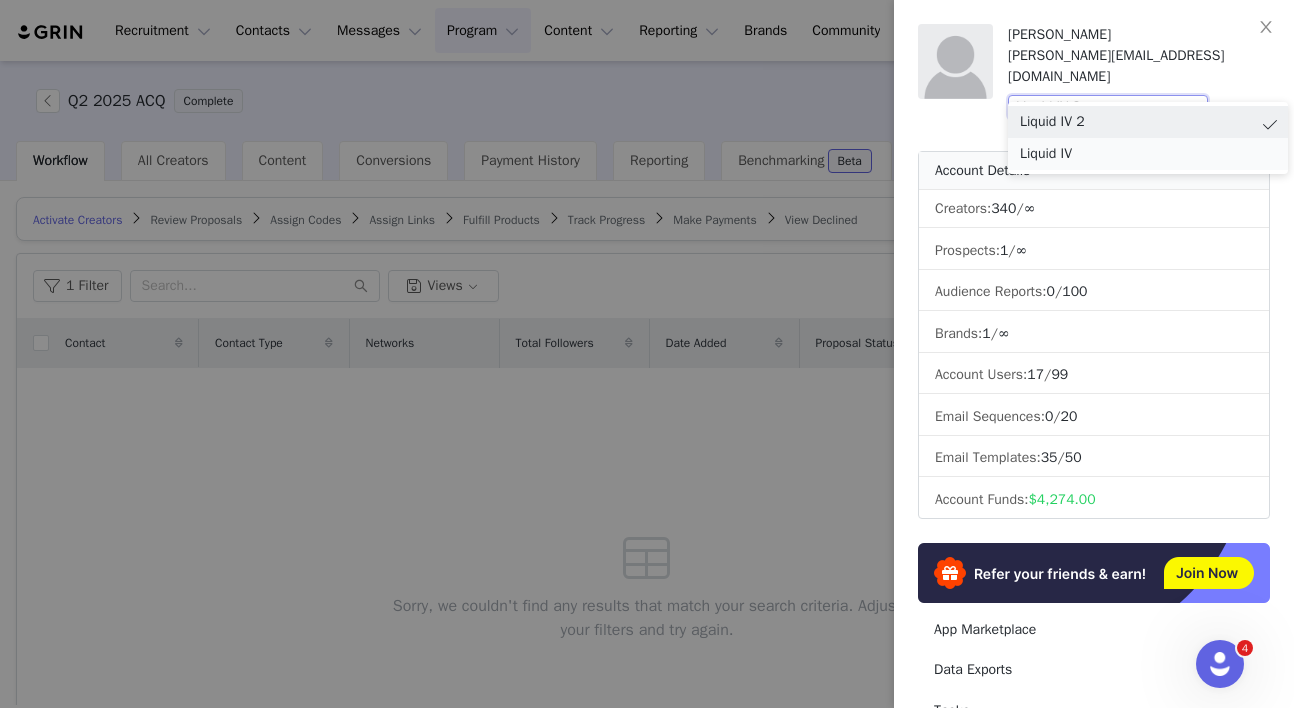click on "Liquid IV" at bounding box center (1148, 154) 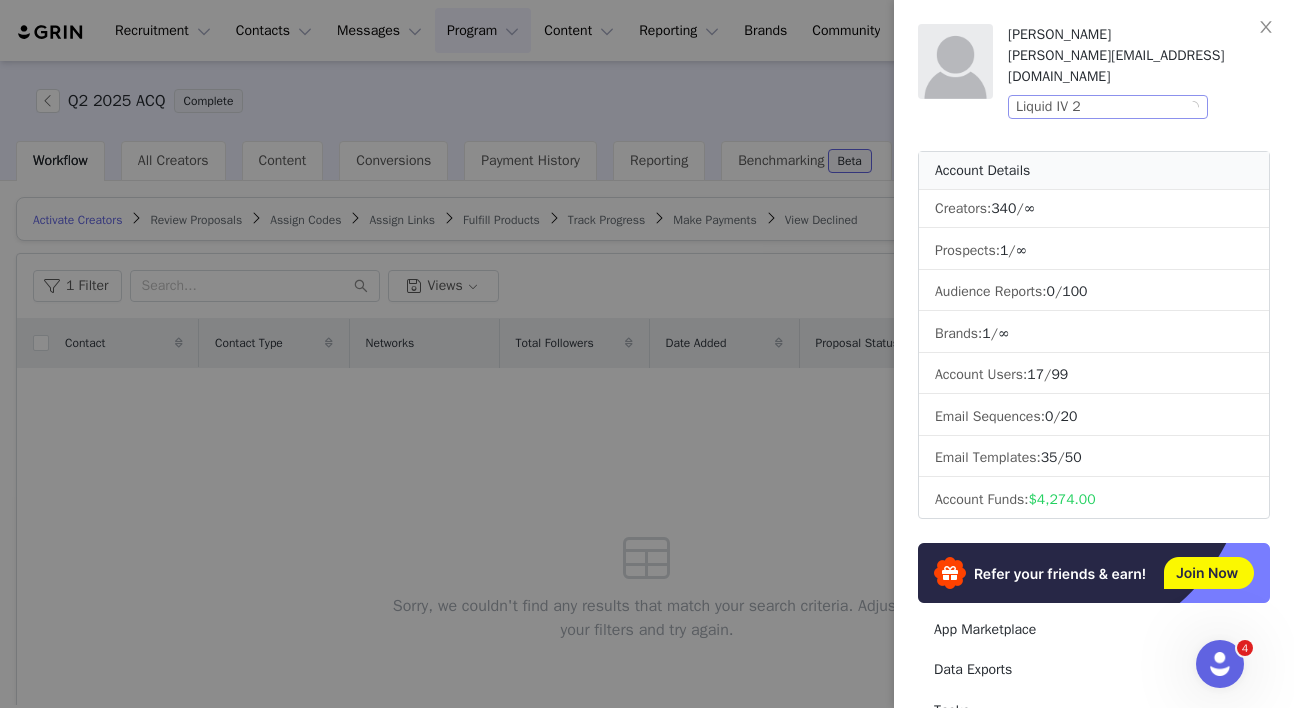 click 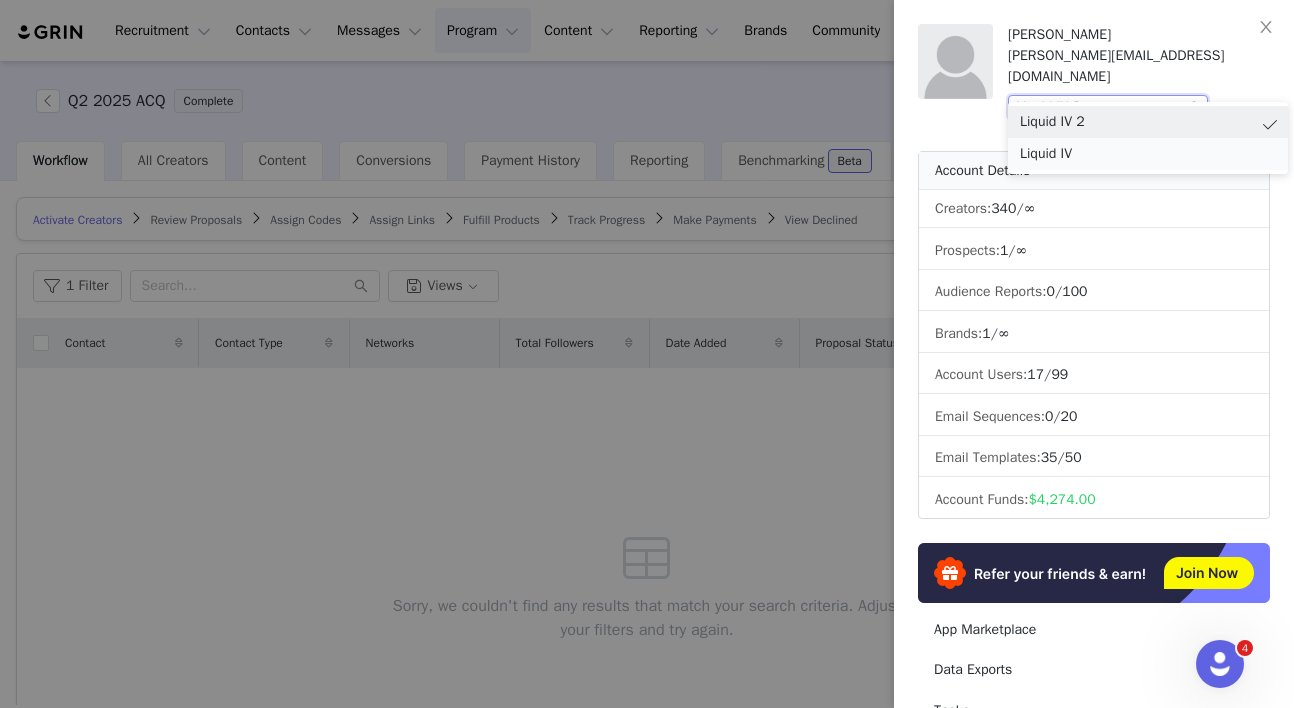 click on "Liquid IV" at bounding box center [1148, 154] 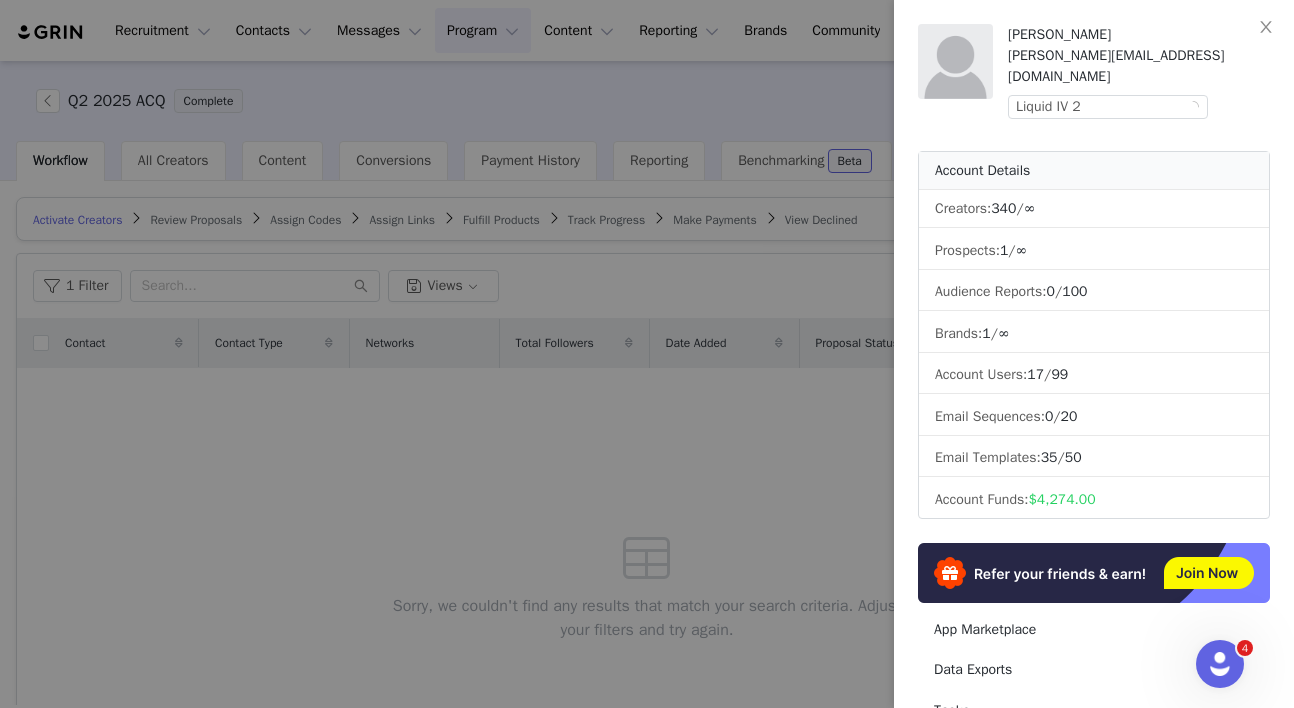 click on "Kendall Canessa   kendall@collectivelyinc.com   Liquid IV 2" at bounding box center [1139, 71] 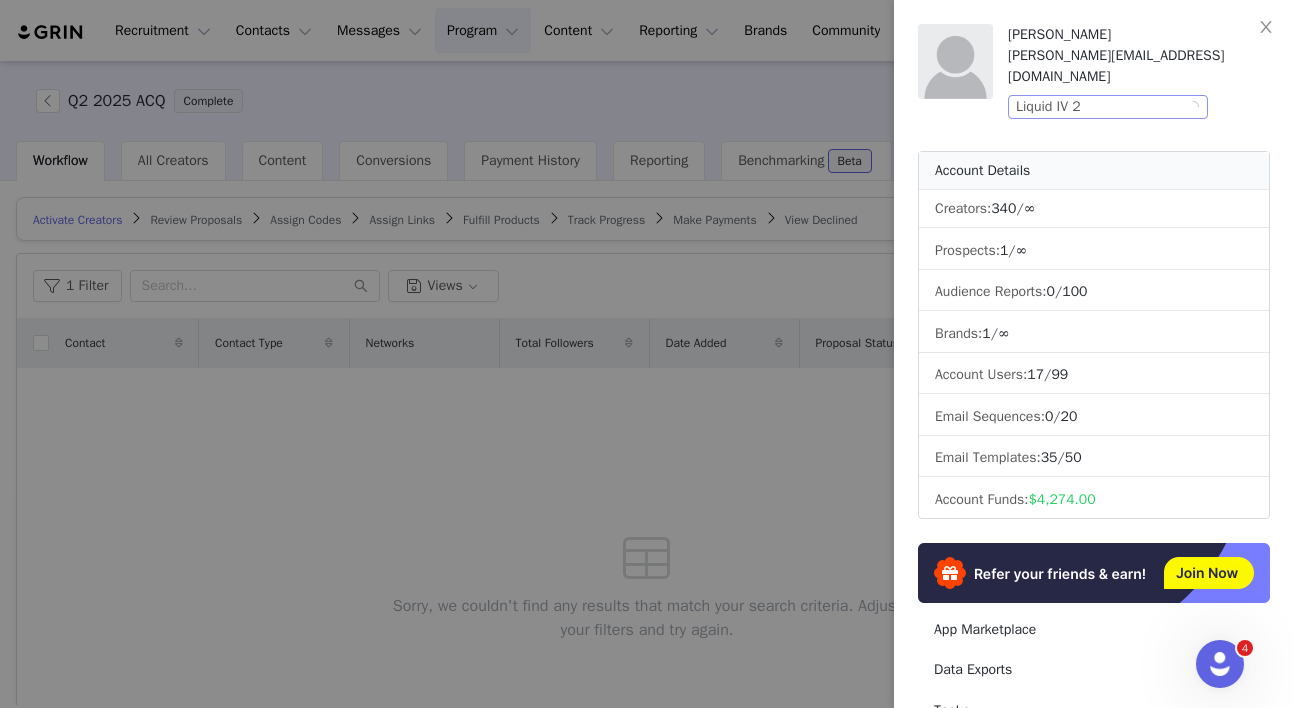 click on "Liquid IV 2" at bounding box center (1048, 107) 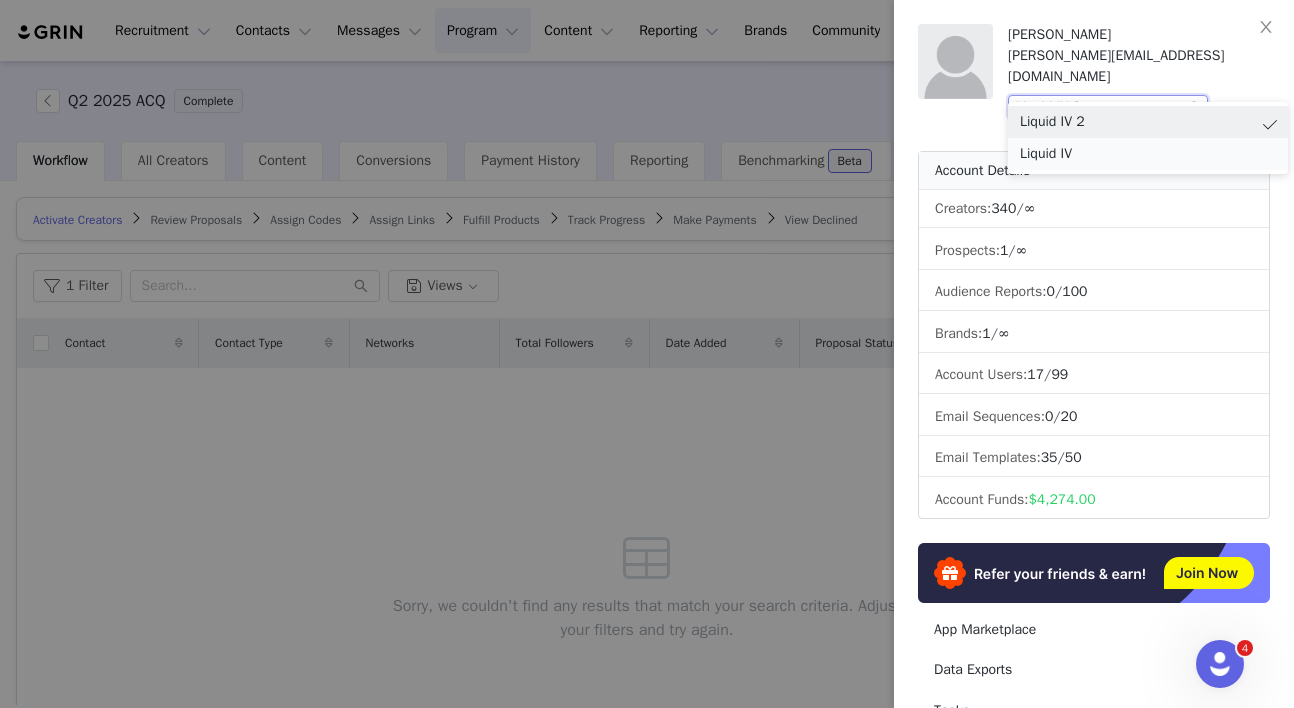 click on "Liquid IV" at bounding box center [1148, 154] 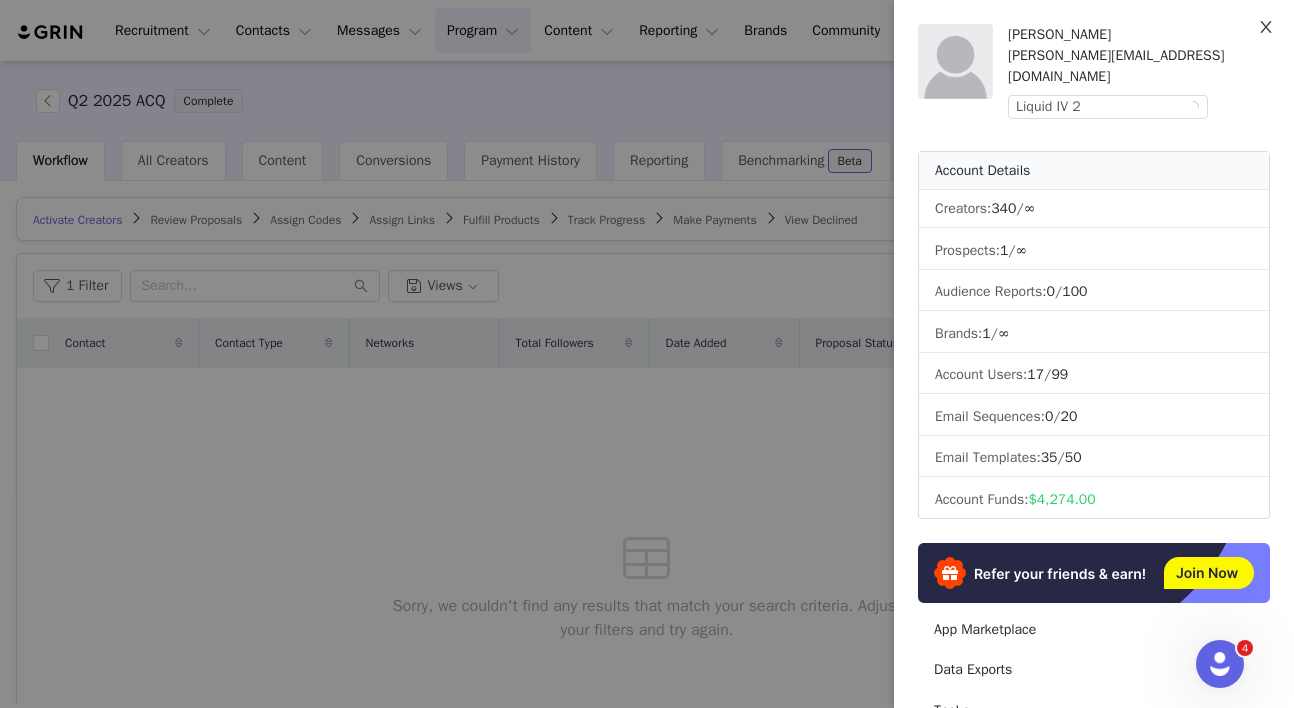 click 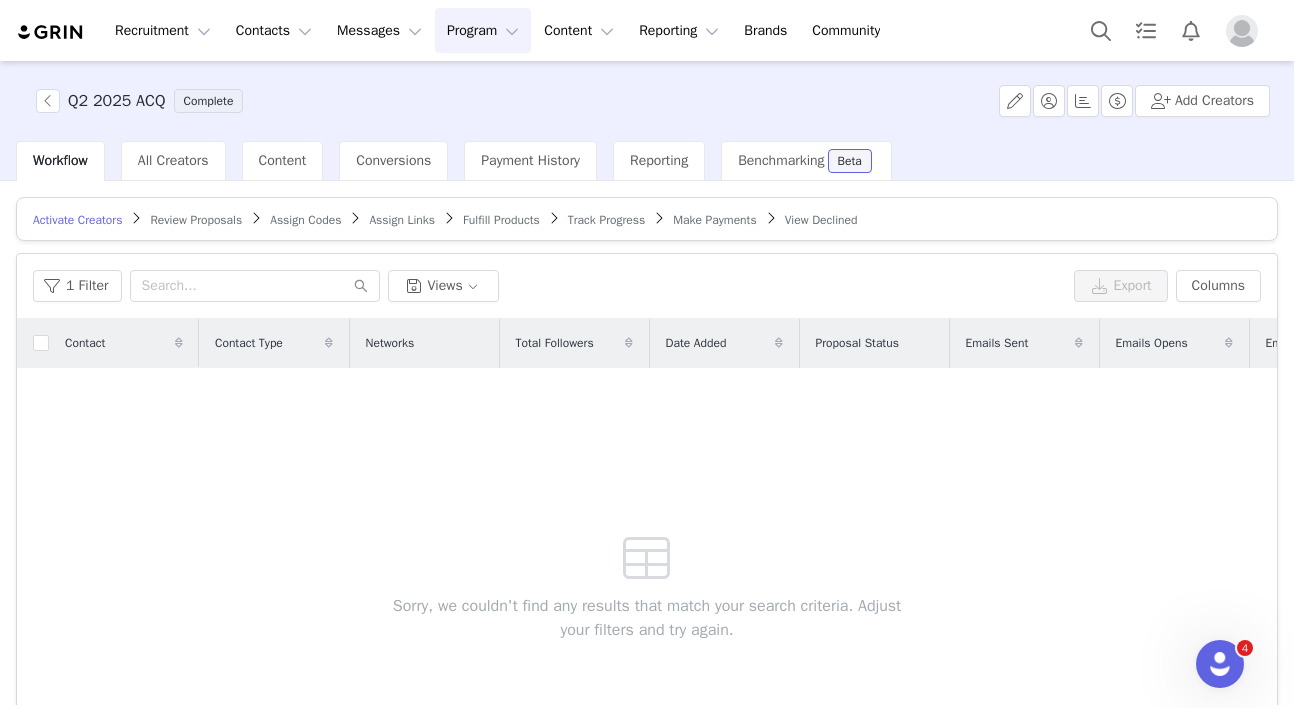 click at bounding box center (1242, 31) 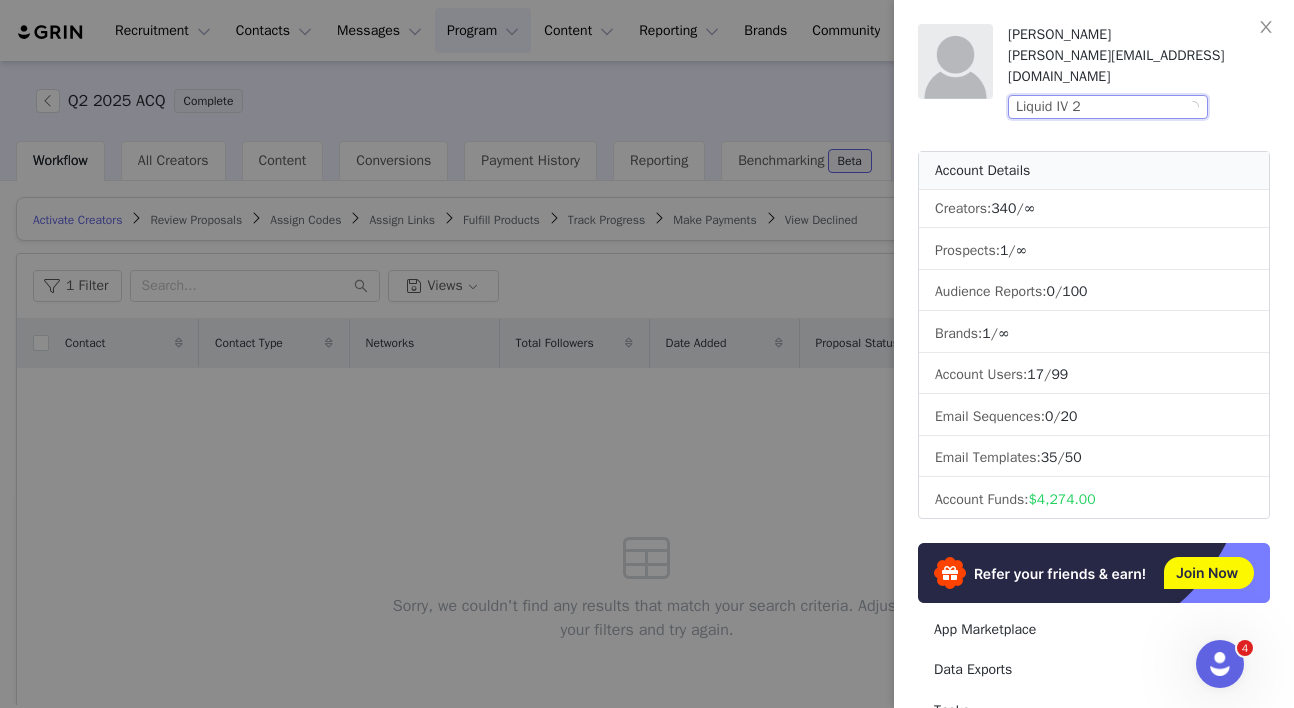 click on "Liquid IV 2" at bounding box center (1099, 107) 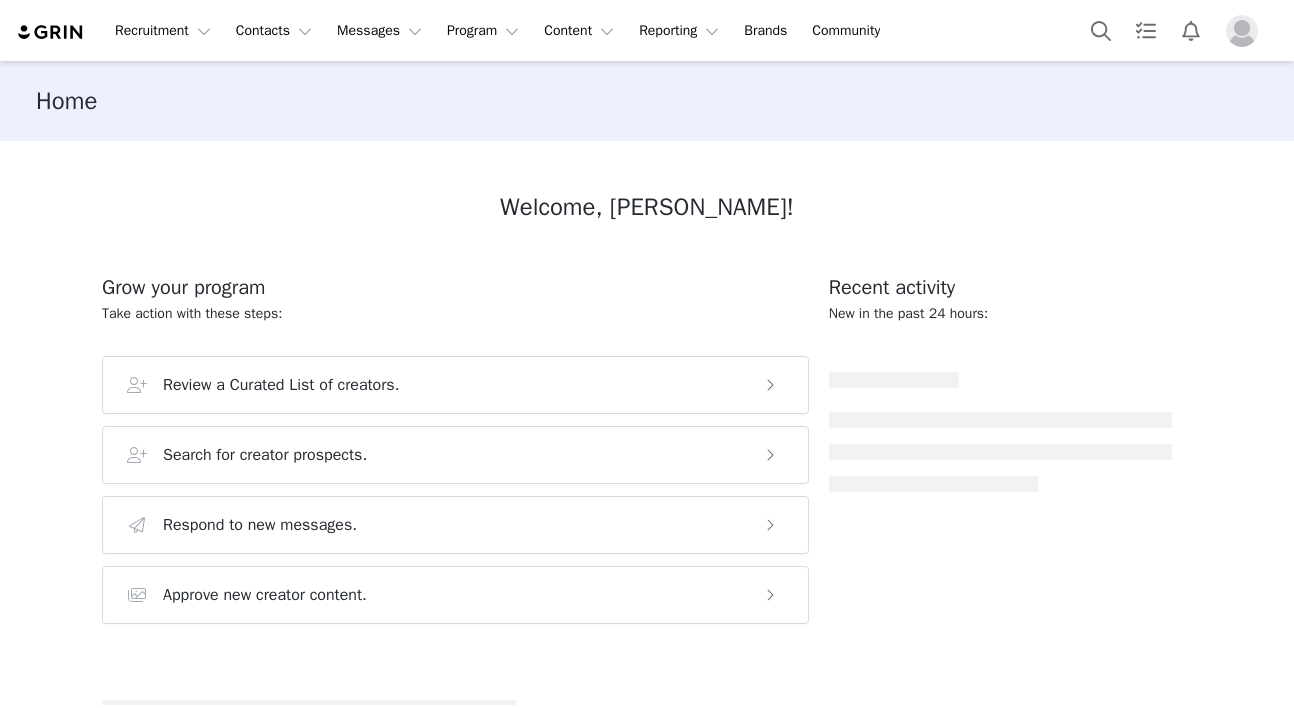 scroll, scrollTop: 0, scrollLeft: 0, axis: both 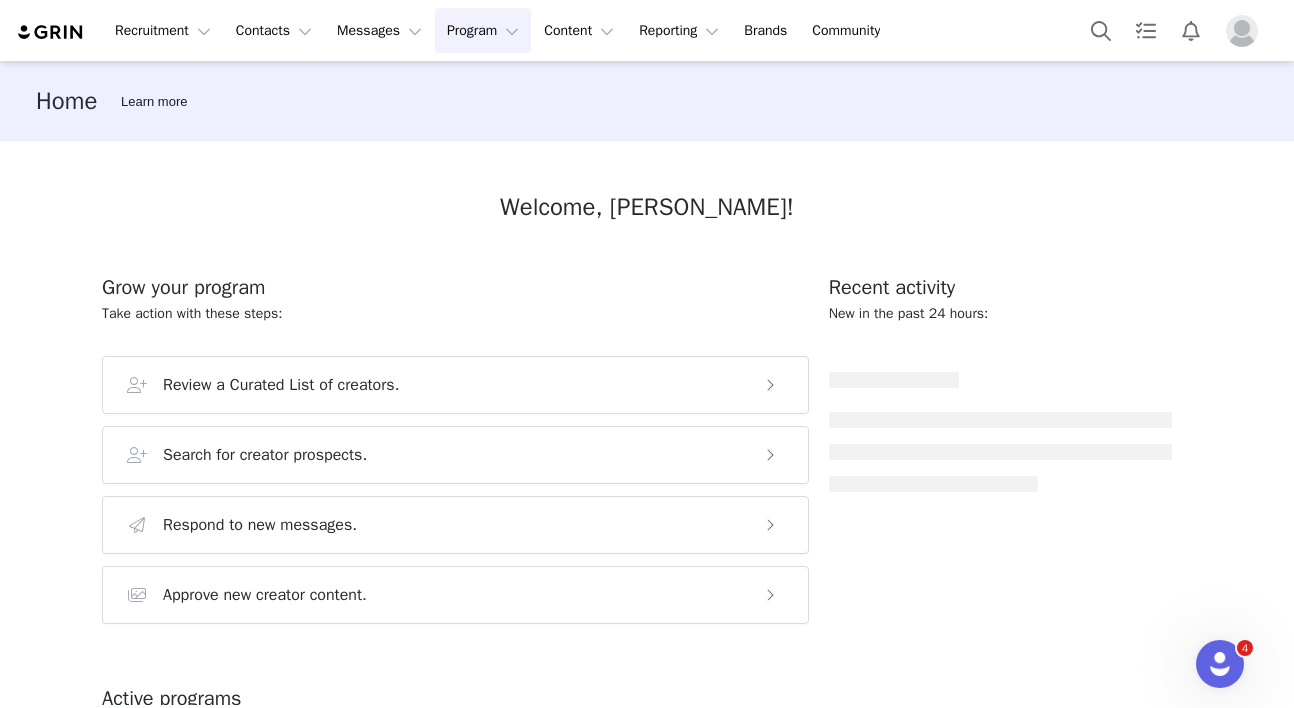 click on "Program Program" at bounding box center (483, 30) 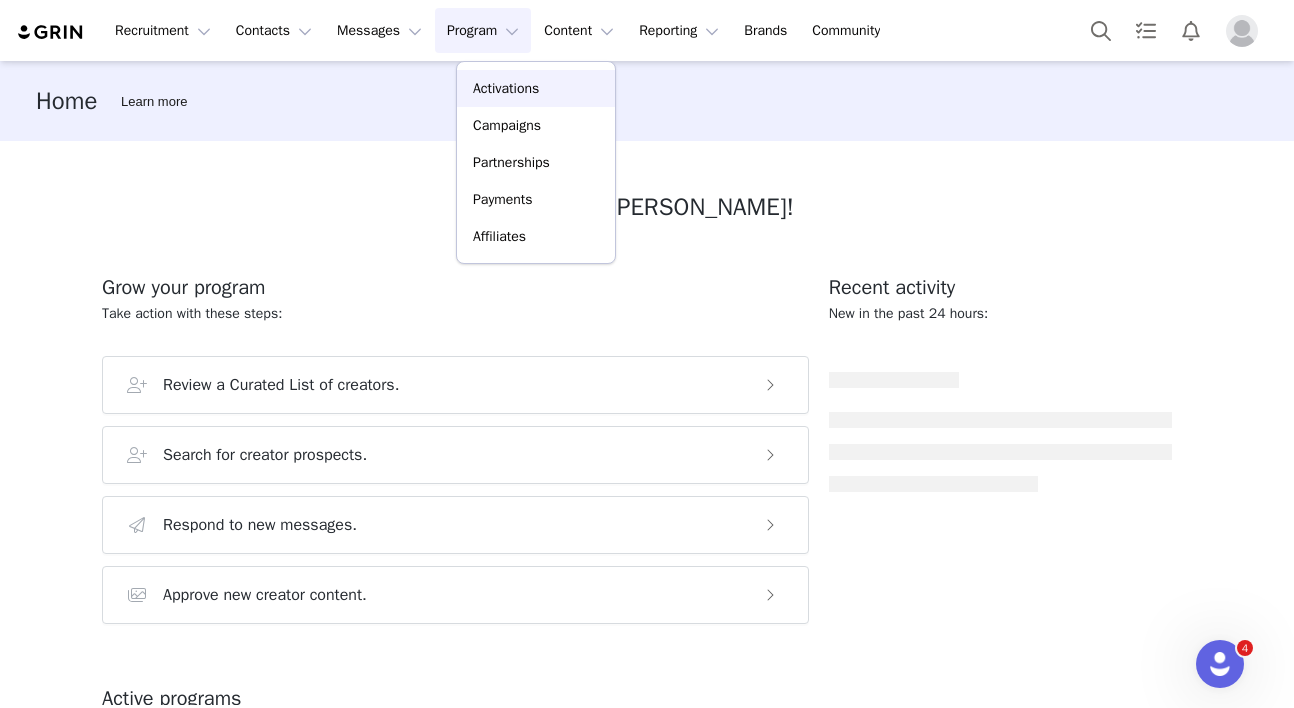 click on "Activations" at bounding box center (536, 88) 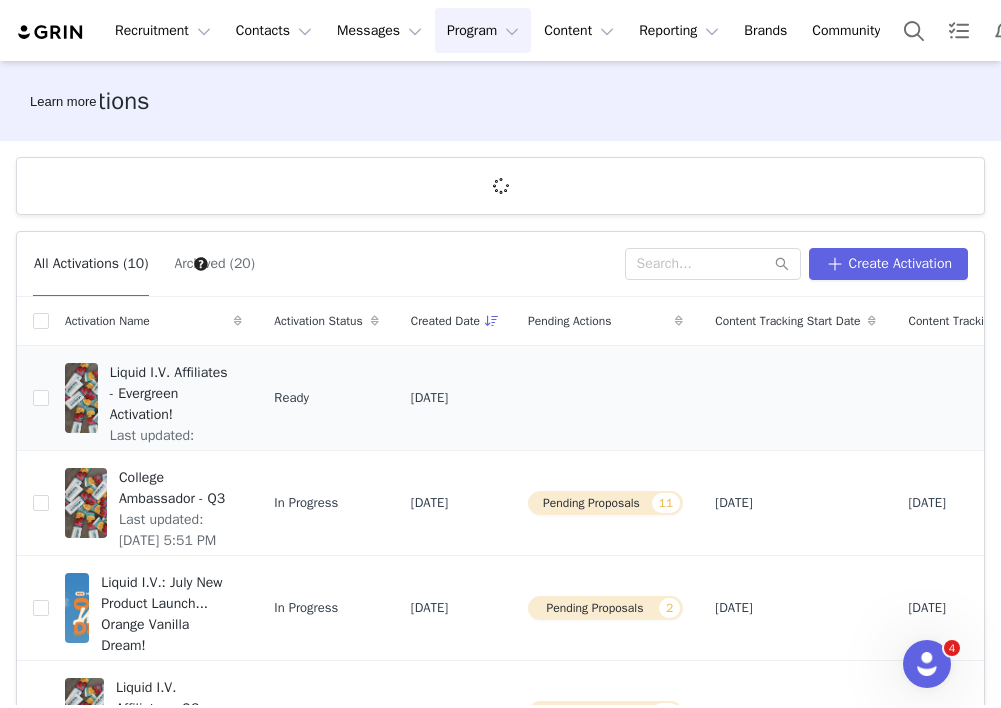 scroll, scrollTop: 189, scrollLeft: 0, axis: vertical 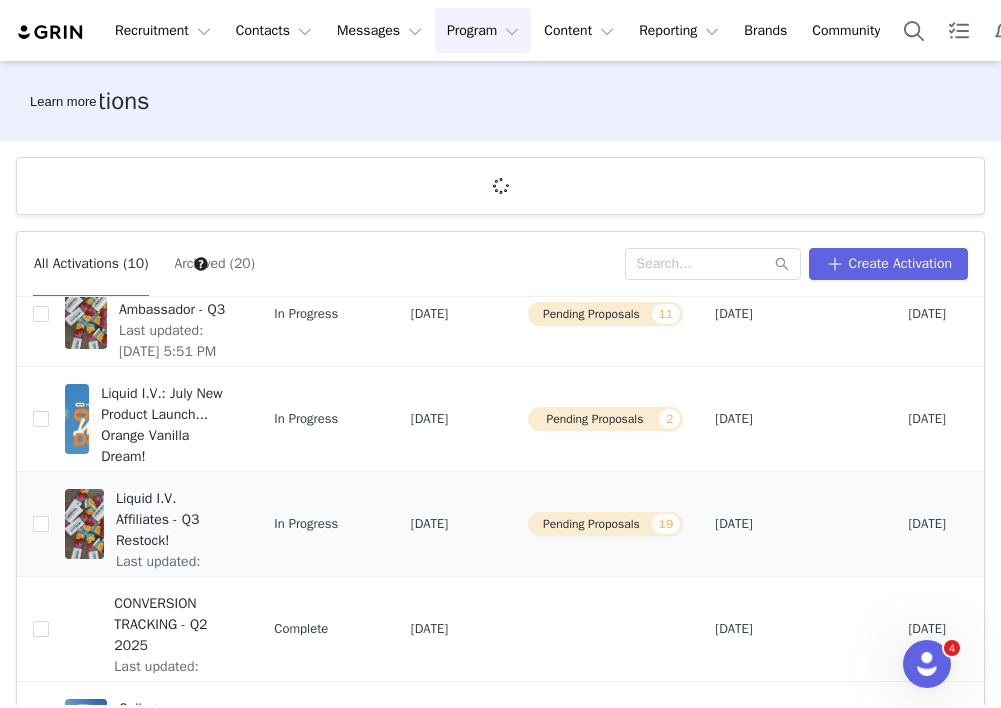click on "Liquid I.V. Affiliates - Q3 Restock!" at bounding box center [173, 519] 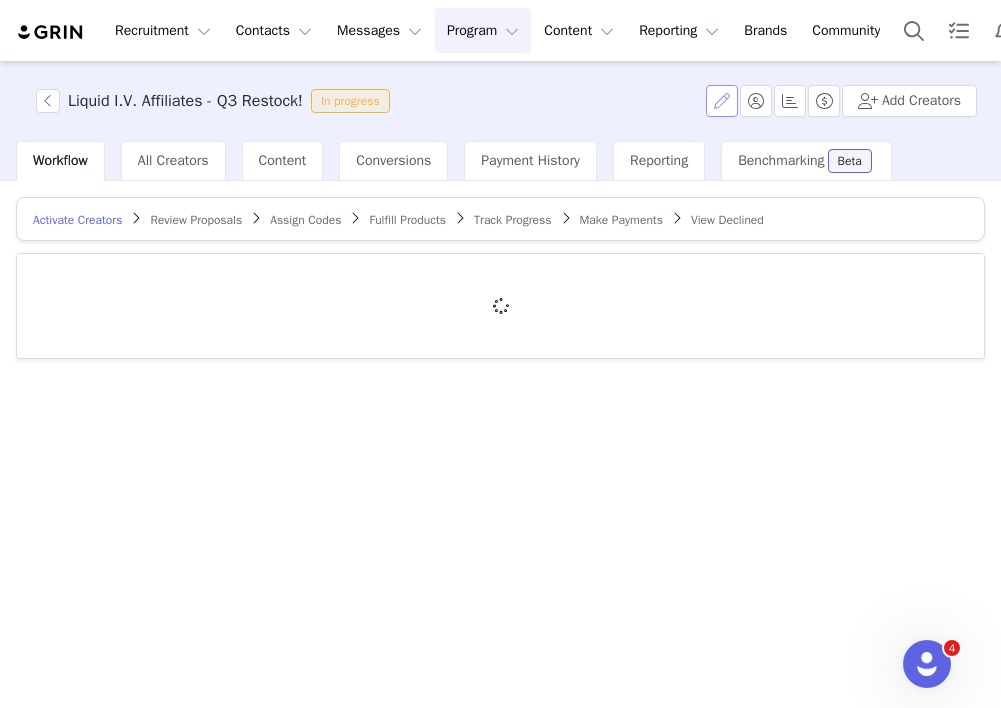 click at bounding box center [722, 101] 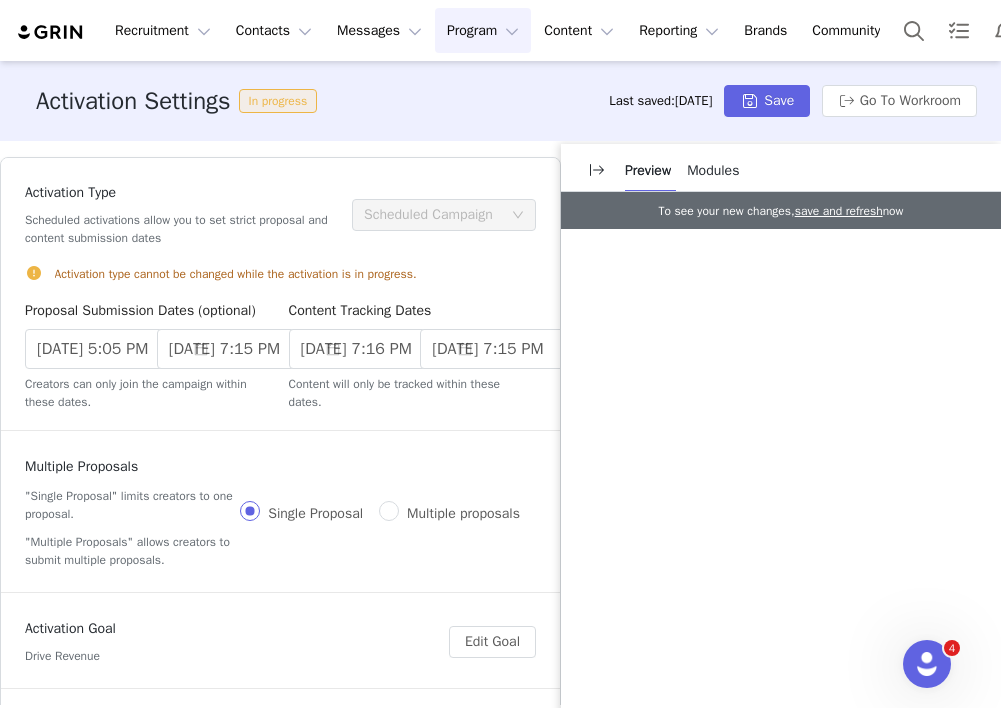 click on "Preview" at bounding box center (648, 170) 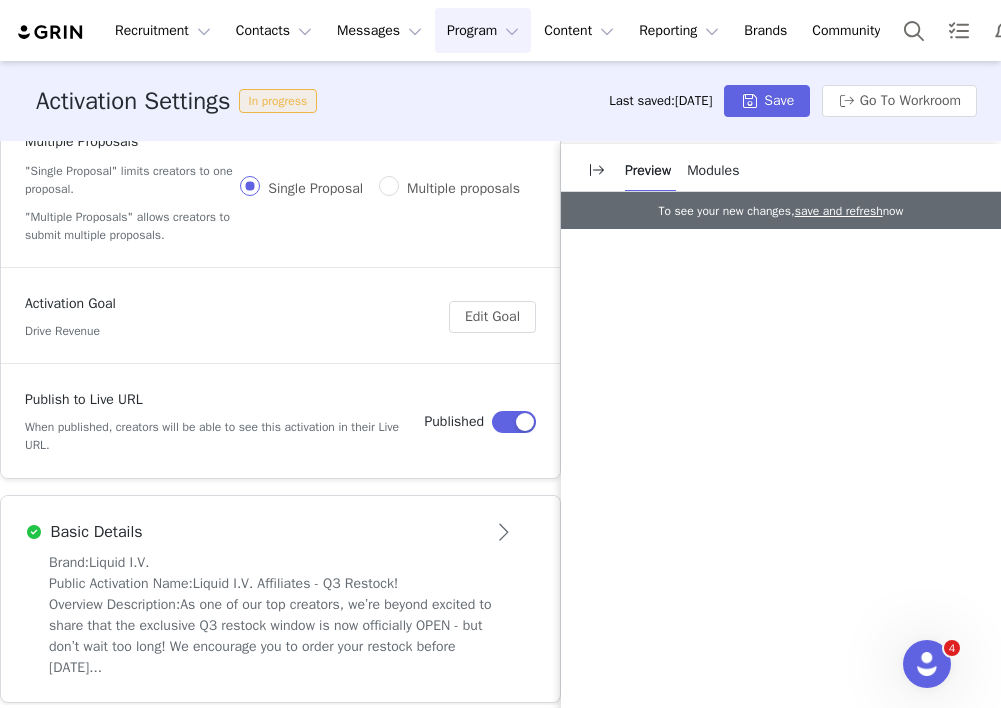 scroll, scrollTop: 540, scrollLeft: 0, axis: vertical 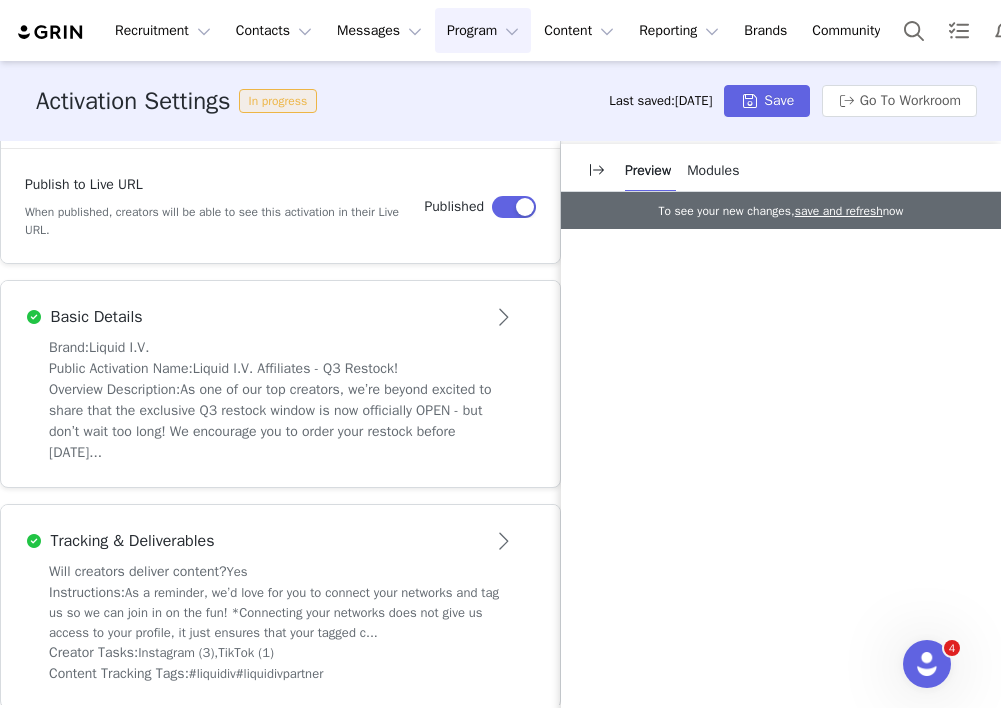 click on "Brand: Liquid I.V." at bounding box center (280, 347) 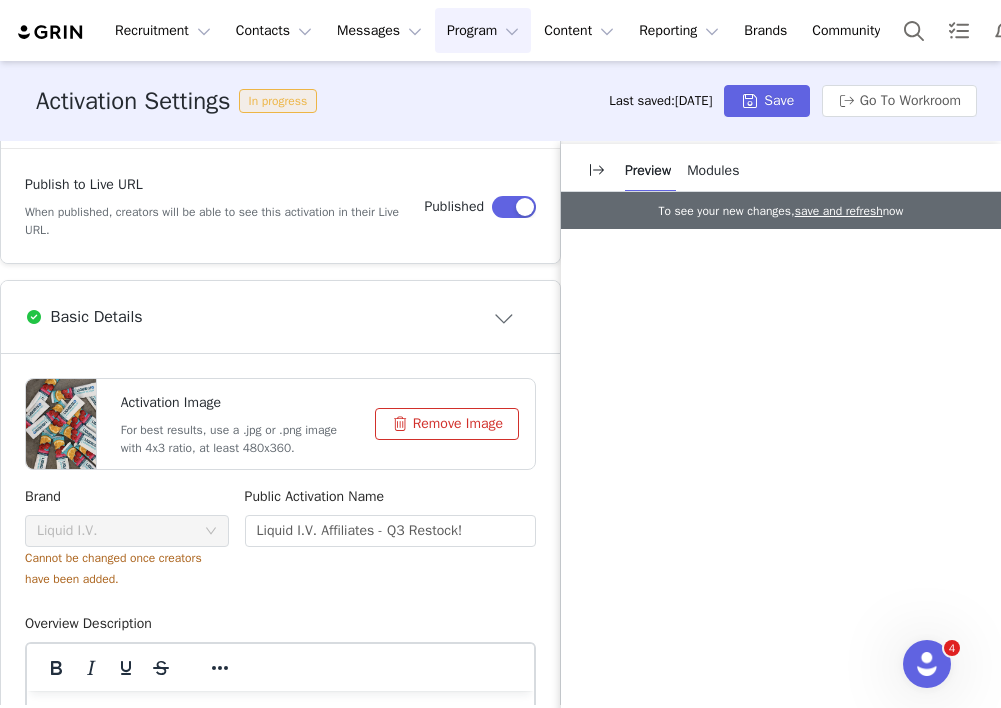 scroll, scrollTop: 0, scrollLeft: 0, axis: both 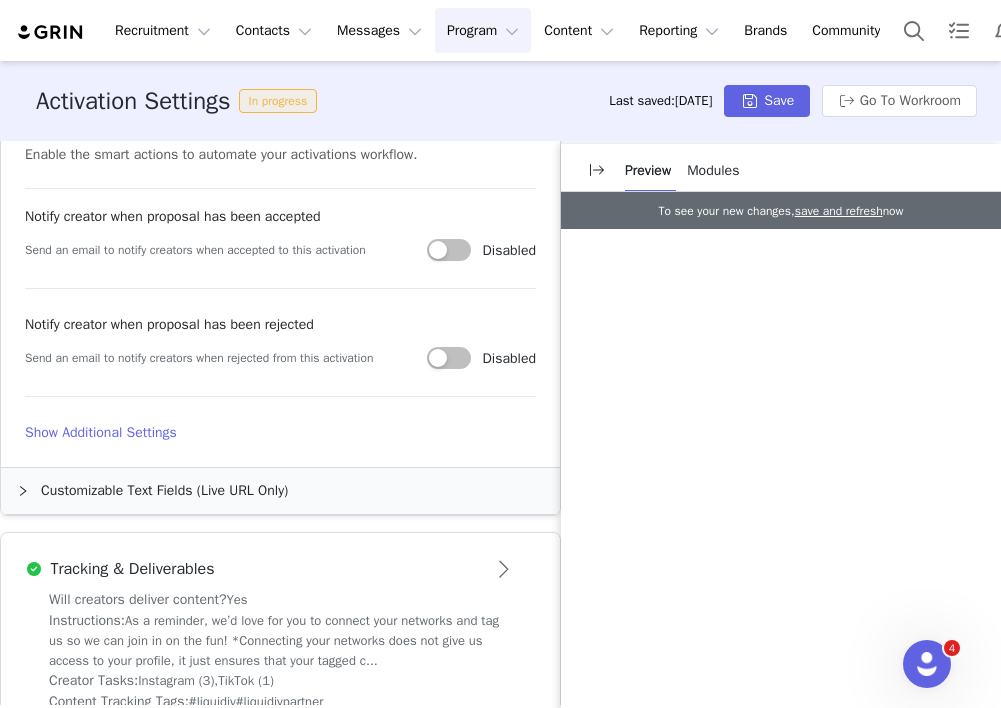 click on "Customizable Text Fields (Live URL Only)" at bounding box center [280, 491] 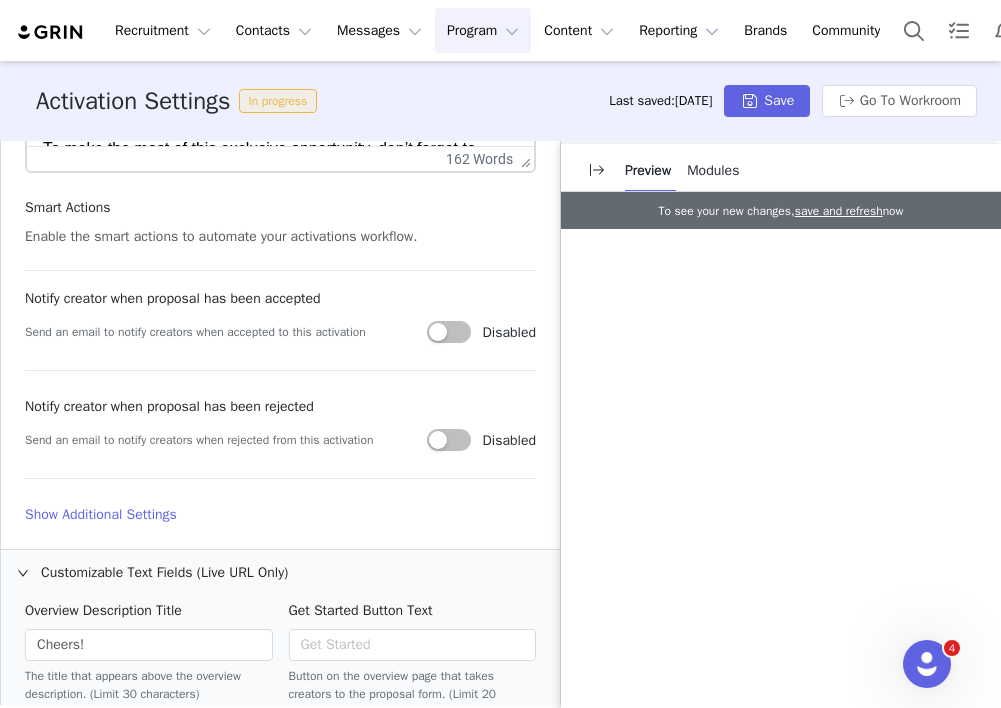 scroll, scrollTop: 1010, scrollLeft: 0, axis: vertical 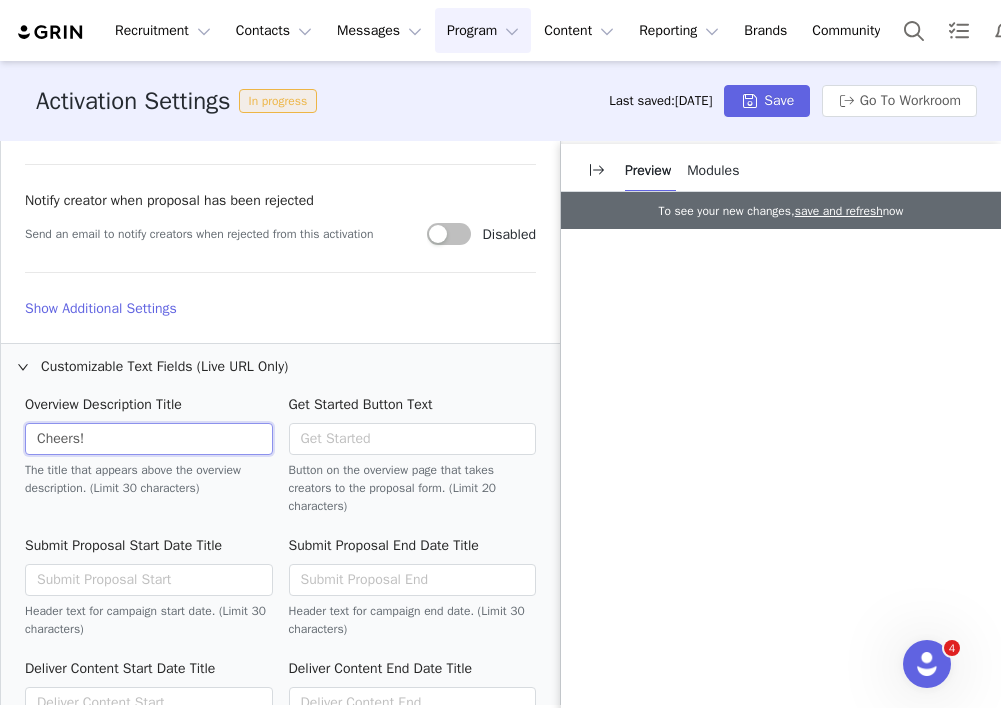 click on "Cheers!" at bounding box center [149, 439] 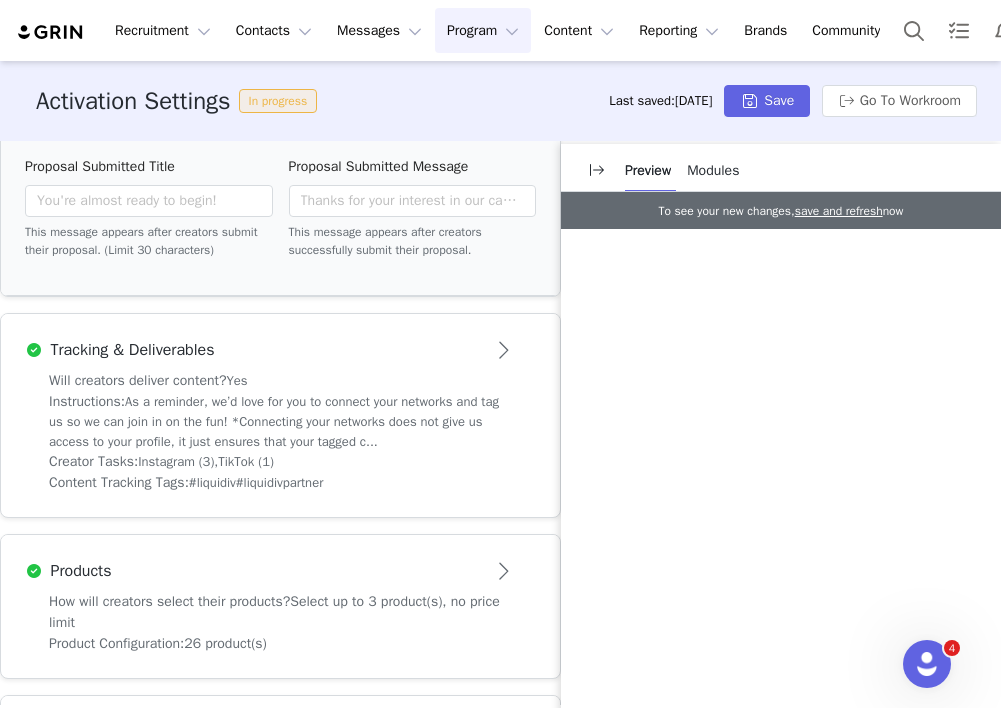 click on "Instructions:  As a reminder, we’d love for you to connect your networks and tag us so we can join in on the fun! *Connecting your networks does not give us access to your profile, it just ensures that your tagged c..." at bounding box center [280, 421] 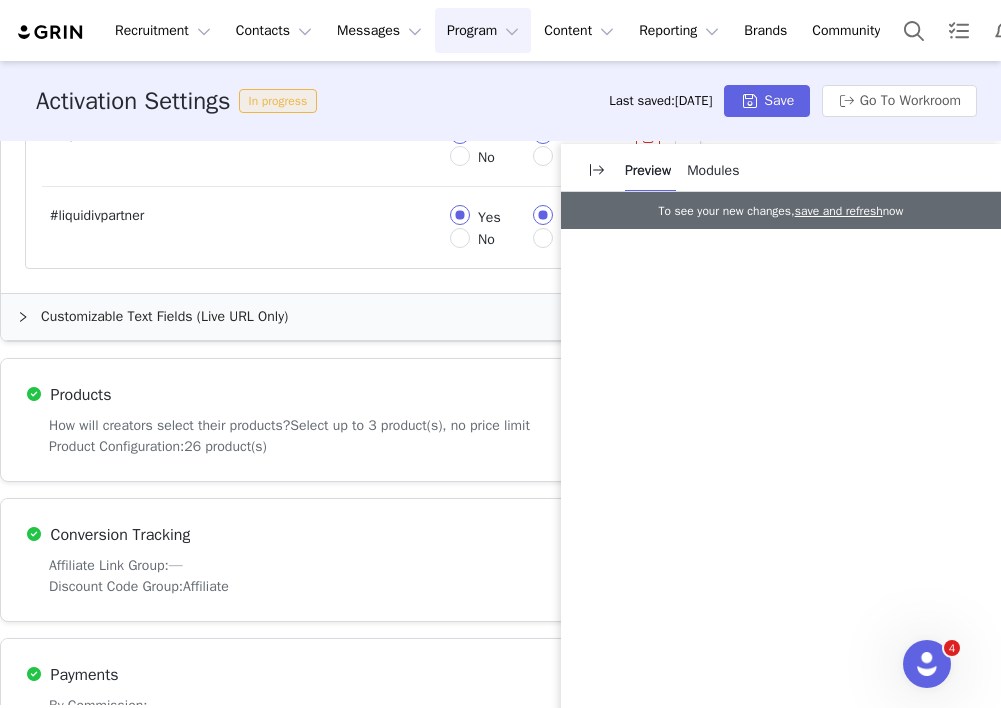 scroll, scrollTop: 1722, scrollLeft: 0, axis: vertical 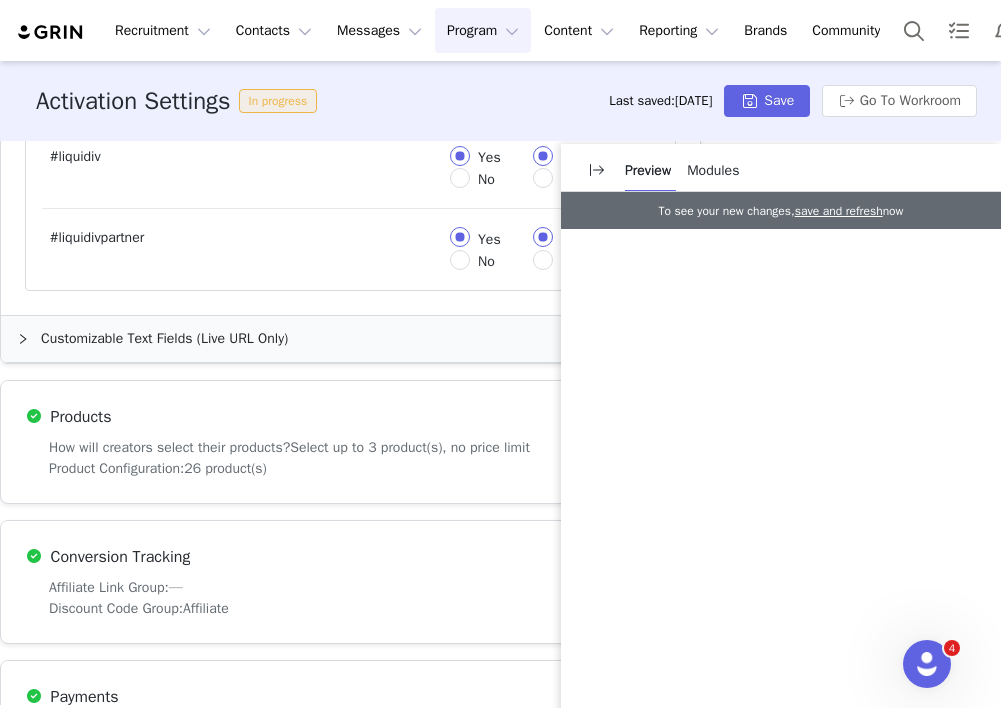 click on "Customizable Text Fields (Live URL Only)" at bounding box center (350, 339) 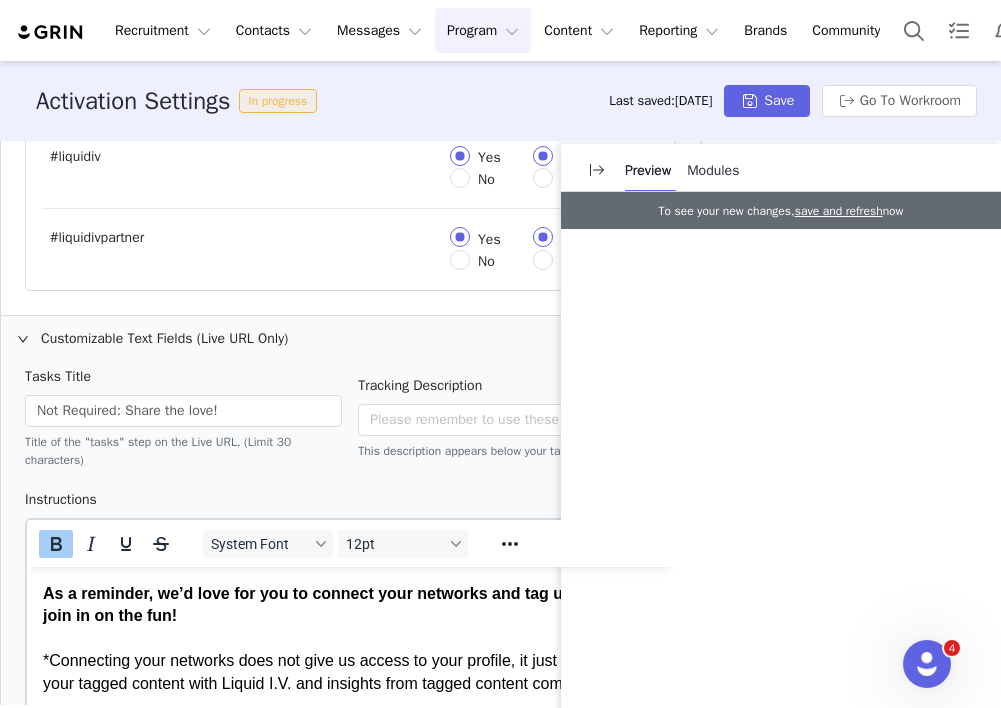 scroll, scrollTop: 0, scrollLeft: 0, axis: both 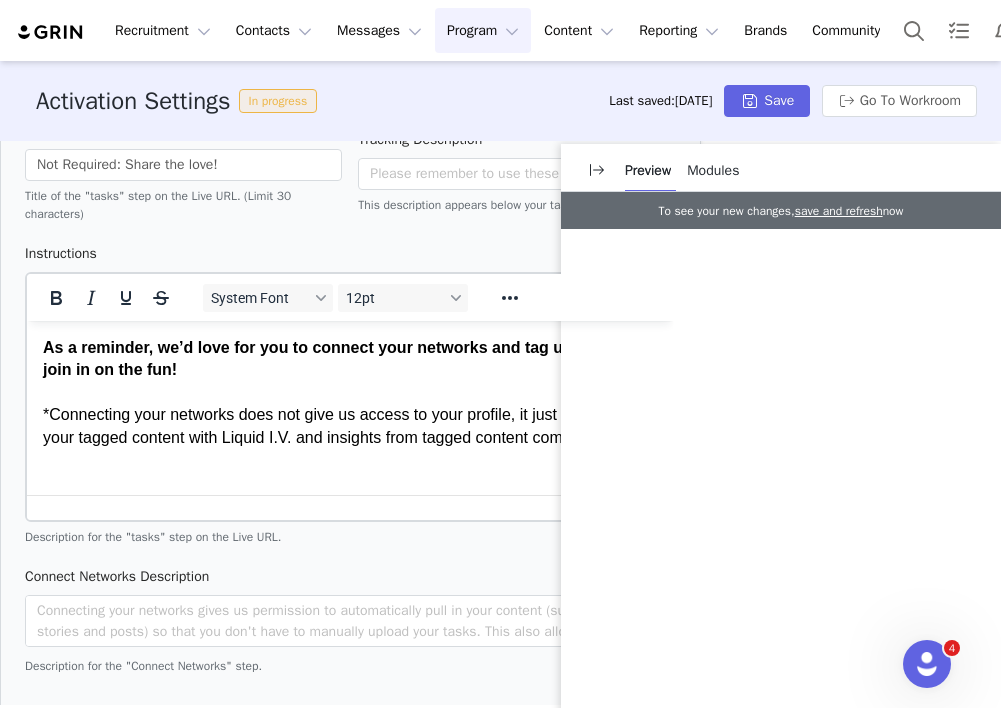 click on "As a reminder, we’d love for you to connect your networks and tag us so we can join in on the fun!  *Connecting your networks does not give us access to your profile, it just ensures that your tagged content with Liquid I.V. and insights from tagged content come through.*" at bounding box center [350, 392] 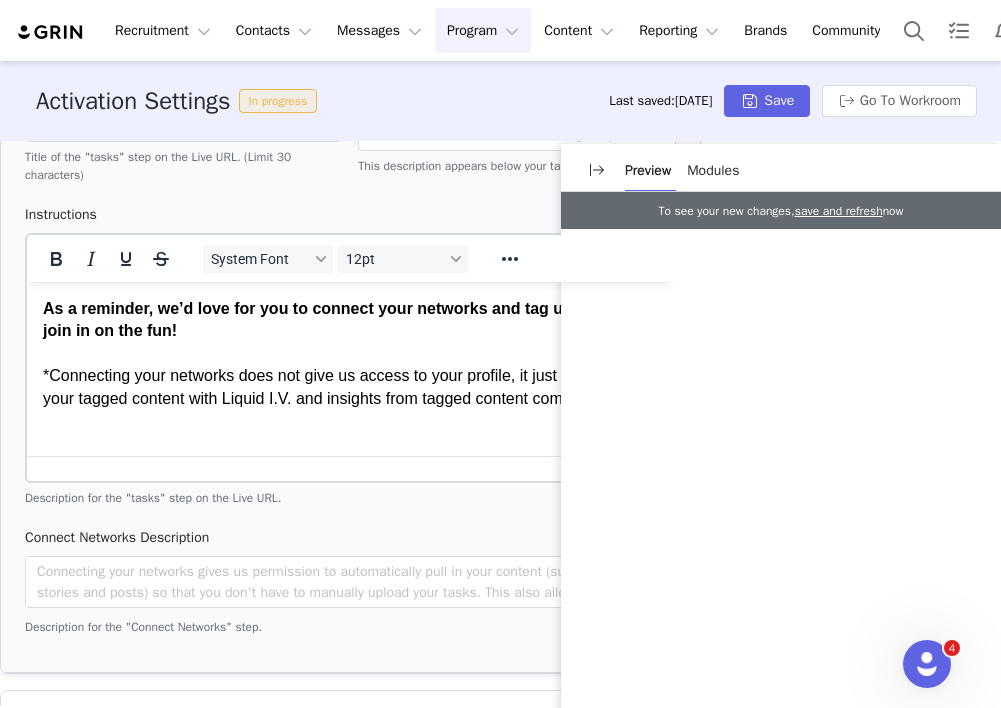 scroll, scrollTop: 1948, scrollLeft: 0, axis: vertical 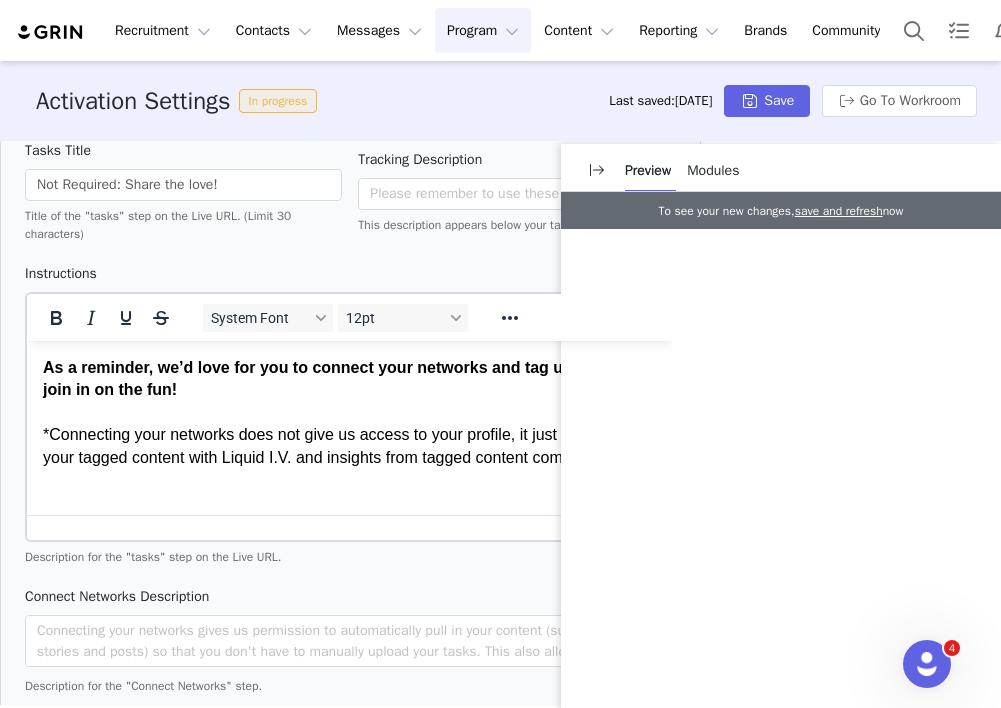 click on "As a reminder, we’d love for you to connect your networks and tag us so we can join in on the fun!" at bounding box center (348, 377) 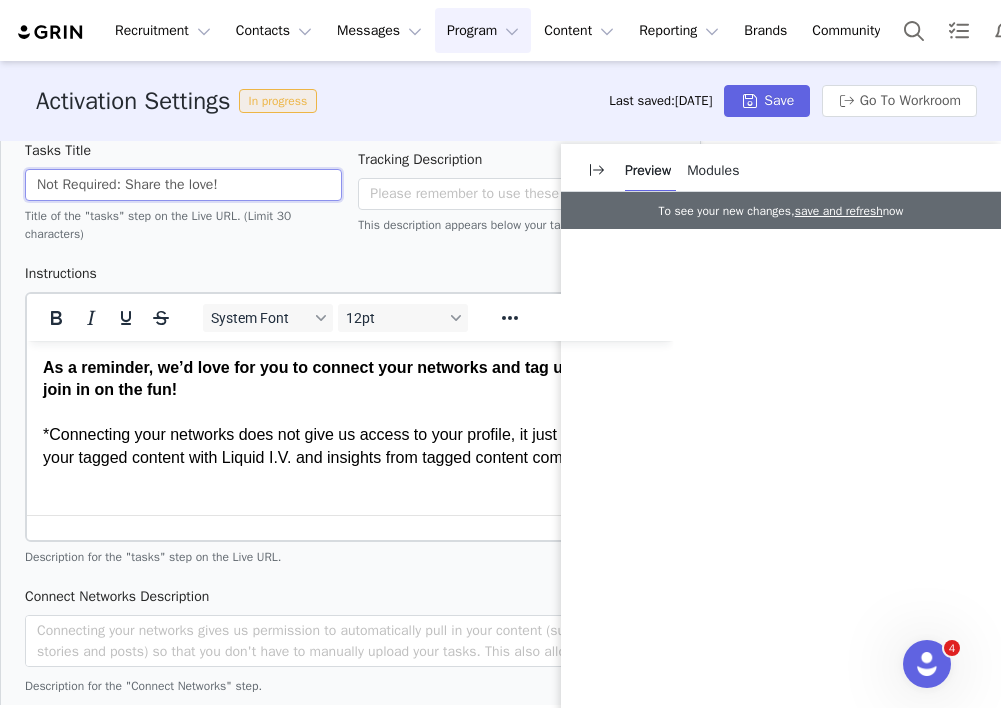 click on "Not Required: Share the love!" at bounding box center (183, 185) 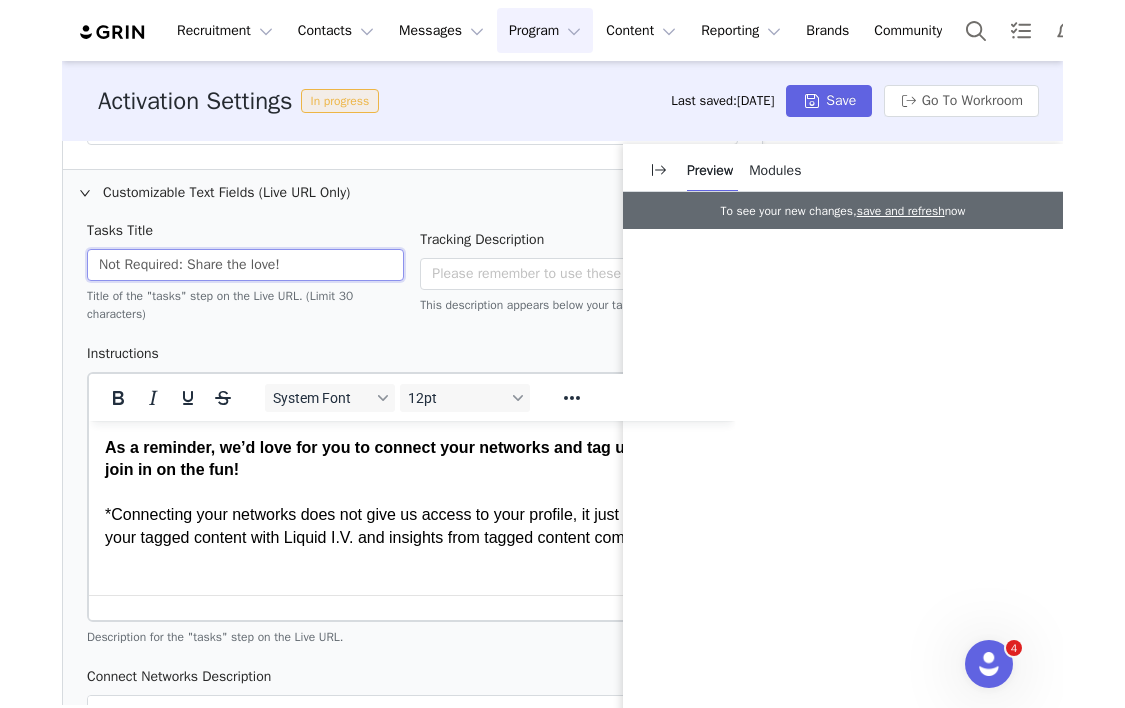 scroll, scrollTop: 1867, scrollLeft: 0, axis: vertical 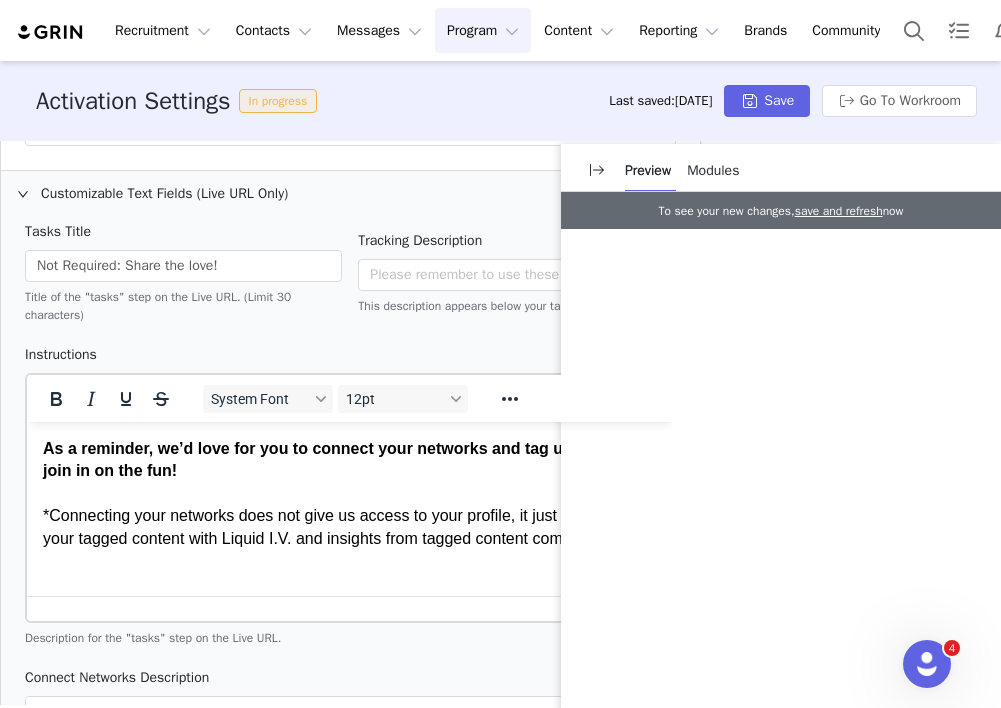 drag, startPoint x: 997, startPoint y: 132, endPoint x: 1124, endPoint y: 90, distance: 133.76472 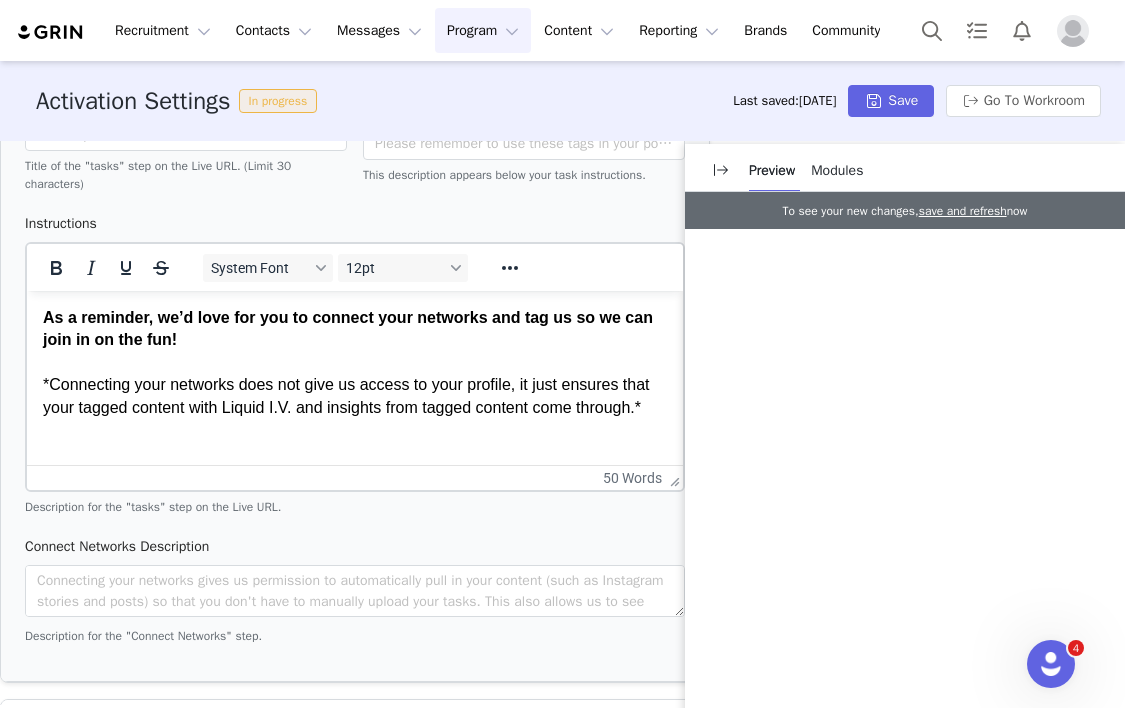 scroll, scrollTop: 2064, scrollLeft: 0, axis: vertical 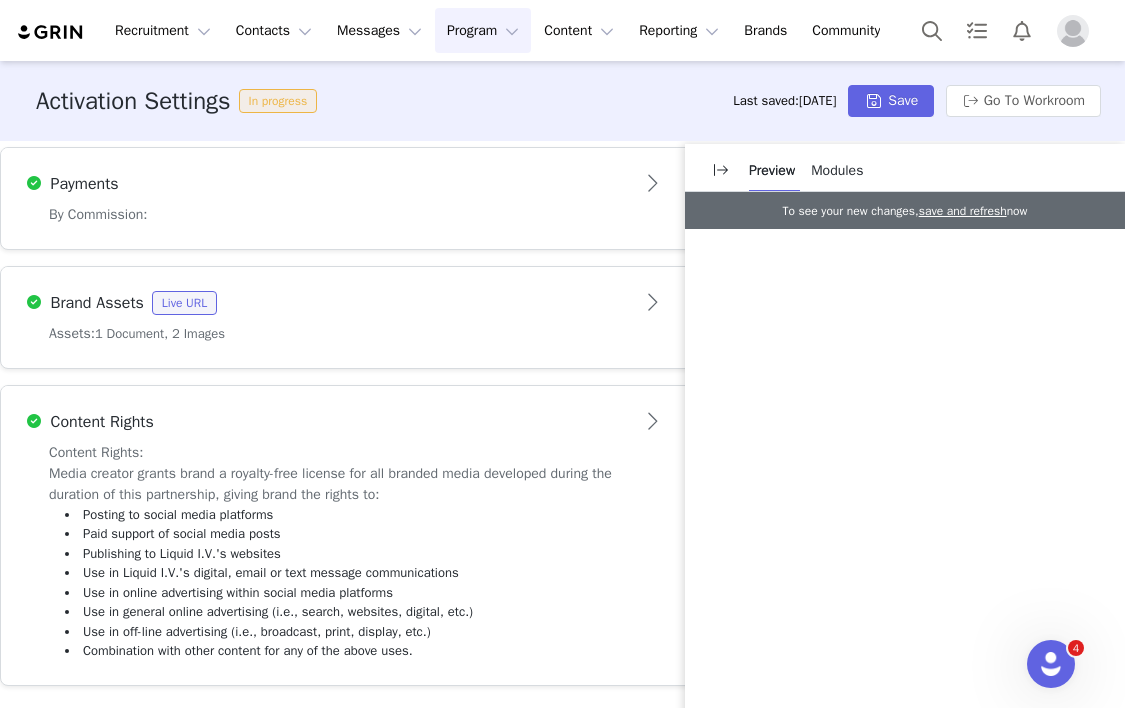 click at bounding box center [654, 303] 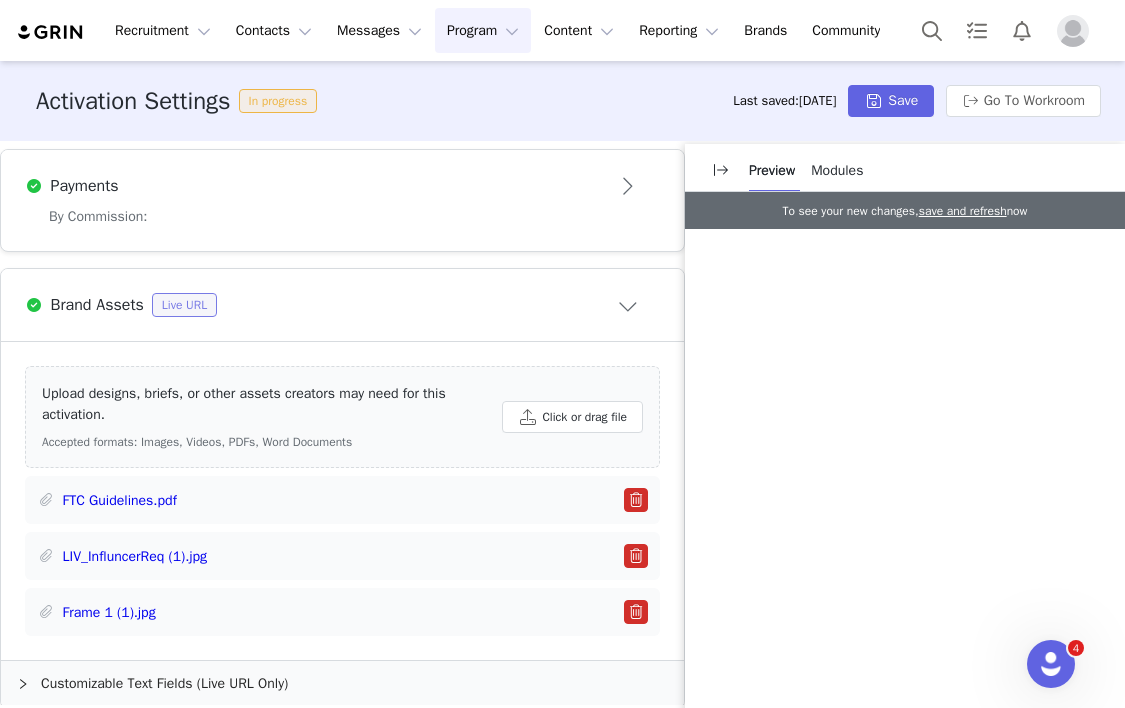 click on "Live URL" at bounding box center (184, 305) 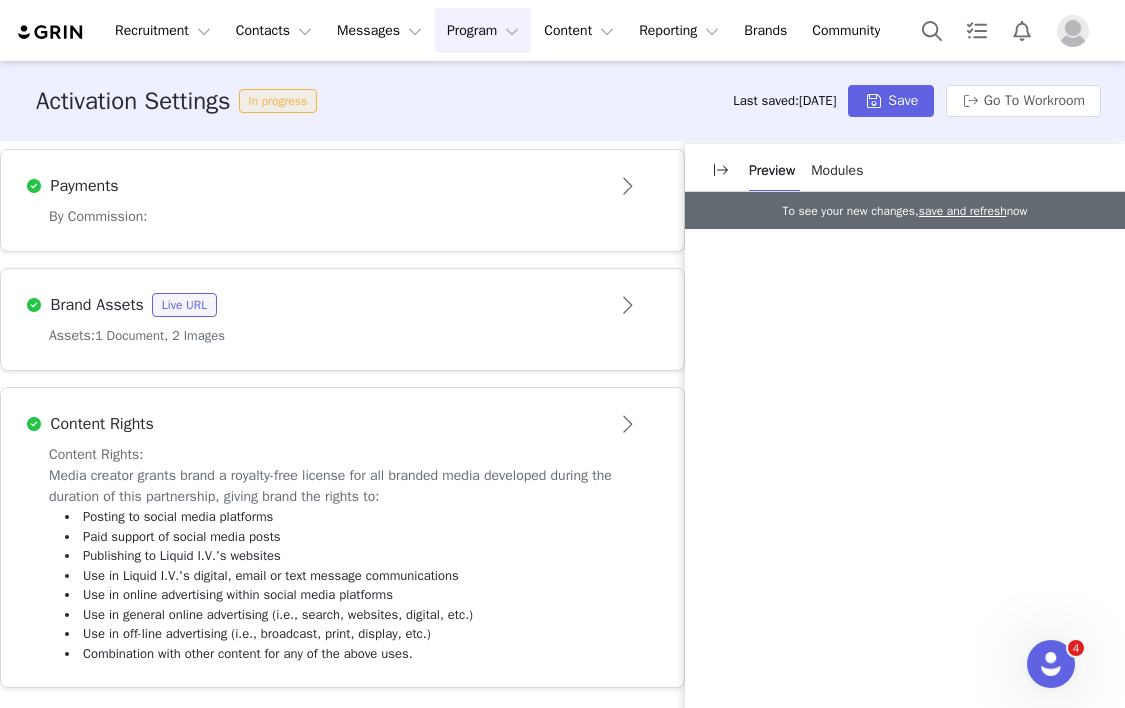 click at bounding box center [629, 424] 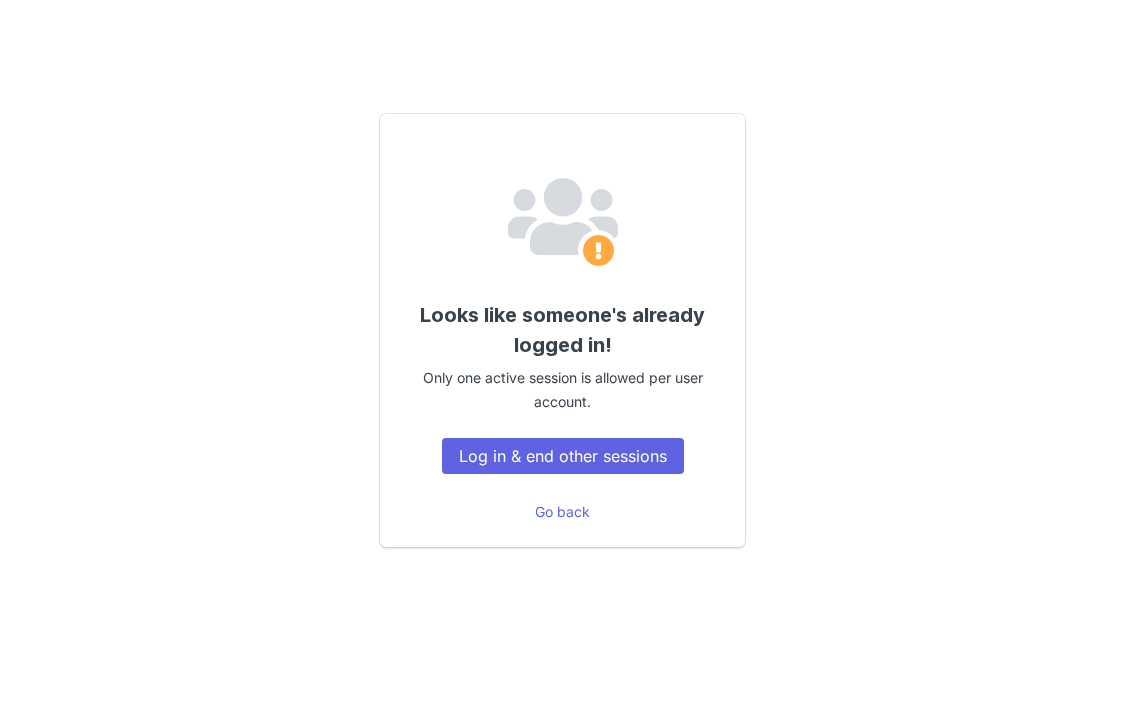 scroll, scrollTop: 0, scrollLeft: 0, axis: both 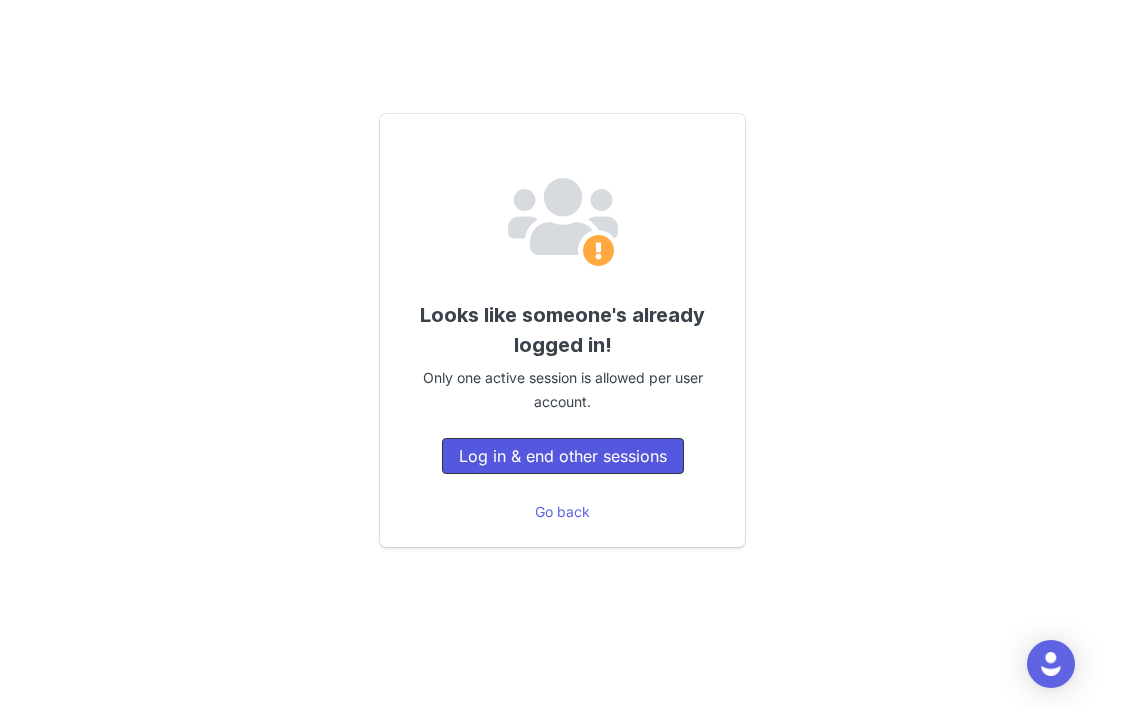 click on "Log in & end other sessions" at bounding box center (563, 456) 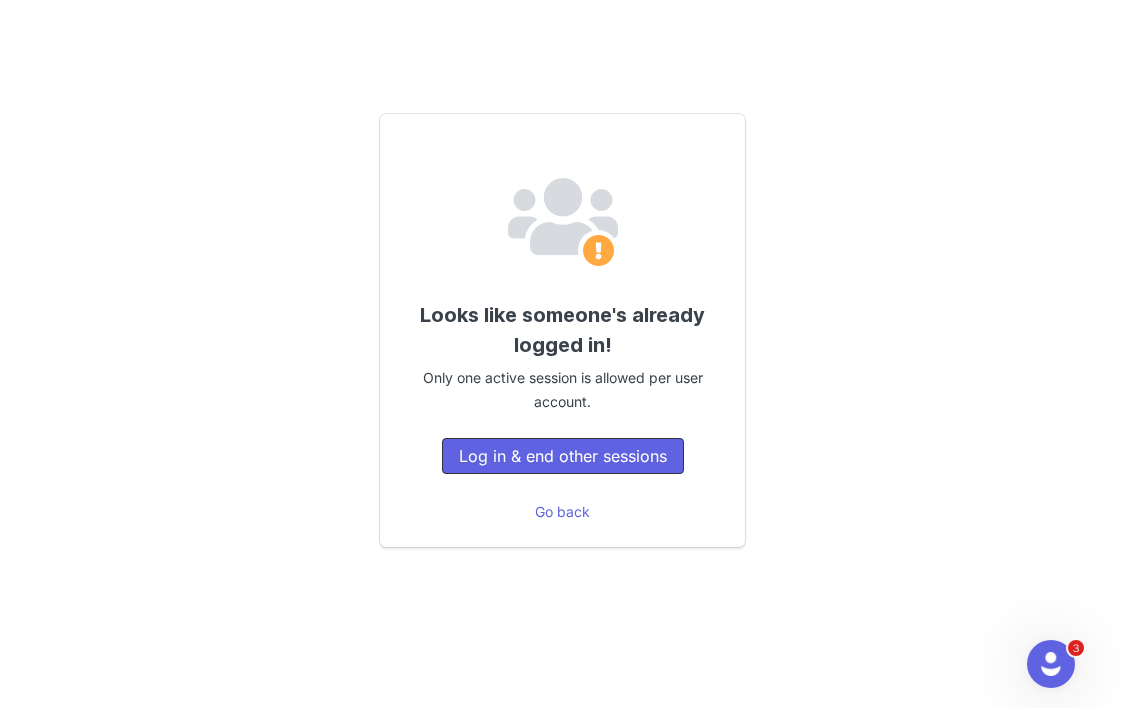 scroll, scrollTop: 0, scrollLeft: 0, axis: both 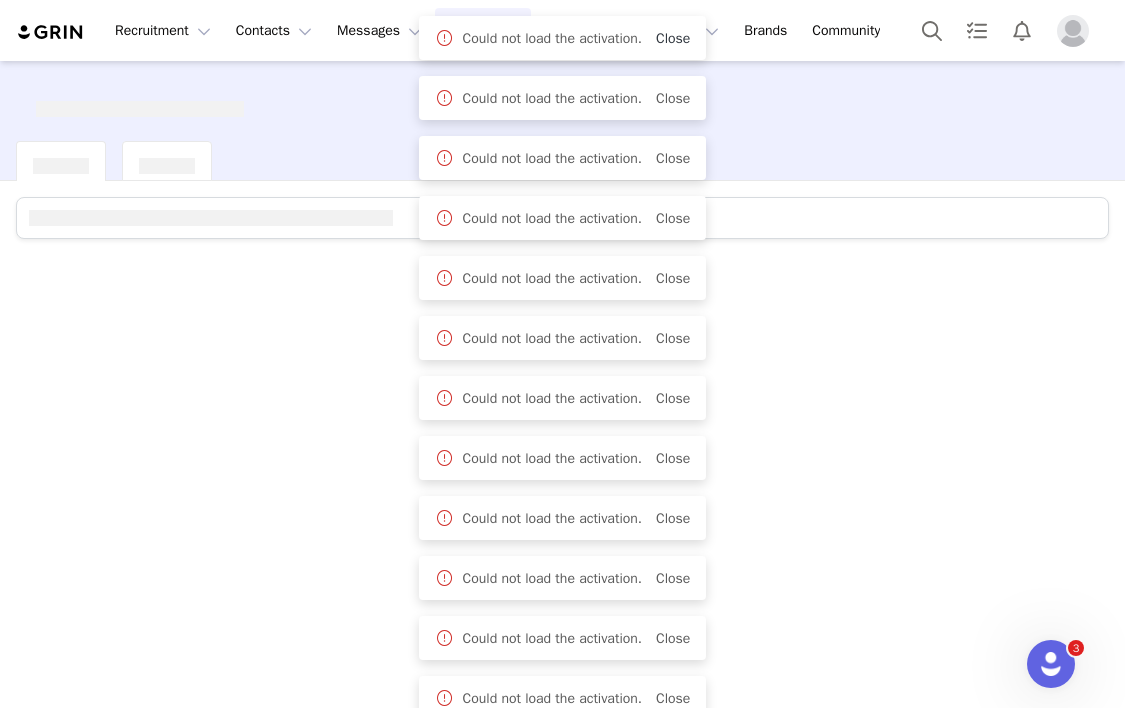 click on "Close" at bounding box center (673, 38) 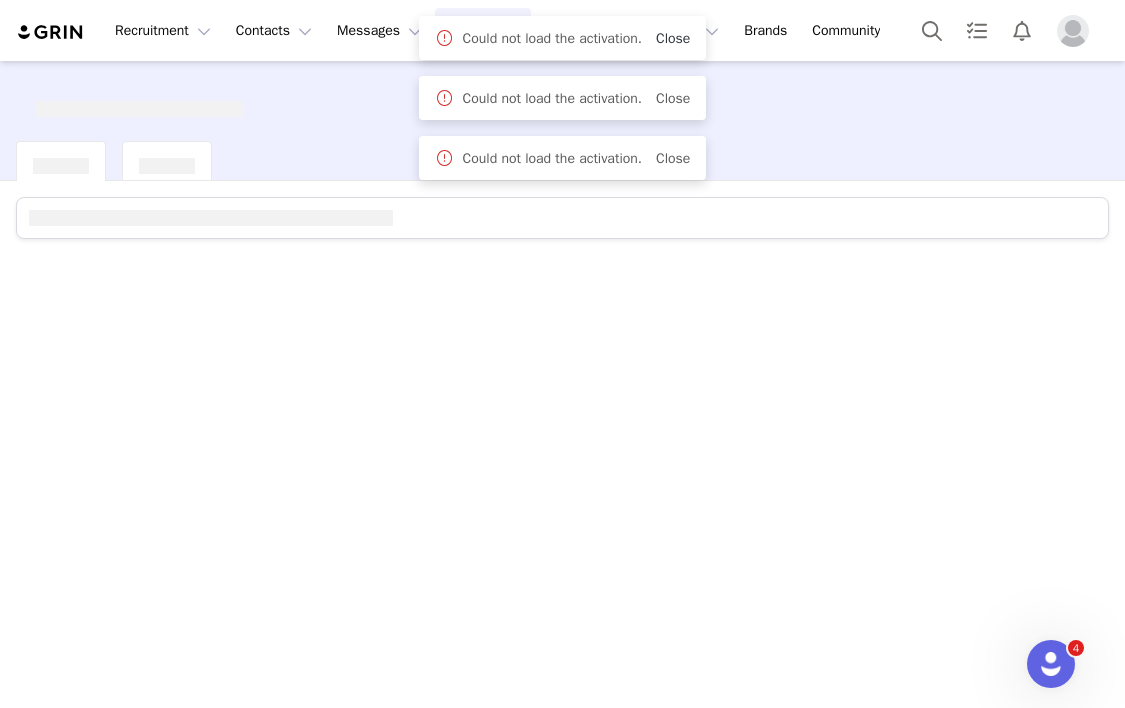 click on "Close" at bounding box center (673, 38) 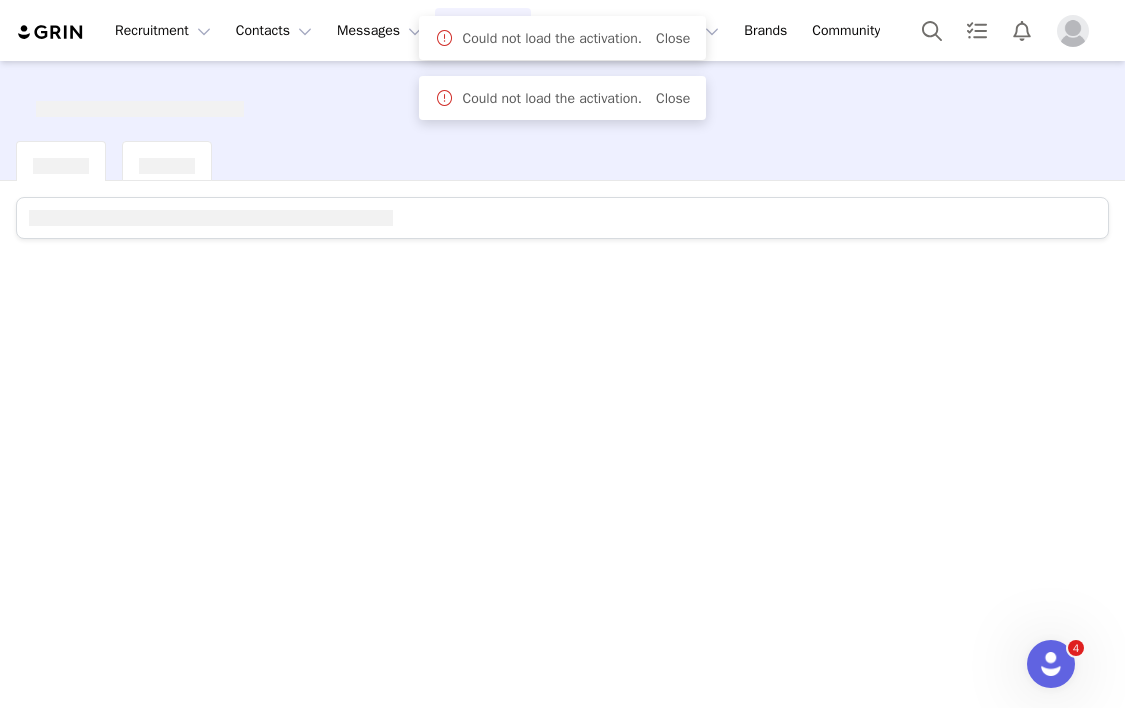 click on "Close" at bounding box center [673, 38] 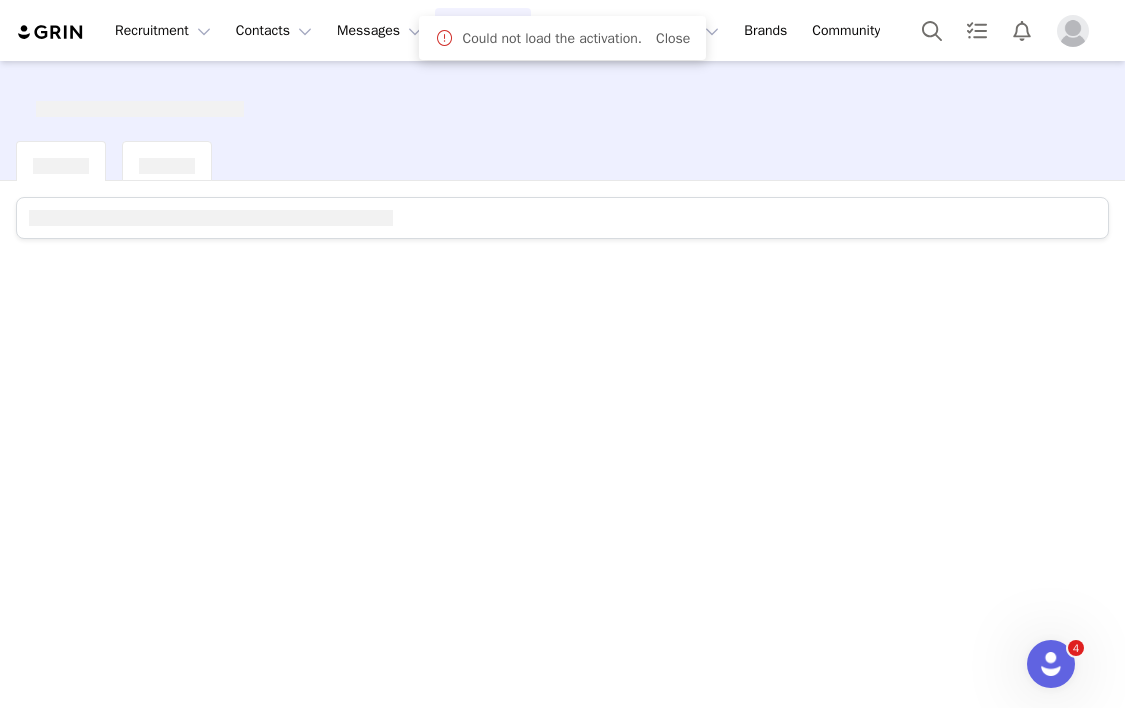 click on "Close" at bounding box center (673, 38) 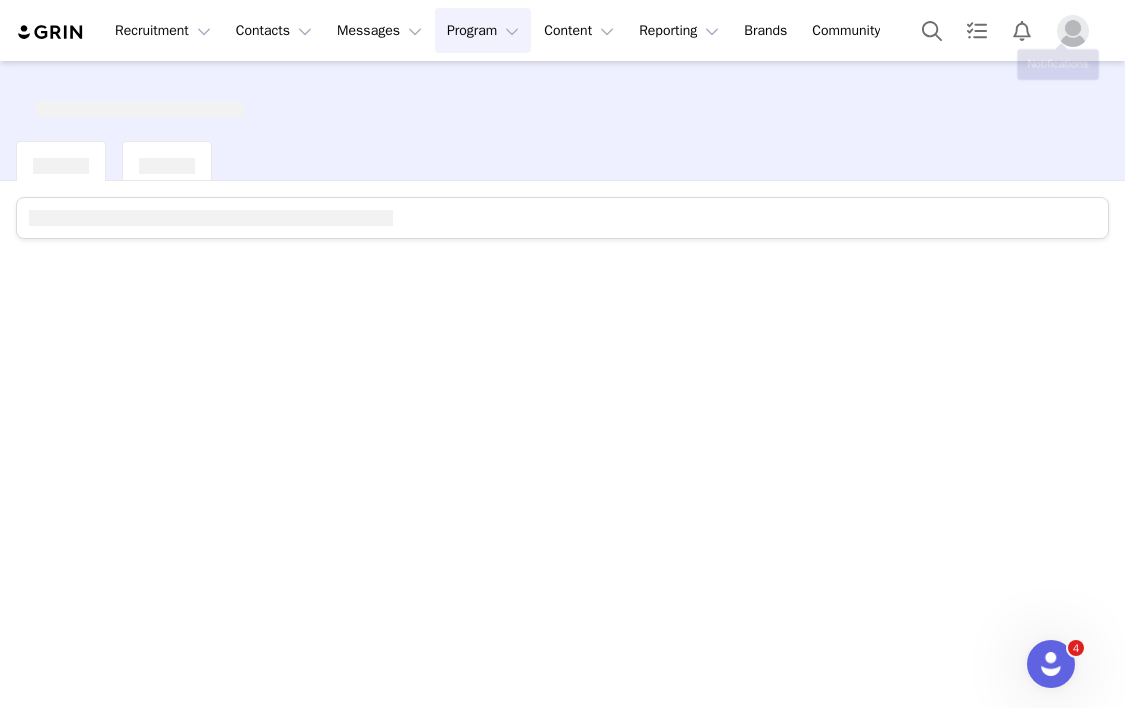 click at bounding box center [1073, 31] 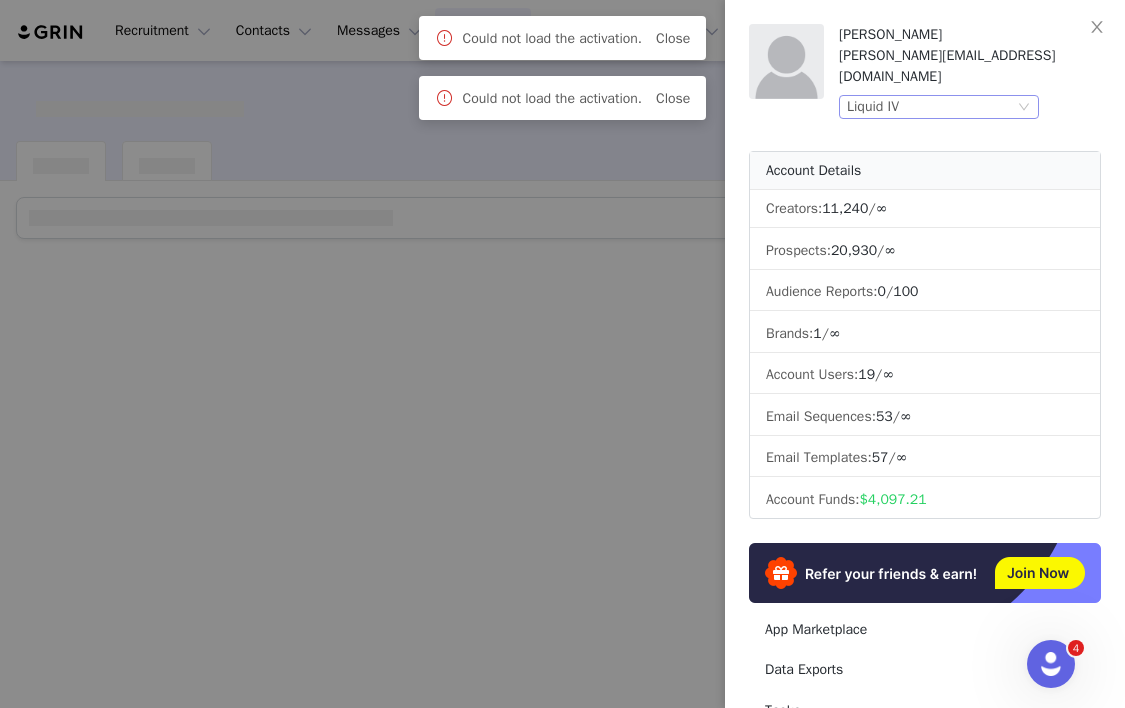 click on "Liquid IV" at bounding box center [939, 107] 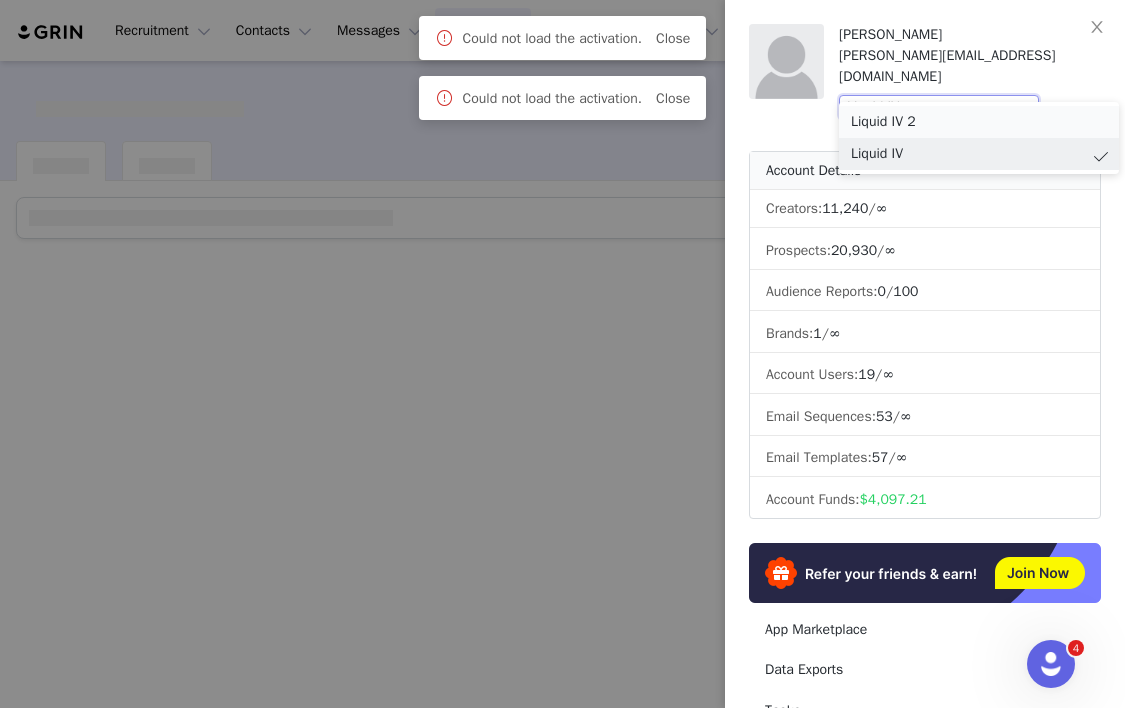 click on "Liquid IV 2" at bounding box center [979, 122] 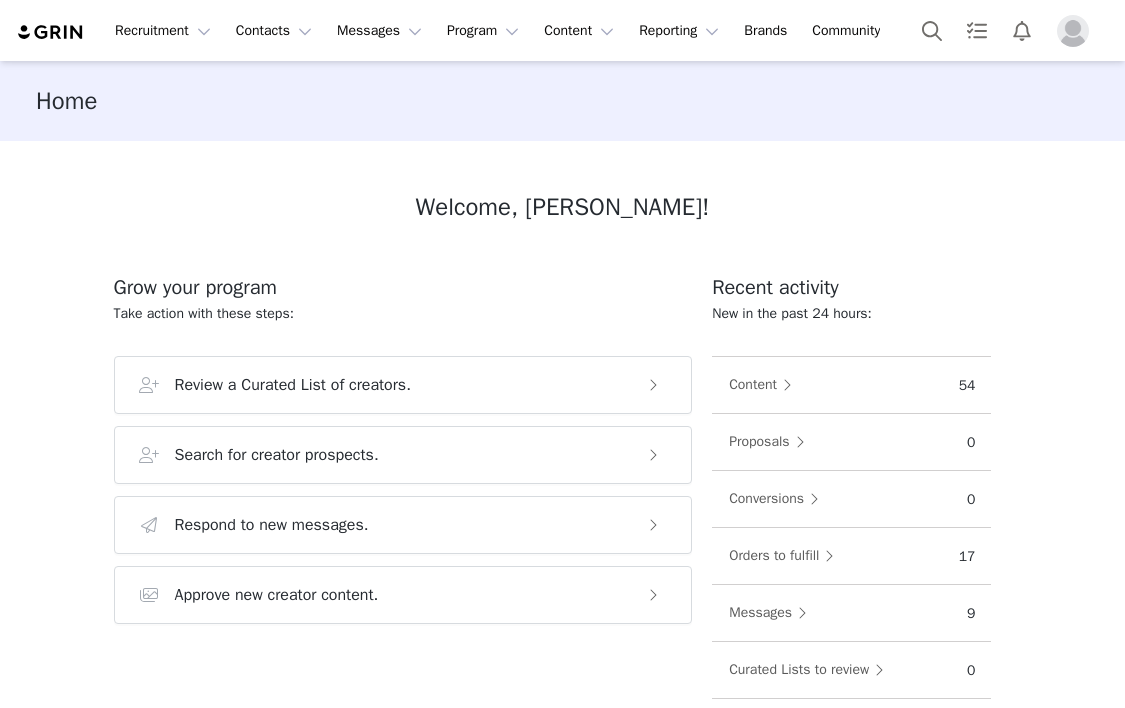 scroll, scrollTop: 0, scrollLeft: 0, axis: both 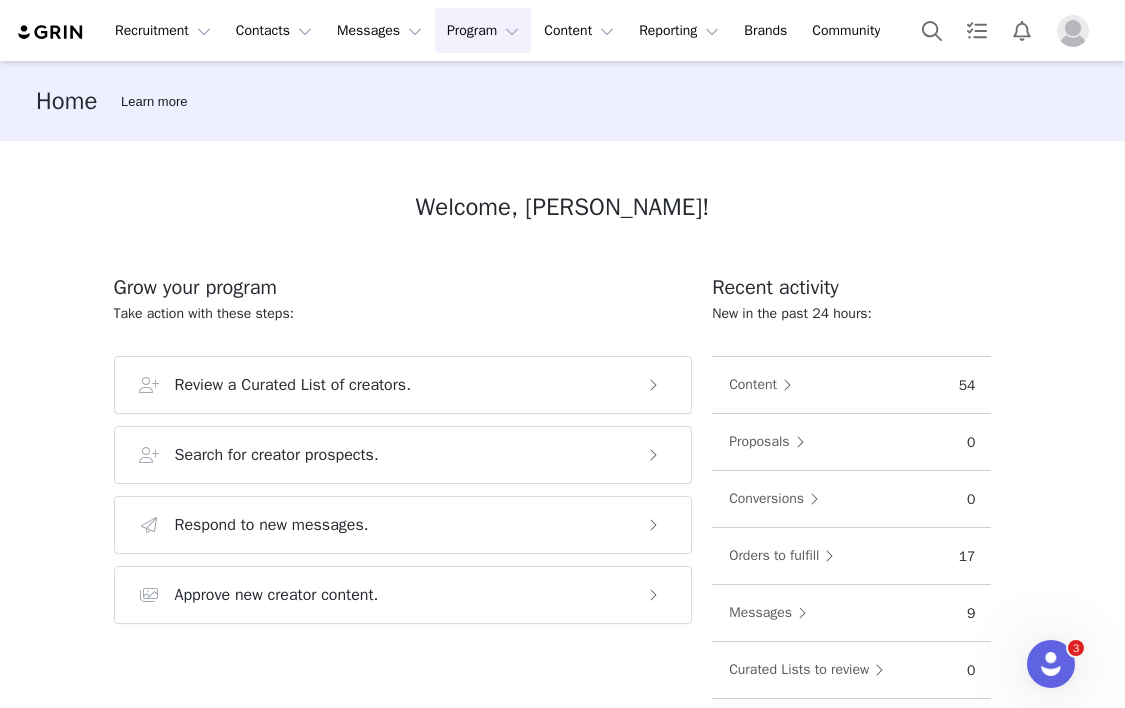 click on "Program Program" at bounding box center [483, 30] 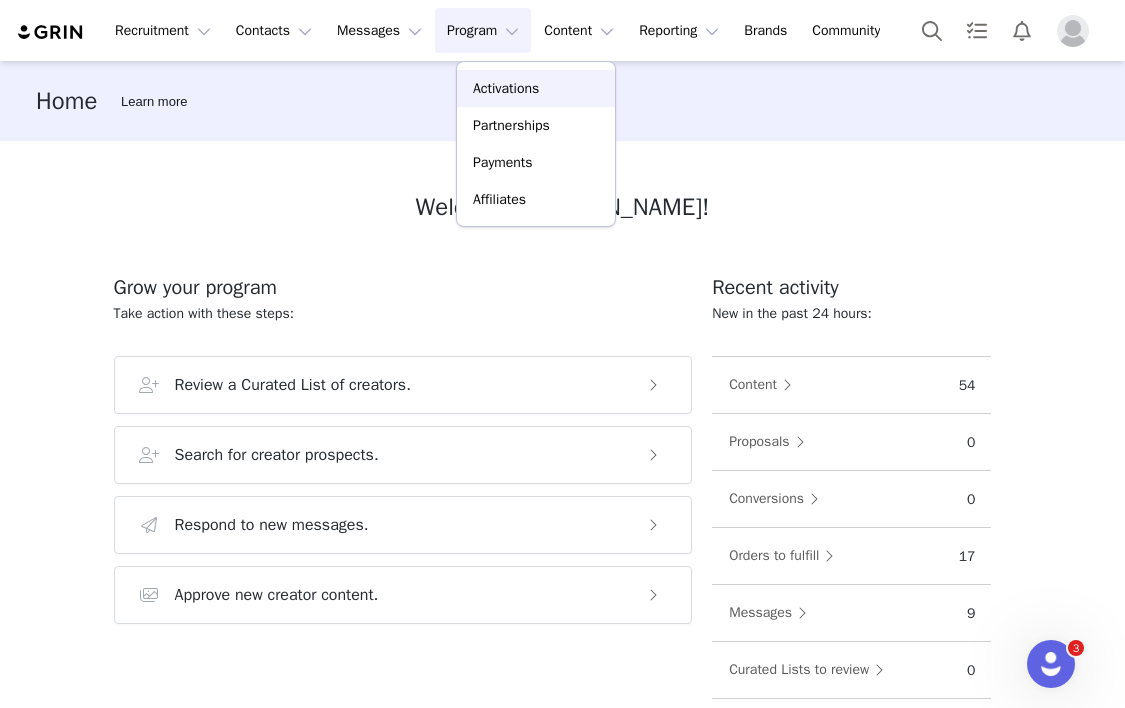 click on "Activations" at bounding box center [506, 88] 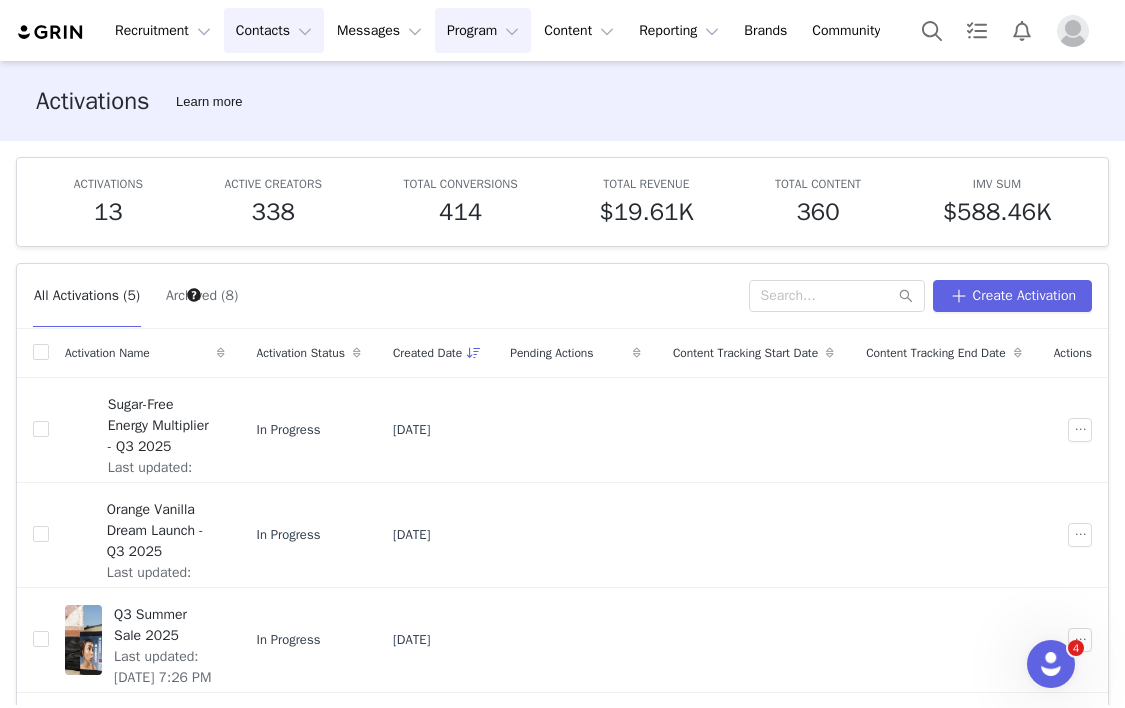 click on "Contacts Contacts" at bounding box center (274, 30) 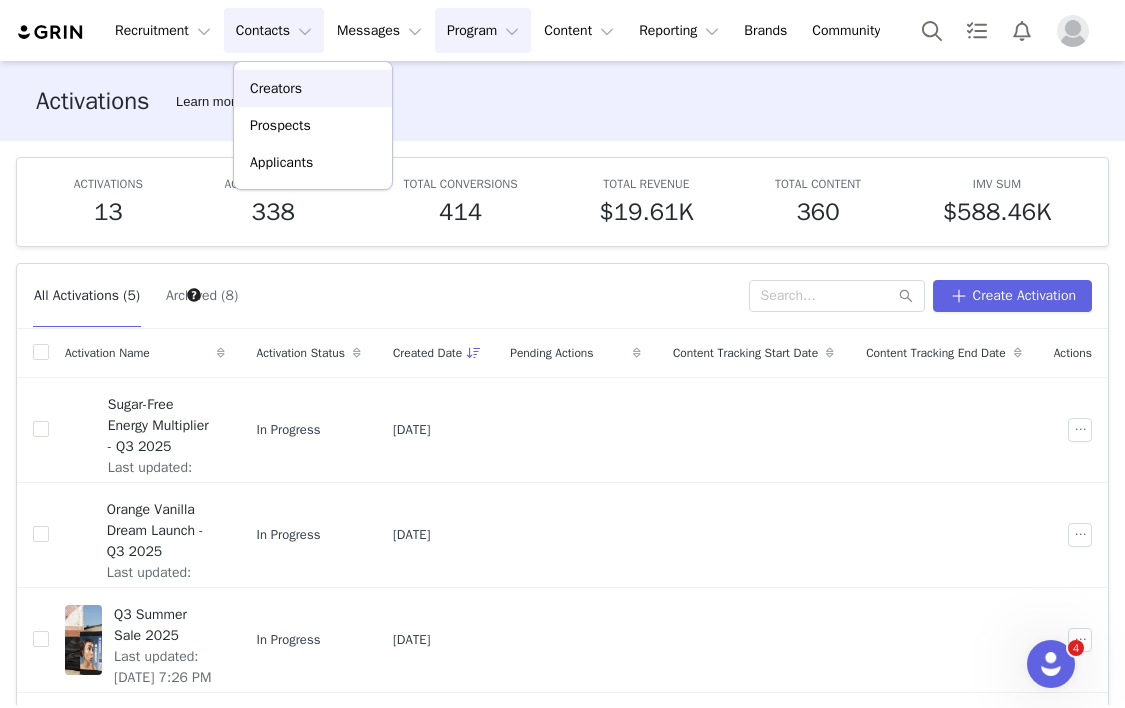 click on "Creators" at bounding box center (276, 88) 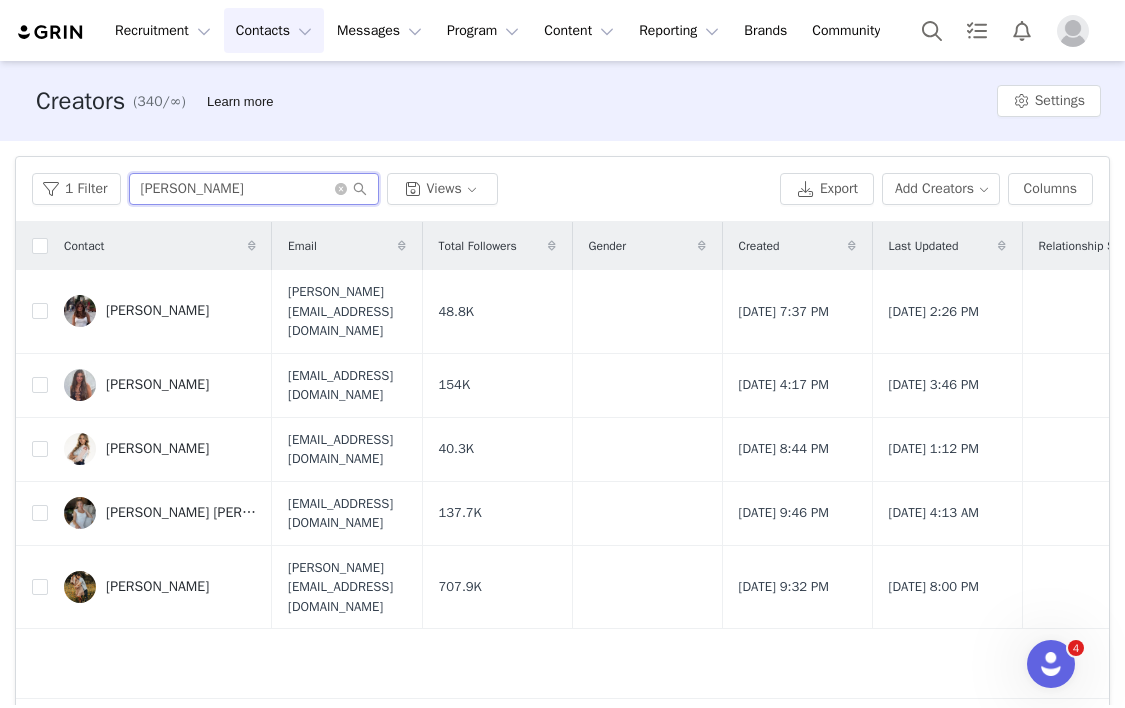 click on "[PERSON_NAME]" at bounding box center [254, 189] 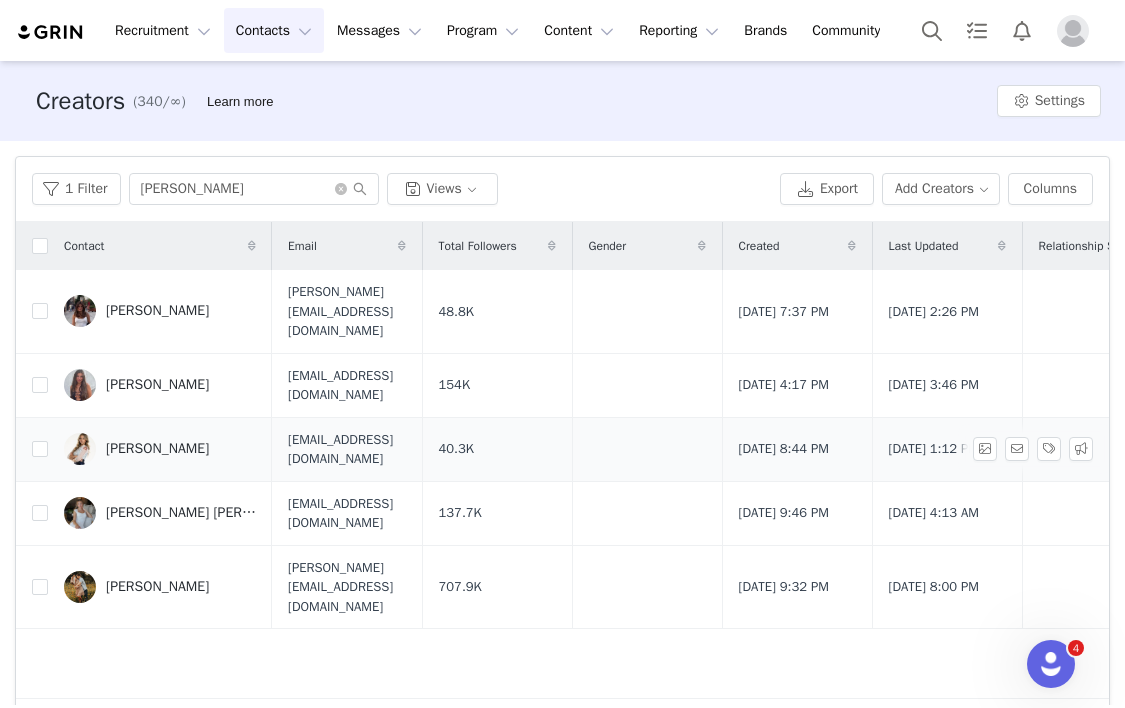 click on "[PERSON_NAME]" at bounding box center [157, 449] 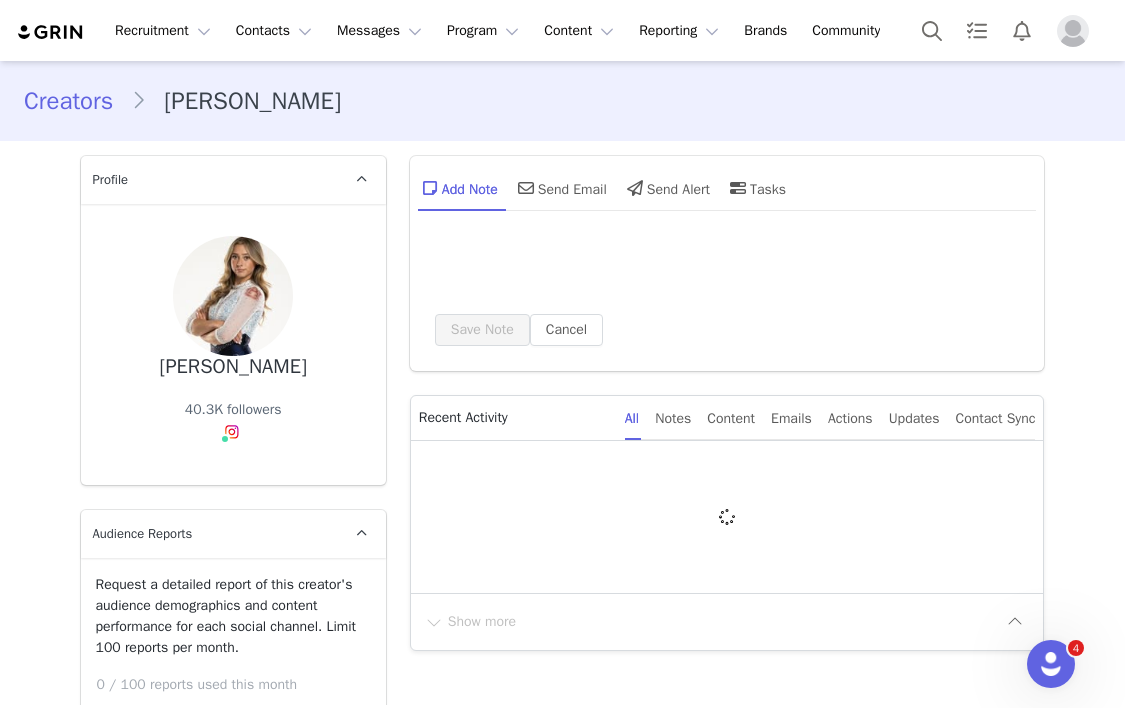 type on "+1 ([GEOGRAPHIC_DATA])" 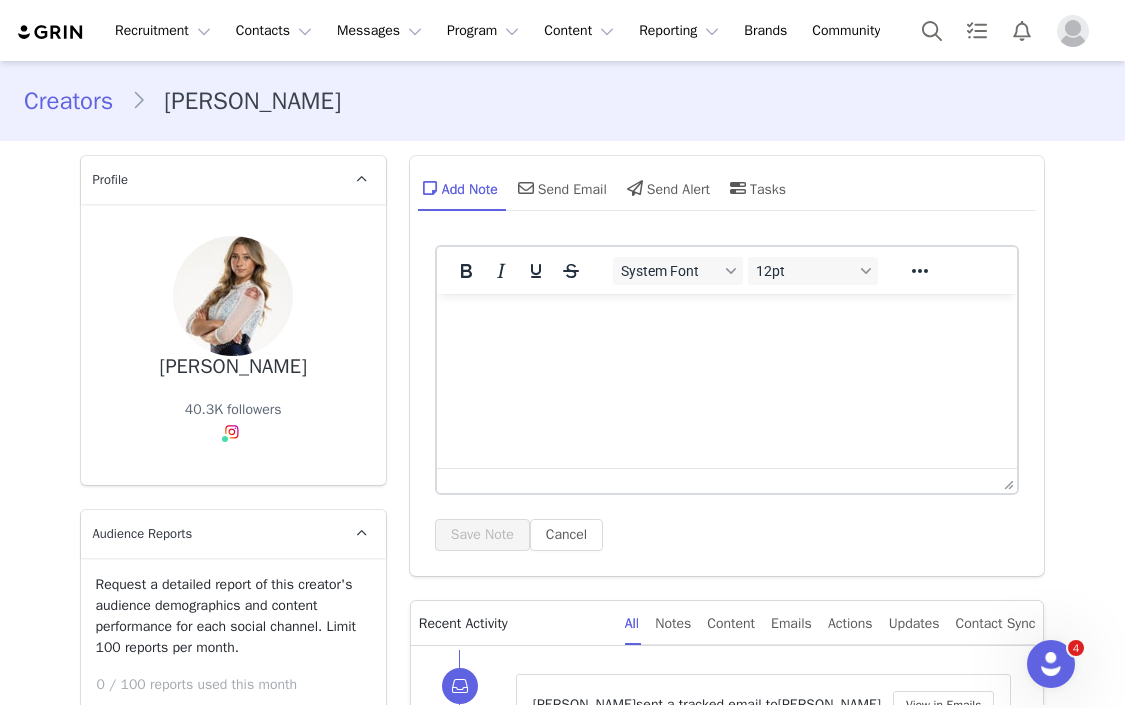 scroll, scrollTop: 0, scrollLeft: 0, axis: both 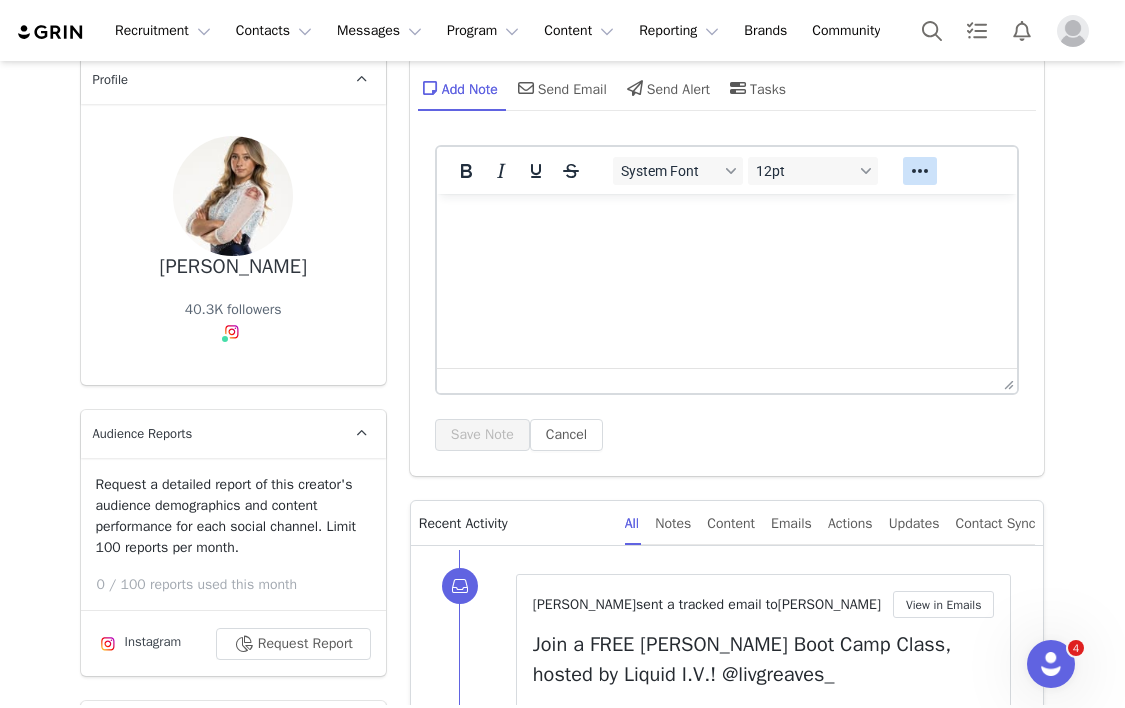 click 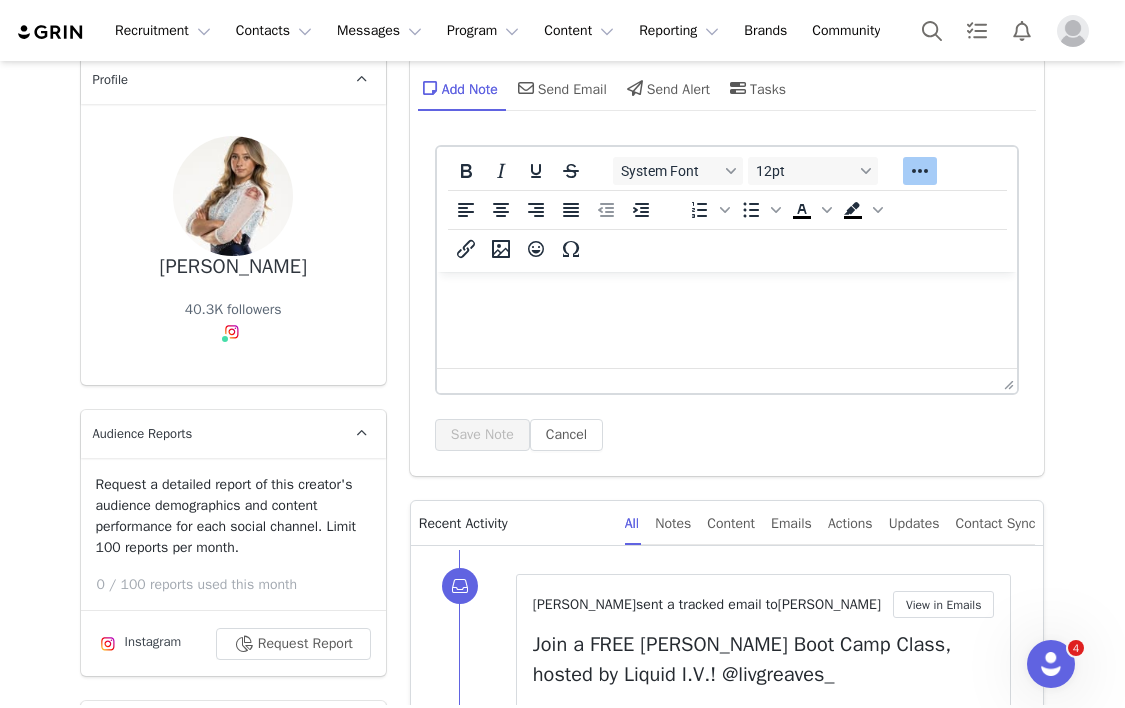 click at bounding box center (726, 299) 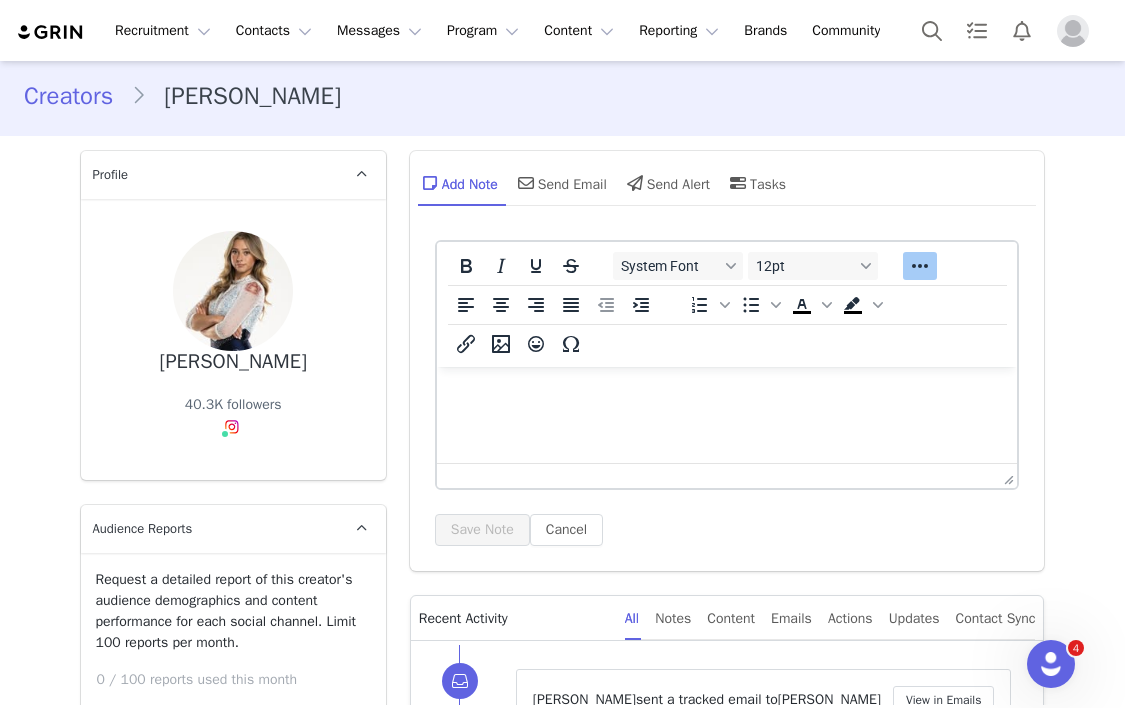 scroll, scrollTop: 1, scrollLeft: 0, axis: vertical 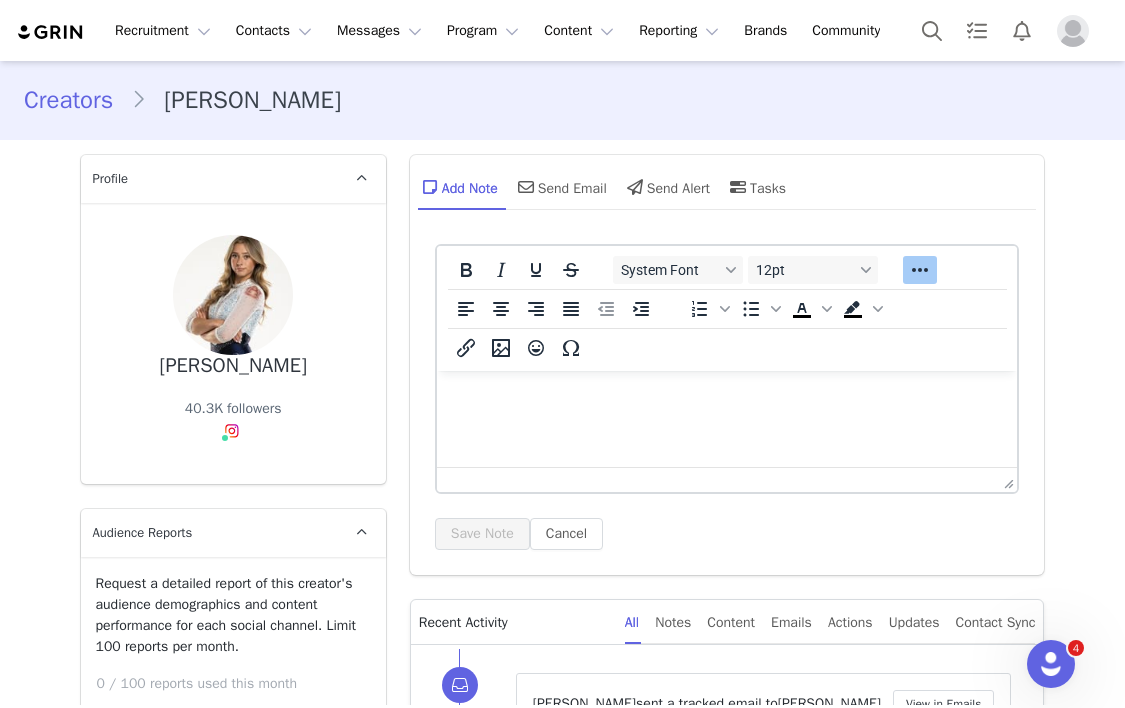 click at bounding box center (726, 398) 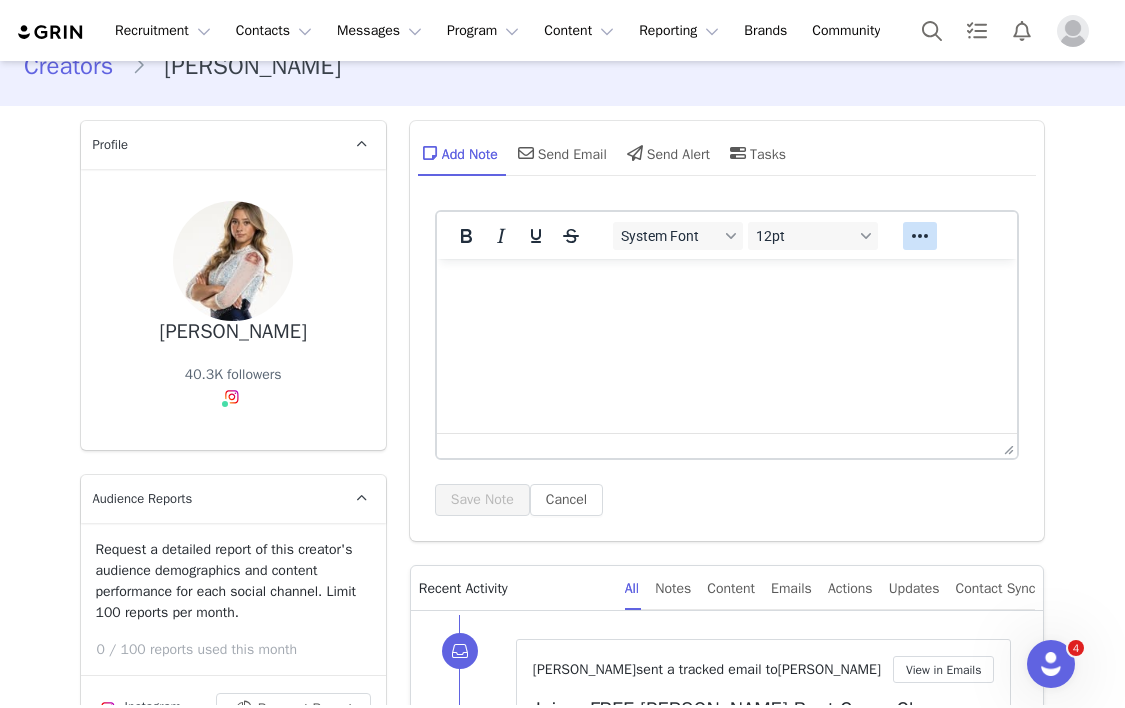 scroll, scrollTop: 47, scrollLeft: 0, axis: vertical 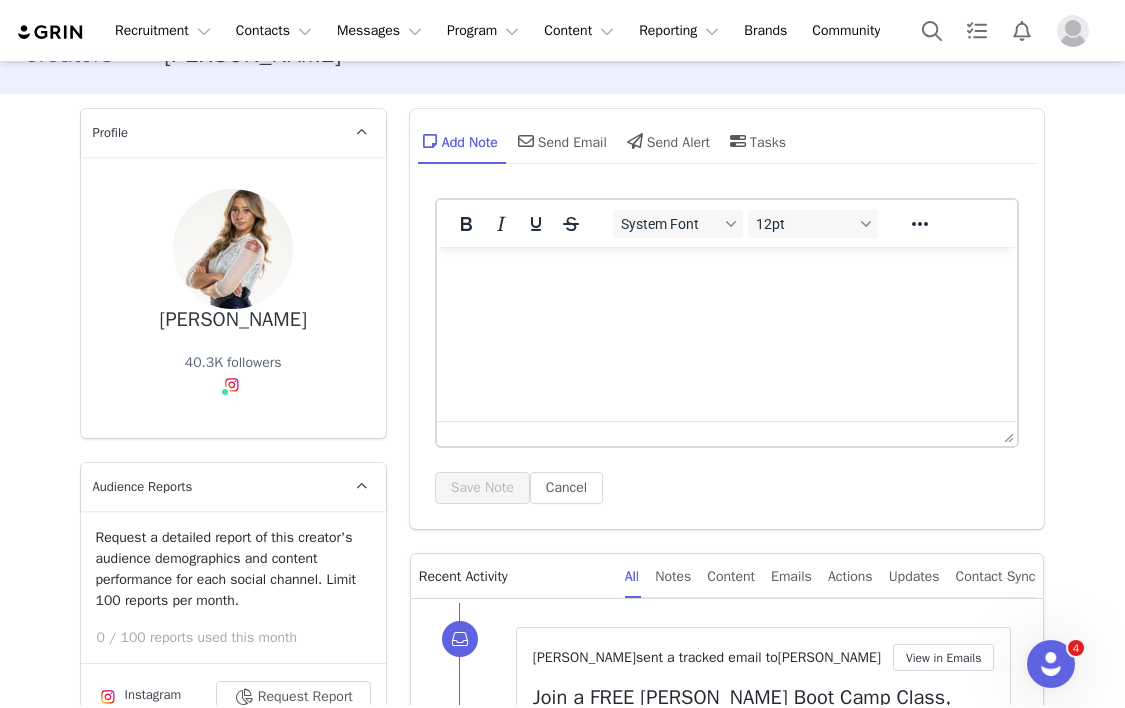 click at bounding box center [726, 274] 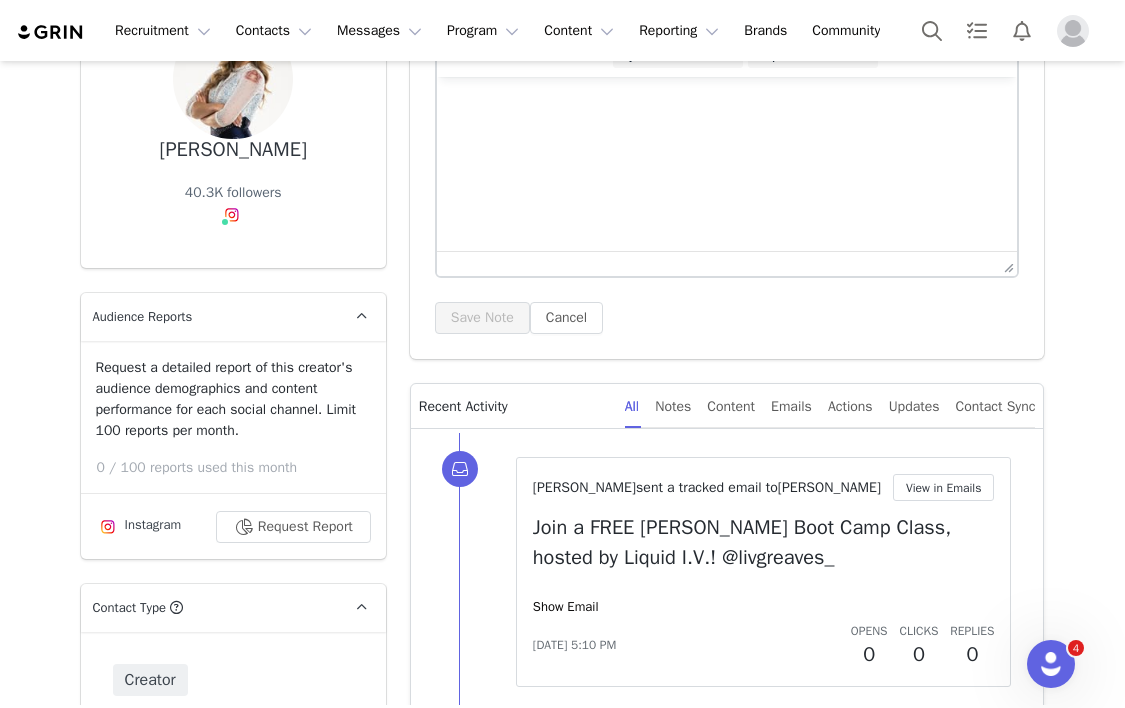 scroll, scrollTop: 2389, scrollLeft: 0, axis: vertical 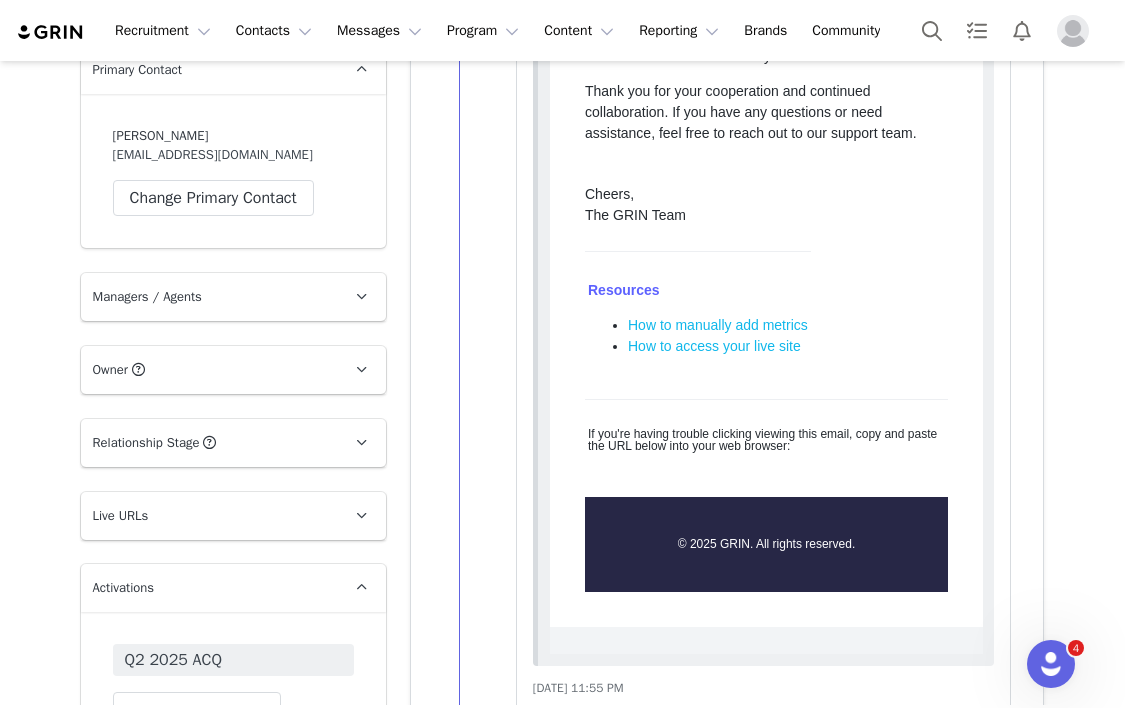 click on "Live URLs" at bounding box center [209, 516] 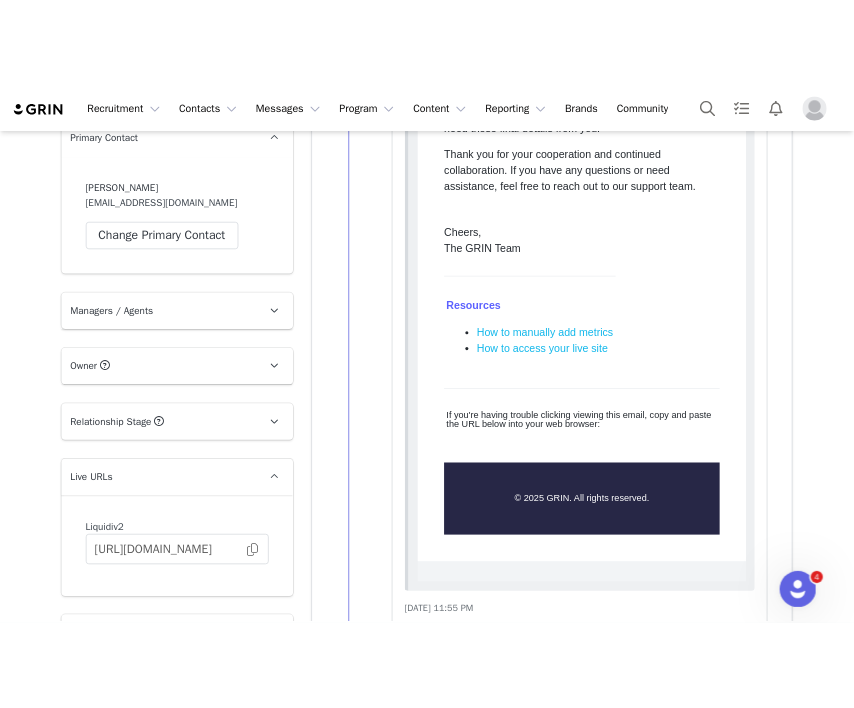 scroll, scrollTop: 2479, scrollLeft: 0, axis: vertical 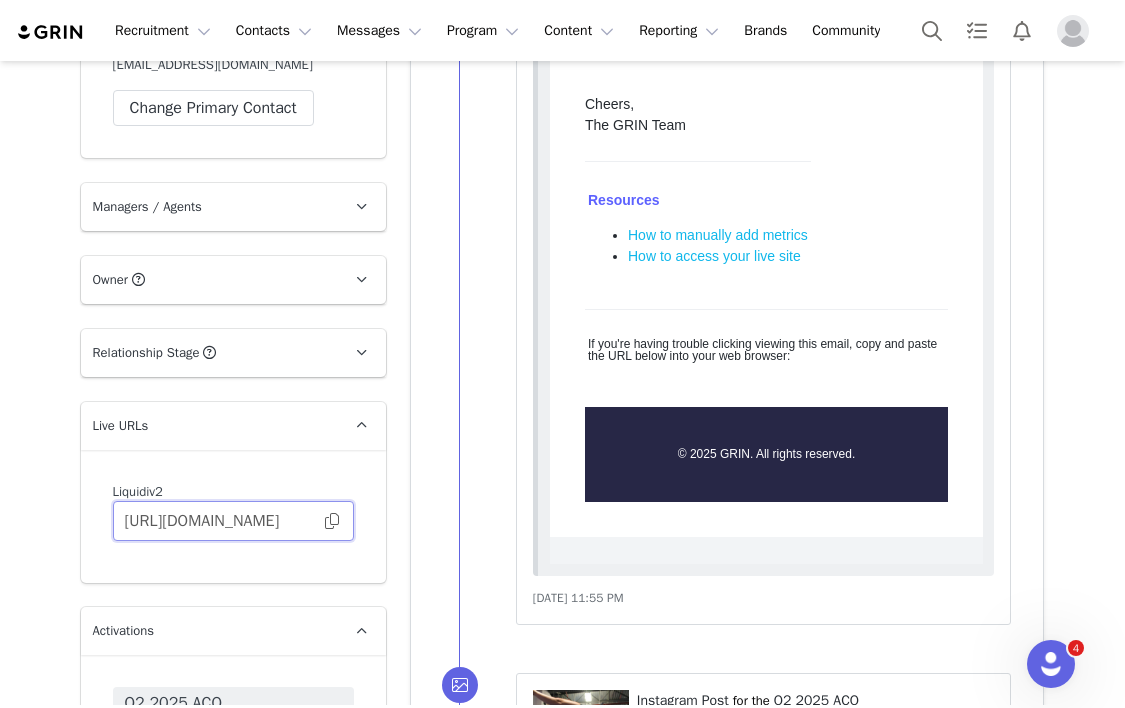 click on "https://liquidiv2.grin.live/386a07a8-1796-43fd-8480-f9dff80f1037" at bounding box center (233, 521) 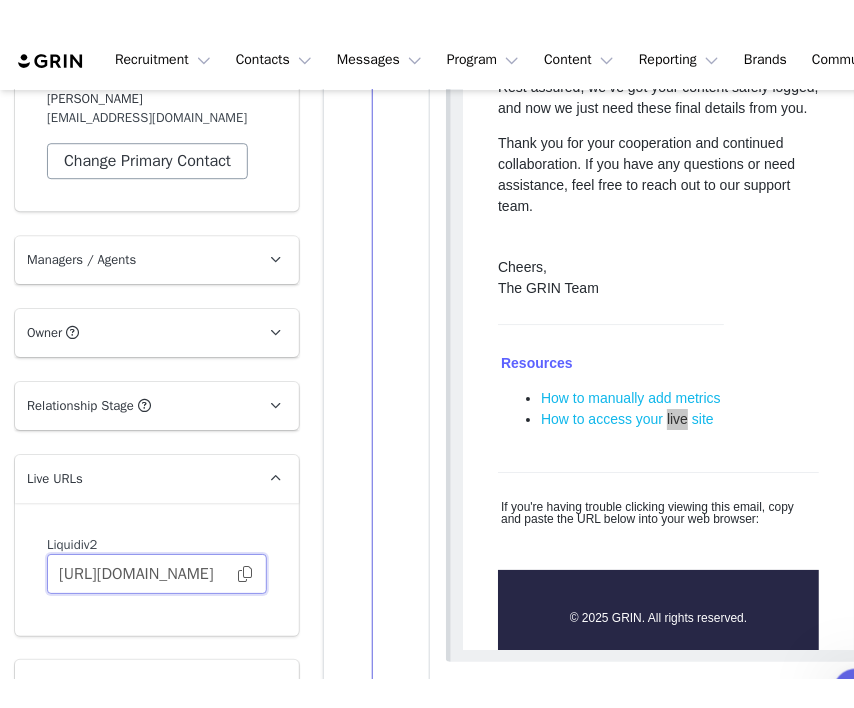 scroll, scrollTop: 2543, scrollLeft: 0, axis: vertical 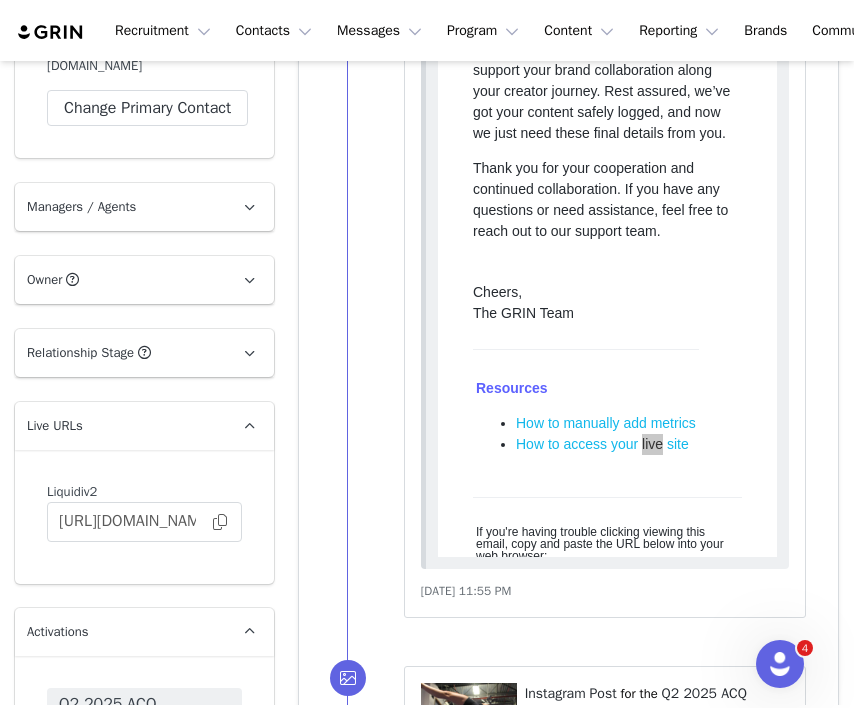 click on "Kendall Canessa sent a tracked email to  Olivia Greaves      View in Emails   Join a FREE Barry’s Boot Camp Class, hosted by Liquid I.V.! @livgreaves_   Show Email  Jul 10, 2025, 5:10 PM      Opens  0  Clicks  0  Replies  0   ⁨ Instagram ⁩ ⁨ Story ⁩ for the ⁨ Q2 2025 ACQ ⁩ 4.4K  0  Details Download View on Instagram   Jun 27, 2025, 10:00 PM Unlabeled Labels & Tags  Save  Cancel  Media Content Rights   ⁨ Instagram ⁩ ⁨ Story ⁩ for the ⁨ Q2 2025 ACQ ⁩ 4.4K  0  Details Download View on Instagram   Jun 27, 2025, 9:59 PM Unlabeled Labels & Tags  Save  Cancel  Media Content Rights ⁨Email⁩ alert was sent to ⁨ Olivia Greaves ⁩ Jun 26, 2025, 11:55 PM   ⁨ Instagram ⁩ ⁨ Post ⁩ for the ⁨ Q2 2025 ACQ ⁩  N/A  0  20  0.05%  Details Download View on Instagram   Jun 26, 2025, 6:41 PM Unlabeled Labels & Tags  Save  Cancel  Media Content Rights   ⁨ Instagram ⁩ ⁨ Post ⁩ for the ⁨ Q2 2025 ACQ ⁩  N/A  0  20  0.05%  Details Download View on Instagram   Jun 26, 2025, 6:41 PM" at bounding box center (568, 30) 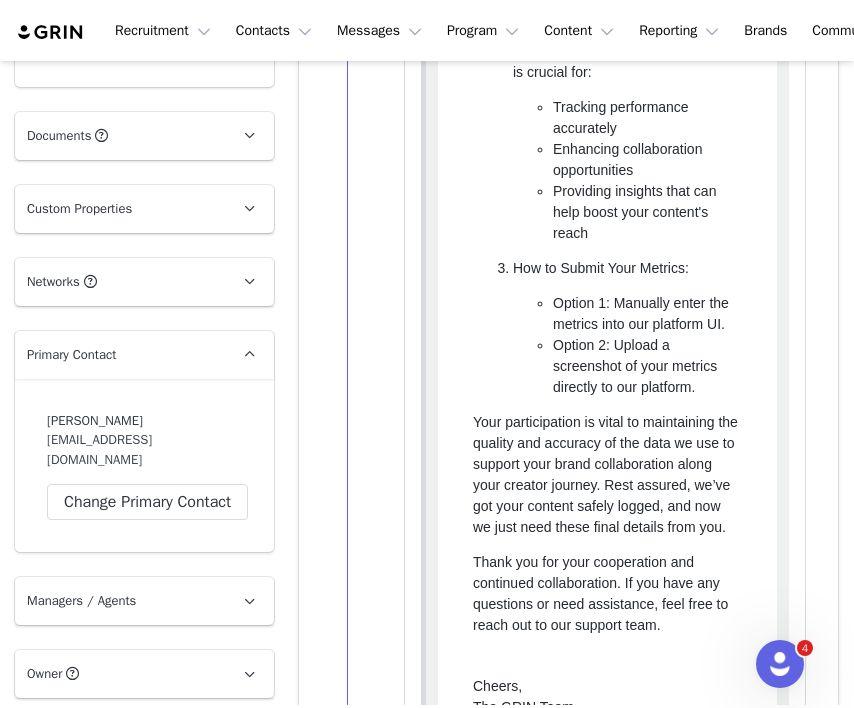 scroll, scrollTop: 1985, scrollLeft: 0, axis: vertical 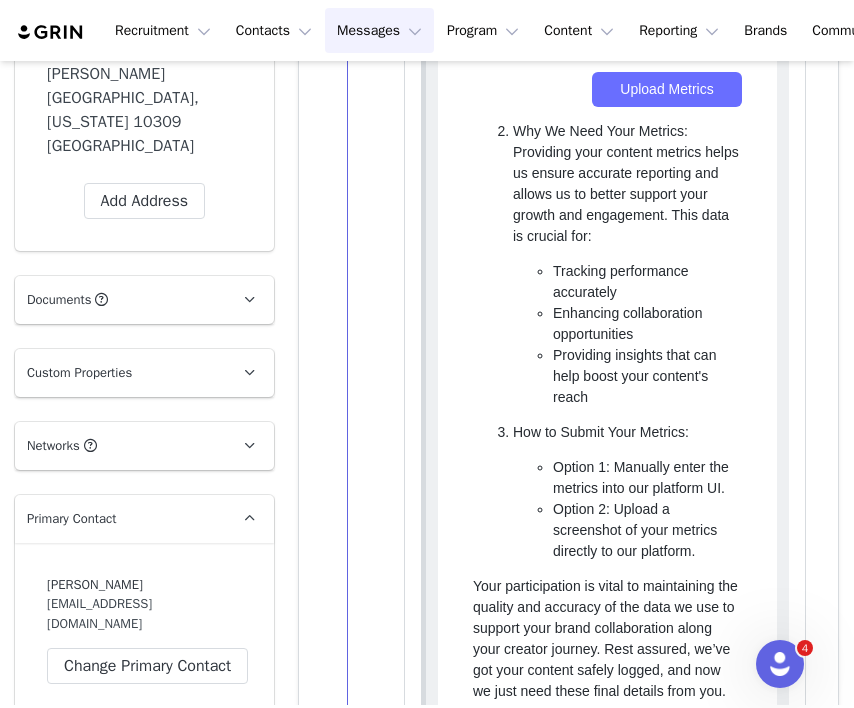 click on "Messages Messages" at bounding box center (379, 30) 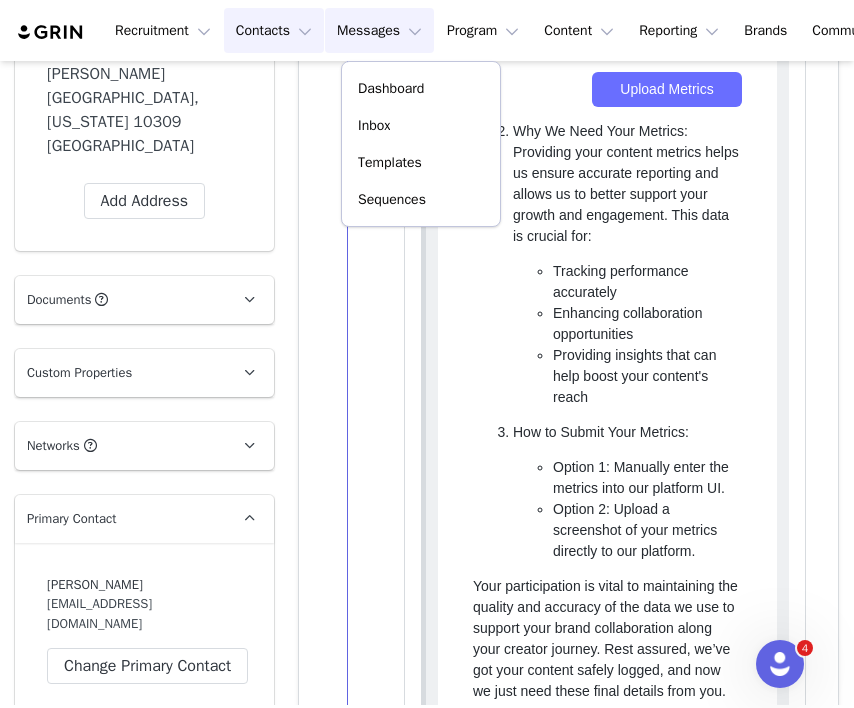 click on "Contacts Contacts" at bounding box center (274, 30) 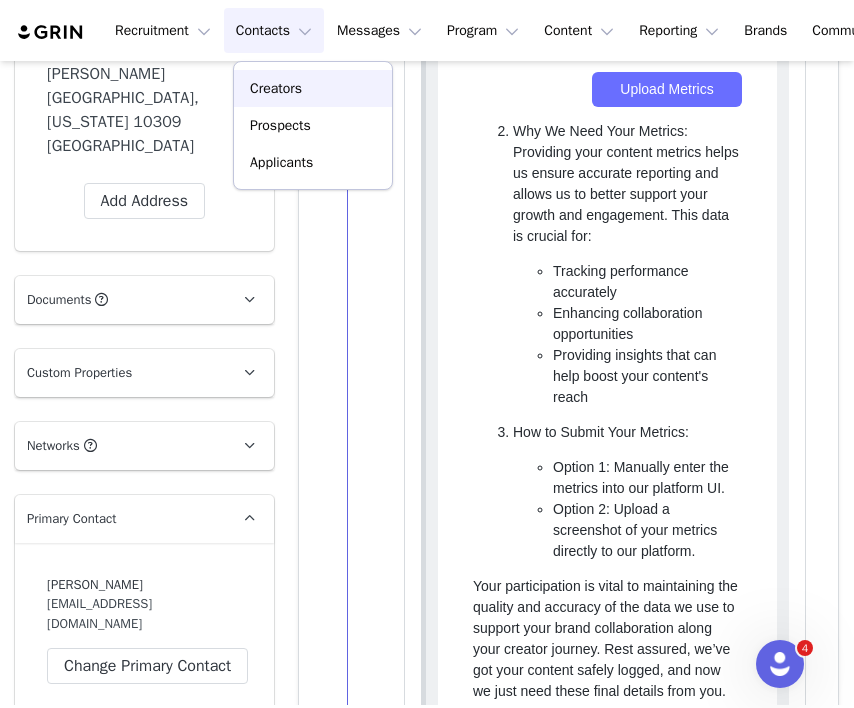 click on "Creators" at bounding box center [313, 88] 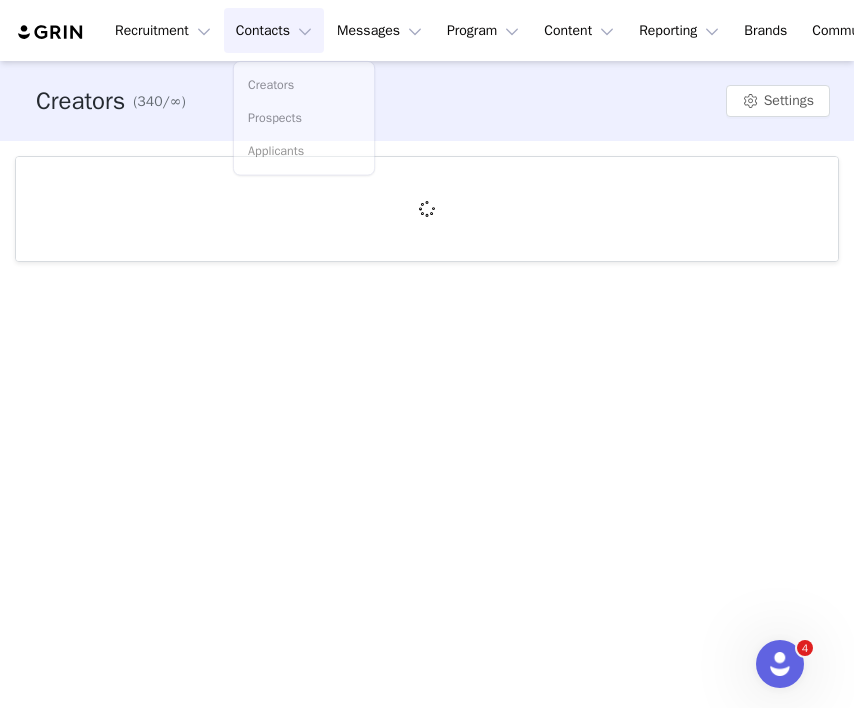 scroll, scrollTop: 0, scrollLeft: 0, axis: both 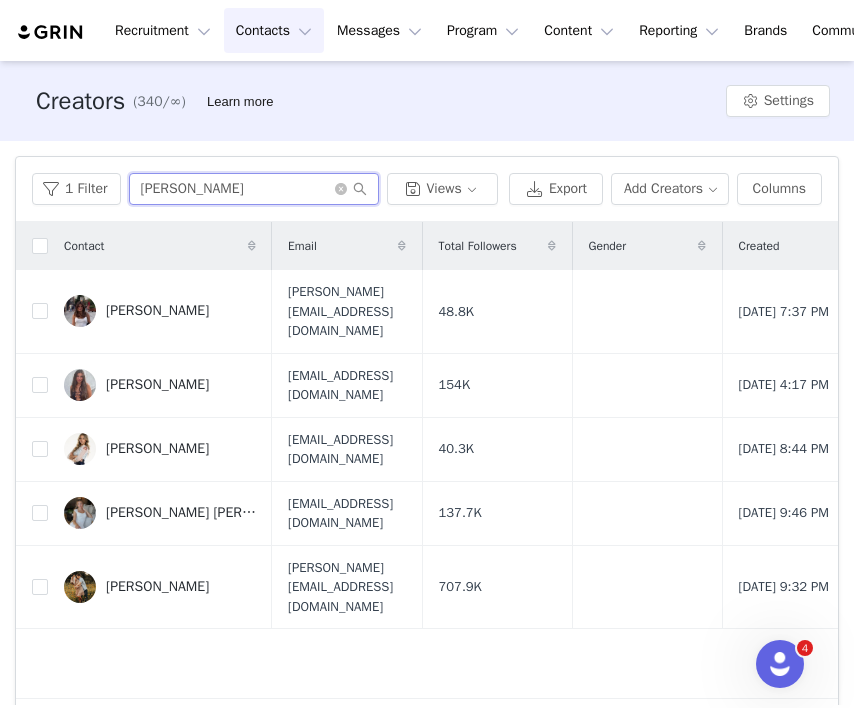 click on "olivia" at bounding box center [254, 189] 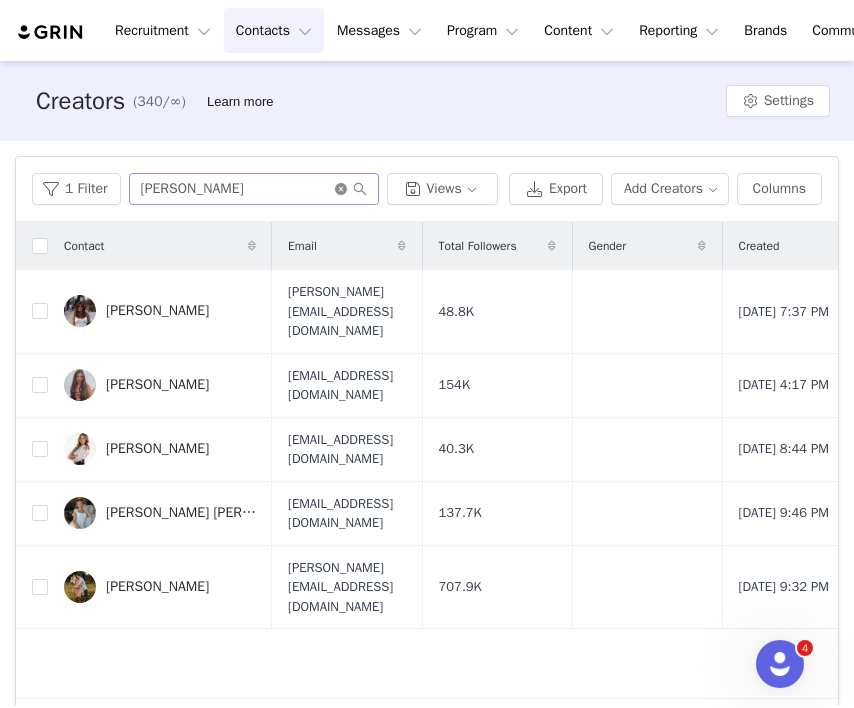 click 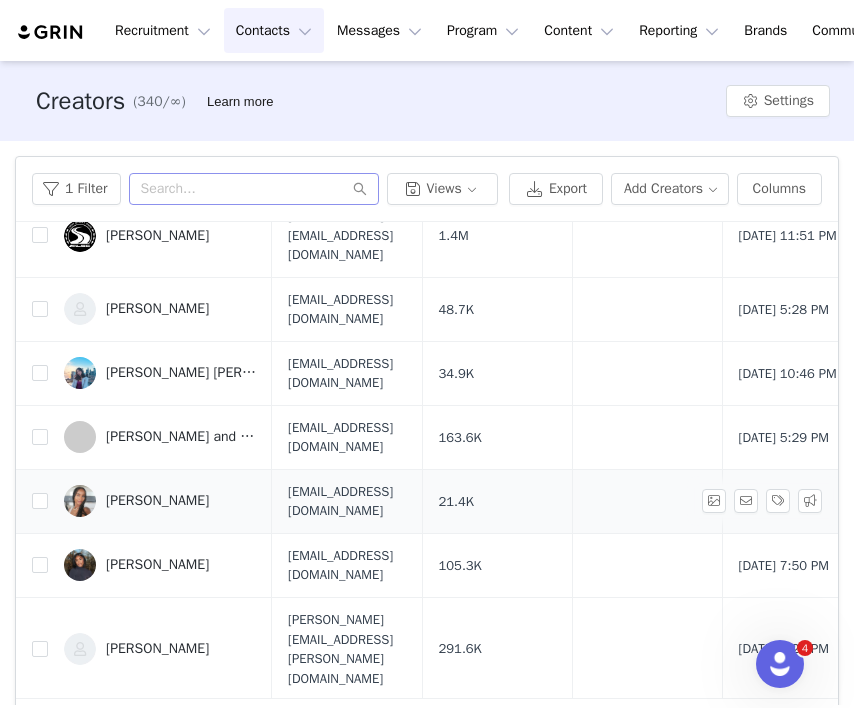 scroll, scrollTop: 954, scrollLeft: 0, axis: vertical 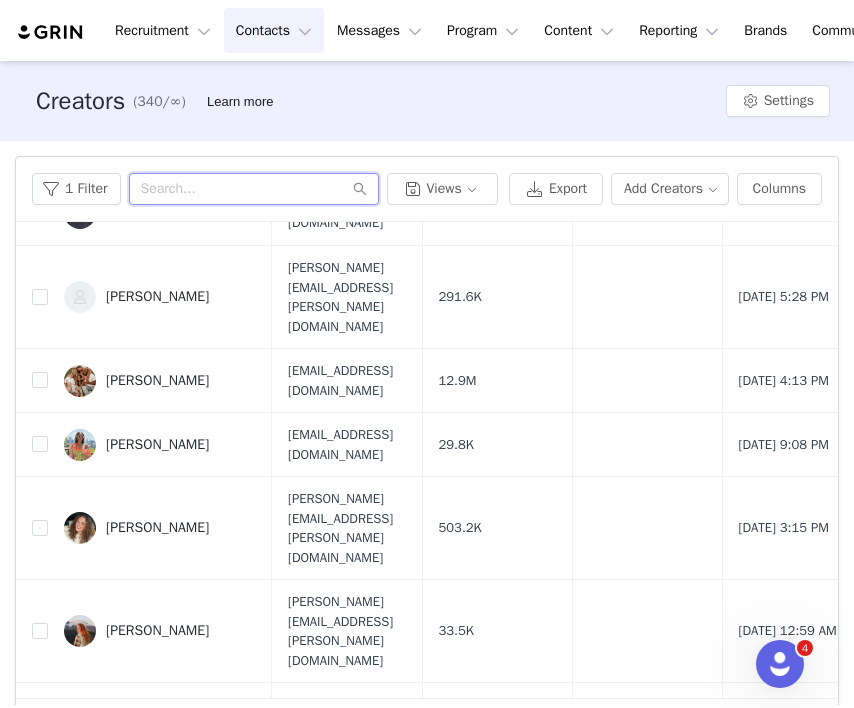 click at bounding box center (254, 189) 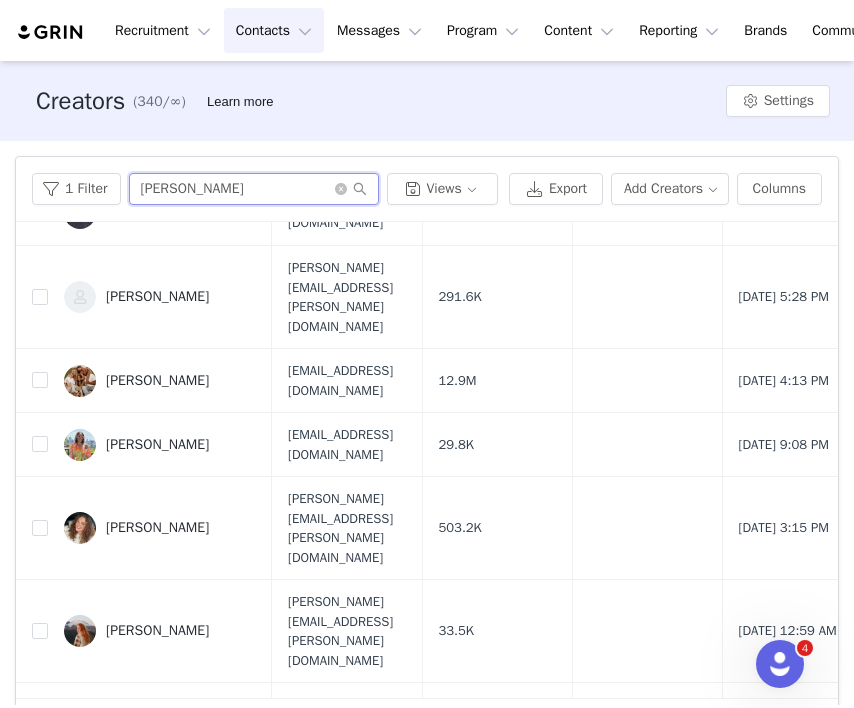 scroll, scrollTop: 0, scrollLeft: 0, axis: both 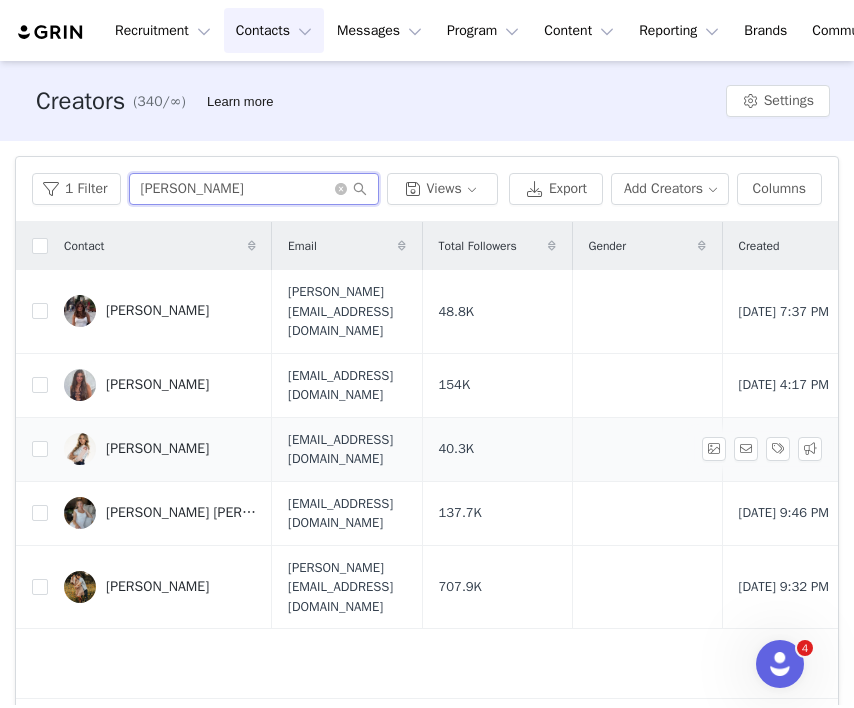 type on "olivia" 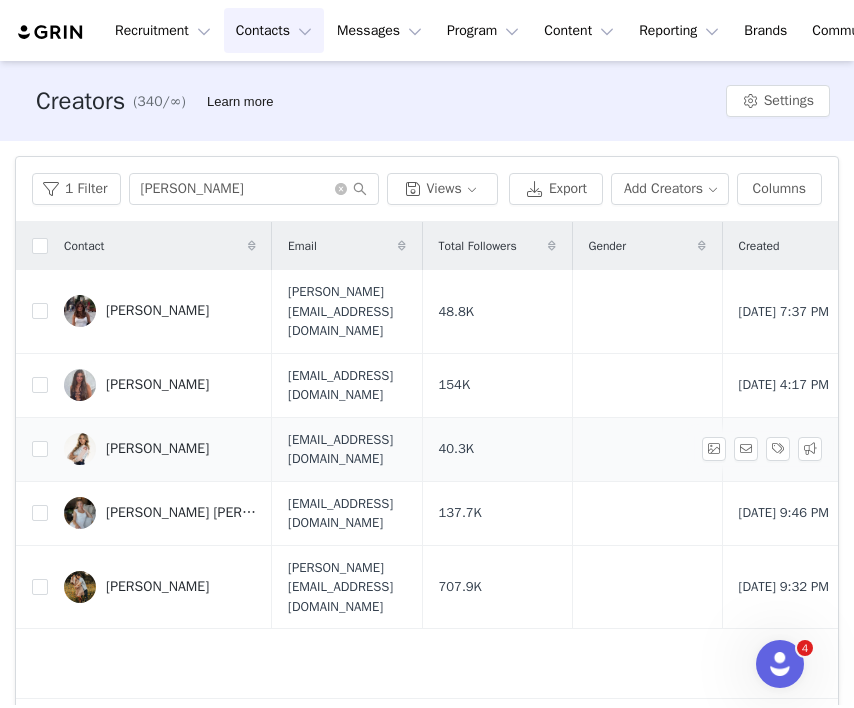 click on "Olivia Greaves" at bounding box center (160, 449) 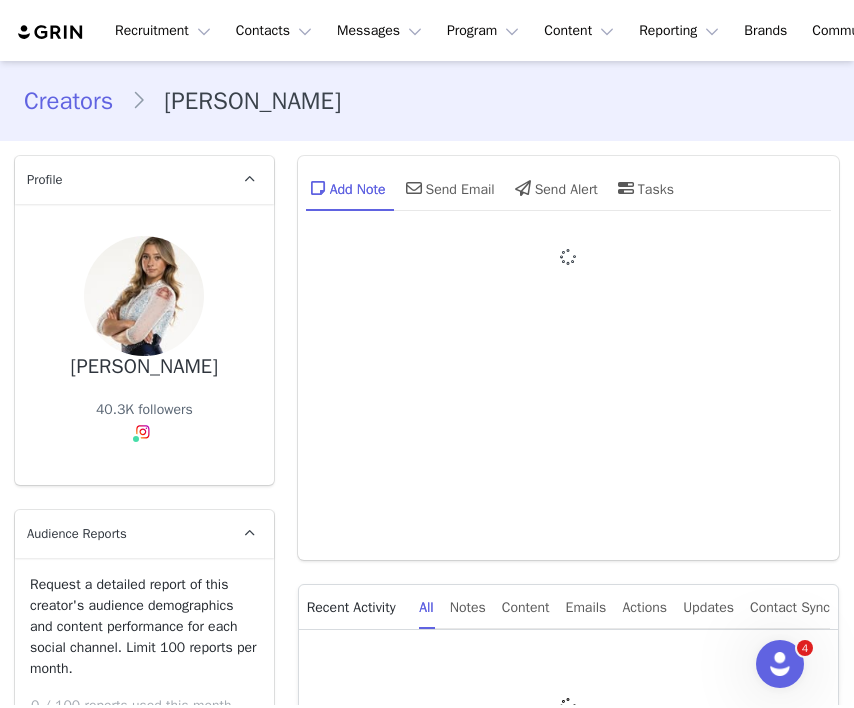 type on "+1 (United States)" 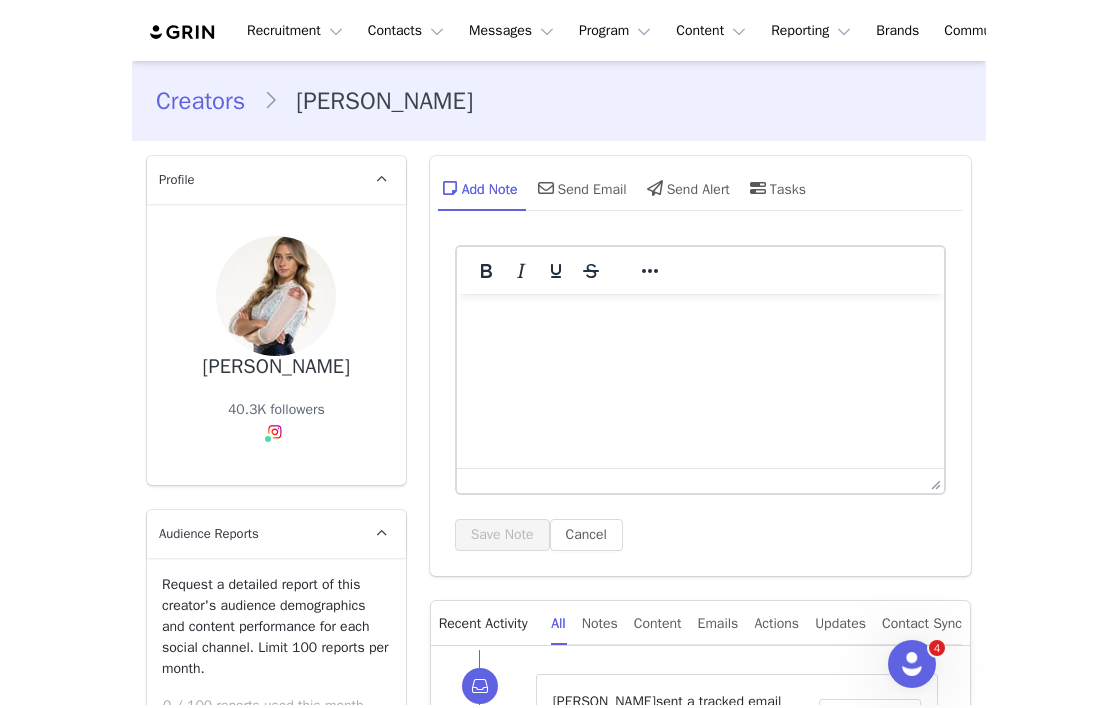 scroll, scrollTop: 0, scrollLeft: 0, axis: both 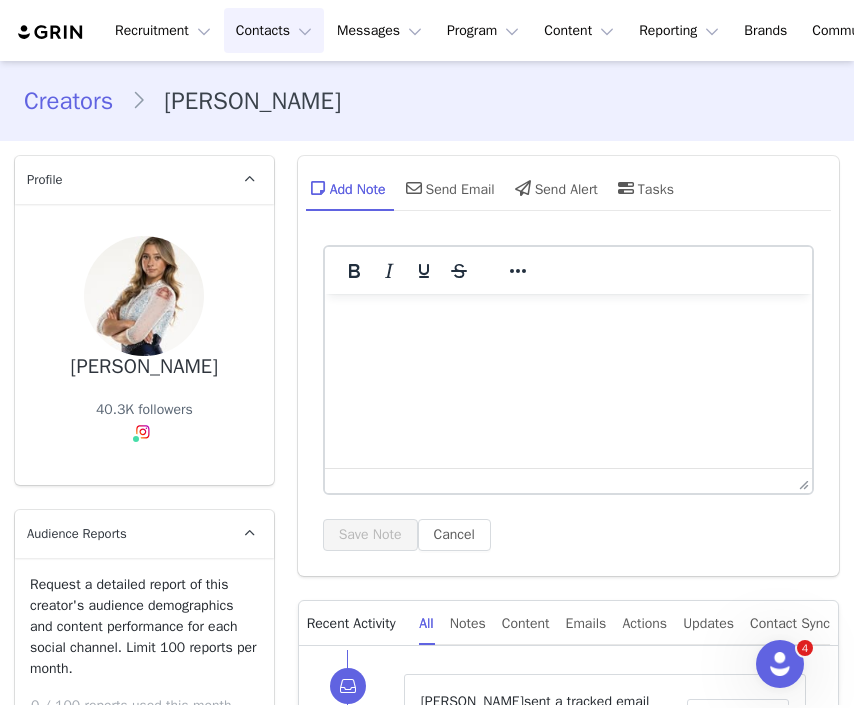 click on "Contacts Contacts" at bounding box center [274, 30] 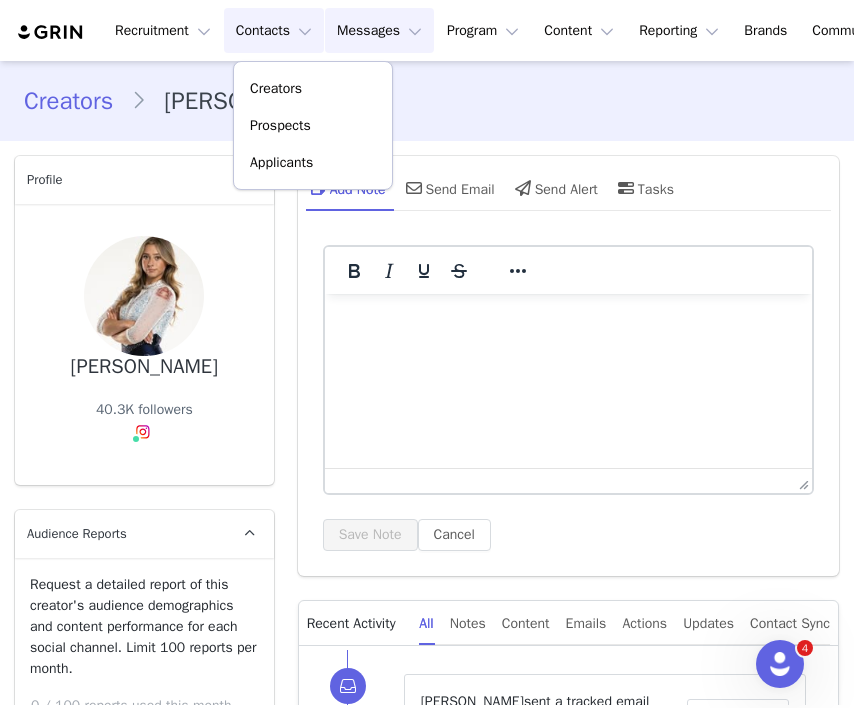 click on "Messages Messages" at bounding box center (379, 30) 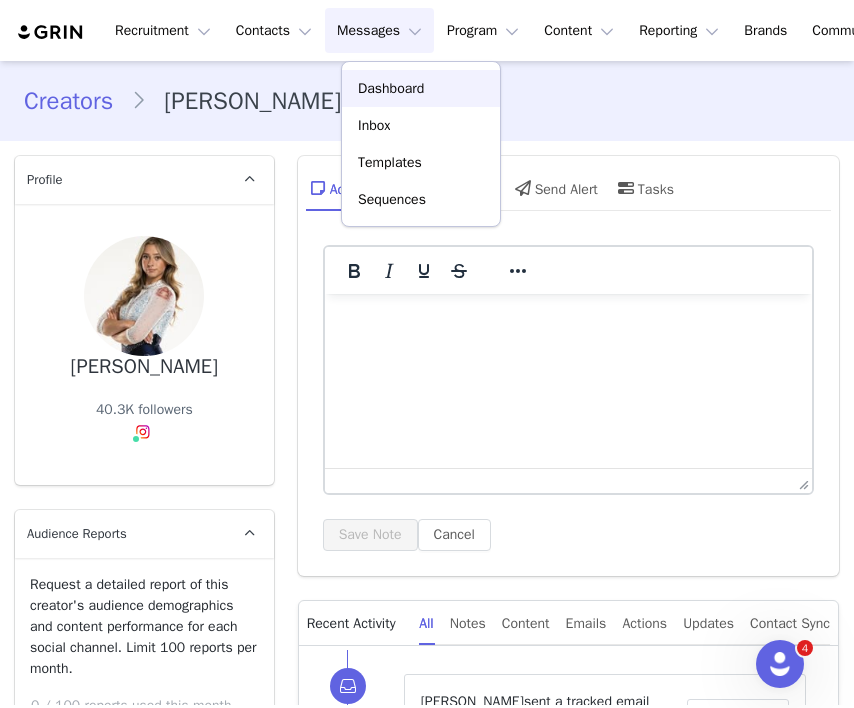 click on "Dashboard" at bounding box center [391, 88] 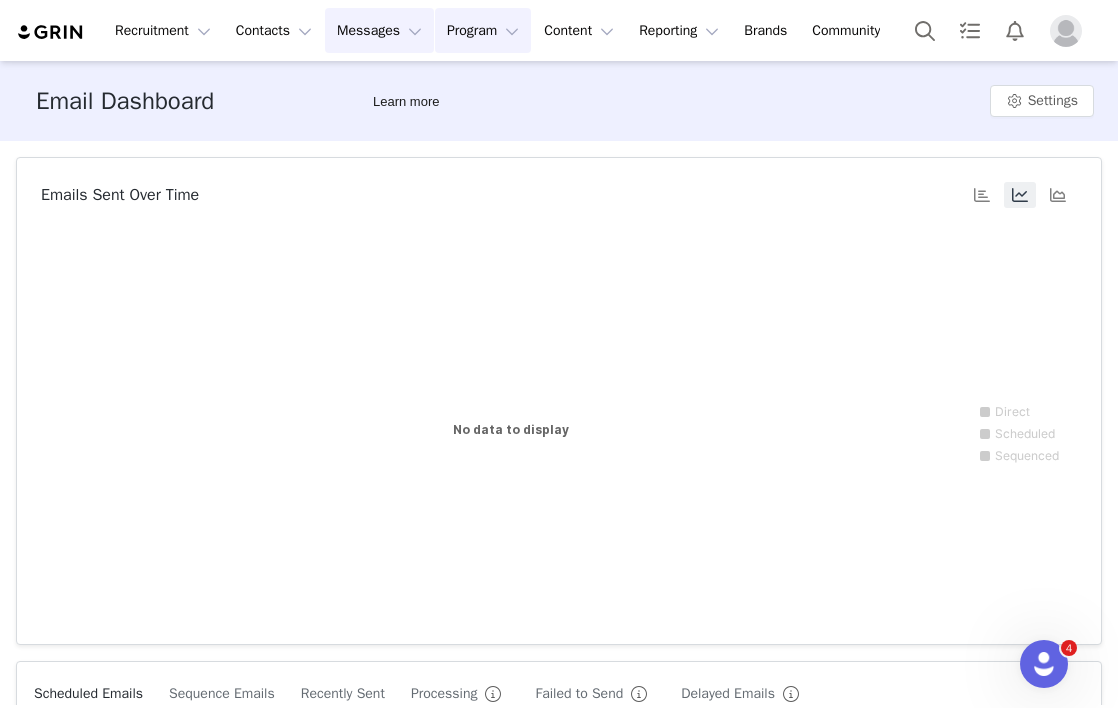 click on "Program Program" at bounding box center (483, 30) 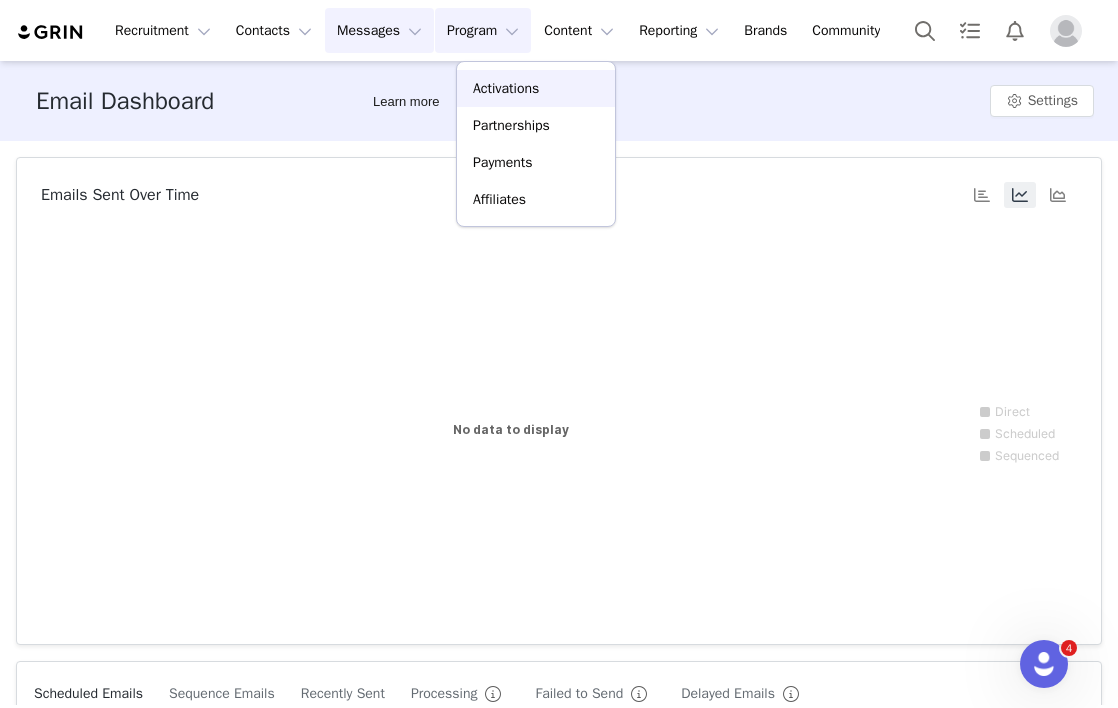 click on "Activations" at bounding box center [506, 88] 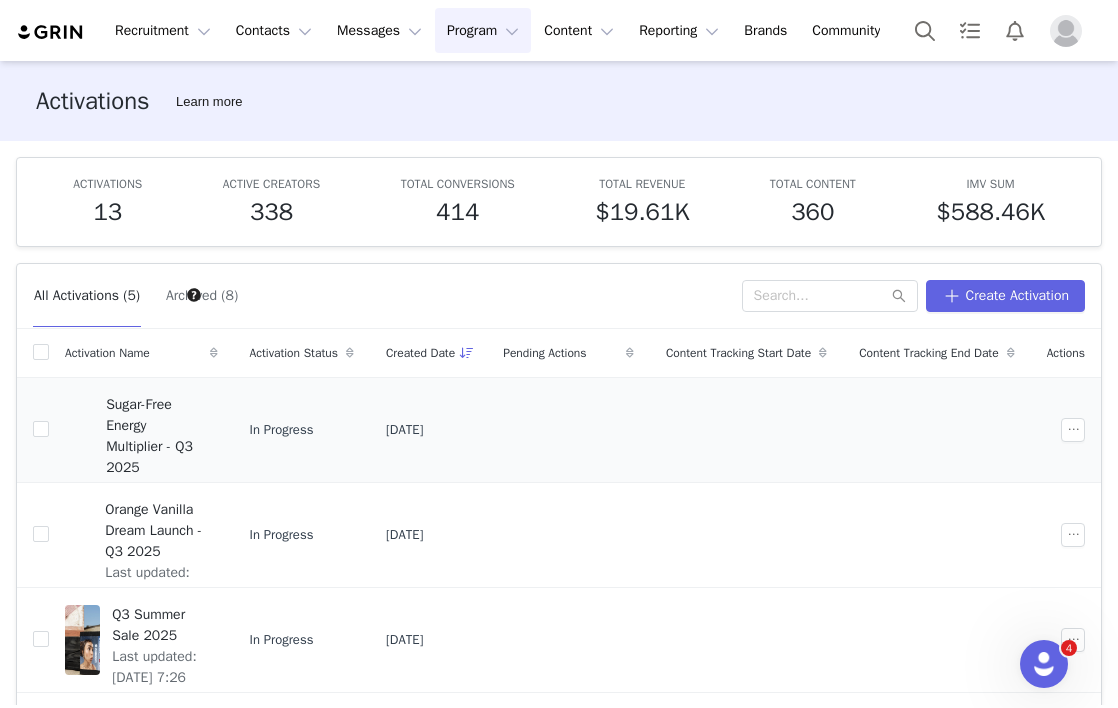 scroll, scrollTop: 165, scrollLeft: 0, axis: vertical 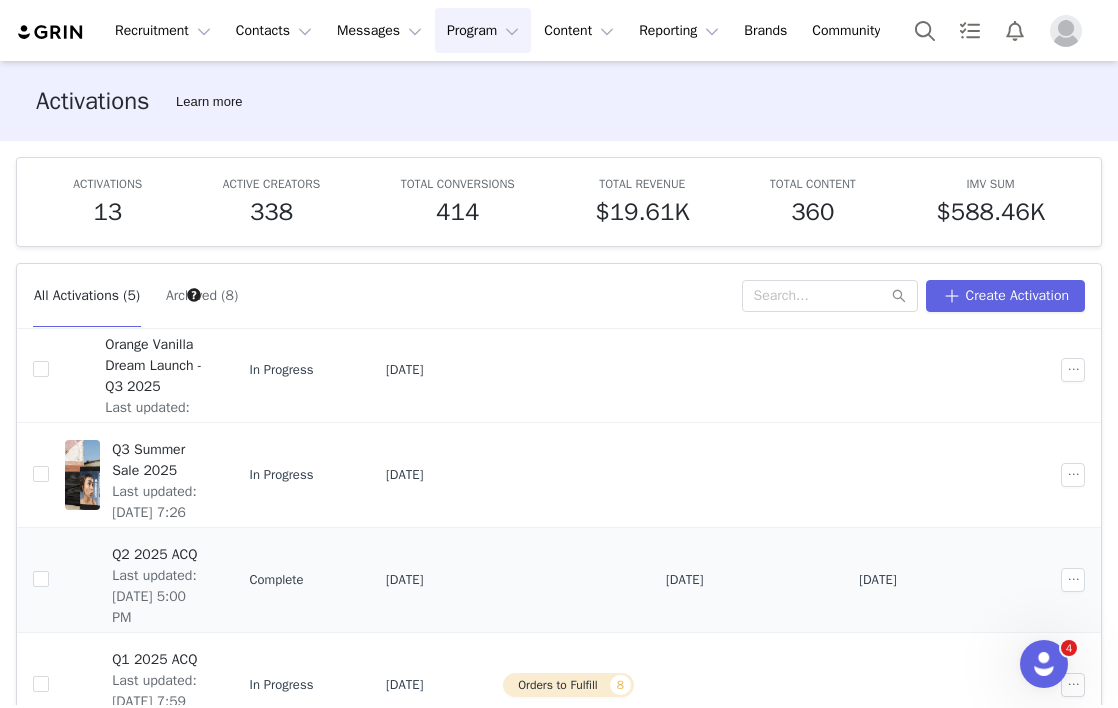 click on "Q2 2025 ACQ Last updated: Jun 30, 2025 5:00 PM" at bounding box center (158, 580) 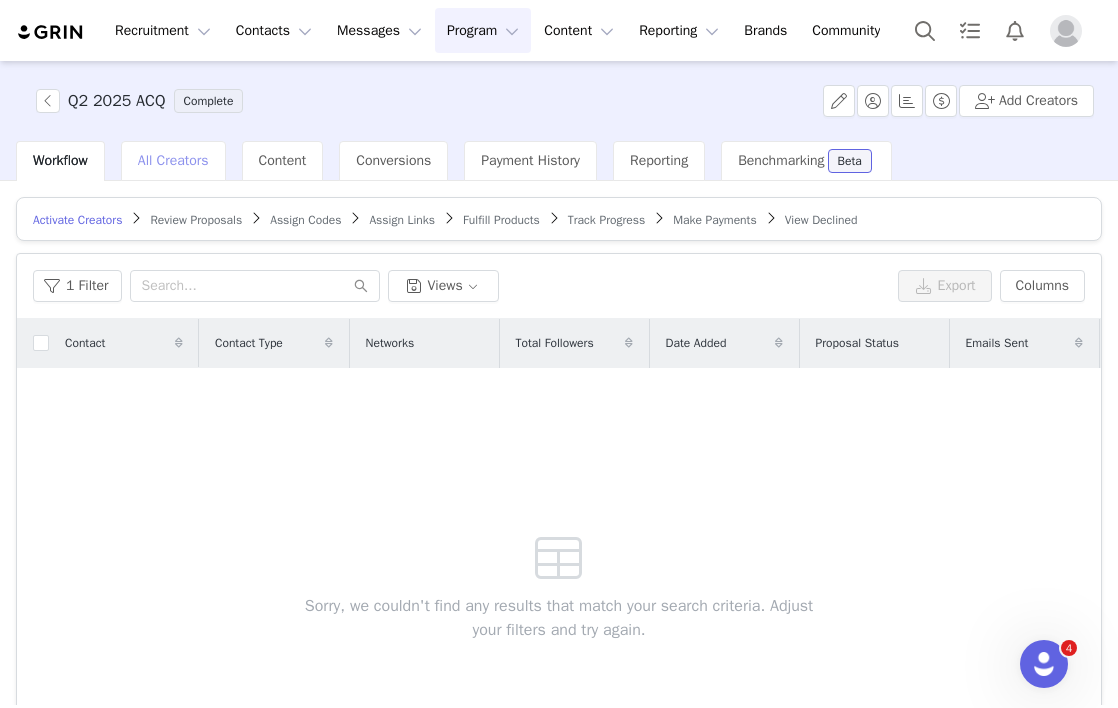 click on "All Creators" at bounding box center [173, 160] 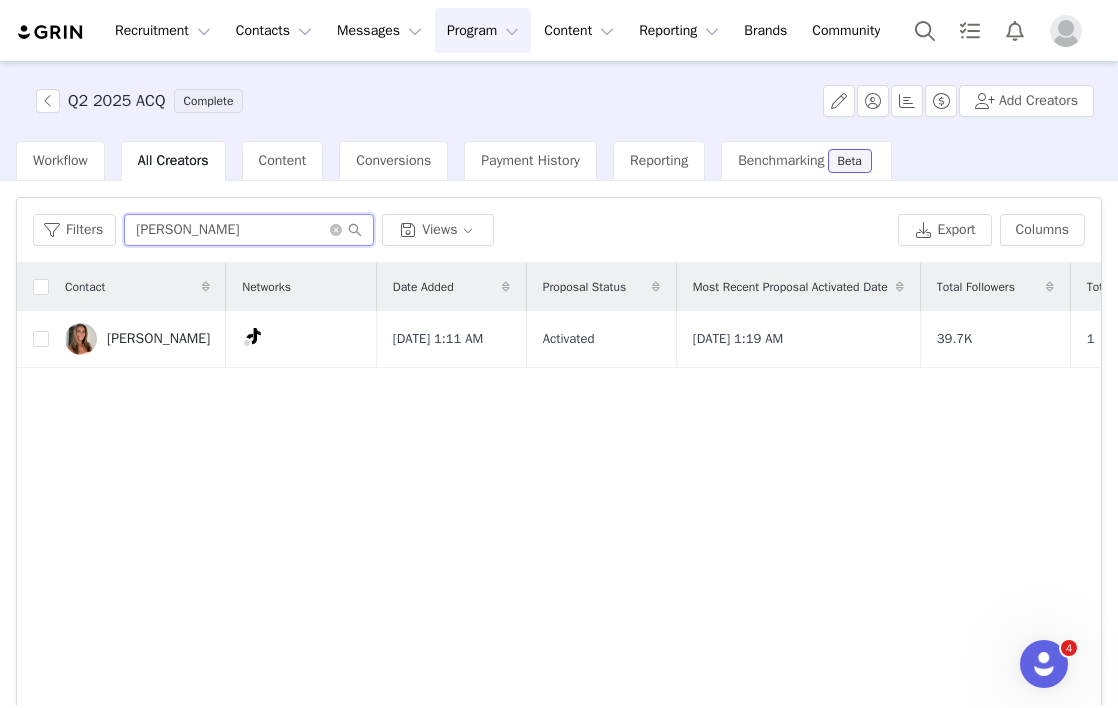 click on "Destiny Benway" at bounding box center [249, 230] 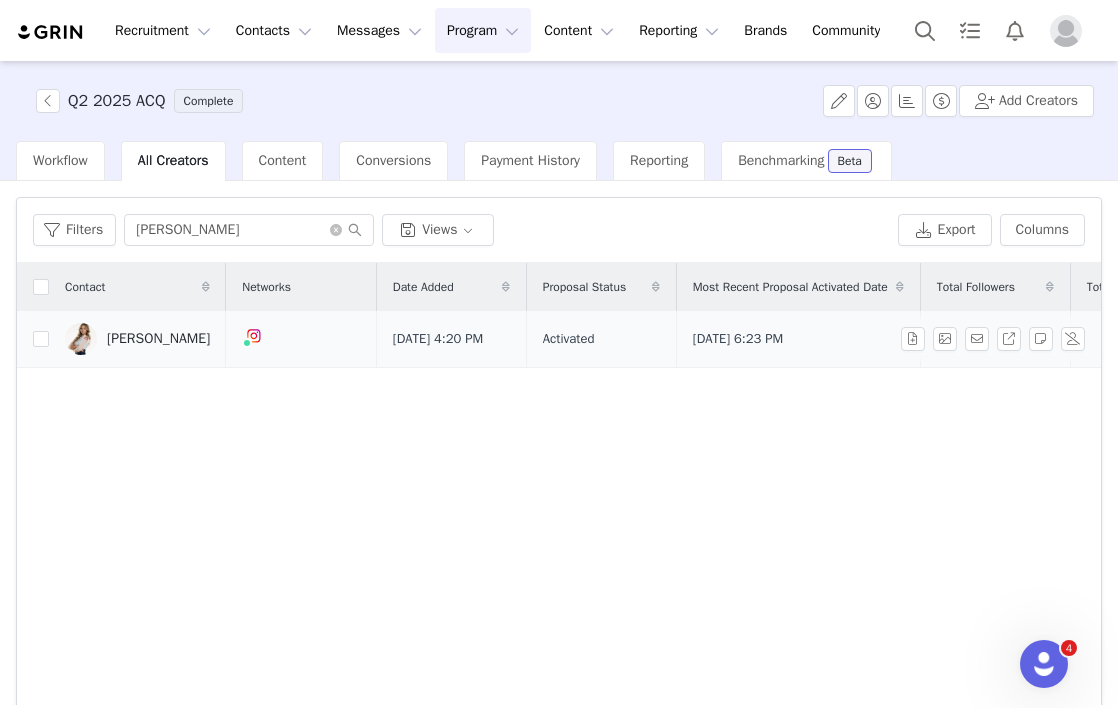click on "Olivia Greaves" at bounding box center (158, 339) 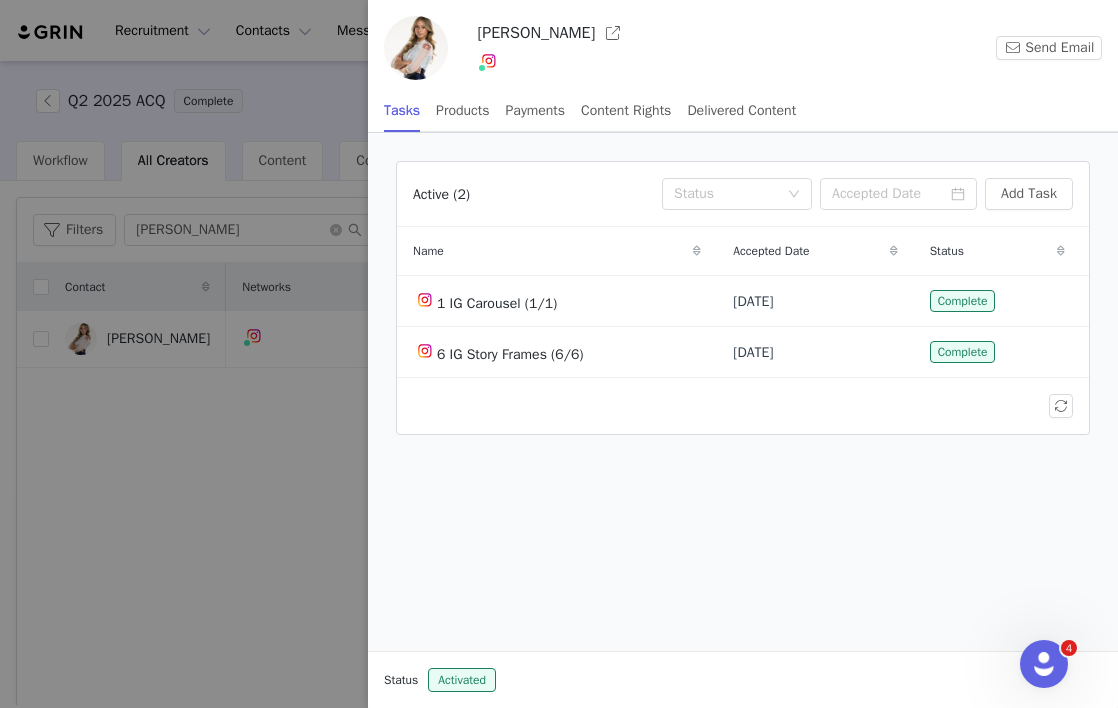 click at bounding box center (559, 354) 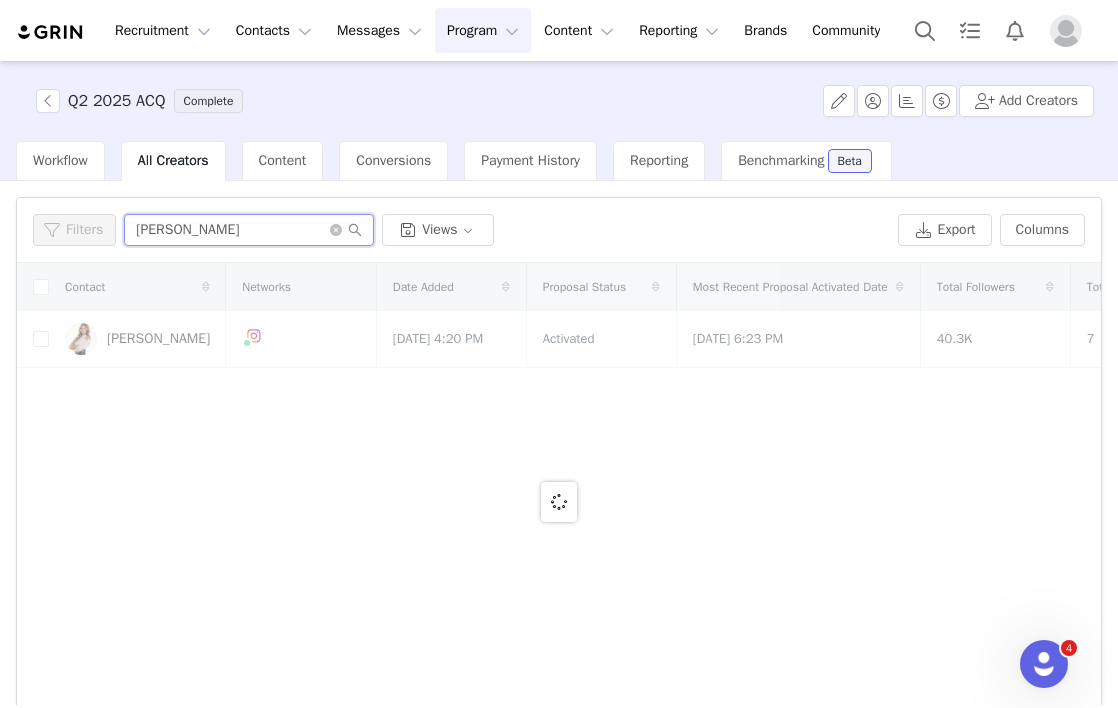 click on "olivia" at bounding box center (249, 230) 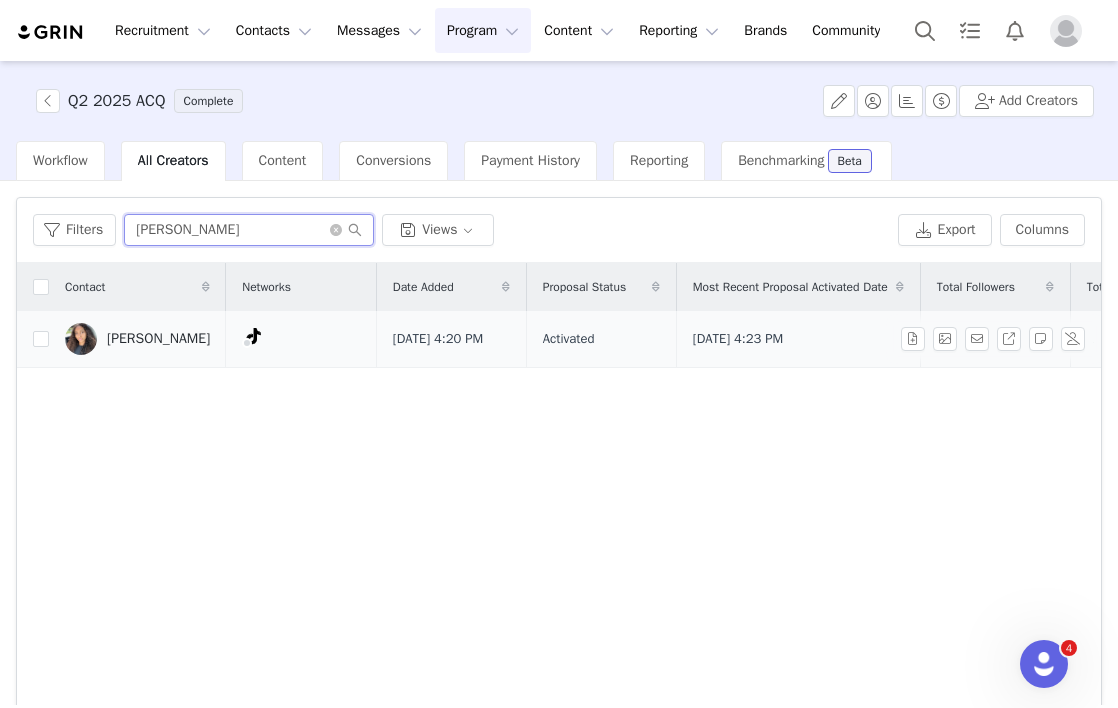 type on "Ava Carney" 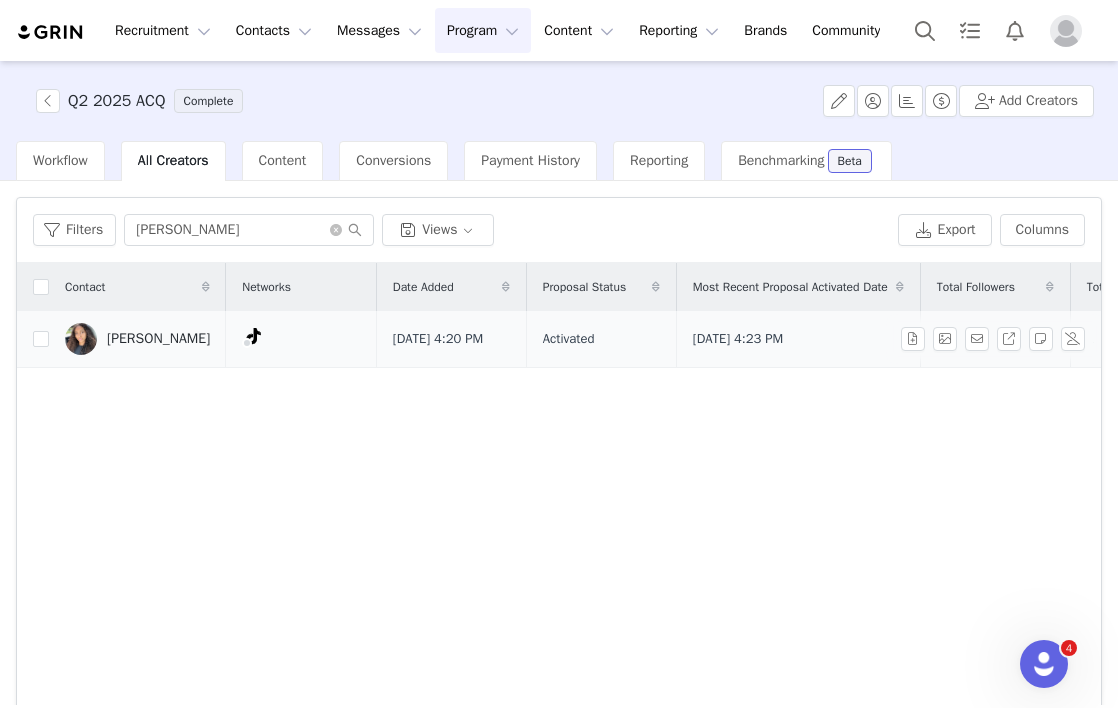 click on "Ava Carney" at bounding box center [137, 339] 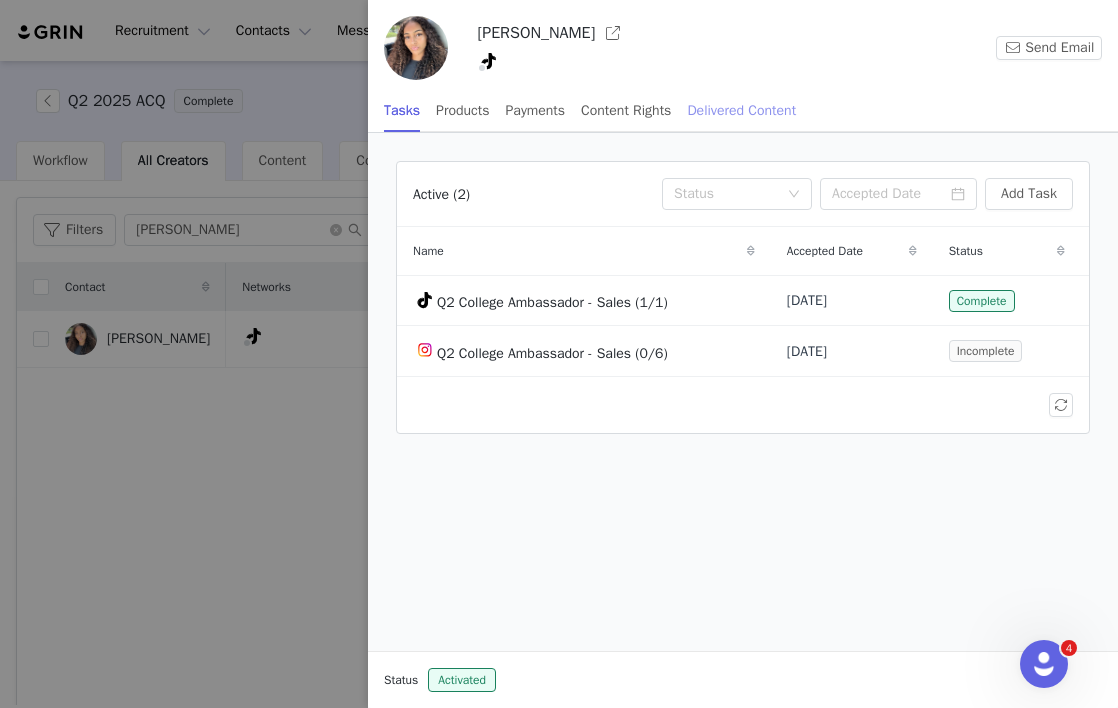click on "Delivered Content" at bounding box center (741, 110) 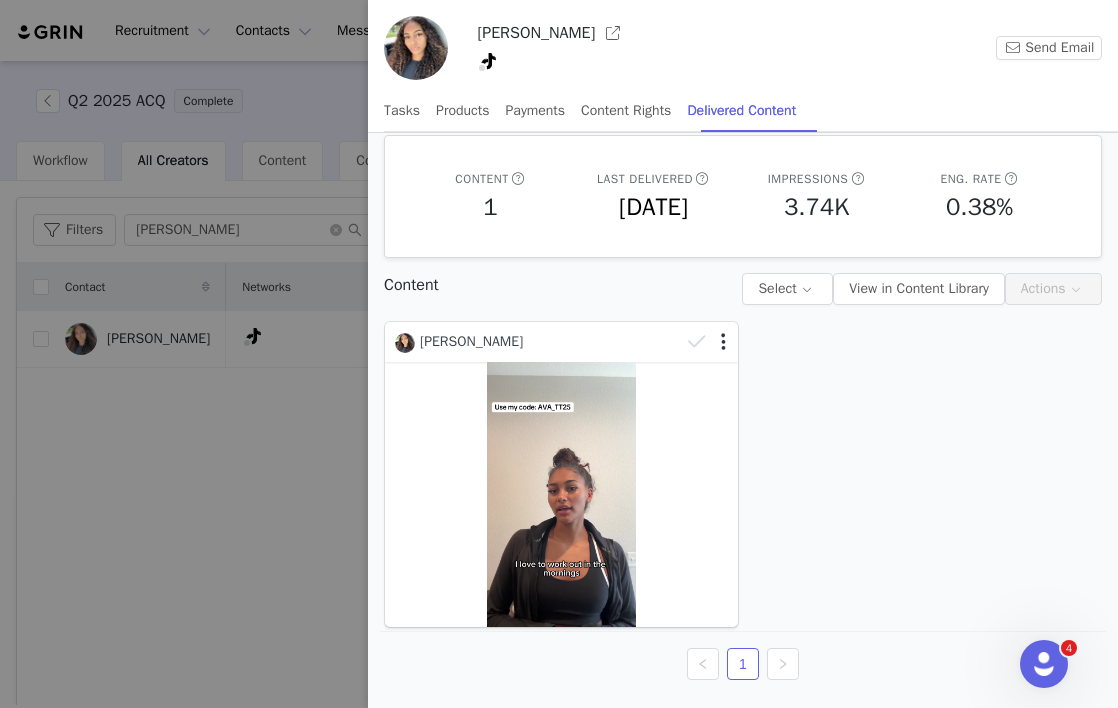 scroll, scrollTop: 0, scrollLeft: 0, axis: both 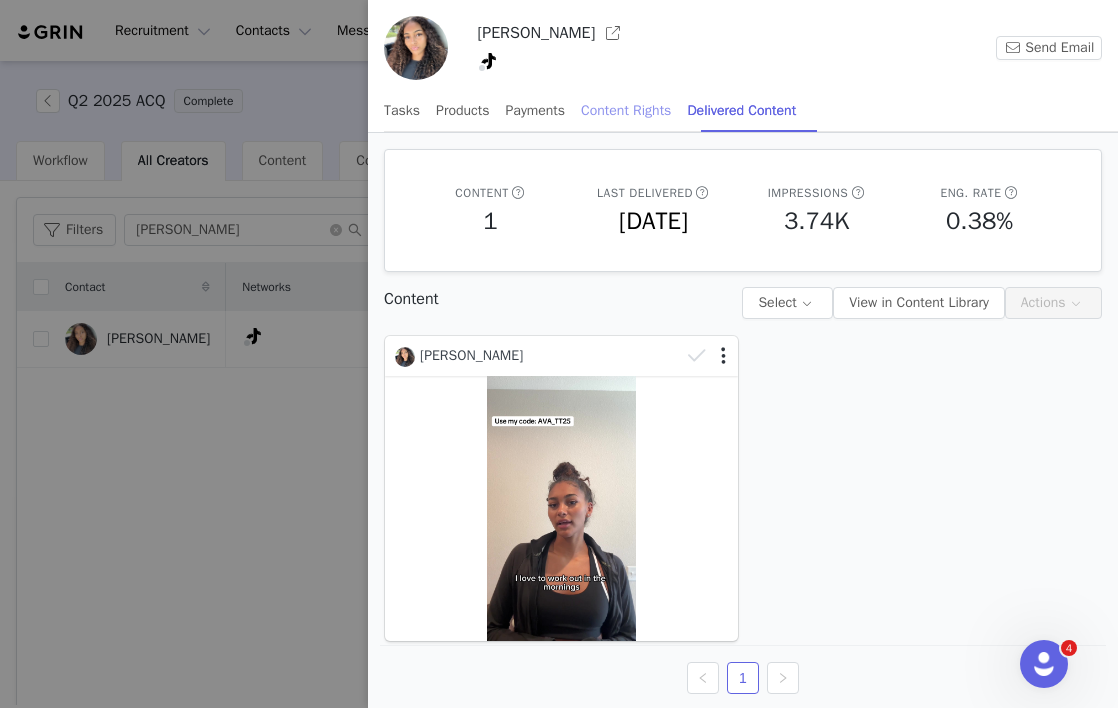 click on "Content Rights" at bounding box center [626, 110] 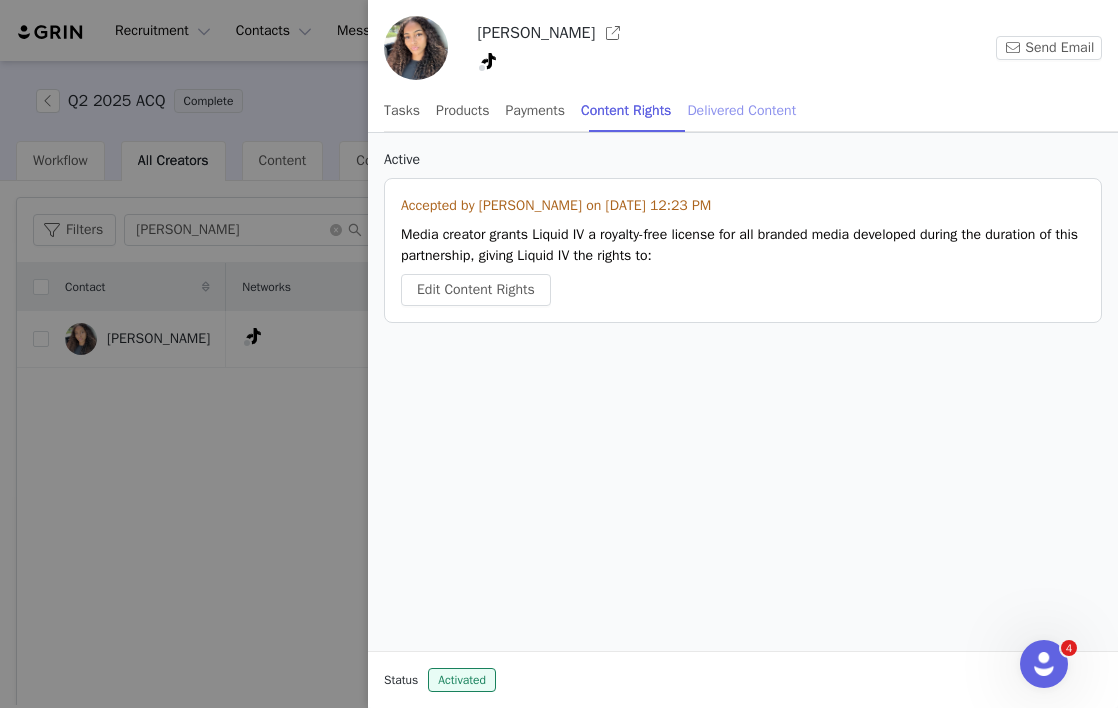 click on "Delivered Content" at bounding box center [741, 110] 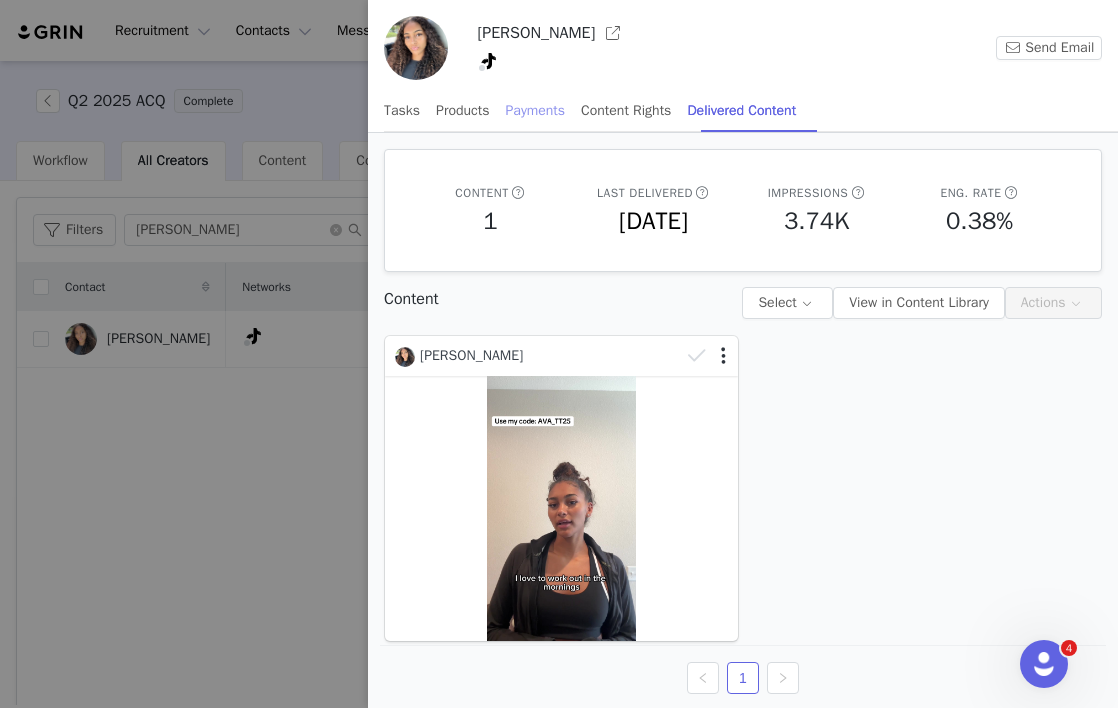 click on "Payments" at bounding box center (536, 110) 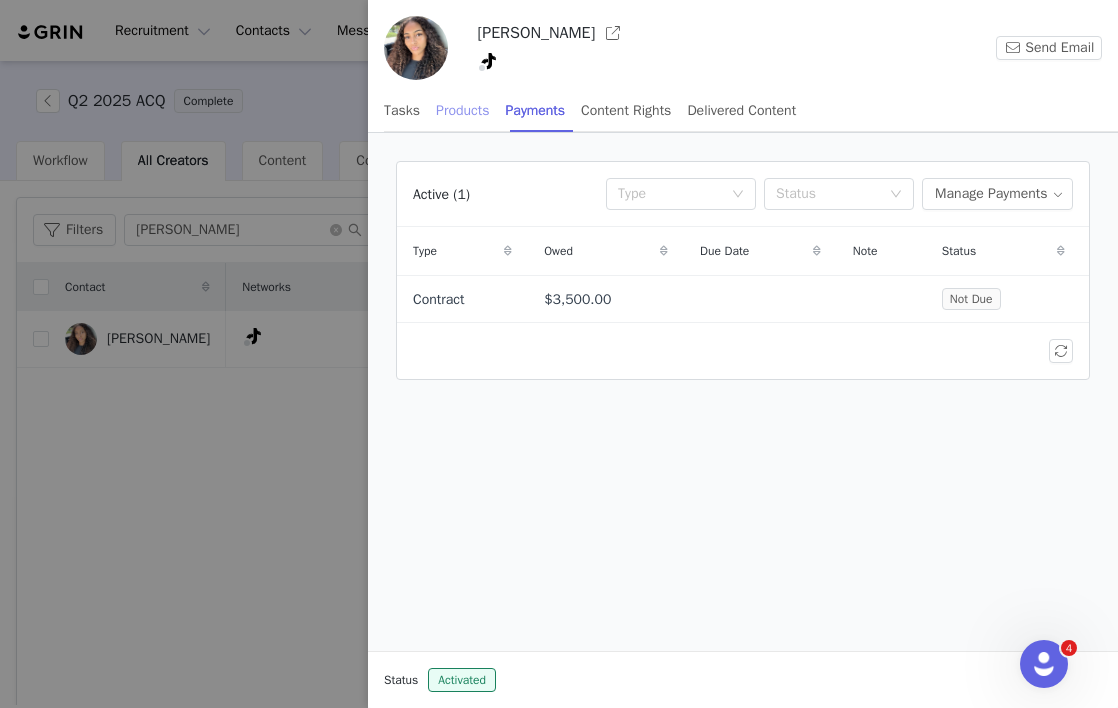 click on "Products" at bounding box center (462, 110) 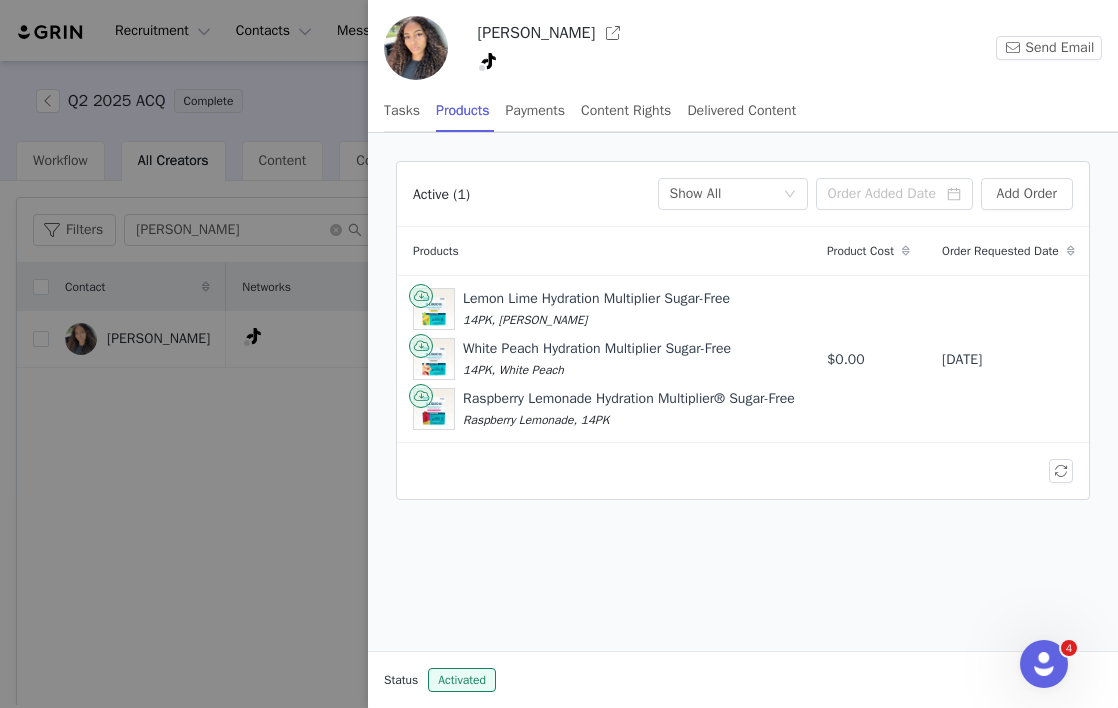 click on "Tasks Products Payments Content Rights Delivered Content" at bounding box center [590, 110] 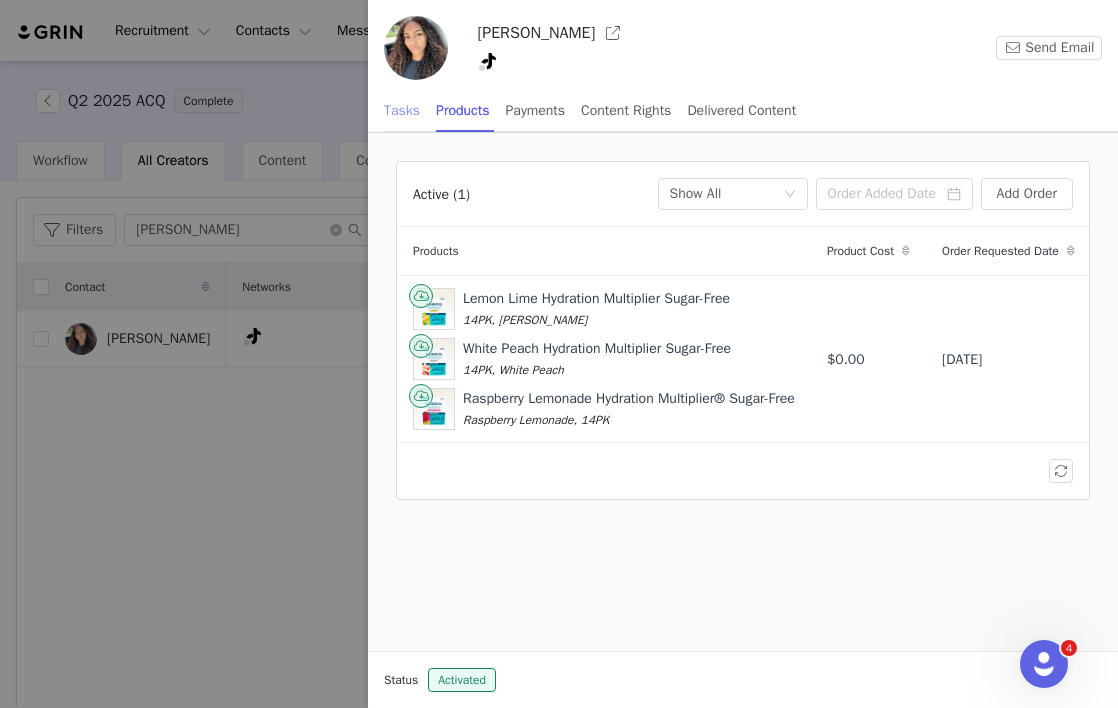 click on "Tasks" at bounding box center [402, 110] 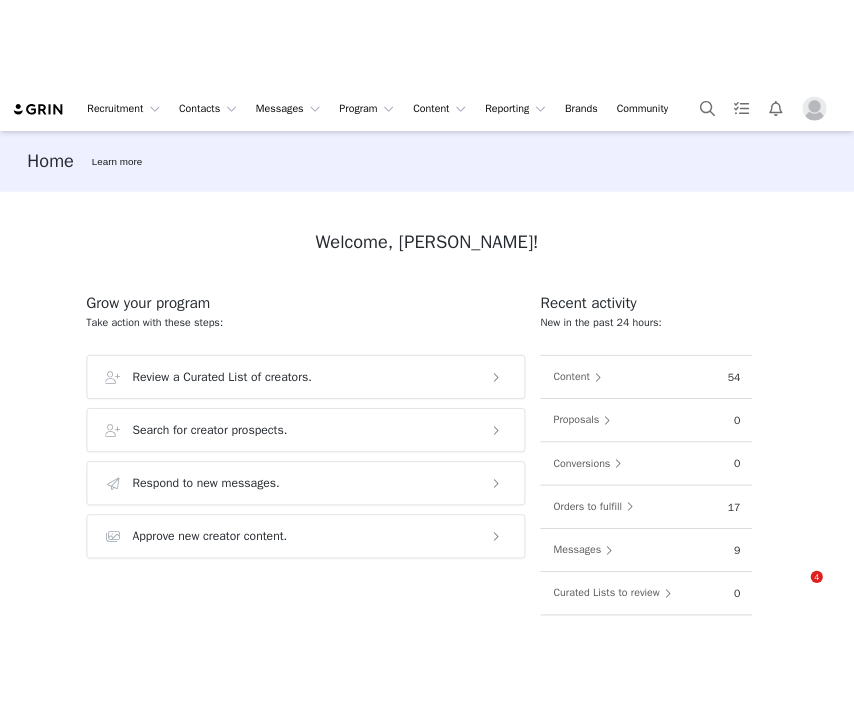 scroll, scrollTop: 0, scrollLeft: 0, axis: both 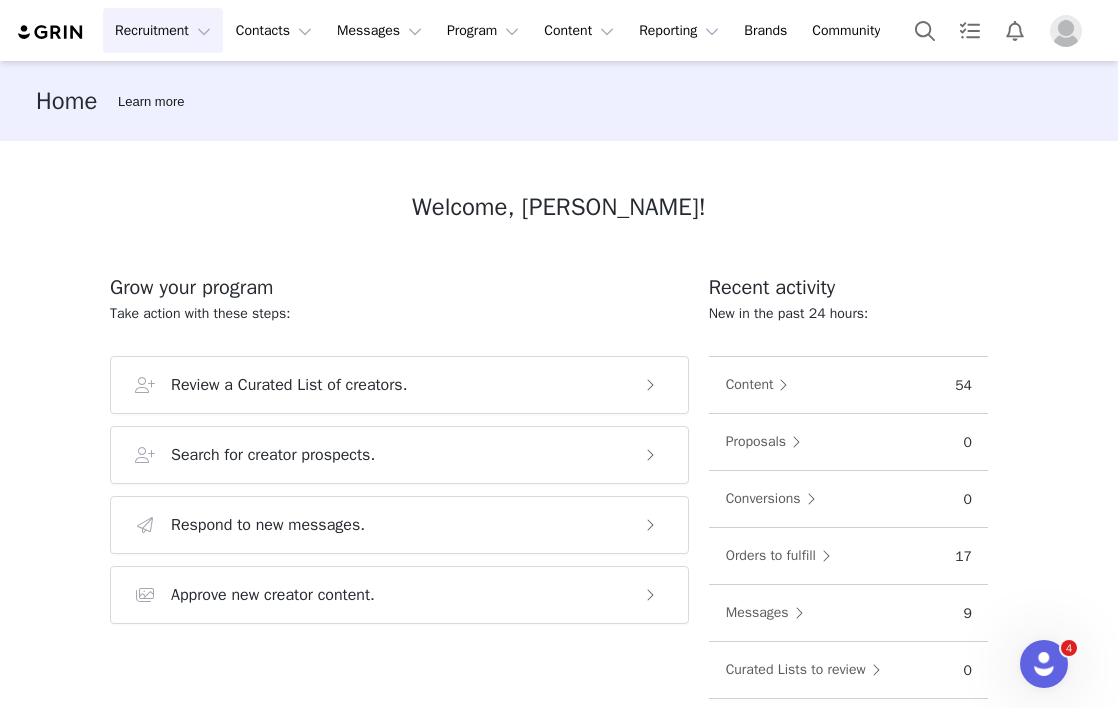 click on "Recruitment Recruitment" at bounding box center [163, 30] 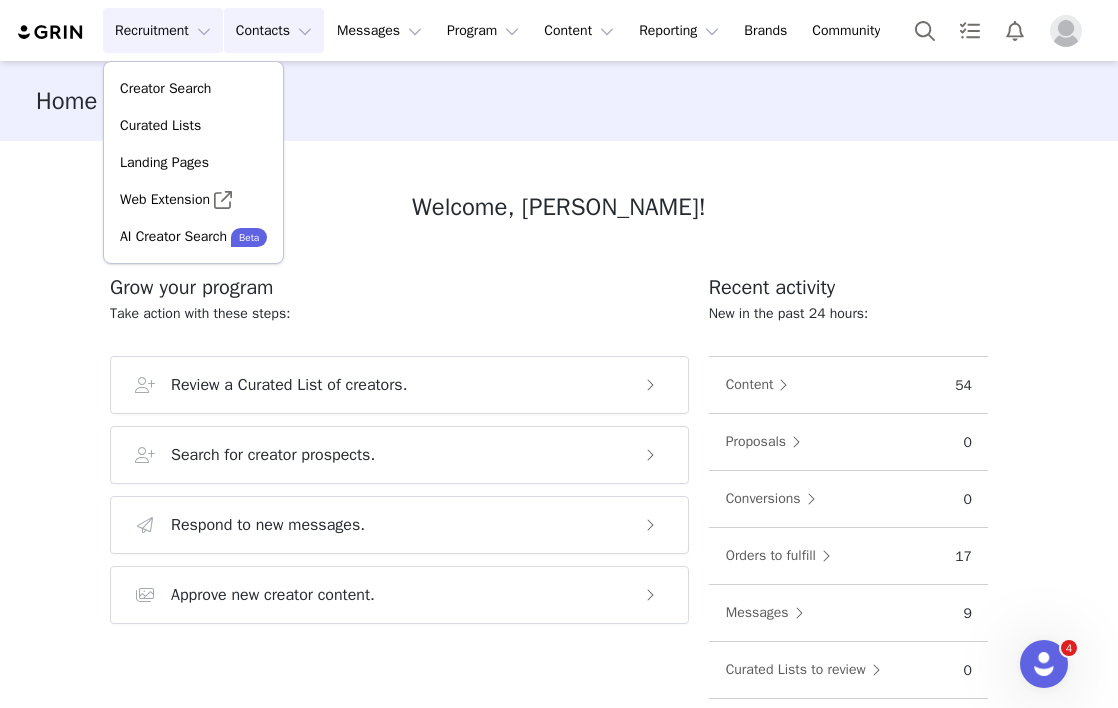 click on "Contacts Contacts" at bounding box center (274, 30) 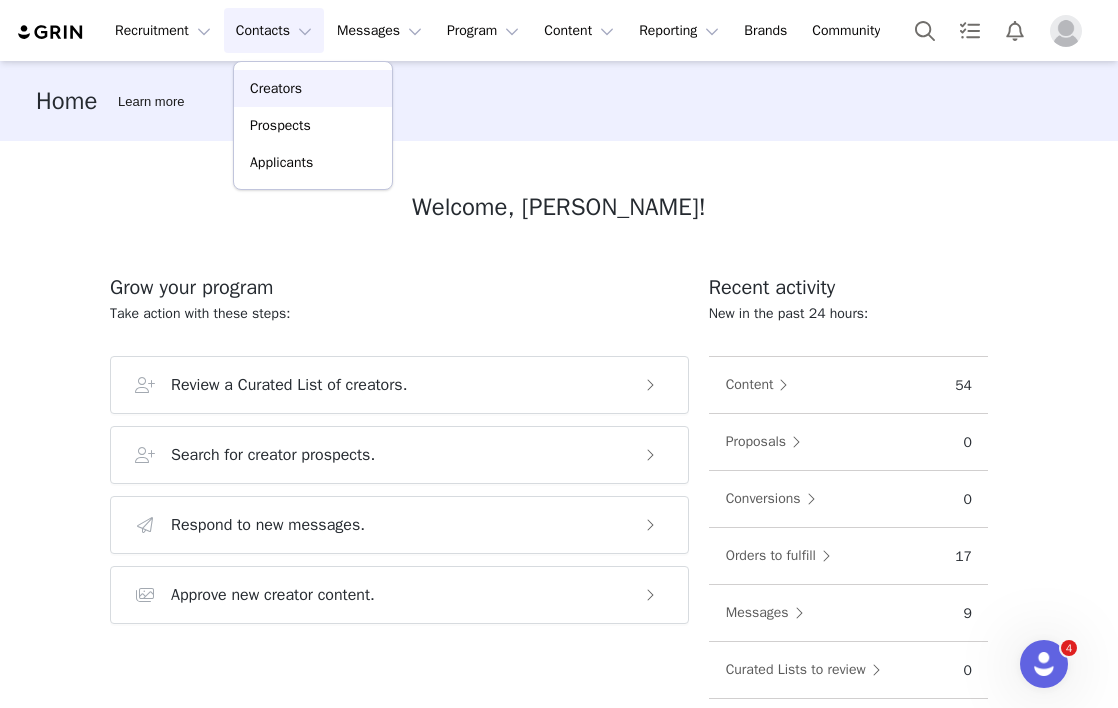 click on "Creators" at bounding box center (276, 88) 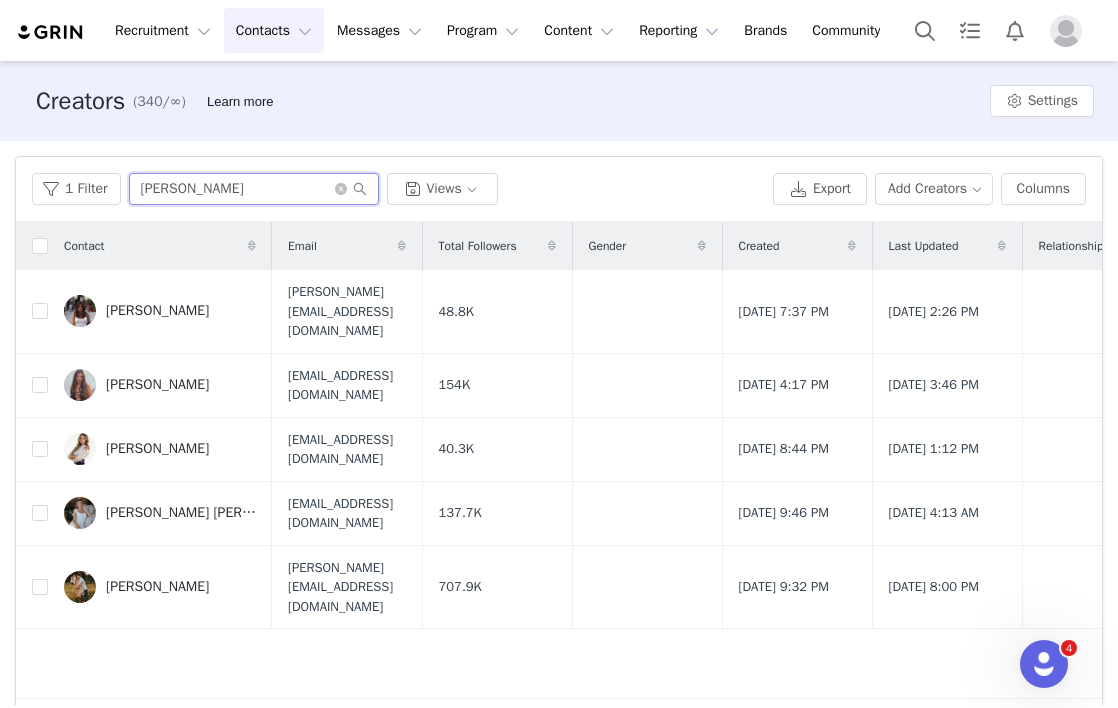 click on "[PERSON_NAME]" at bounding box center [254, 189] 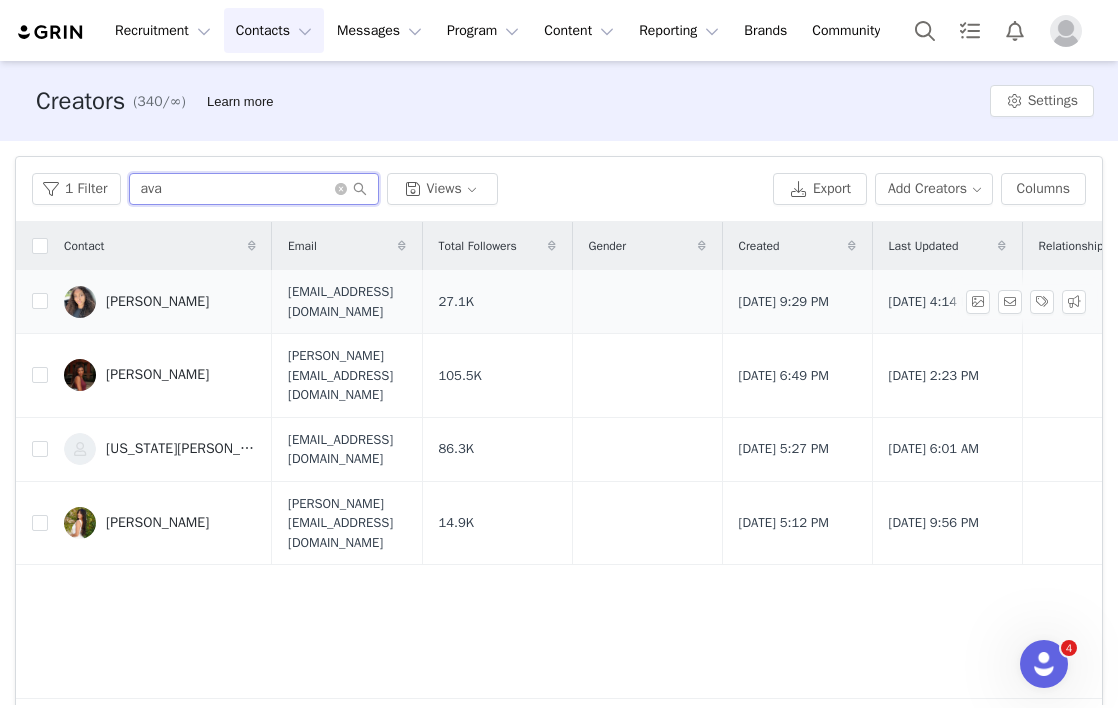 type on "ava" 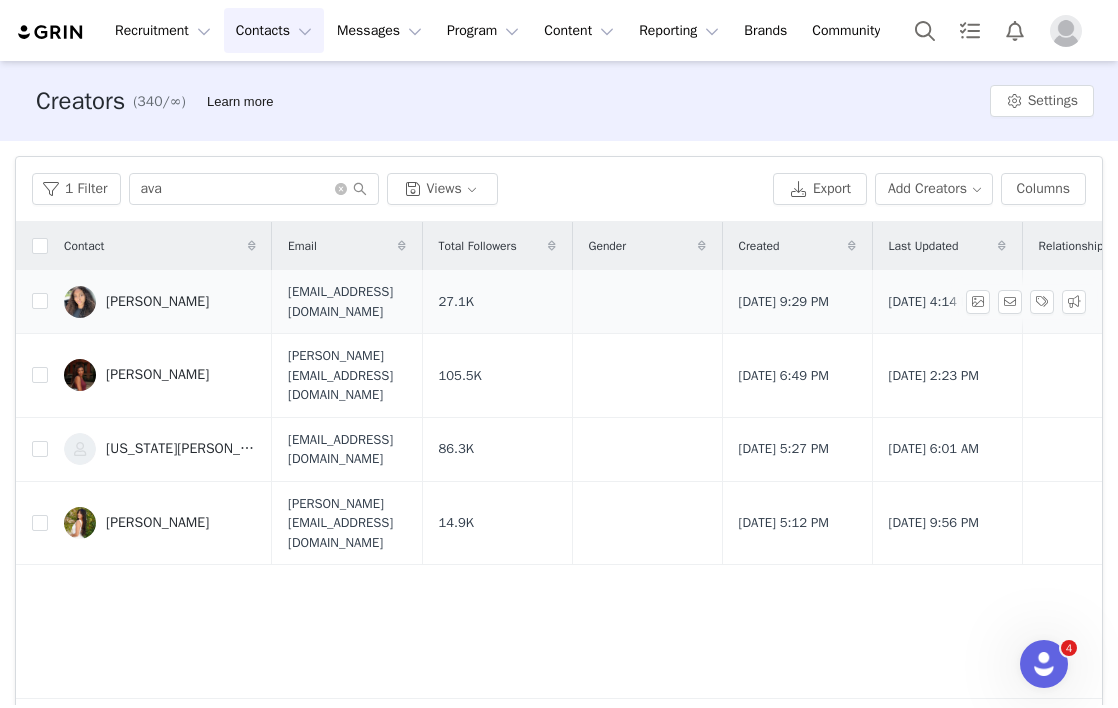 click on "[PERSON_NAME]" at bounding box center [157, 302] 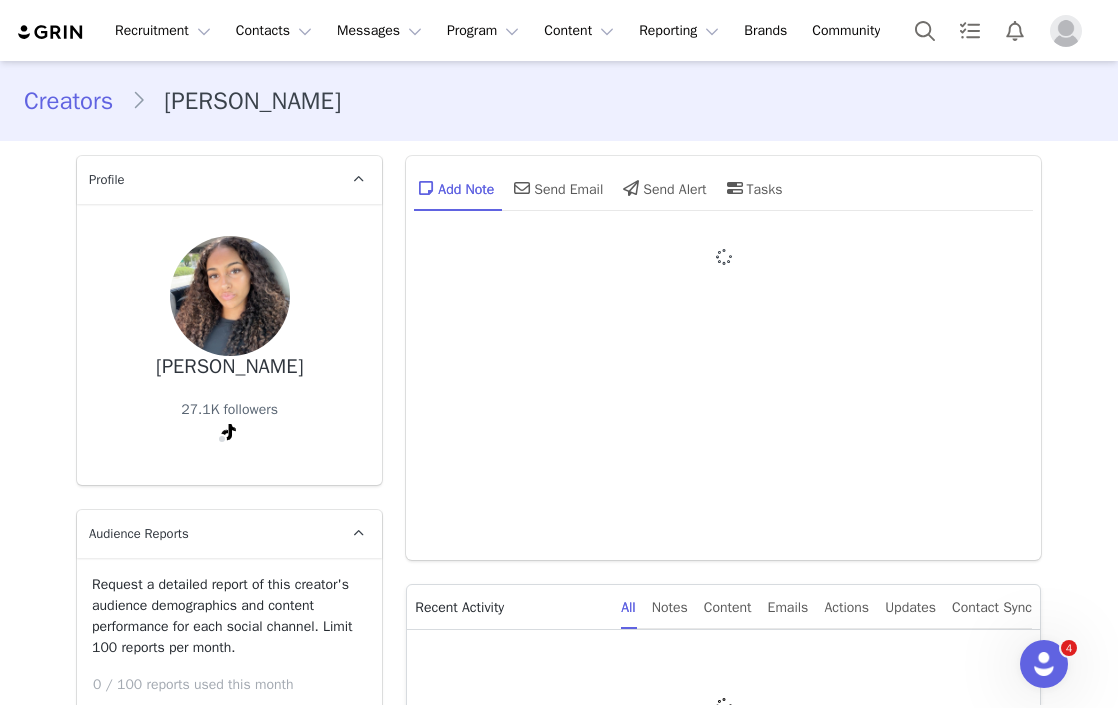 type on "+1 ([GEOGRAPHIC_DATA])" 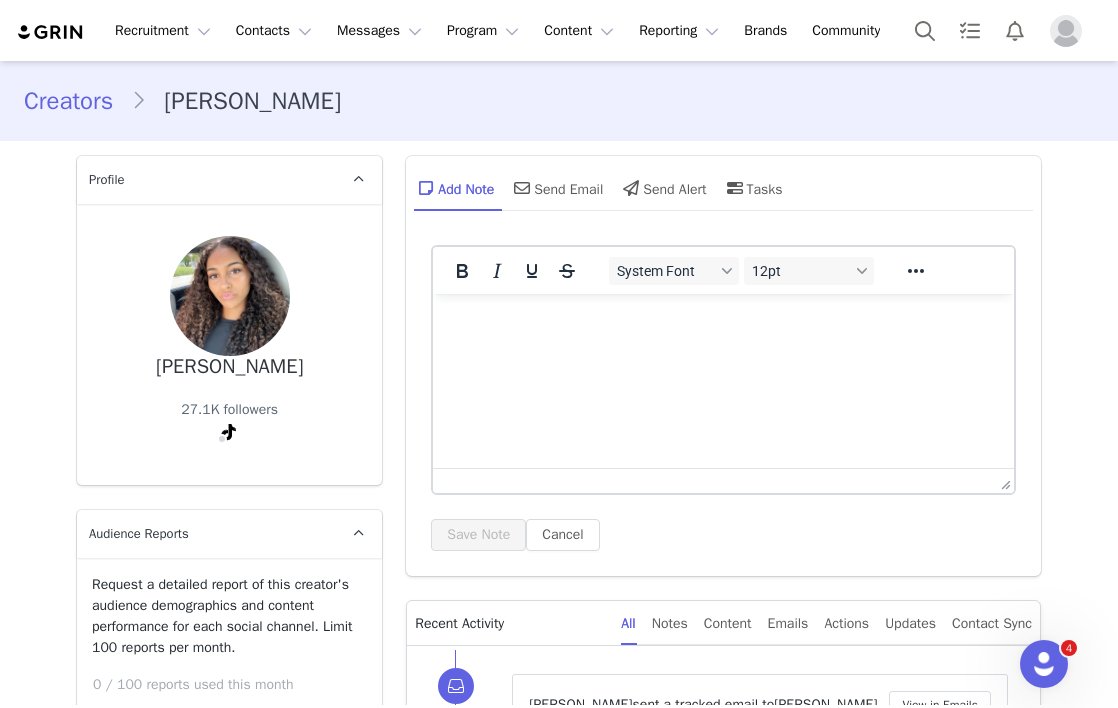 scroll, scrollTop: 1544, scrollLeft: 0, axis: vertical 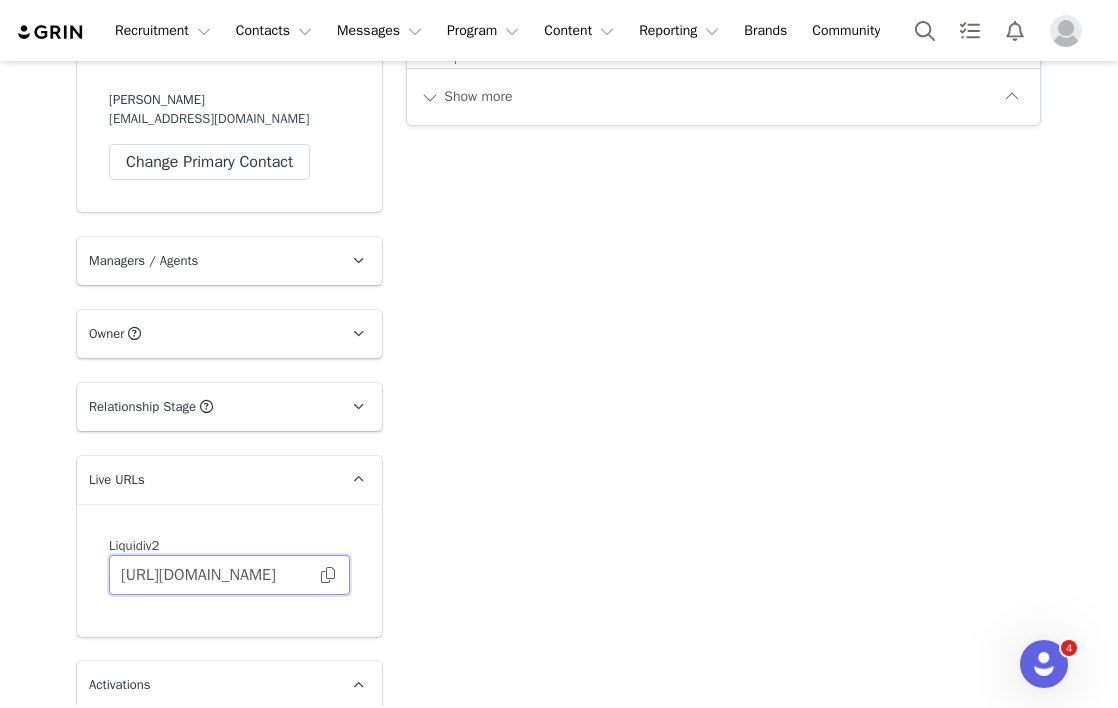 click on "https://liquidiv2.grin.live/046ee600-0c06-4f95-b02f-ea60e681a5bf" at bounding box center (229, 575) 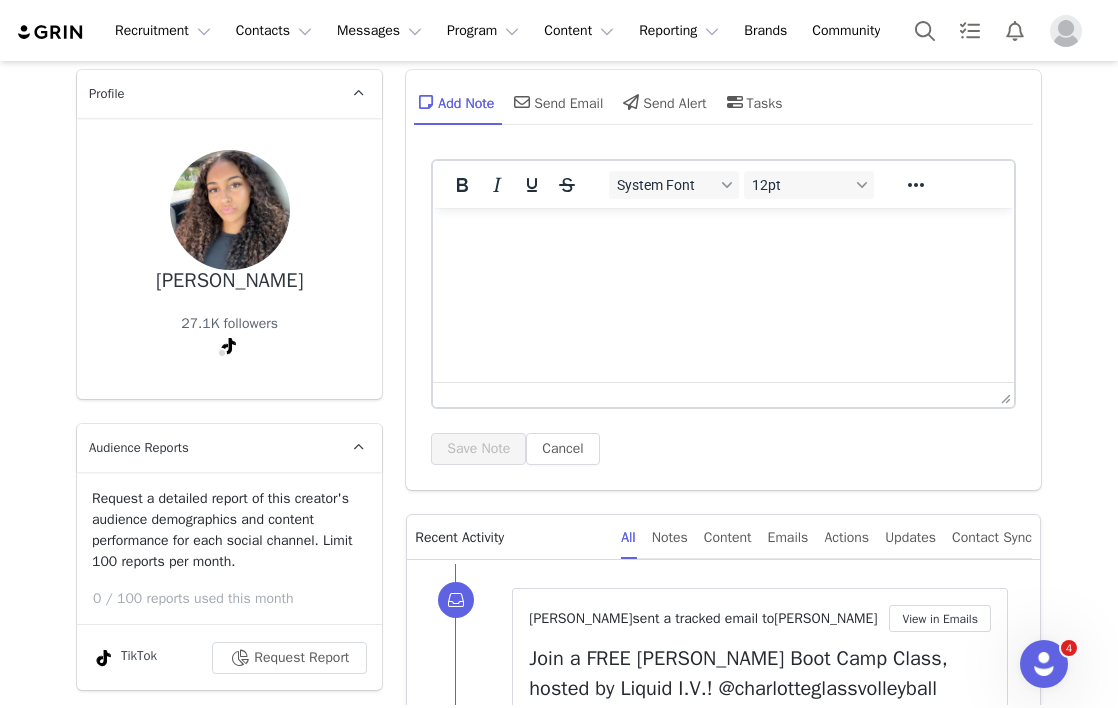 scroll, scrollTop: 0, scrollLeft: 0, axis: both 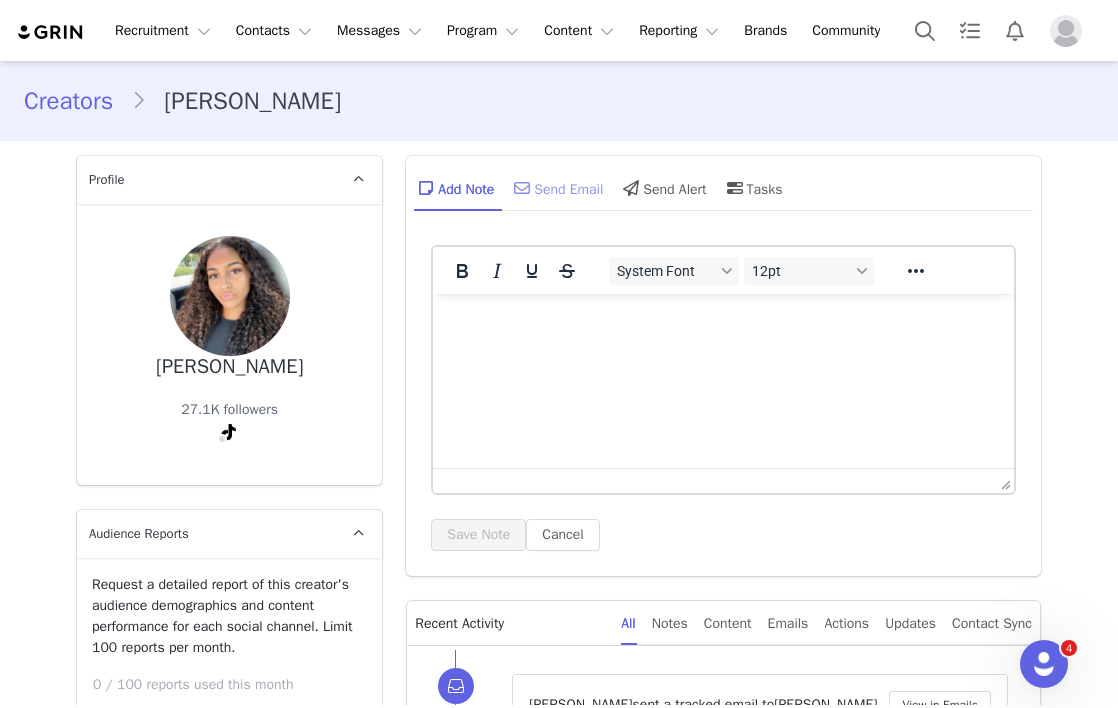 click on "Send Email" at bounding box center [556, 188] 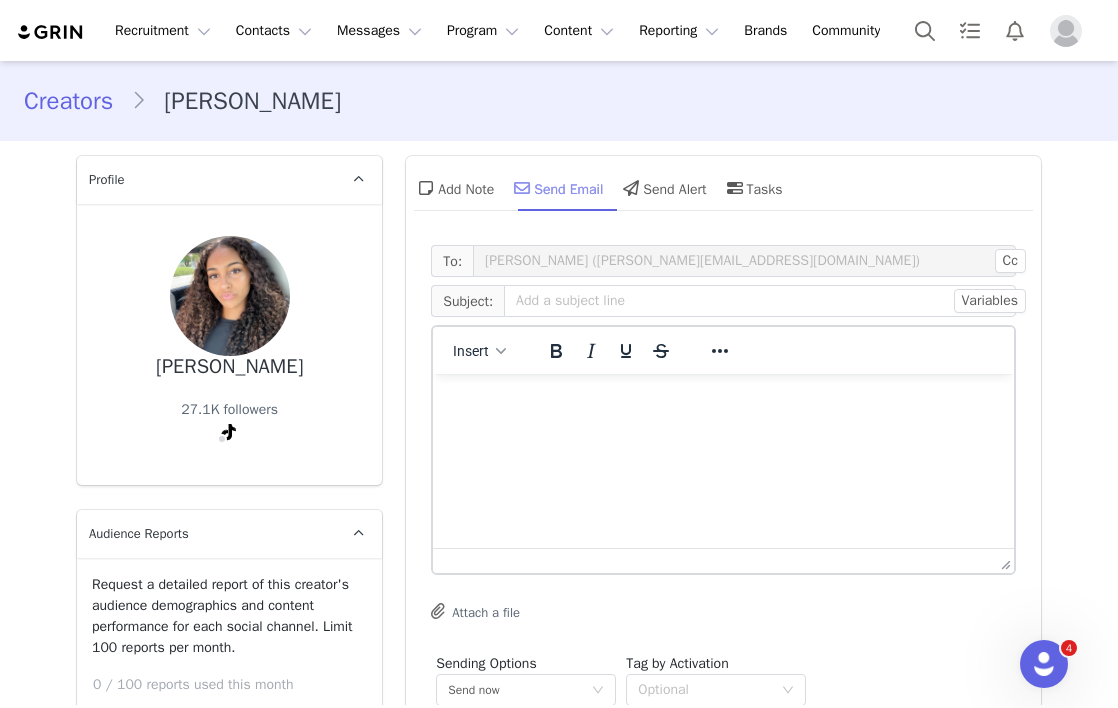 scroll, scrollTop: 0, scrollLeft: 0, axis: both 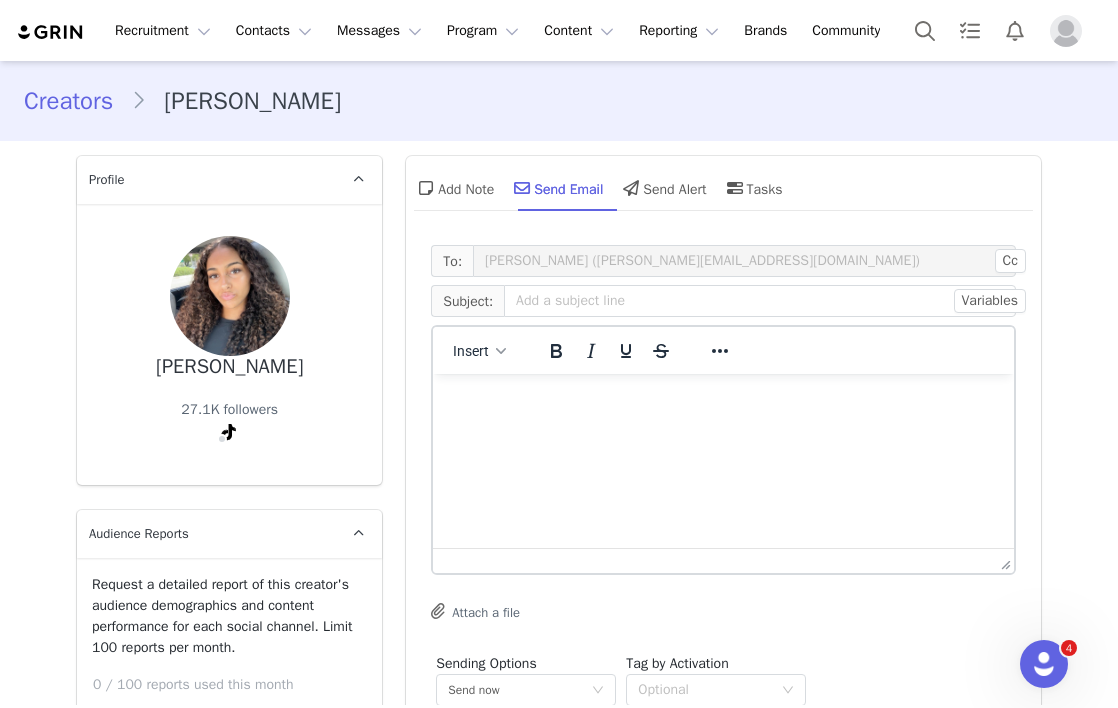 click at bounding box center [723, 401] 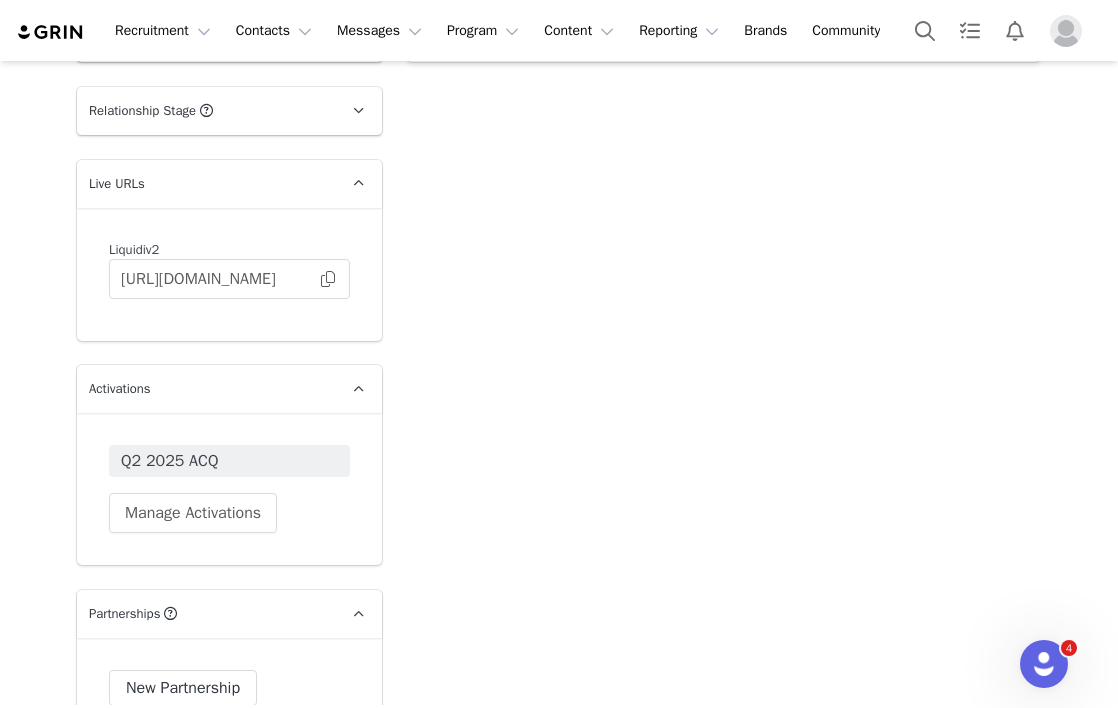 scroll, scrollTop: 2540, scrollLeft: 0, axis: vertical 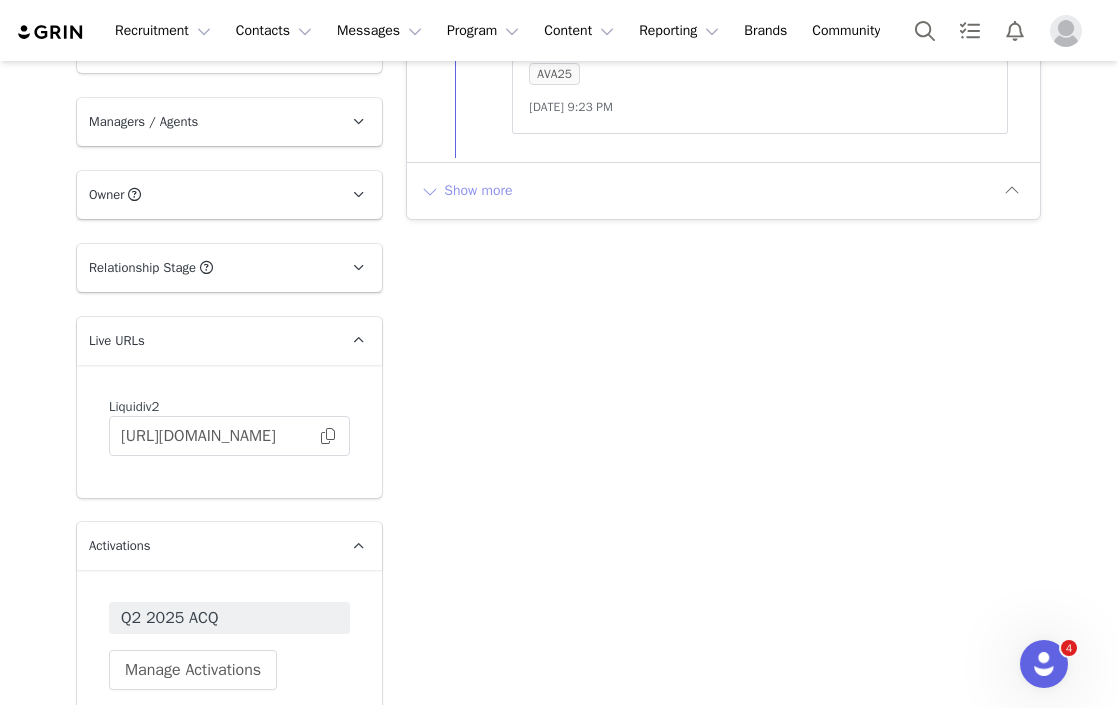 click on "Show more" at bounding box center [466, 191] 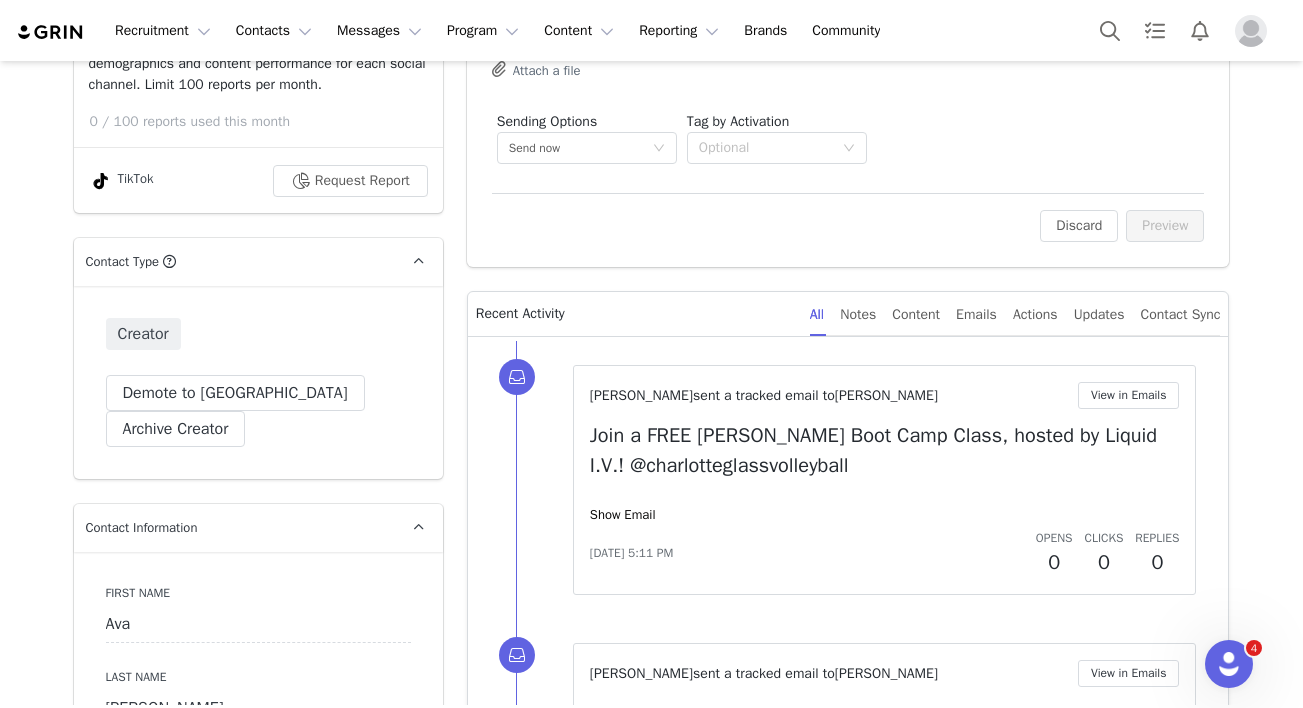 scroll, scrollTop: 0, scrollLeft: 0, axis: both 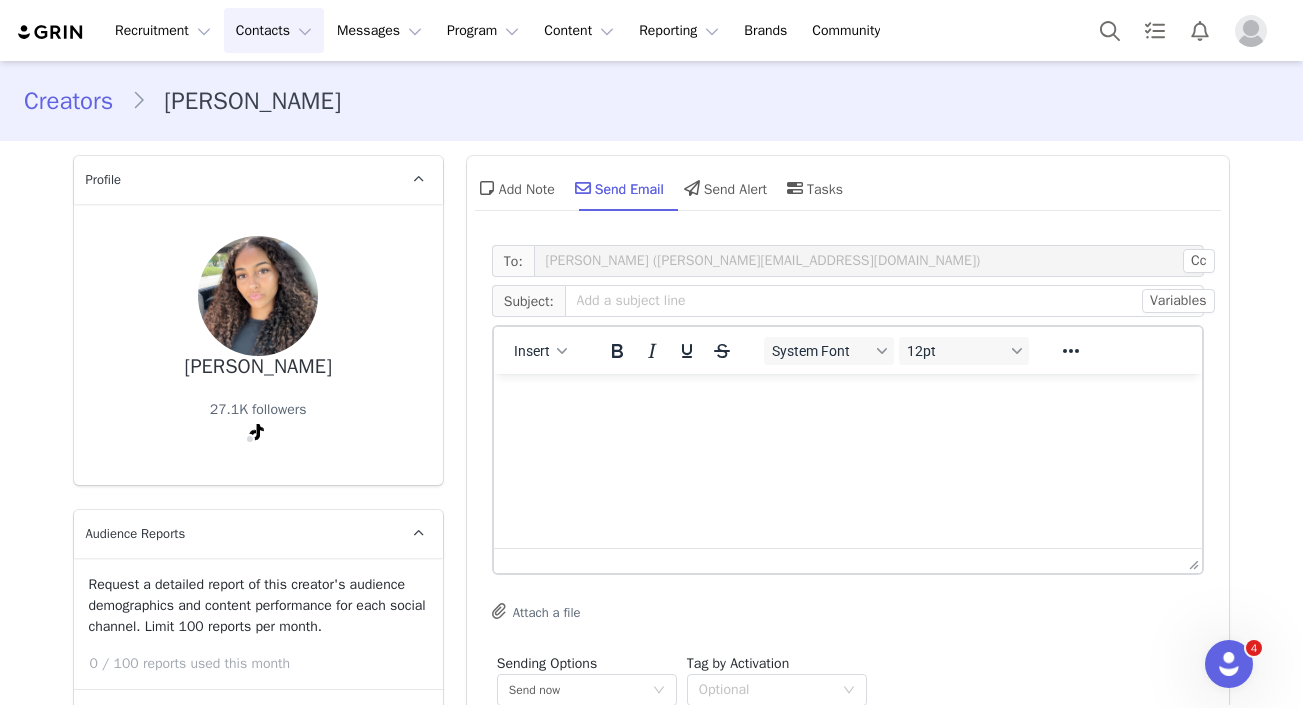 click on "Contacts Contacts" at bounding box center [274, 30] 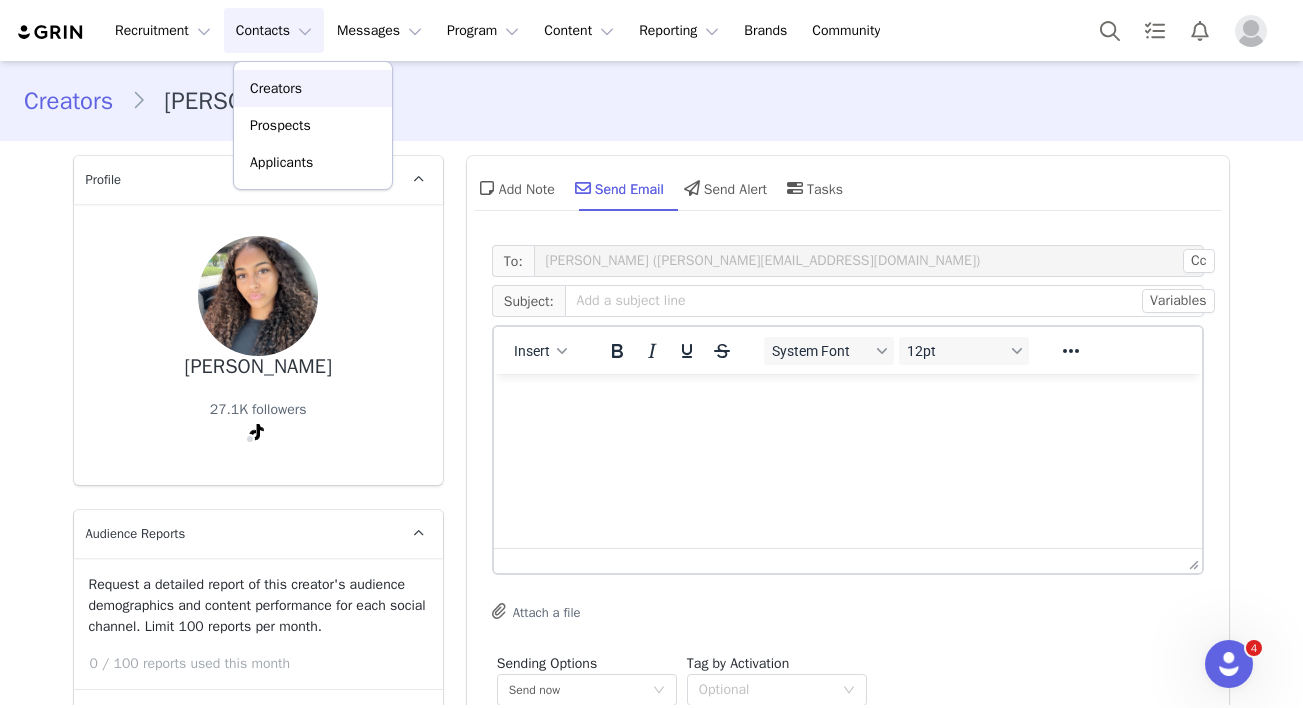 click on "Creators" at bounding box center [313, 88] 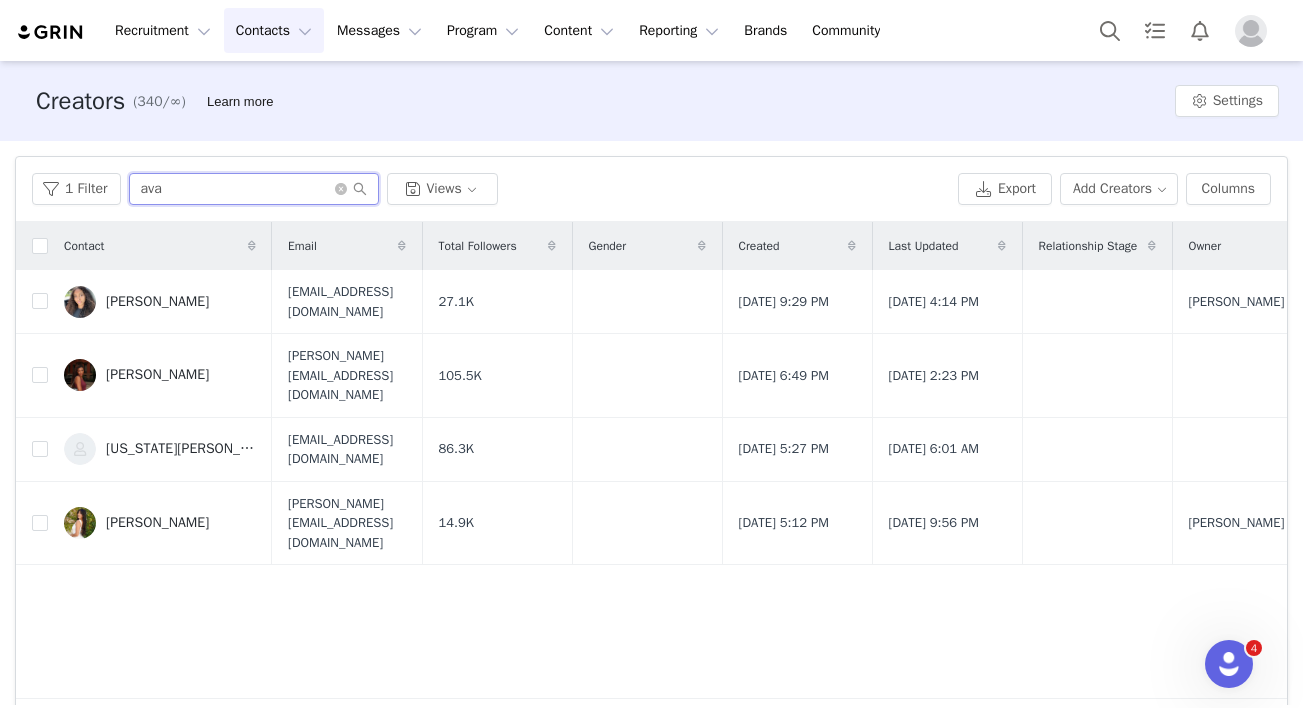 click on "ava" at bounding box center [254, 189] 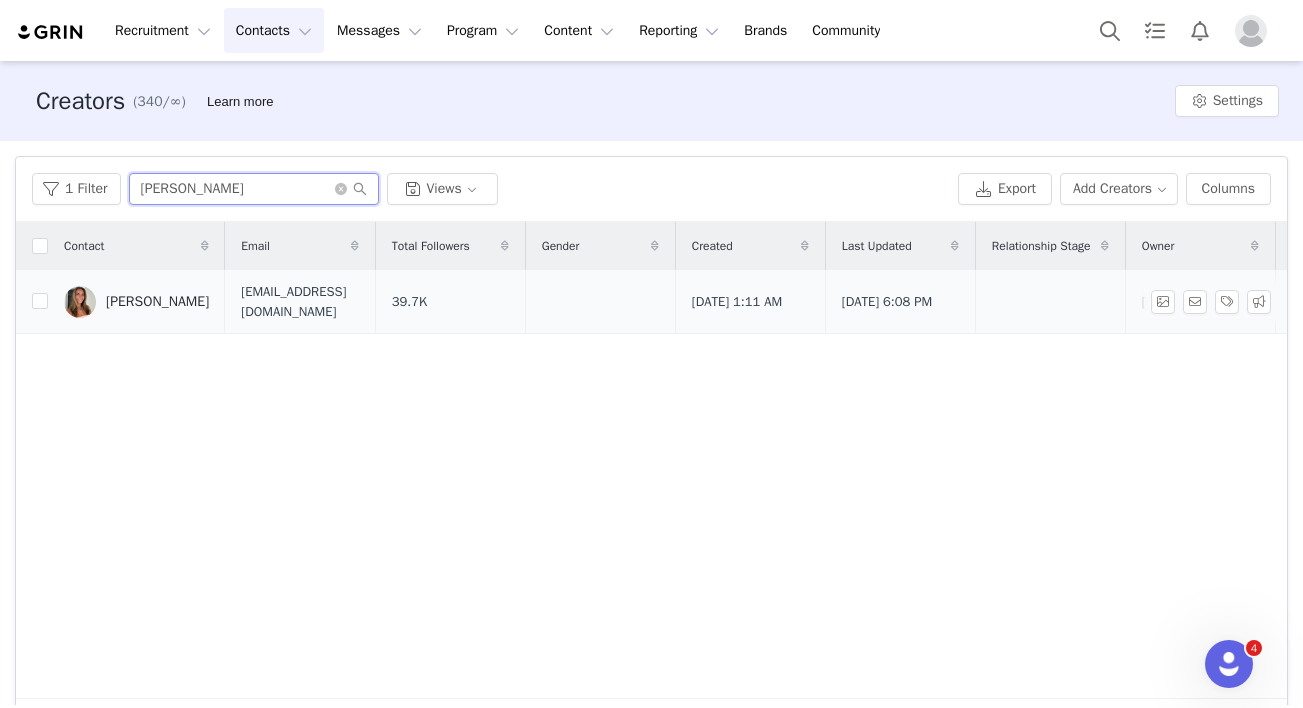 type on "Destiny Benway" 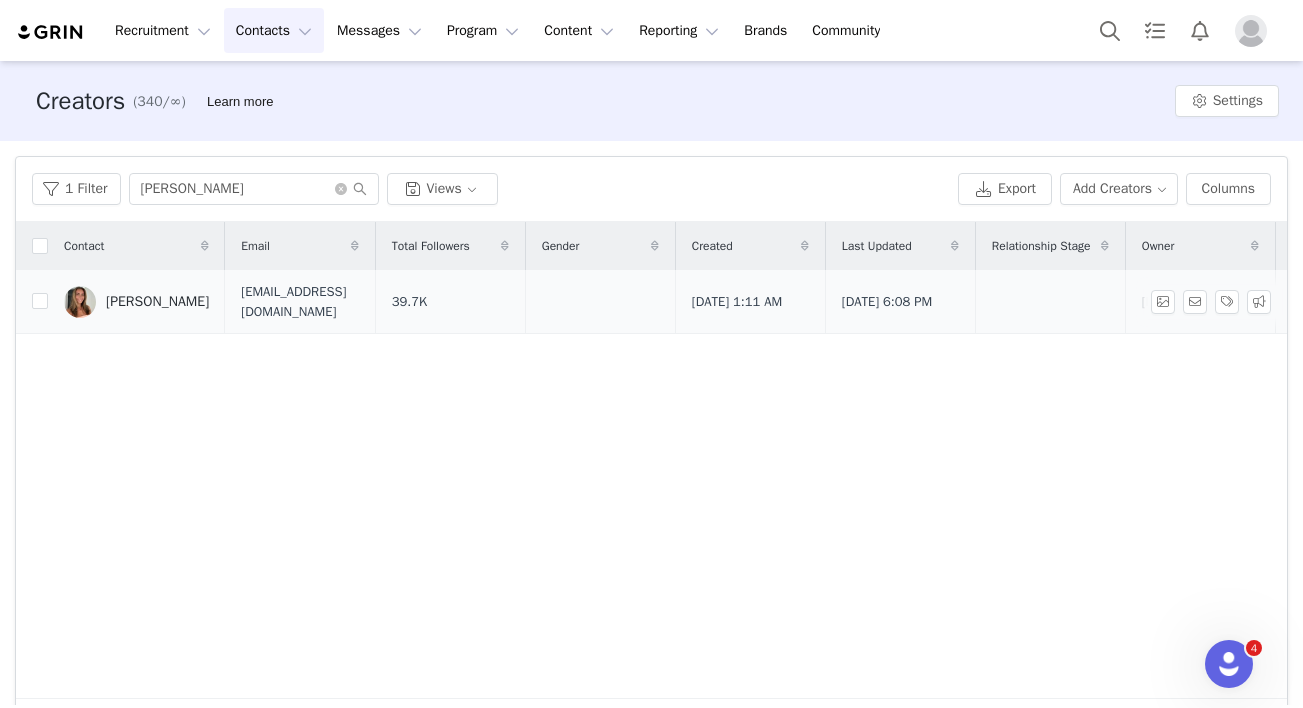click on "Destiny Benway" at bounding box center [157, 302] 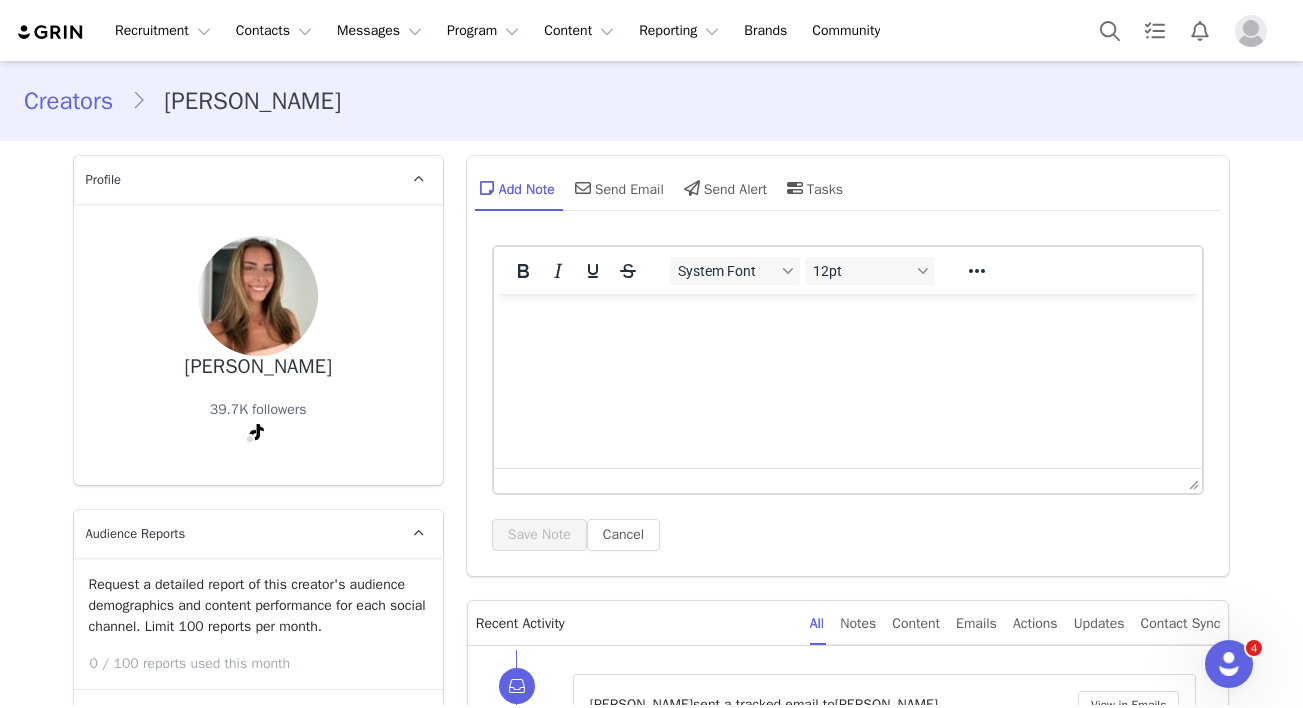 type on "+1 (United States)" 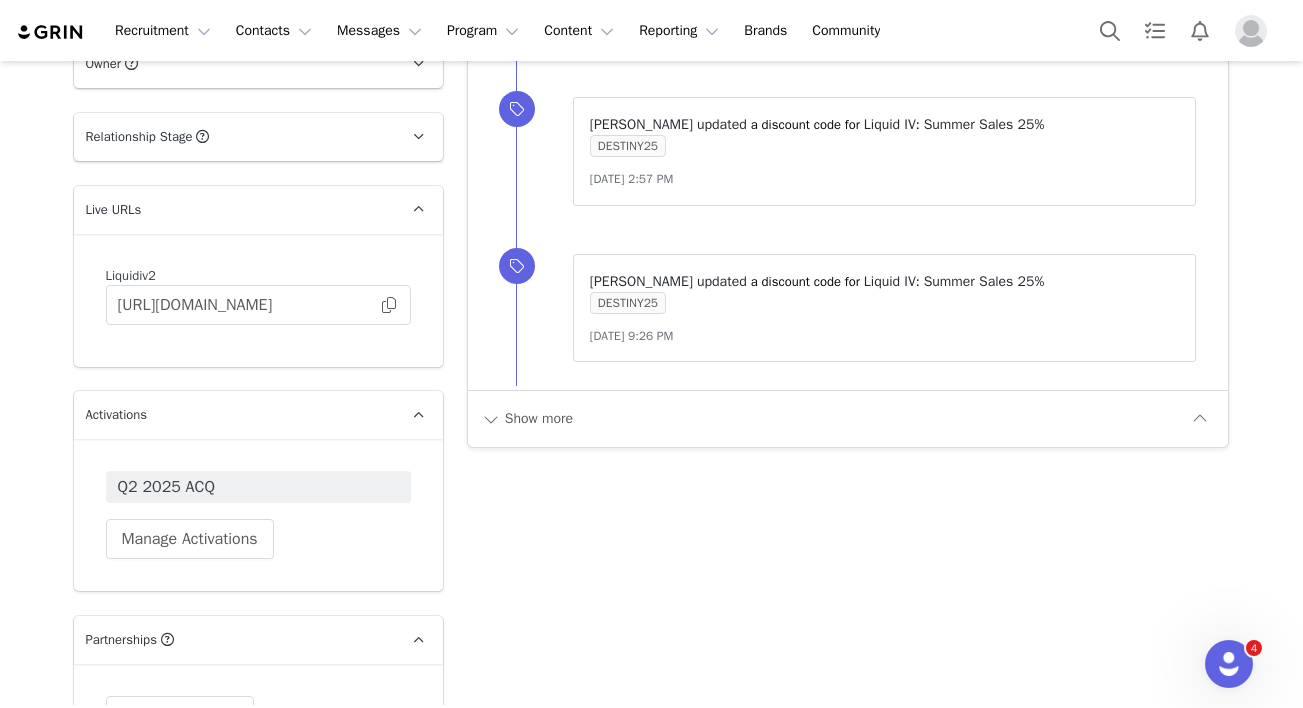 scroll, scrollTop: 2599, scrollLeft: 0, axis: vertical 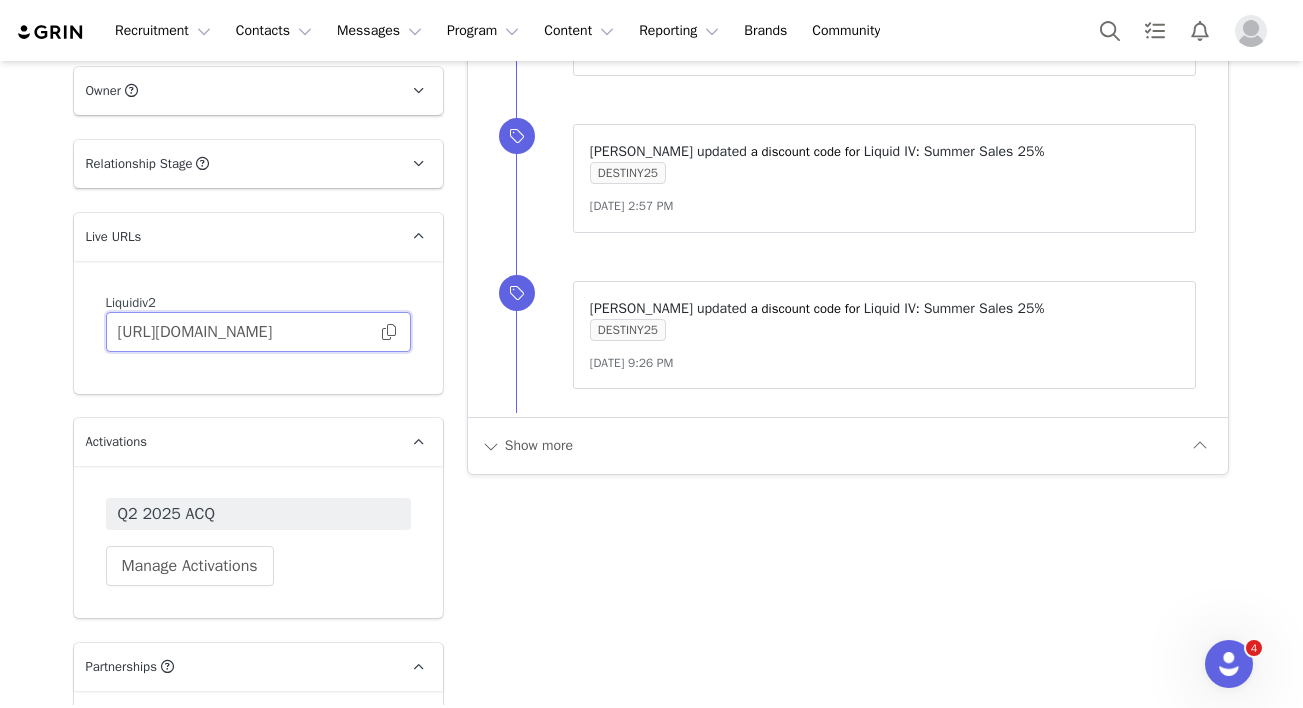 click on "https://liquidiv2.grin.live/8d77bb62-8751-479f-af72-f279ca9a5f6a" at bounding box center (258, 332) 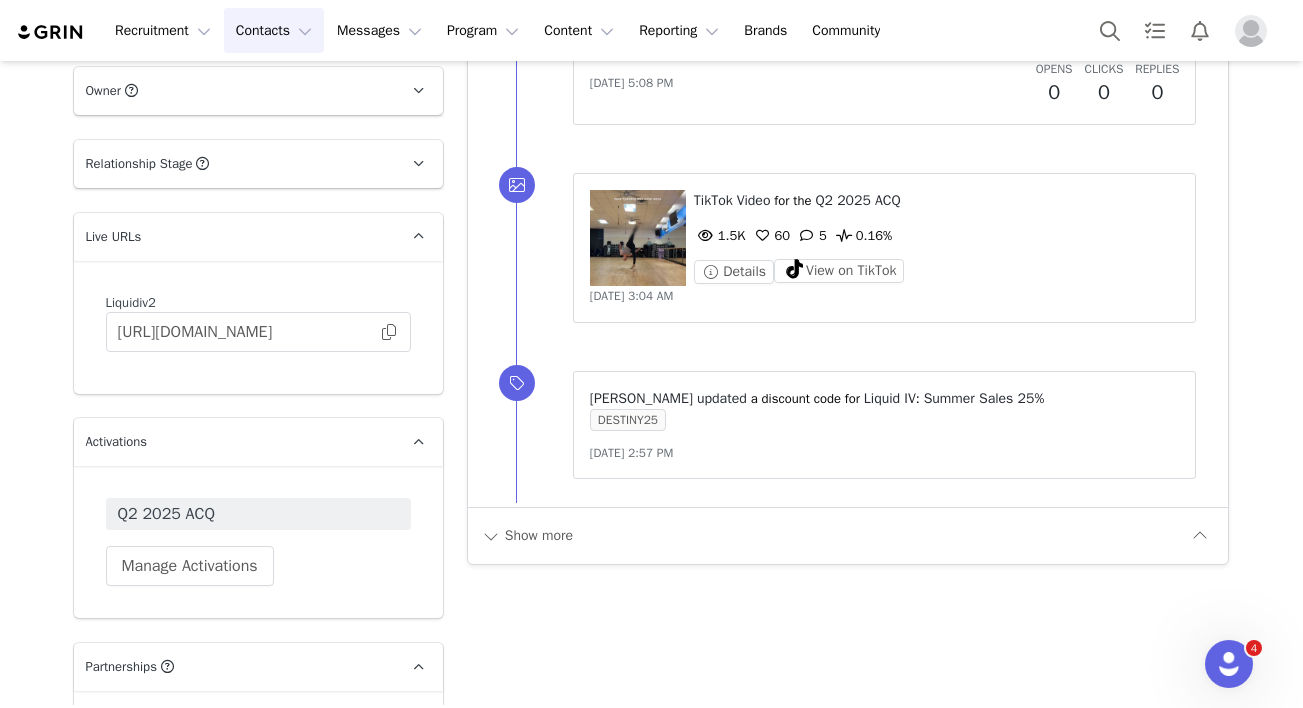 click on "Contacts Contacts" at bounding box center (274, 30) 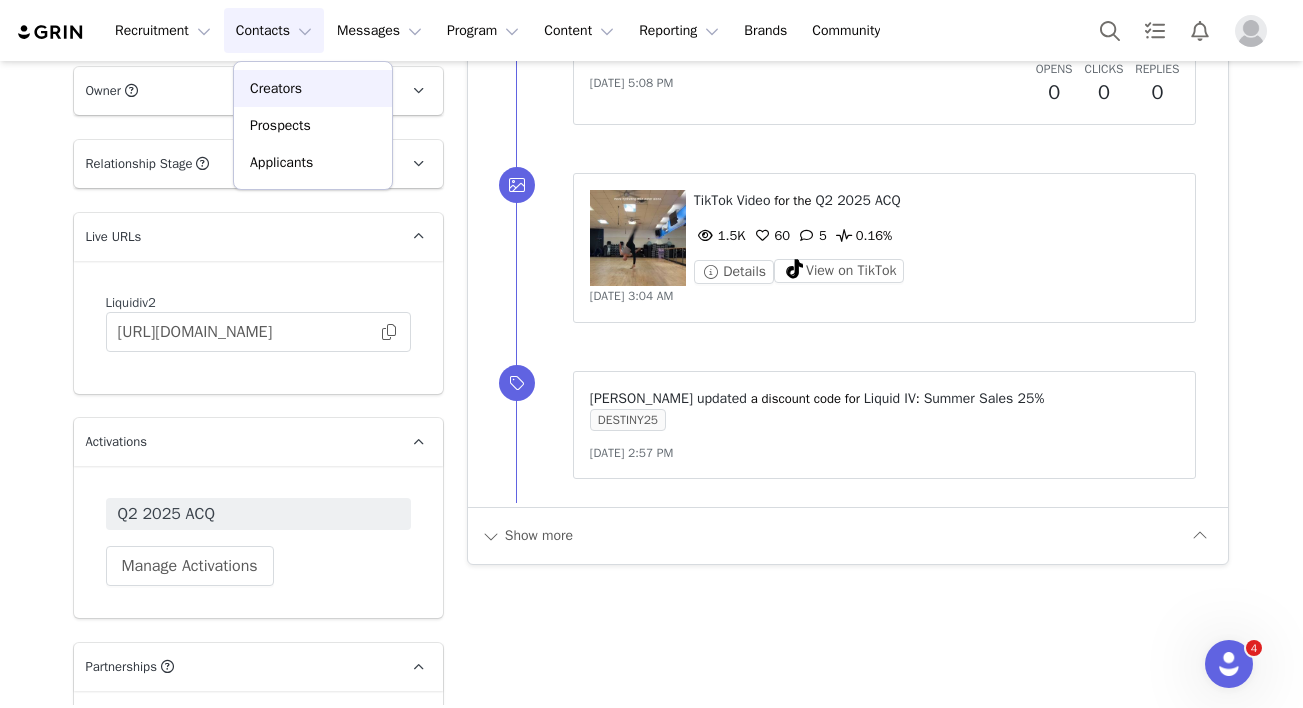 click on "Creators" at bounding box center (313, 88) 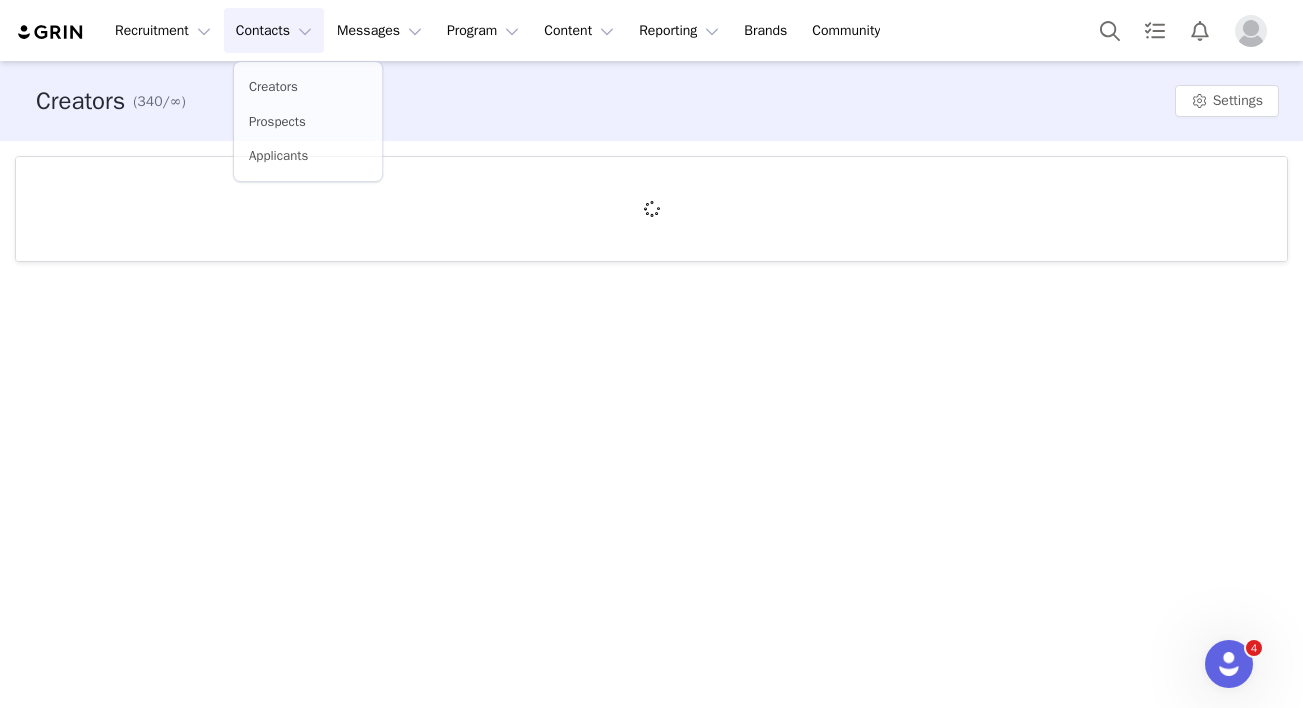 scroll, scrollTop: 0, scrollLeft: 0, axis: both 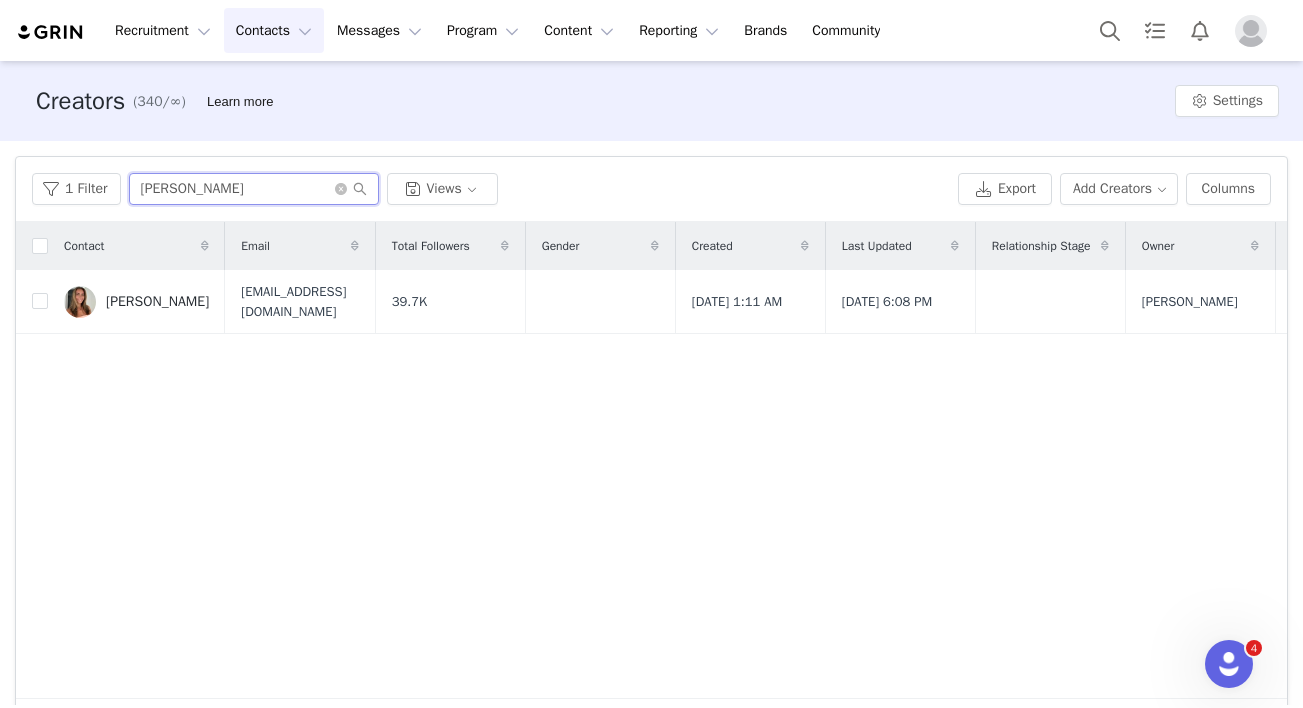 click on "Destiny Benway" at bounding box center (254, 189) 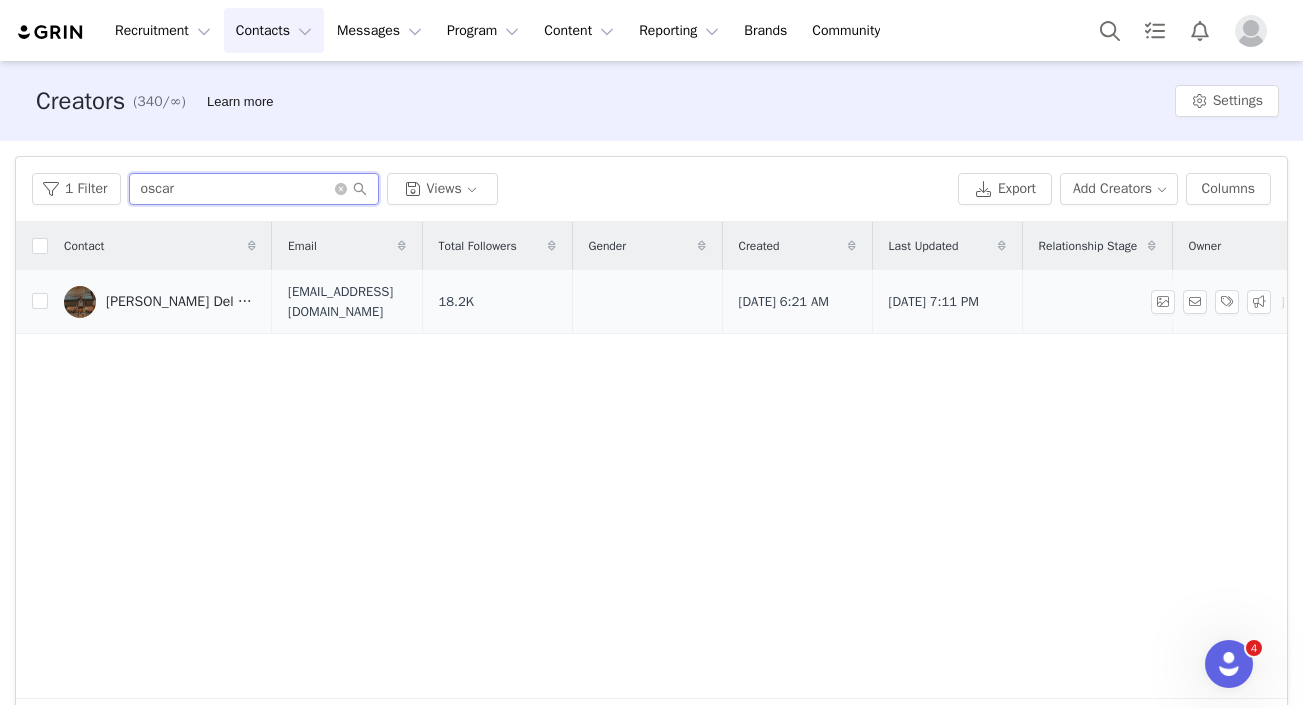 type on "oscar" 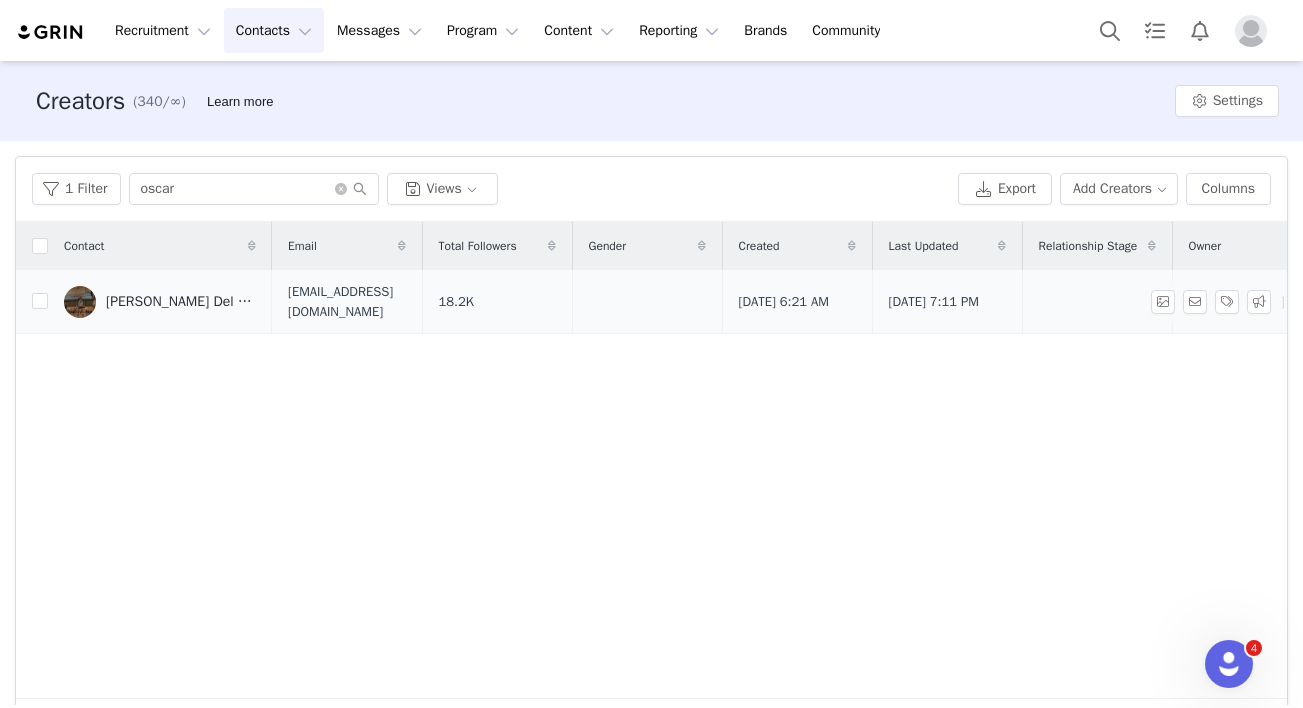 click on "Oscar Del La Cruz" at bounding box center (160, 302) 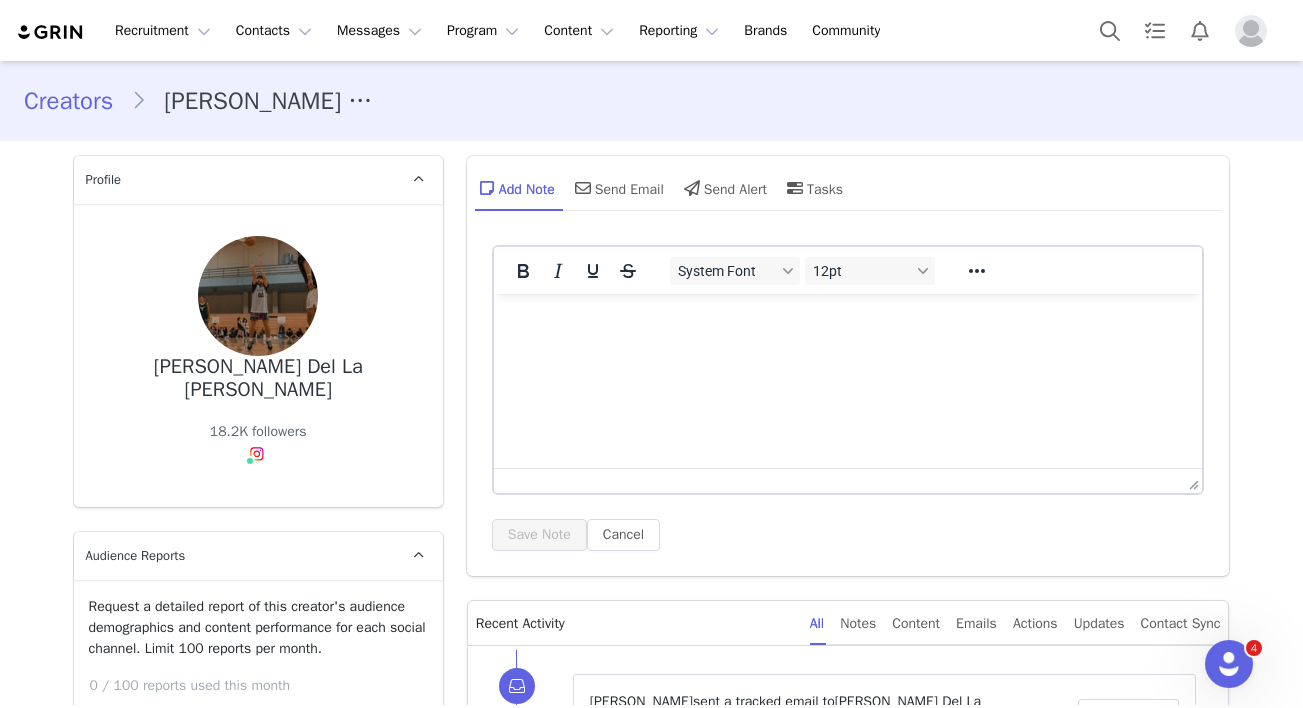 scroll, scrollTop: 0, scrollLeft: 0, axis: both 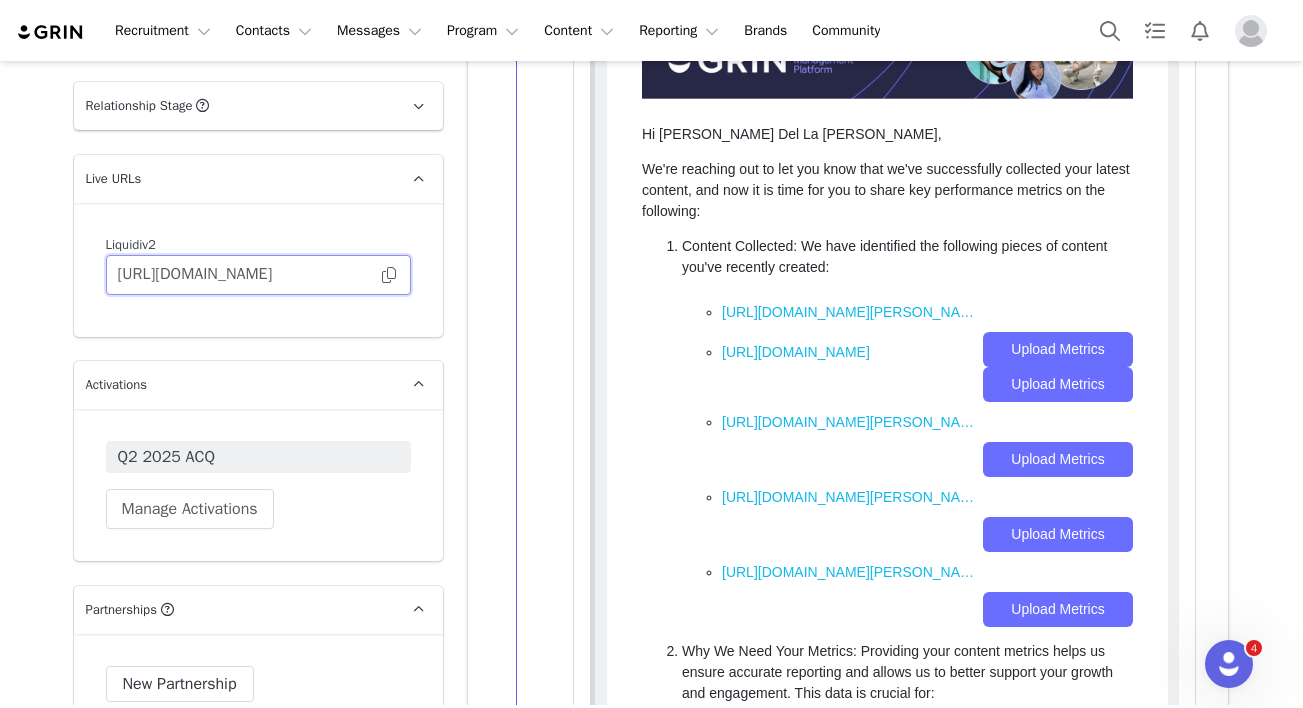 click on "https://liquidiv2.grin.live/50d5ae4d-783e-4f43-bdd9-49fbbfa00588" at bounding box center (258, 275) 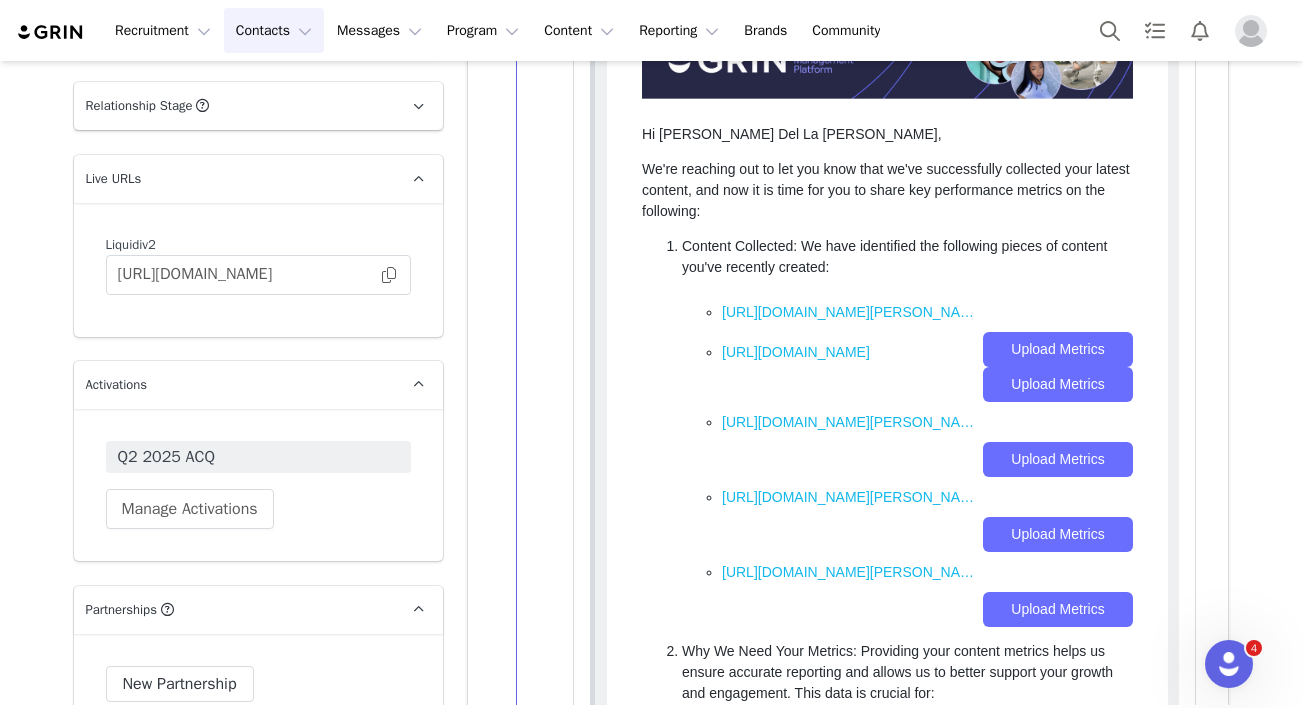 click on "Contacts Contacts" at bounding box center [274, 30] 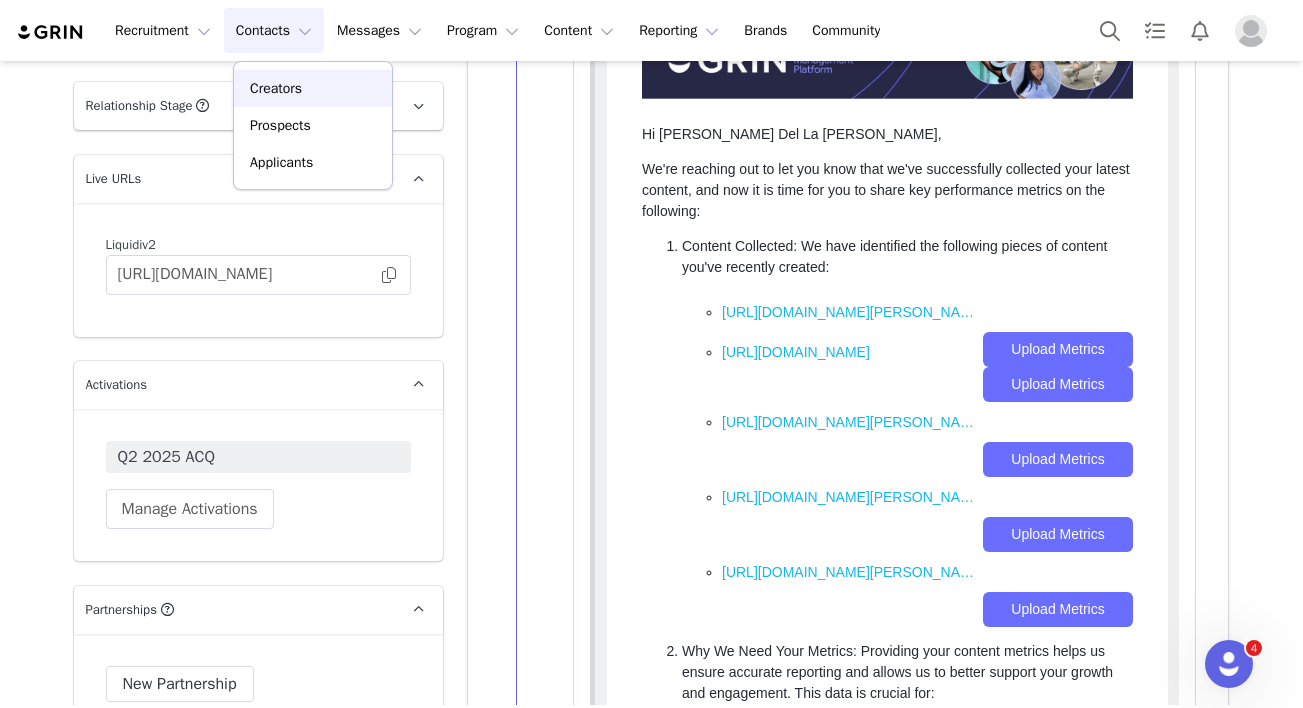 click on "Creators" at bounding box center [313, 88] 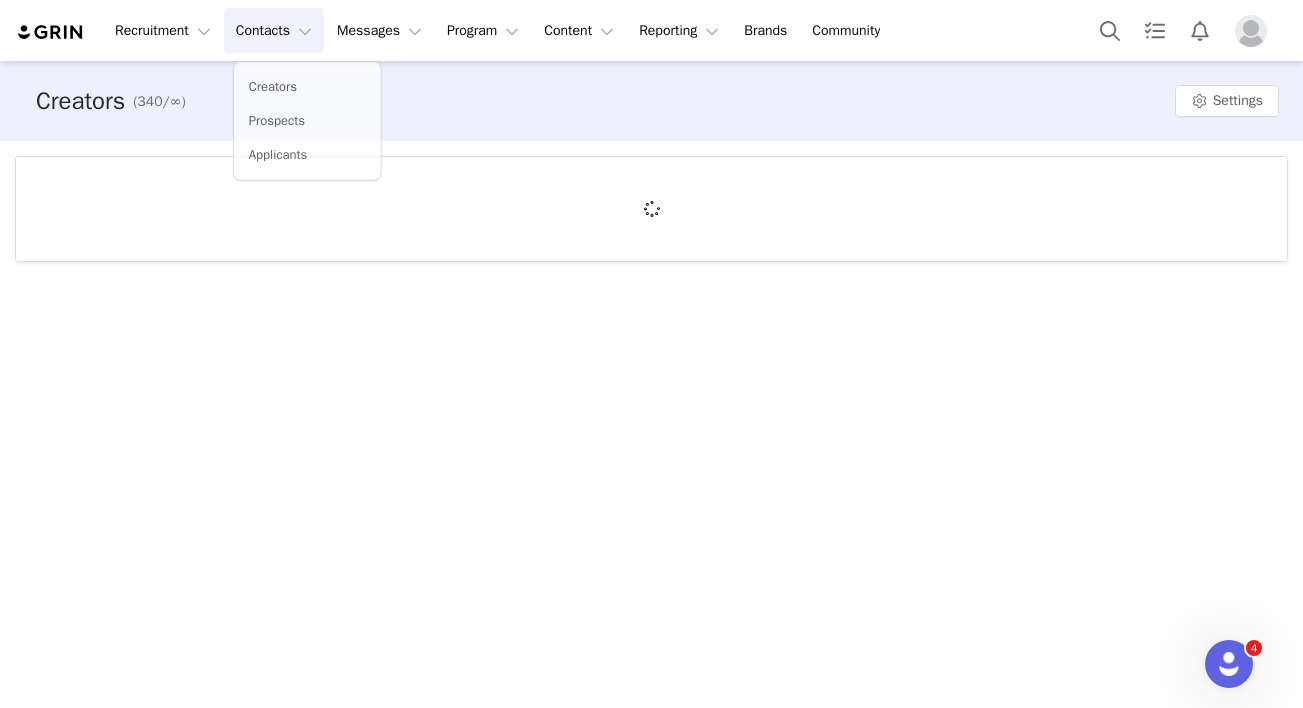 scroll, scrollTop: 0, scrollLeft: 0, axis: both 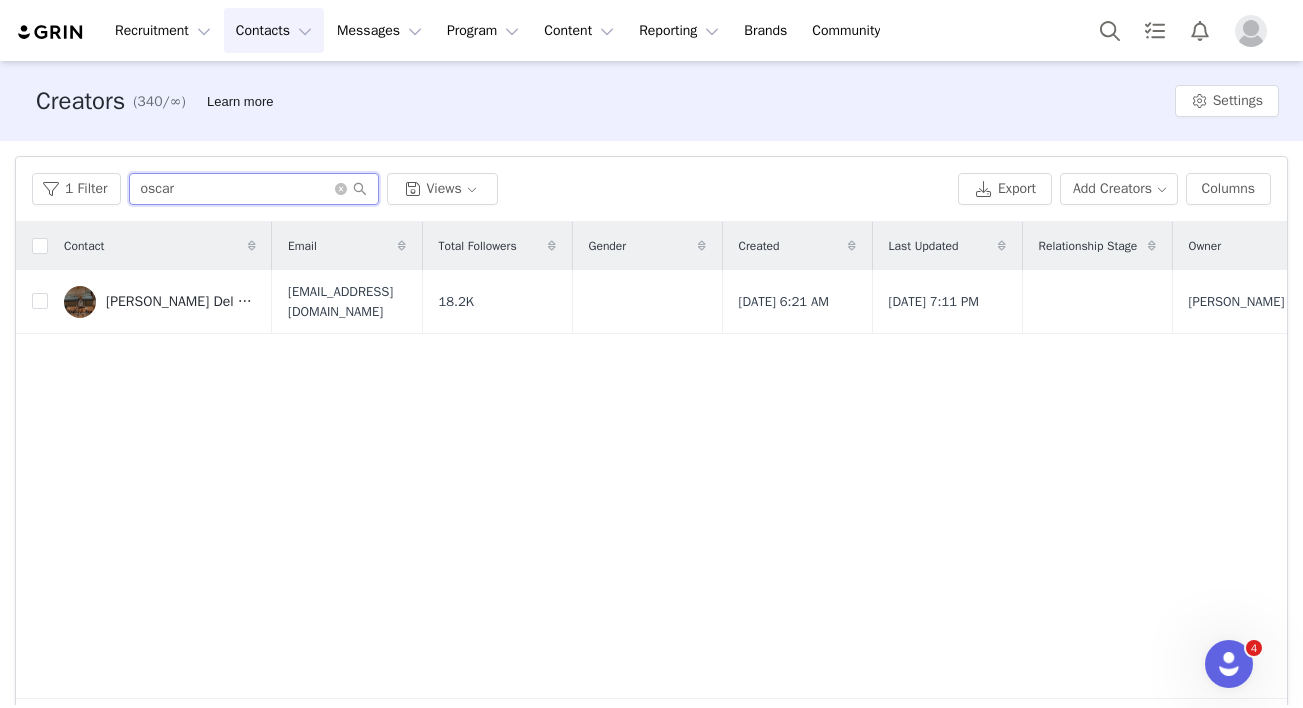 click on "oscar" at bounding box center (254, 189) 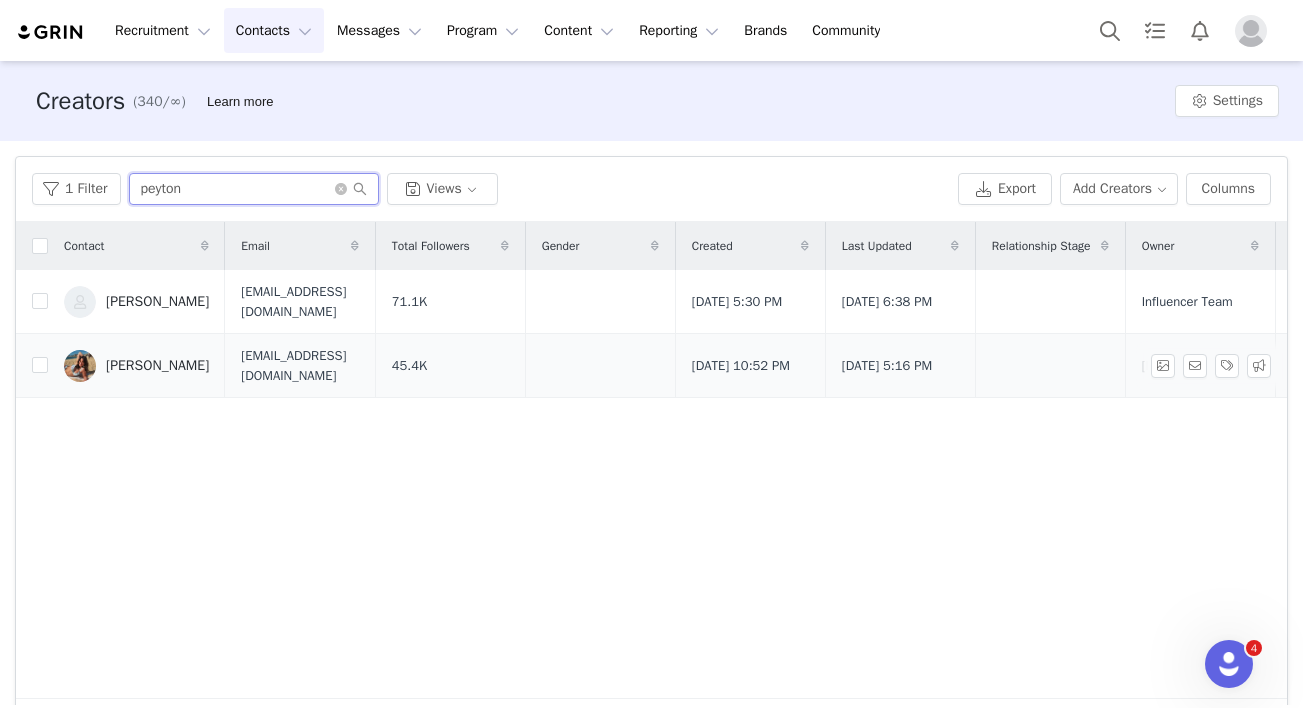 type on "peyton" 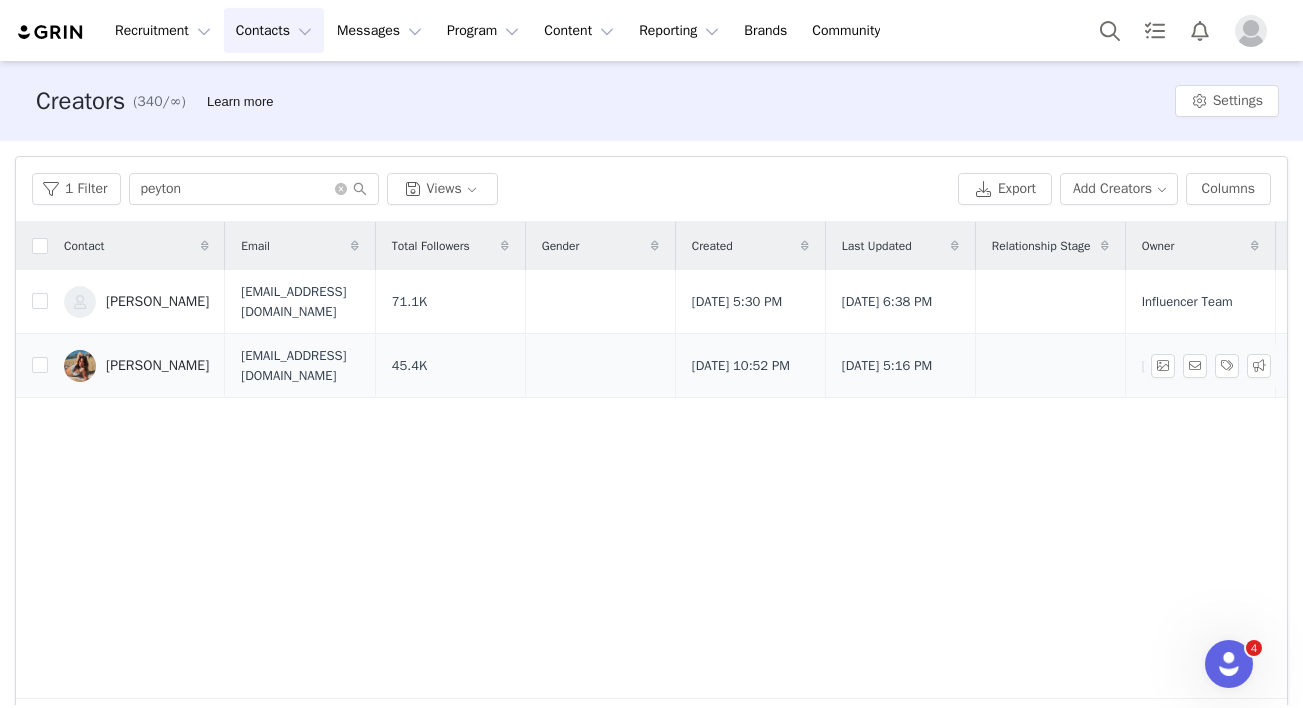 click on "Peyton Mikolayek" at bounding box center (157, 366) 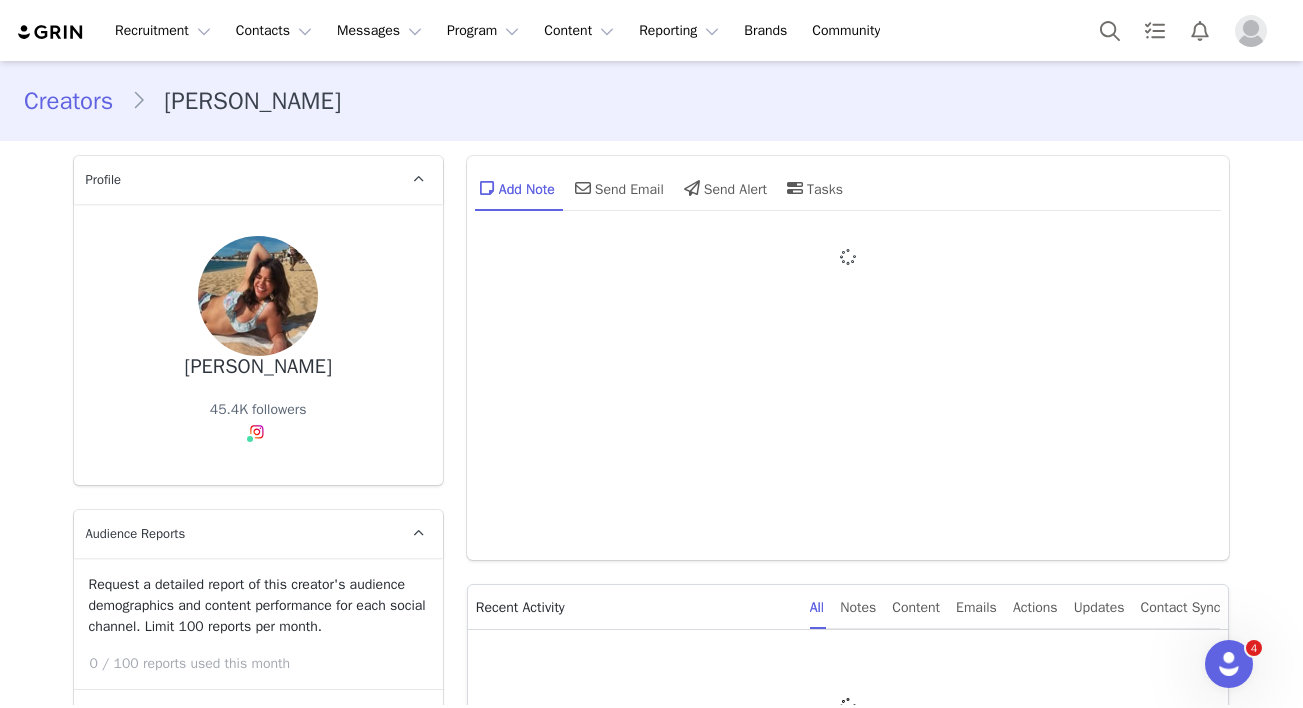 type on "+1 (United States)" 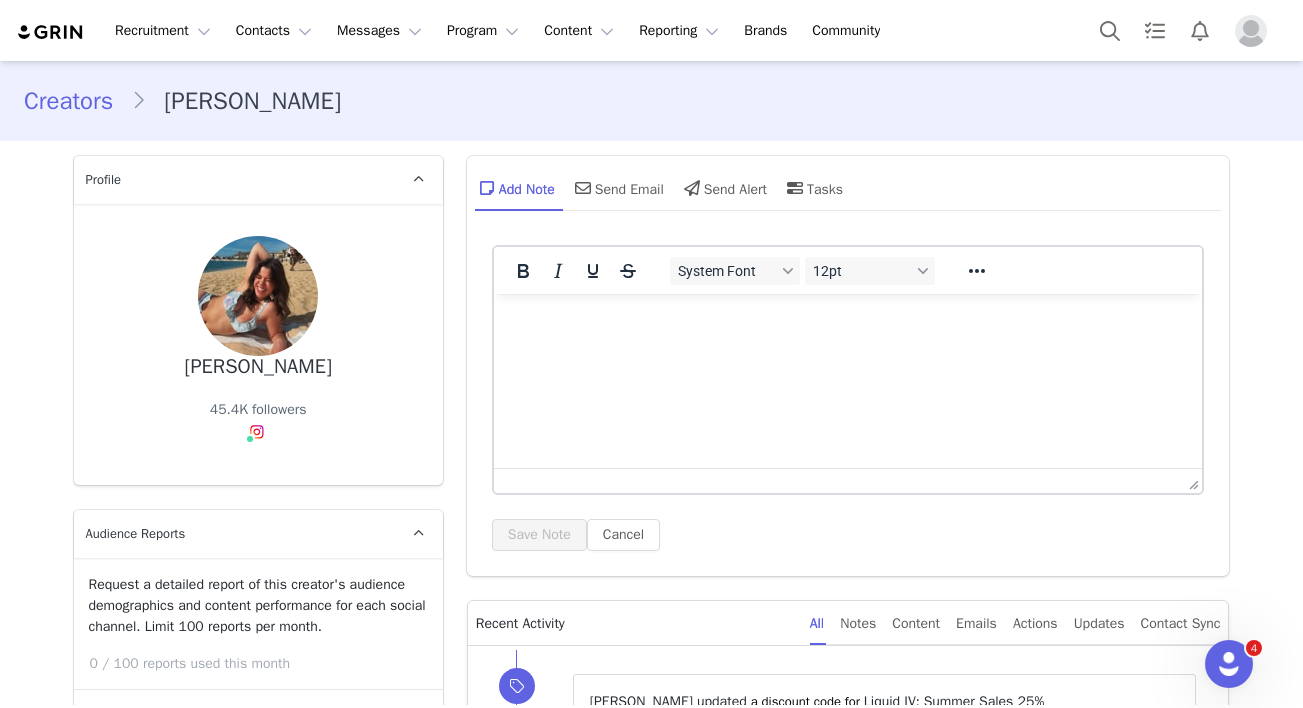 scroll, scrollTop: 0, scrollLeft: 0, axis: both 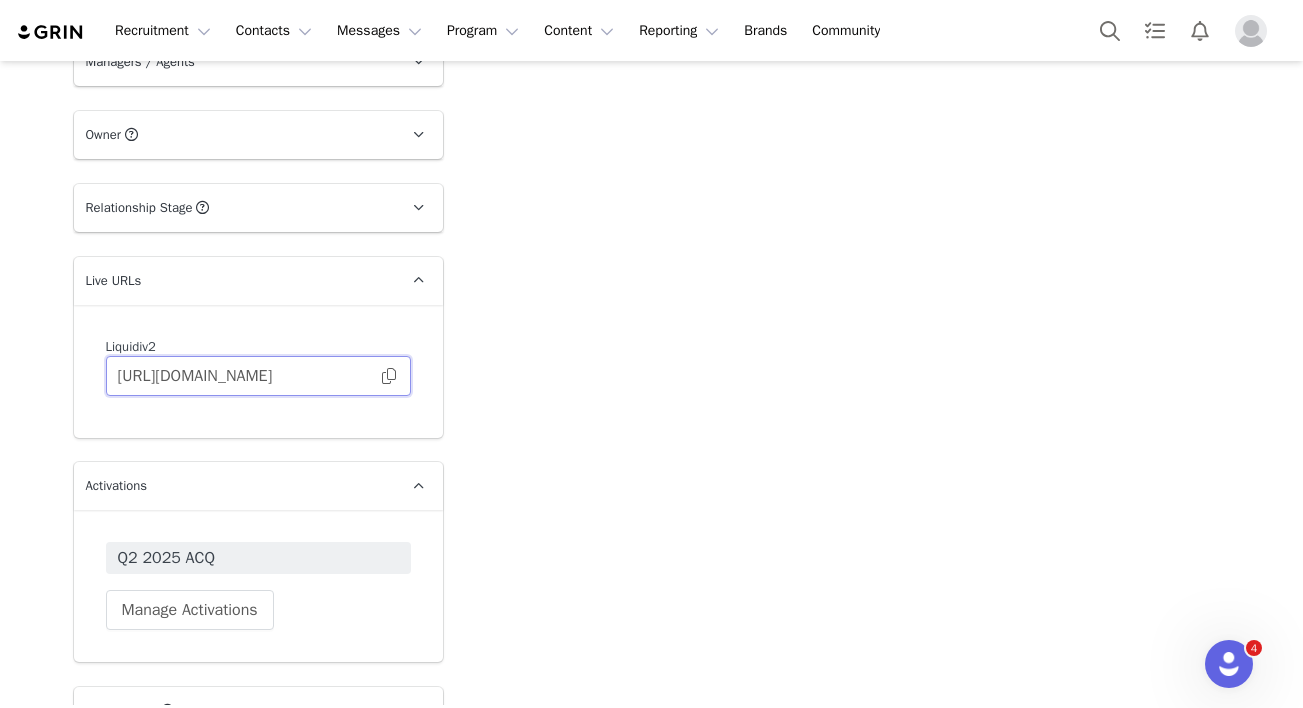 click on "https://liquidiv2.grin.live/bec1c6e2-1ade-4314-b0c6-ae57ee5fe88d" at bounding box center [258, 376] 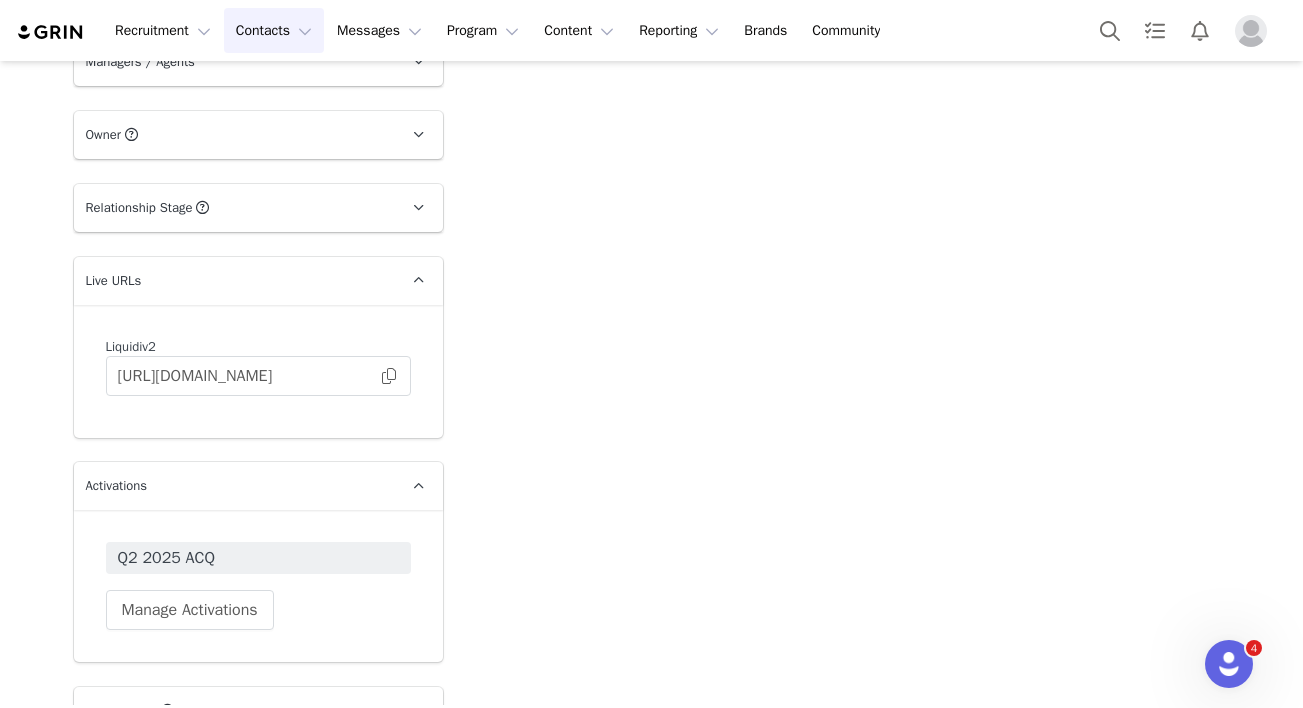 click on "Contacts Contacts" at bounding box center [274, 30] 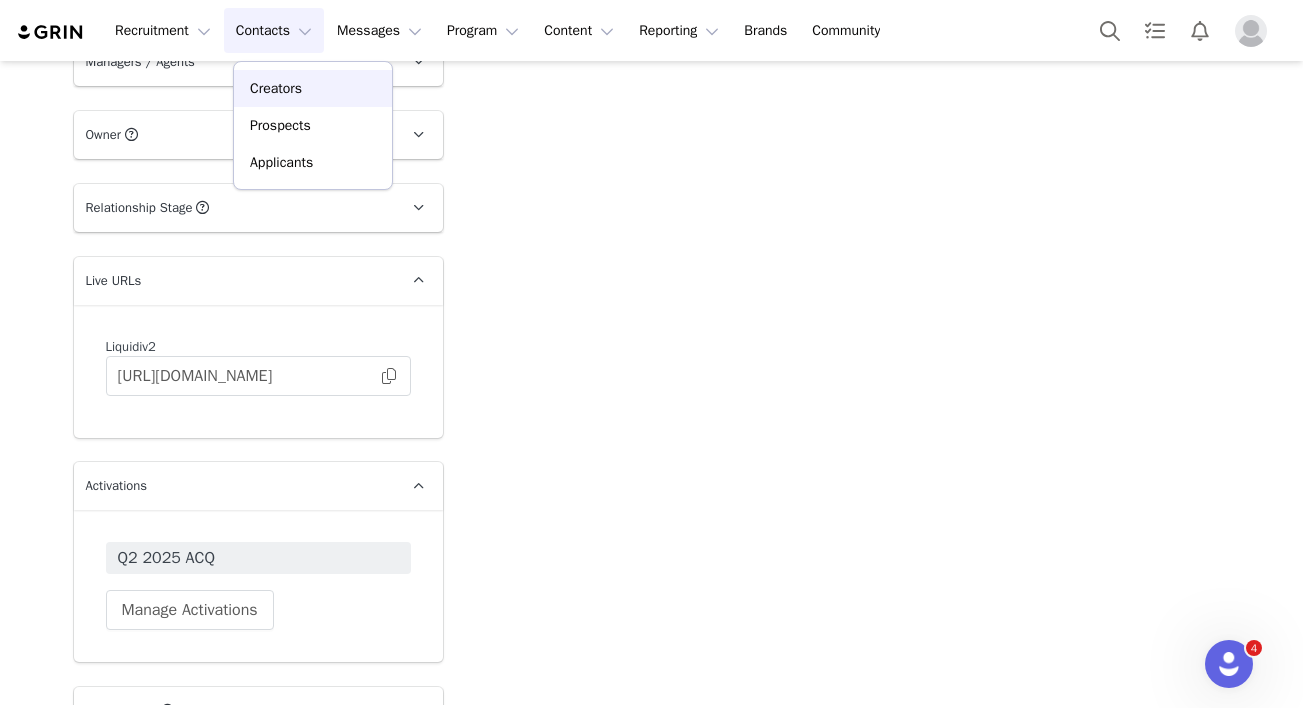 click on "Creators" at bounding box center [313, 88] 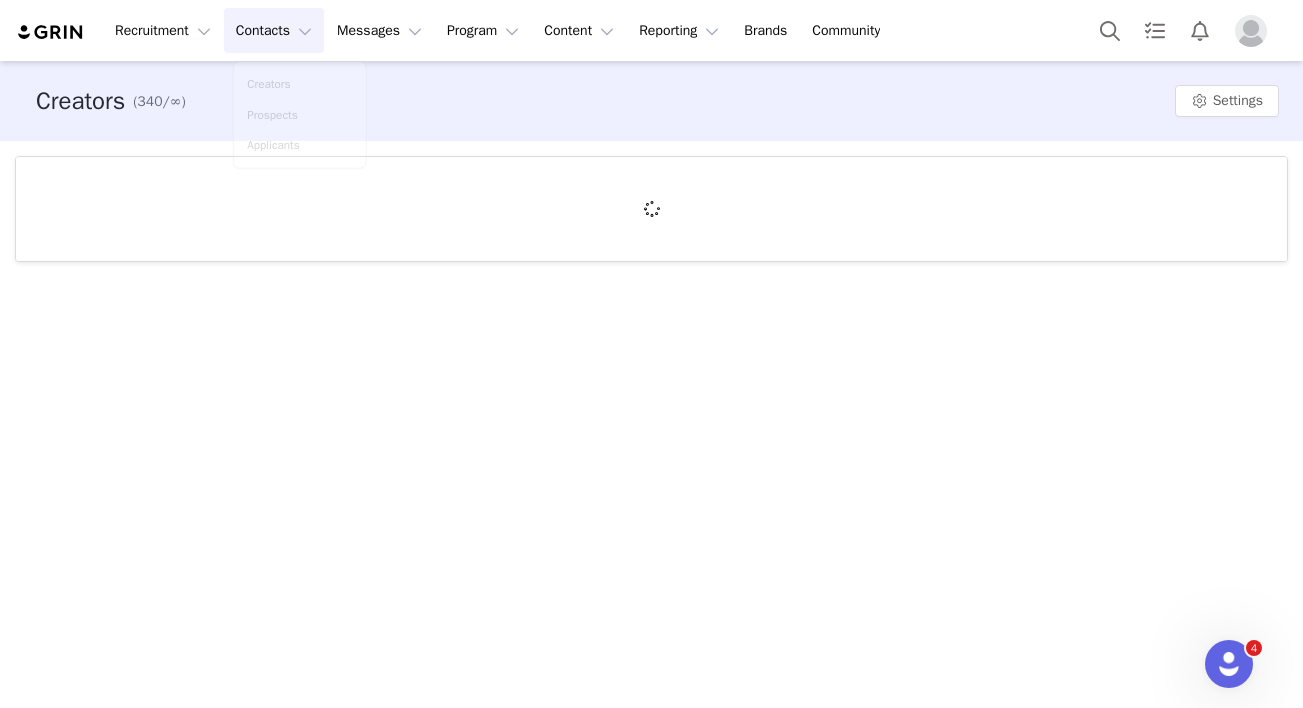 scroll, scrollTop: 0, scrollLeft: 0, axis: both 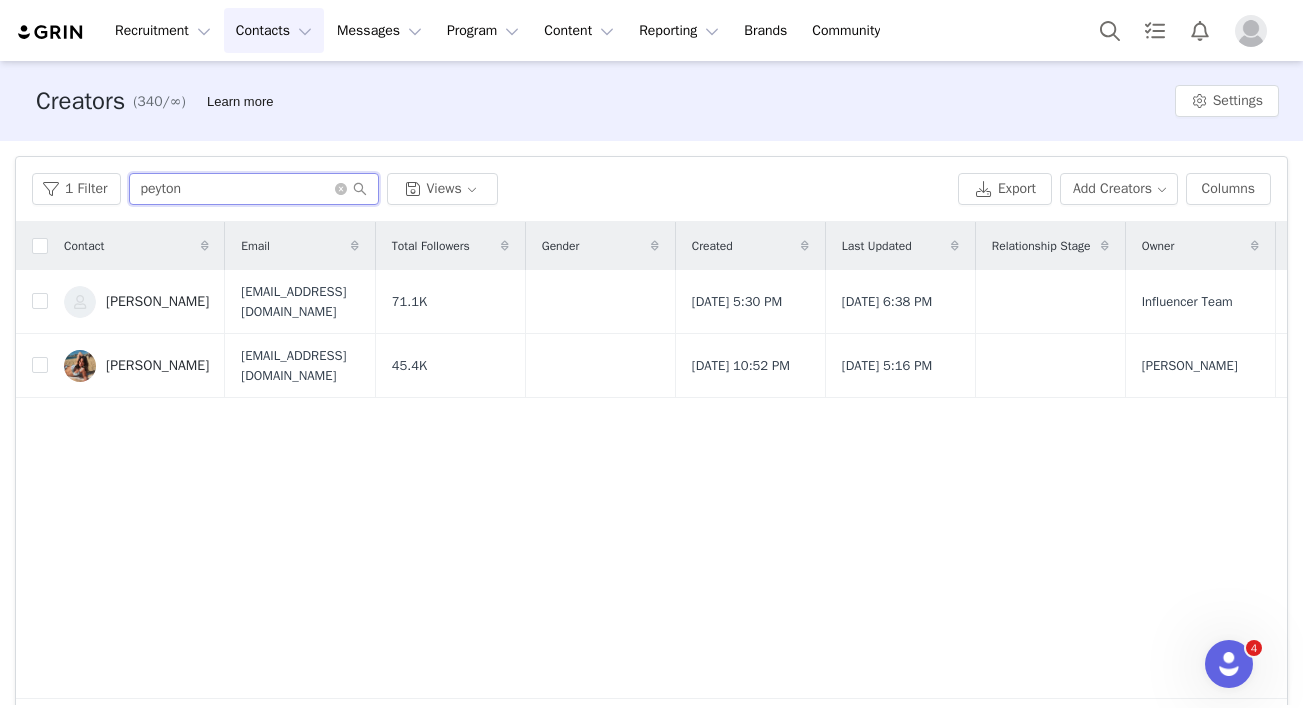 click on "peyton" at bounding box center [254, 189] 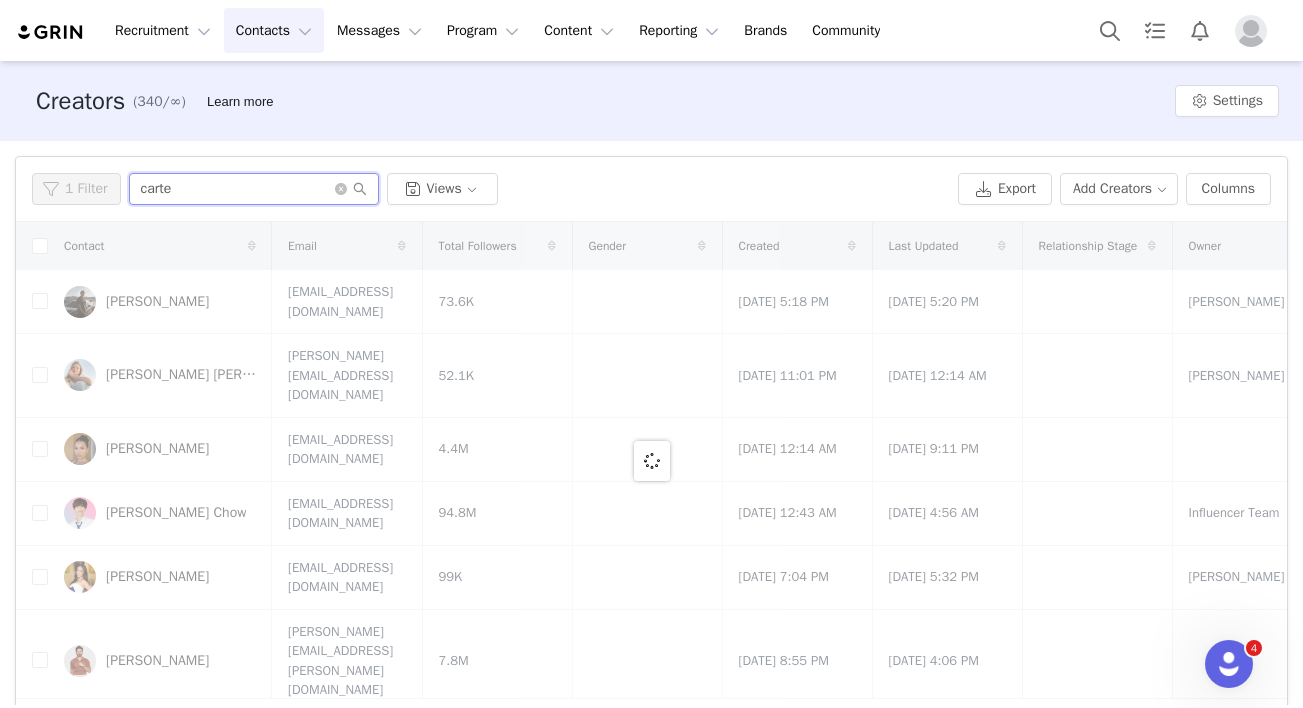 type on "carter" 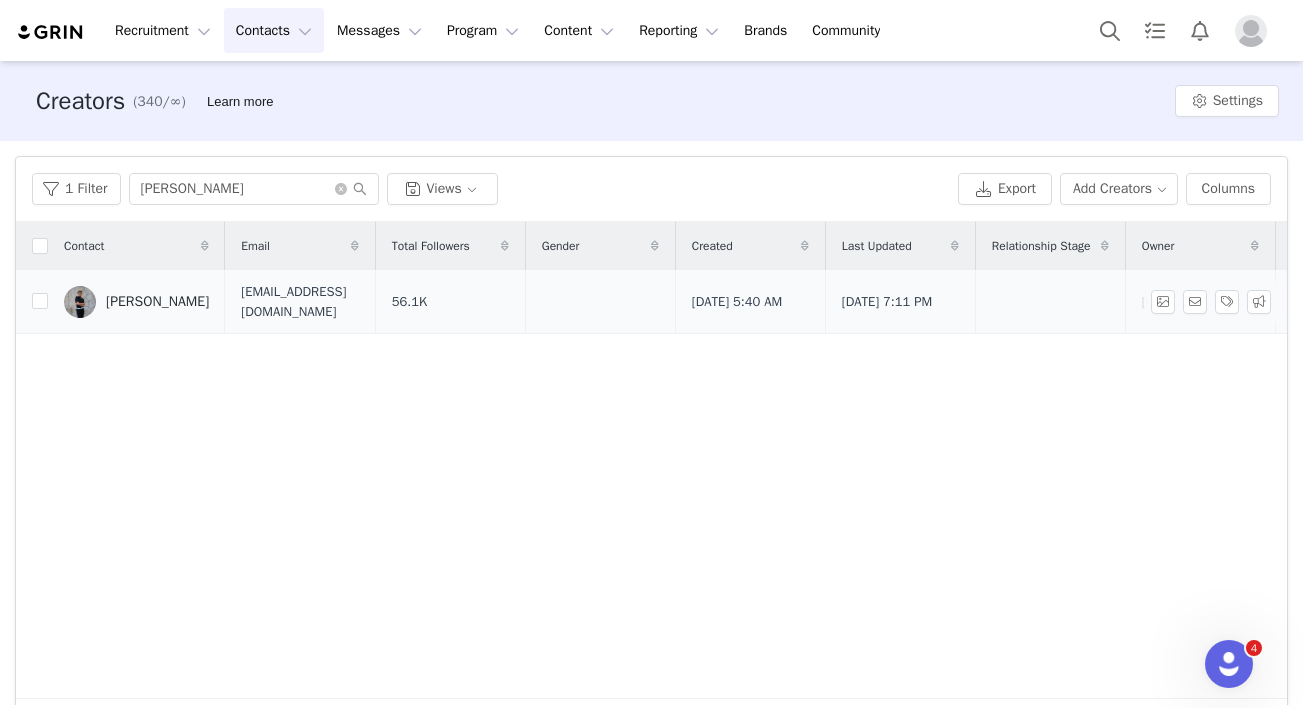 click on "Carter Williams" at bounding box center [157, 302] 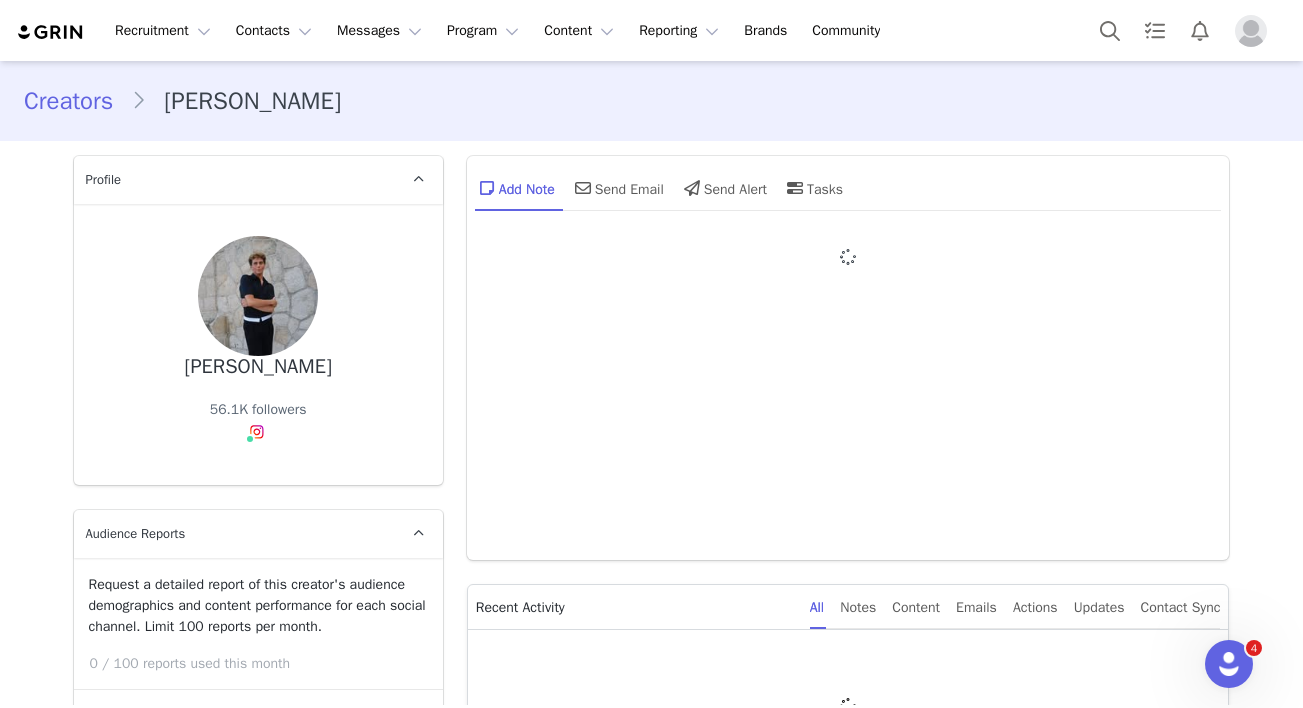 type on "+1 (United States)" 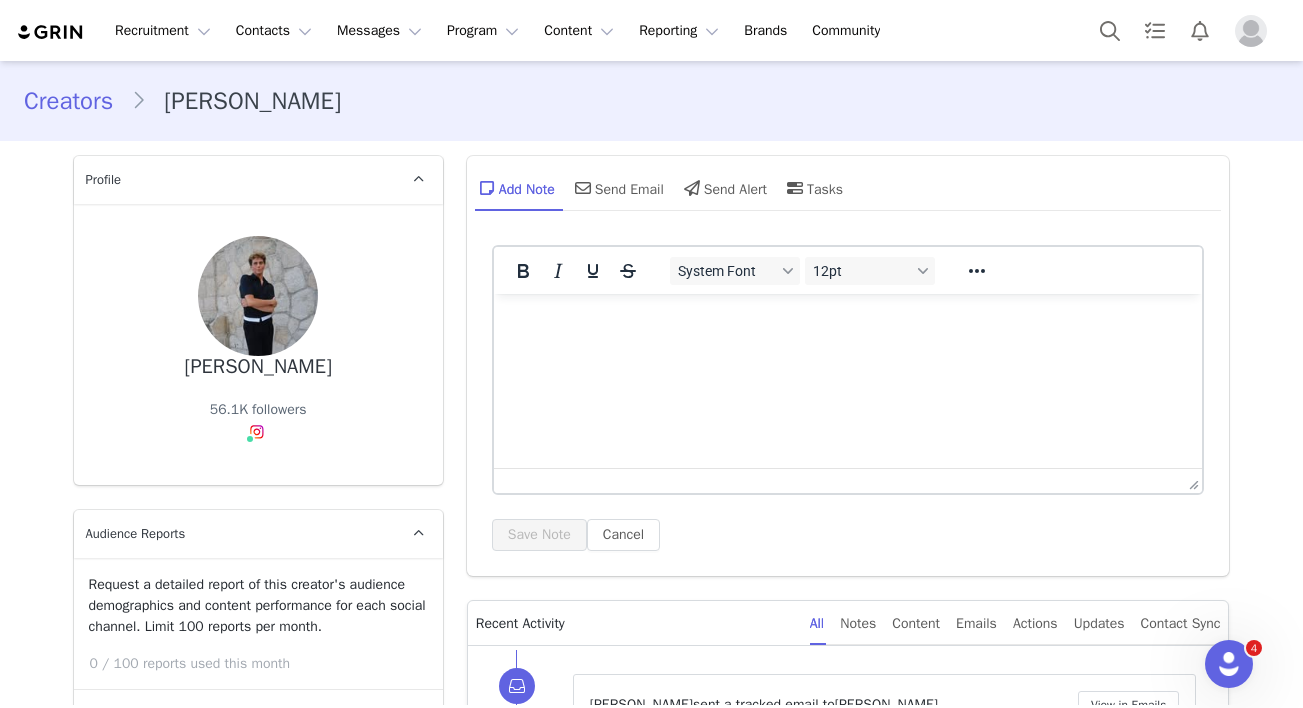 scroll, scrollTop: 0, scrollLeft: 0, axis: both 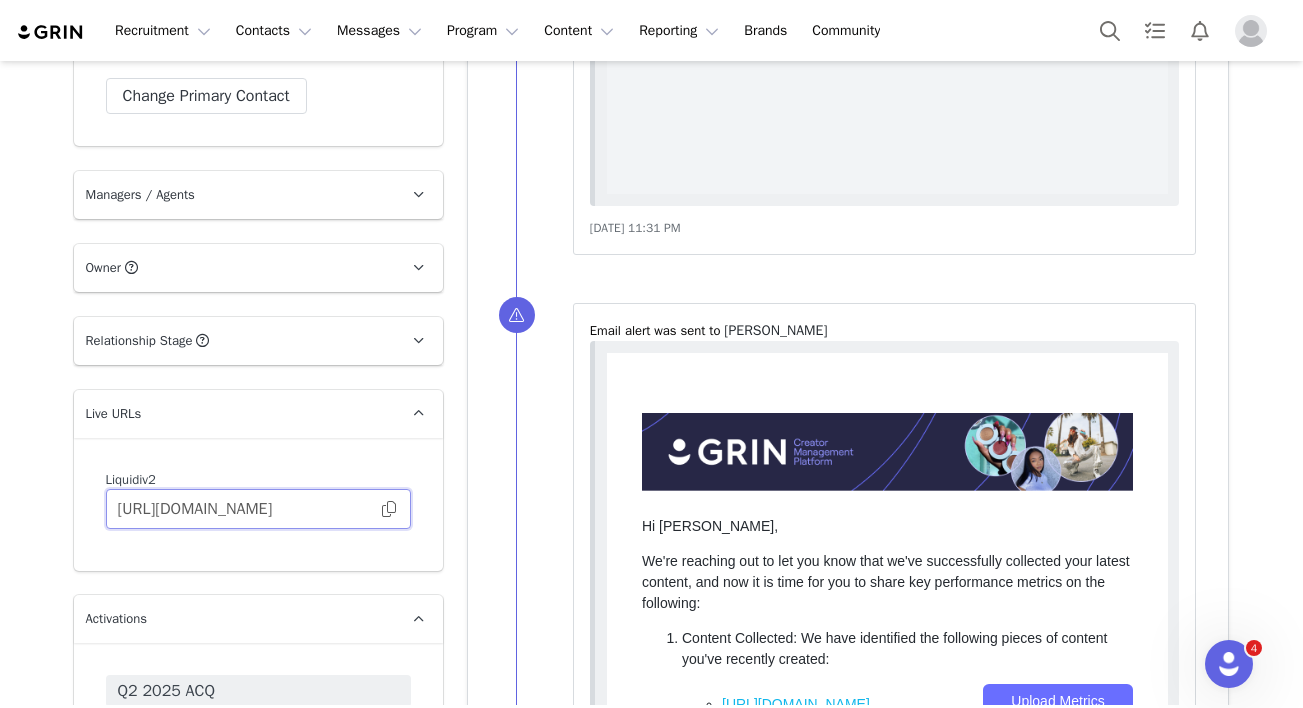 click on "https://liquidiv2.grin.live/6772b434-1fd5-44c6-9c00-21adc5a9a6b0" at bounding box center [258, 509] 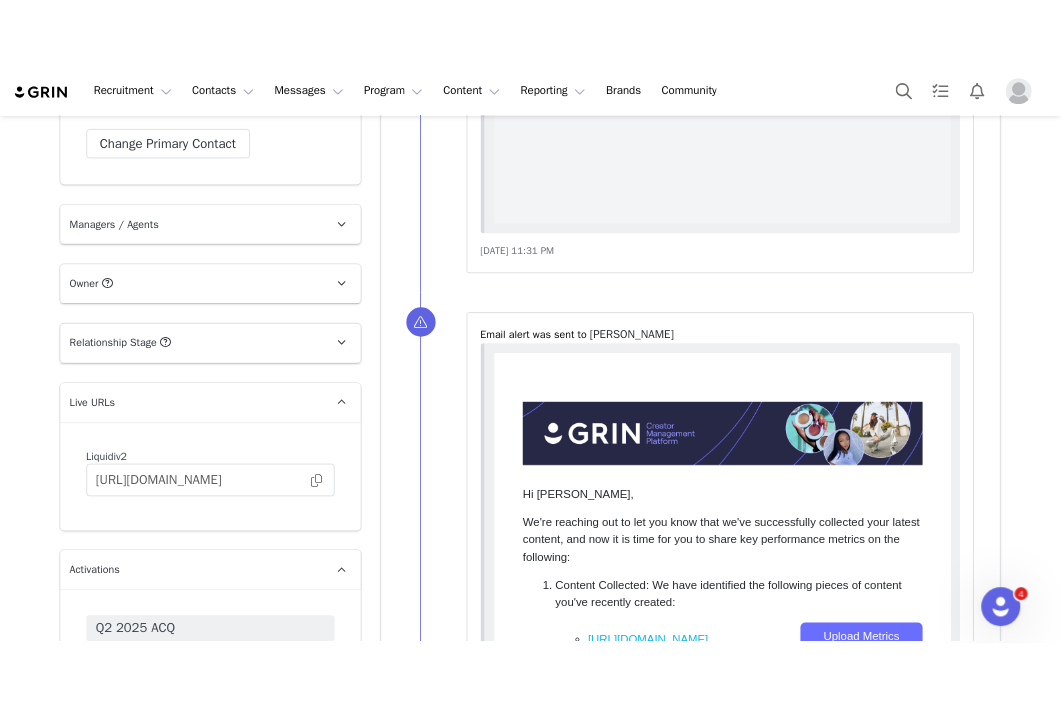 scroll, scrollTop: 2425, scrollLeft: 0, axis: vertical 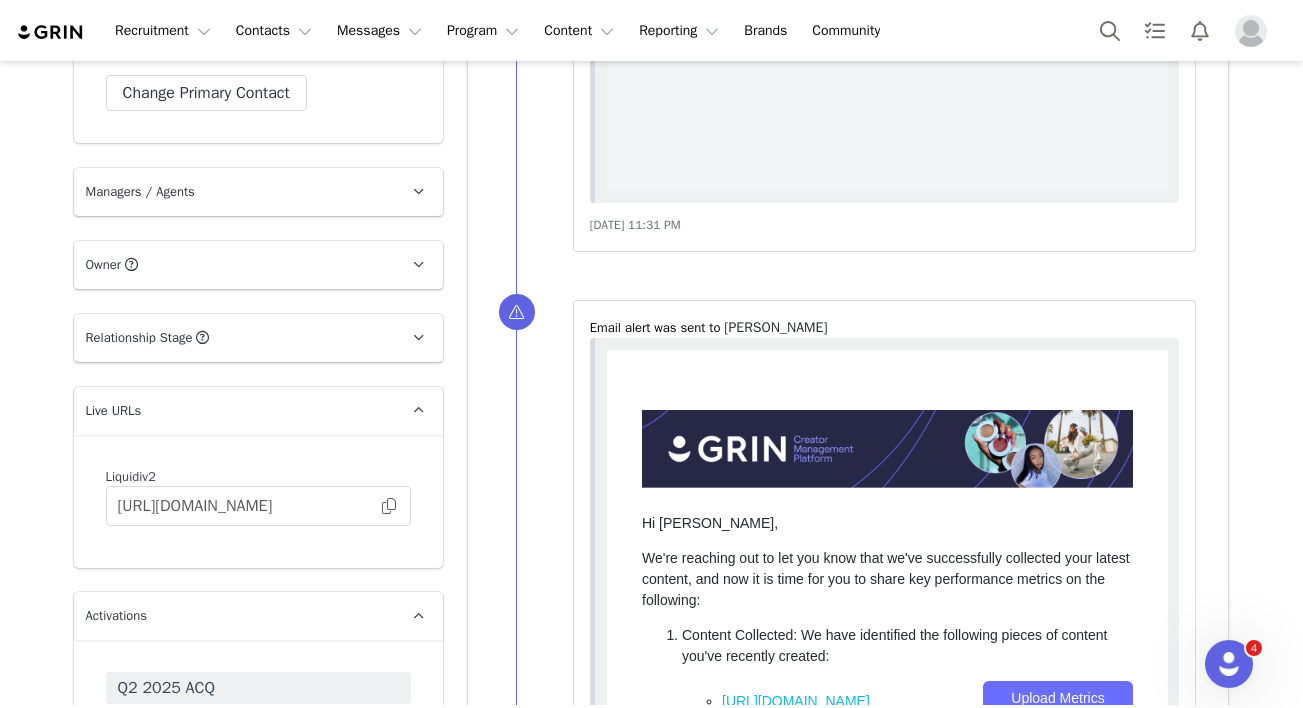 click on "Liquidiv2 https://liquidiv2.grin.live/6772b434-1fd5-44c6-9c00-21adc5a9a6b0" at bounding box center (258, 497) 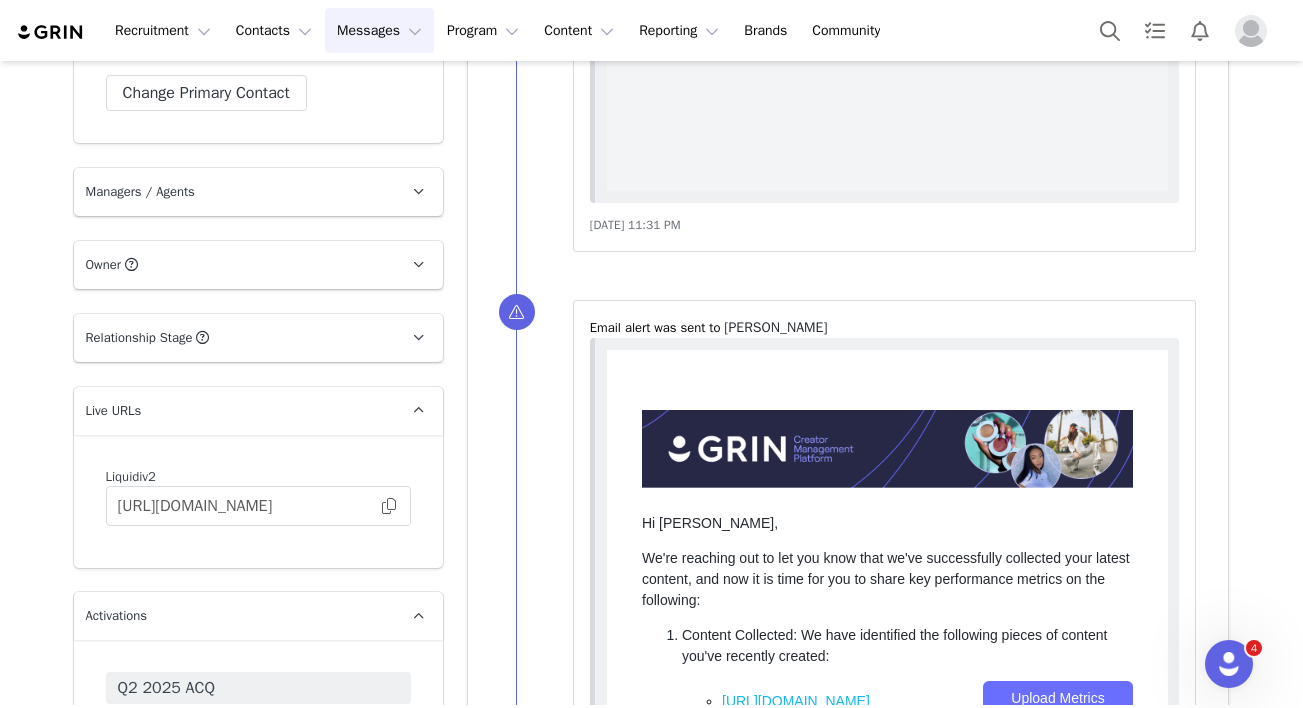 click on "Messages Messages" at bounding box center [379, 30] 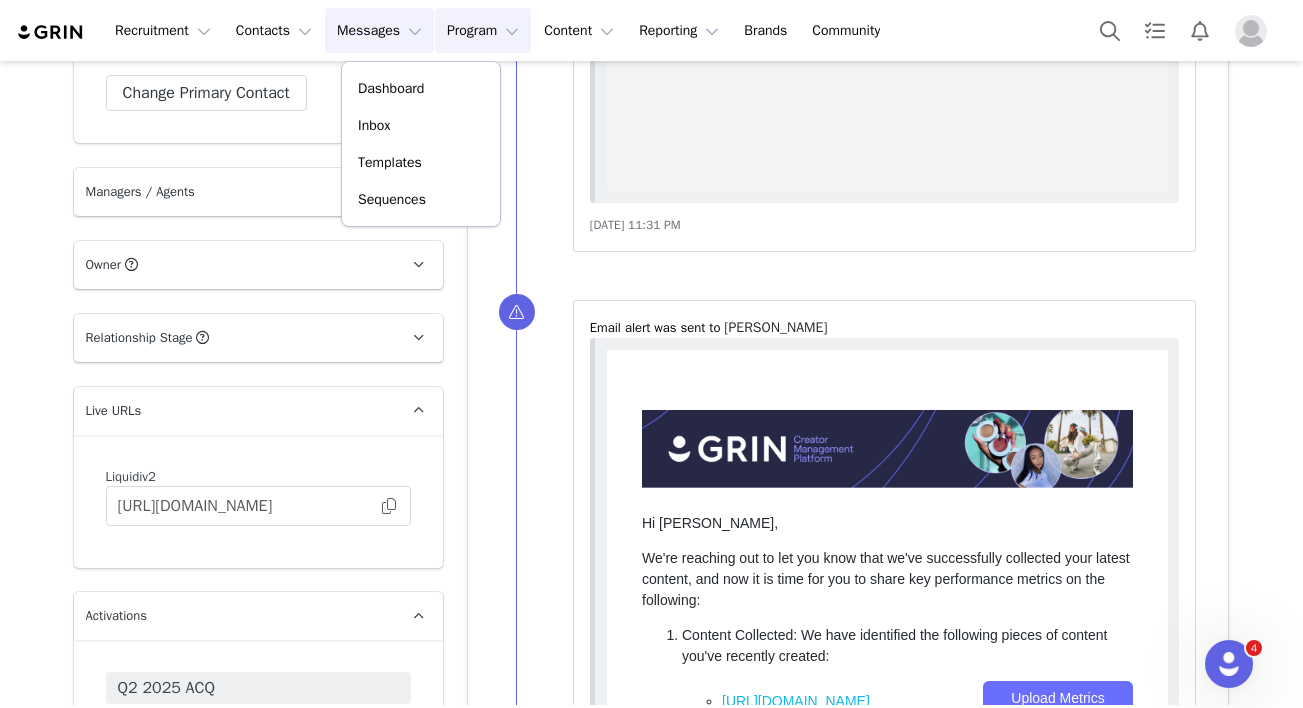 click on "Program Program" at bounding box center (483, 30) 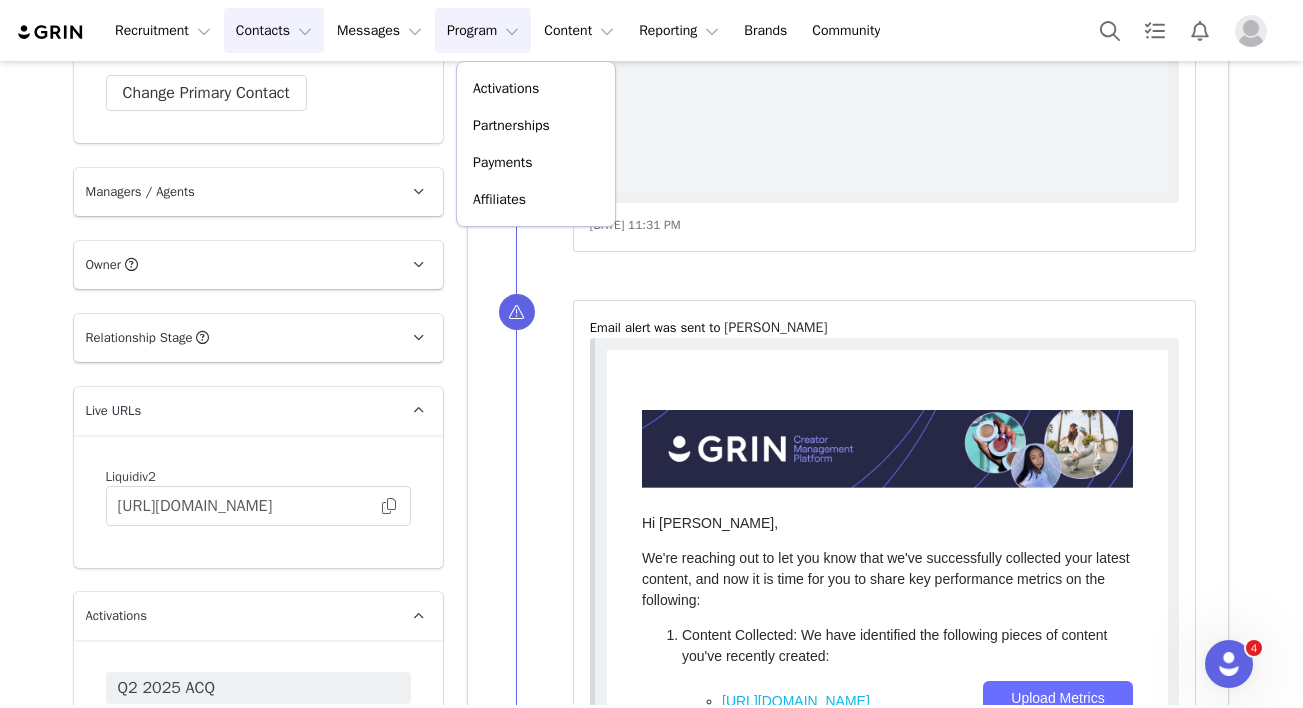 click on "Contacts Contacts" at bounding box center (274, 30) 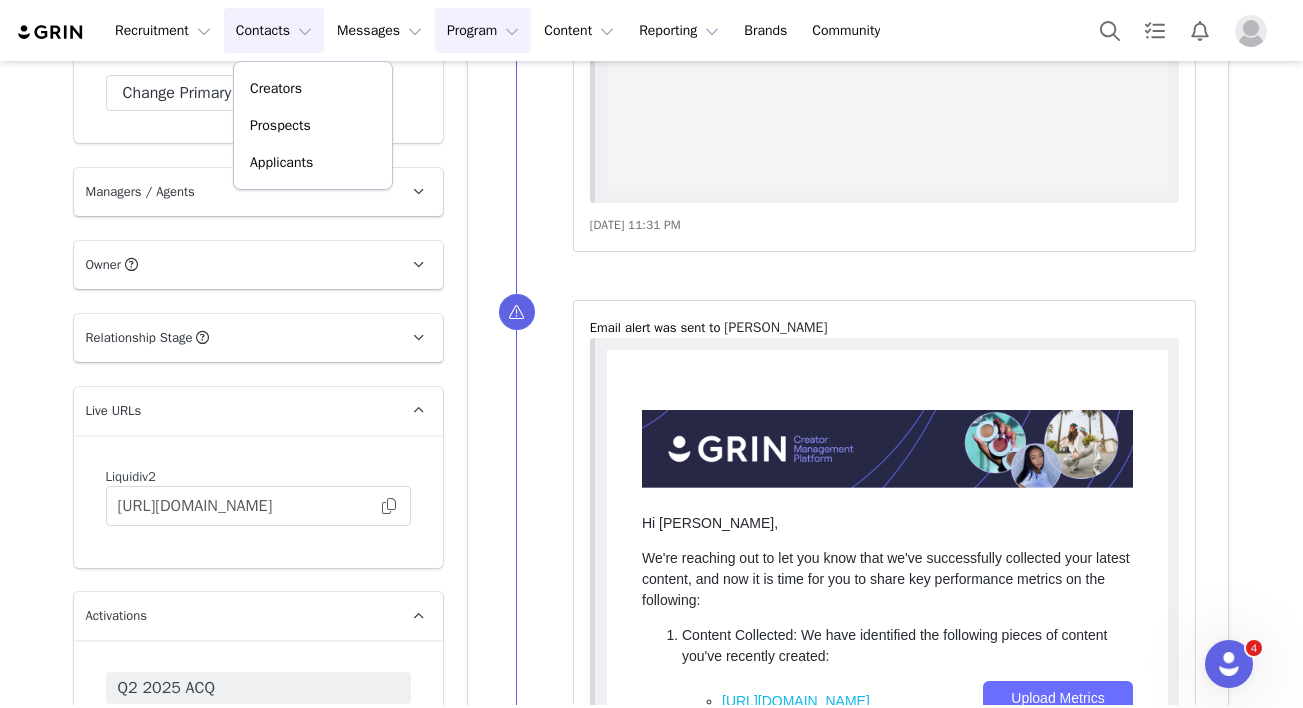 click on "Program Program" at bounding box center [483, 30] 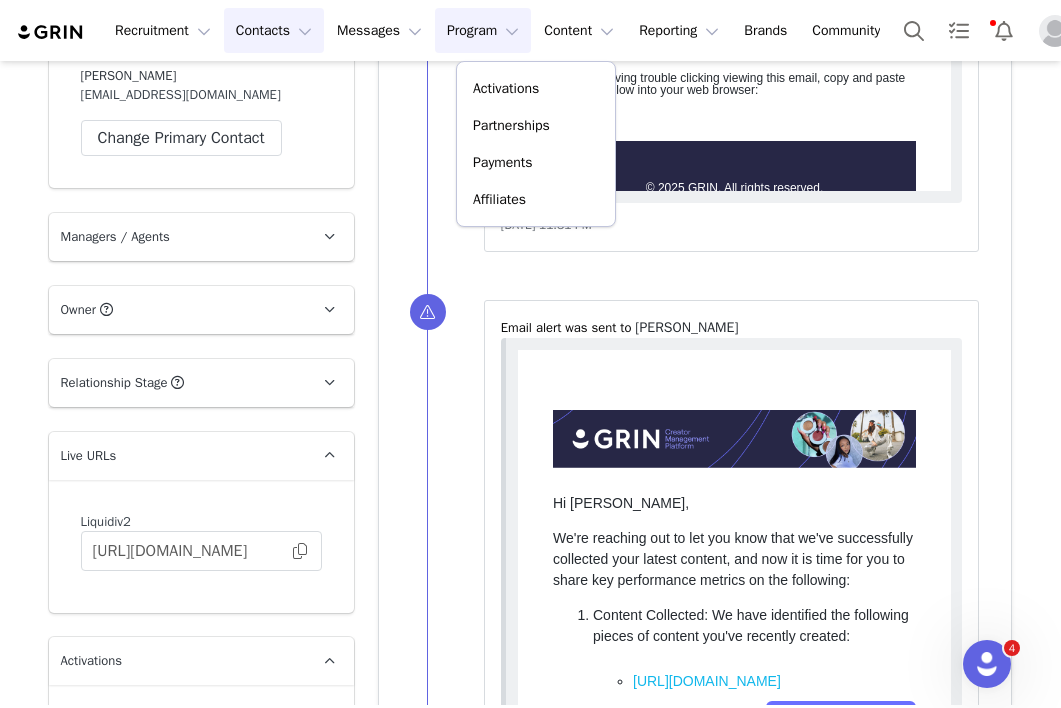 click on "Contacts Contacts" at bounding box center [274, 30] 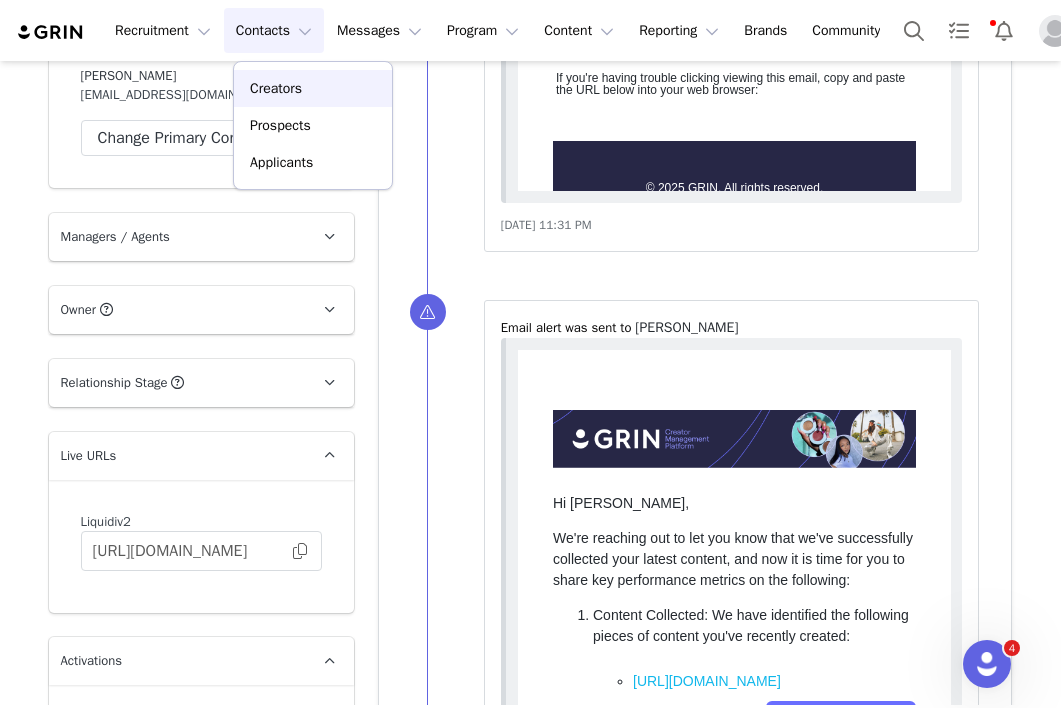 click on "Creators" at bounding box center [313, 88] 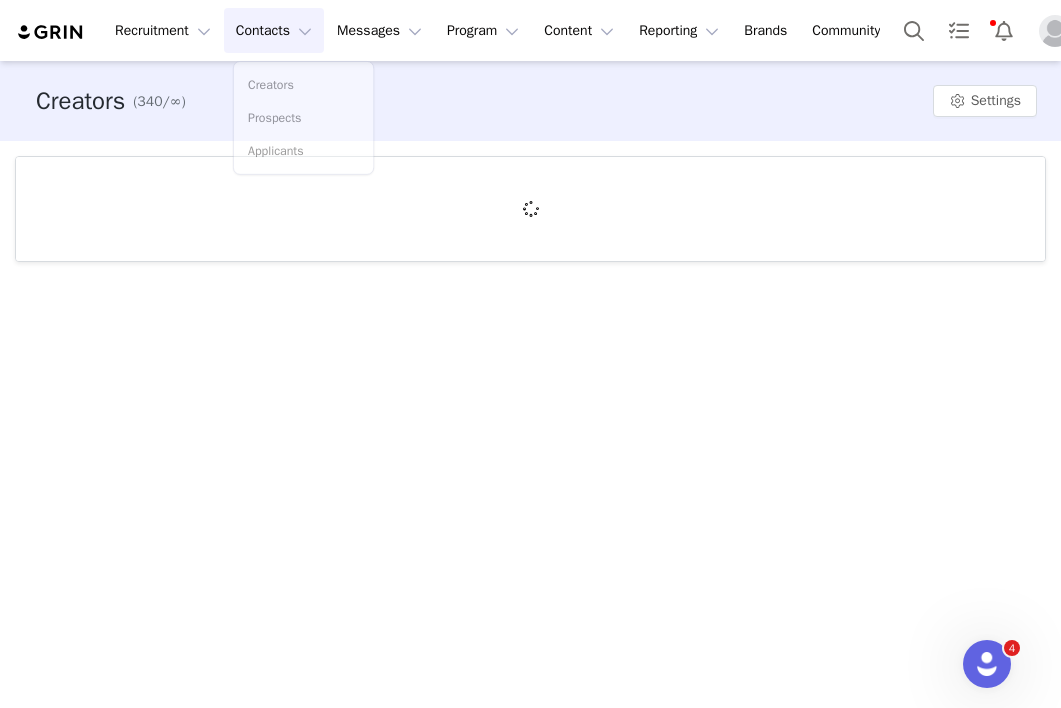 scroll, scrollTop: 0, scrollLeft: 0, axis: both 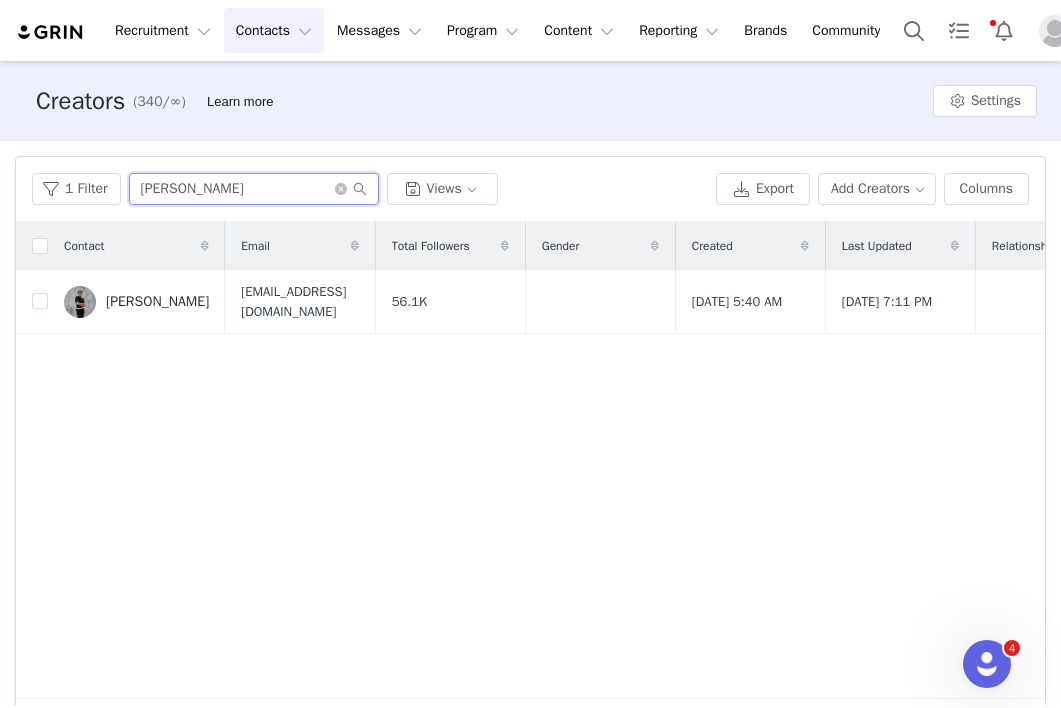 click on "[PERSON_NAME]" at bounding box center (254, 189) 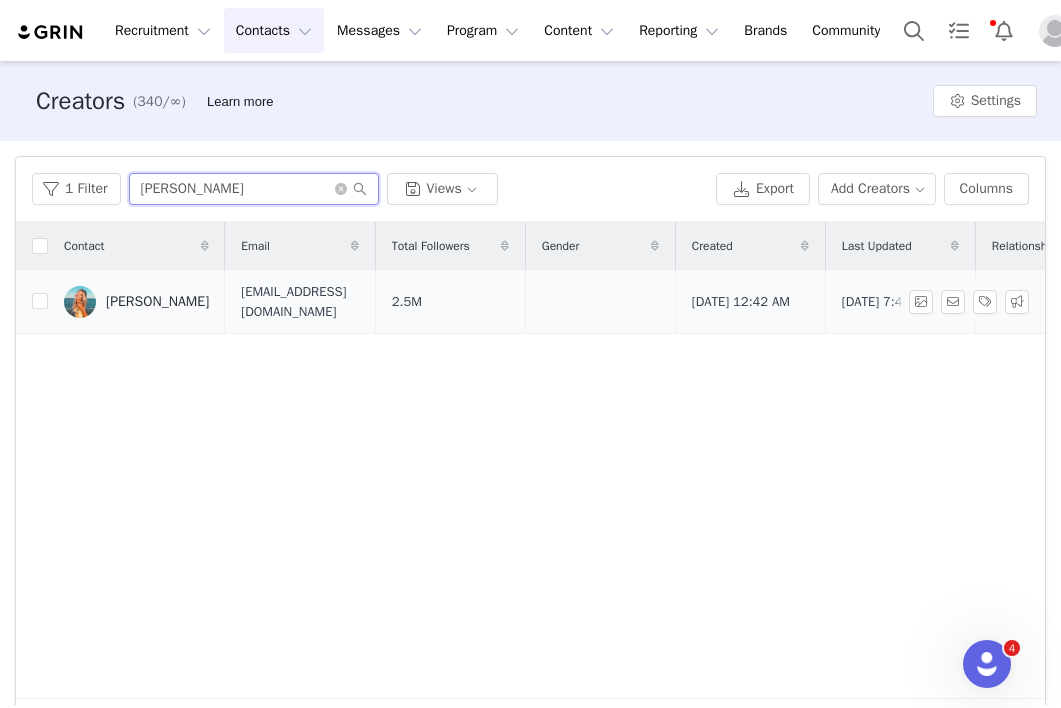 type on "Gabrielle Moses" 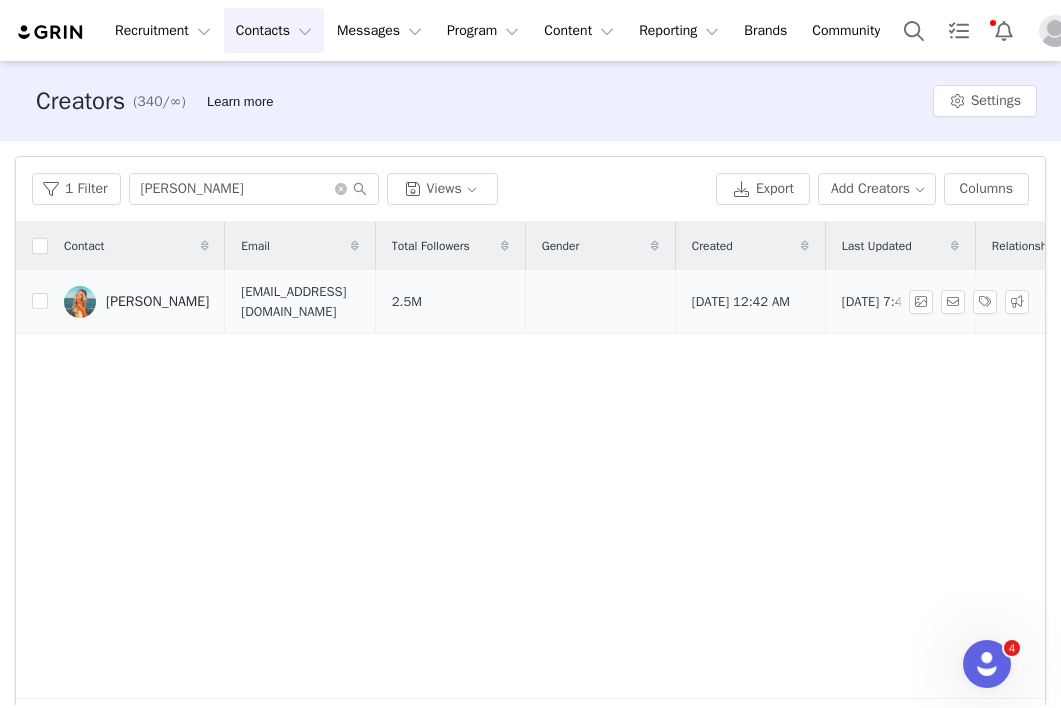 click on "Gabrielle Moses" at bounding box center (136, 302) 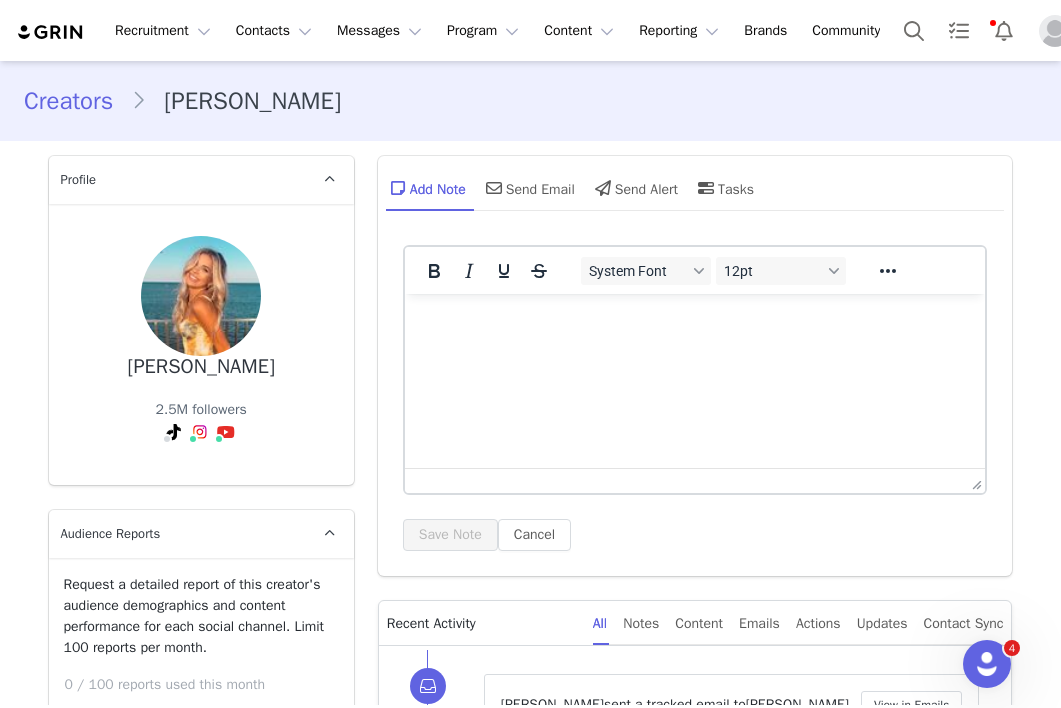 scroll, scrollTop: 469, scrollLeft: 0, axis: vertical 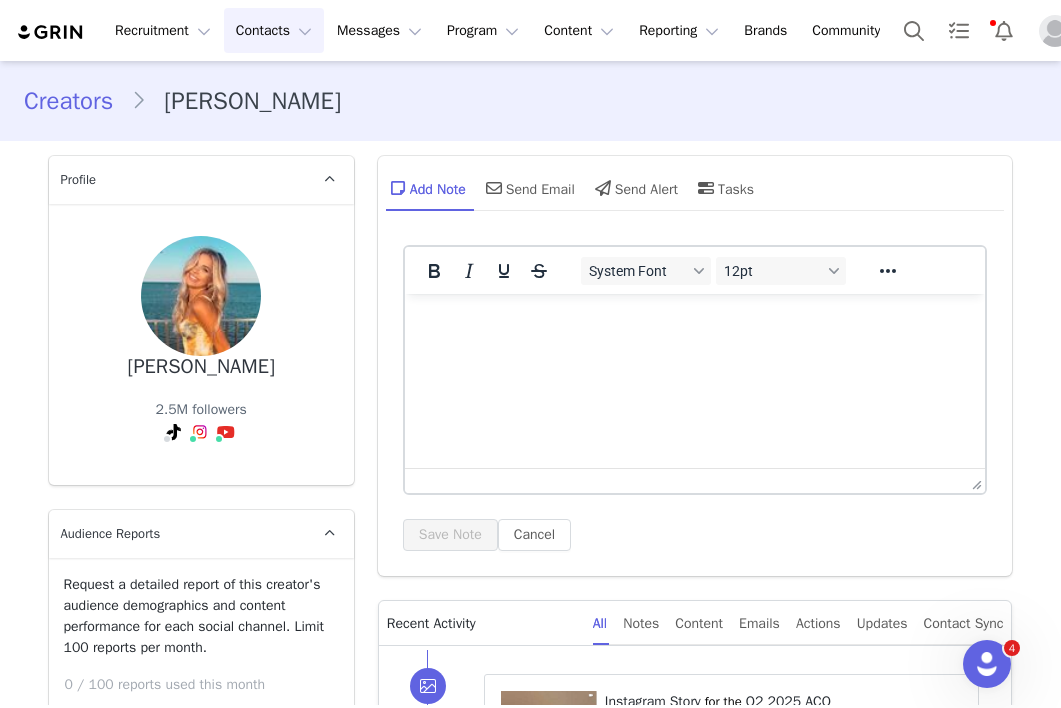 click on "Contacts Contacts" at bounding box center (274, 30) 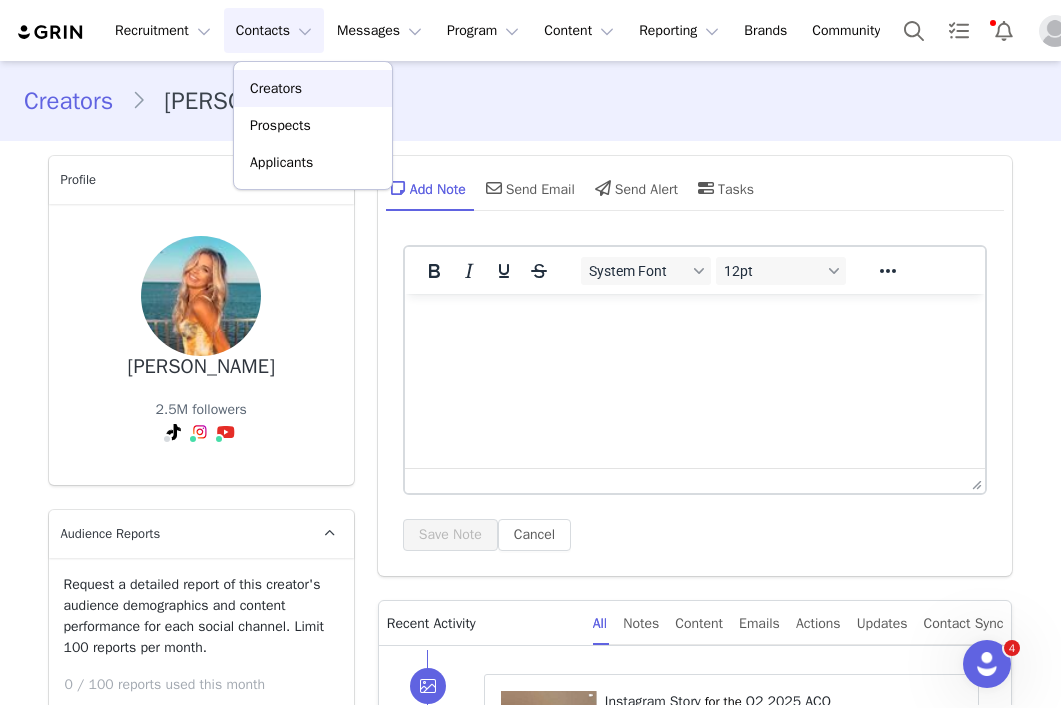 click on "Creators" at bounding box center [313, 88] 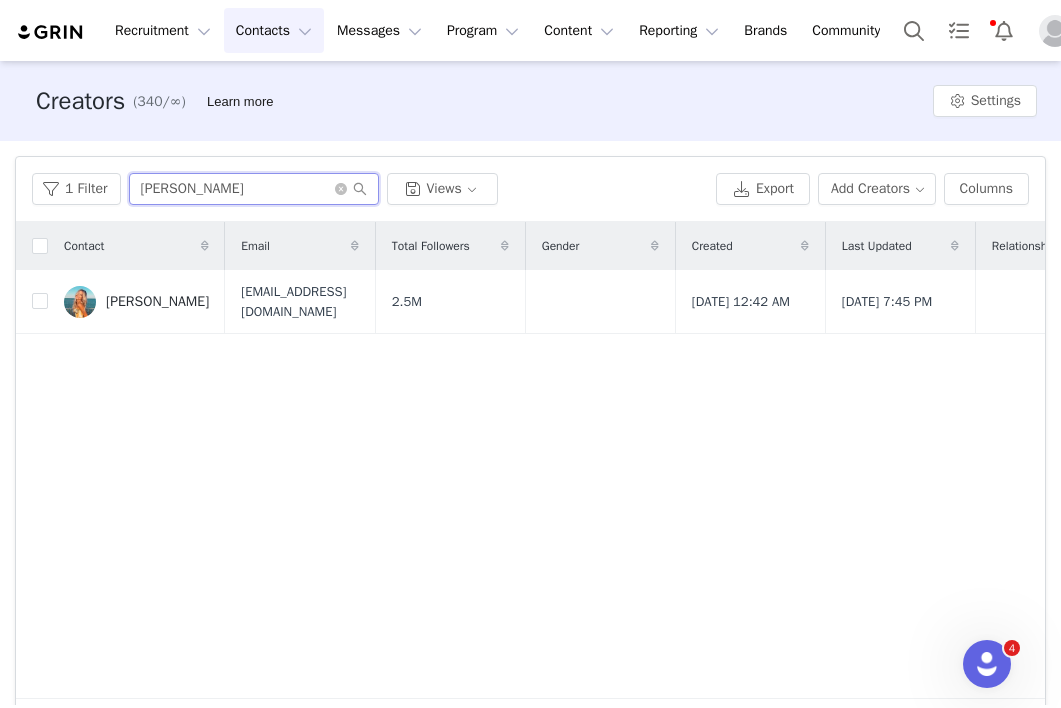 click on "Gabrielle Moses" at bounding box center (254, 189) 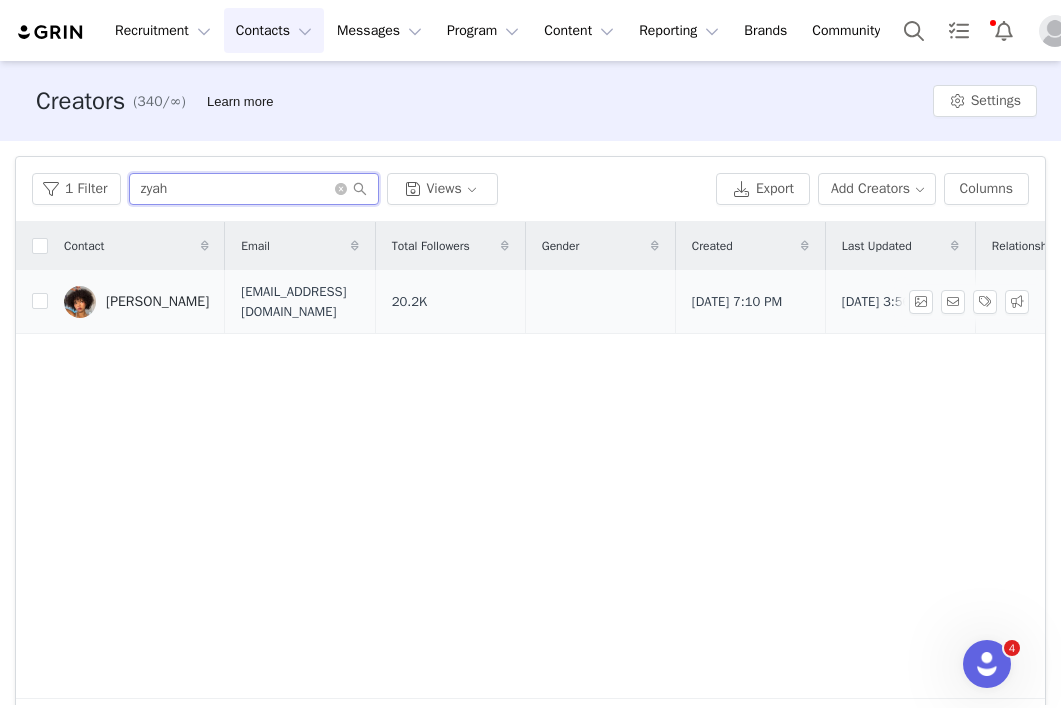 type on "zyah" 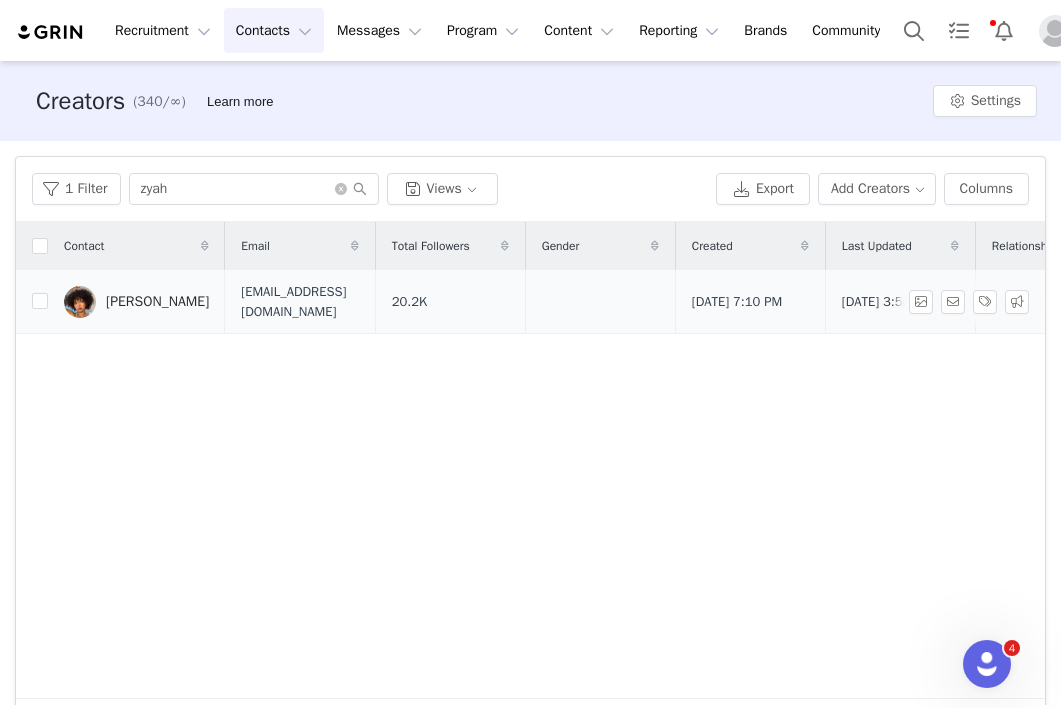 click on "[PERSON_NAME]" at bounding box center [157, 302] 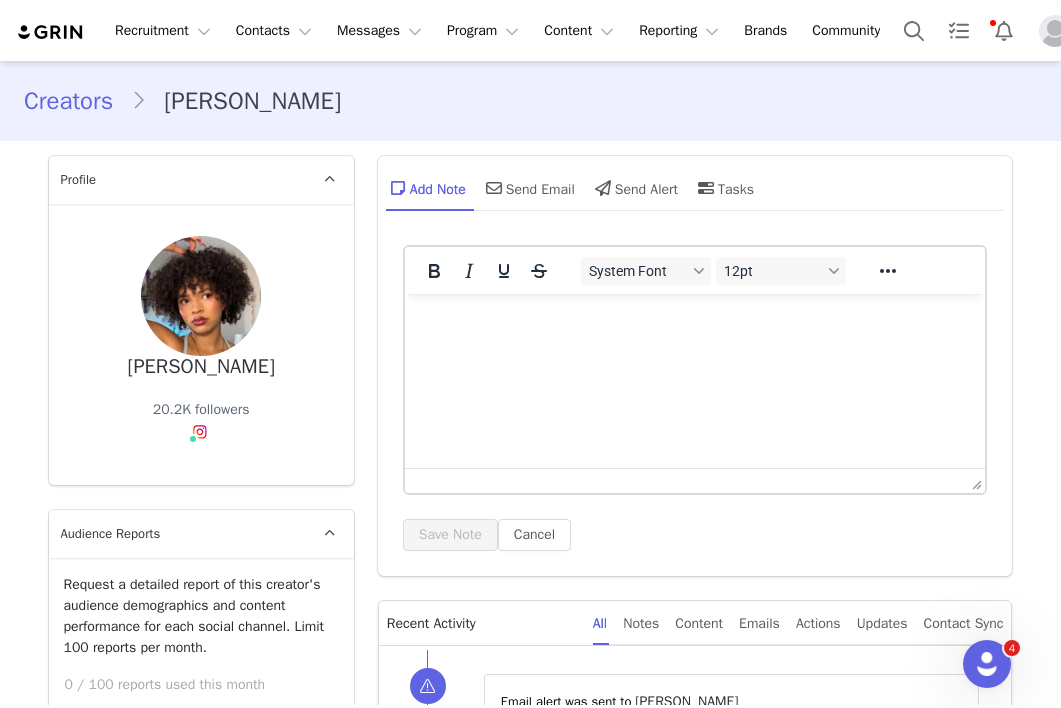 scroll, scrollTop: 858, scrollLeft: 0, axis: vertical 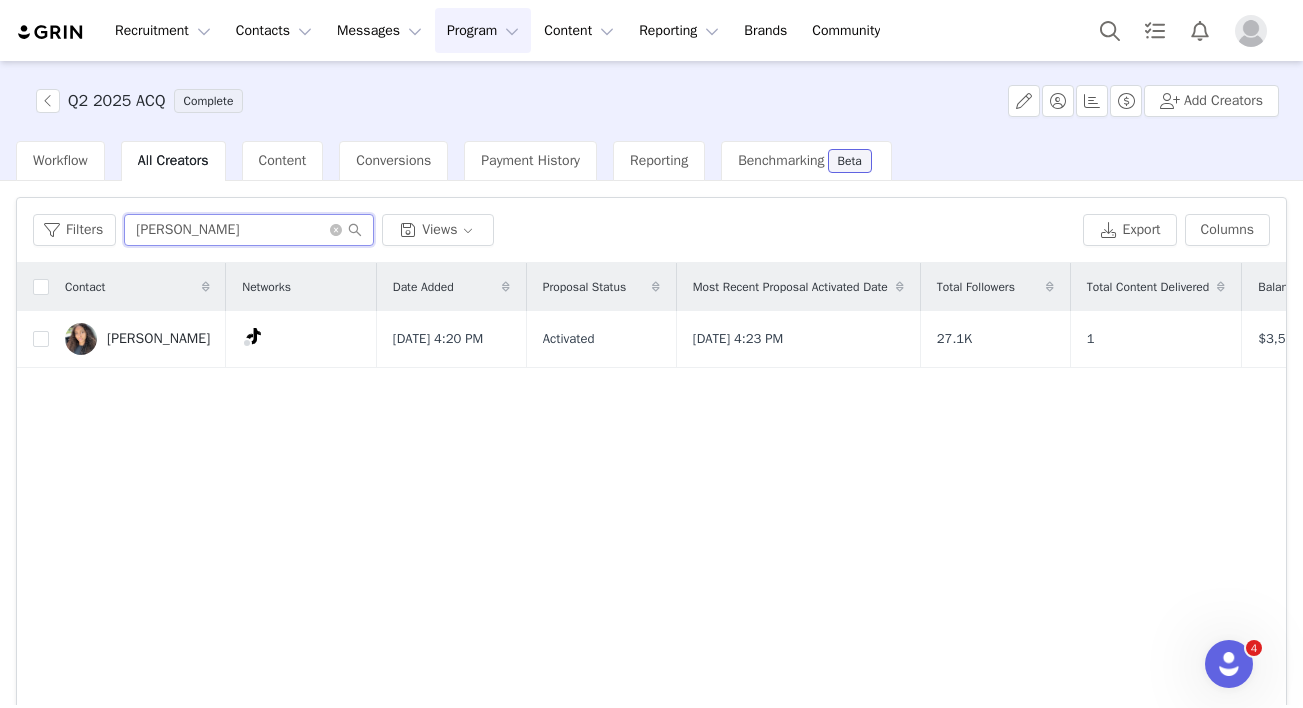 click on "[PERSON_NAME]" at bounding box center [249, 230] 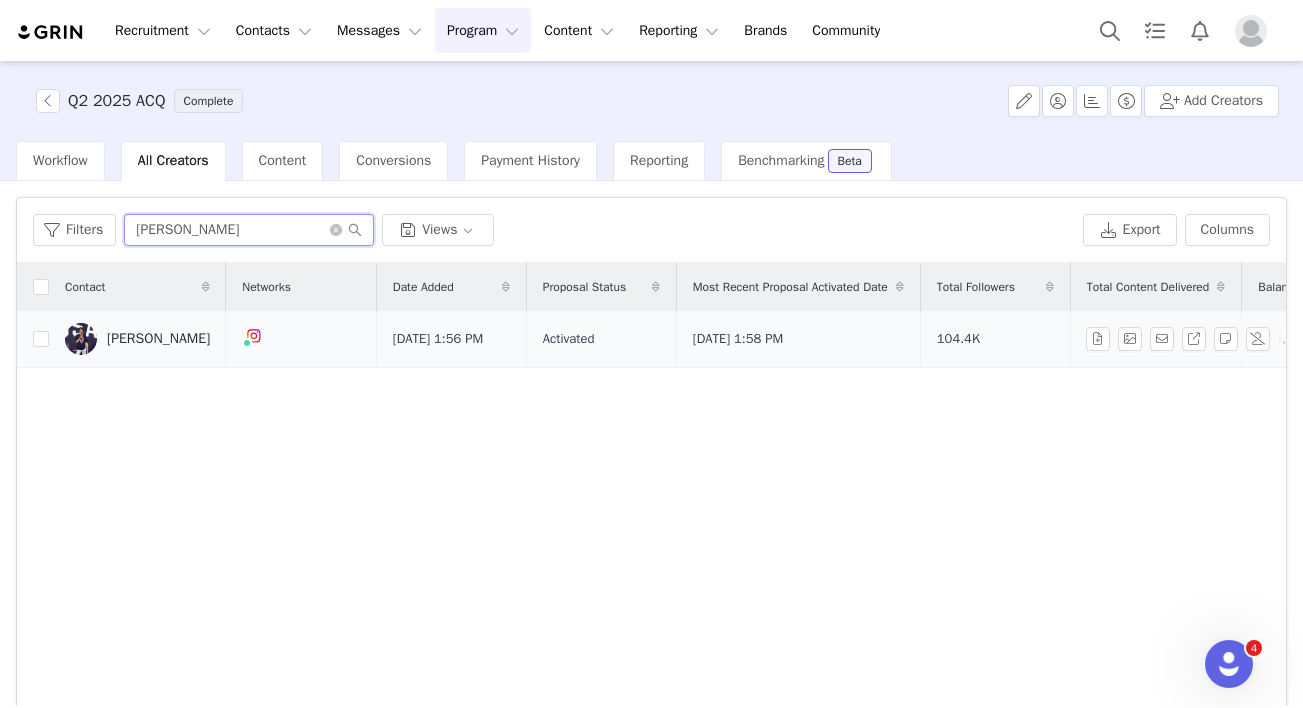 type on "[PERSON_NAME]" 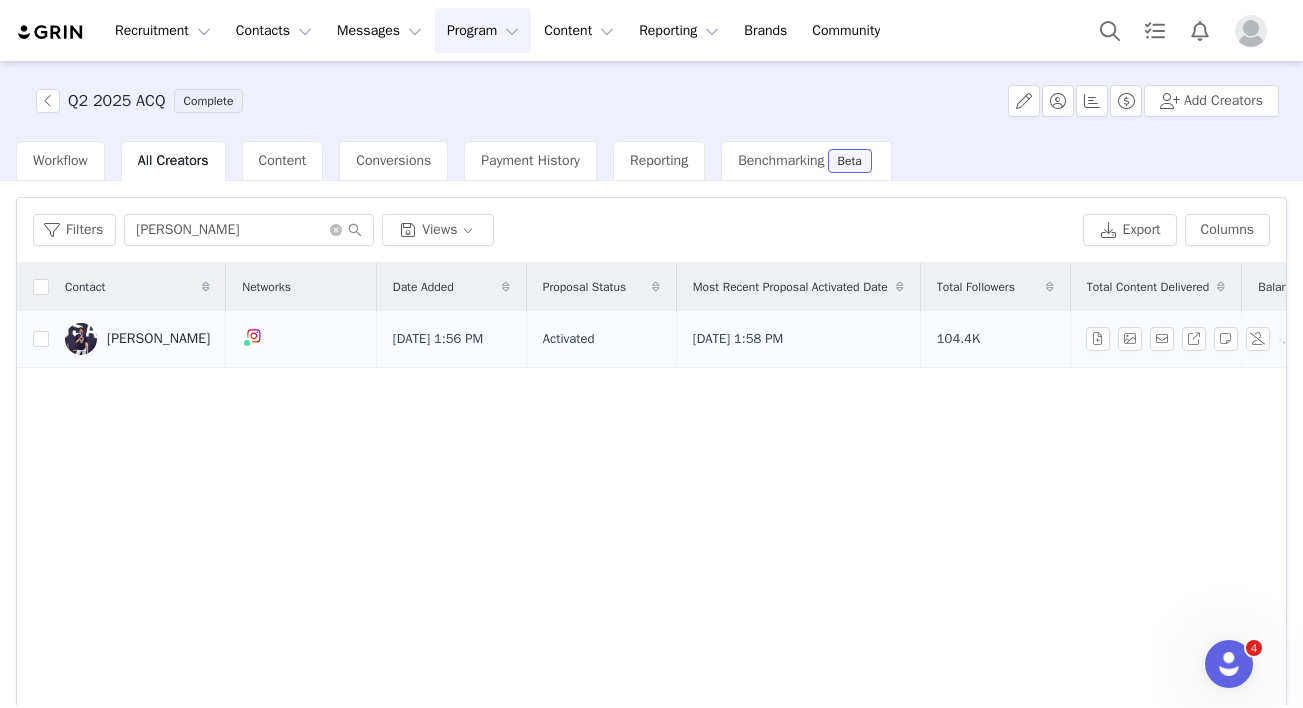 click on "[PERSON_NAME]" at bounding box center [137, 339] 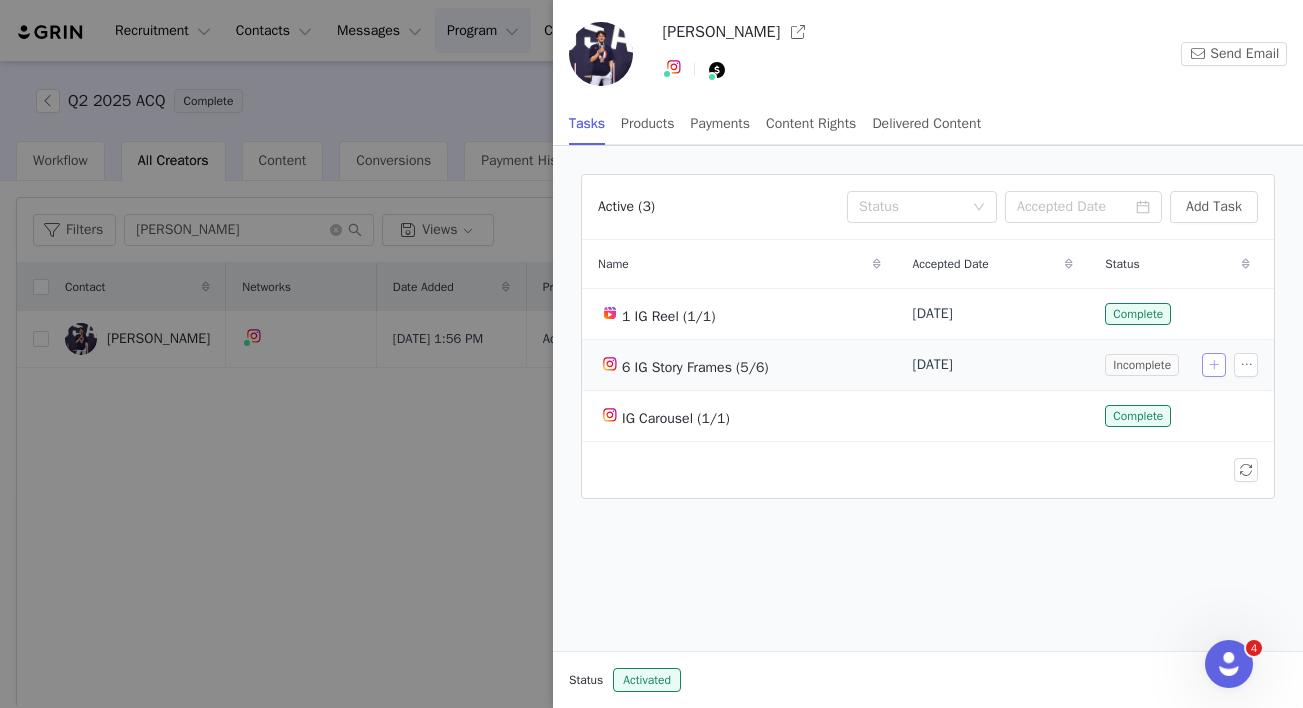 click at bounding box center (1214, 365) 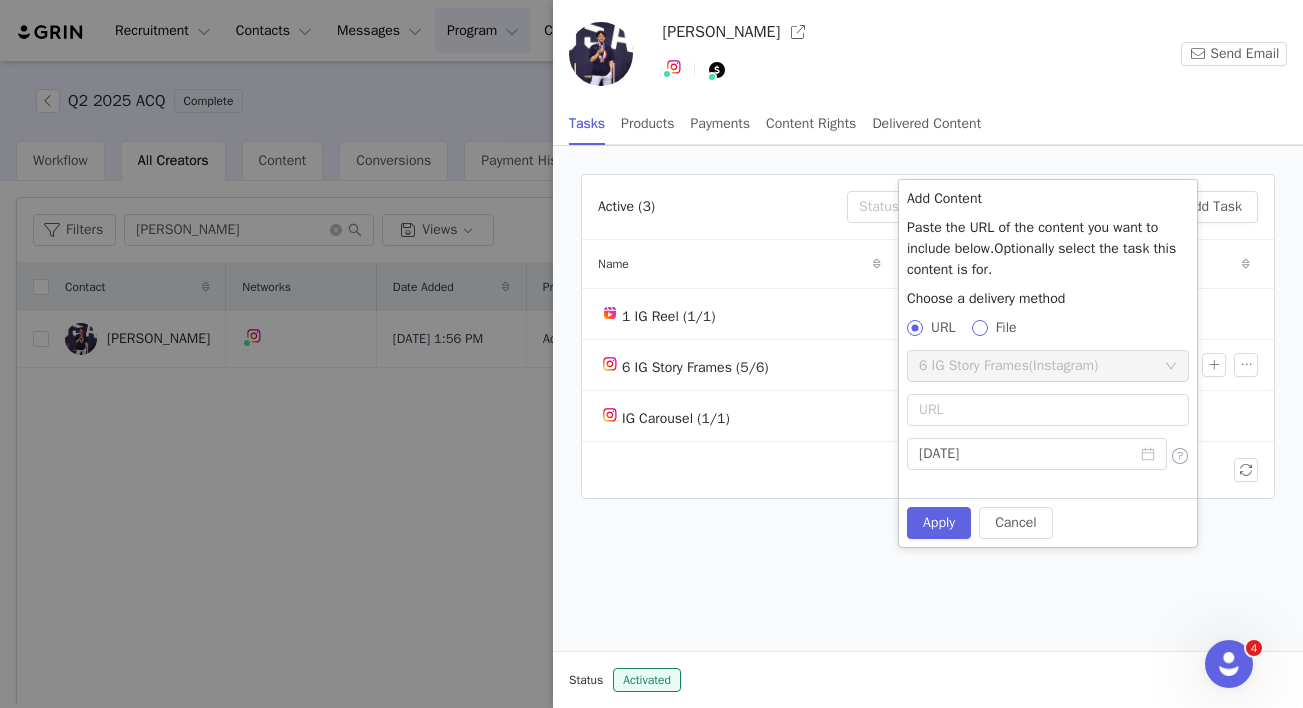 click at bounding box center (980, 328) 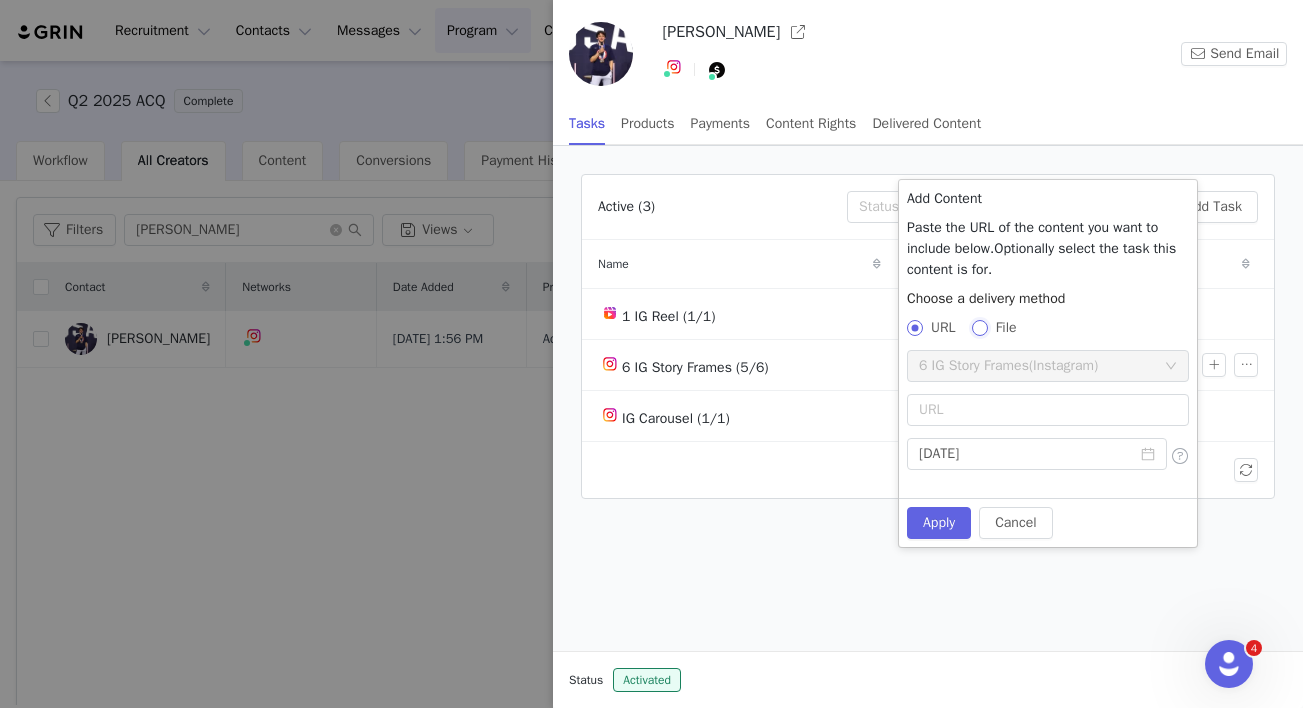click on "File" at bounding box center (979, 327) 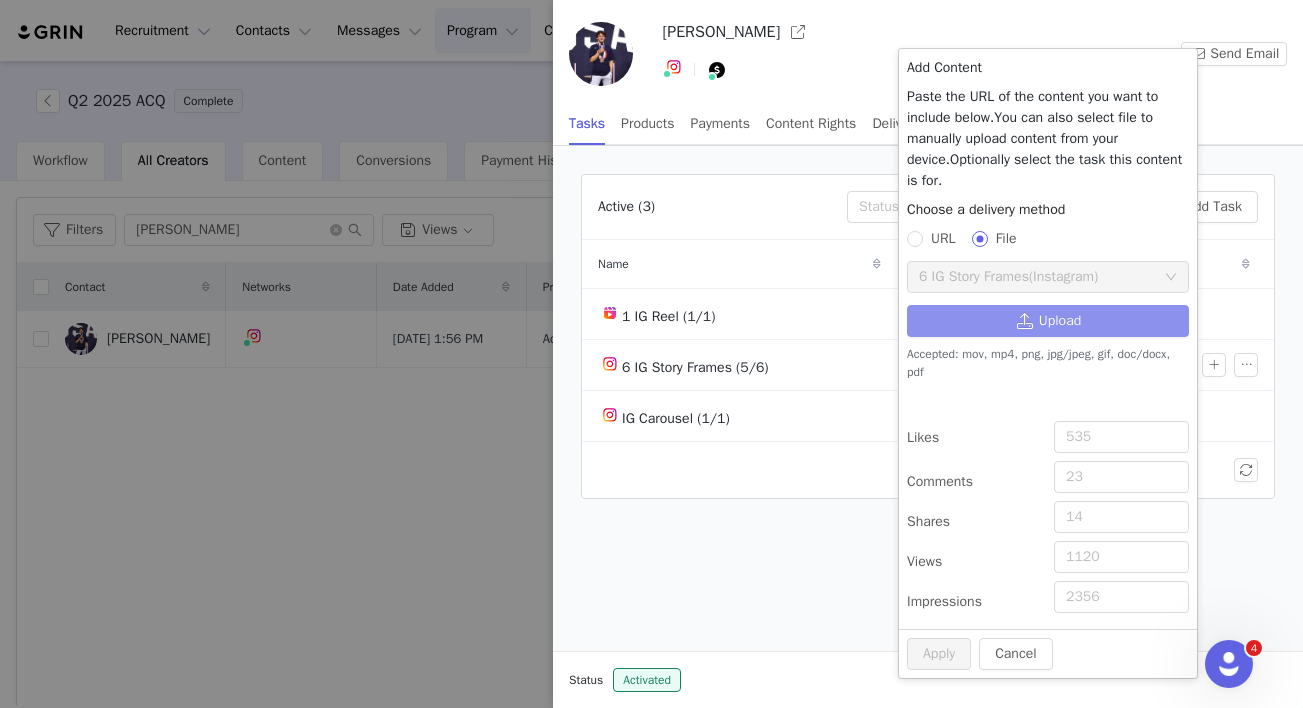 click on "Upload" at bounding box center (1048, 321) 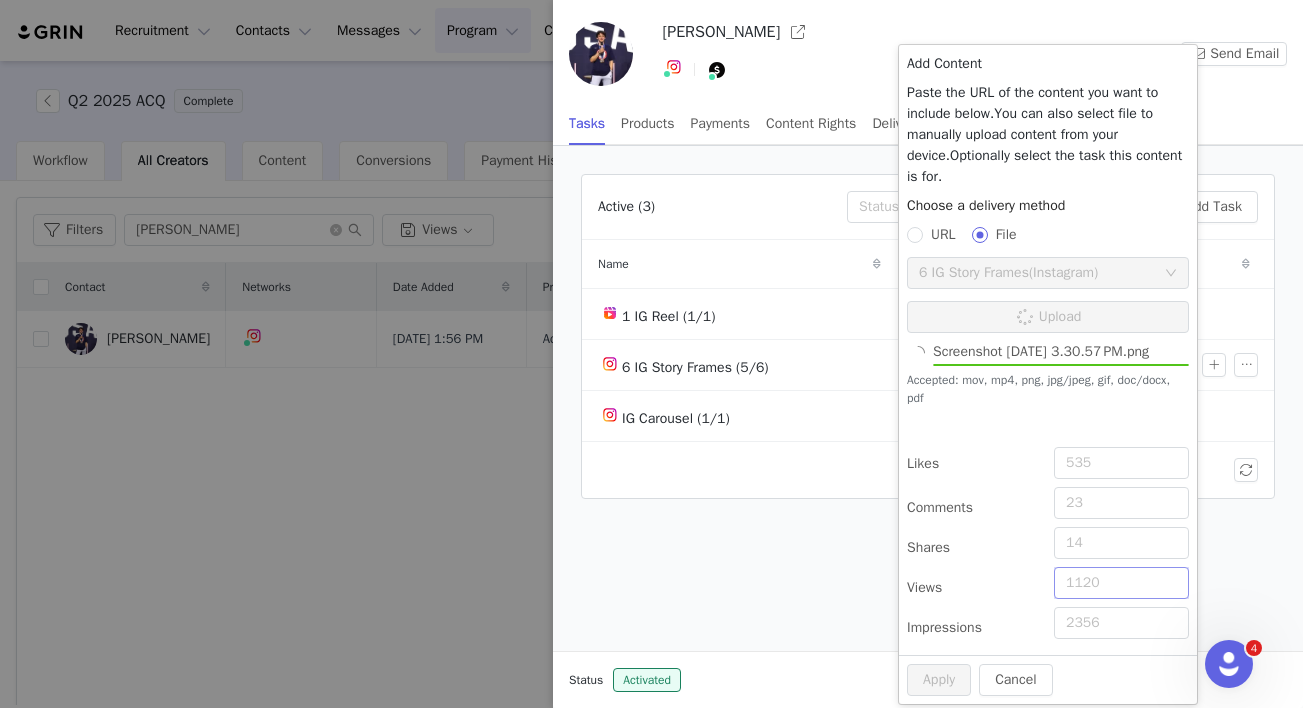 click on "Views" at bounding box center [1121, 583] 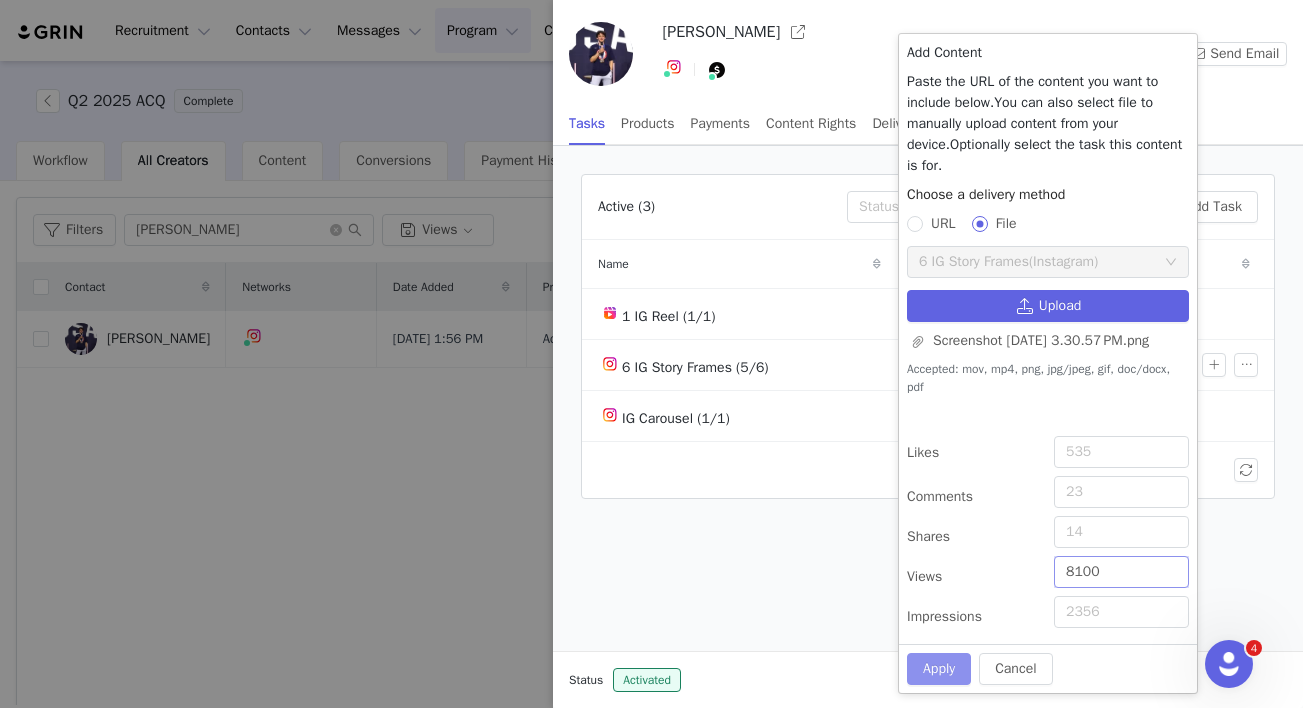 type on "8100" 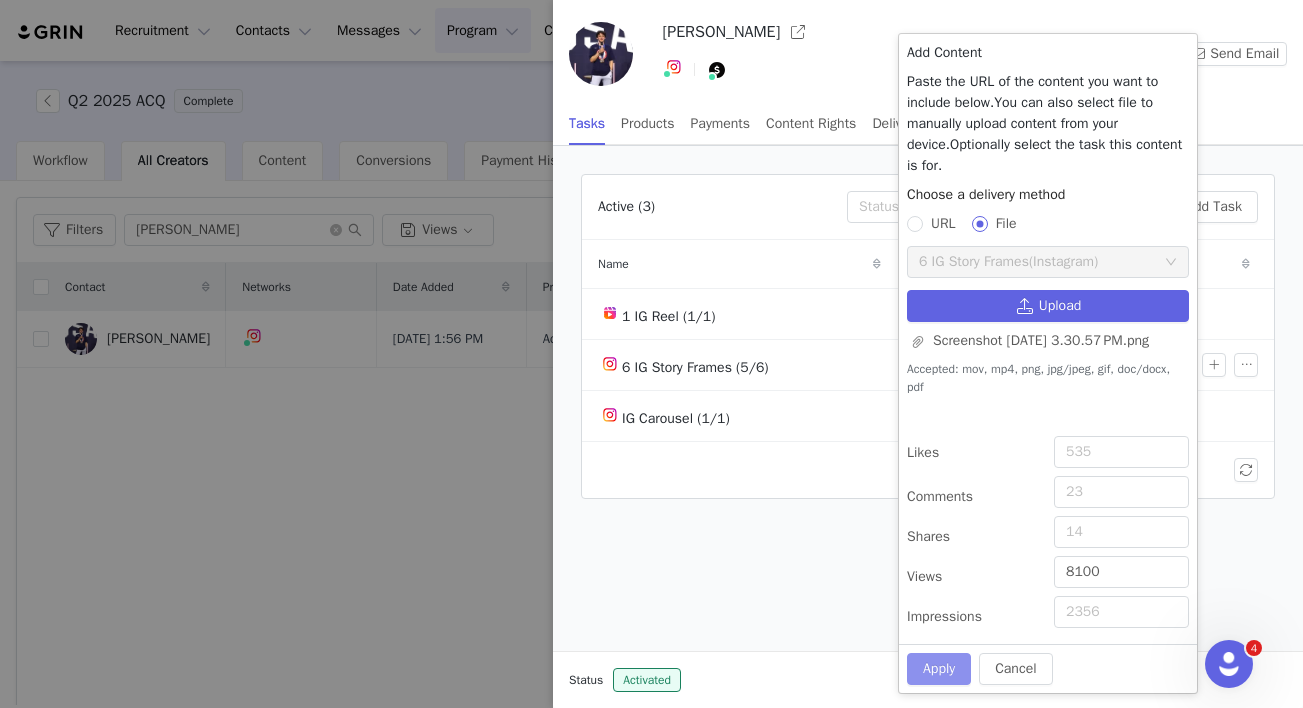click on "Apply" at bounding box center [939, 669] 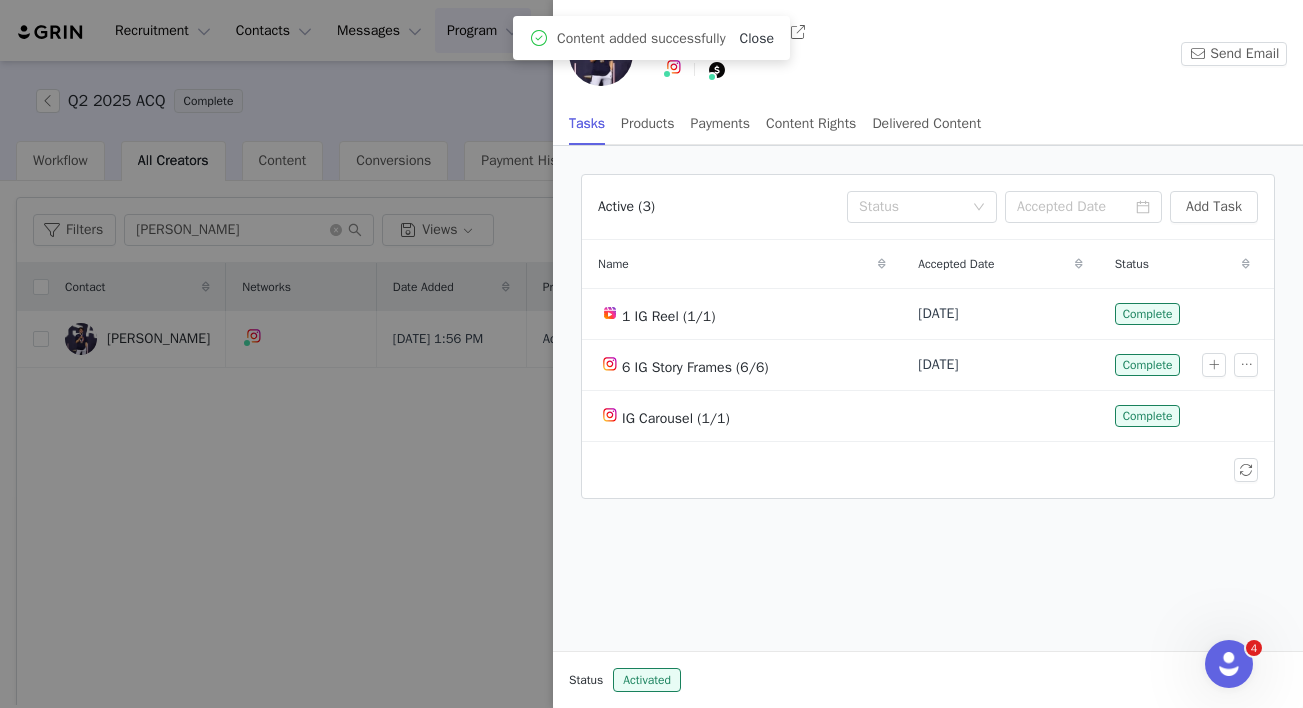 click on "Close" at bounding box center [757, 38] 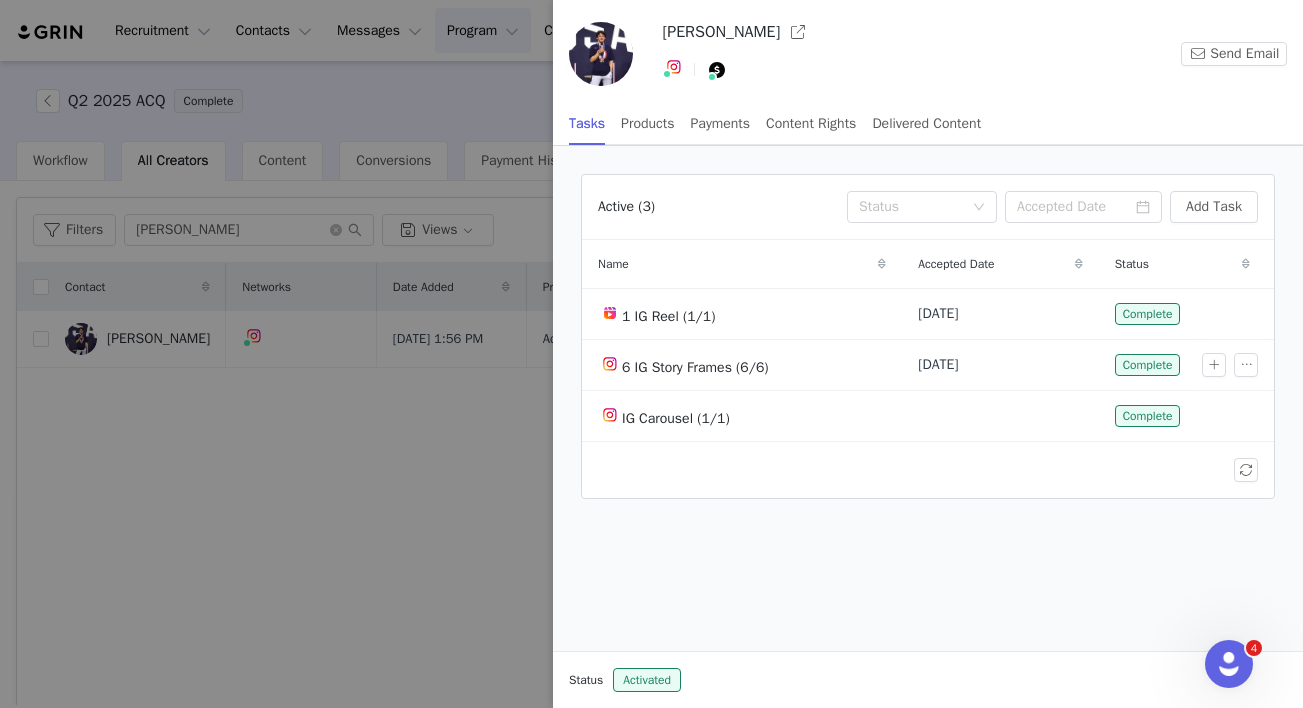 click at bounding box center [651, 354] 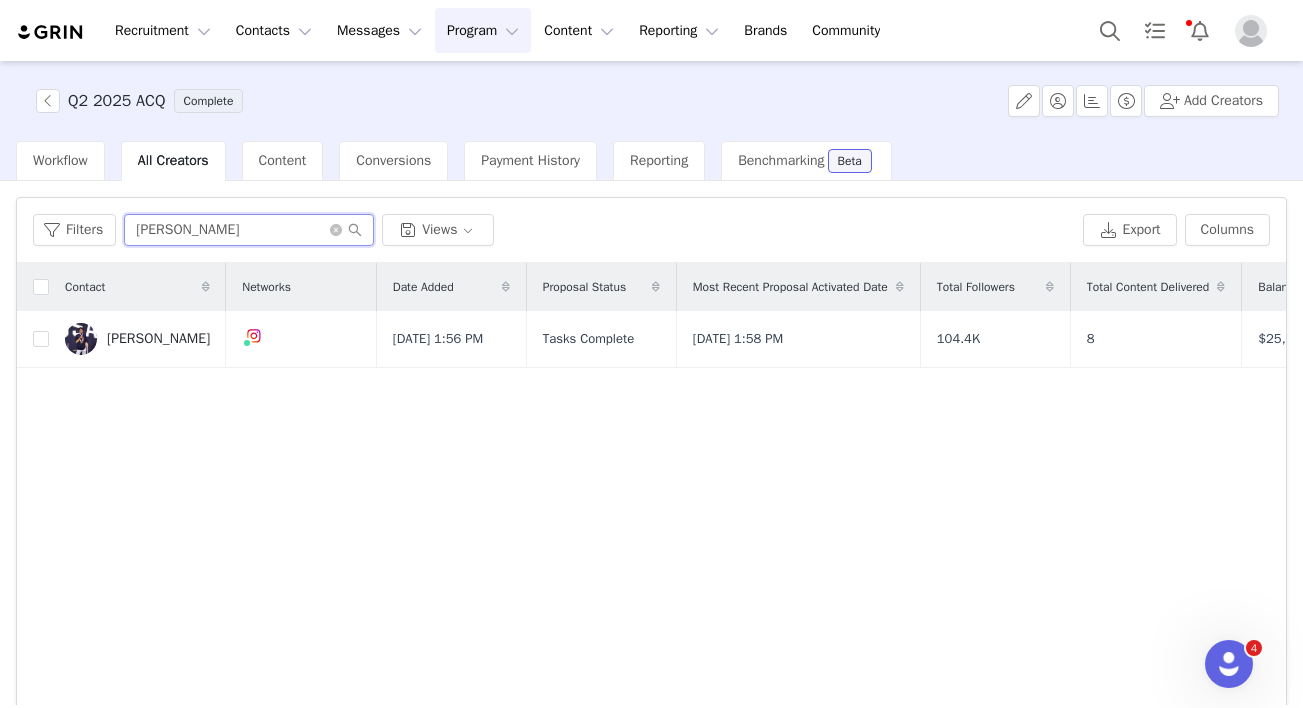 click on "samuel" at bounding box center (249, 230) 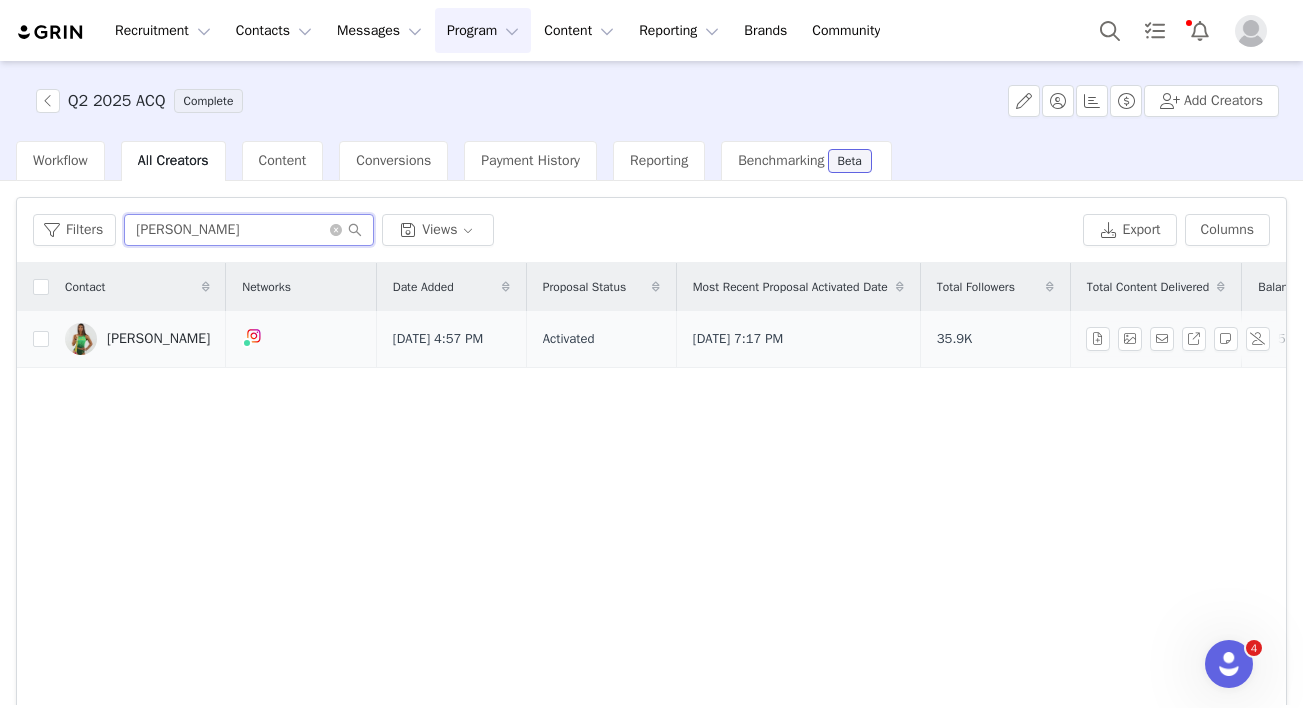 type on "Bella Nilsen" 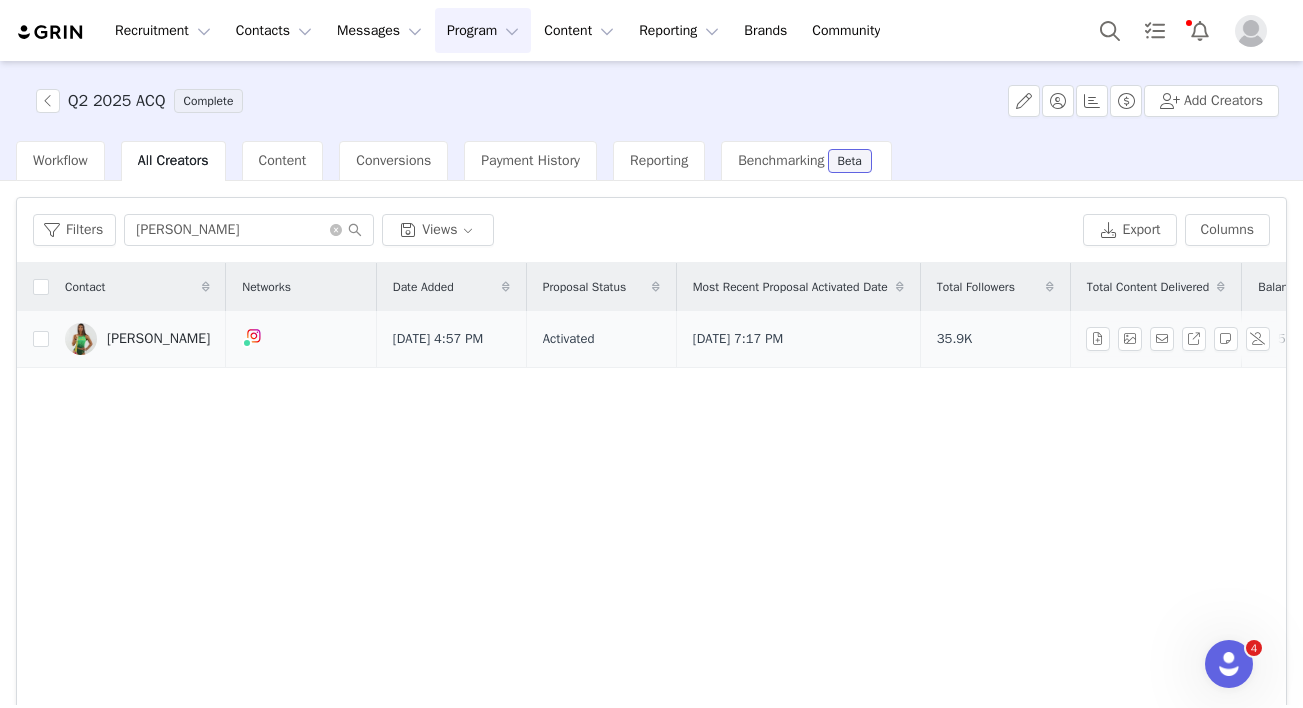 click on "Bella Nilsen" at bounding box center [158, 339] 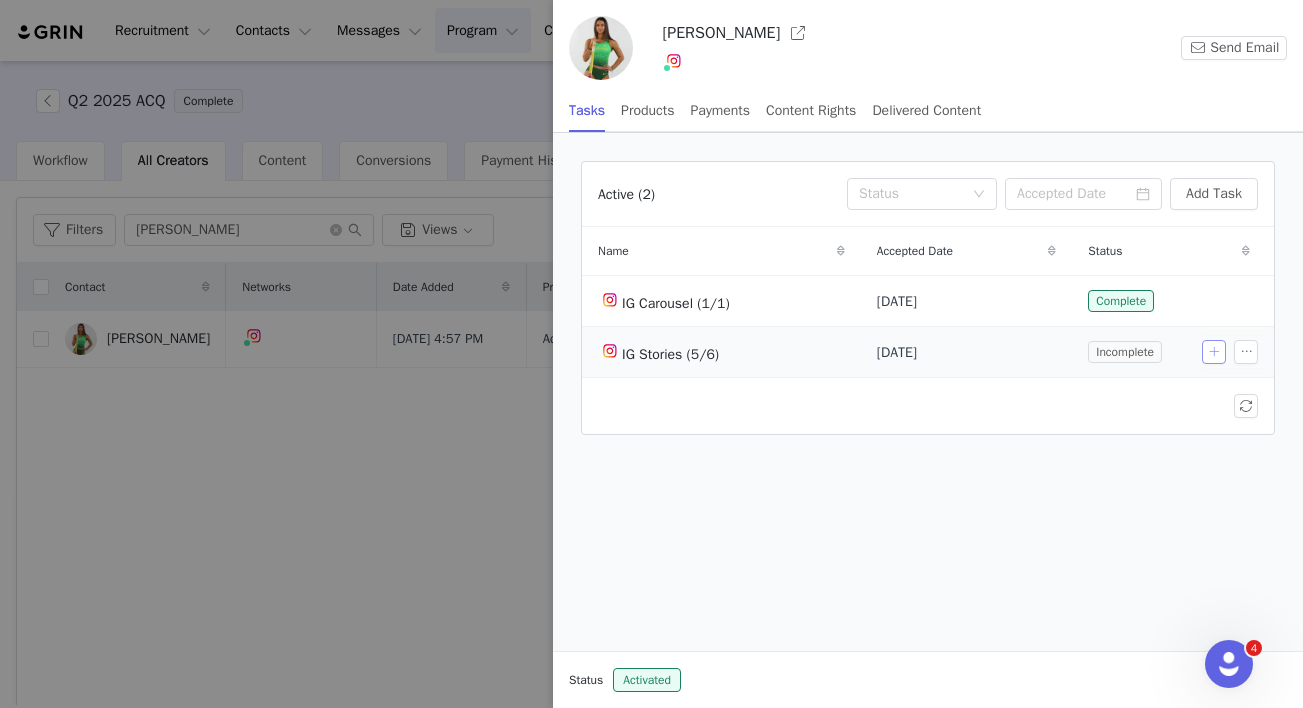 click at bounding box center [1214, 352] 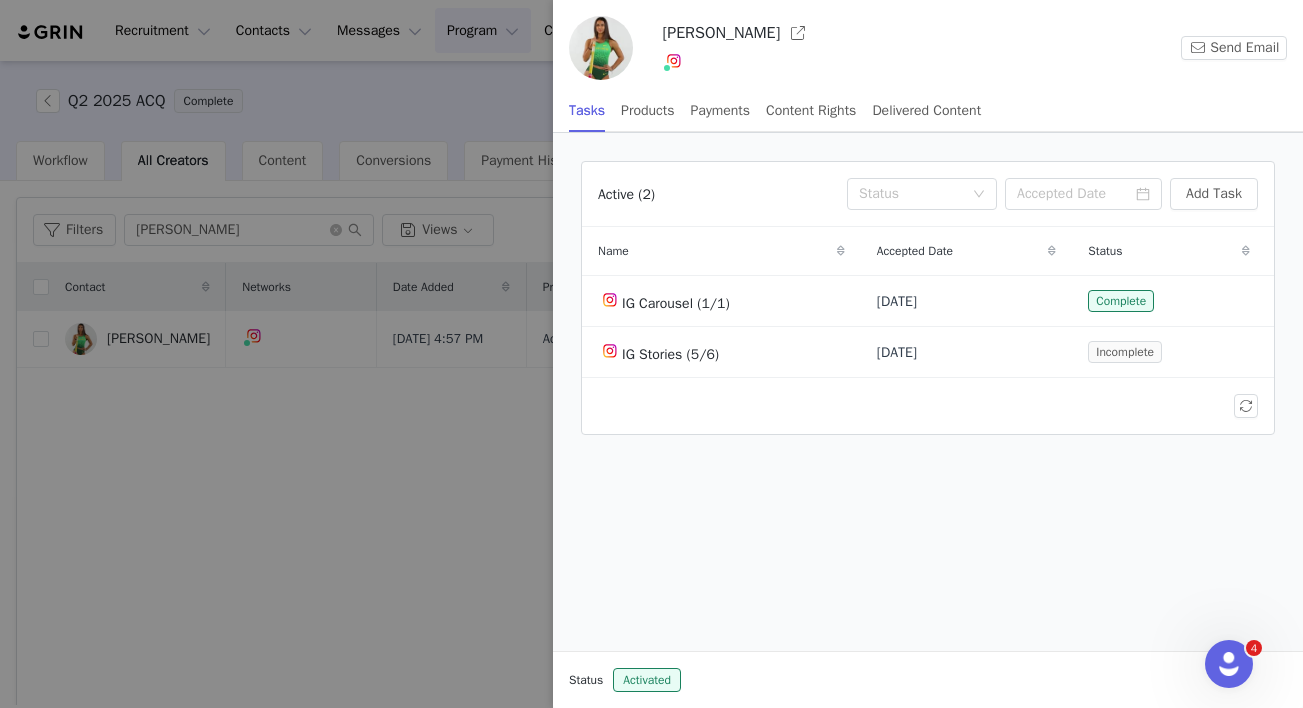 click at bounding box center [651, 354] 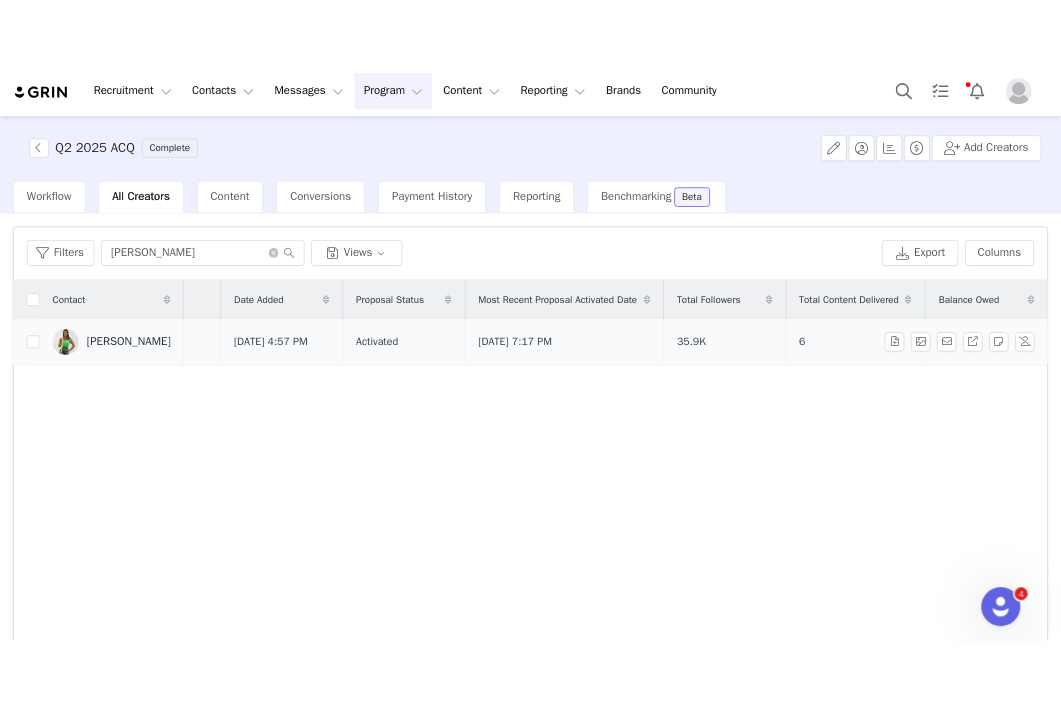 scroll, scrollTop: 0, scrollLeft: 0, axis: both 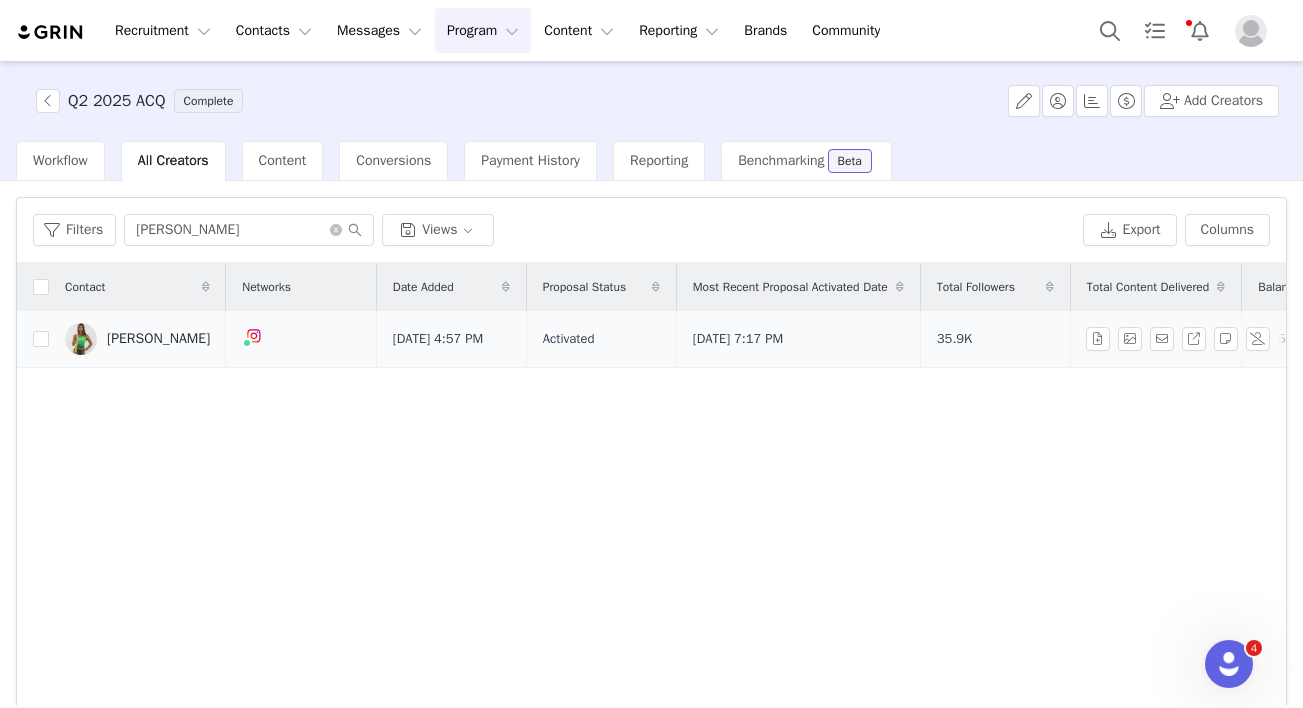 click on "Bella Nilsen" at bounding box center [137, 339] 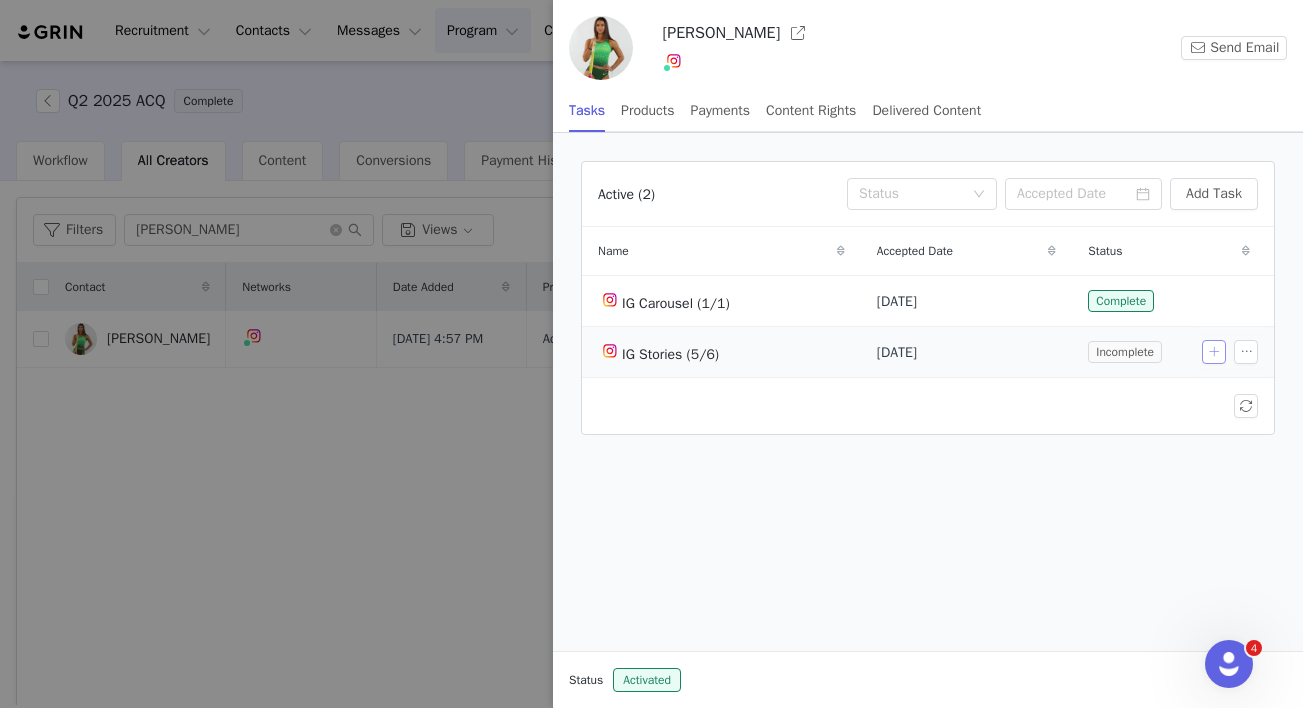click at bounding box center [1214, 352] 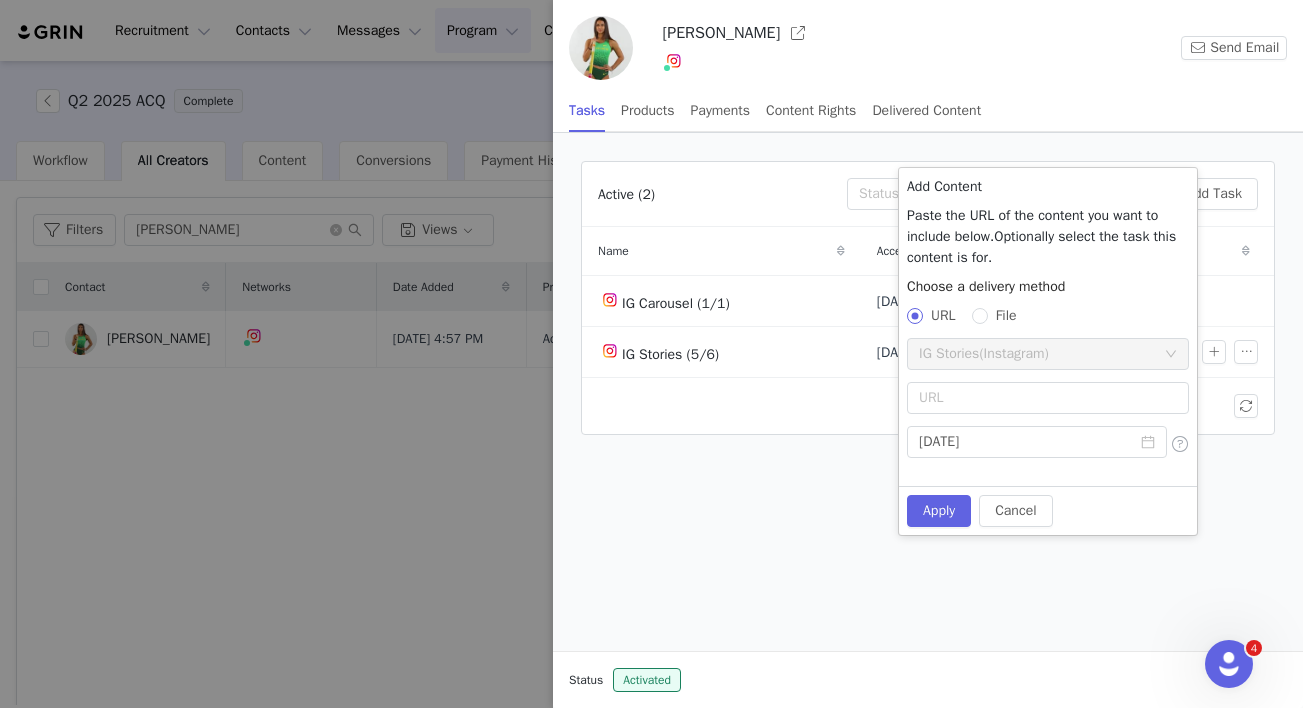 click on "File" at bounding box center (1006, 315) 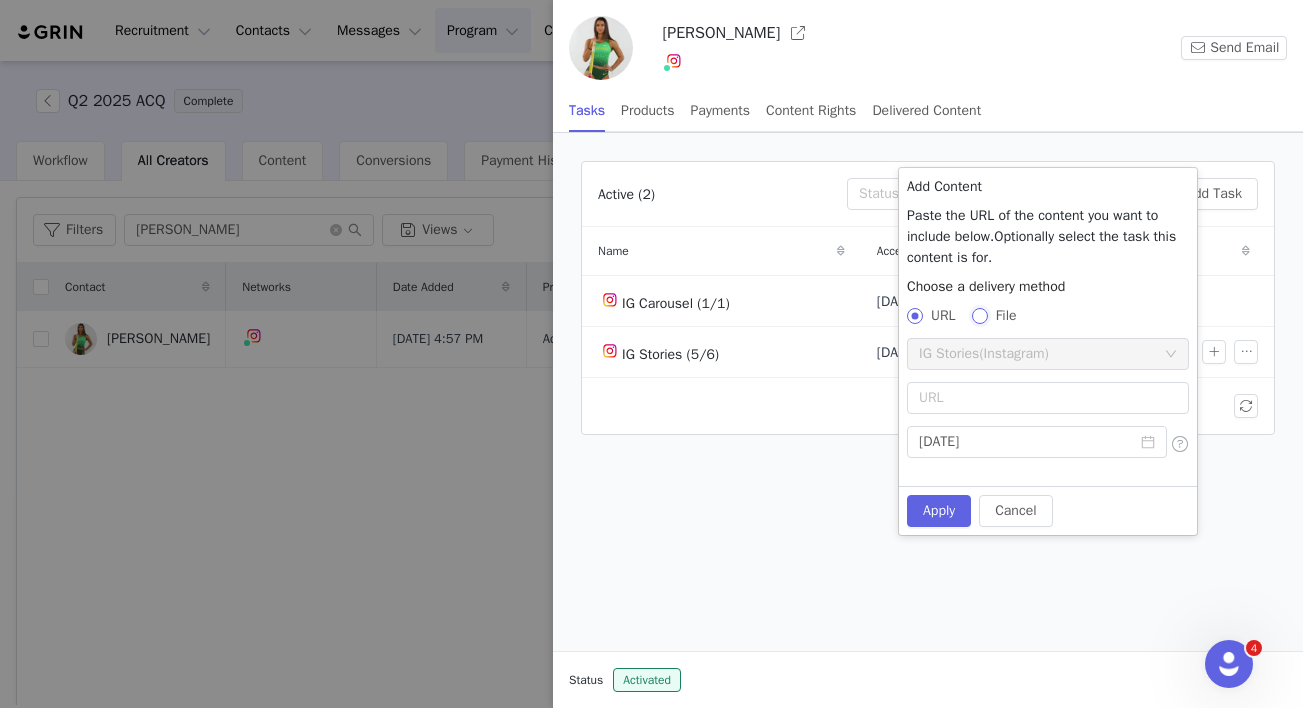 click on "File" at bounding box center (979, 315) 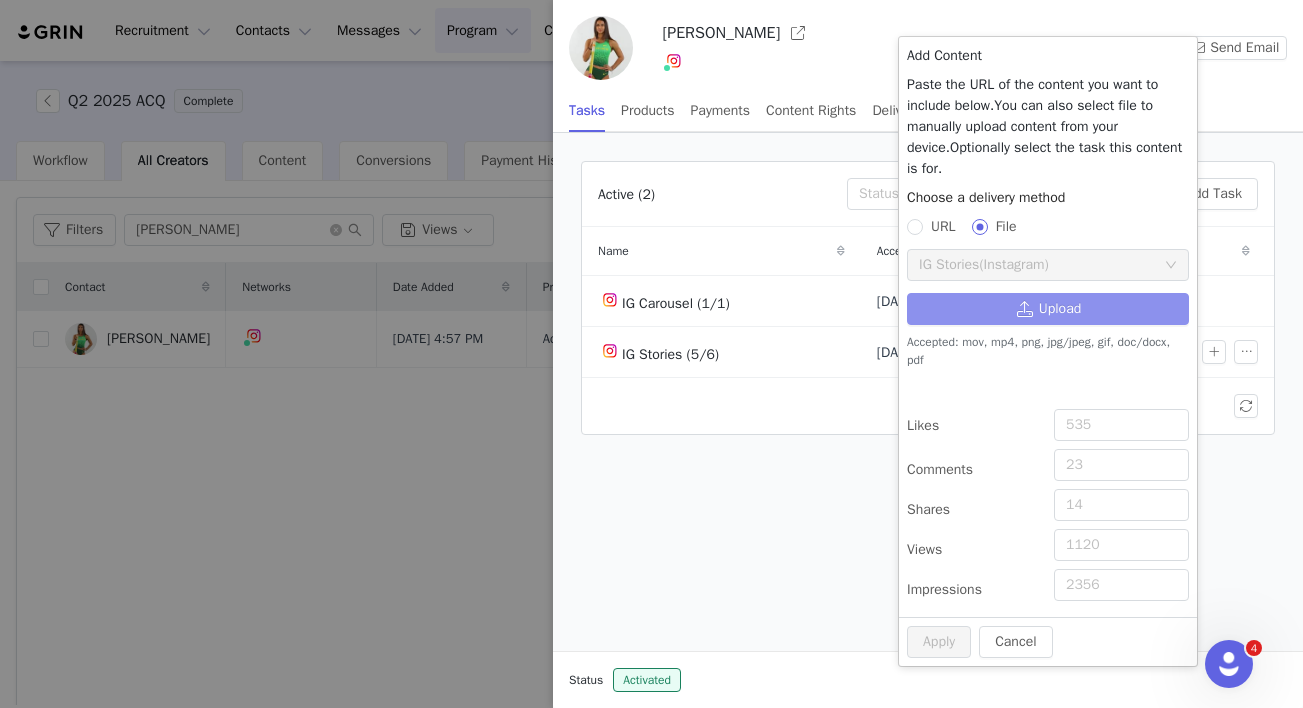click on "Upload" at bounding box center [1048, 309] 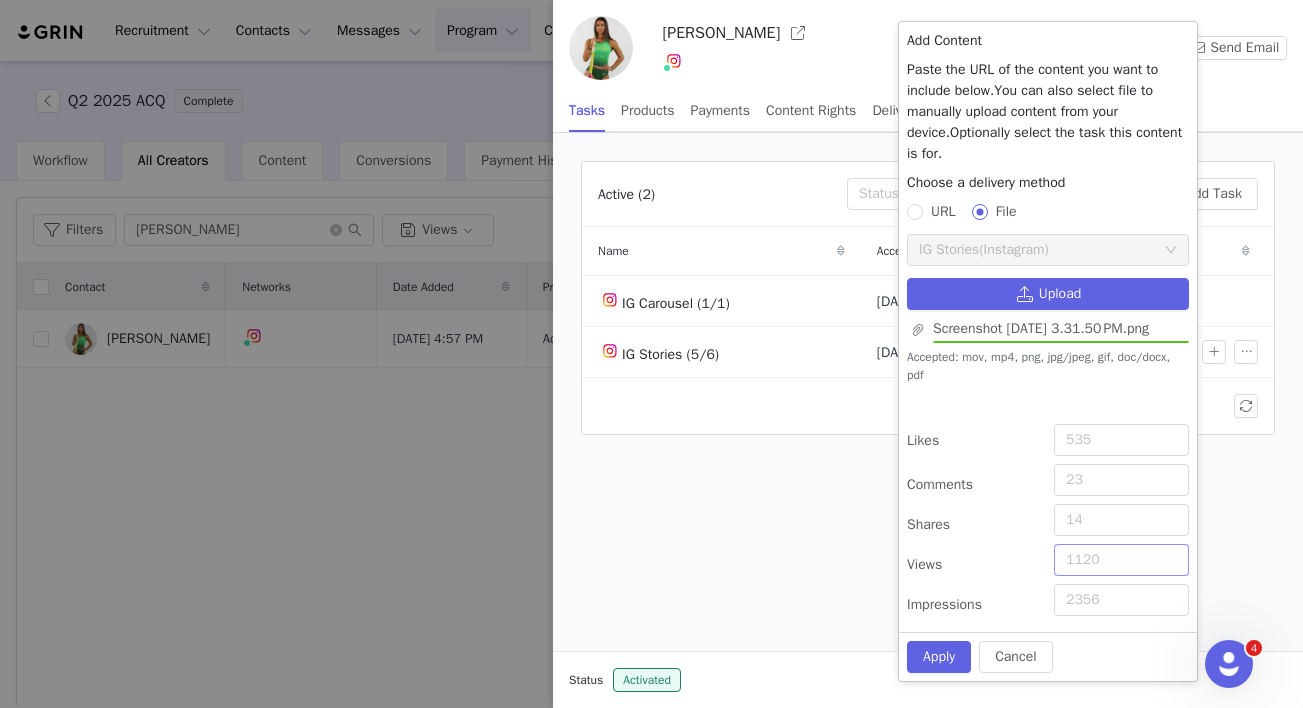 click on "Views" at bounding box center (1121, 560) 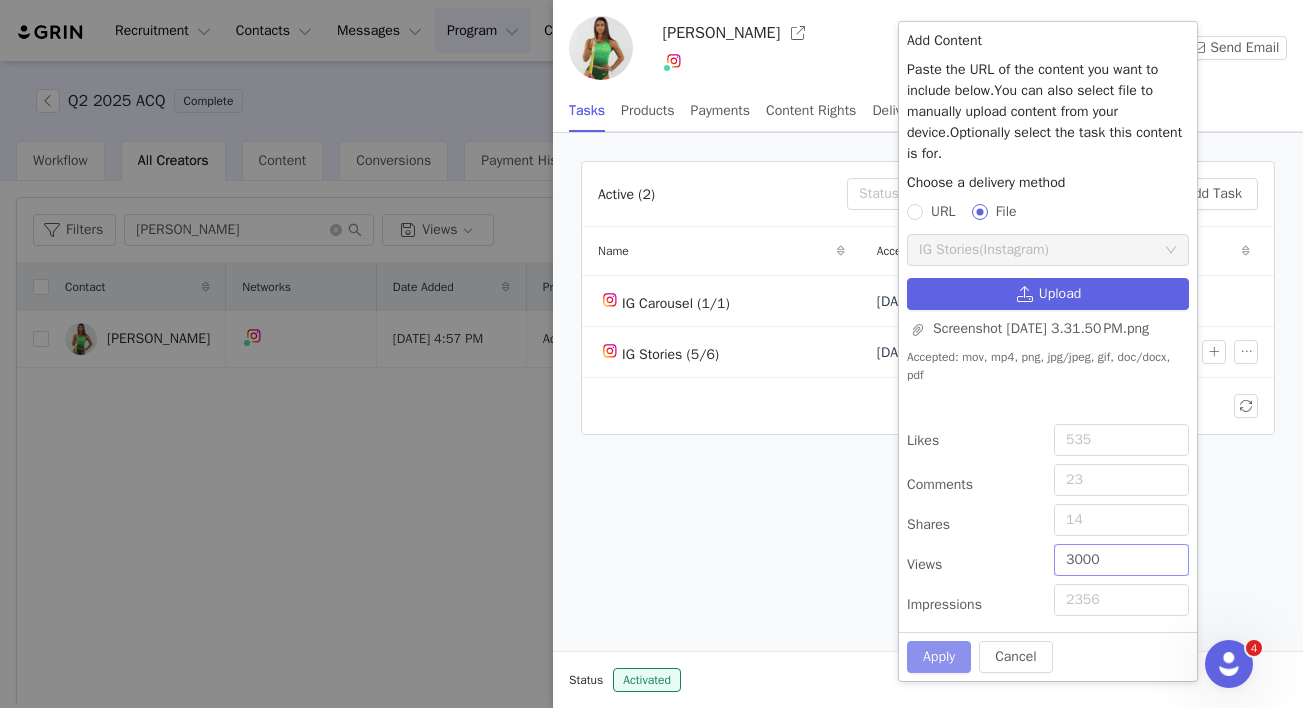 type on "3000" 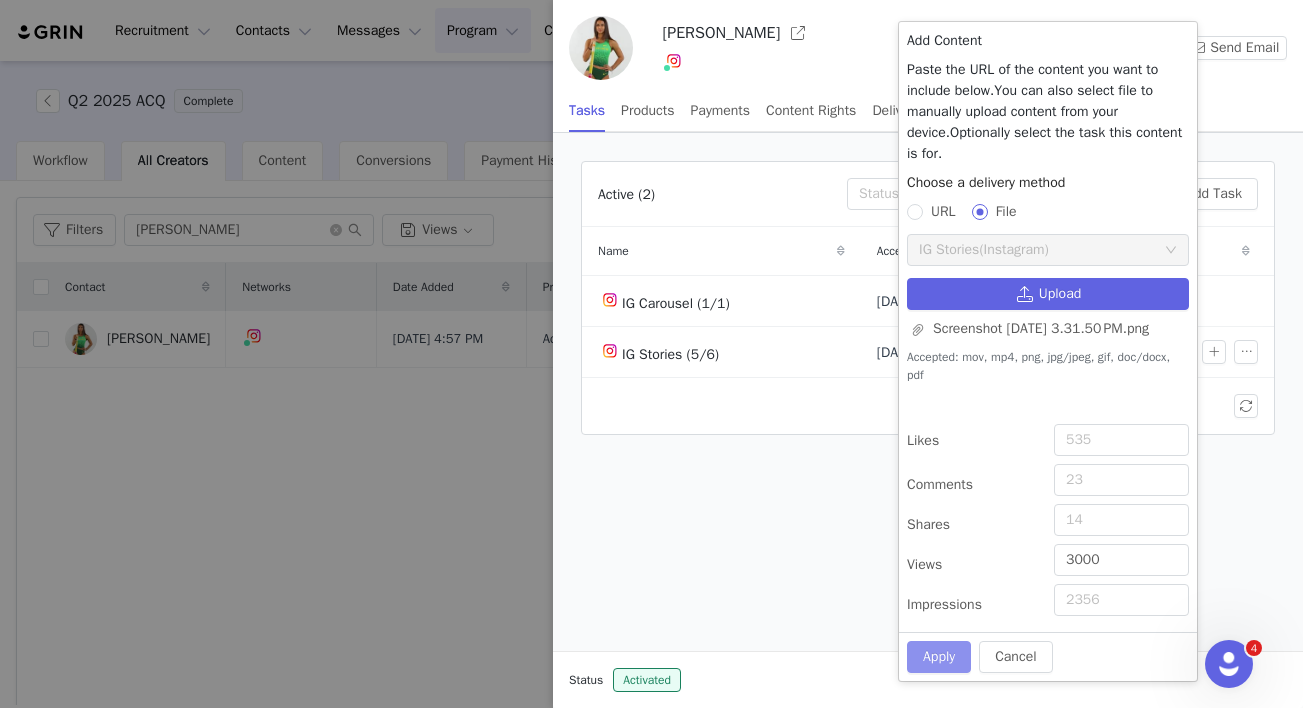 click on "Apply" at bounding box center (939, 657) 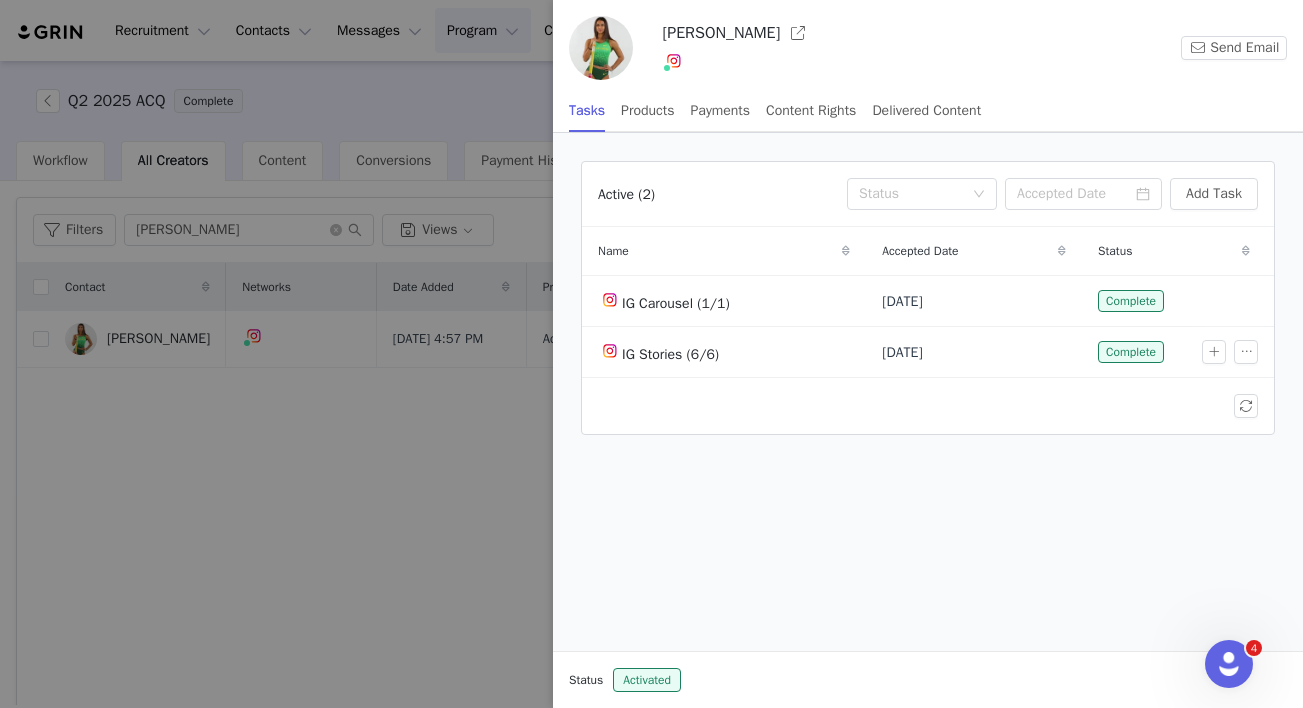 click at bounding box center [651, 354] 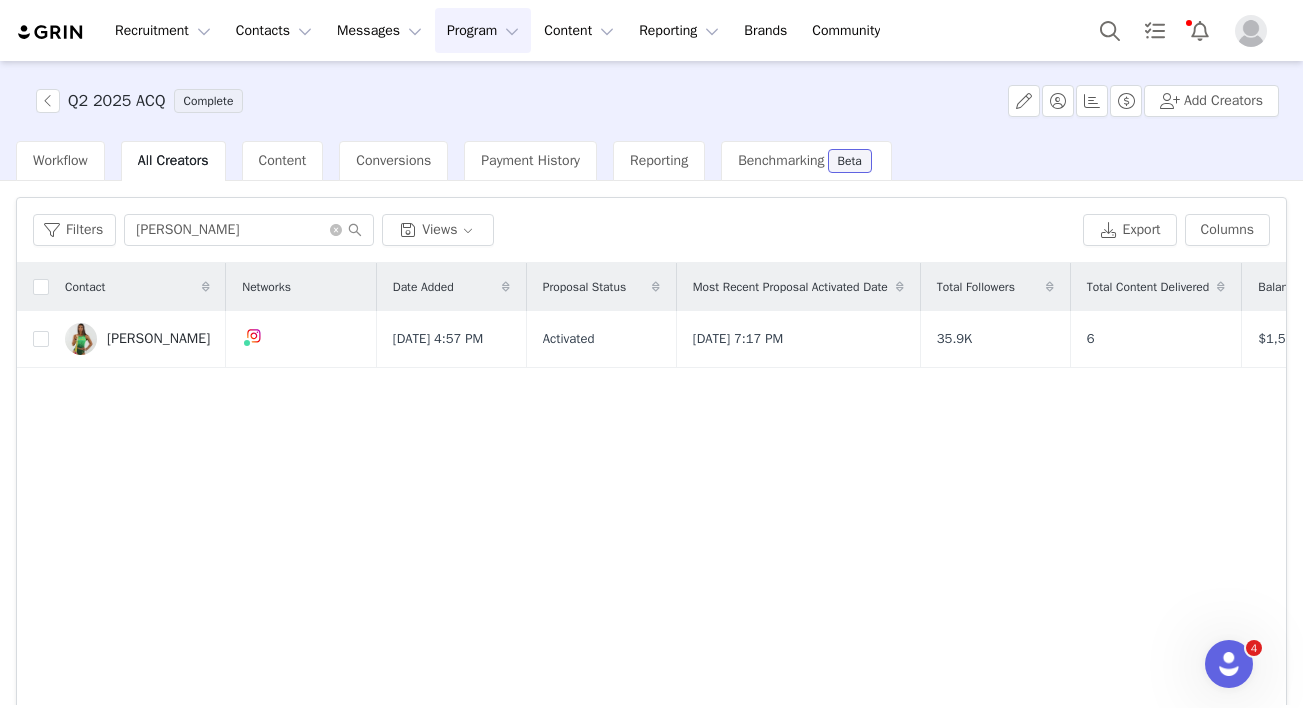click at bounding box center (1303, 354) 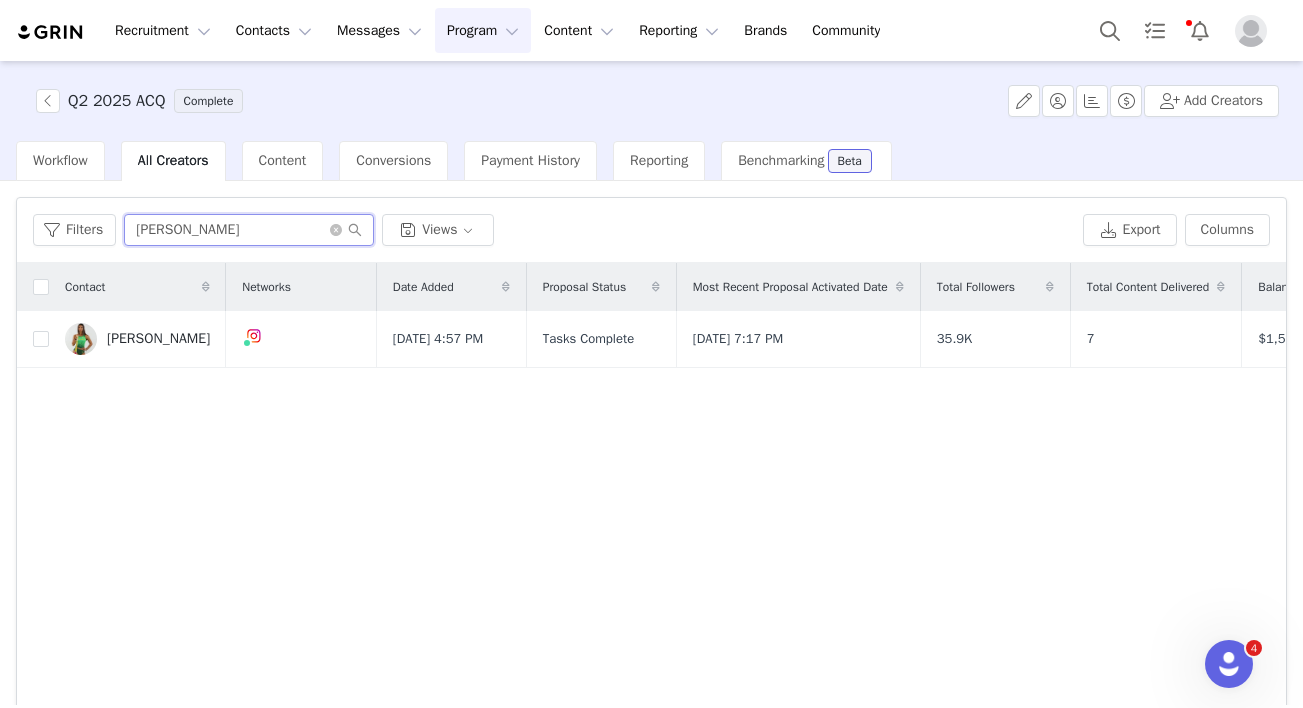 click on "Bella Nilsen" at bounding box center (249, 230) 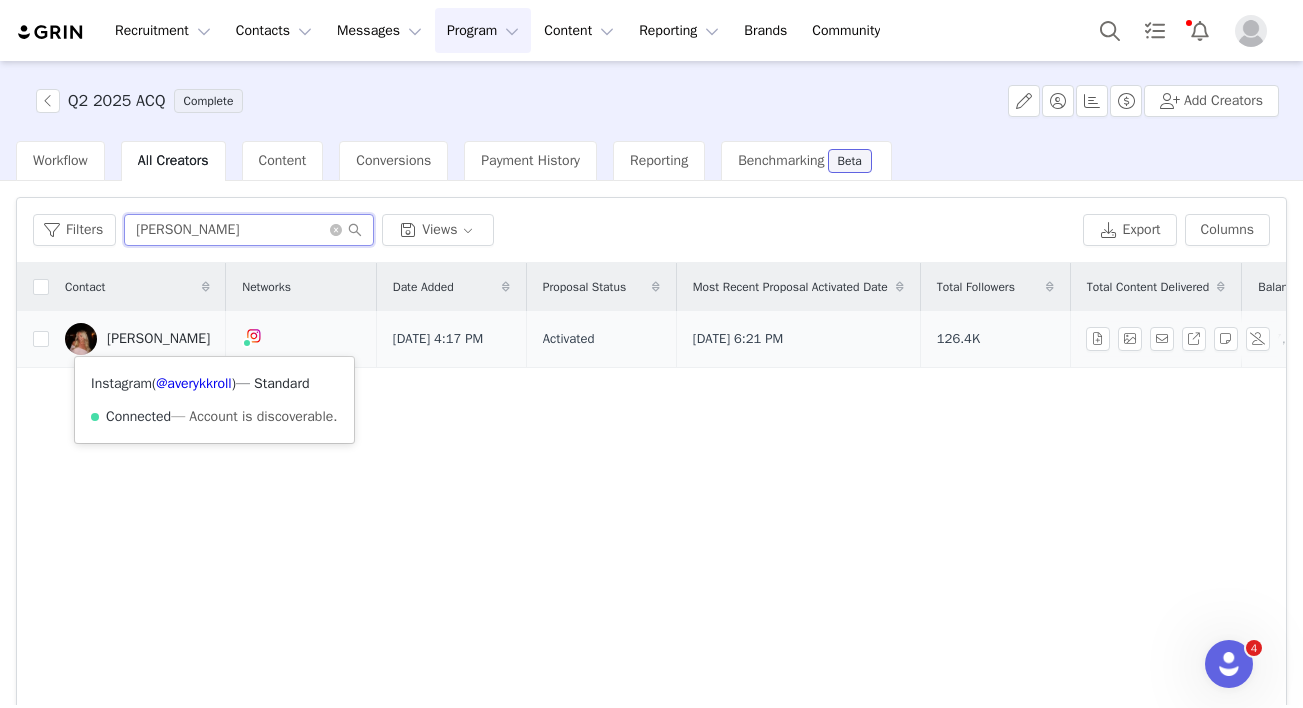 type on "Avery Kroll" 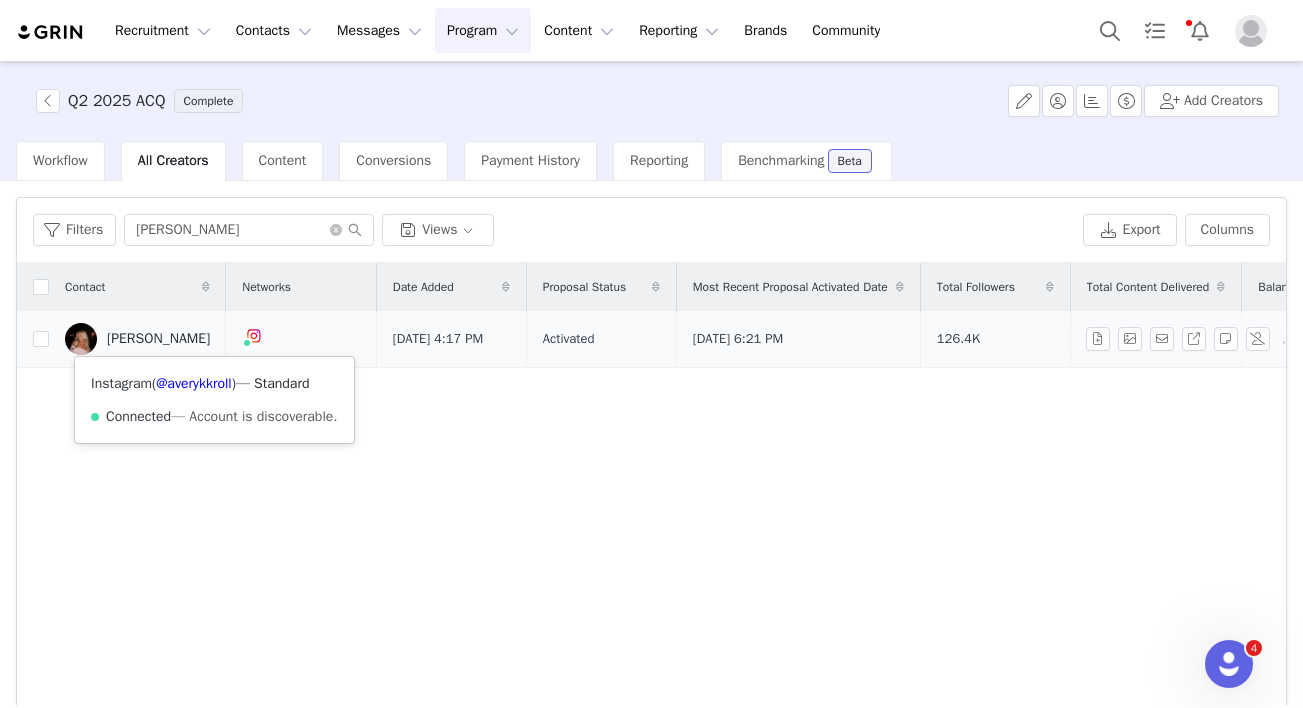 click on "Avery Kroll" at bounding box center (158, 339) 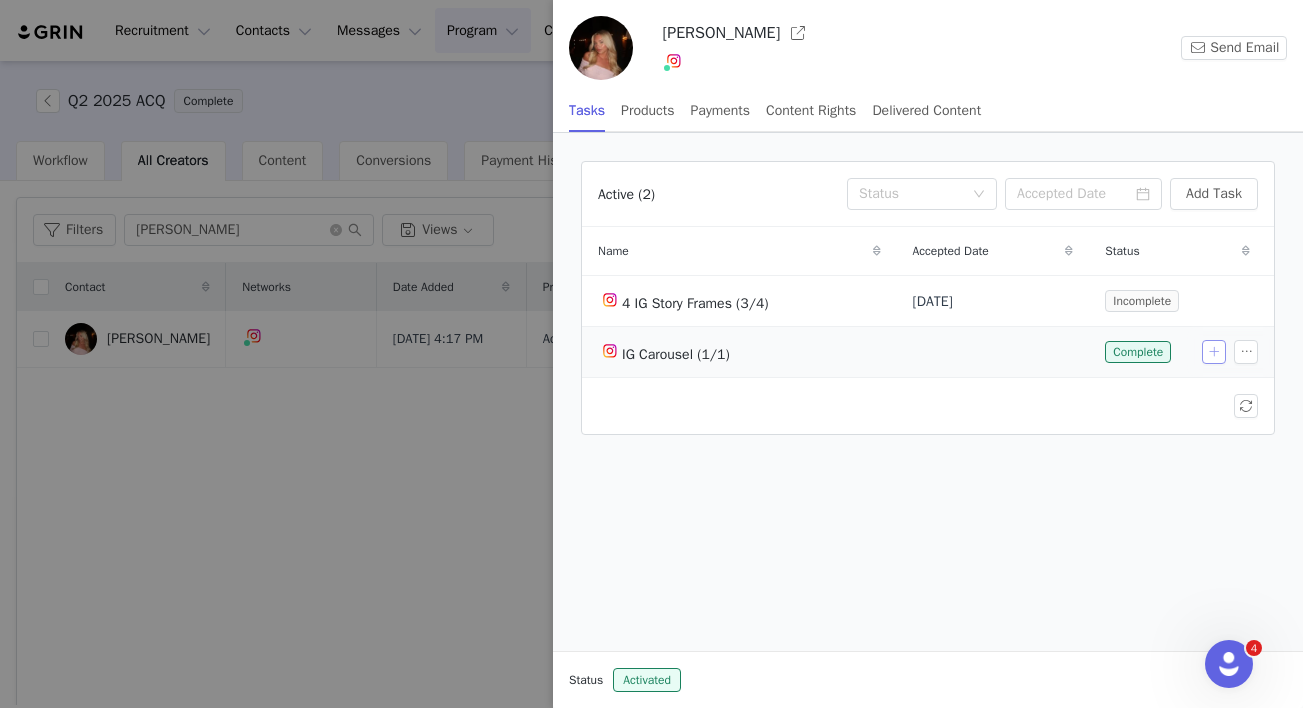 click at bounding box center [1214, 352] 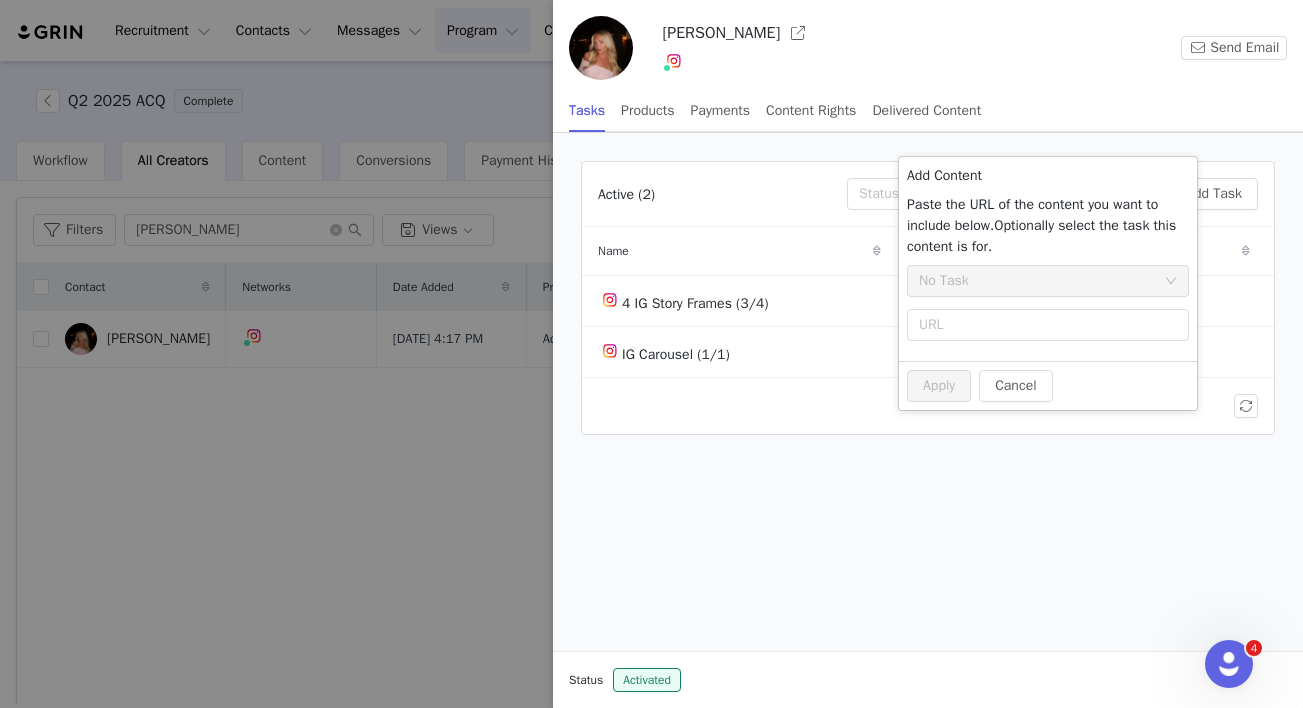 click on "Active (2)      Status Add Task      Name   Accepted Date   Status  4 IG Story Frames (3/4) May 21, 2025  Incomplete  IG Carousel (1/1)  Complete" at bounding box center (928, 298) 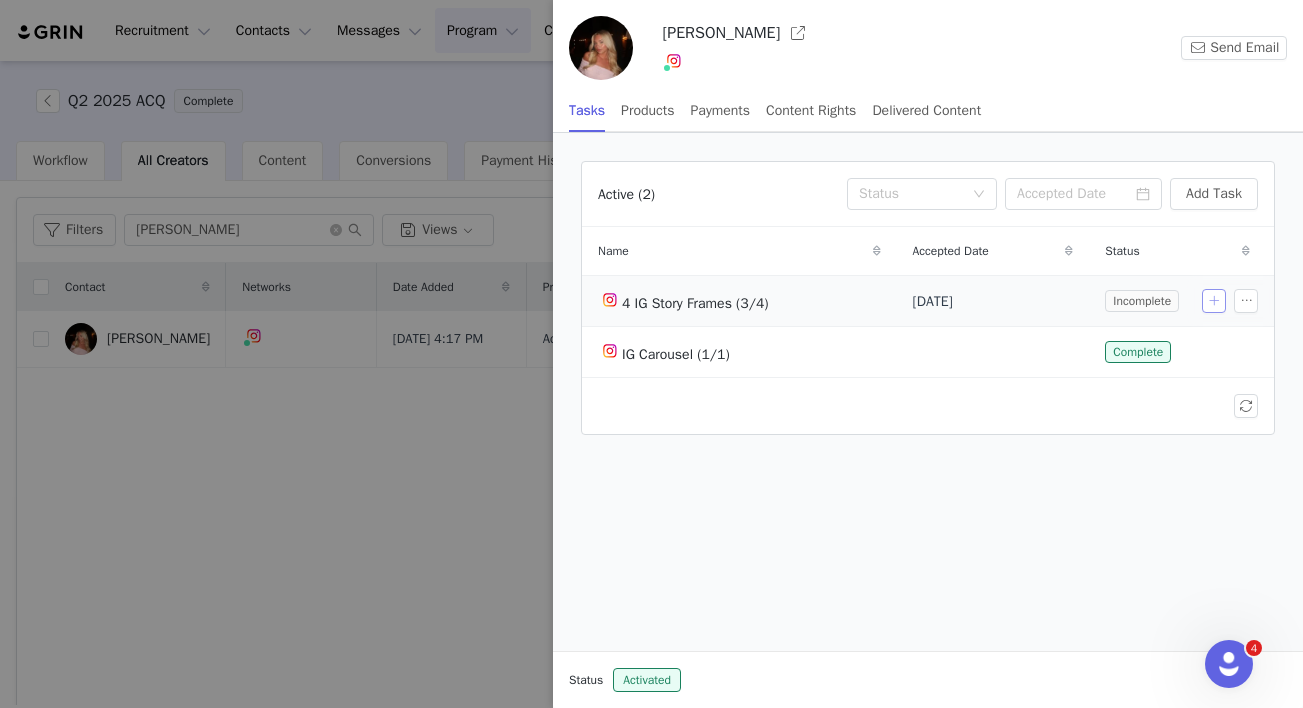 click at bounding box center [1214, 301] 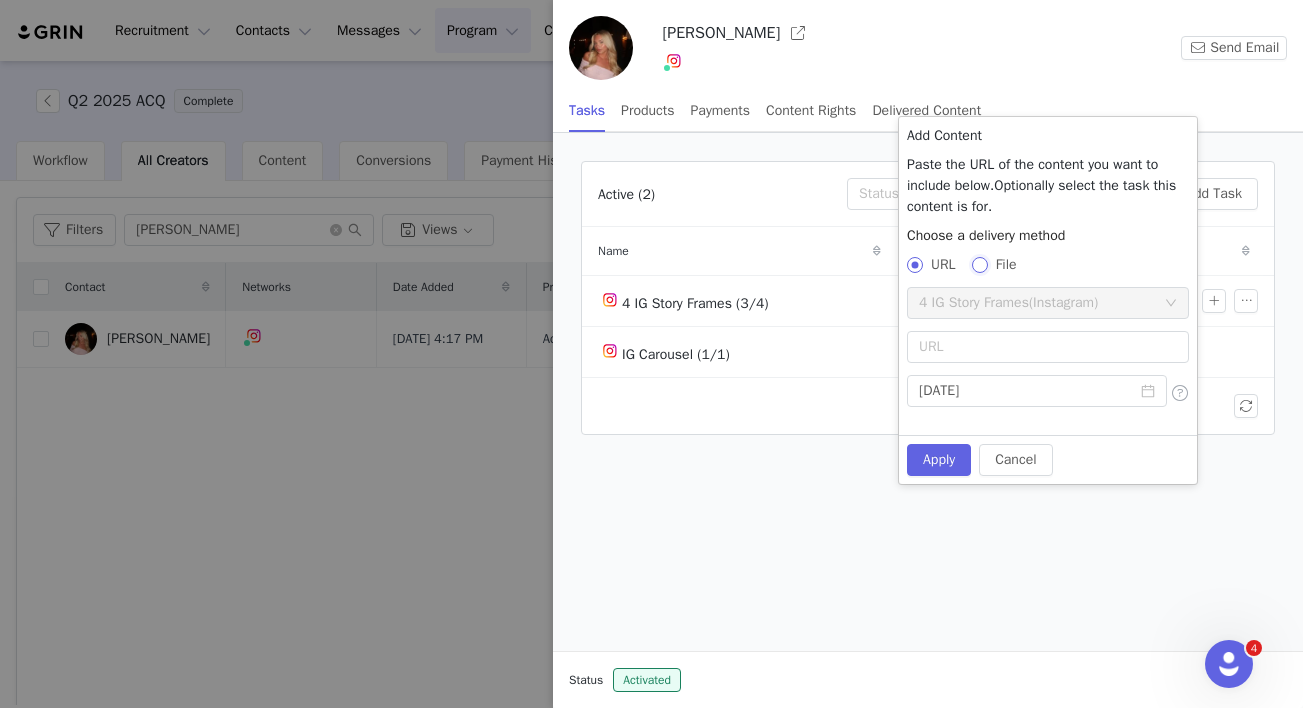 click on "File" at bounding box center (979, 264) 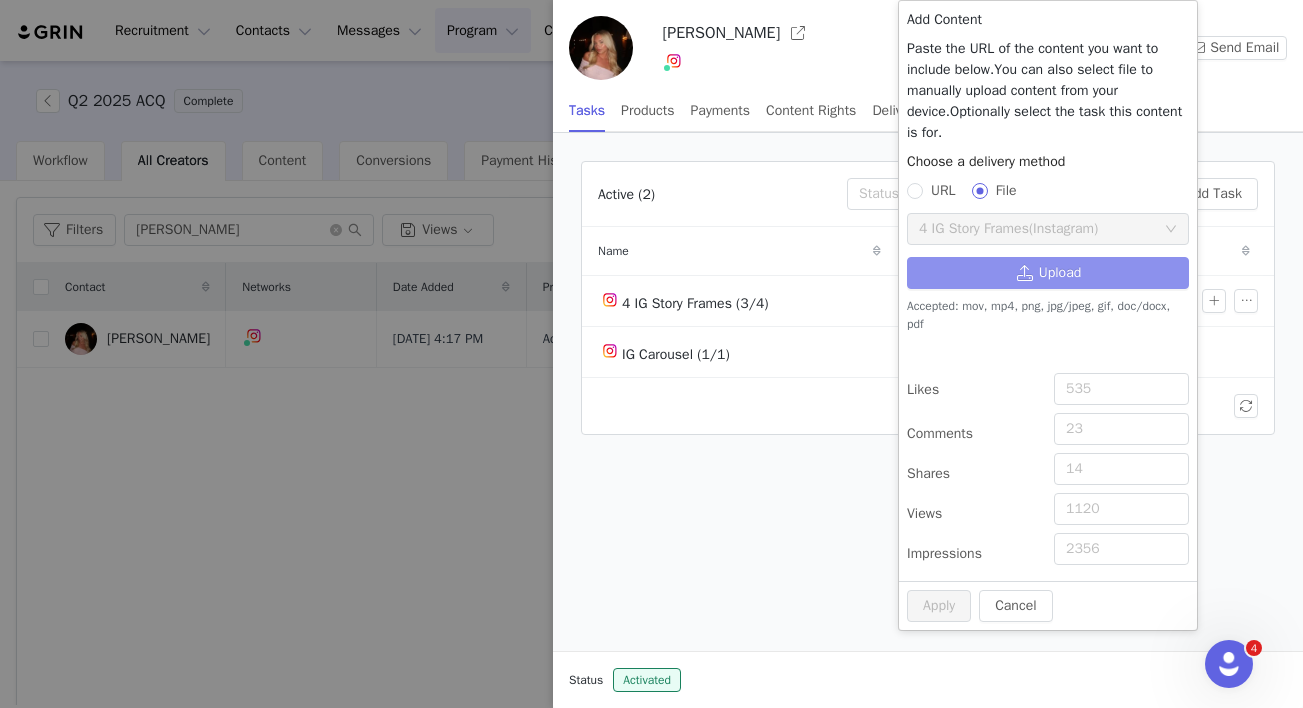 click on "Upload" at bounding box center (1048, 273) 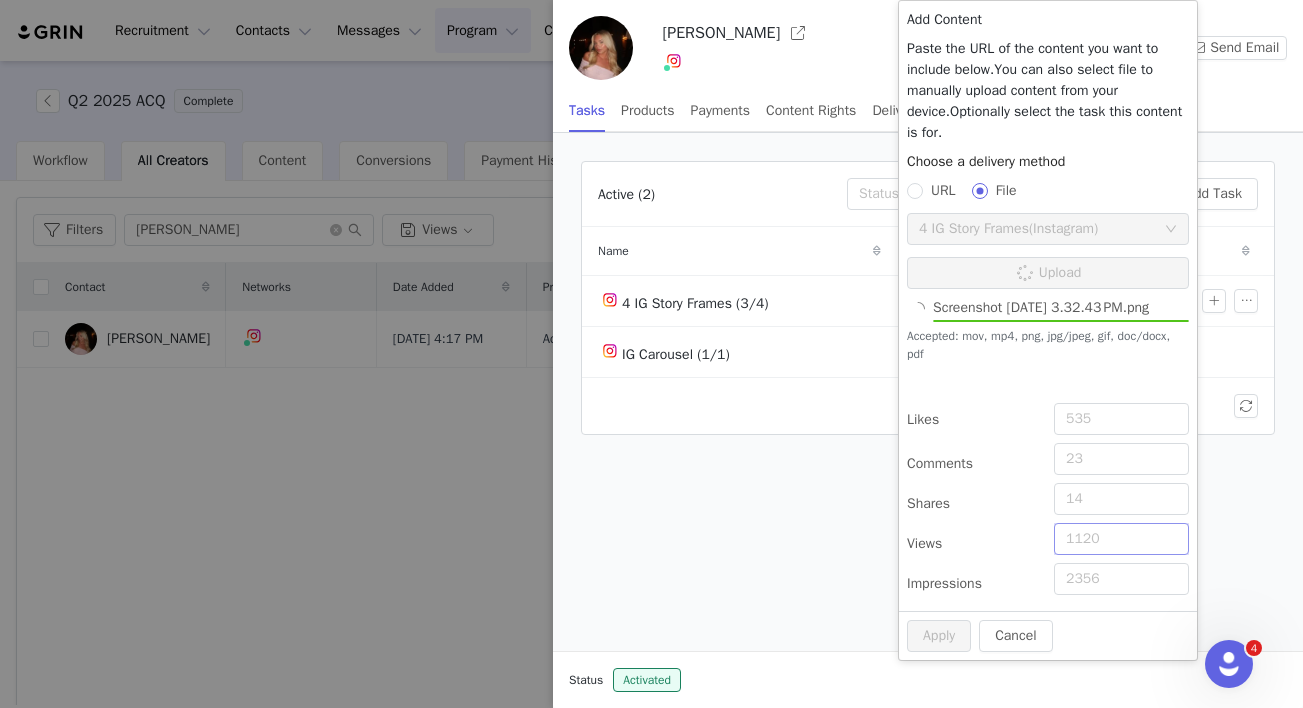 click on "Views" at bounding box center [0, 0] 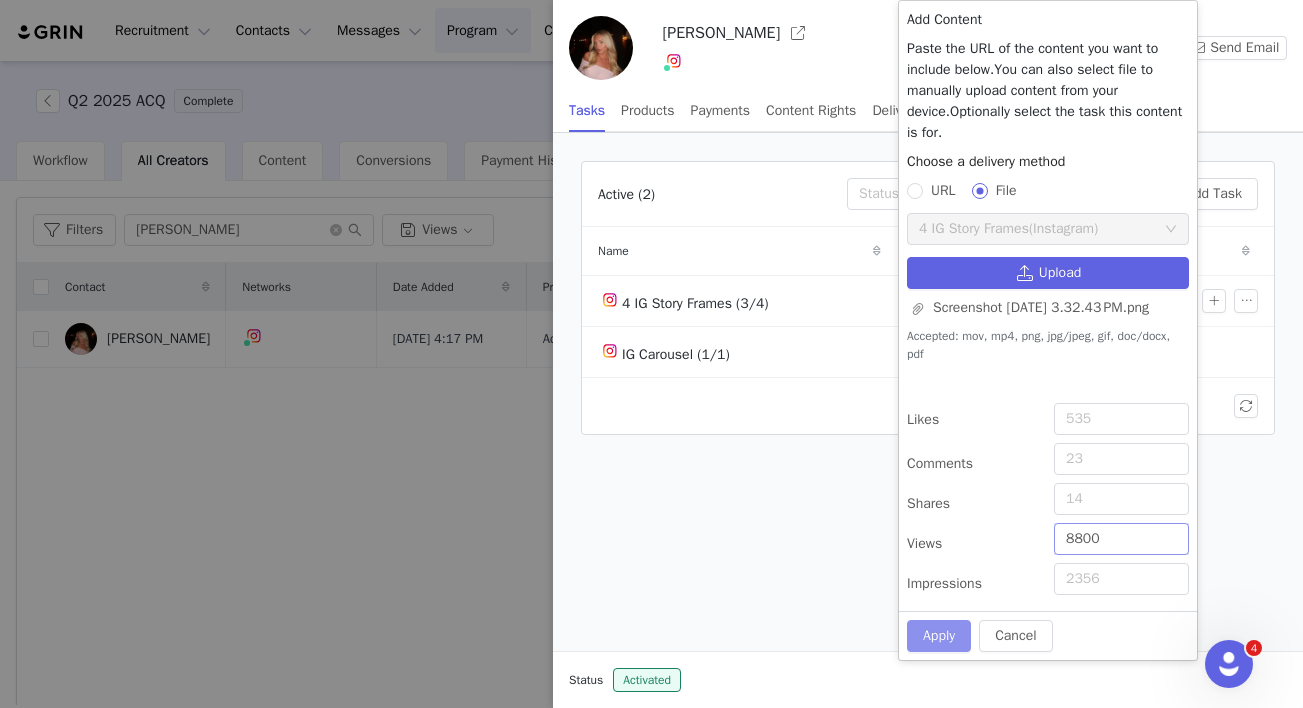 type on "8800" 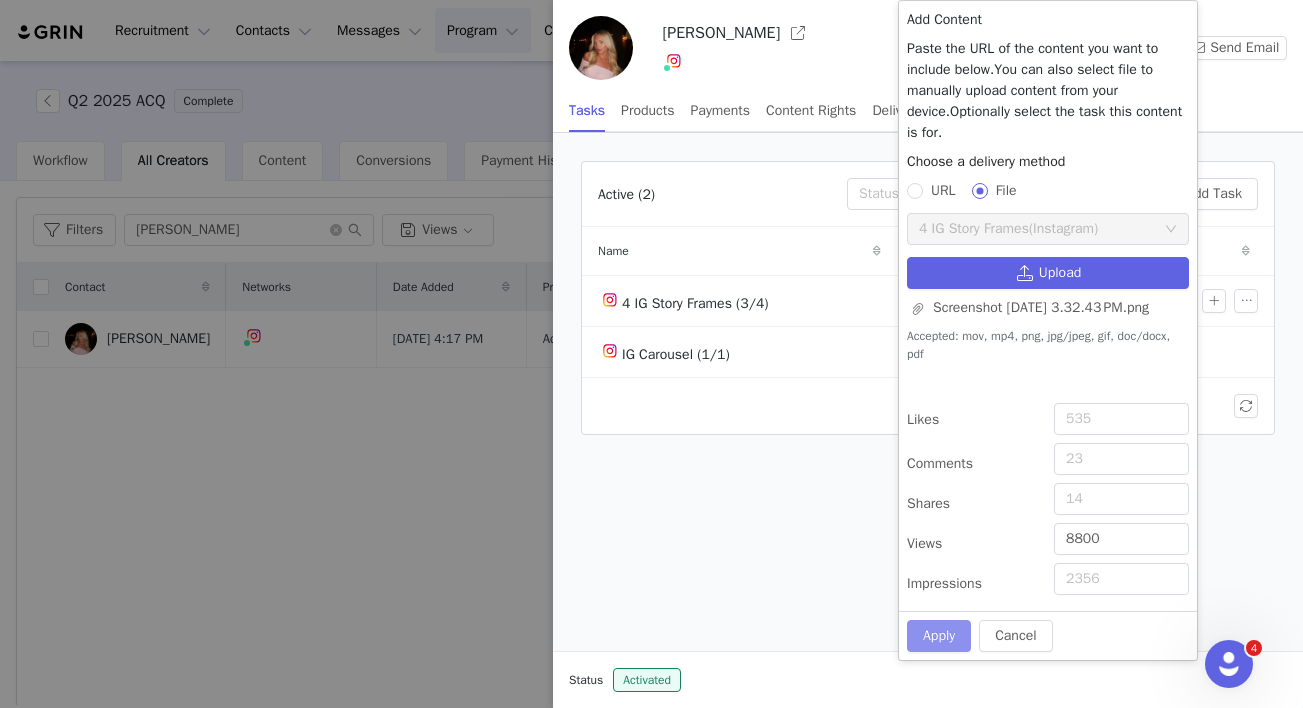 click on "Apply" at bounding box center [939, 636] 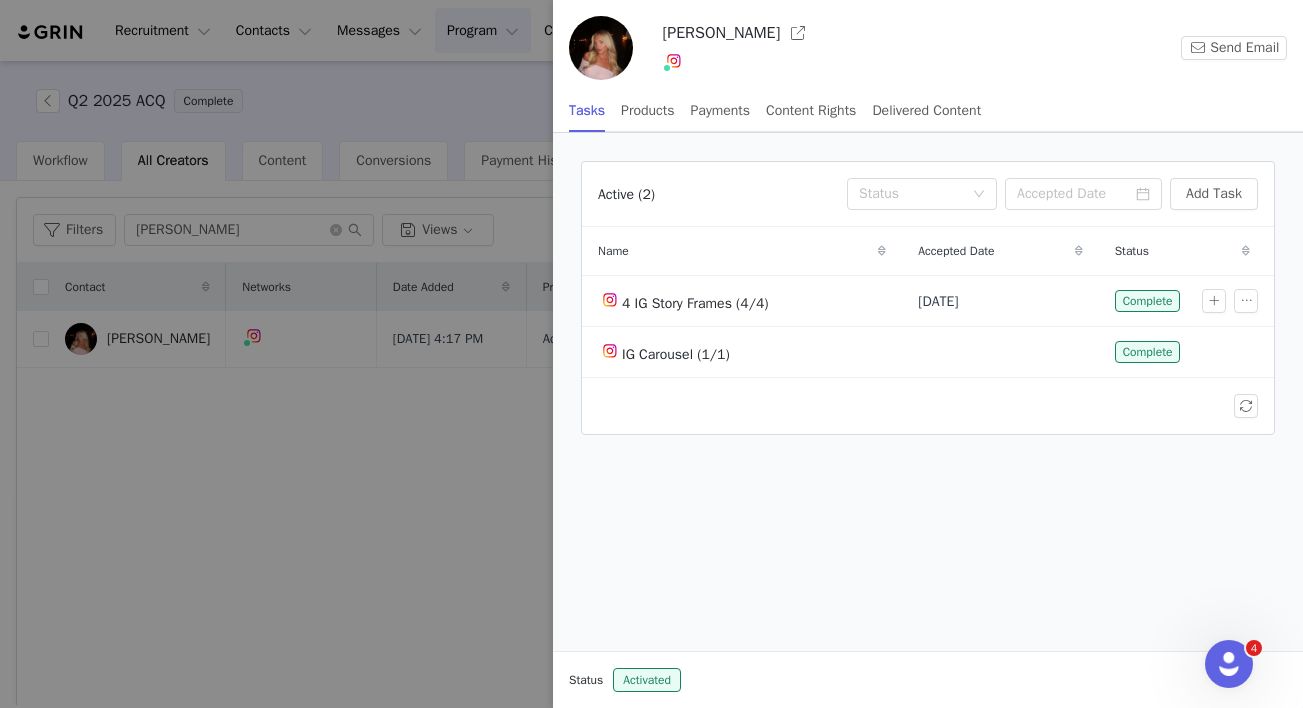 click at bounding box center (651, 354) 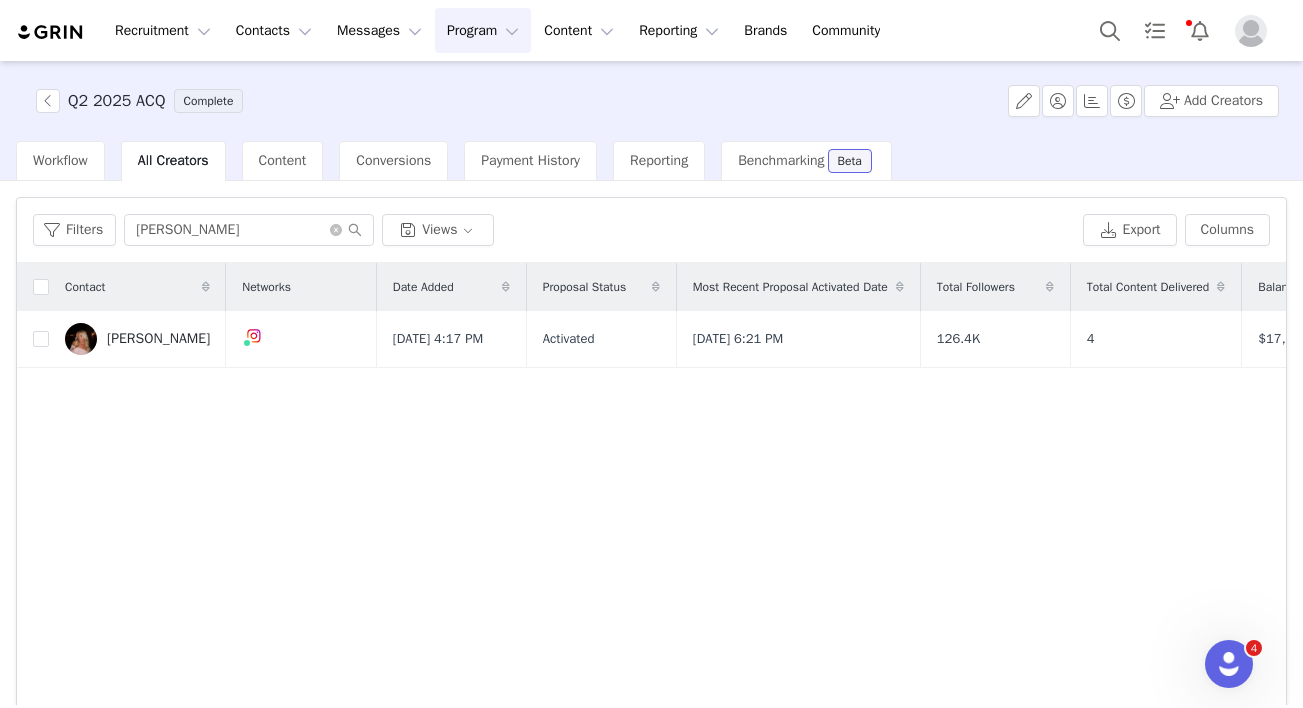 click at bounding box center [1303, 354] 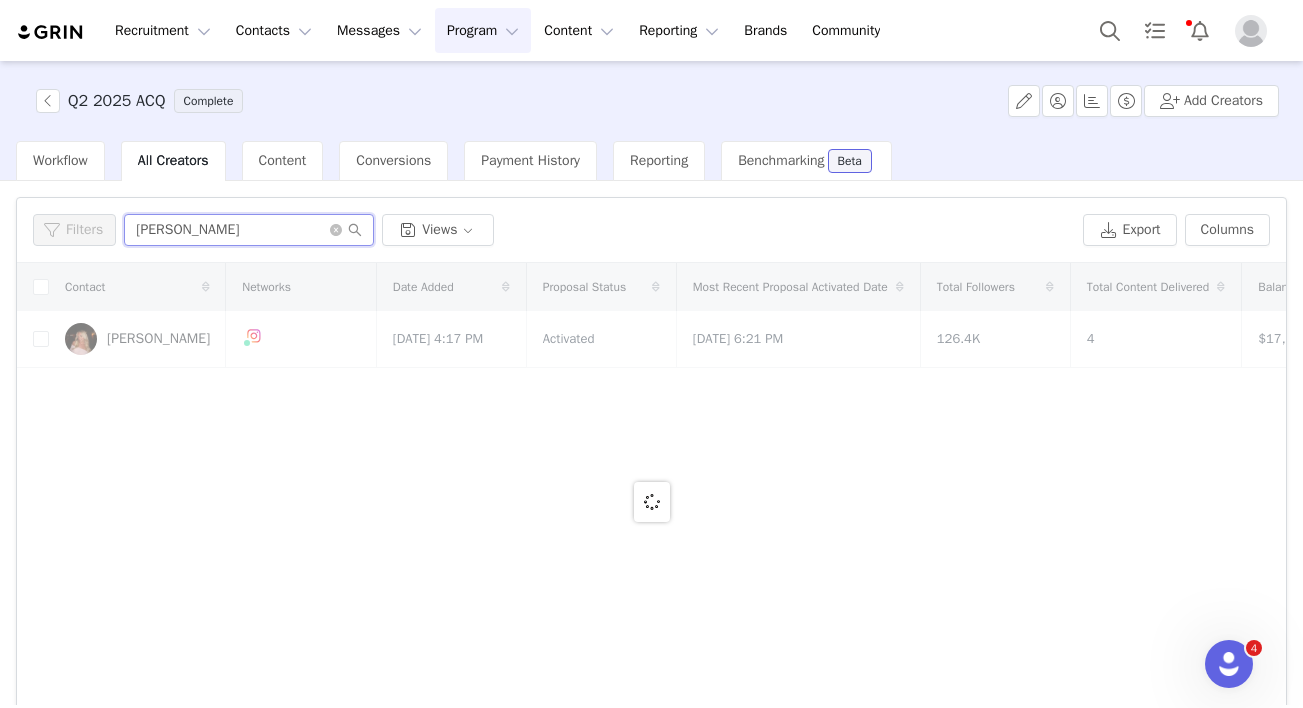 click on "Avery Kroll" at bounding box center [249, 230] 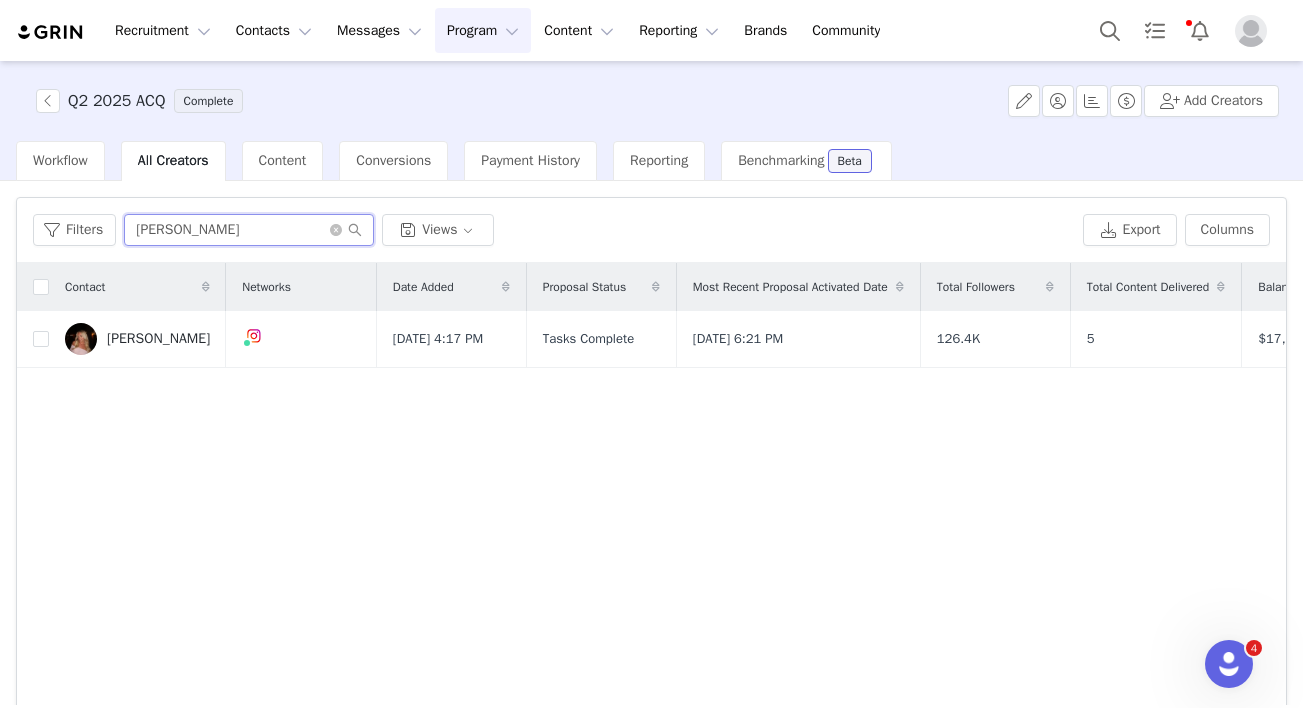 click on "Avery Kroll" at bounding box center [249, 230] 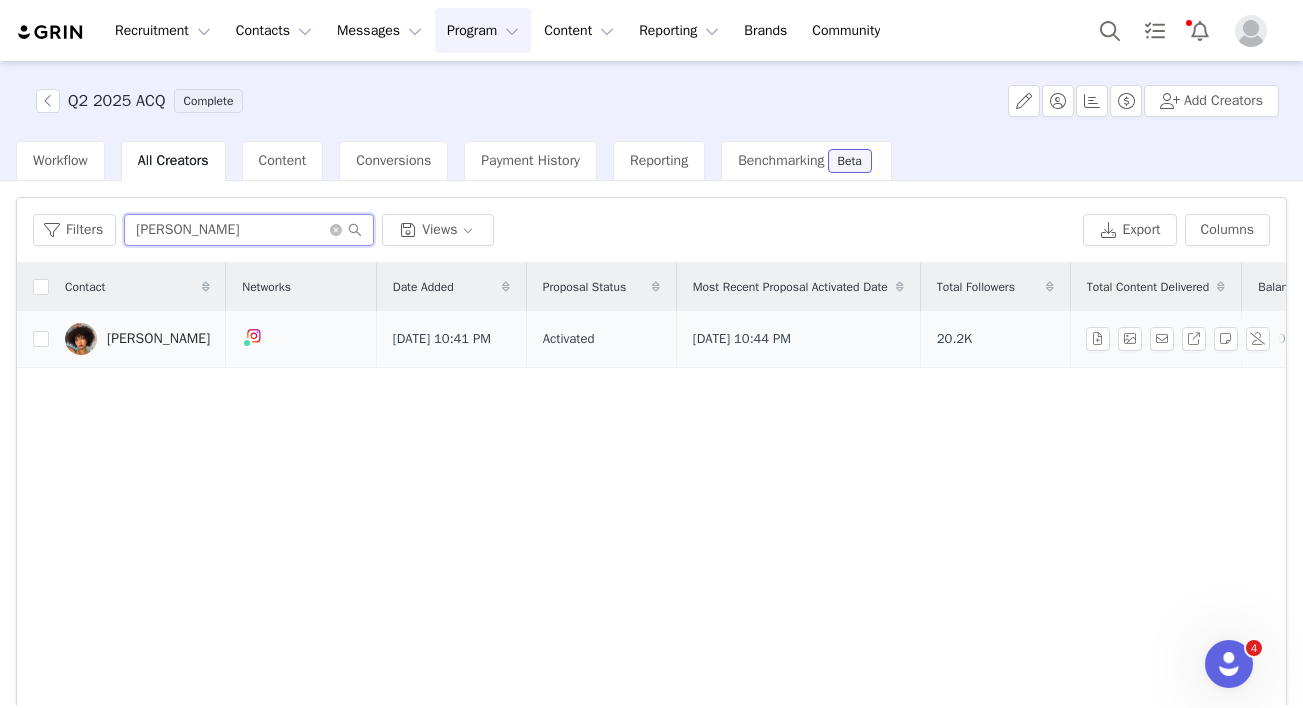 type on "Zyah Cajuste" 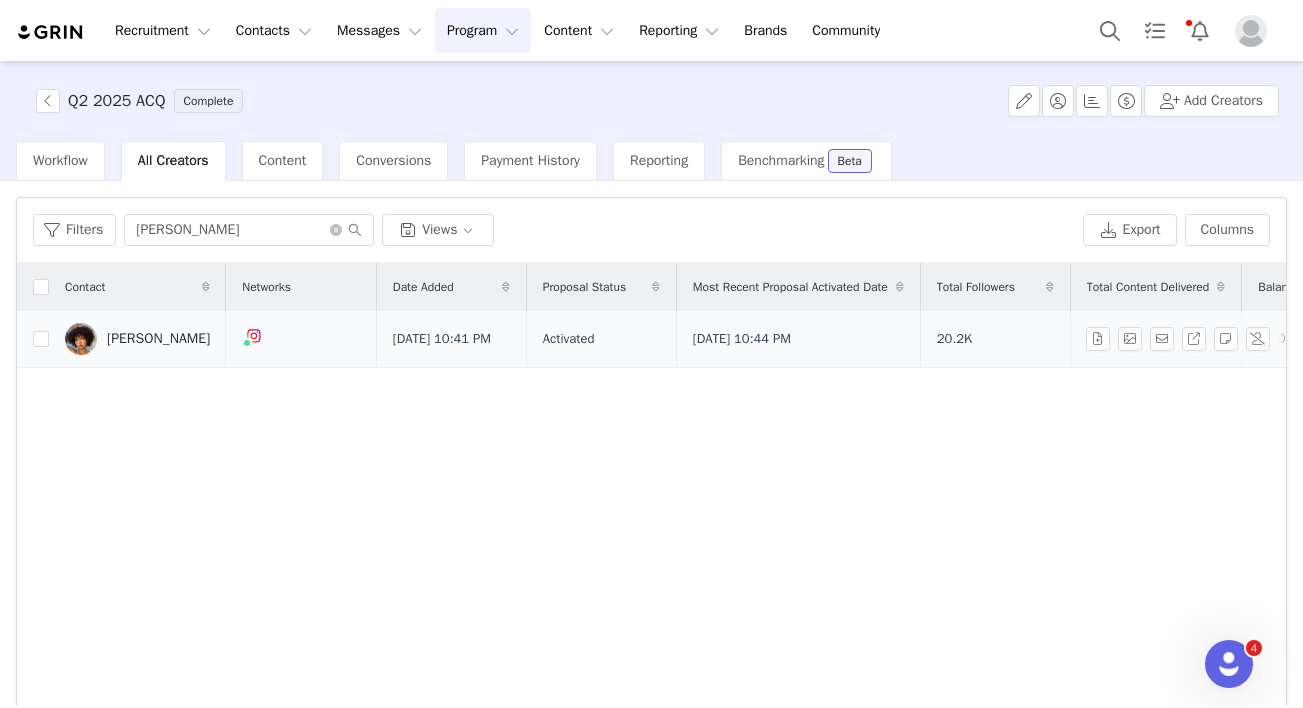click on "Zyah Cajuste" at bounding box center (137, 339) 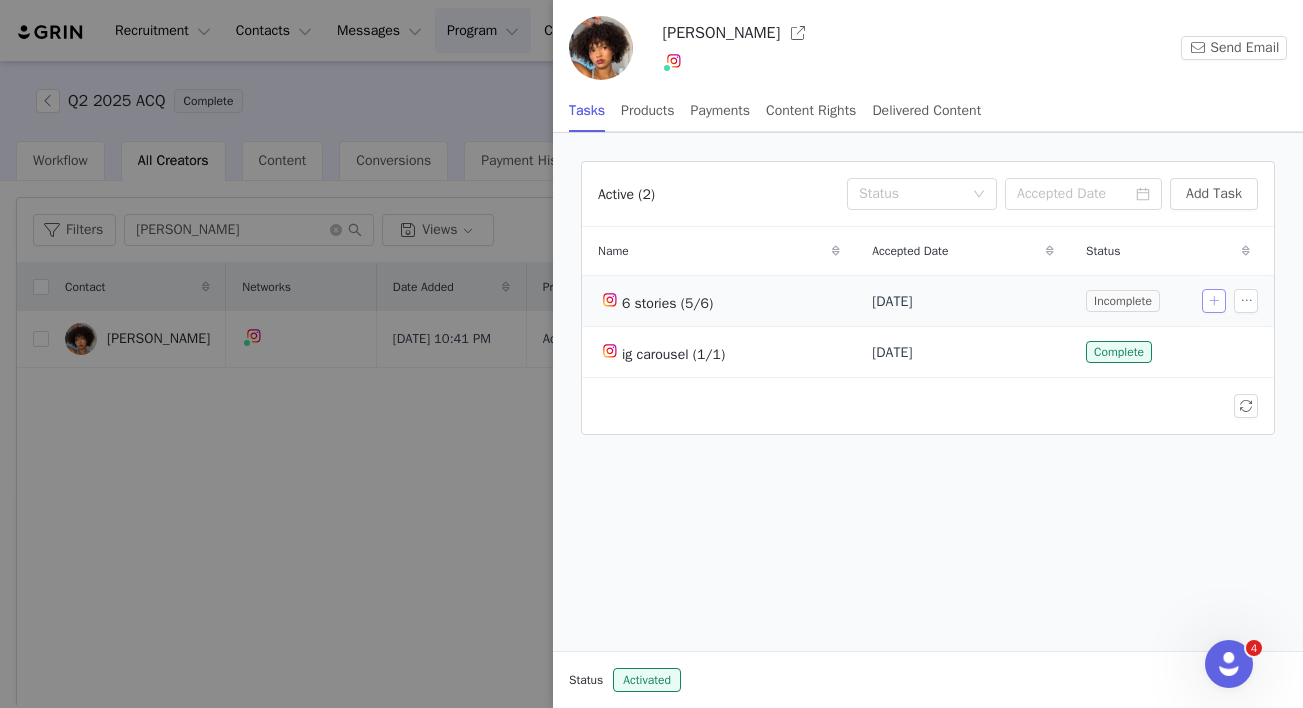 click at bounding box center [1214, 301] 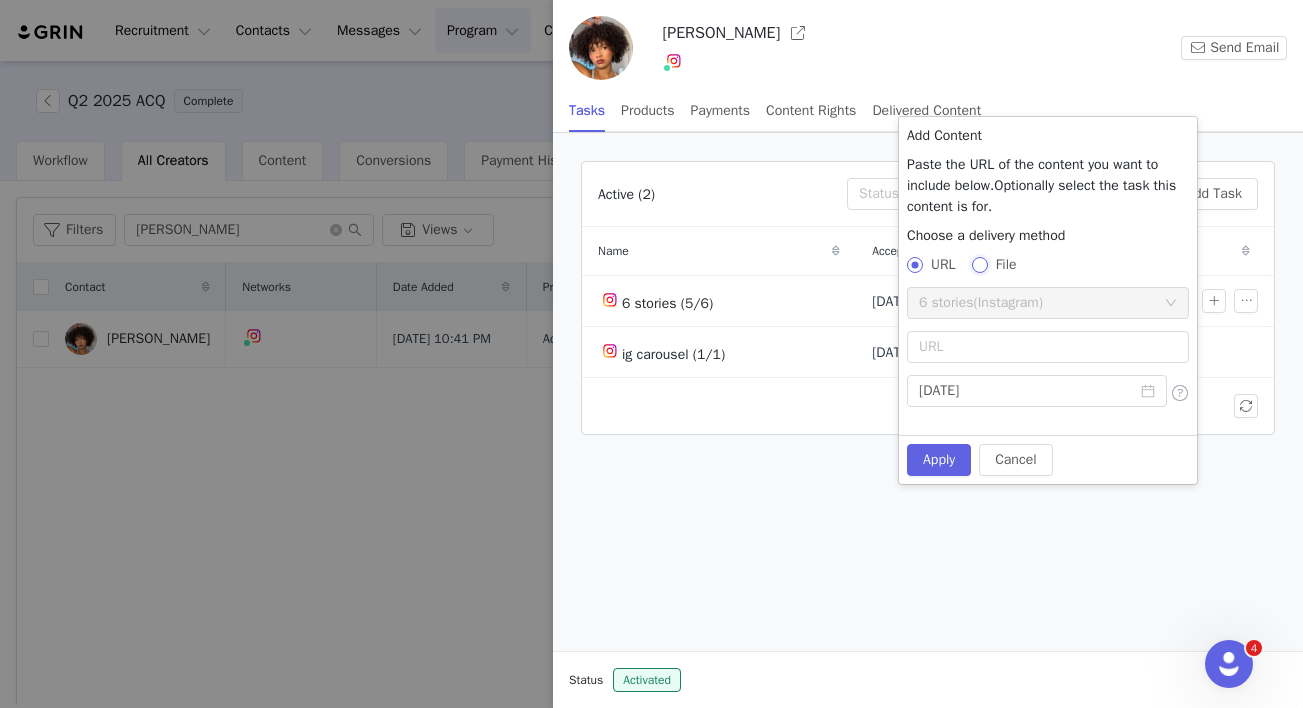 click on "File" at bounding box center (979, 264) 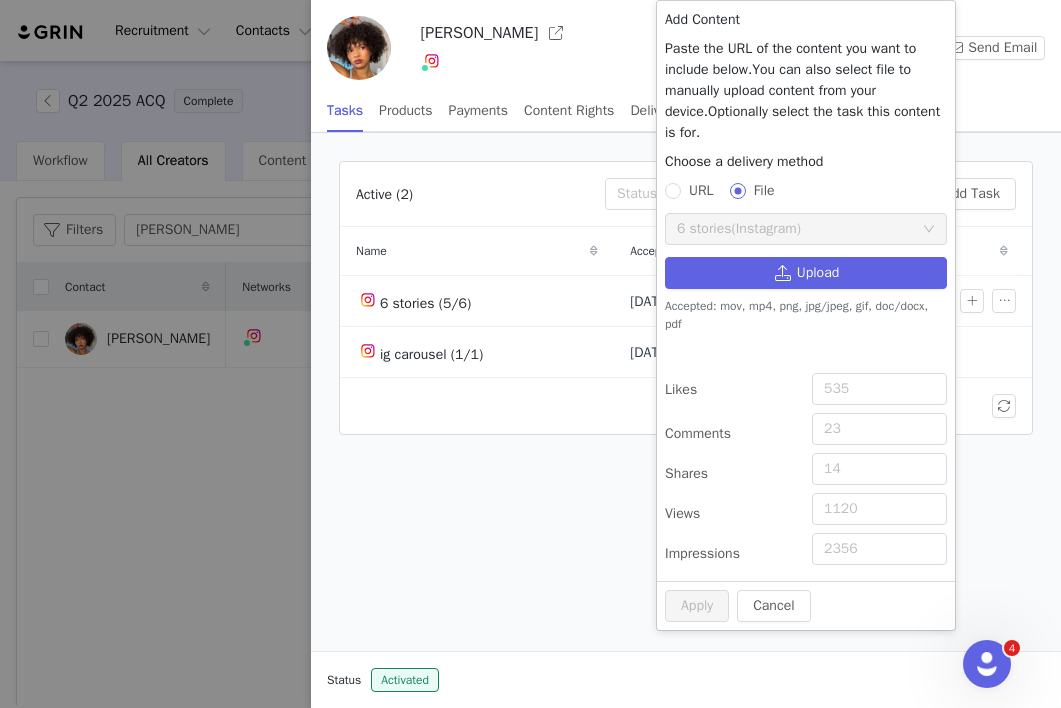 click at bounding box center (530, 354) 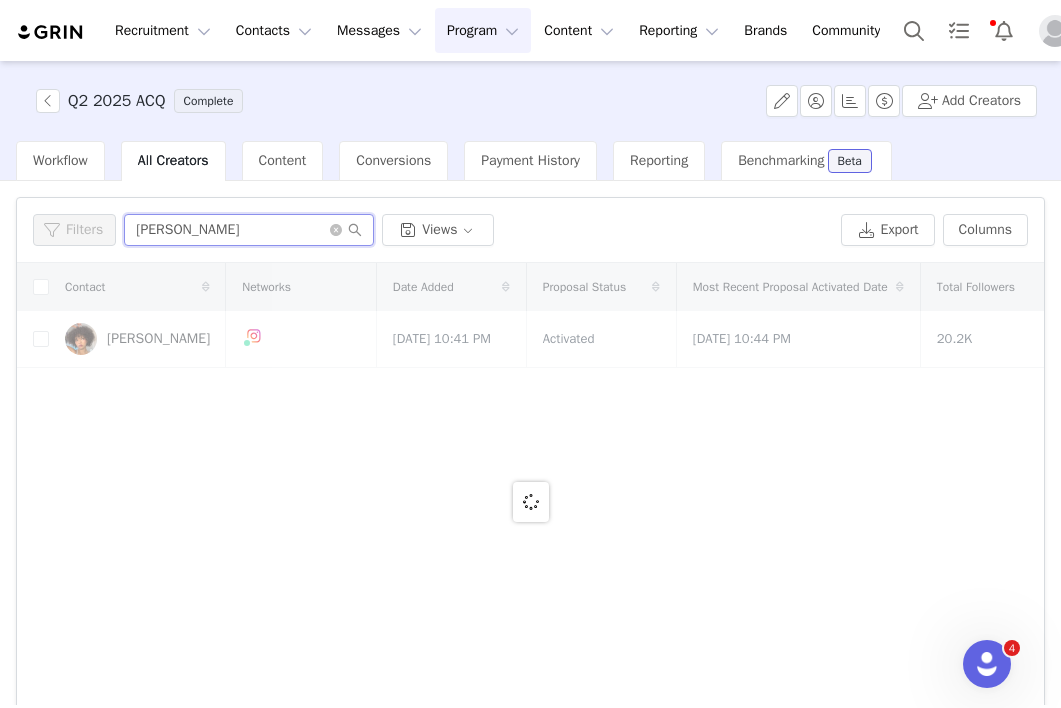 click on "Zyah Cajuste" at bounding box center [249, 230] 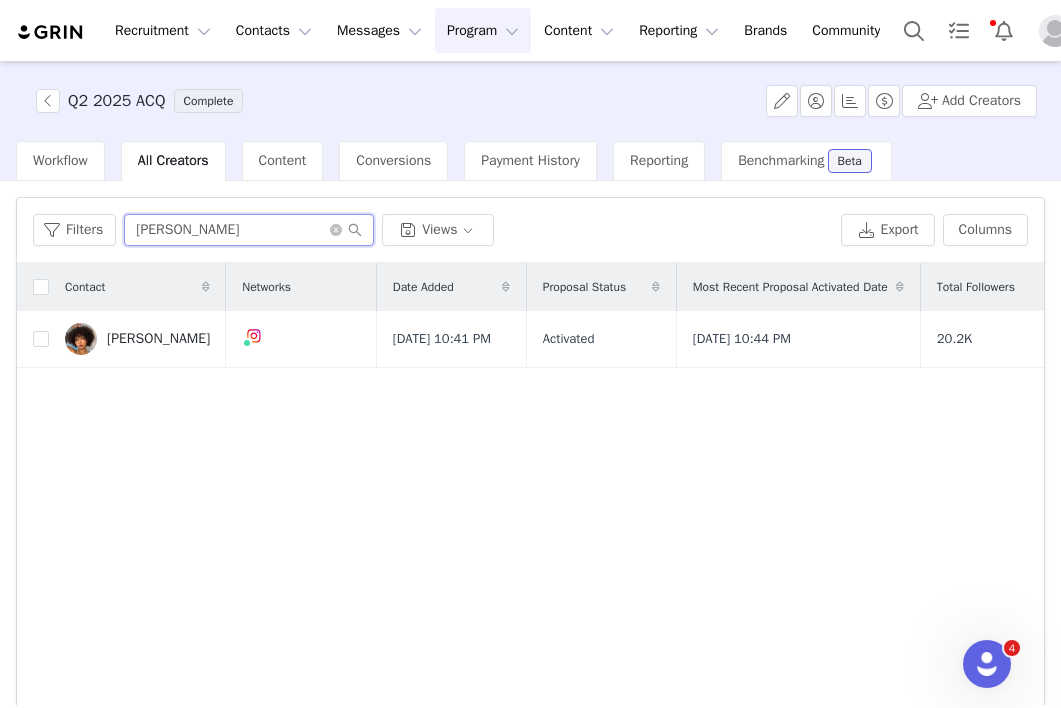 click on "Zyah Cajuste" at bounding box center (249, 230) 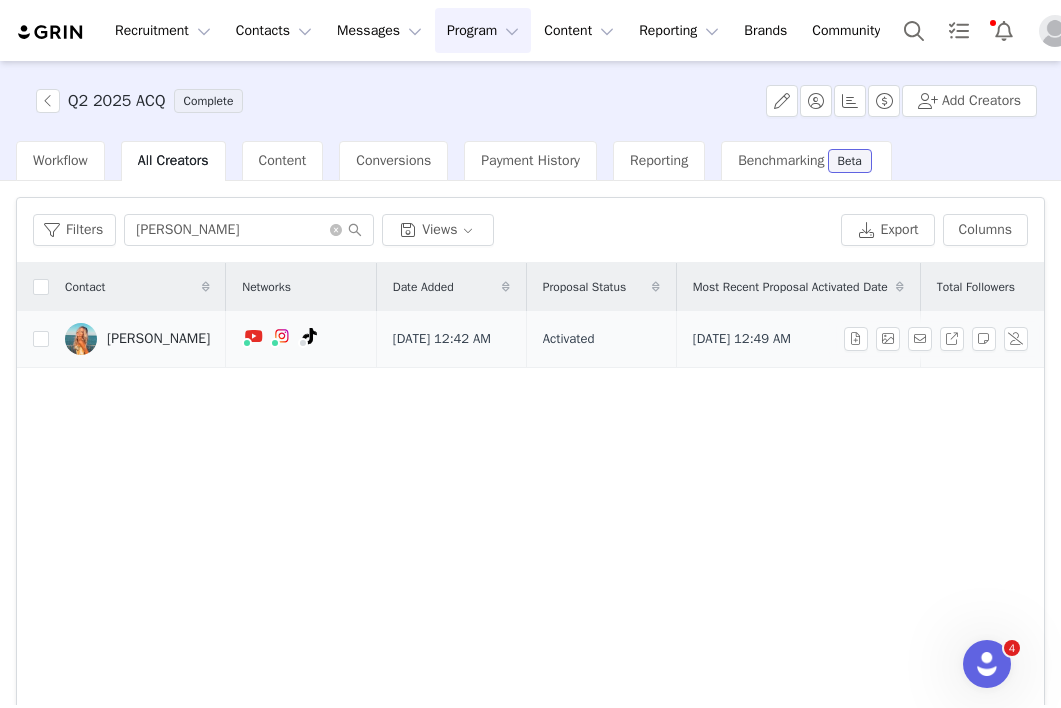 click on "Gabrielle Moses" at bounding box center [158, 339] 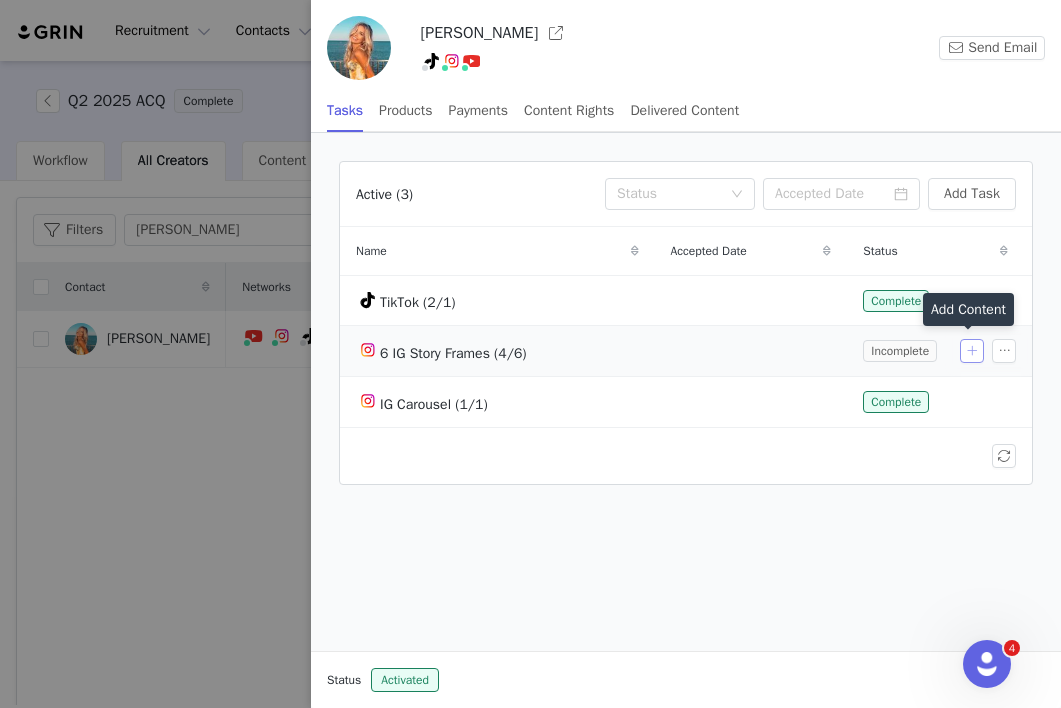 click at bounding box center [972, 351] 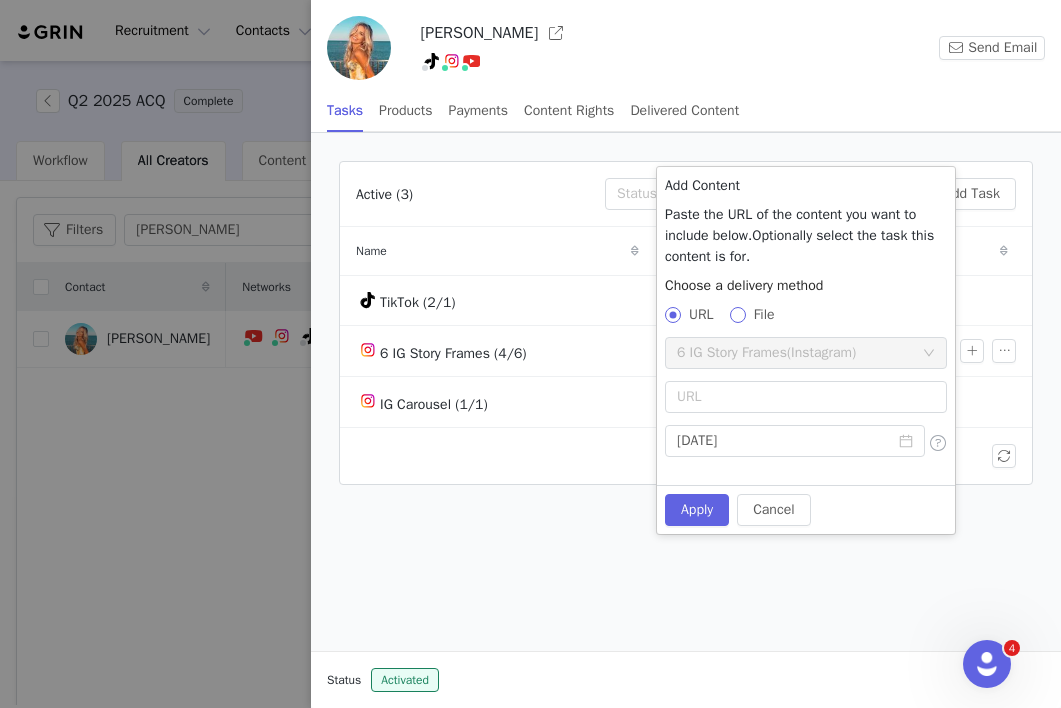 click at bounding box center (738, 315) 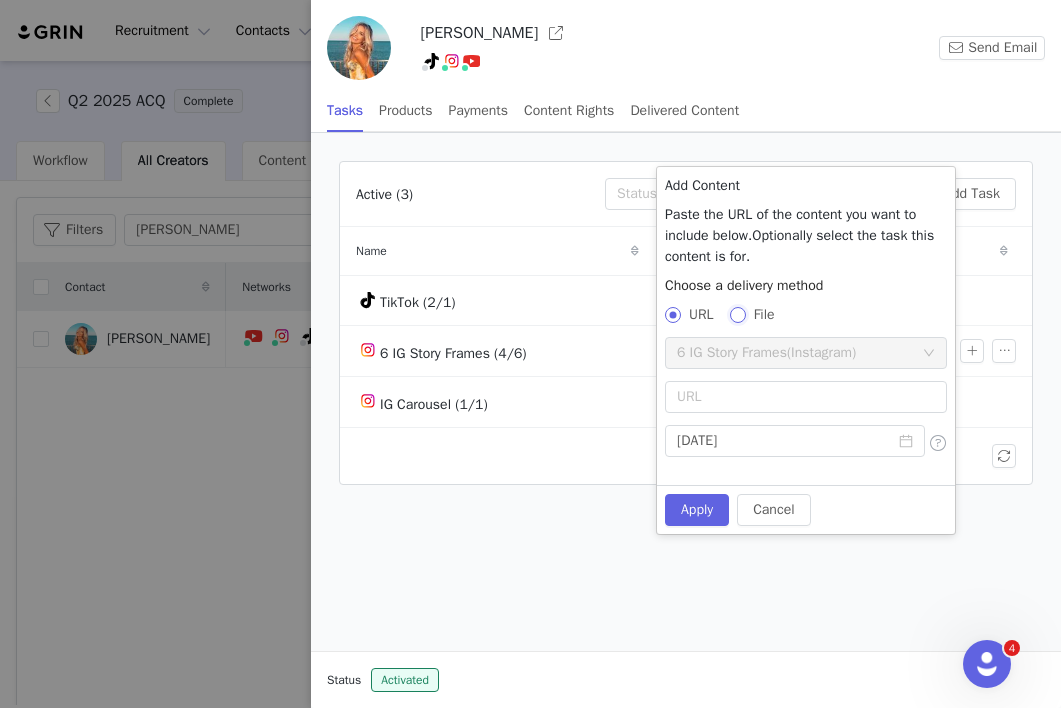 click on "File" at bounding box center [737, 314] 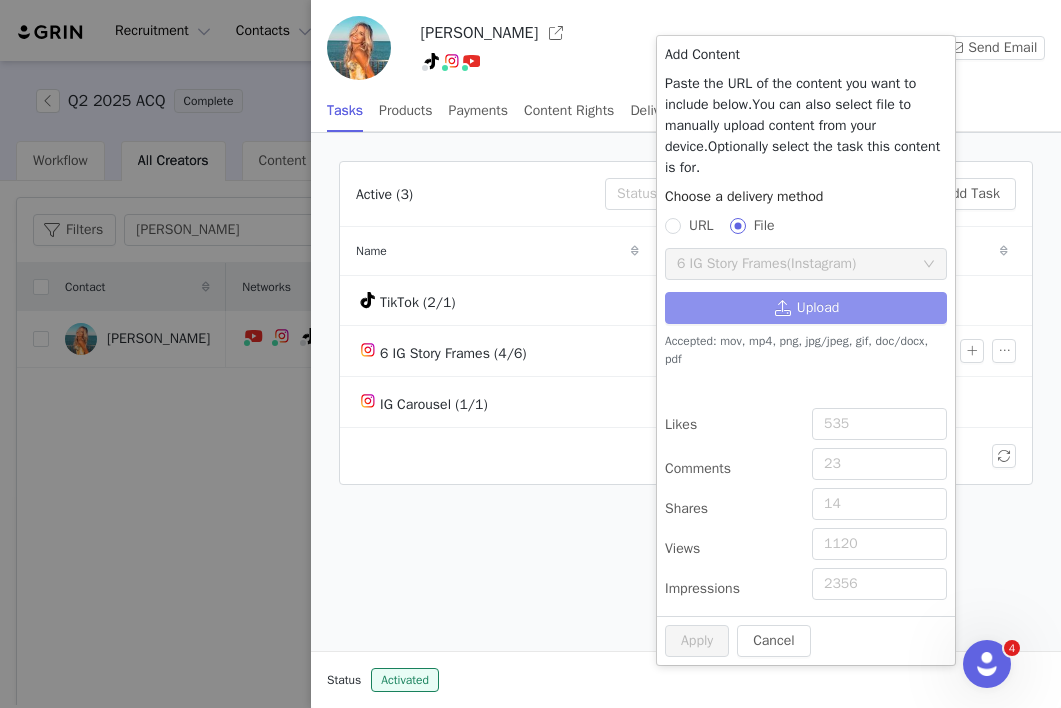 click on "Upload" at bounding box center [806, 308] 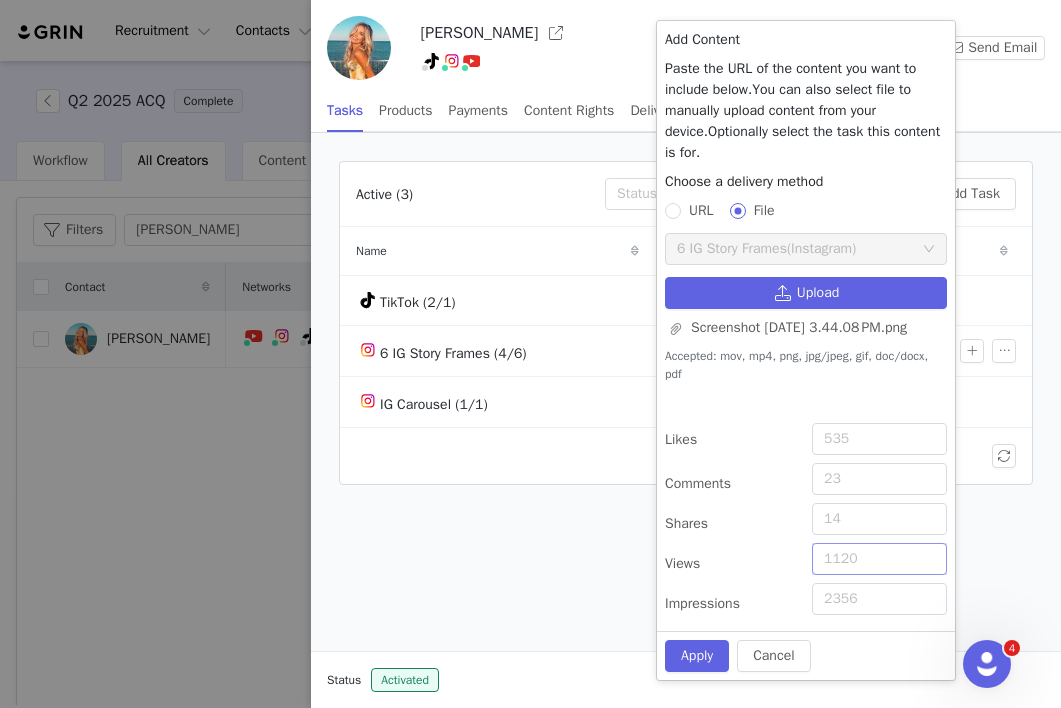 click on "Views" at bounding box center (879, 559) 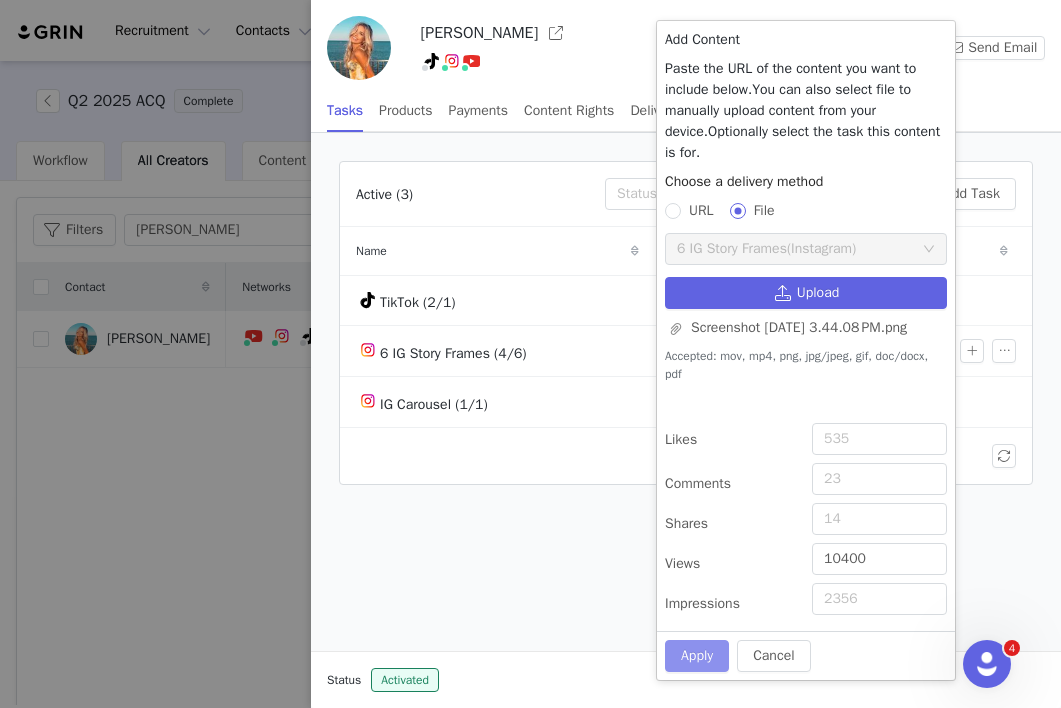 click on "Apply" at bounding box center (697, 656) 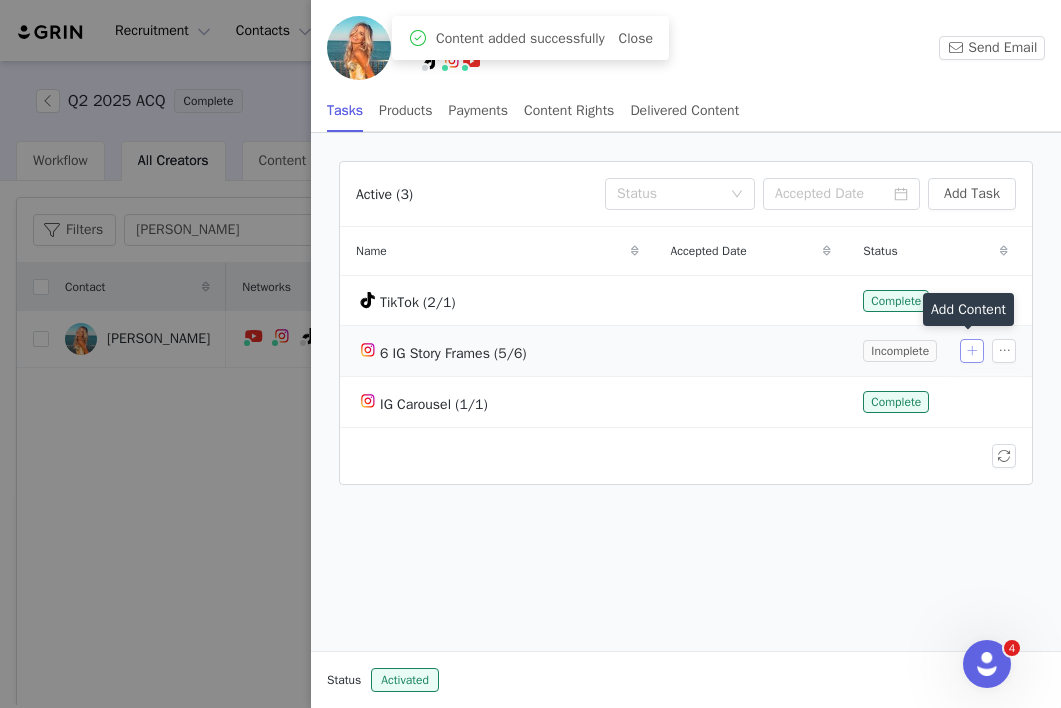click at bounding box center (972, 351) 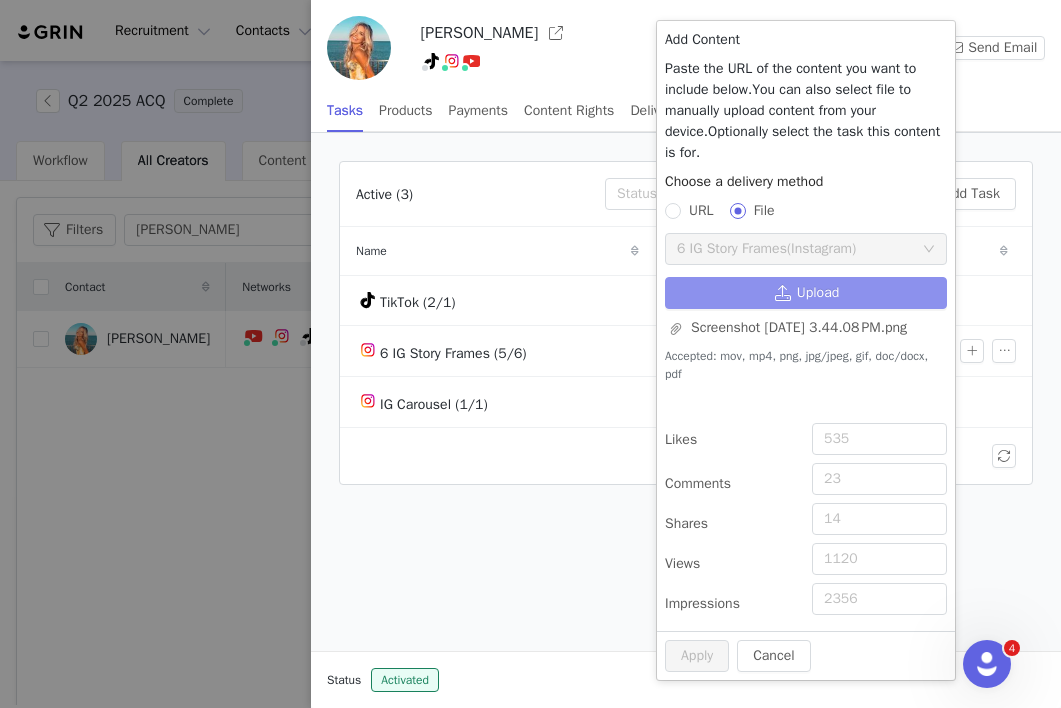 click on "Upload" at bounding box center [806, 293] 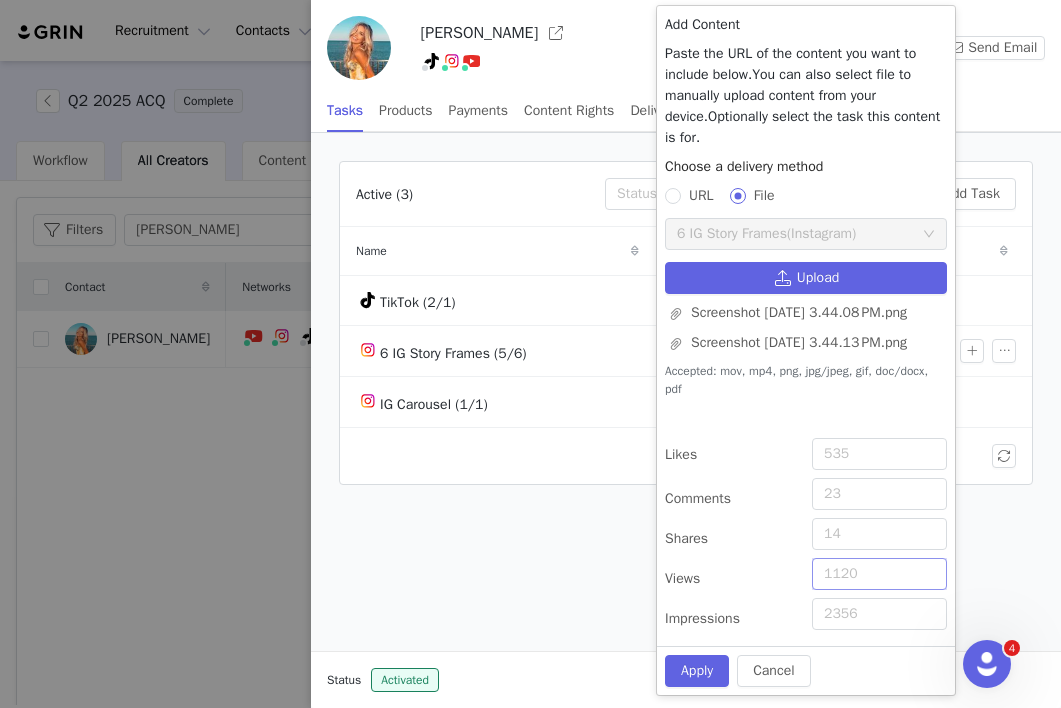 click on "Views" at bounding box center [879, 574] 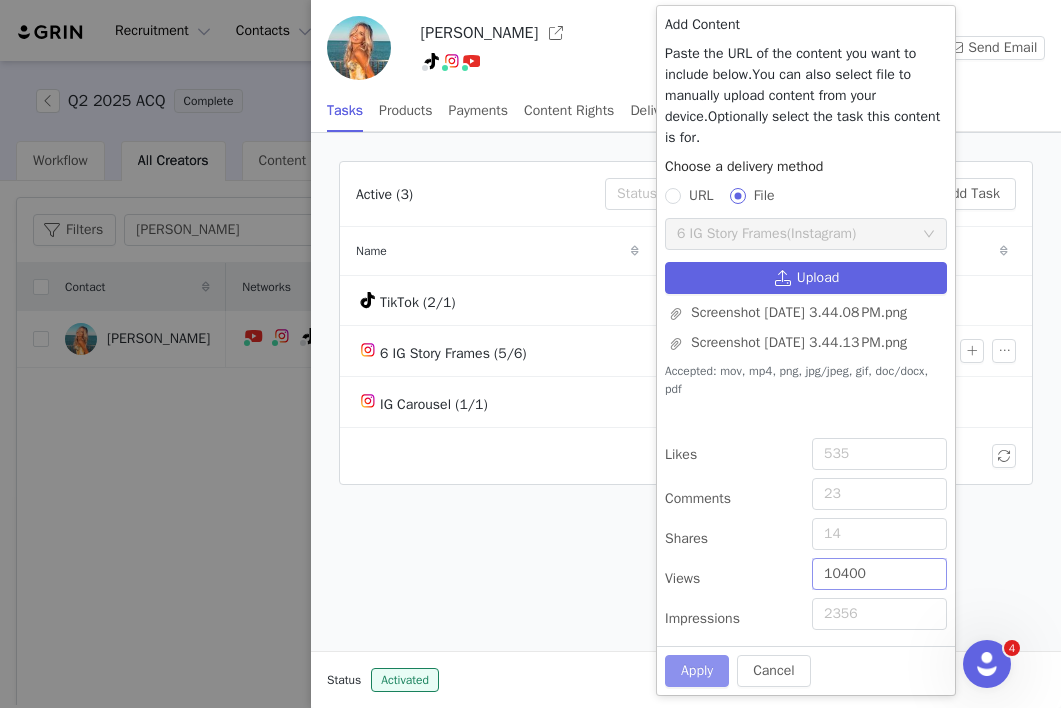 type on "10400" 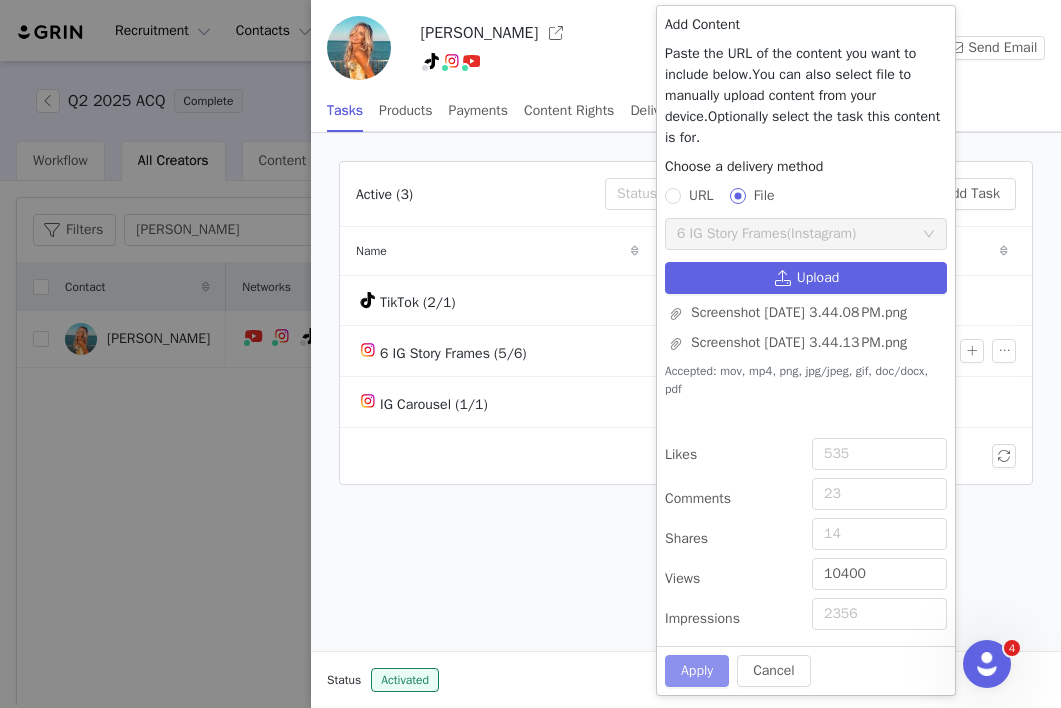 click on "Apply" at bounding box center (697, 671) 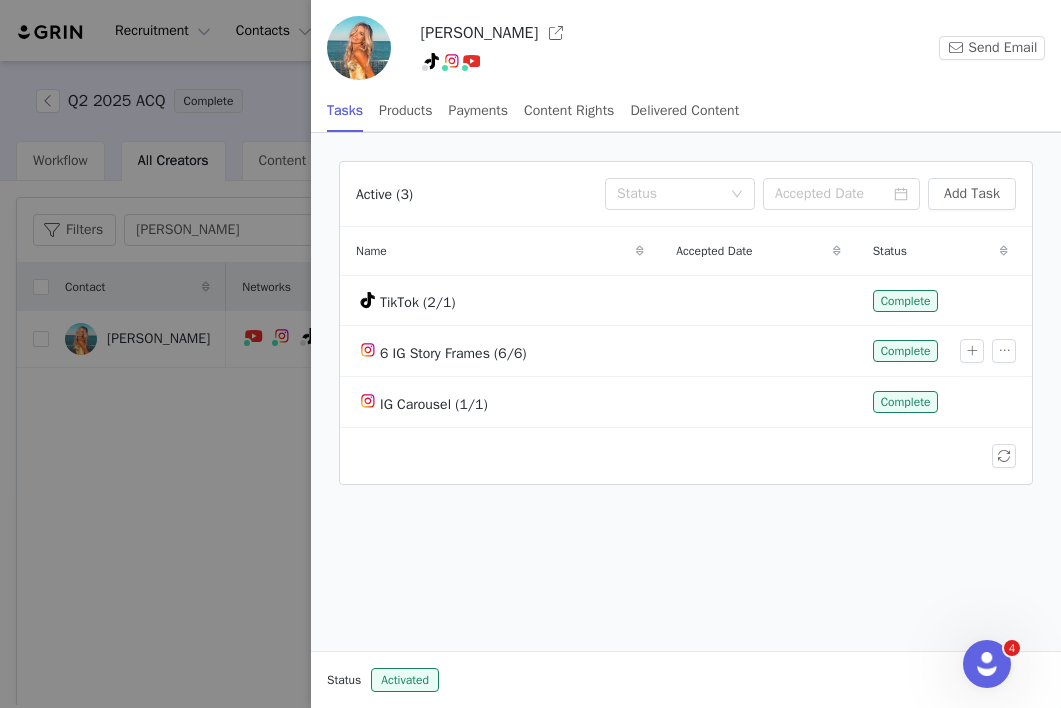 click at bounding box center [530, 354] 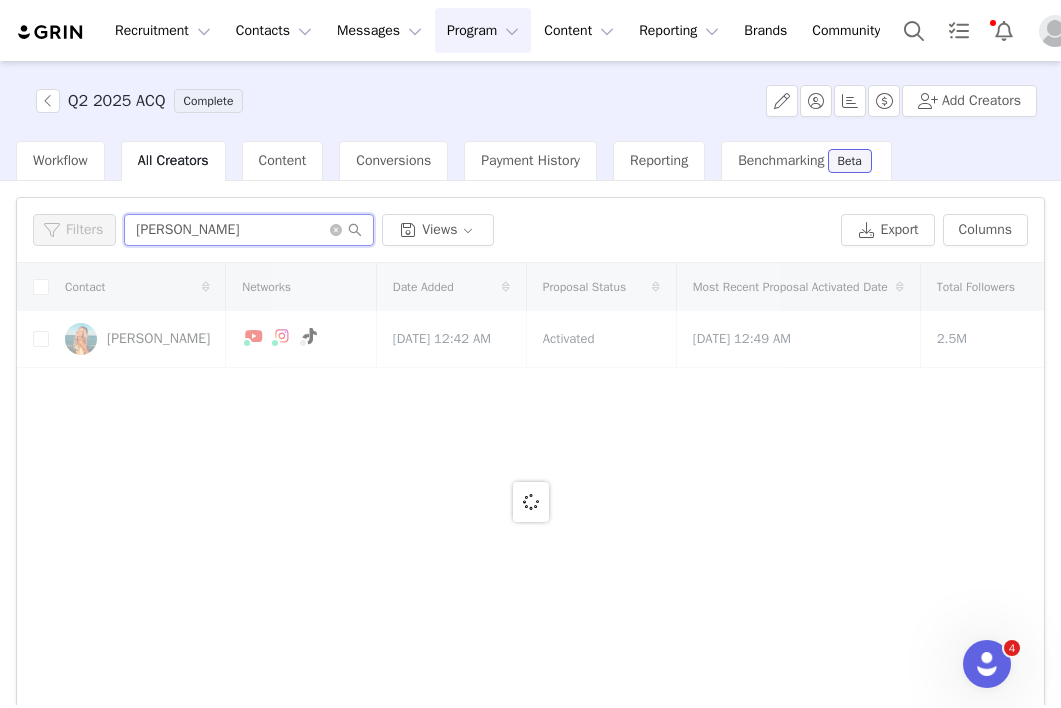 click on "Gabrielle Moses" at bounding box center [249, 230] 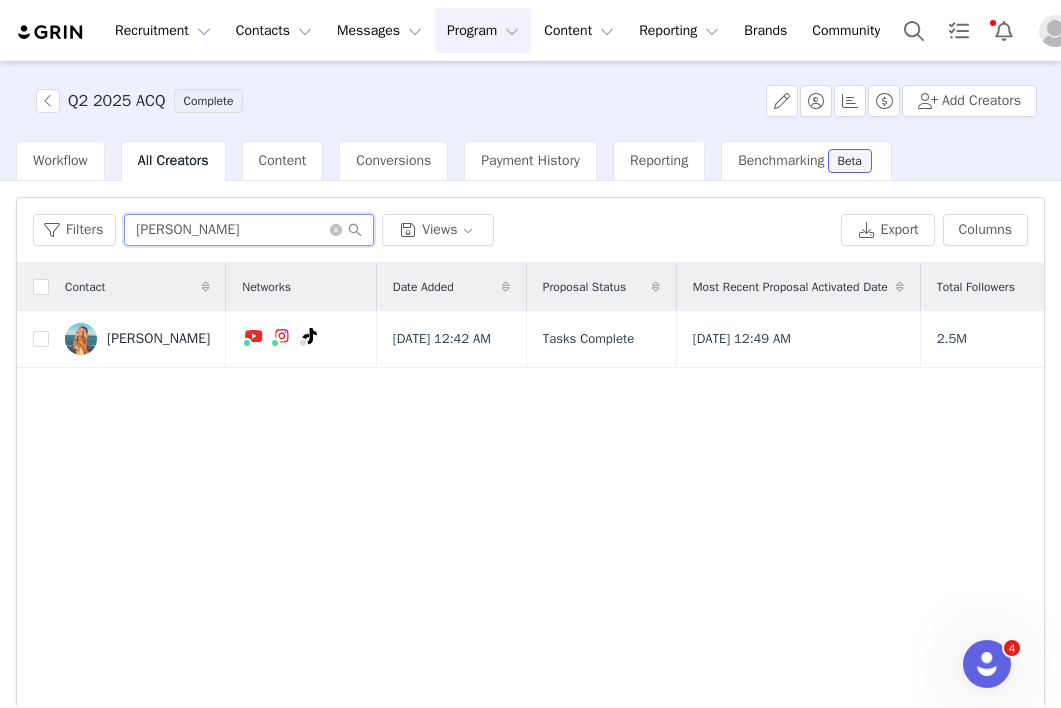 click on "Gabrielle Moses" at bounding box center (249, 230) 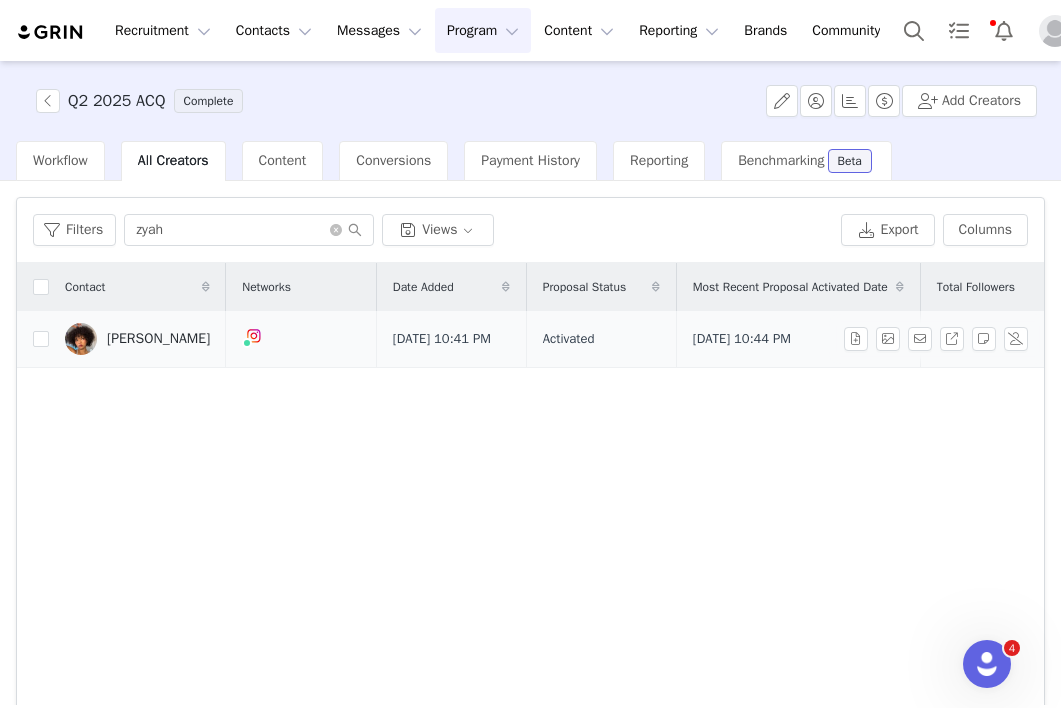 click on "Zyah Cajuste" at bounding box center [158, 339] 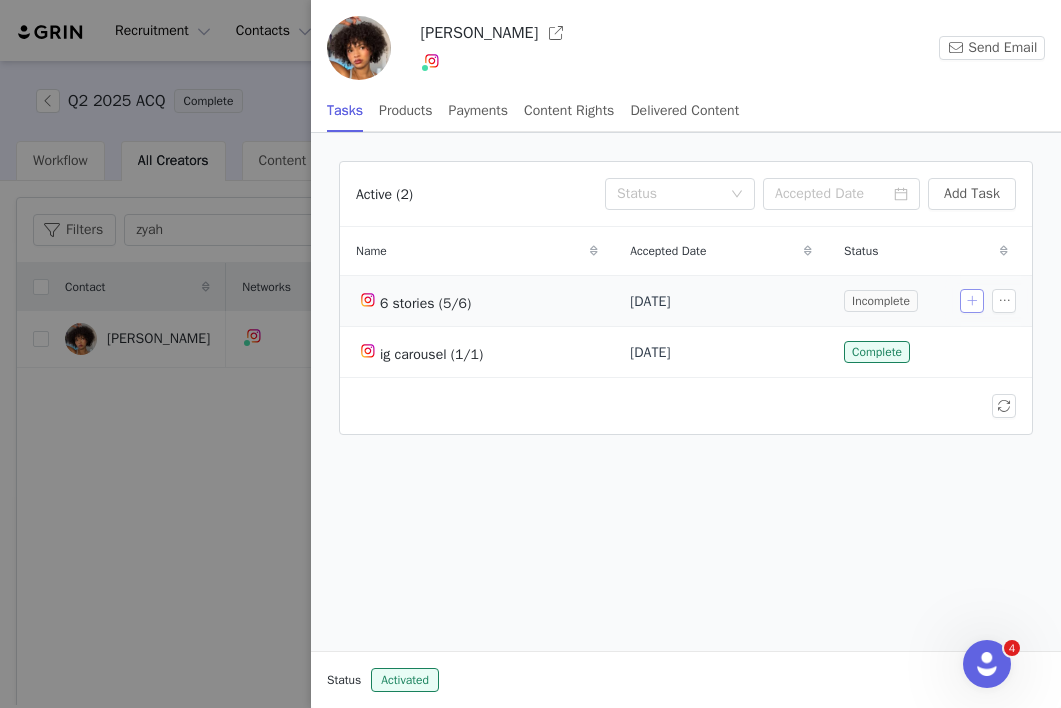 click at bounding box center (972, 301) 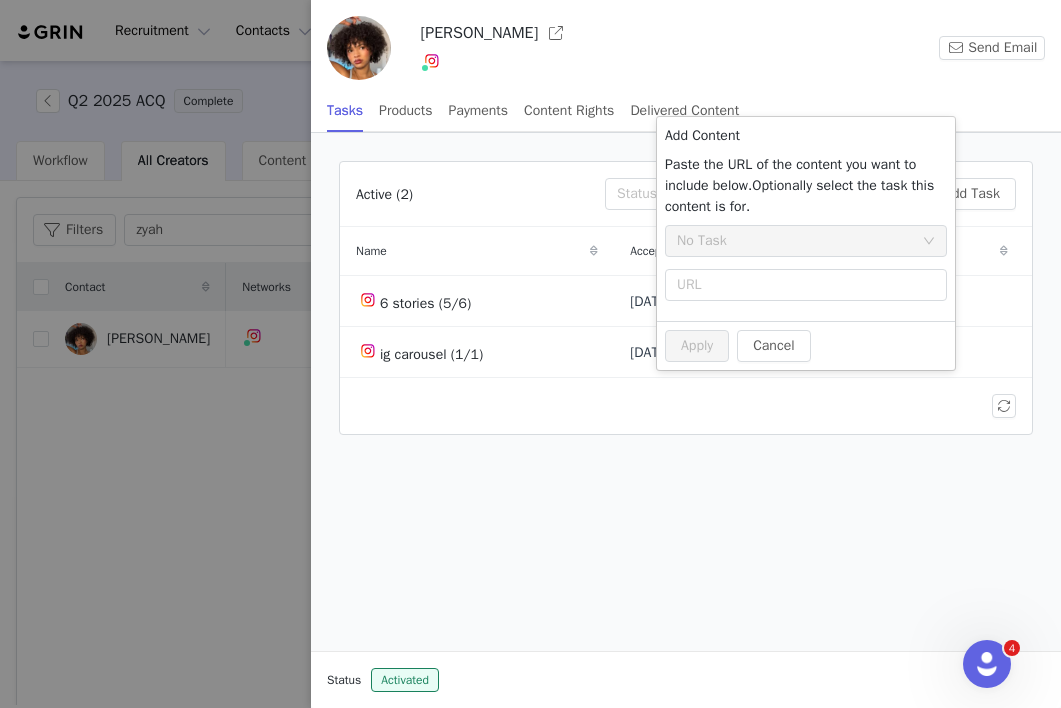 click at bounding box center (530, 354) 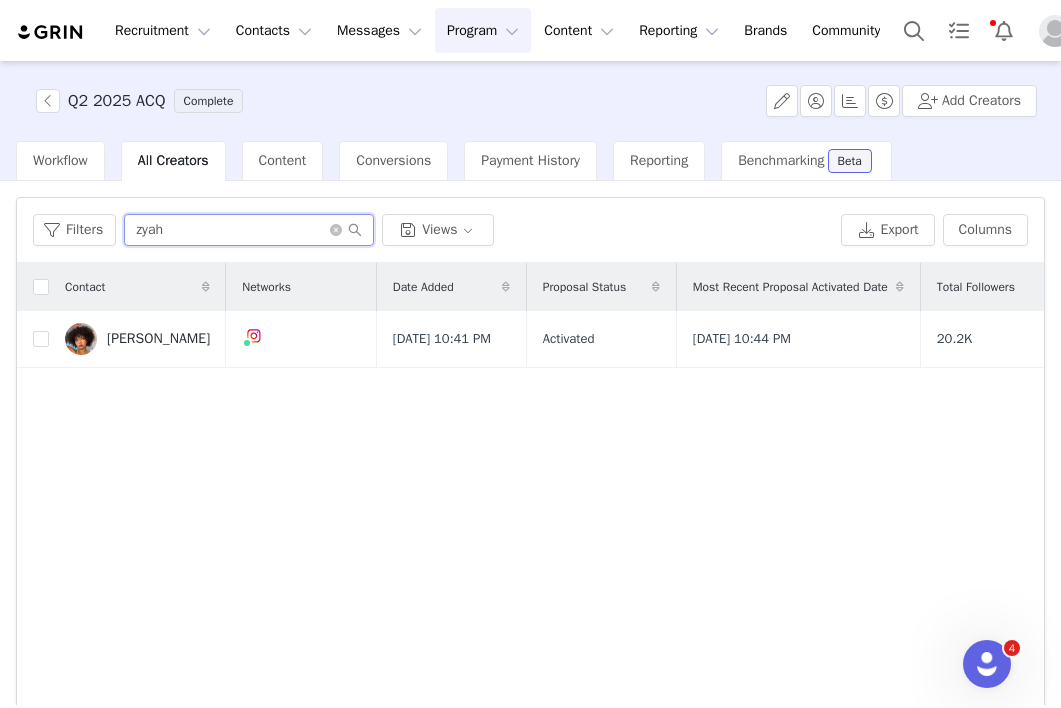 click on "zyah" at bounding box center (249, 230) 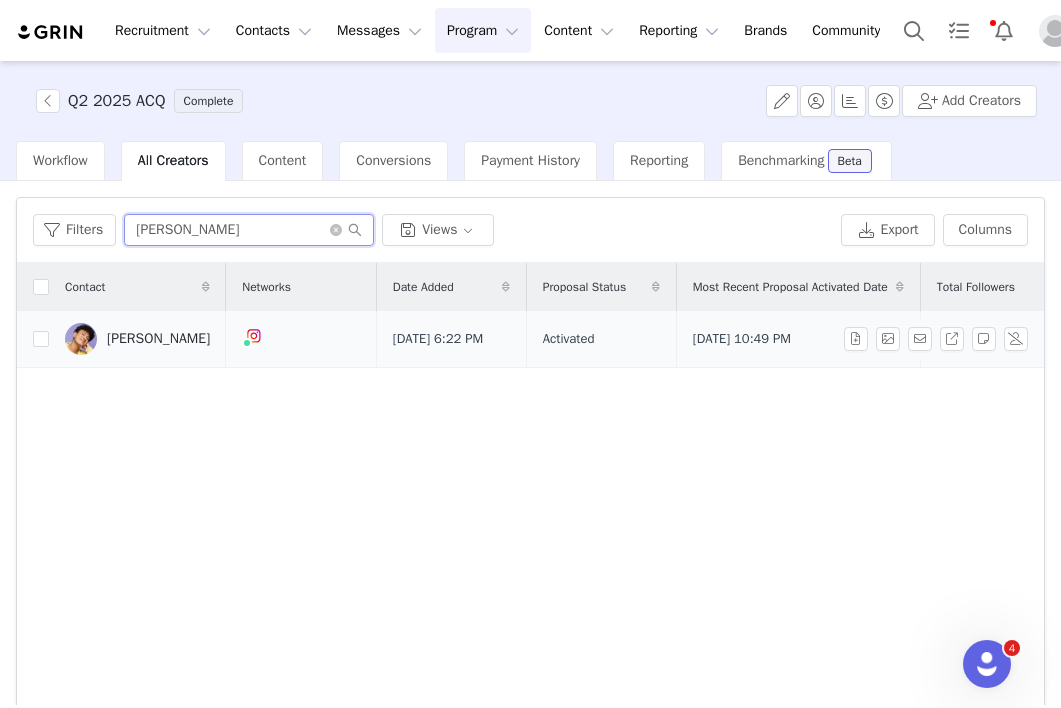 type on "Leo Carmona" 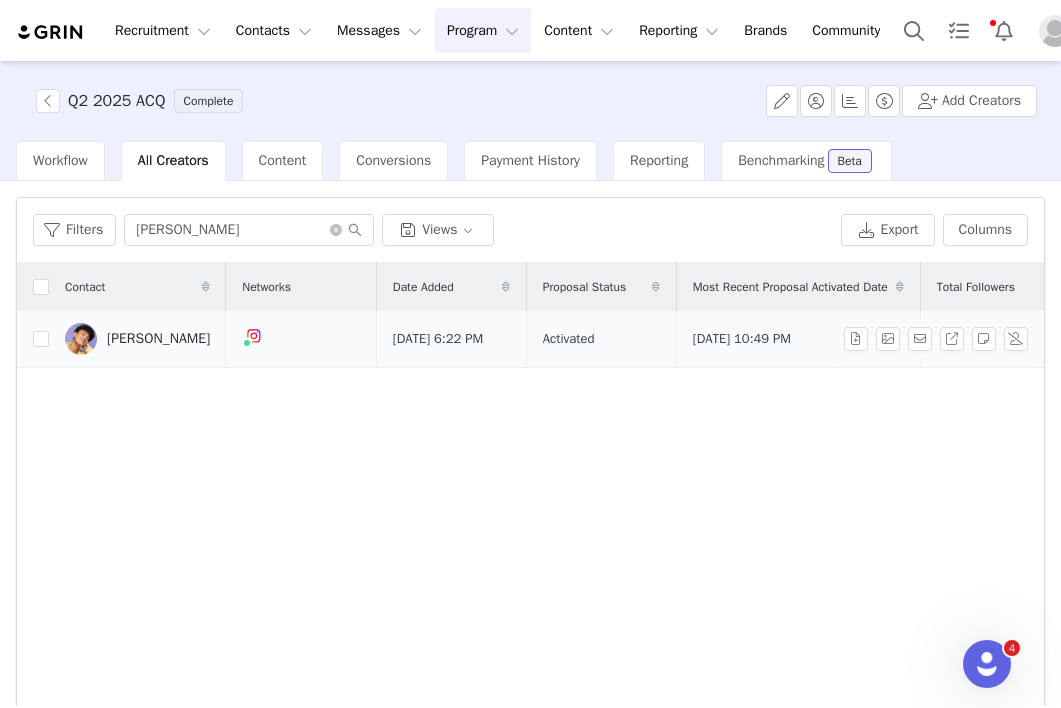 click on "Leo Carmona" at bounding box center (158, 339) 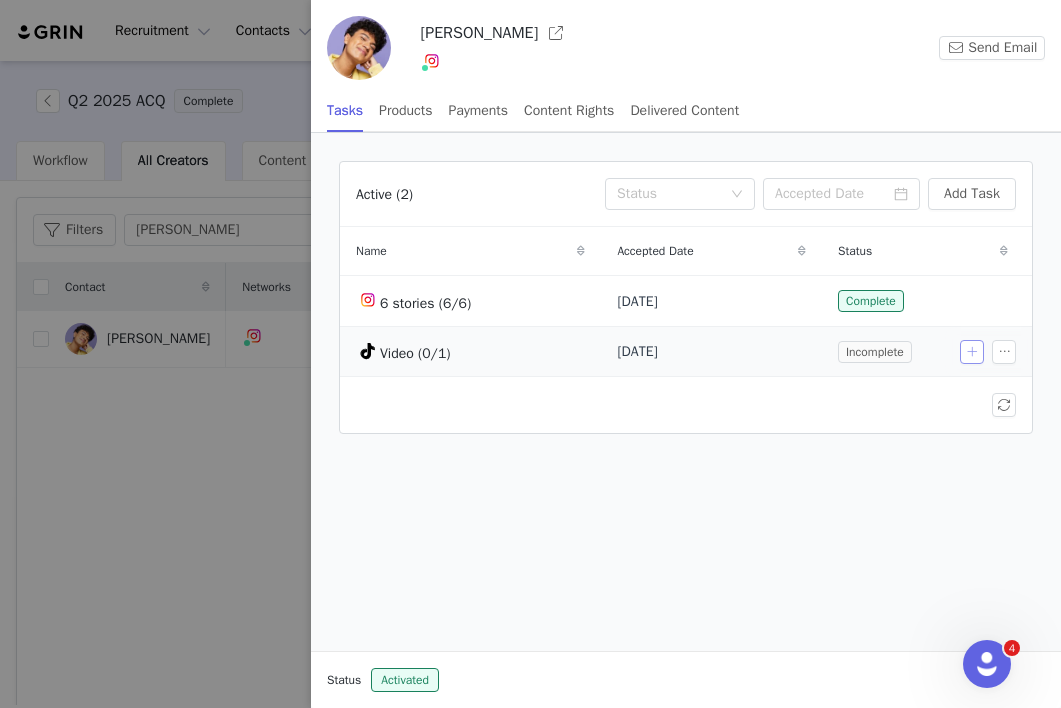 click at bounding box center [972, 352] 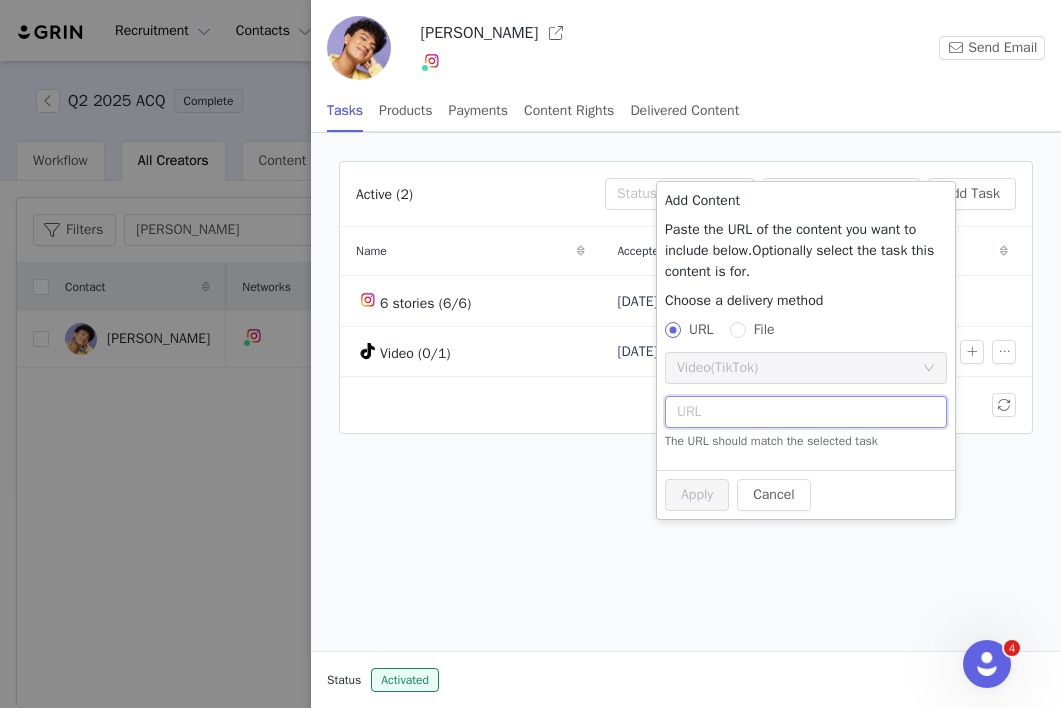 click at bounding box center [806, 412] 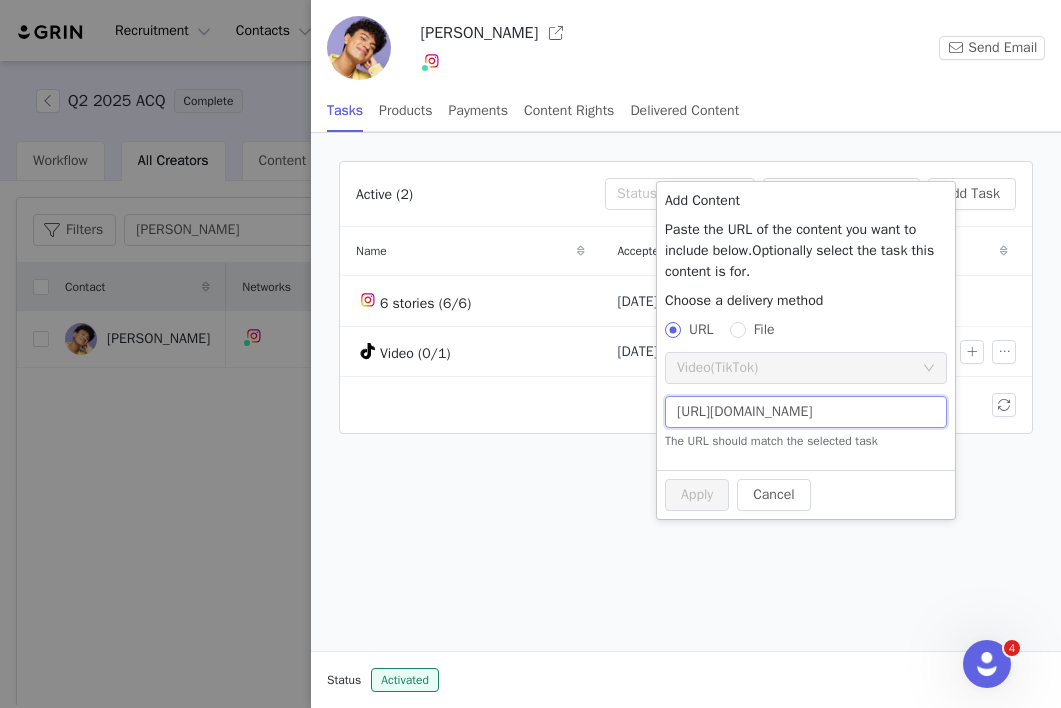 scroll, scrollTop: 0, scrollLeft: 198, axis: horizontal 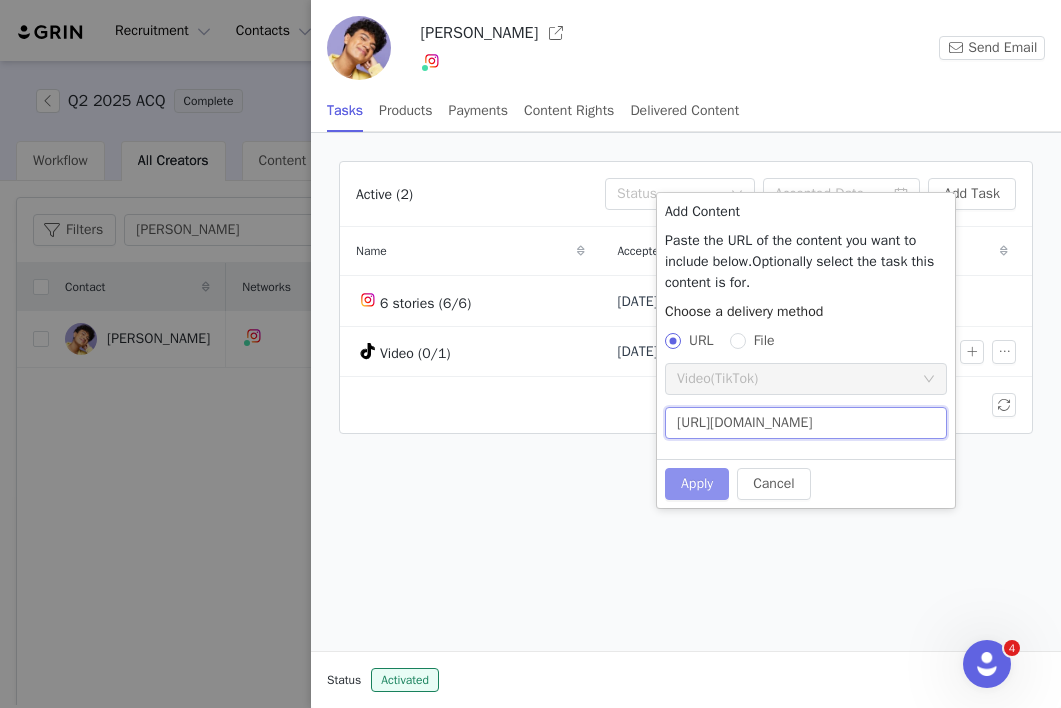 type on "https://www.tiktok.com/@leoocarmona/video/7517414116571581726" 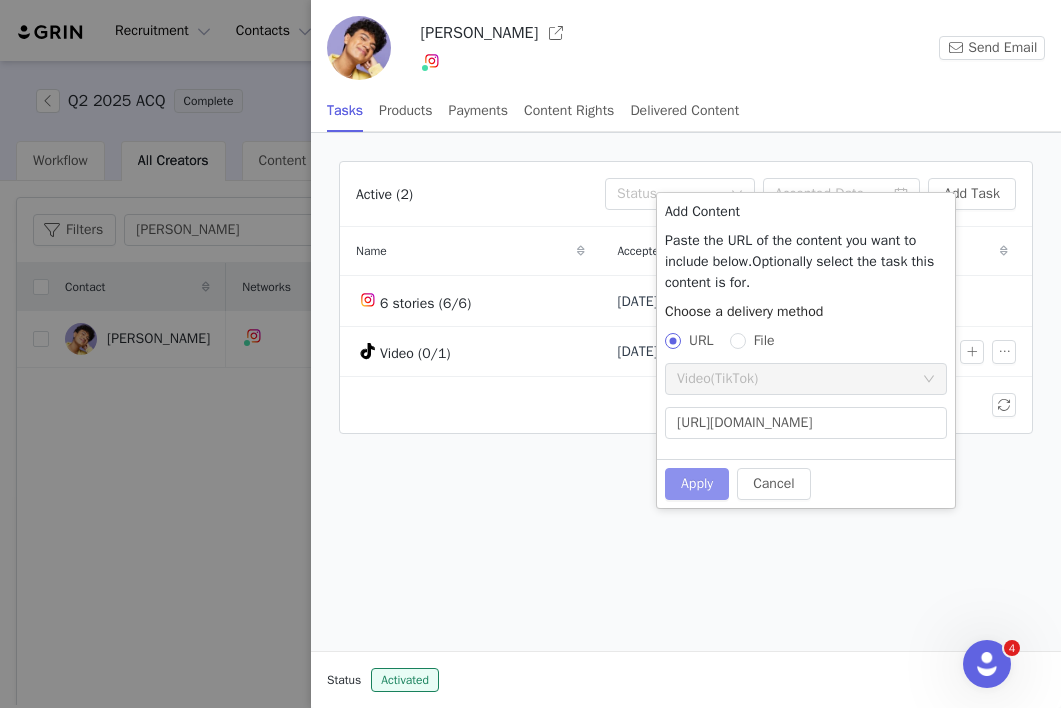 click on "Apply" at bounding box center [697, 484] 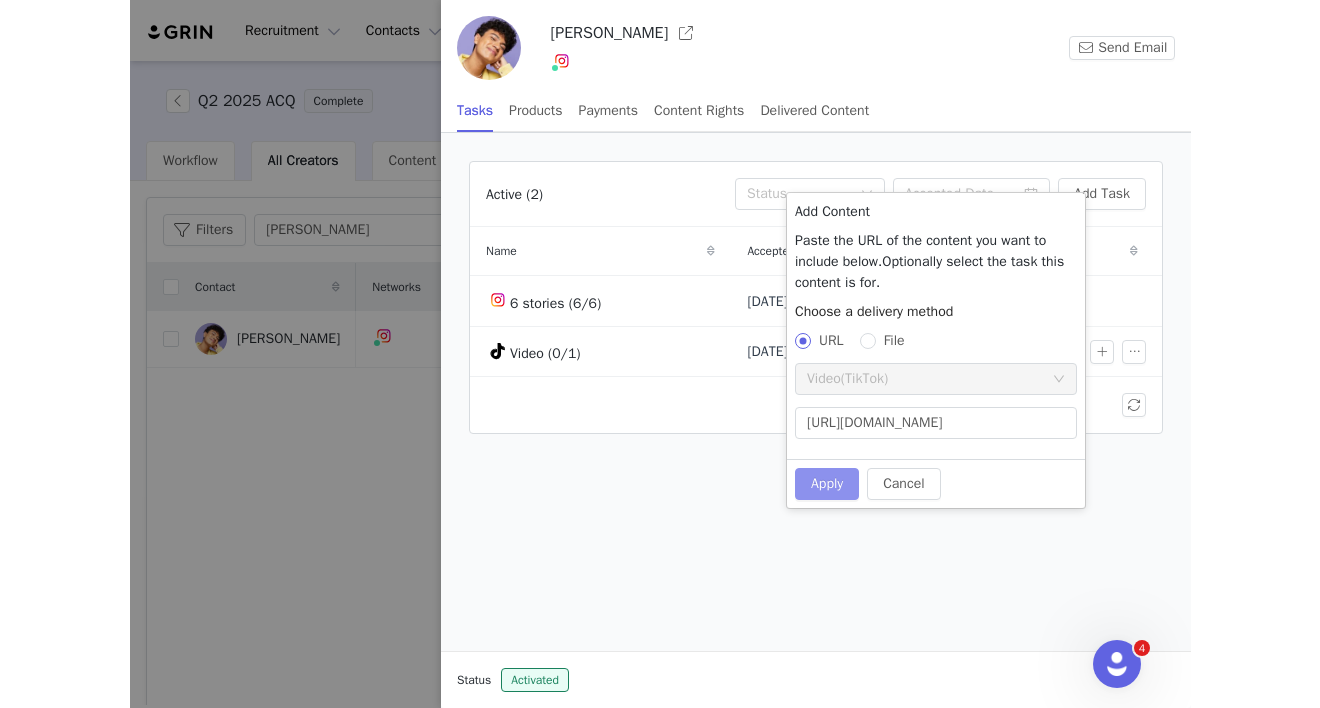 scroll, scrollTop: 0, scrollLeft: 0, axis: both 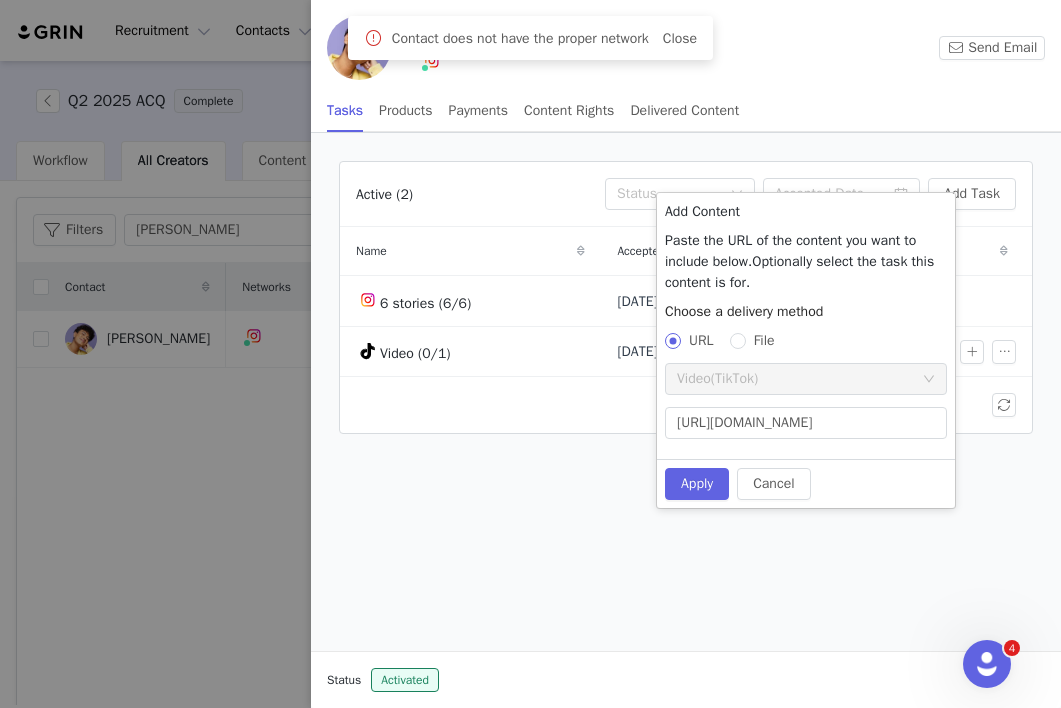 type 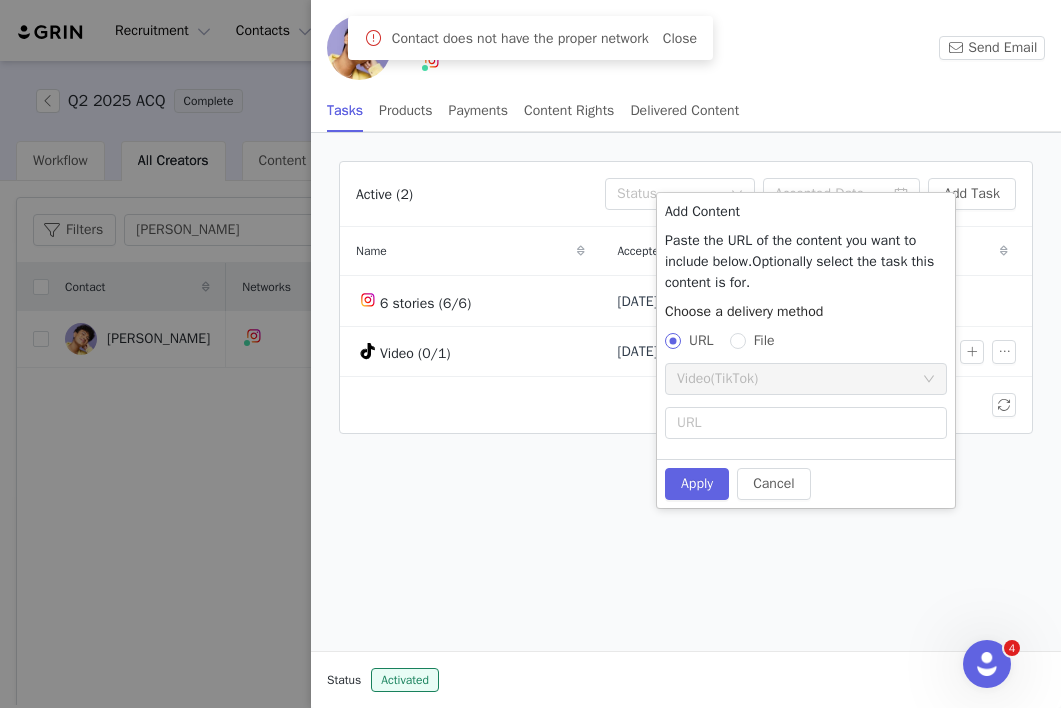 click on "Close" at bounding box center [680, 38] 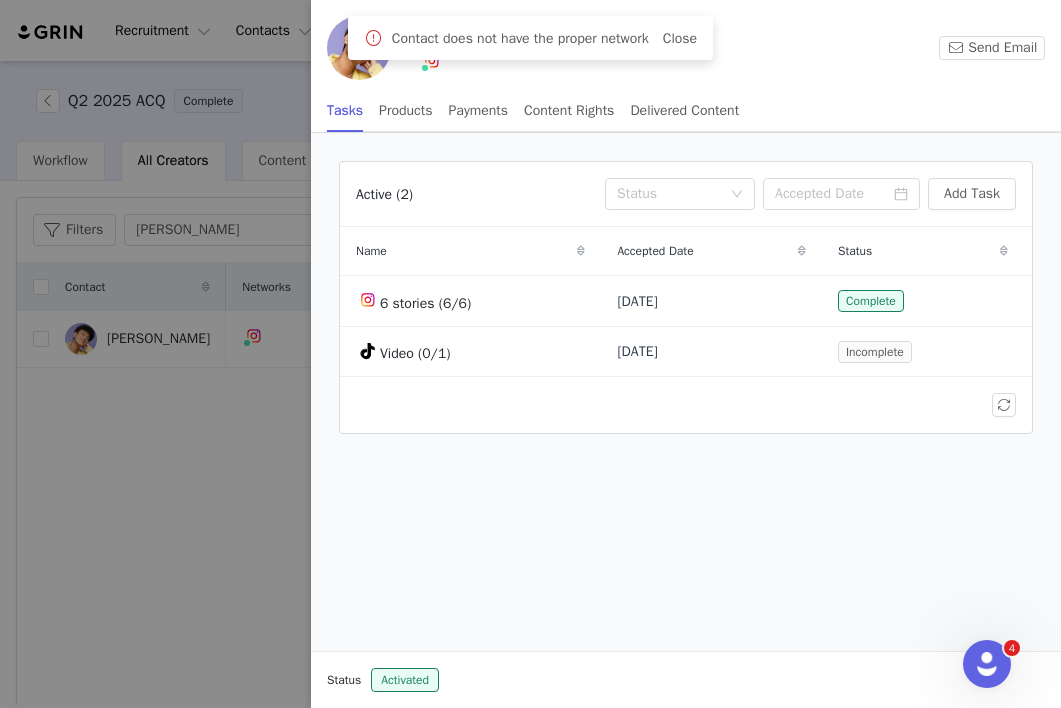 click on "Active (2)      Status Add Task      Name   Accepted Date   Status  6 stories (6/6) May 14, 2025  Complete  Video (0/1) May 14, 2025  Incomplete" at bounding box center [686, 392] 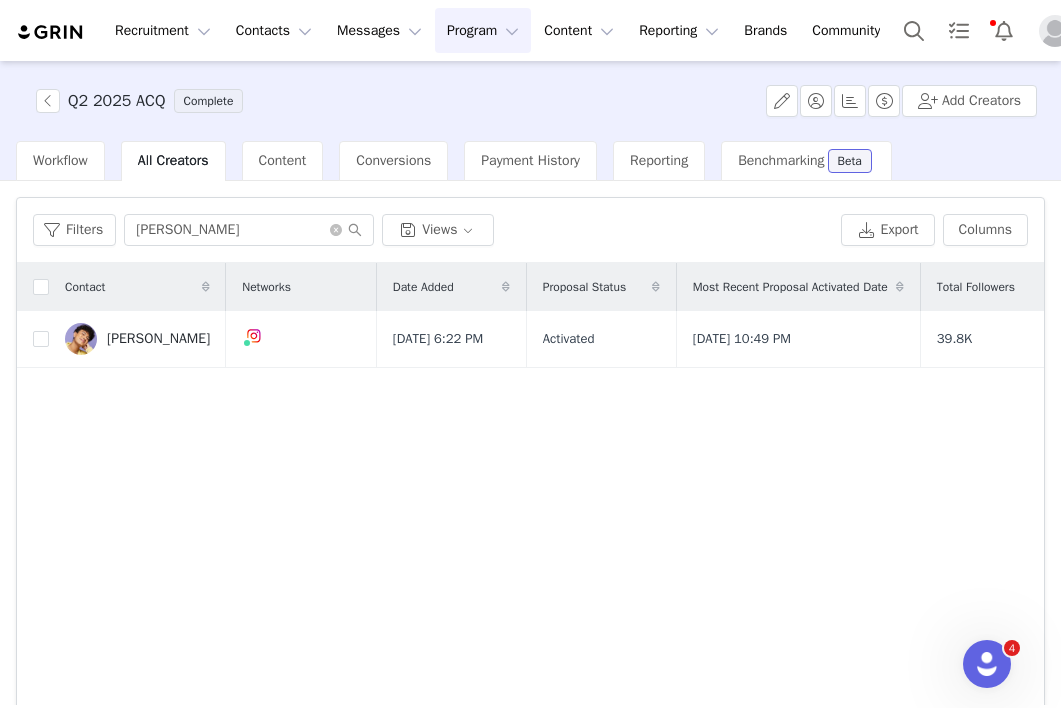 click on "Contact   Networks   Date Added   Proposal Status   Most Recent Proposal Activated Date   Total Followers   Total Content Delivered   Balance Owed   Leo Carmona  May 14, 2025 6:22 PM Activated May 14, 2025 10:49 PM 39.8K 6 $2,000.00" at bounding box center [530, 501] 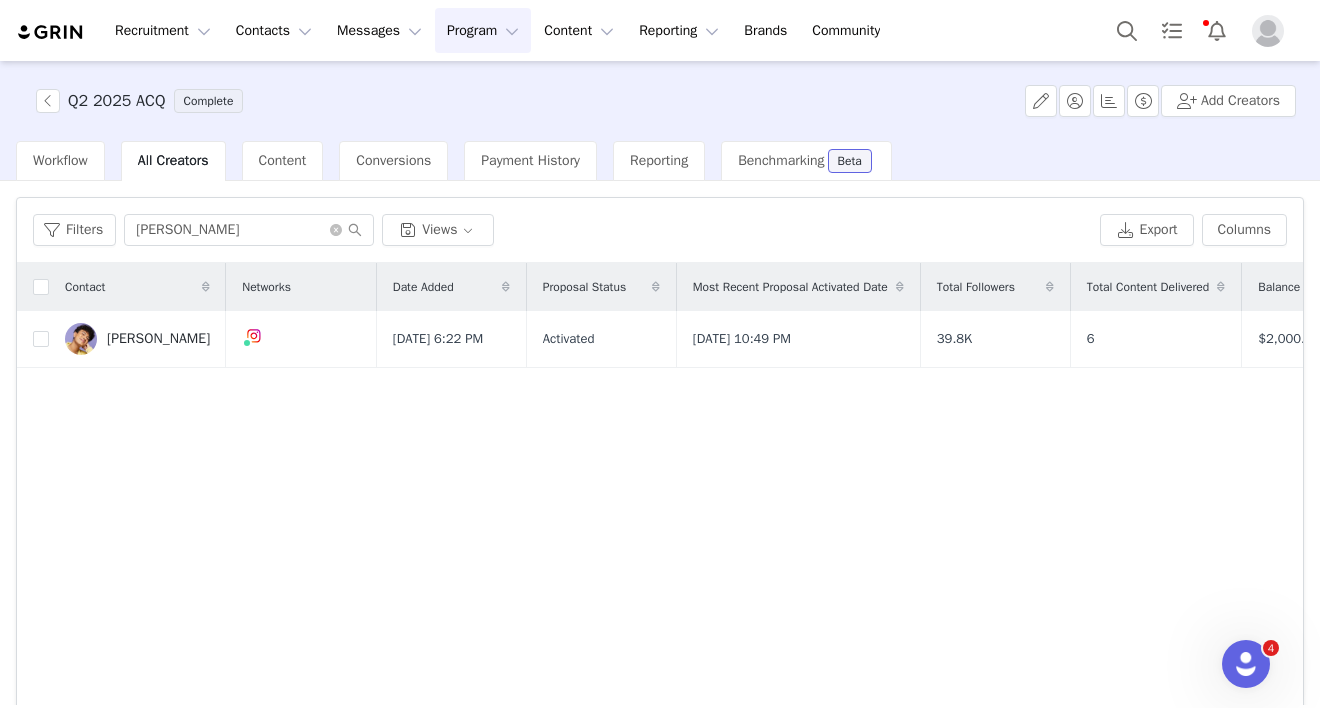 click at bounding box center (1268, 31) 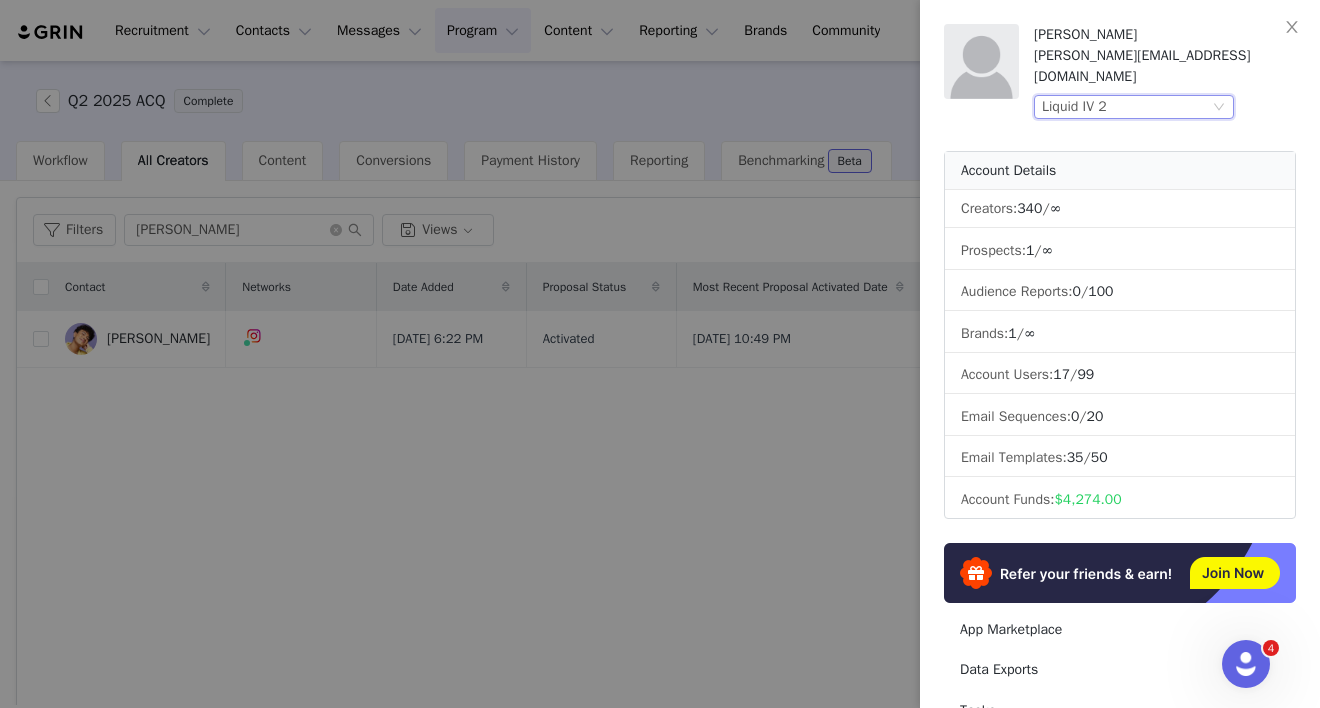 click on "Liquid IV 2" at bounding box center [1125, 107] 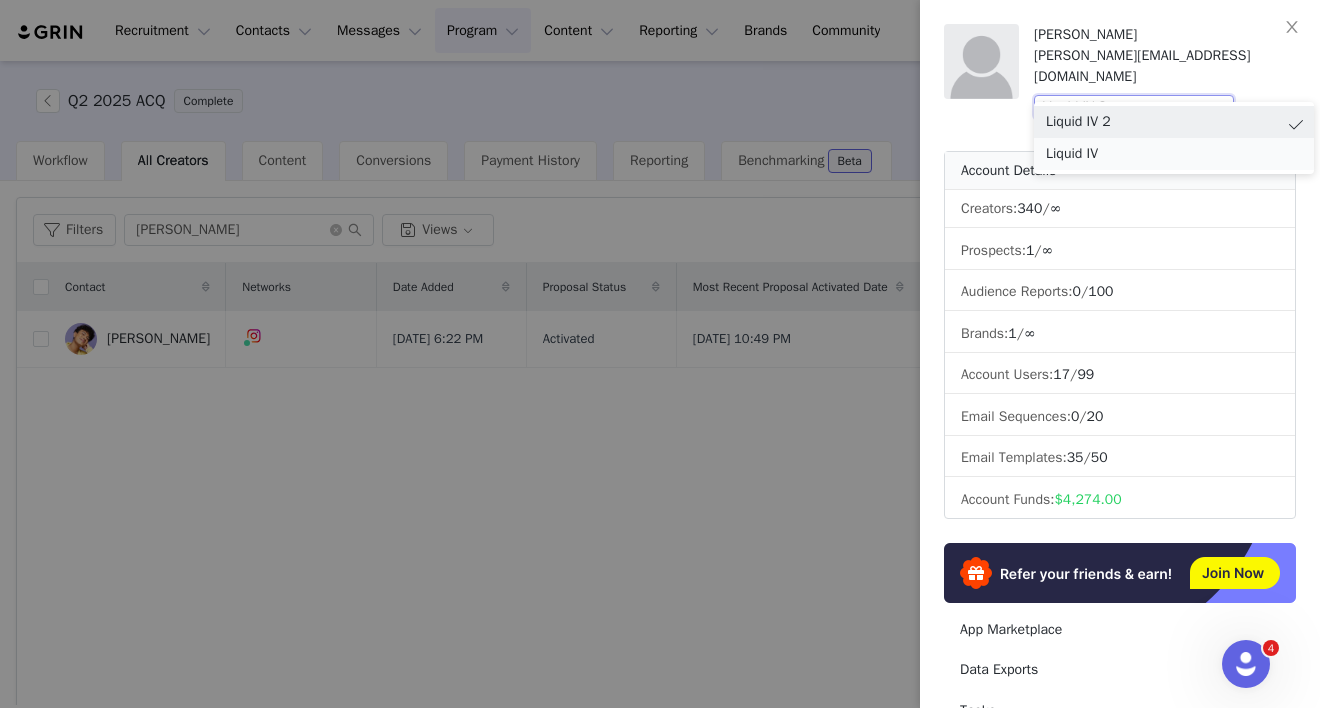 click on "Liquid IV" at bounding box center [1174, 154] 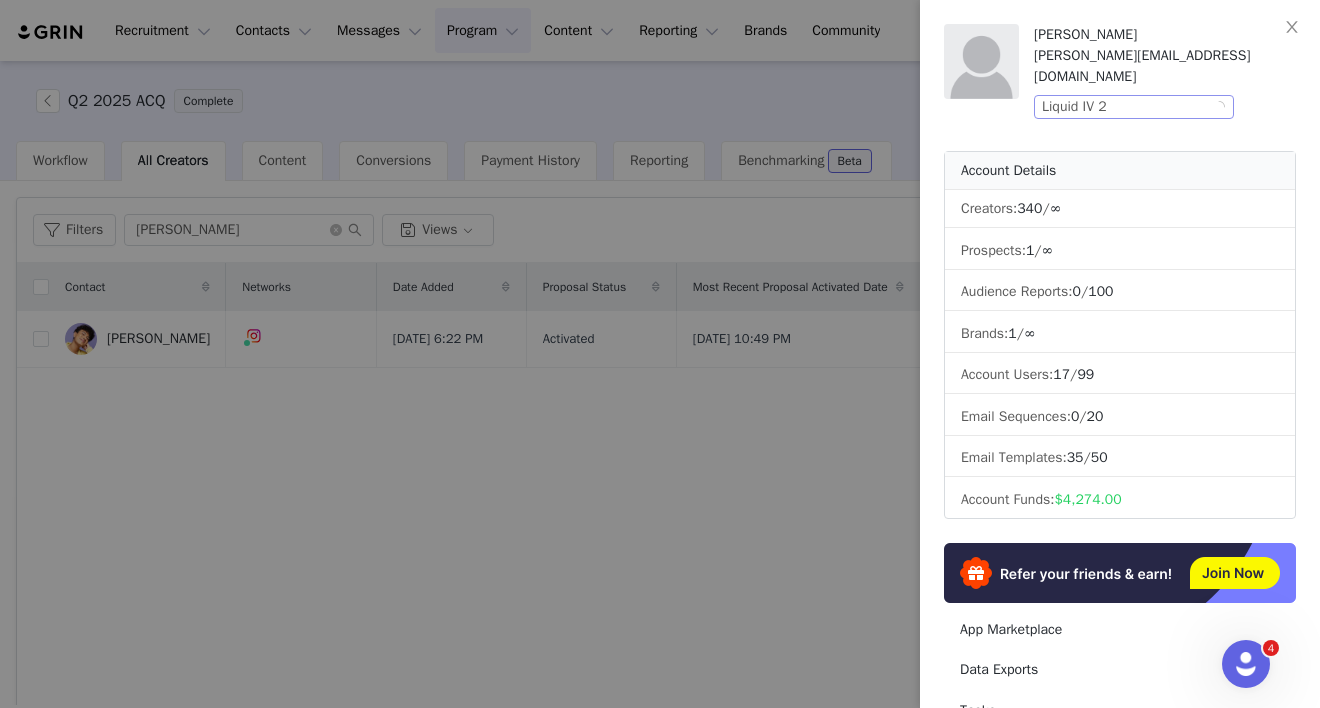 click on "Liquid IV 2" at bounding box center [1074, 107] 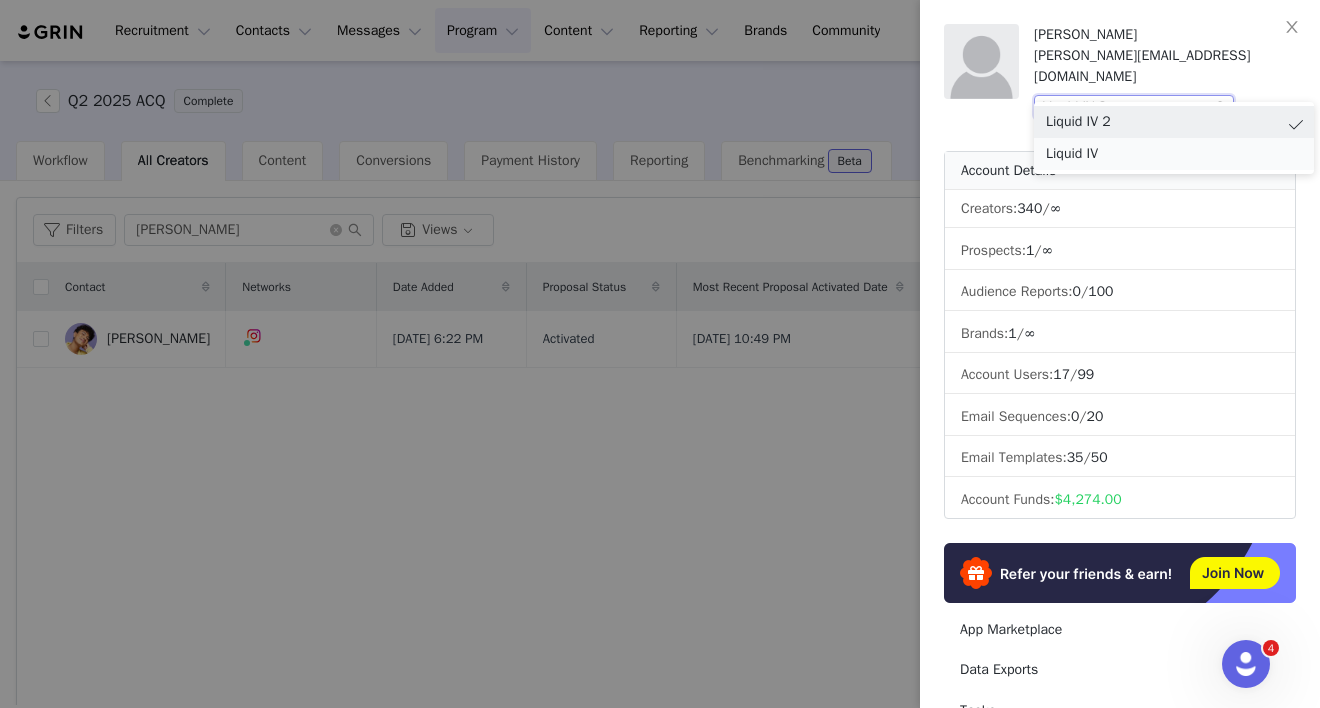 click on "Liquid IV" at bounding box center (1174, 154) 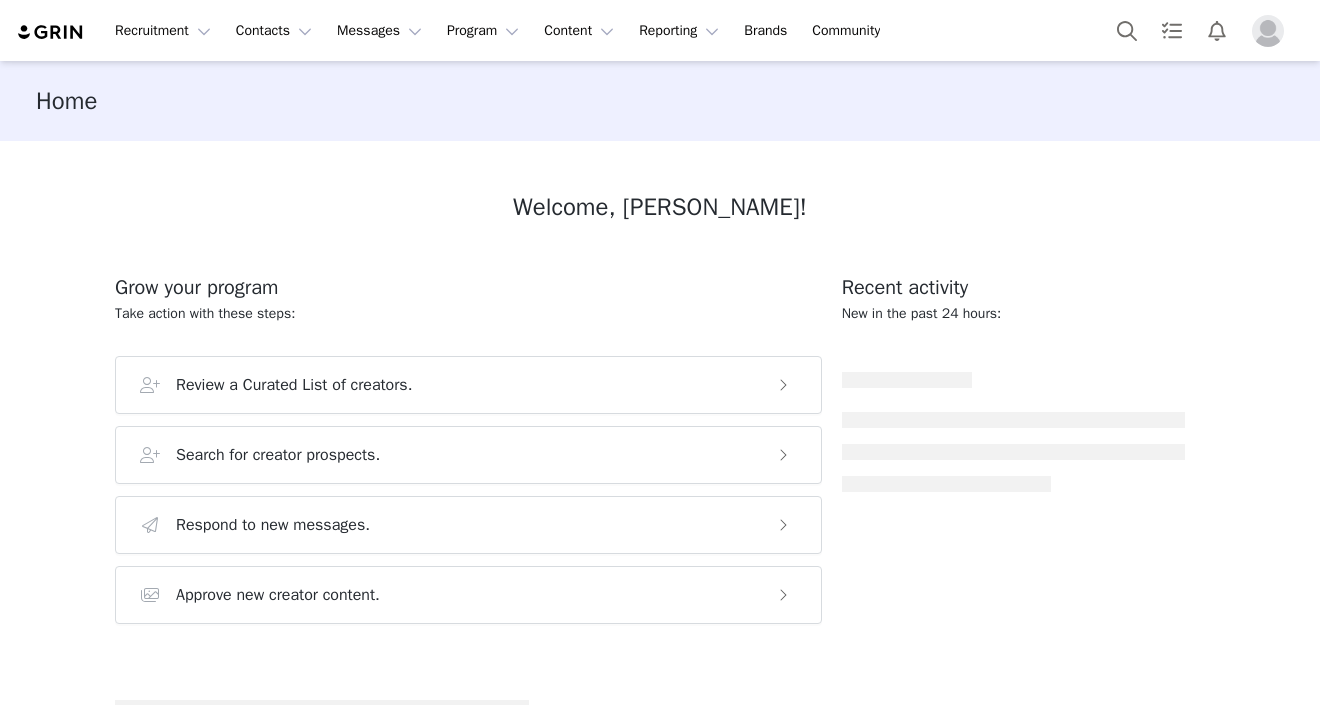 scroll, scrollTop: 0, scrollLeft: 0, axis: both 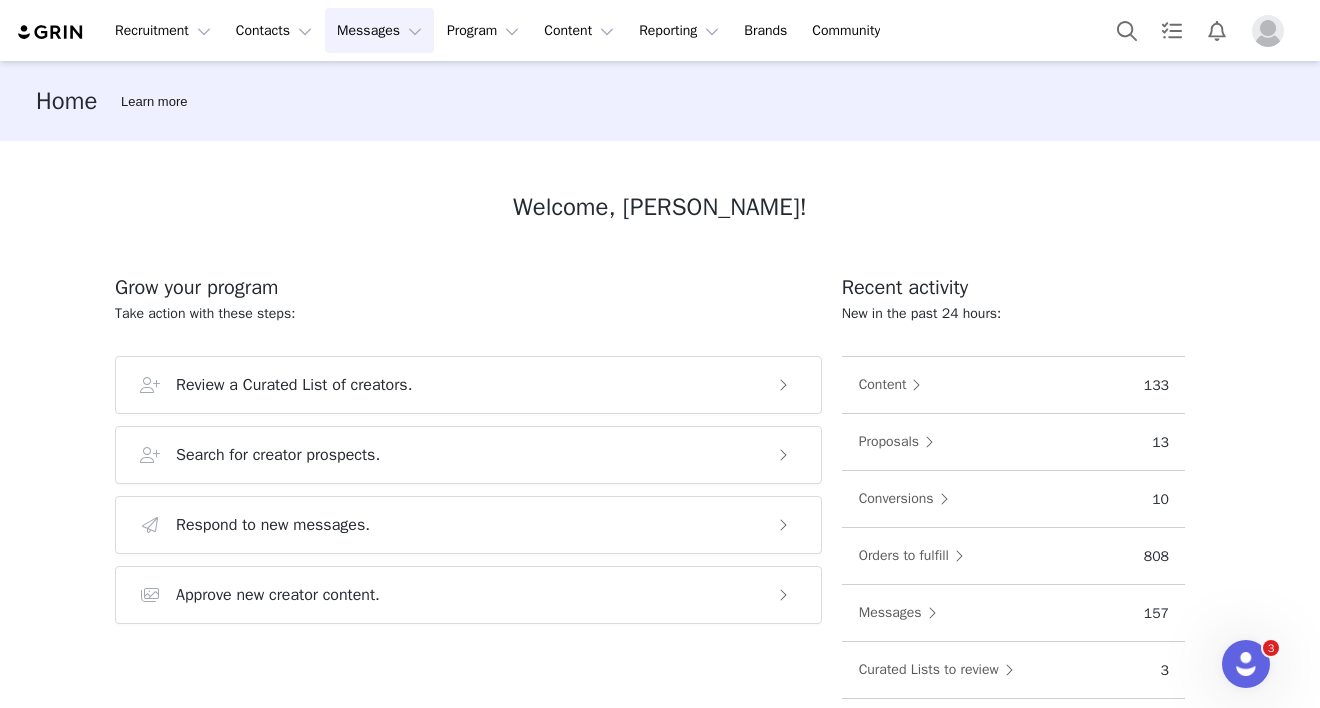 click on "Messages Messages" at bounding box center (379, 30) 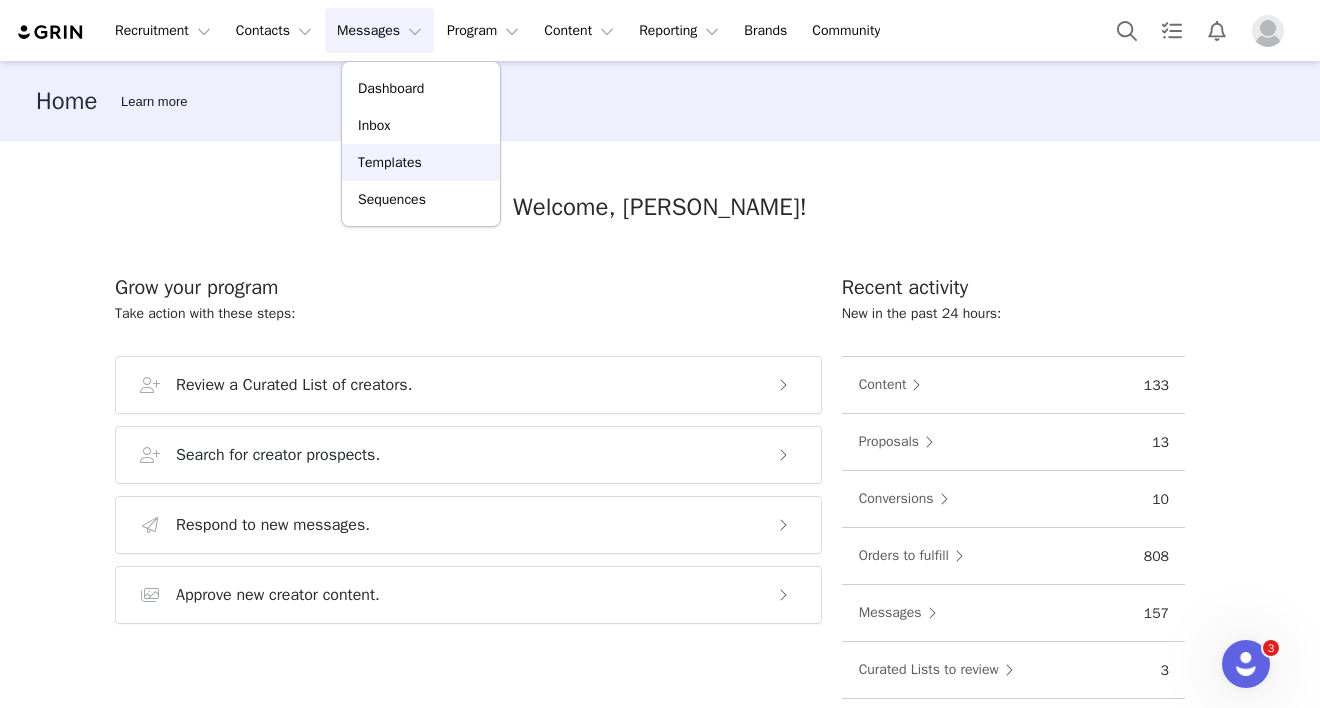 click on "Templates" at bounding box center [390, 162] 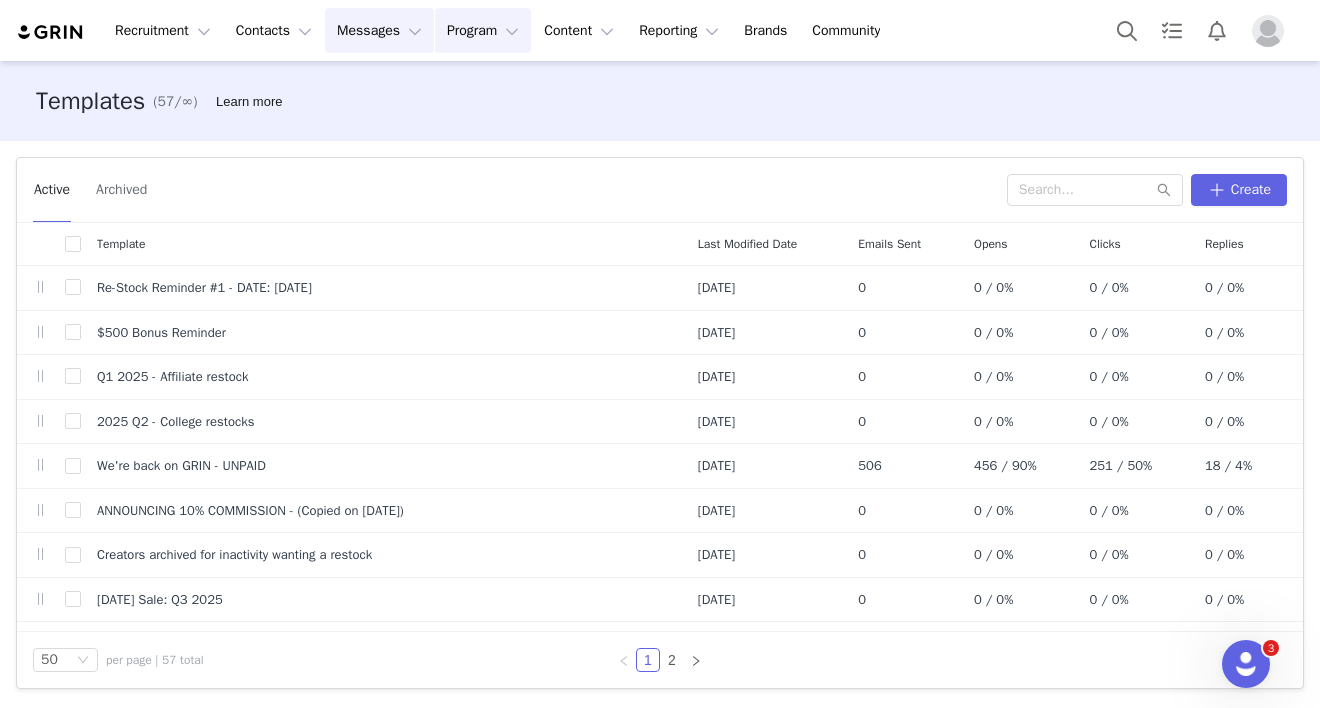 click on "Program Program" at bounding box center (483, 30) 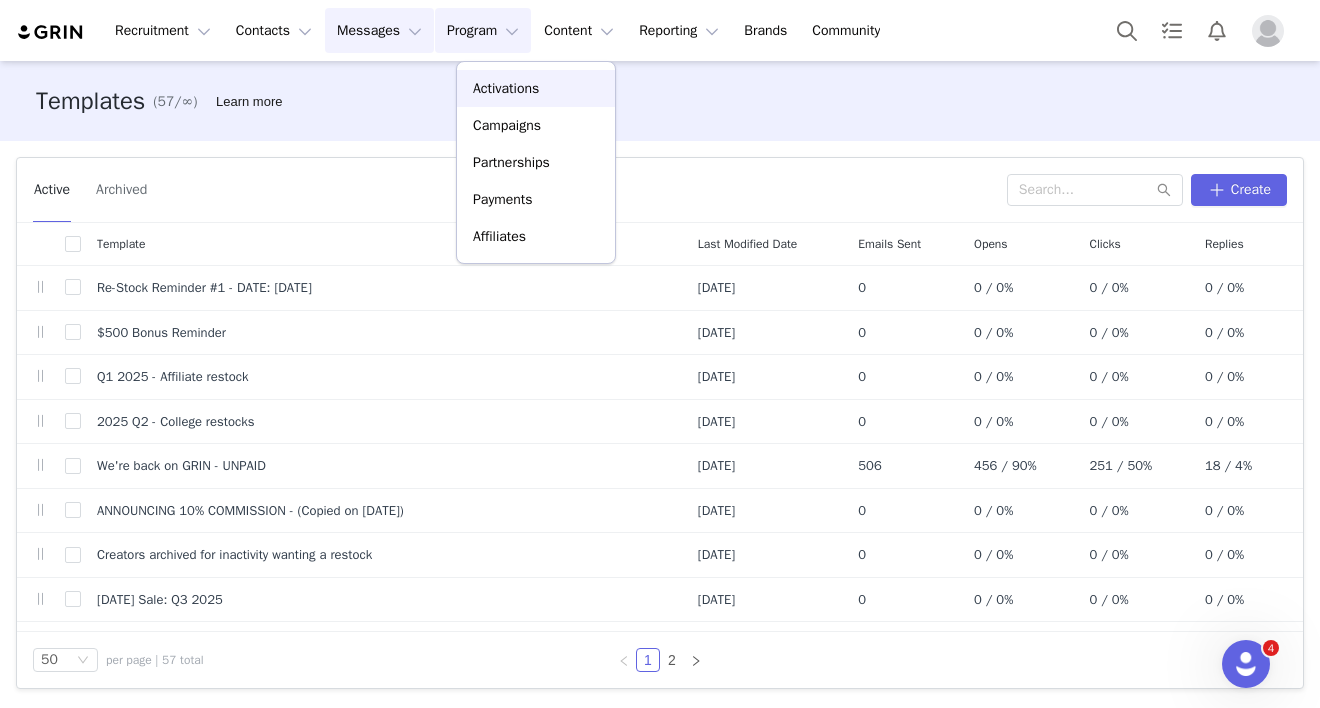 click on "Activations" at bounding box center [506, 88] 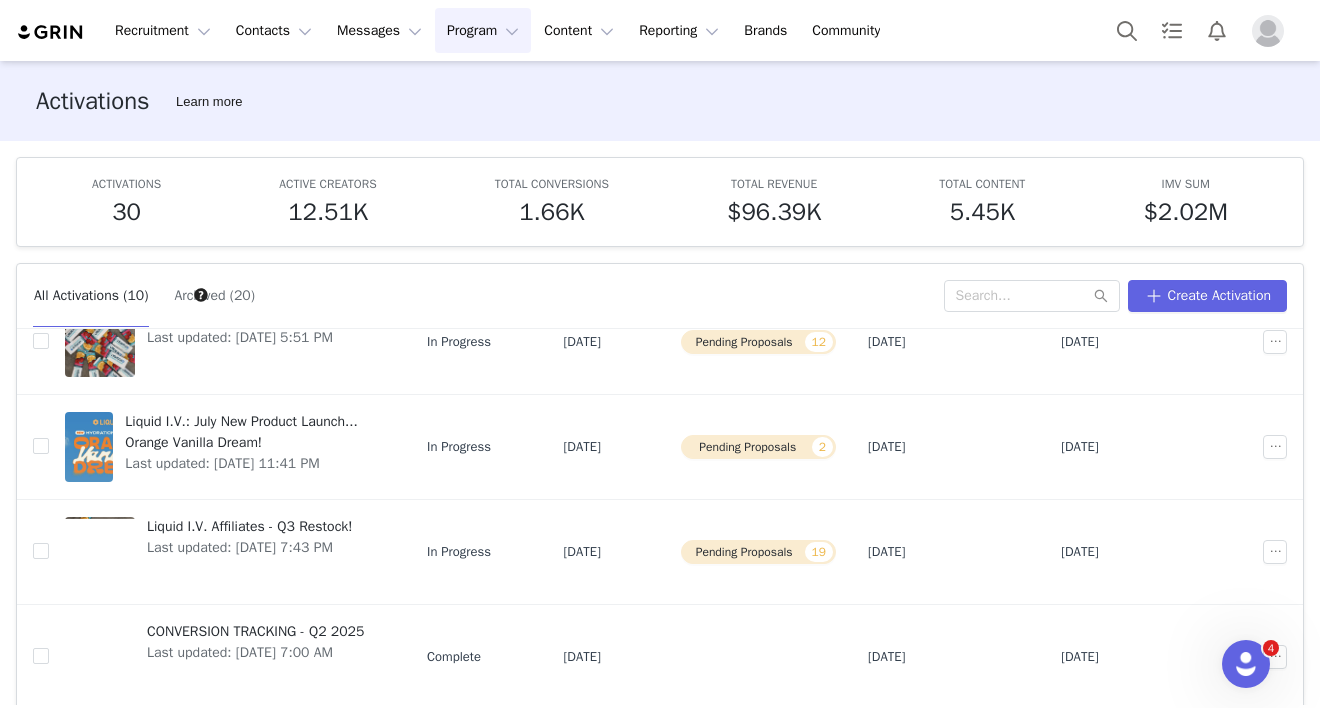 scroll, scrollTop: 196, scrollLeft: 0, axis: vertical 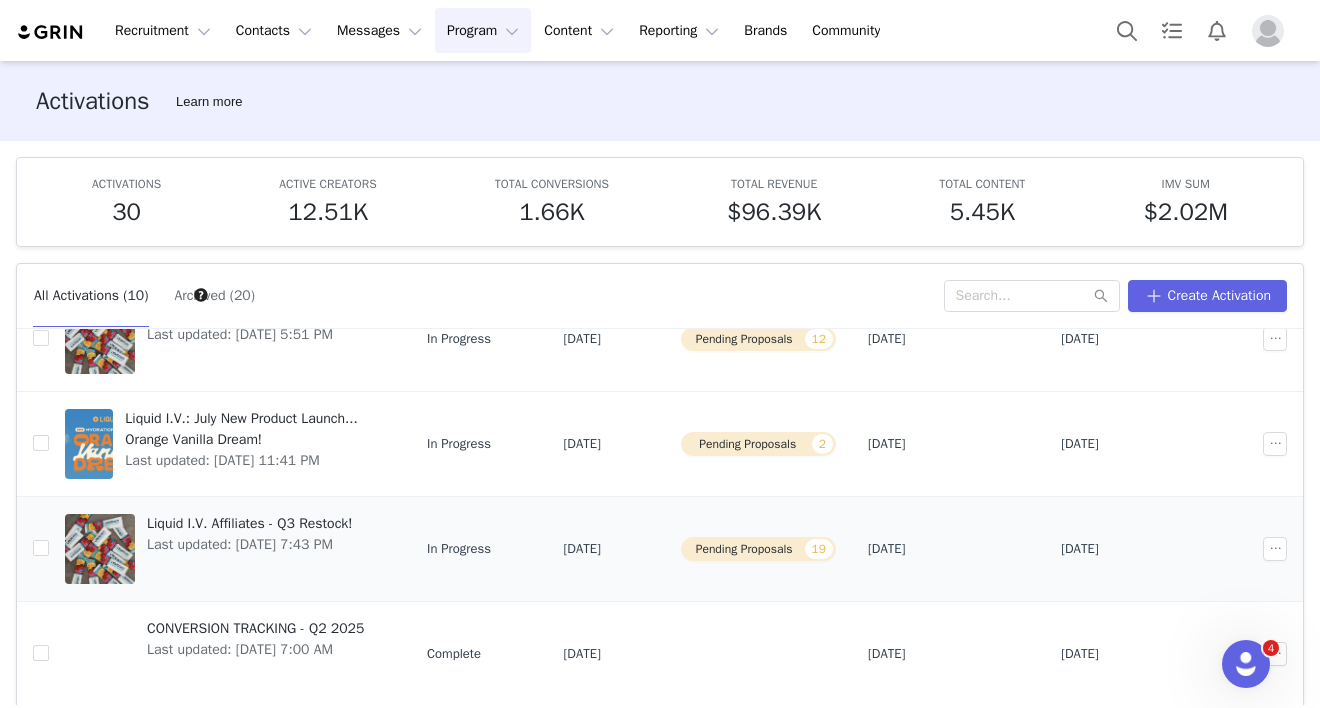 click on "Liquid I.V. Affiliates - Q3 Restock!" at bounding box center [250, 523] 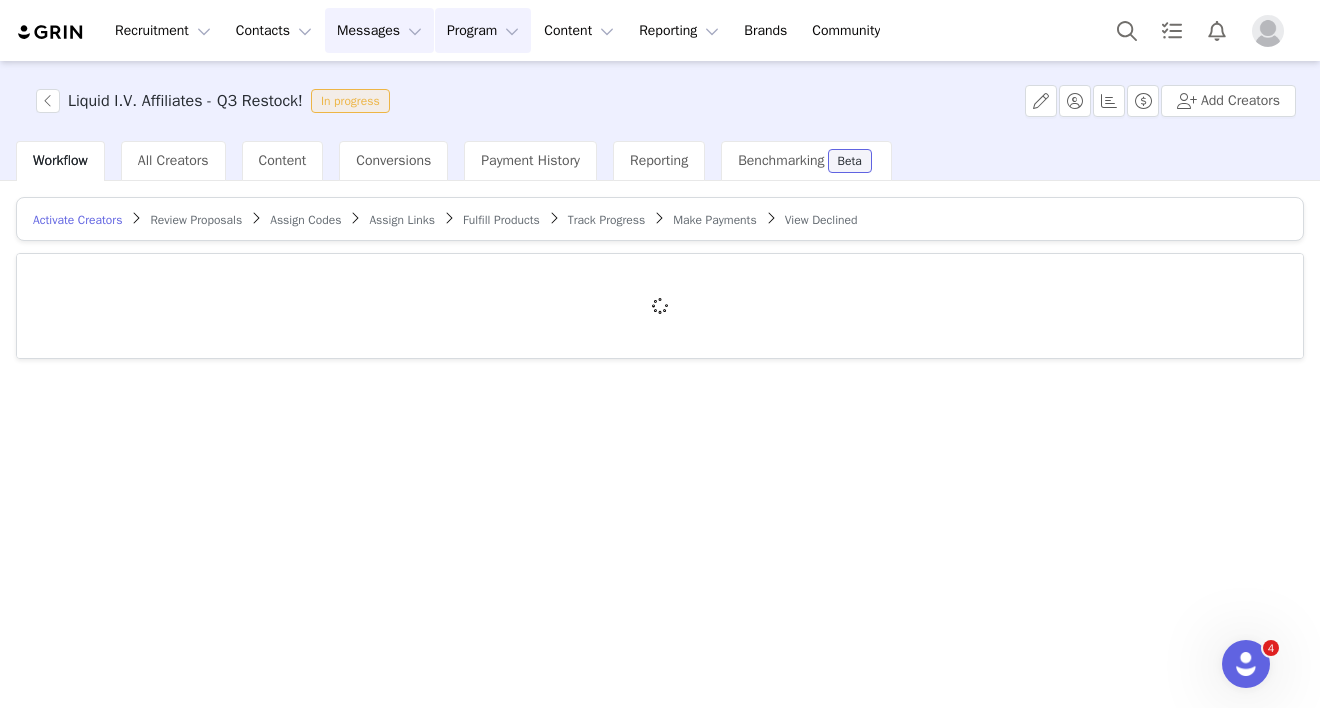 click on "Messages Messages" at bounding box center [379, 30] 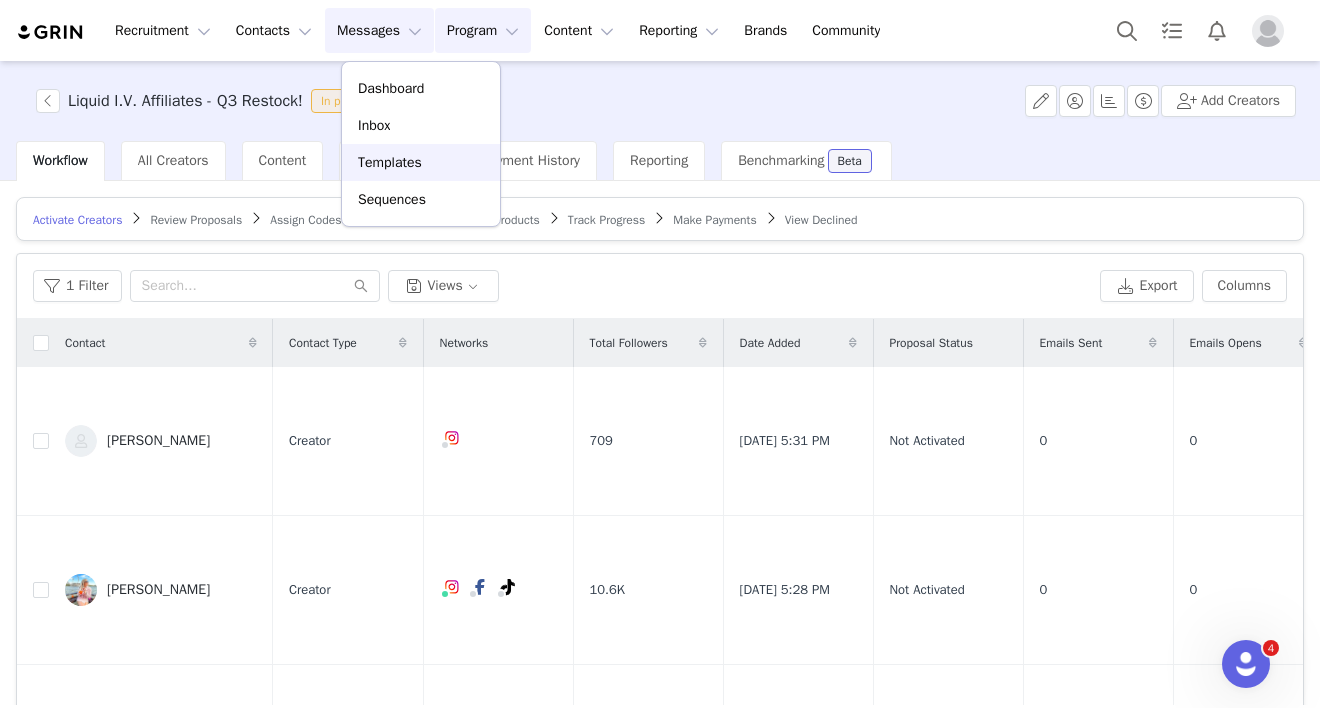 click on "Templates" at bounding box center [390, 162] 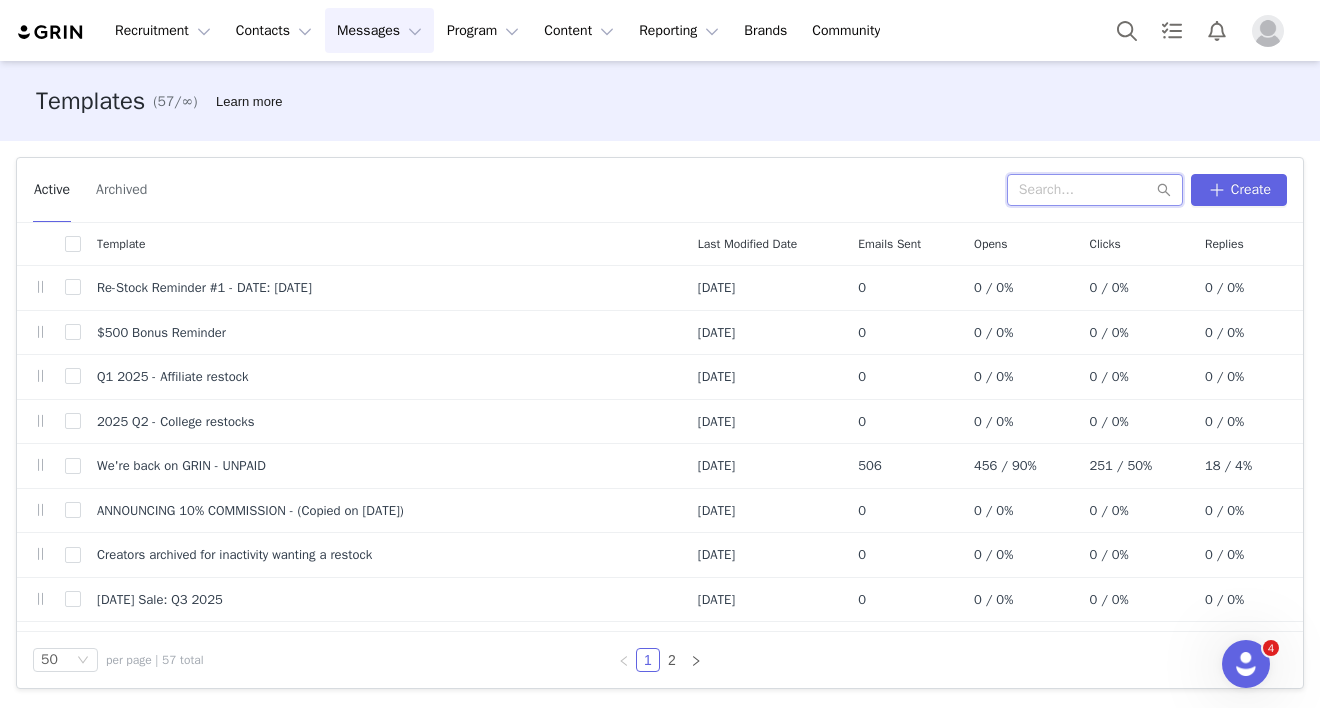 click at bounding box center (1095, 190) 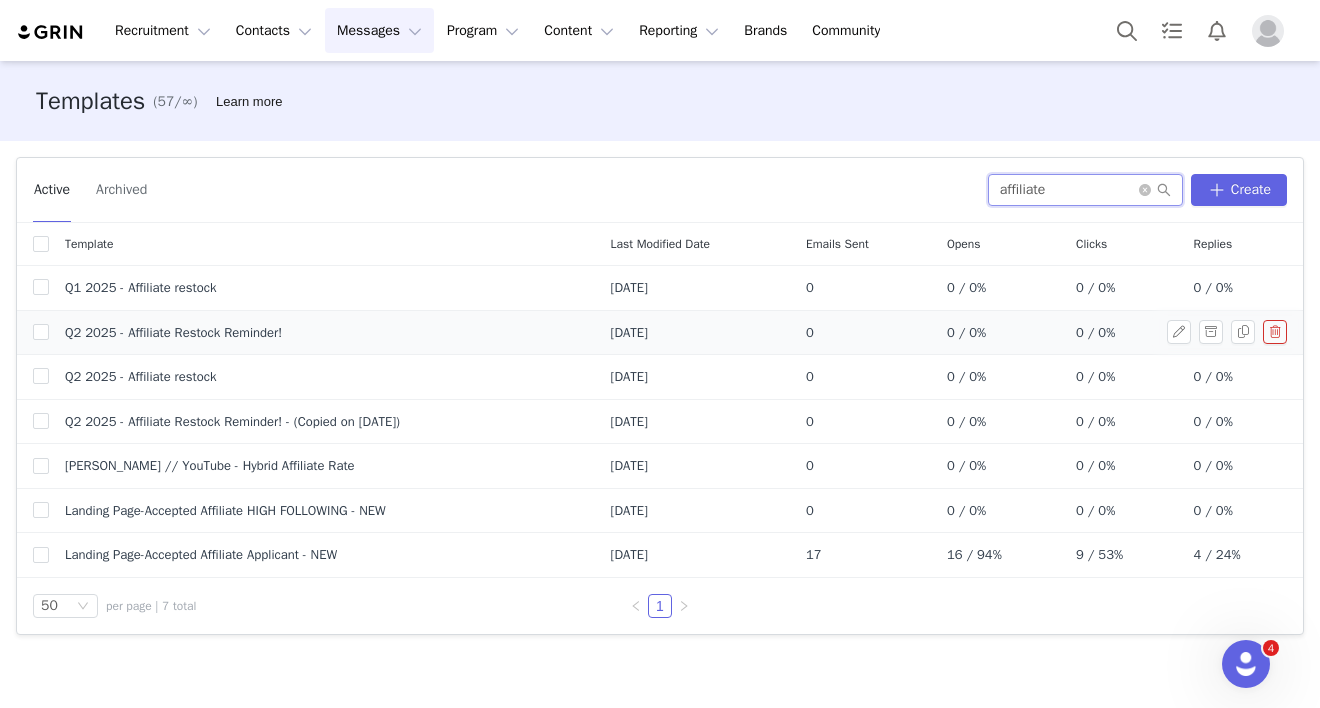 type on "affiliate" 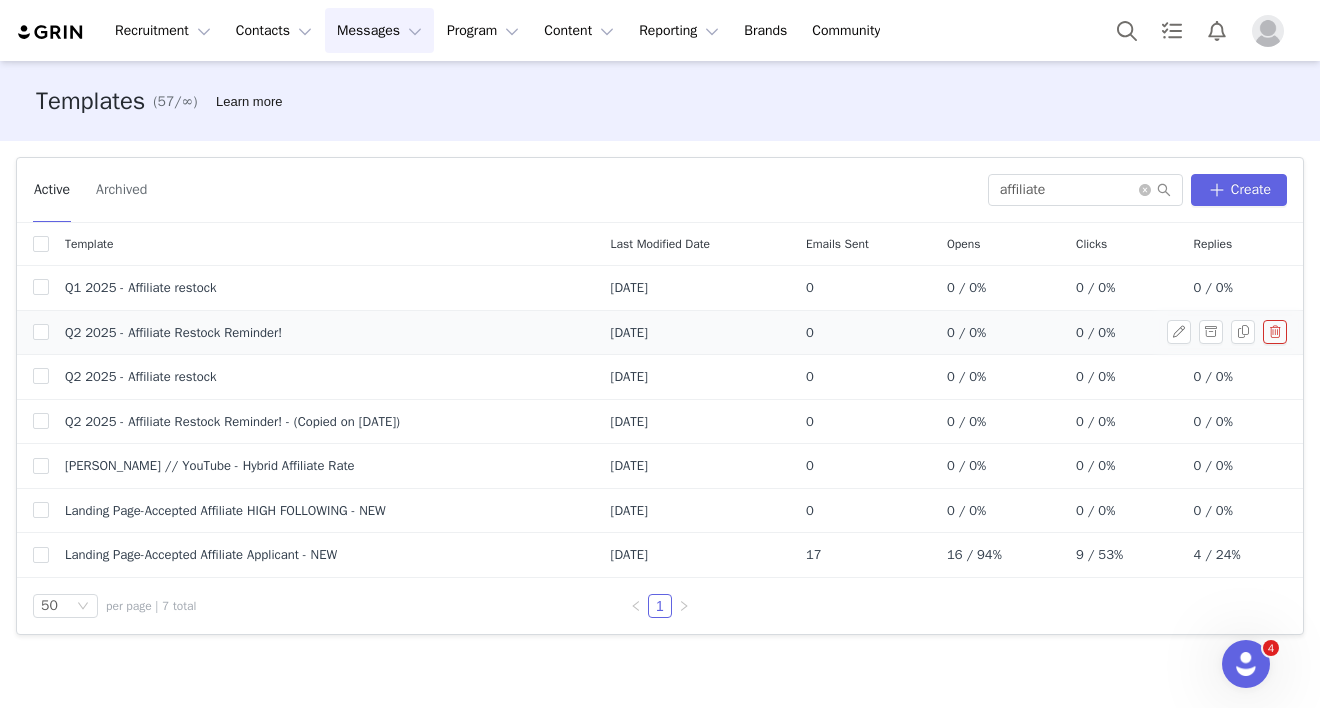 click on "Q2 2025 - Affiliate Restock Reminder!" at bounding box center (173, 333) 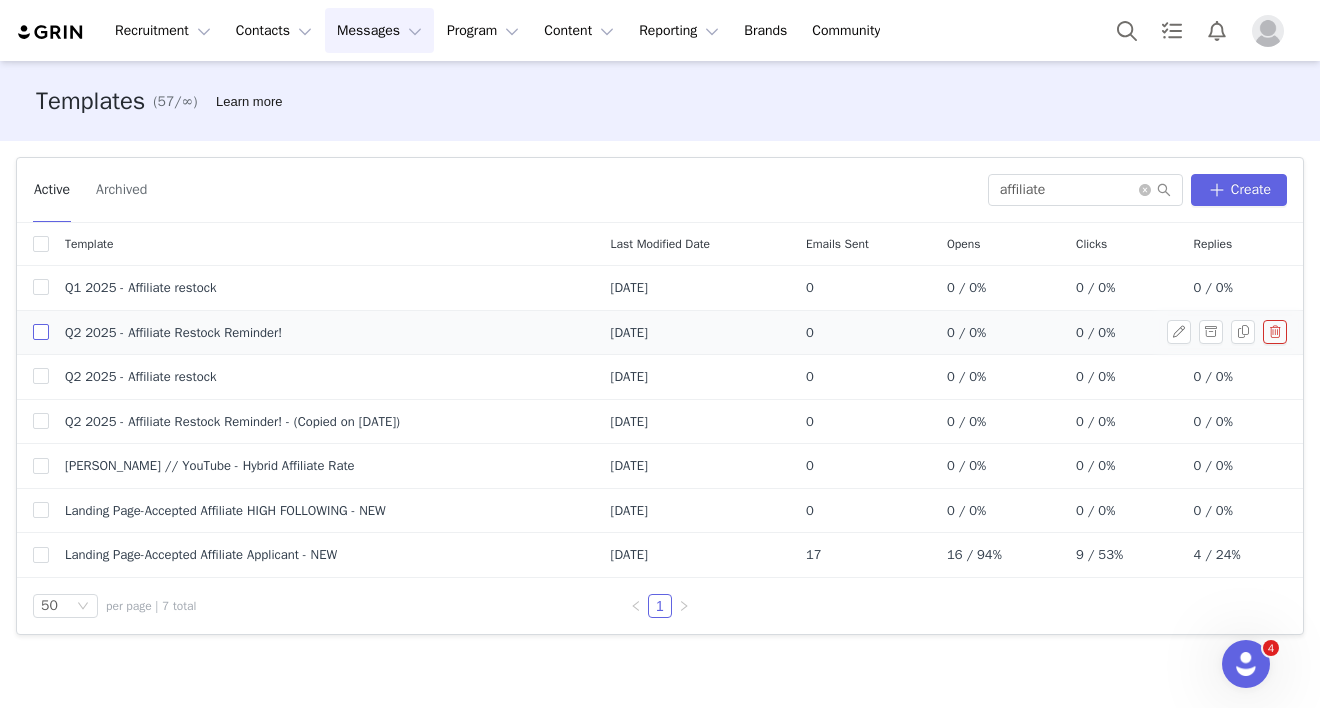 click at bounding box center [41, 332] 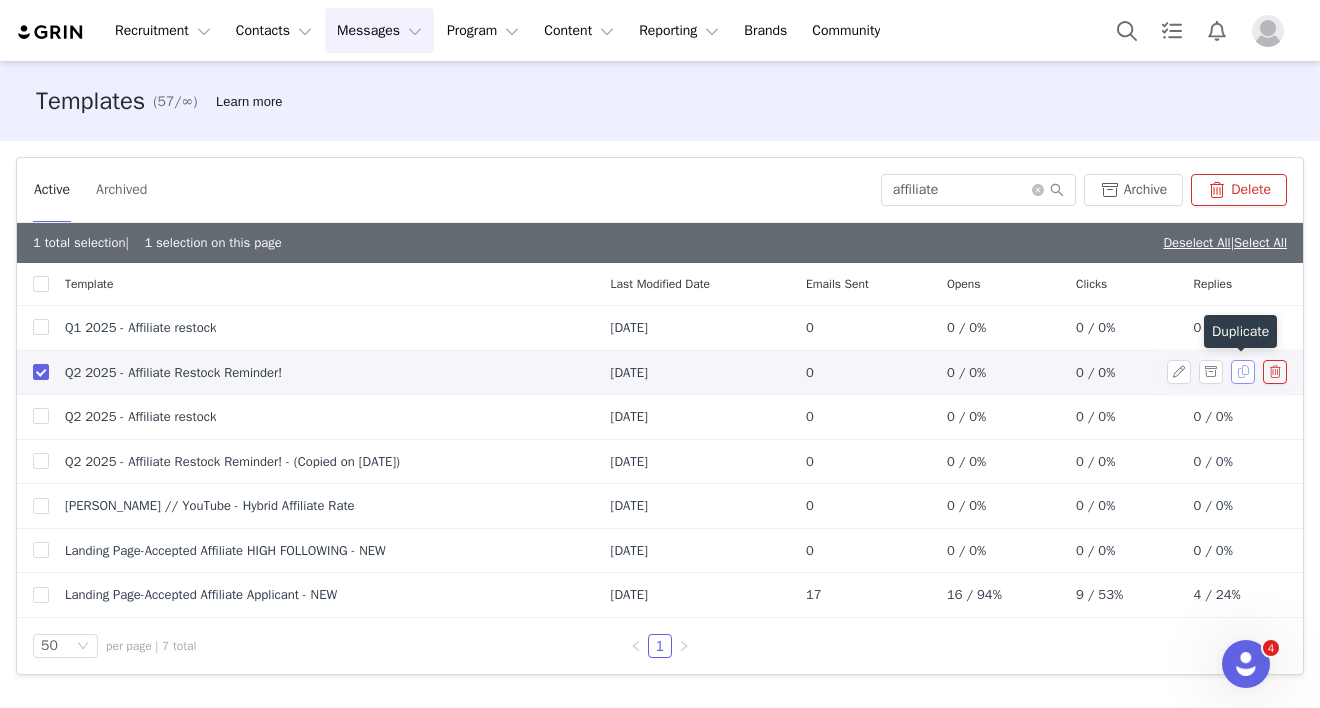 click at bounding box center [1243, 372] 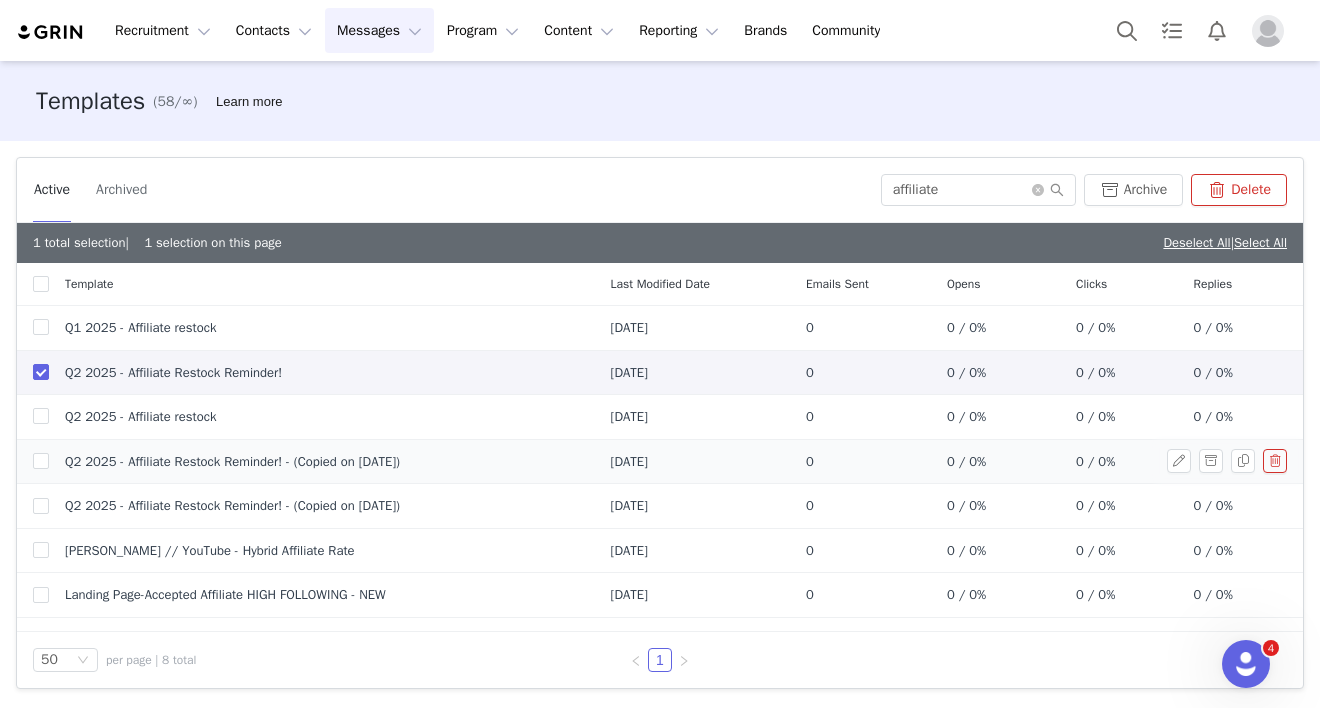 scroll, scrollTop: 30, scrollLeft: 0, axis: vertical 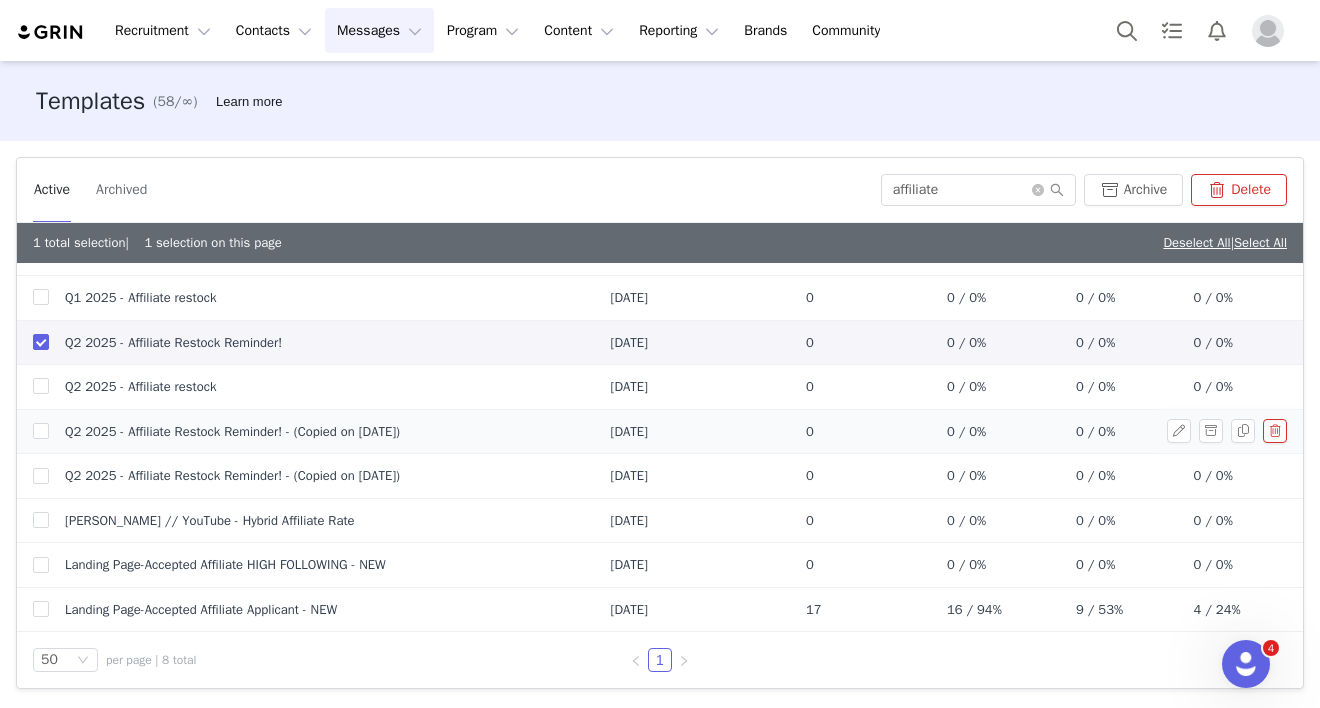click on "Q2 2025 - Affiliate Restock Reminder! - (Copied on [DATE])" at bounding box center (322, 431) 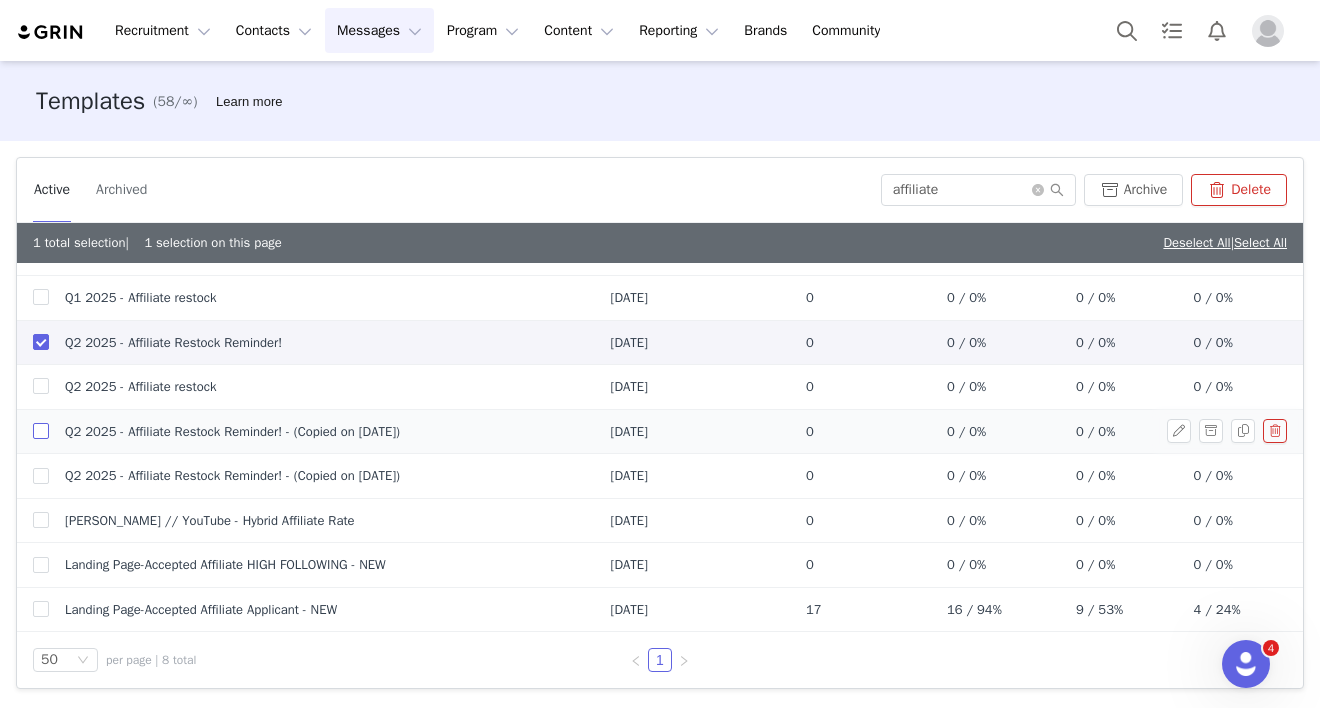 click at bounding box center (41, 431) 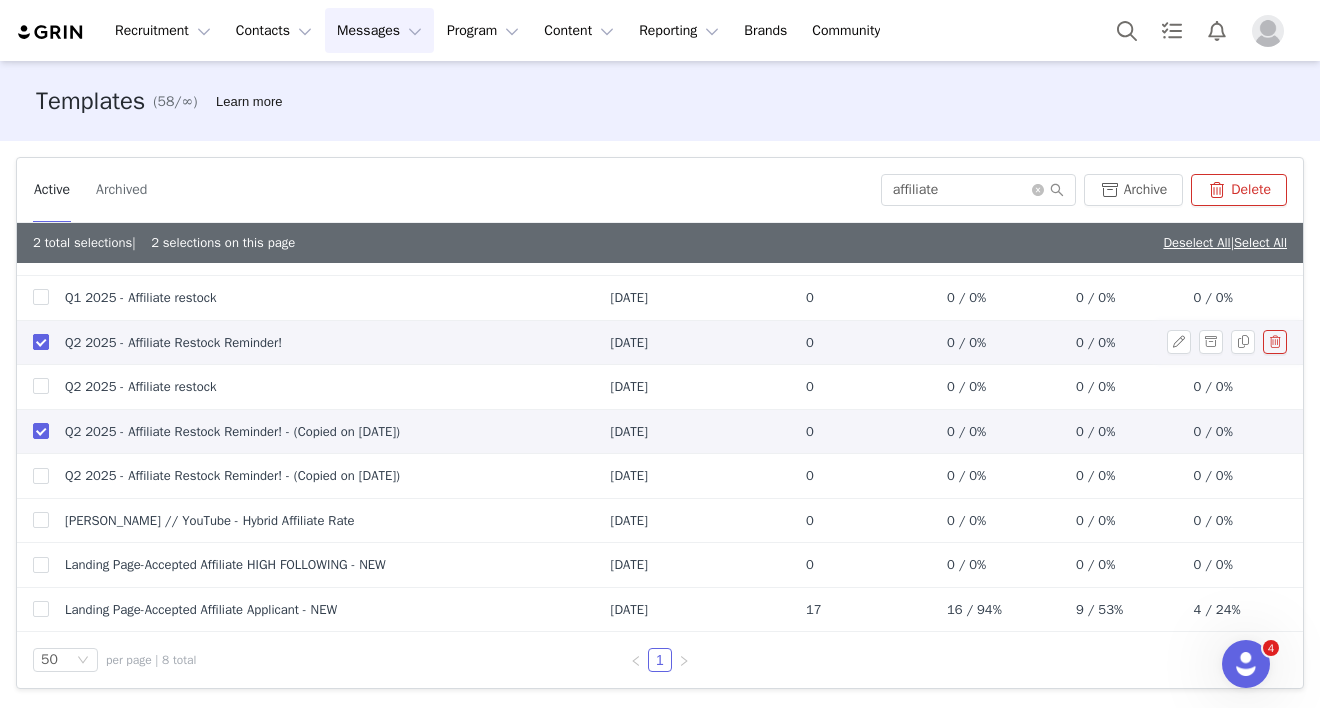 click at bounding box center [41, 342] 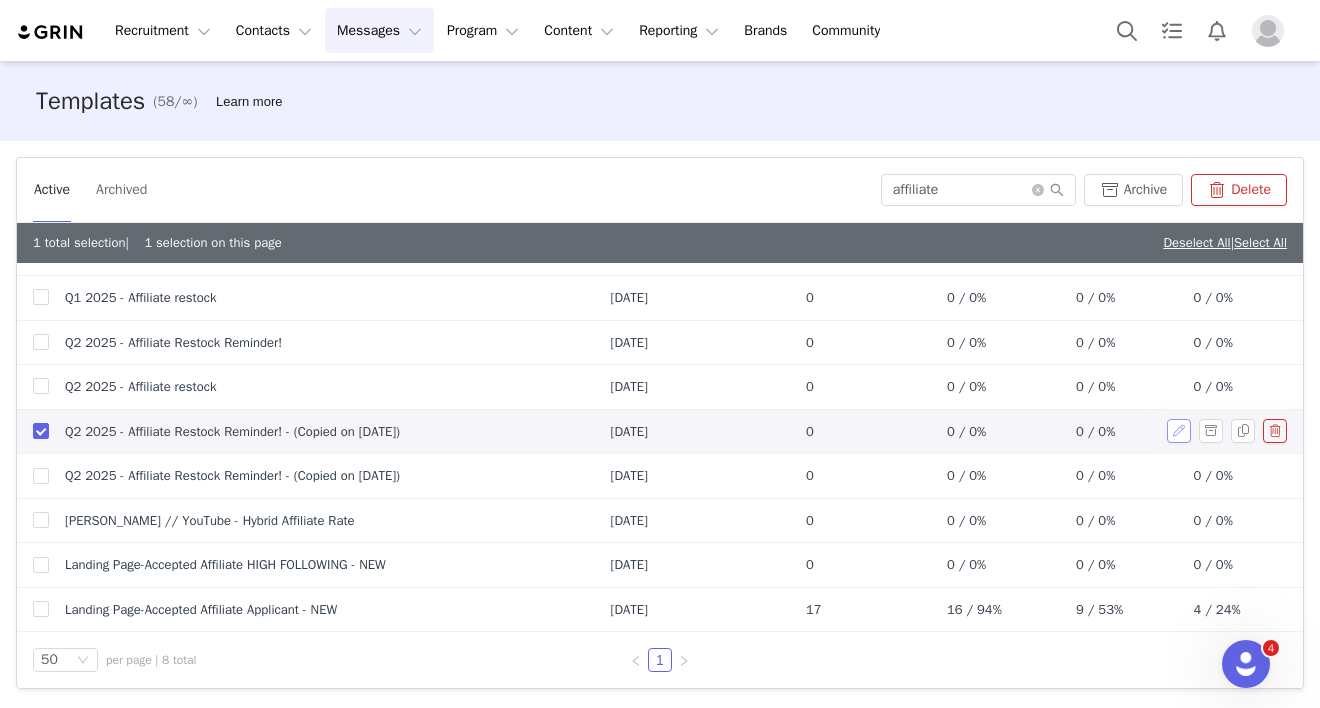 click at bounding box center (1179, 431) 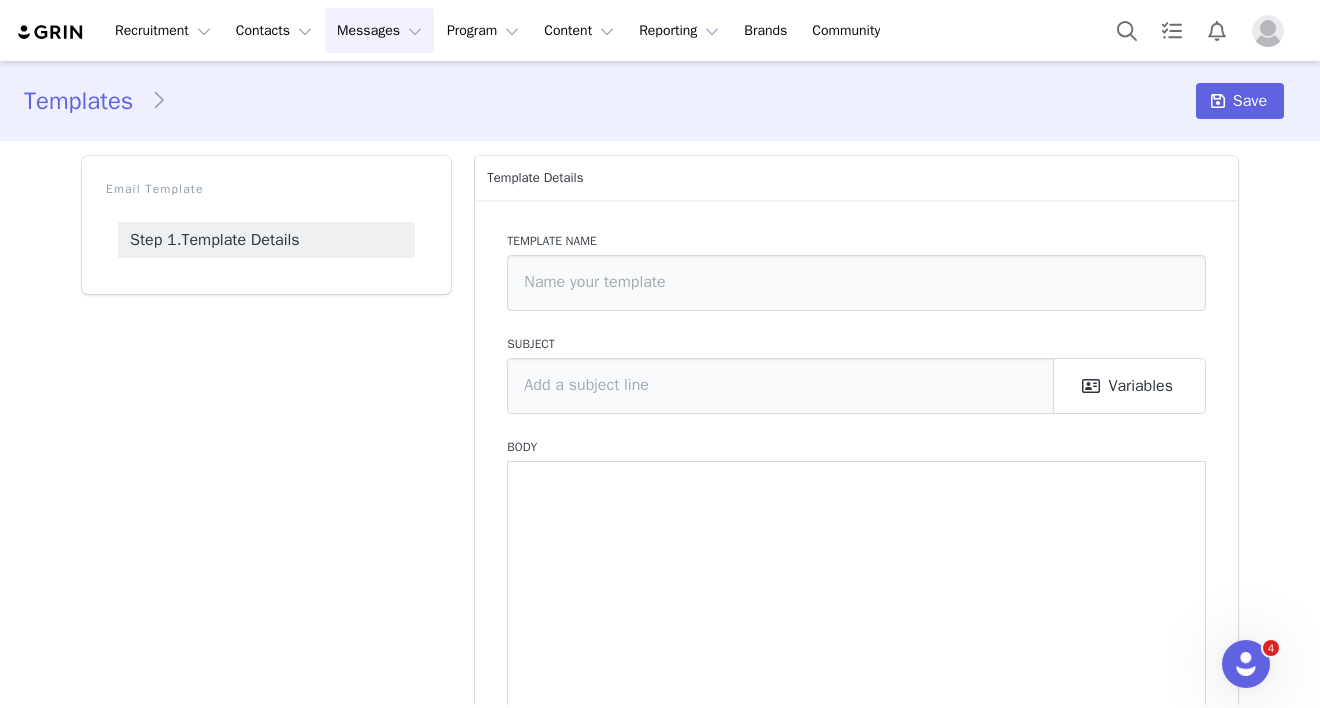 type on "Q2 2025 - Affiliate Restock Reminder! - (Copied on [DATE])" 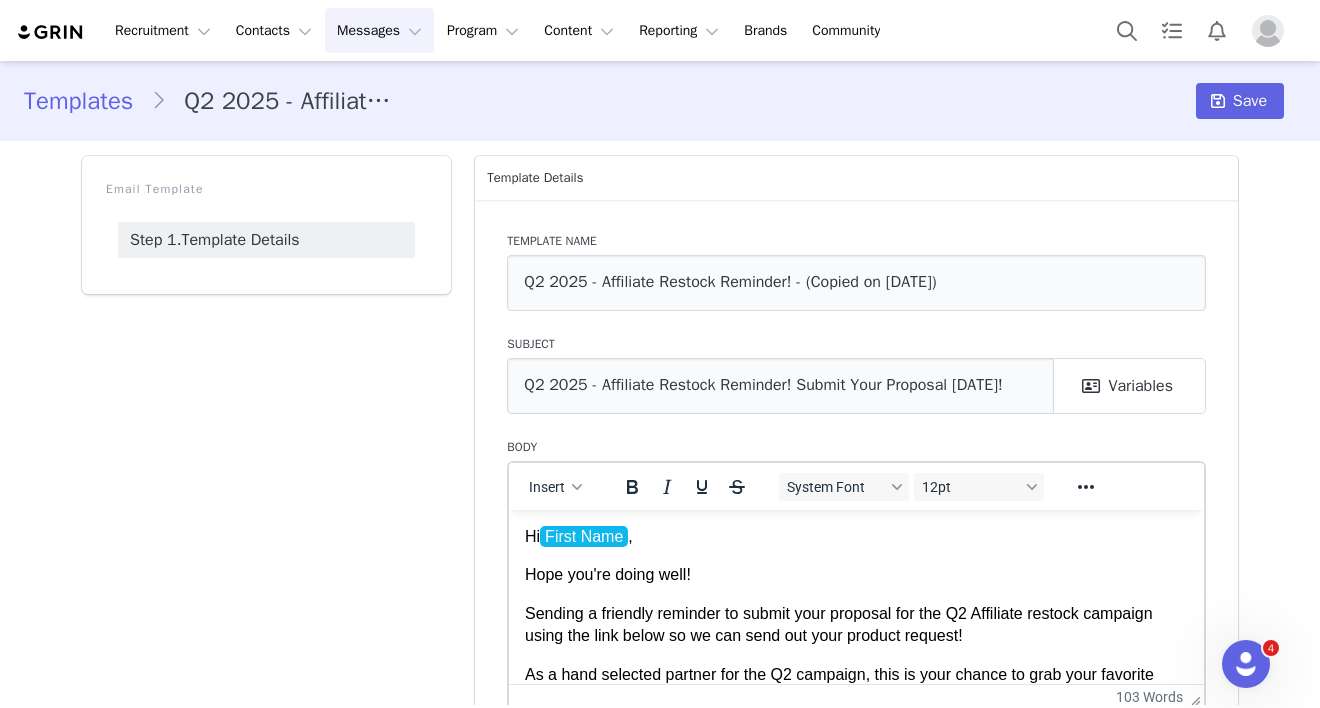 scroll, scrollTop: 0, scrollLeft: 0, axis: both 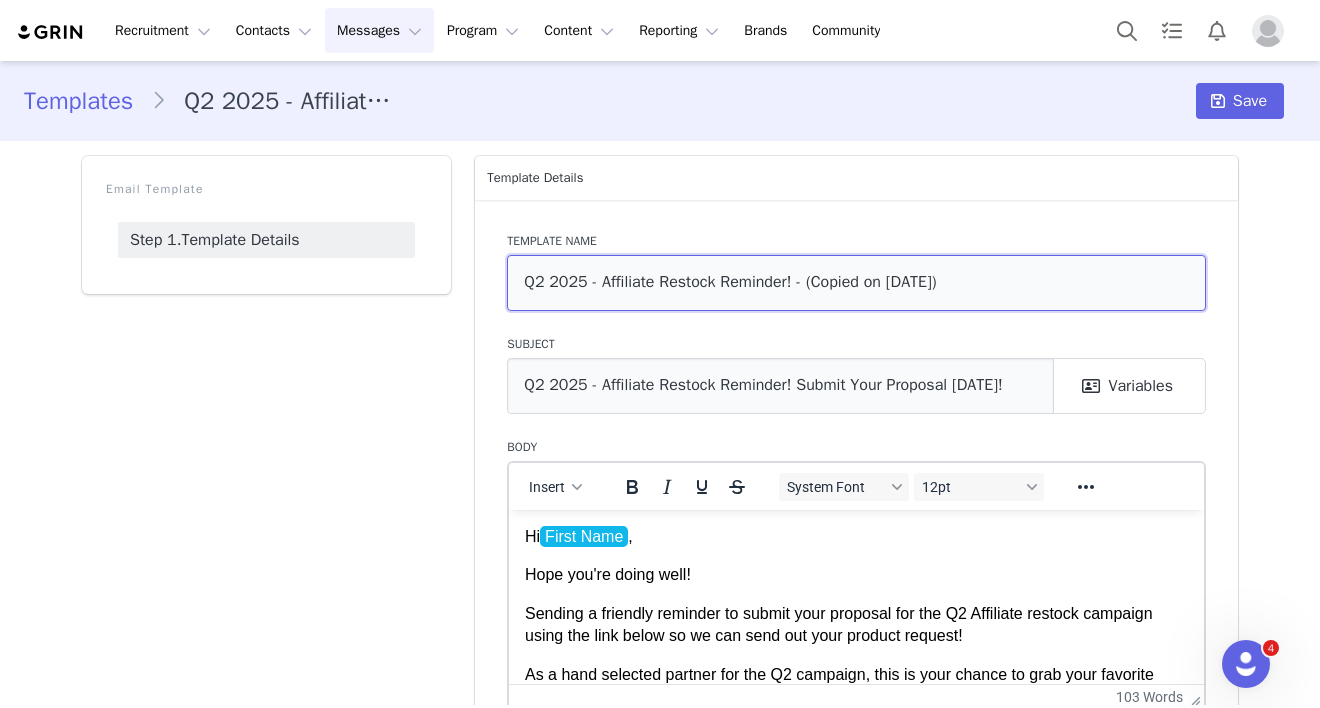 click on "Q2 2025 - Affiliate Restock Reminder! - (Copied on [DATE])" at bounding box center (856, 283) 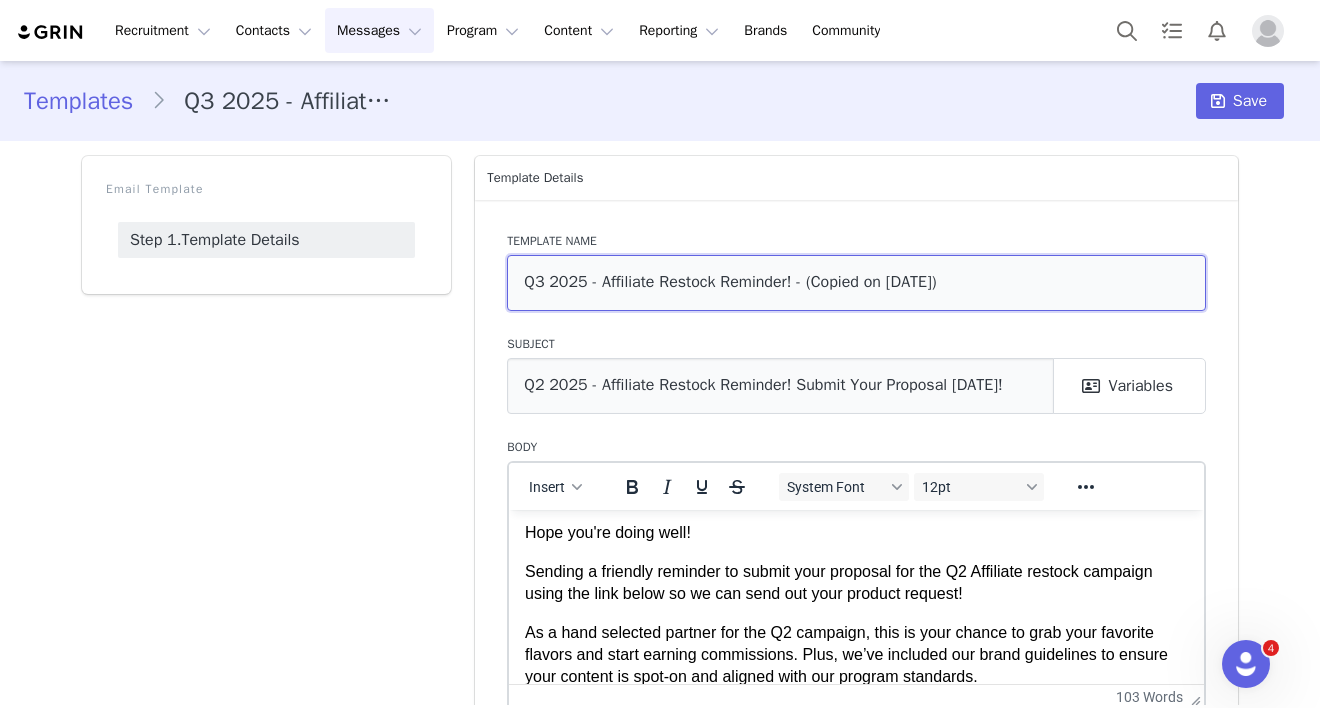 scroll, scrollTop: 32, scrollLeft: 0, axis: vertical 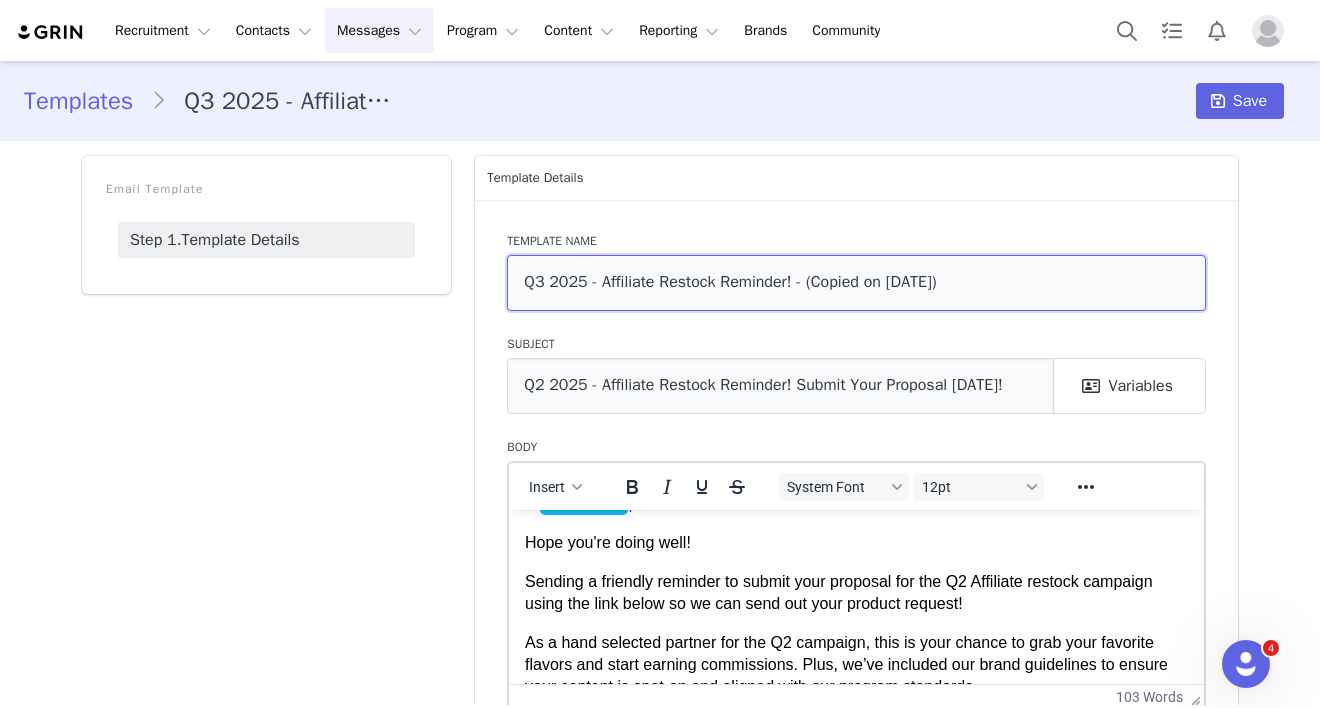 click on "Q3 2025 - Affiliate Restock Reminder! - (Copied on [DATE])" at bounding box center [856, 283] 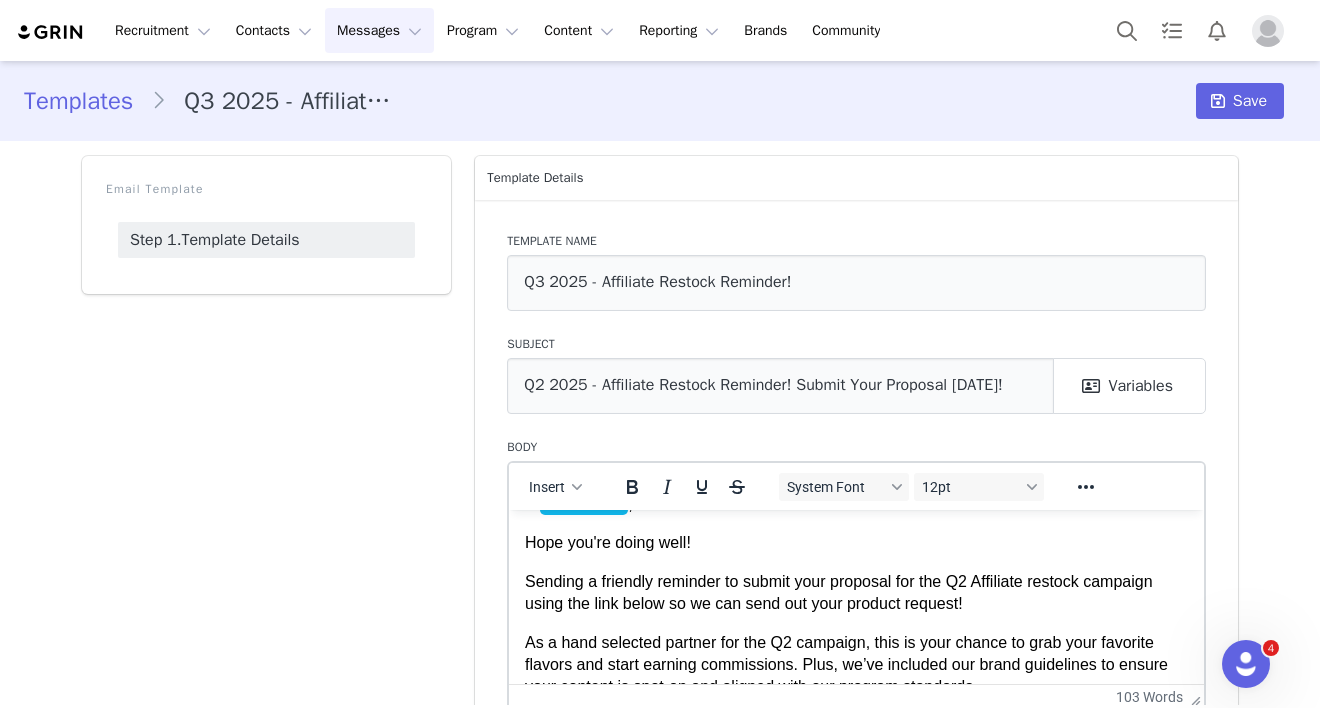 click on "As a hand selected partner for the Q2 campaign, this is your chance to grab your favorite flavors and start earning commissions. Plus, we’ve included our brand guidelines to ensure your content is spot-on and aligned with our program standards." at bounding box center [856, 664] 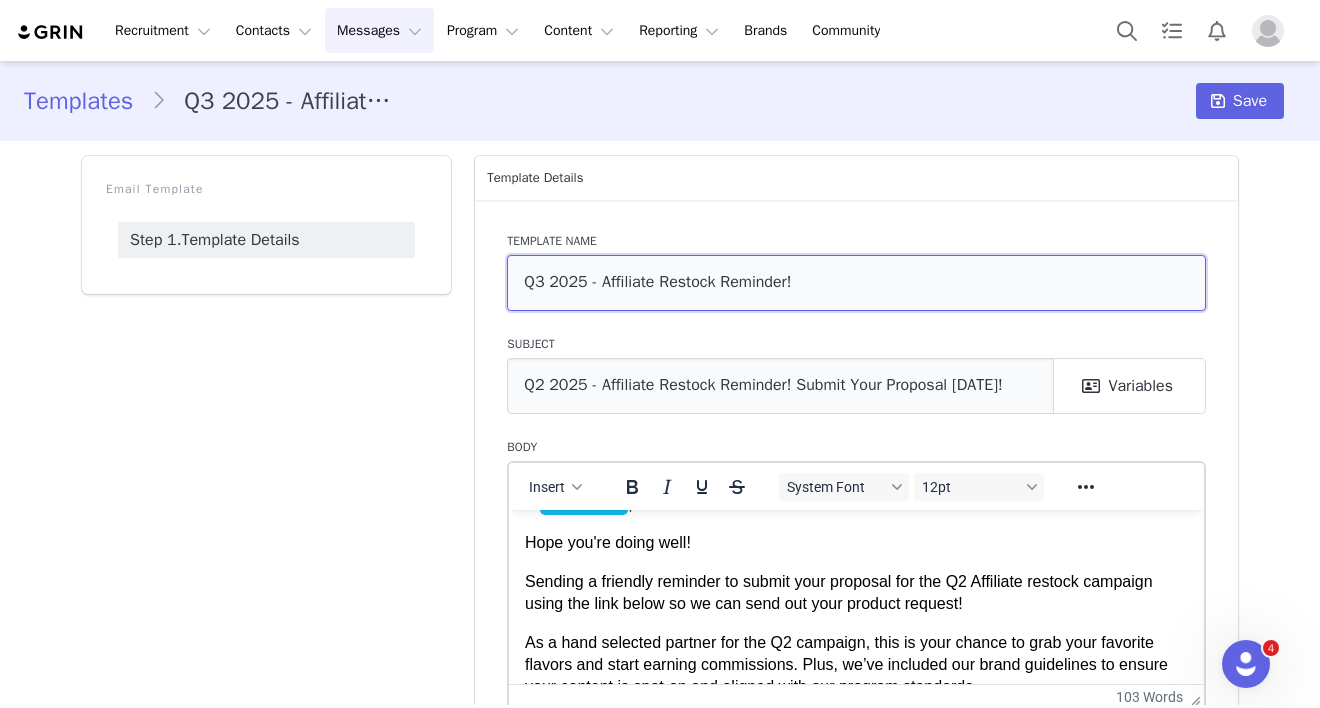 click on "Q3 2025 - Affiliate Restock Reminder!" at bounding box center (856, 283) 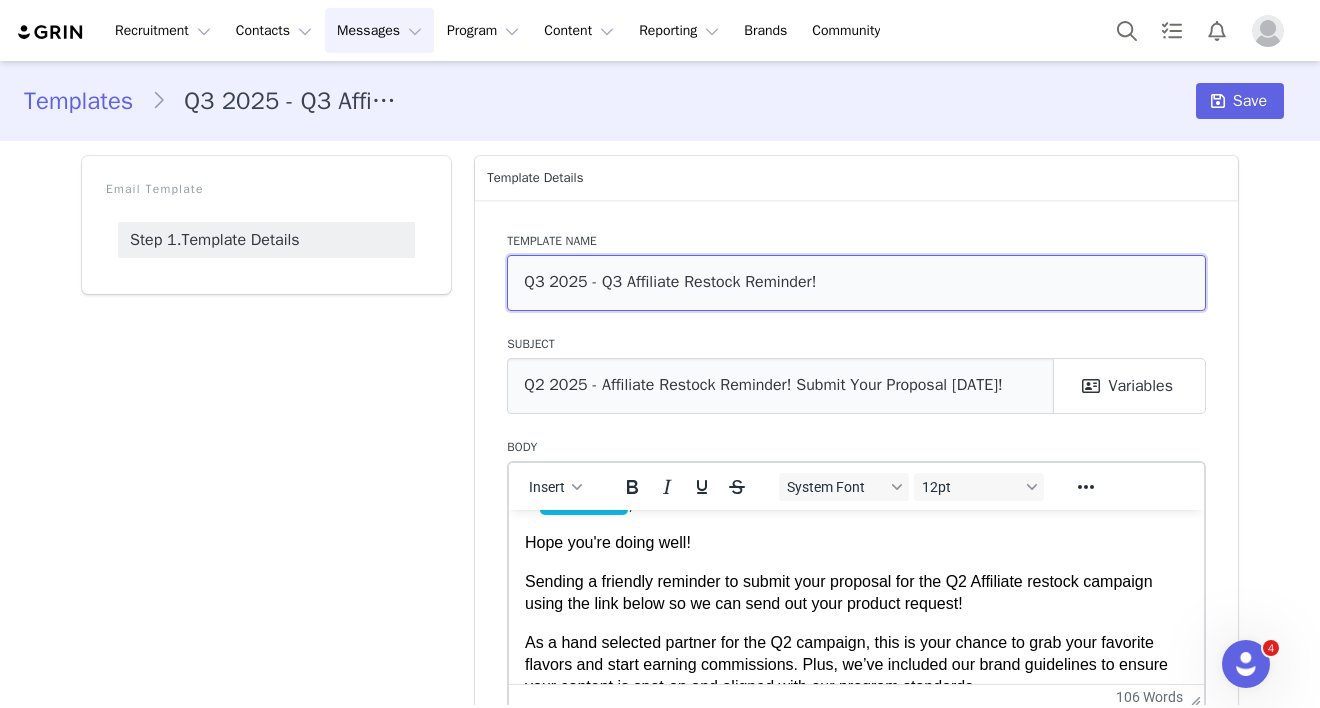drag, startPoint x: 608, startPoint y: 278, endPoint x: 864, endPoint y: 282, distance: 256.03125 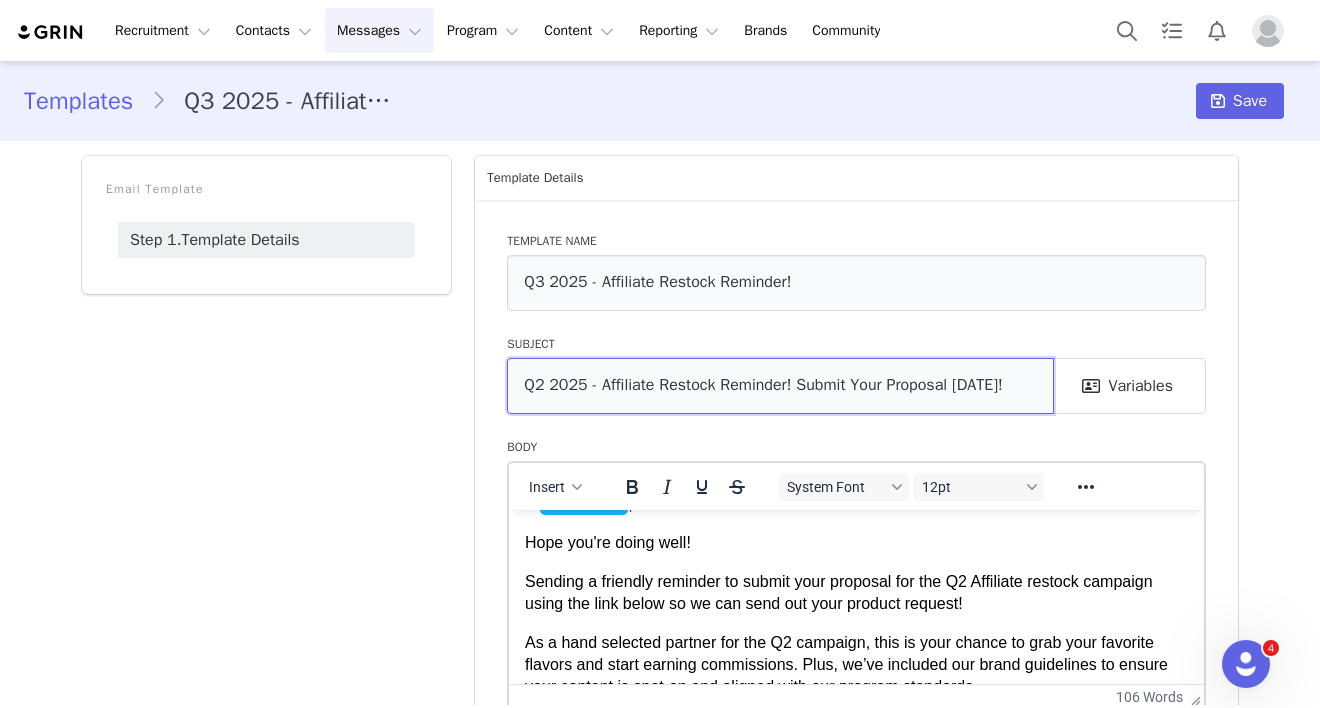 click on "Q2 2025 - Affiliate Restock Reminder! Submit Your Proposal [DATE]!" at bounding box center [780, 386] 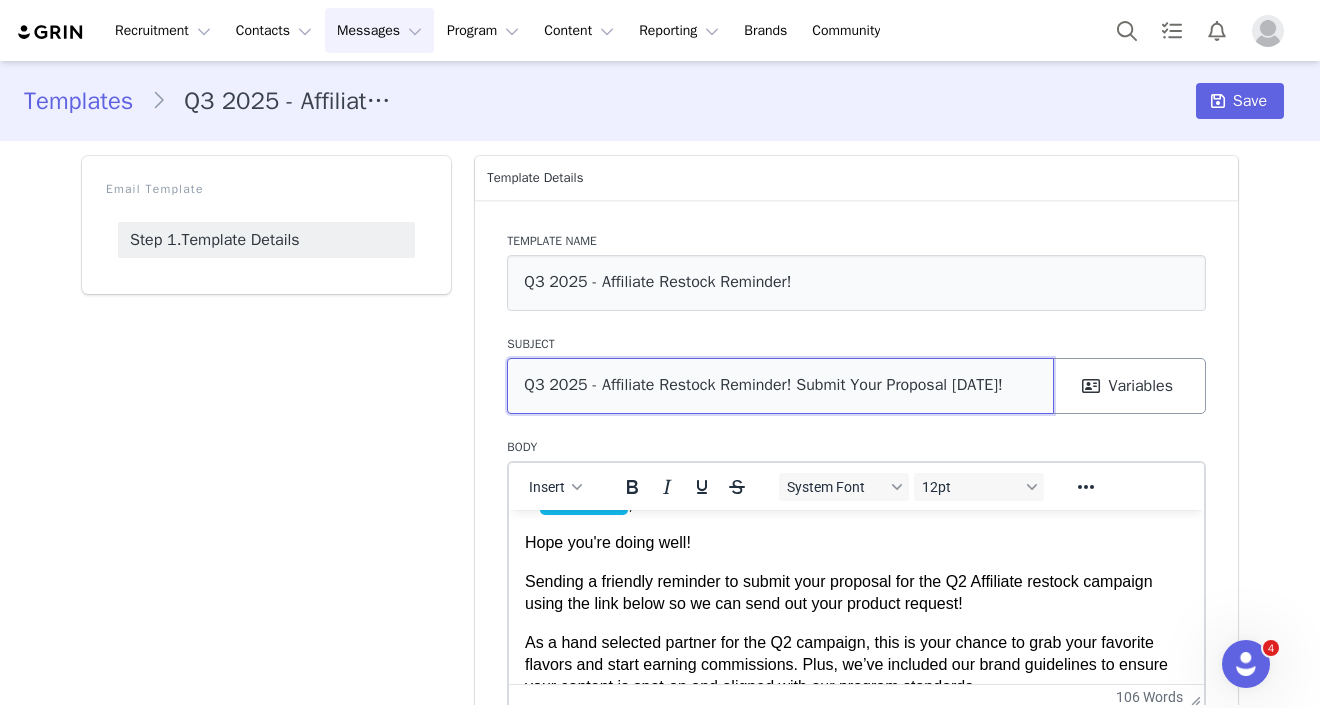 drag, startPoint x: 605, startPoint y: 387, endPoint x: 1079, endPoint y: 380, distance: 474.0517 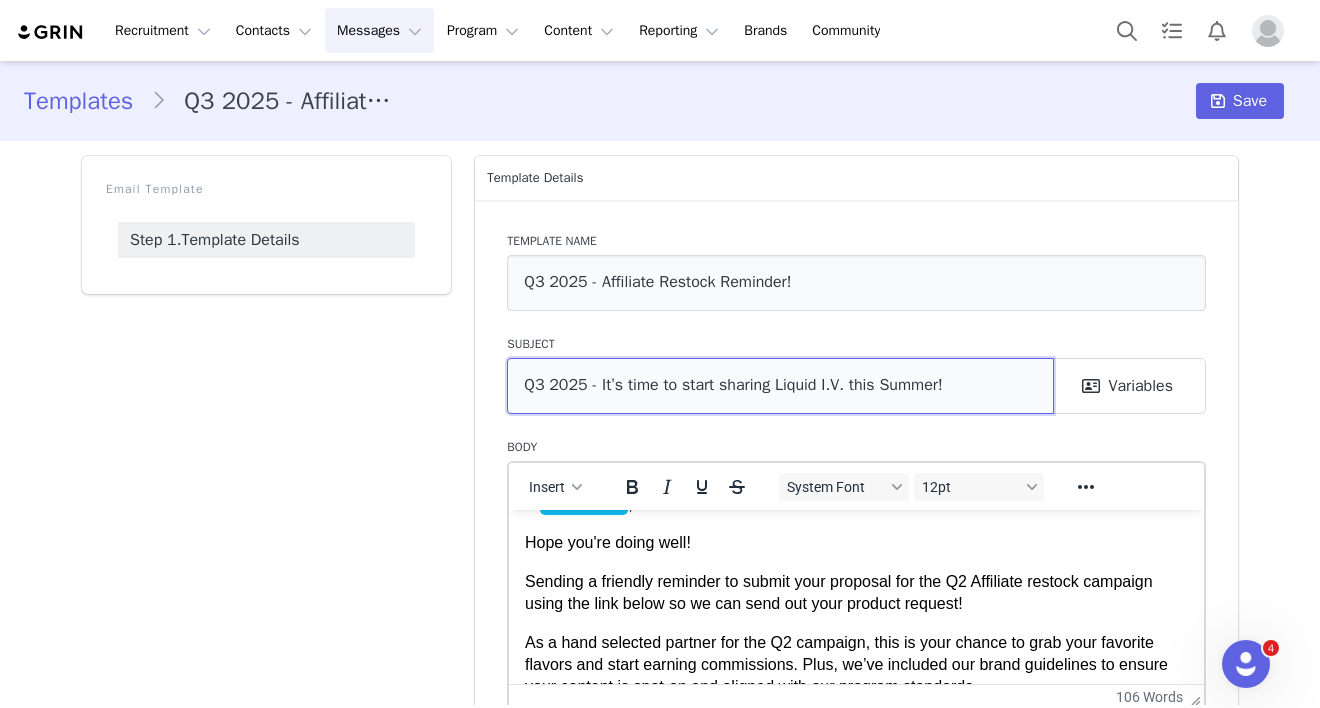 type on "Q3 2025 - It’s time to start sharing Liquid I.V. this Summer!" 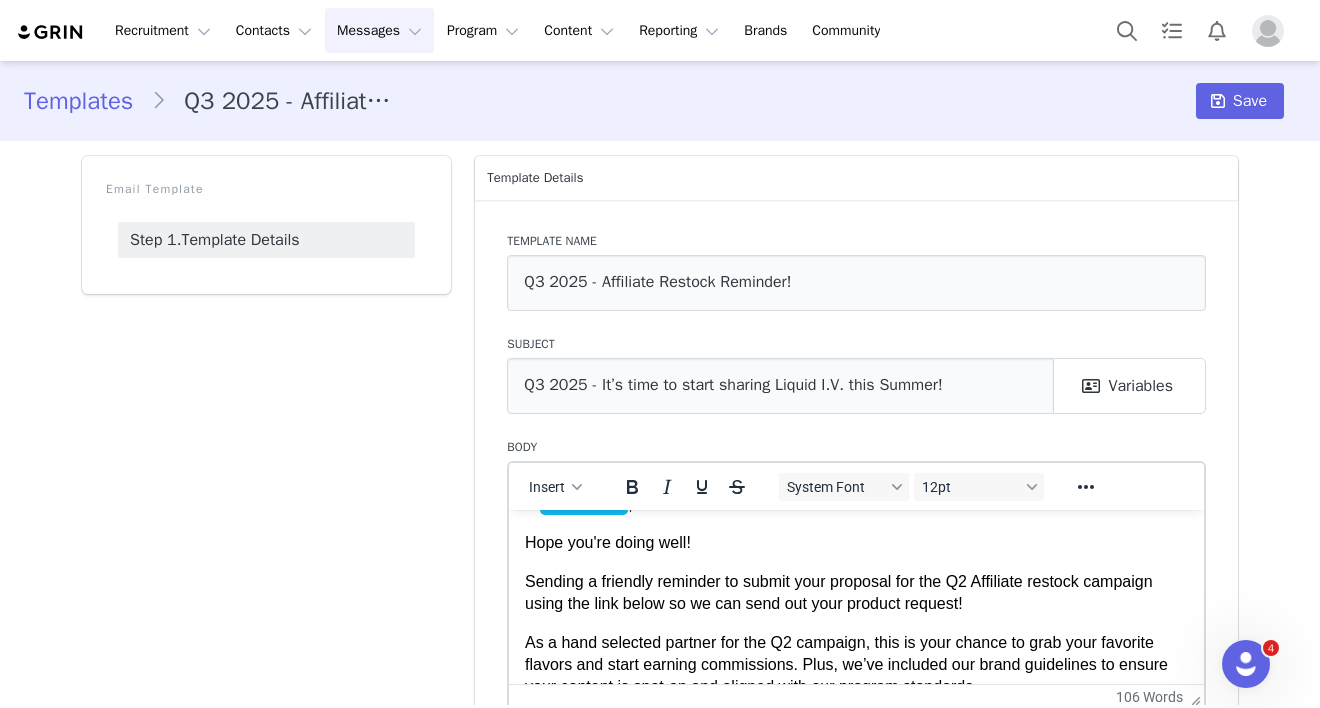 click on "Sending a friendly reminder to submit your proposal for the Q2 Affiliate restock campaign using the link below so we can send out your product request!" at bounding box center (856, 592) 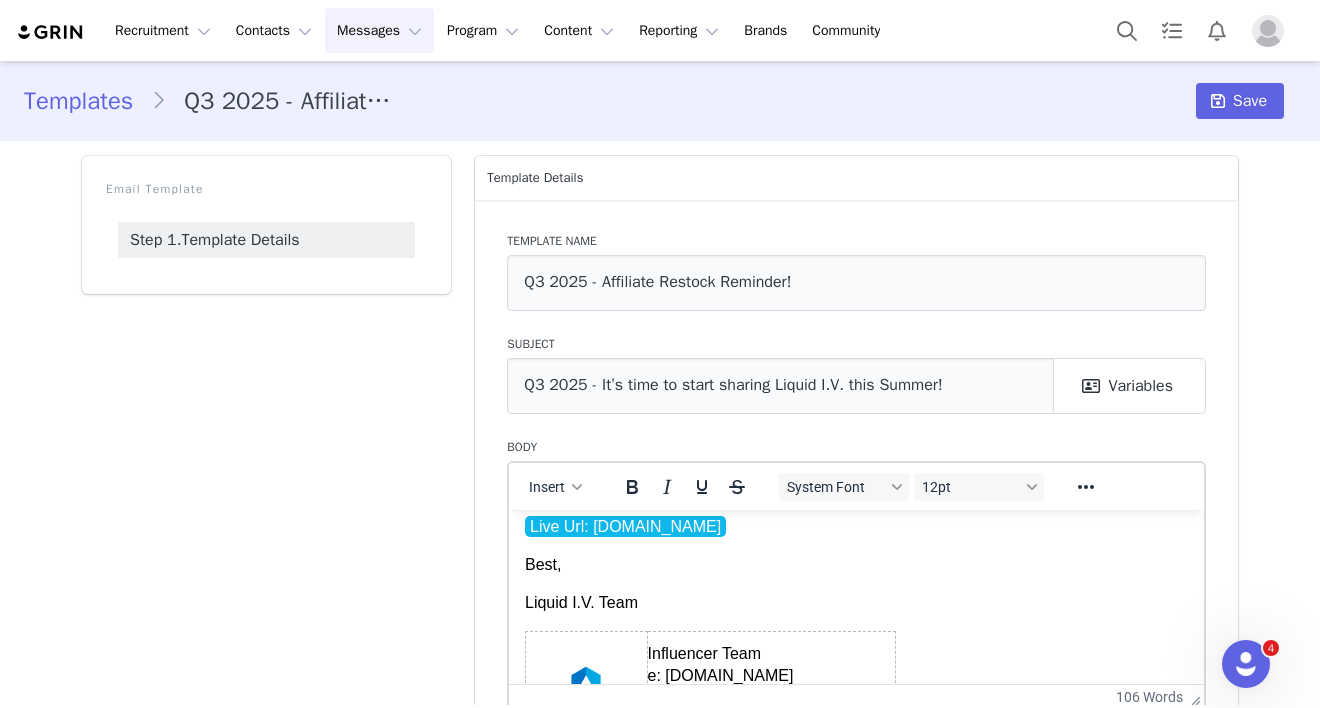 scroll, scrollTop: 265, scrollLeft: 0, axis: vertical 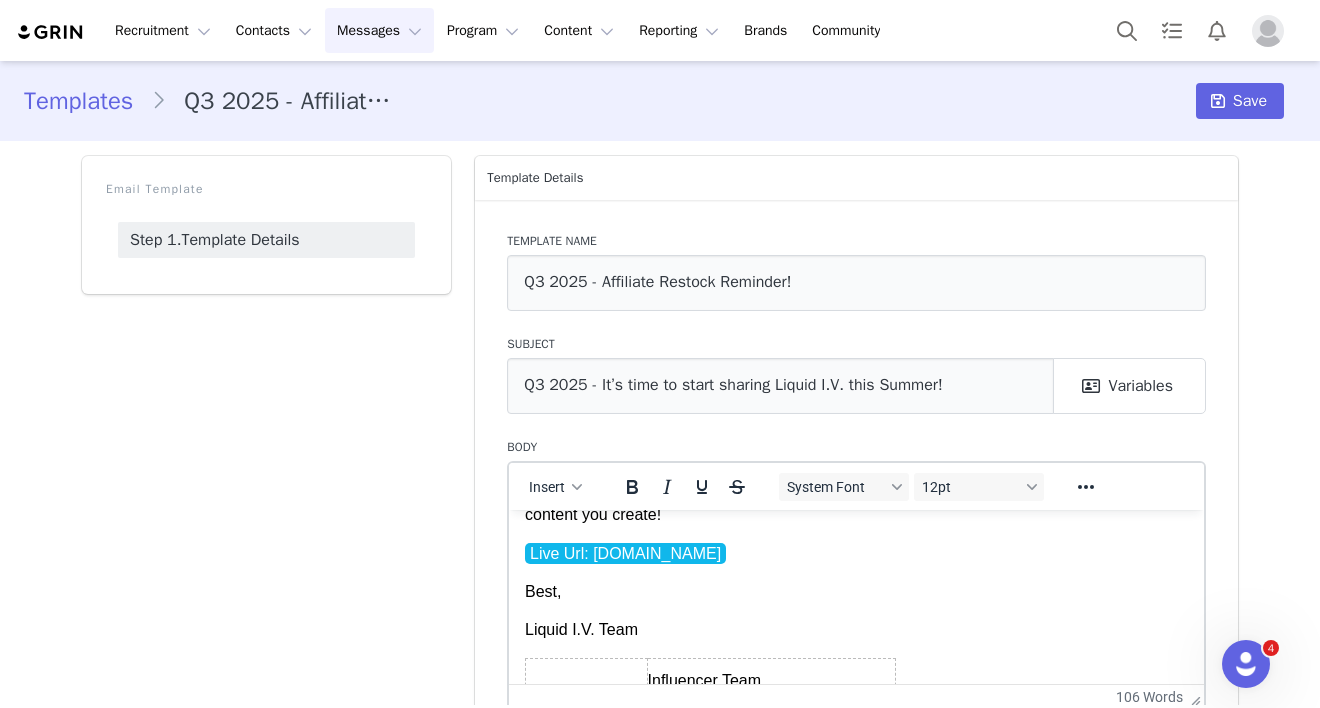 click on "Live Url: [DOMAIN_NAME]" at bounding box center [856, 553] 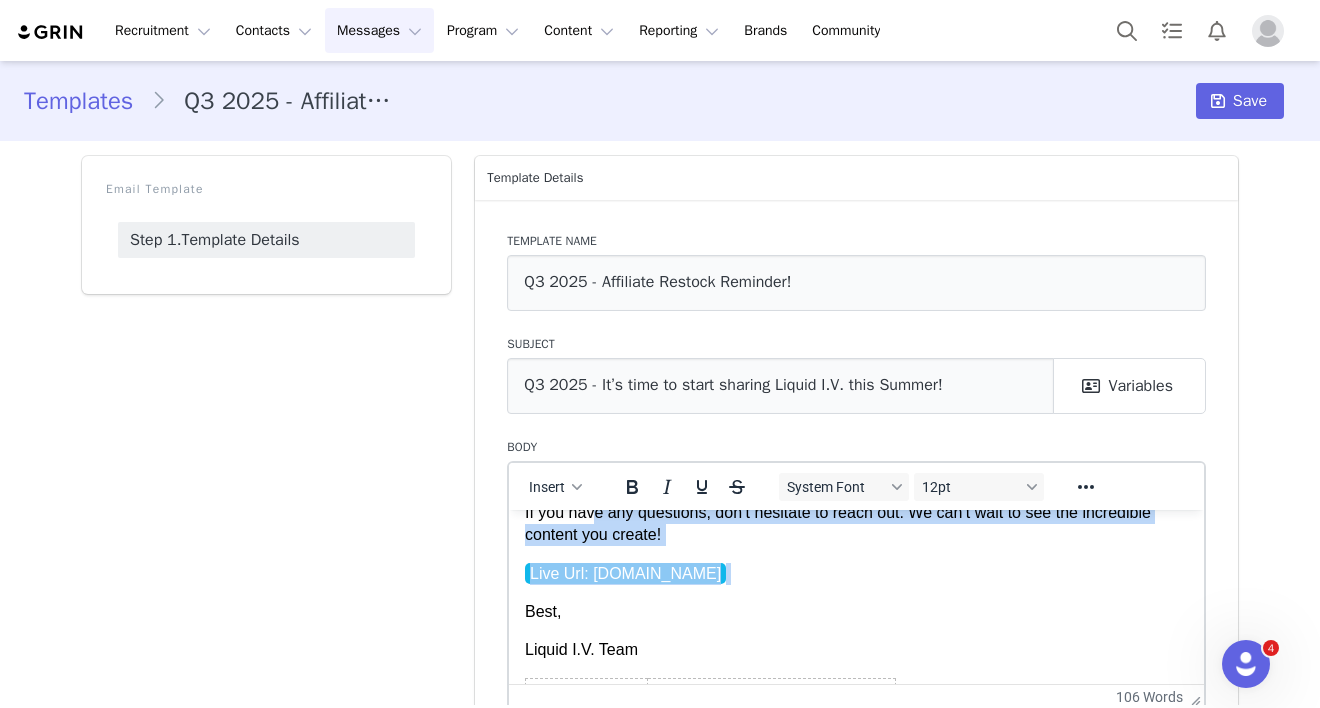 scroll, scrollTop: 0, scrollLeft: 0, axis: both 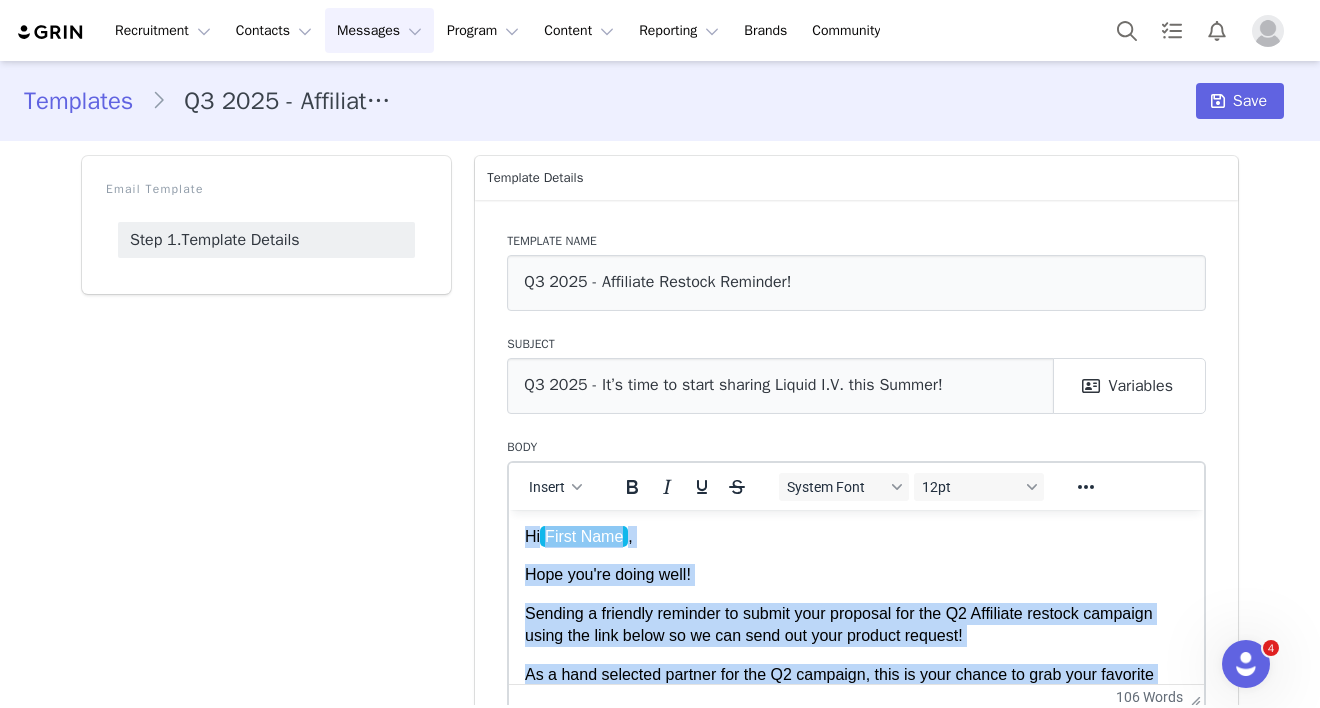 drag, startPoint x: 739, startPoint y: 555, endPoint x: 475, endPoint y: 415, distance: 298.82437 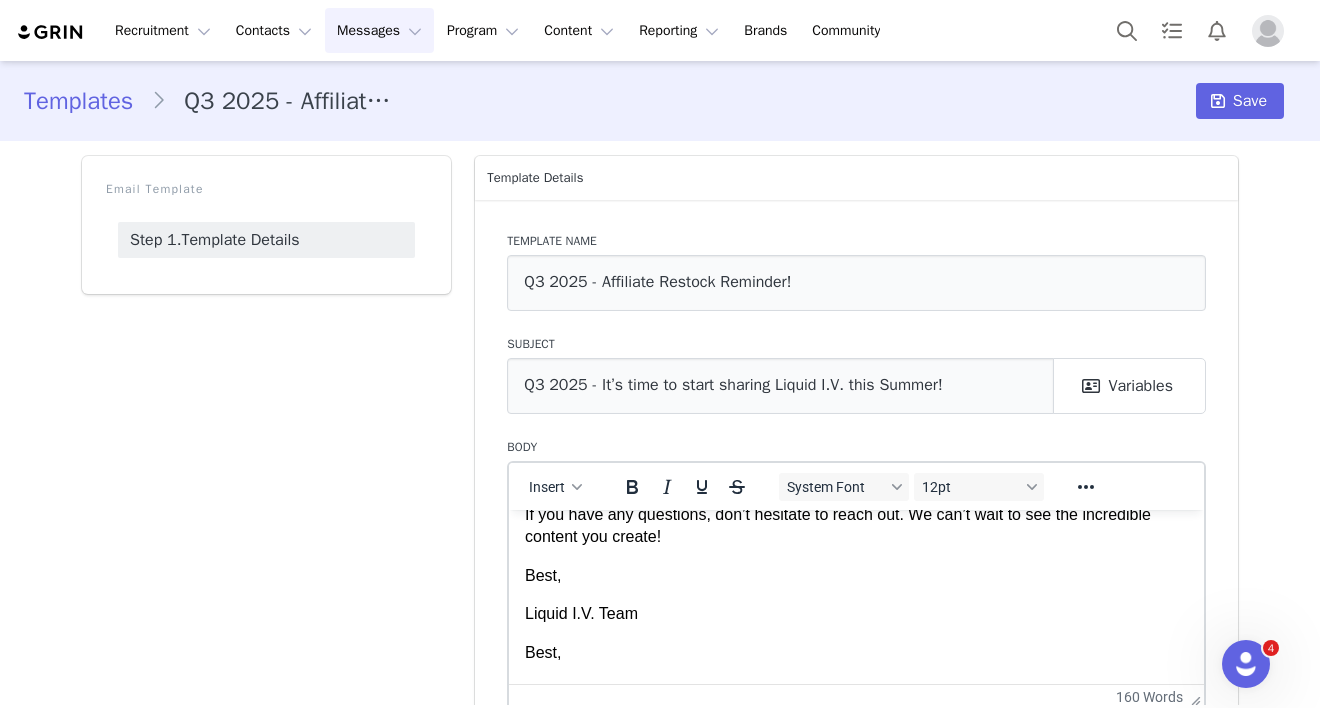 scroll, scrollTop: 0, scrollLeft: 0, axis: both 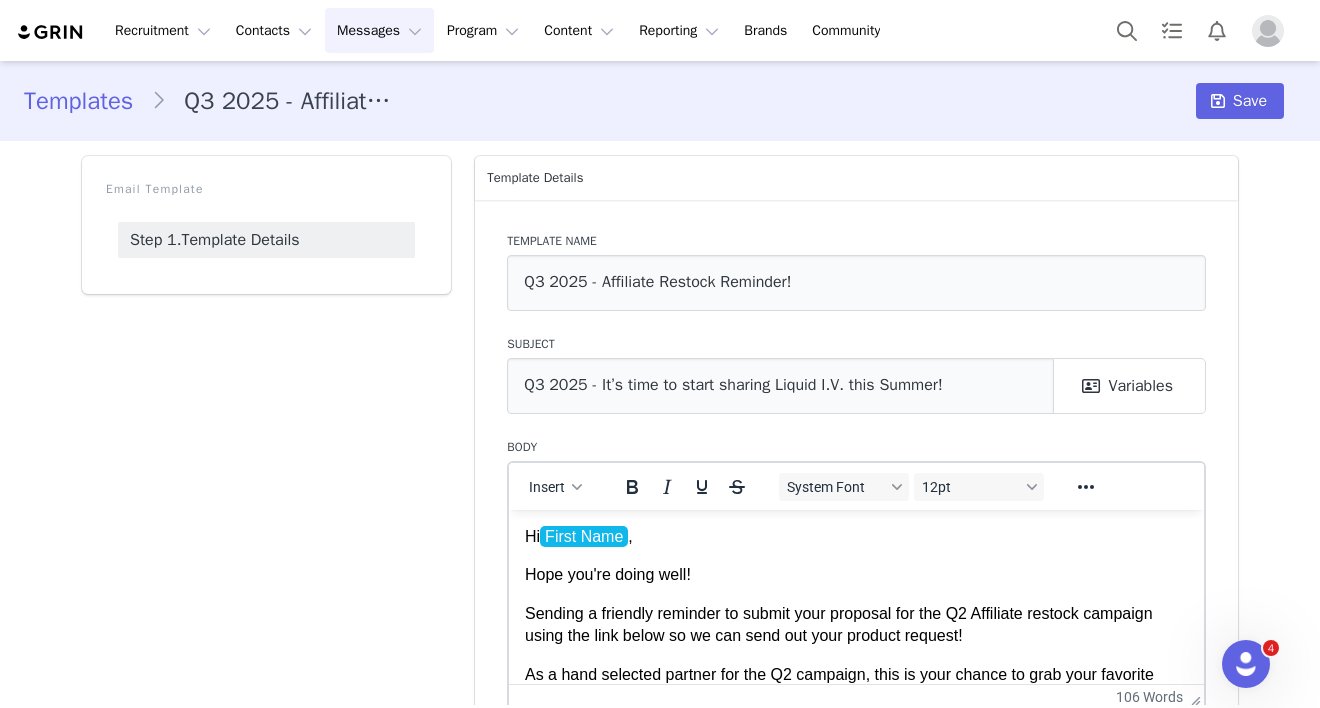 click on "Hope you're doing well!" at bounding box center [856, 574] 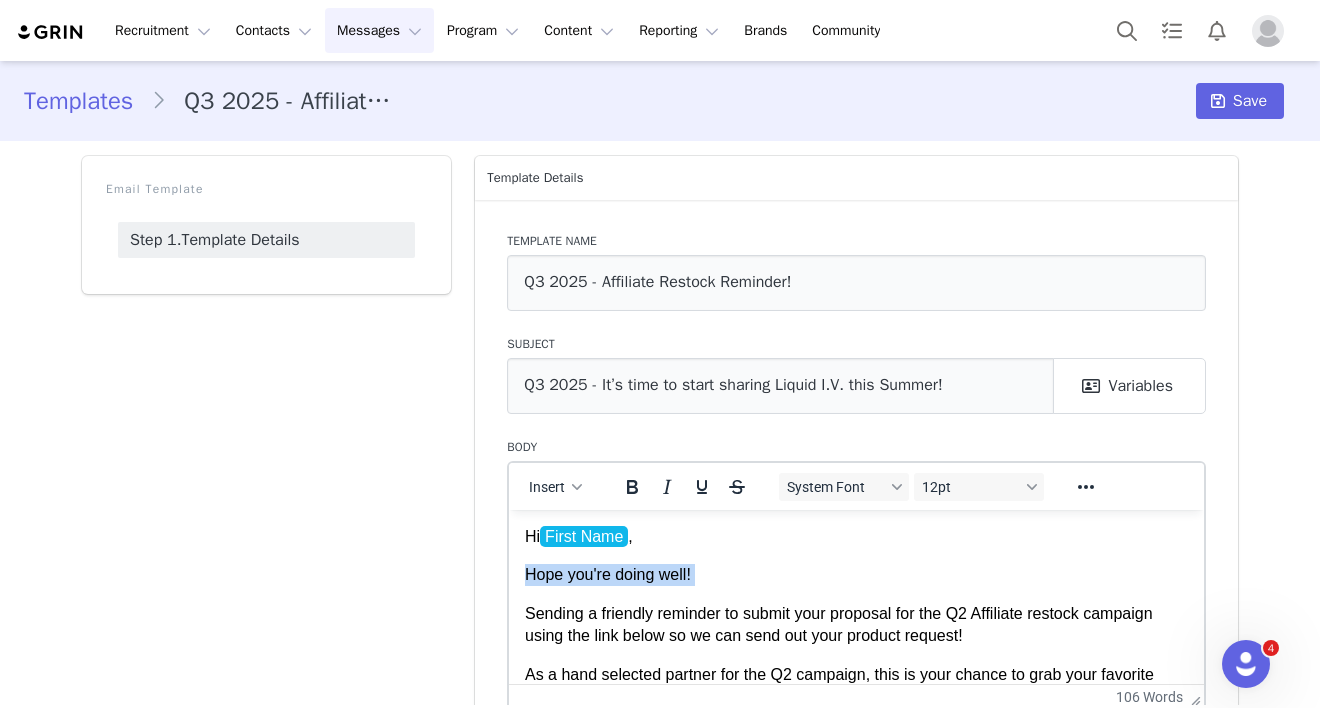 drag, startPoint x: 527, startPoint y: 577, endPoint x: 567, endPoint y: 596, distance: 44.28318 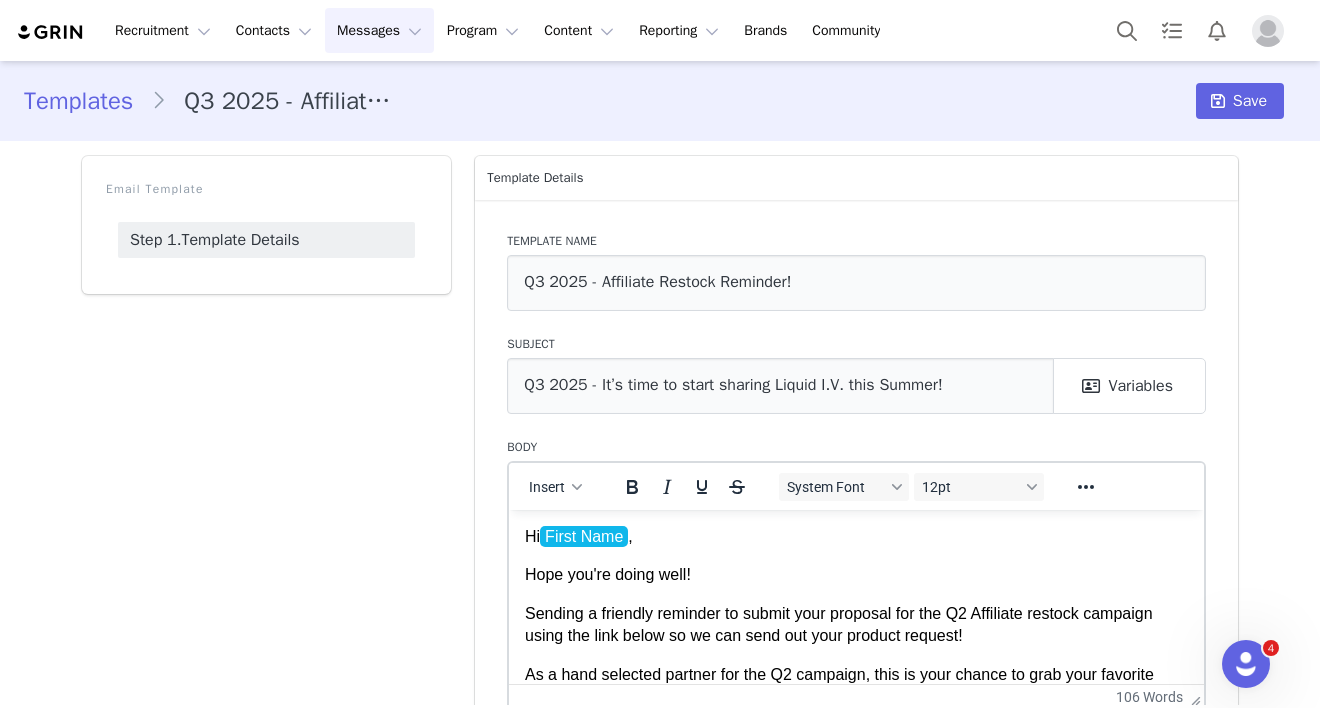 click on "Sending a friendly reminder to submit your proposal for the Q2 Affiliate restock campaign using the link below so we can send out your product request!" at bounding box center (856, 624) 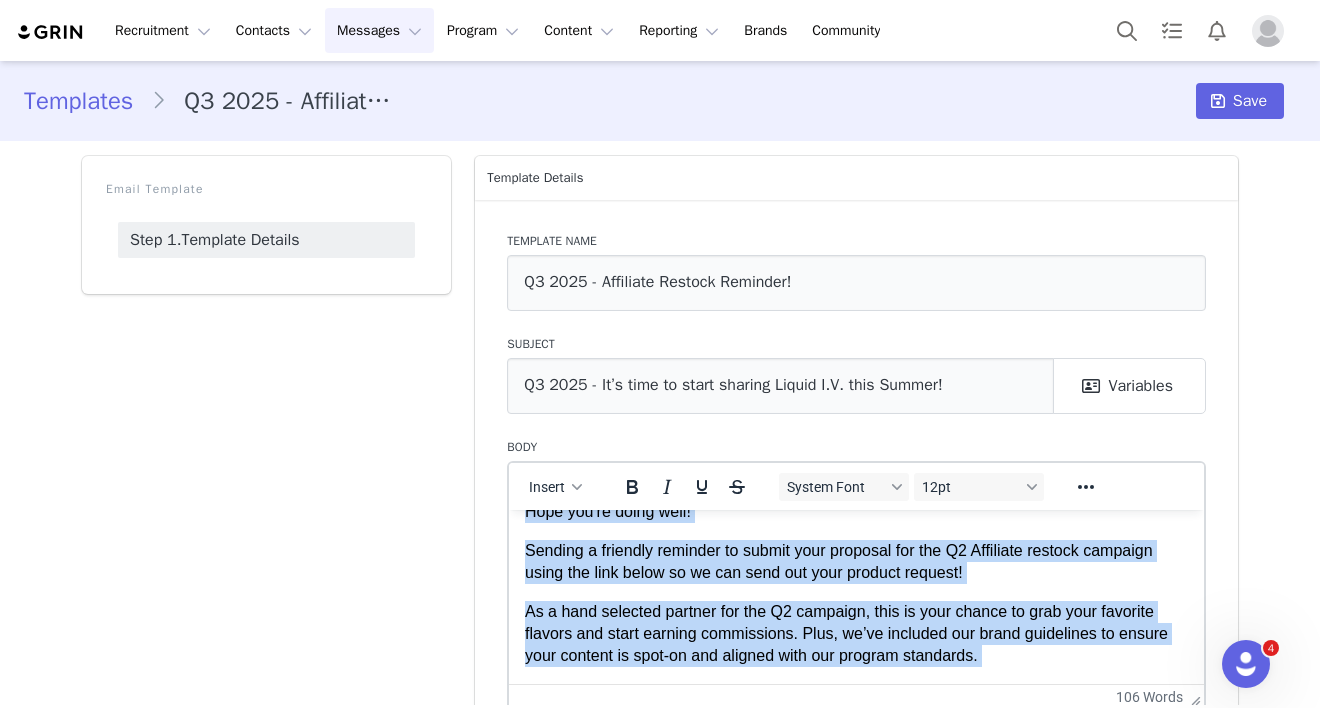 scroll, scrollTop: 391, scrollLeft: 0, axis: vertical 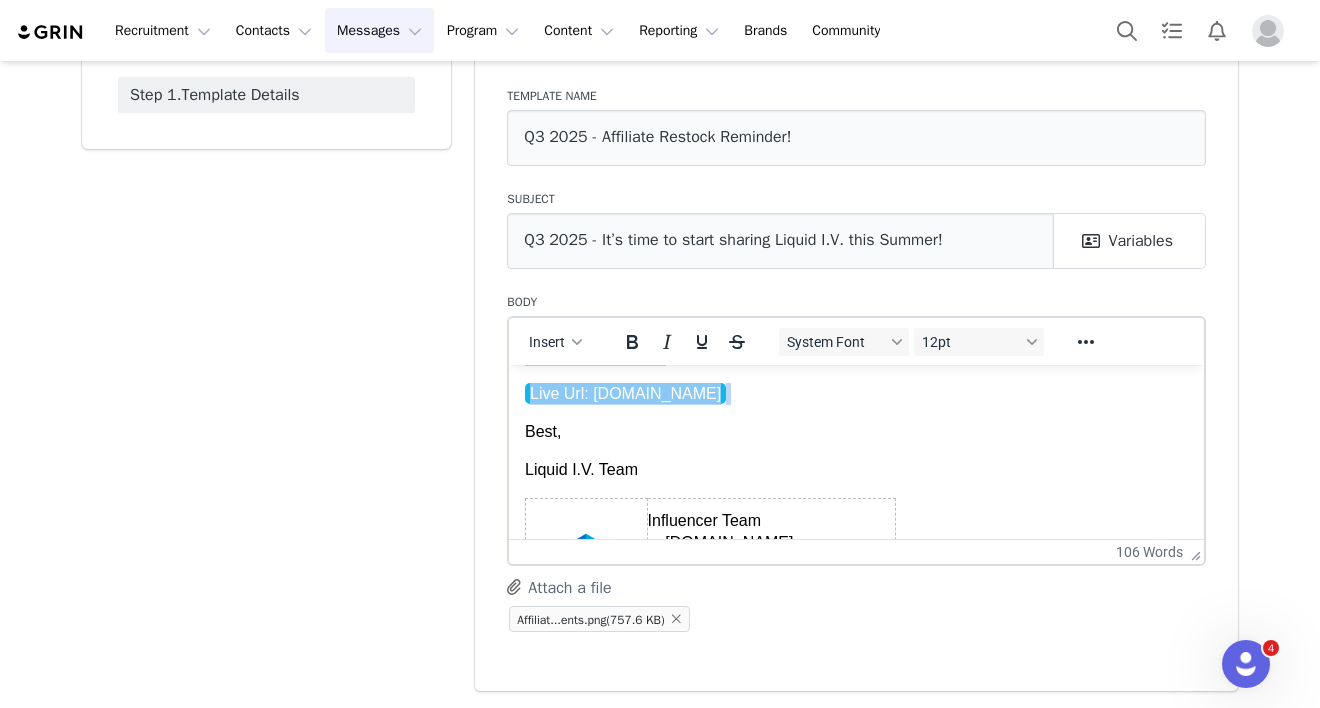 drag, startPoint x: 530, startPoint y: 424, endPoint x: 714, endPoint y: 395, distance: 186.2713 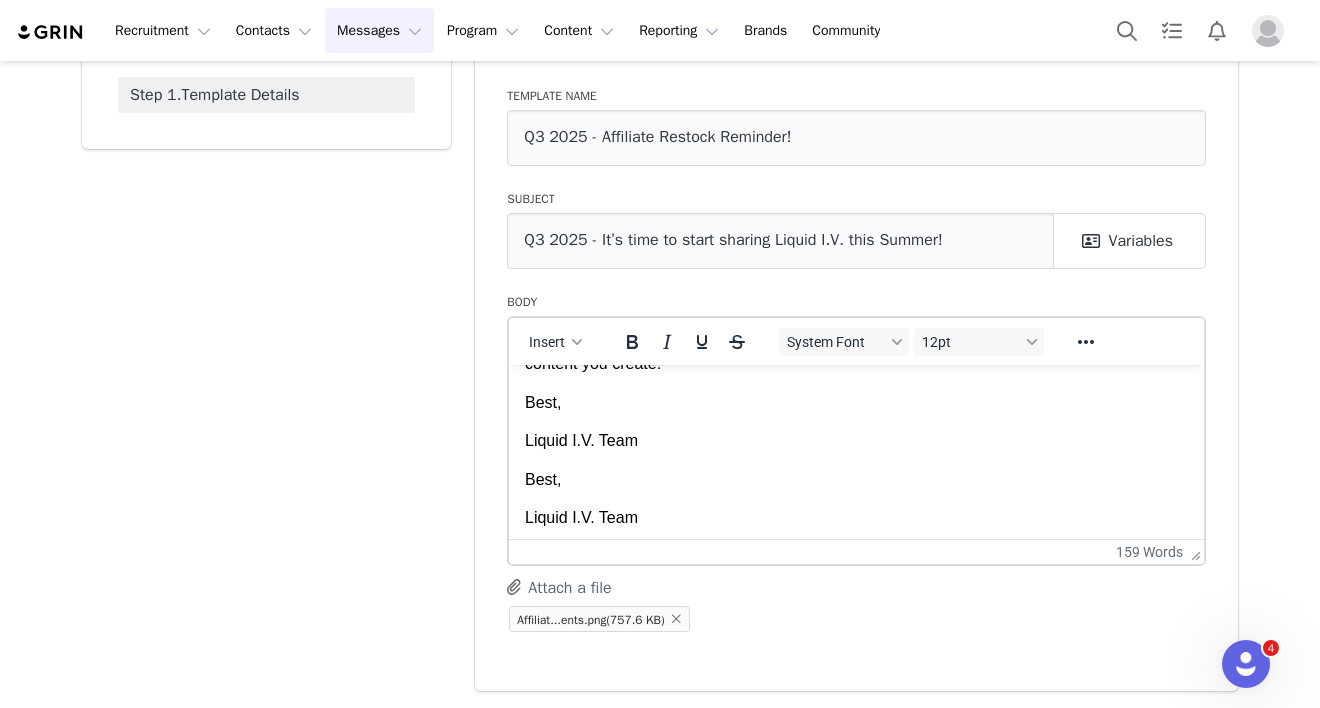 scroll, scrollTop: 490, scrollLeft: 0, axis: vertical 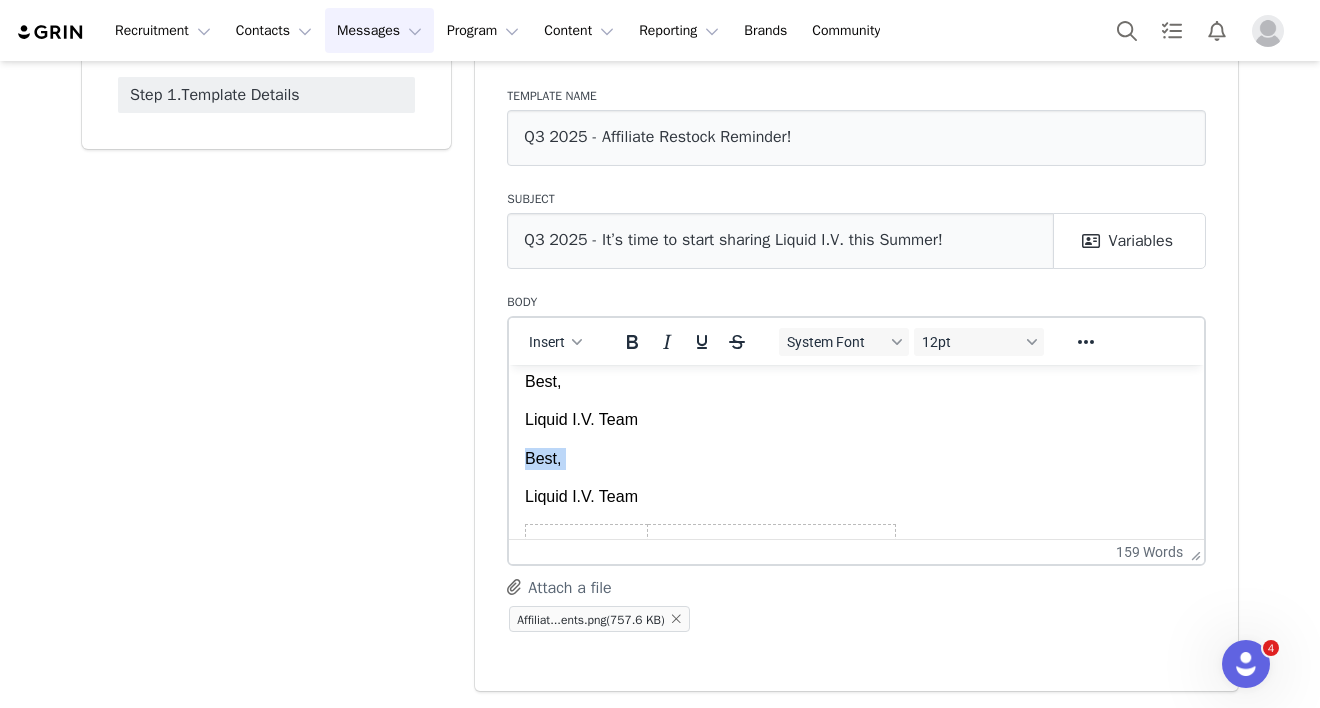 drag, startPoint x: 657, startPoint y: 499, endPoint x: 540, endPoint y: 464, distance: 122.12289 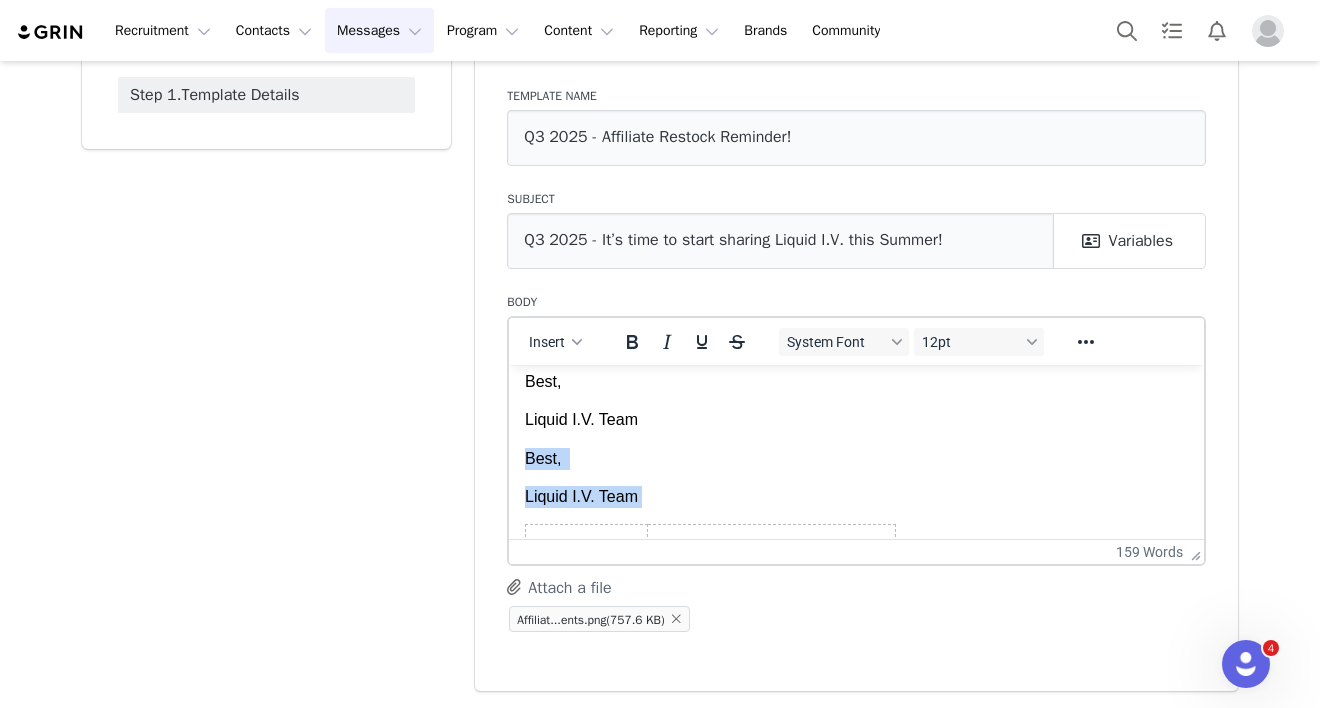 drag, startPoint x: 526, startPoint y: 482, endPoint x: 670, endPoint y: 524, distance: 150 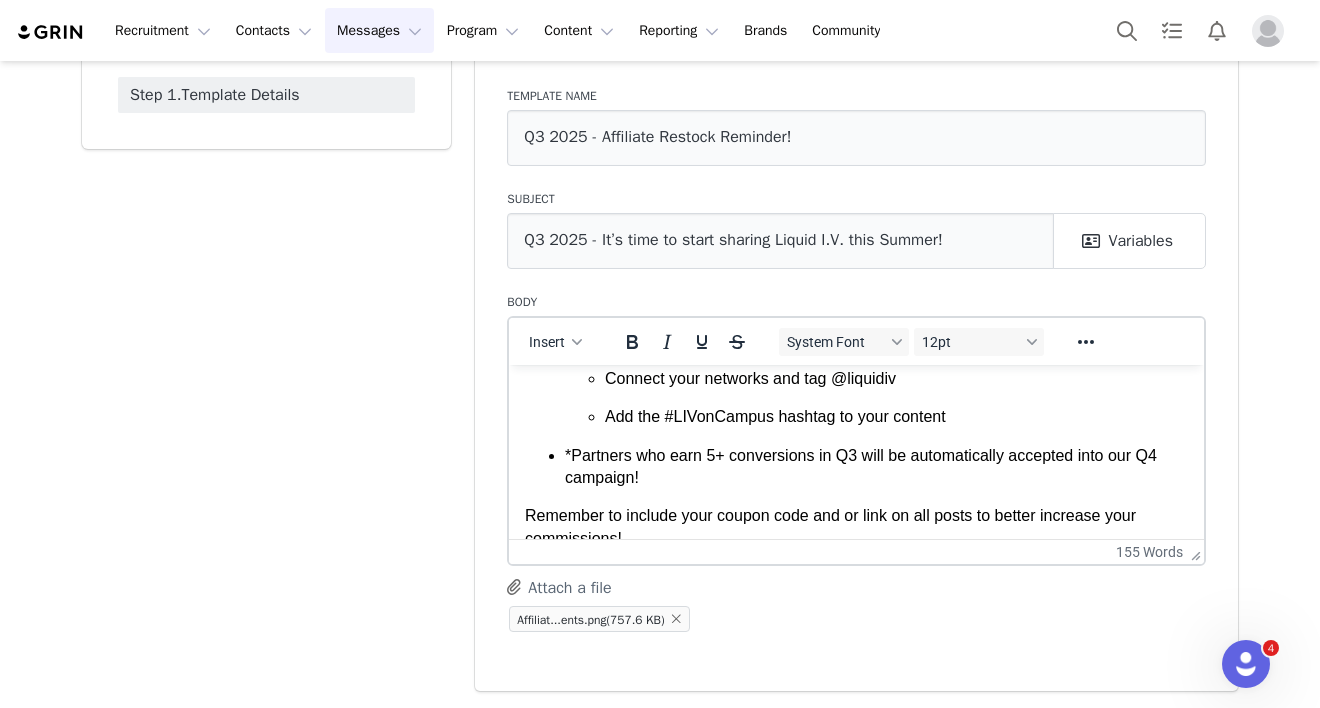 scroll, scrollTop: 199, scrollLeft: 0, axis: vertical 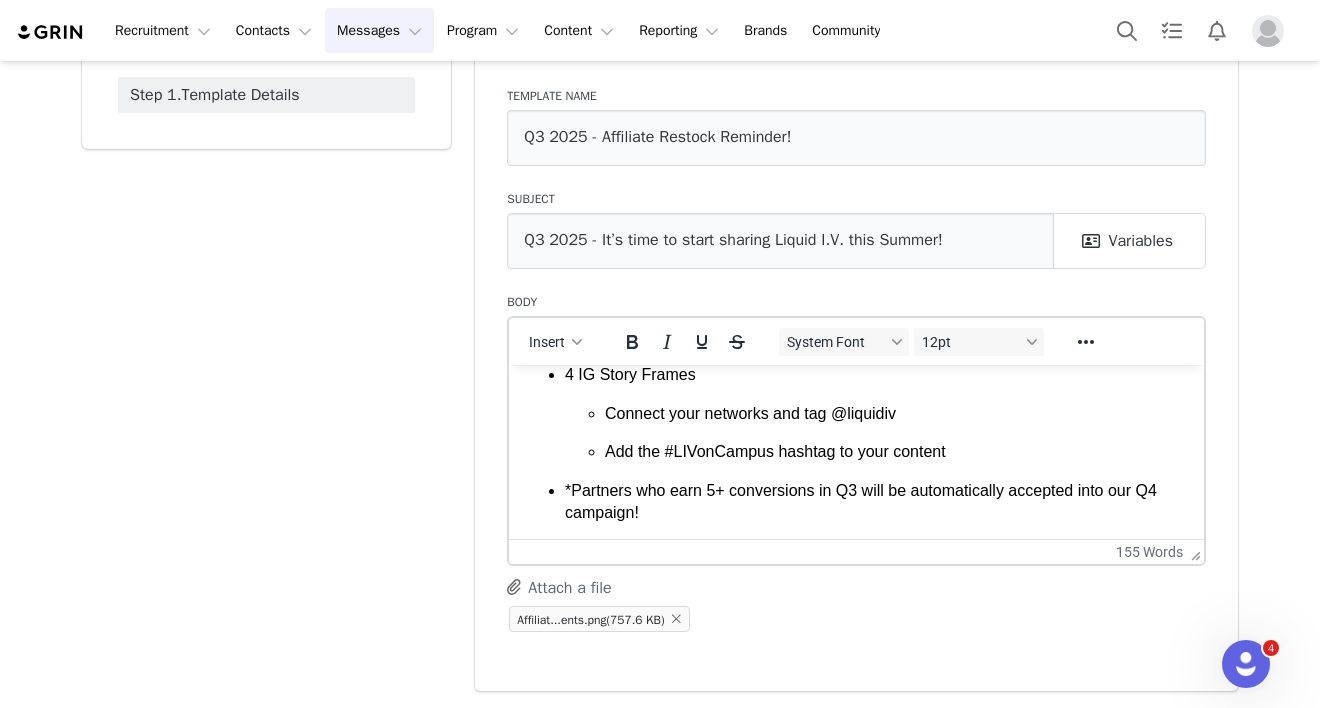 click on "4 IG Story Frames  Connect your networks and tag @liquidiv Add the #LIVonCampus hashtag to your content  *Partners who earn 5+ conversions in Q3 will be automatically accepted into our Q4 campaign!" at bounding box center (856, 443) 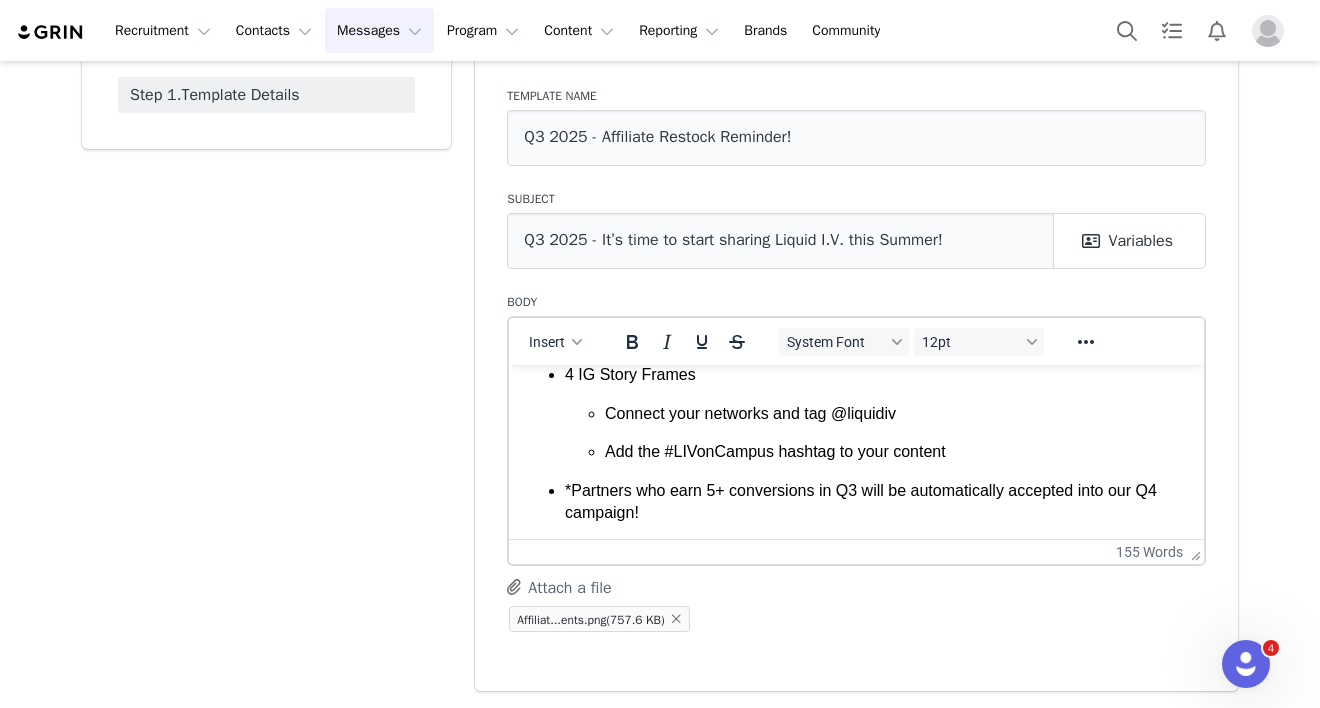 click on "4 IG Story Frames" at bounding box center [876, 374] 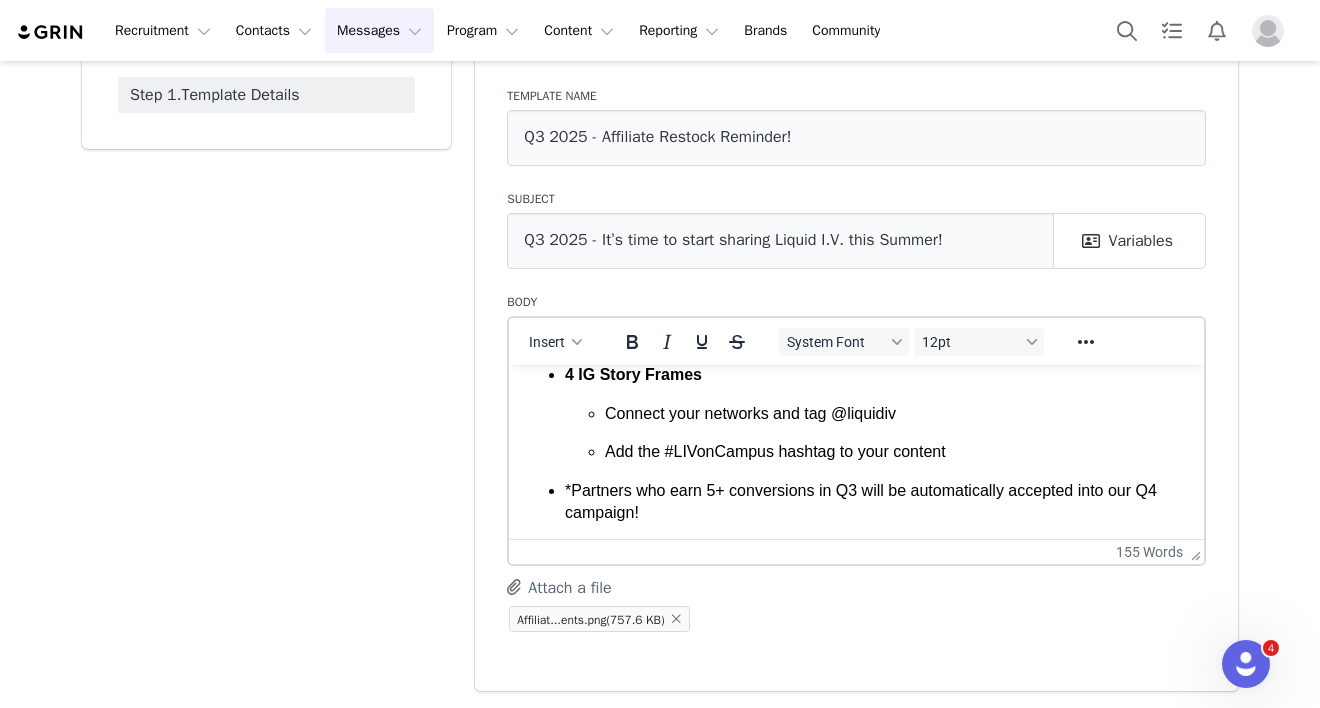 drag, startPoint x: 570, startPoint y: 513, endPoint x: 733, endPoint y: 528, distance: 163.68874 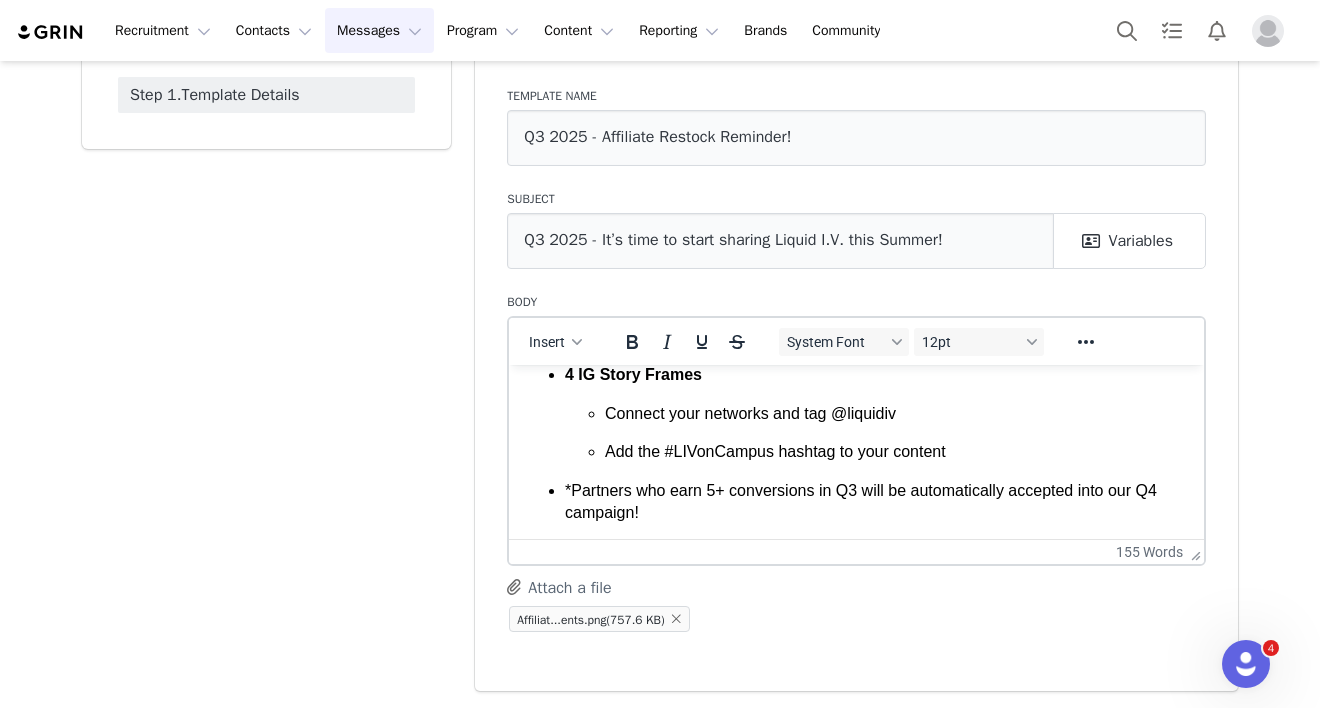 click on "*Partners who earn 5+ conversions in Q3 will be automatically accepted into our Q4 campaign!" at bounding box center [876, 501] 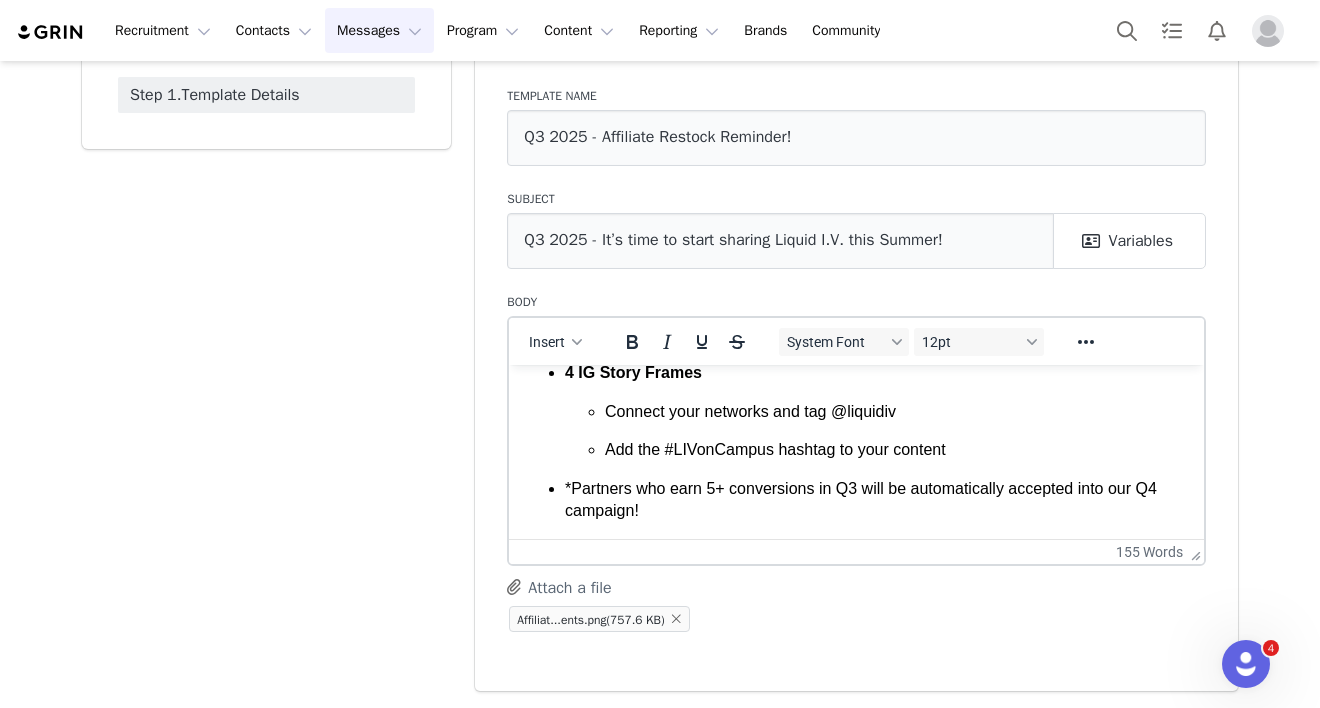 drag, startPoint x: 656, startPoint y: 532, endPoint x: 556, endPoint y: 505, distance: 103.58089 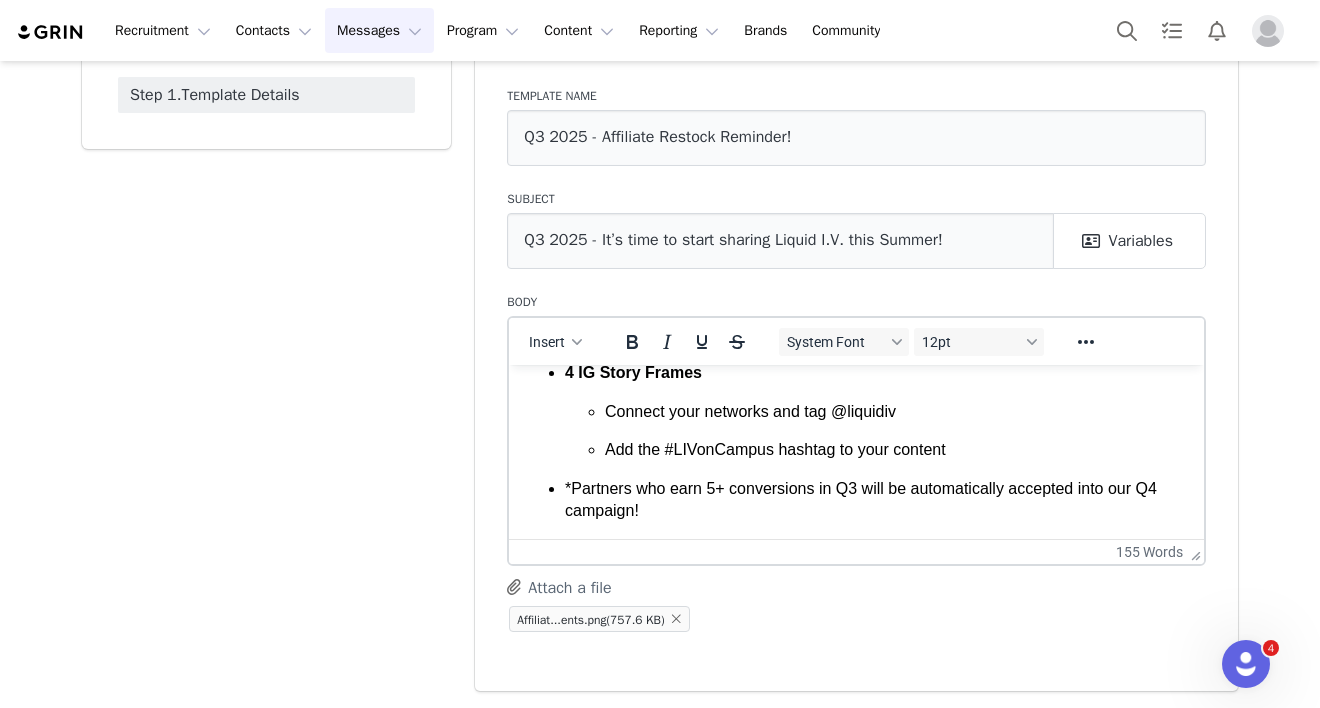 click on "*Partners who earn 5+ conversions in Q3 will be automatically accepted into our Q4 campaign!" at bounding box center [876, 499] 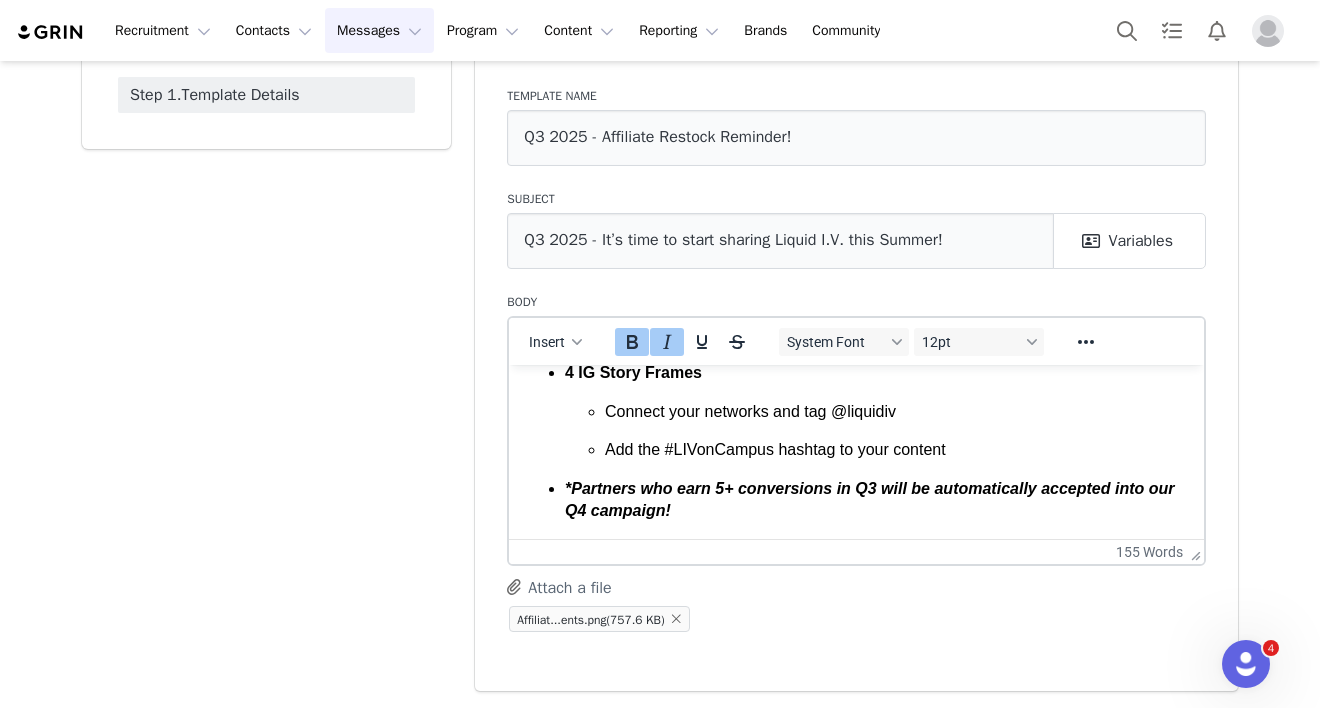 click on "4 IG Story Frames  Connect your networks and tag @liquidiv Add the #LIVonCampus hashtag to your content  *Partners who earn 5+ conversions in Q3 will be automatically accepted into our Q4 campaign!" at bounding box center [856, 441] 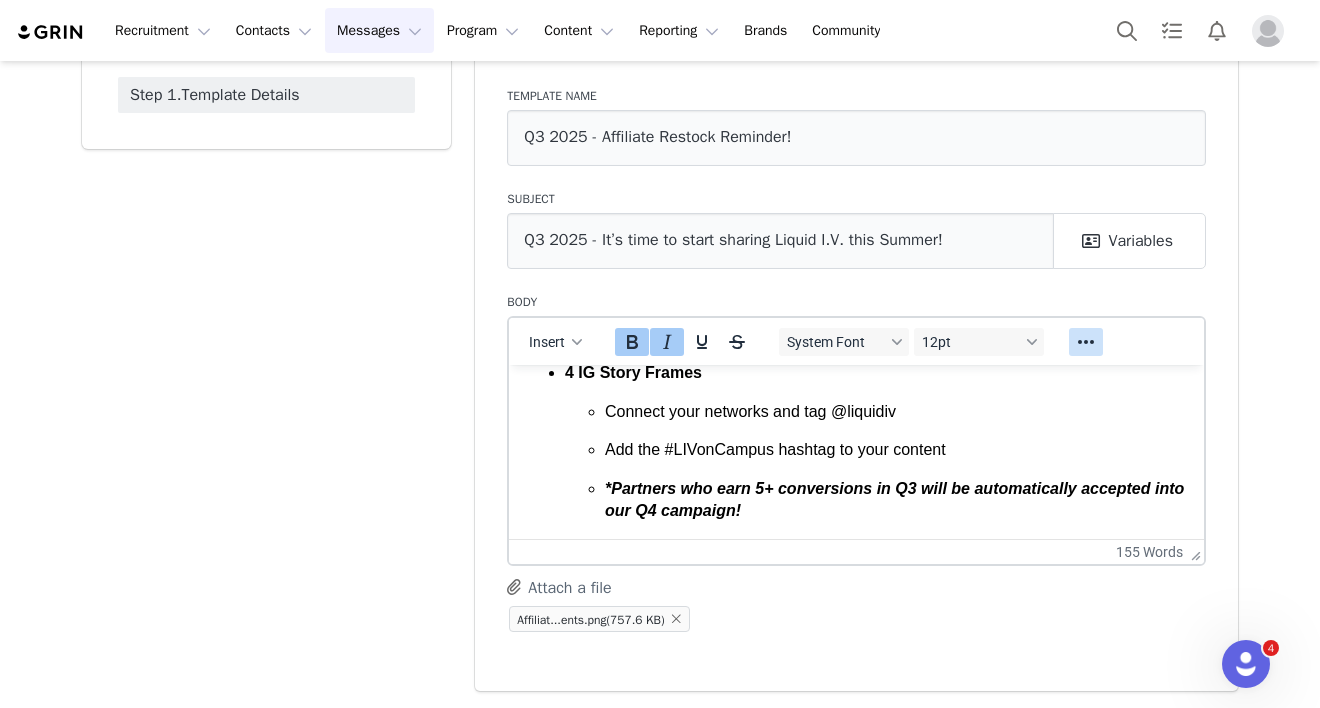 click 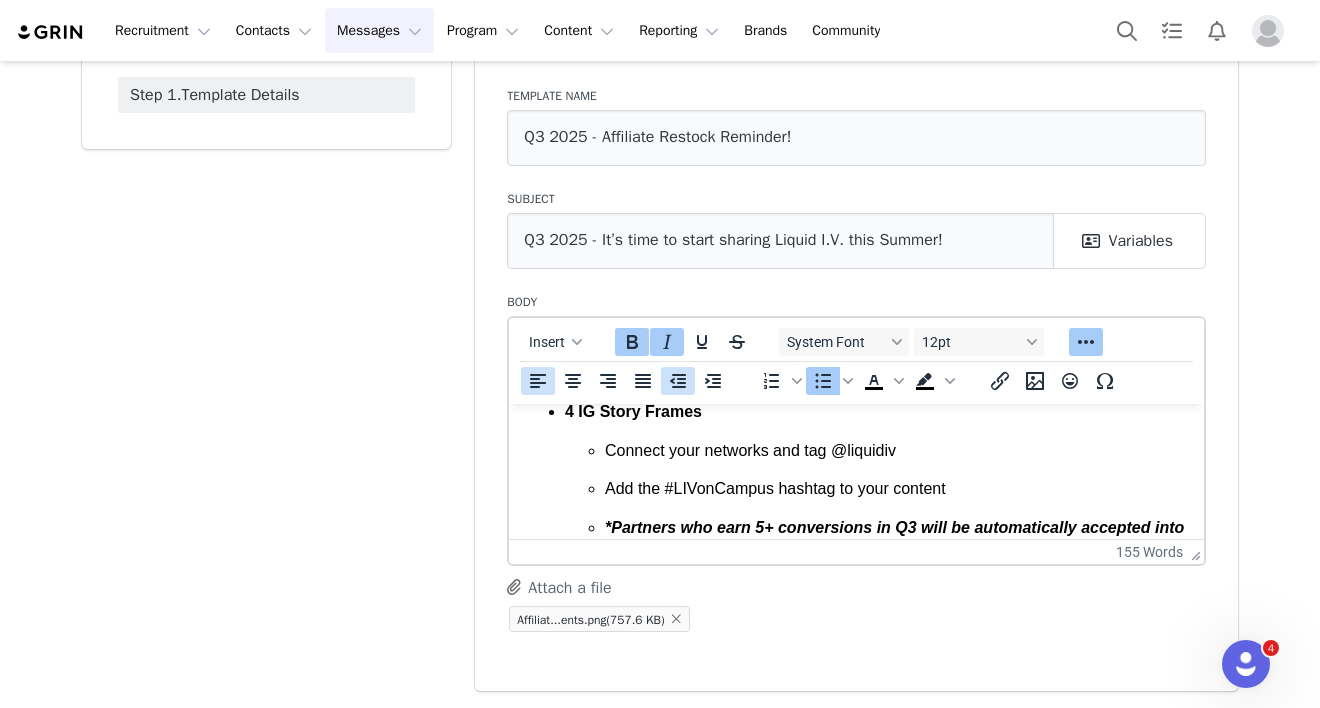 click 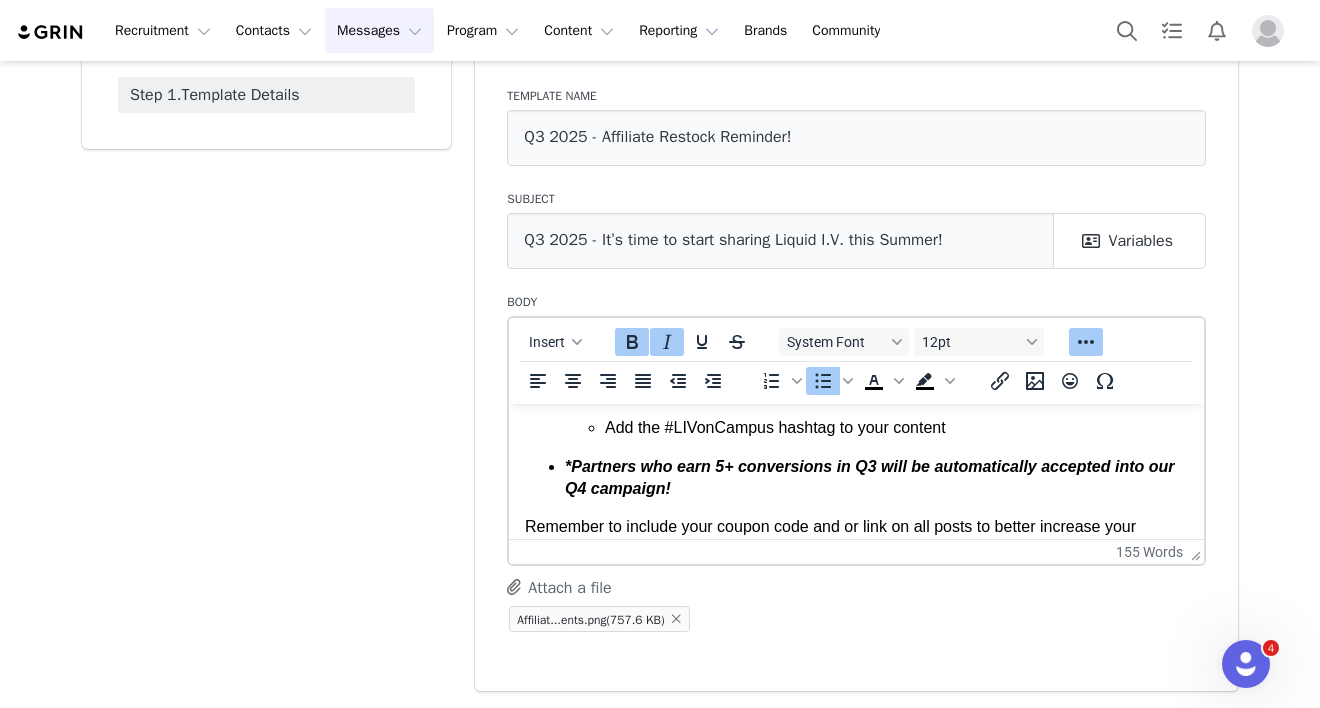 scroll, scrollTop: 283, scrollLeft: 0, axis: vertical 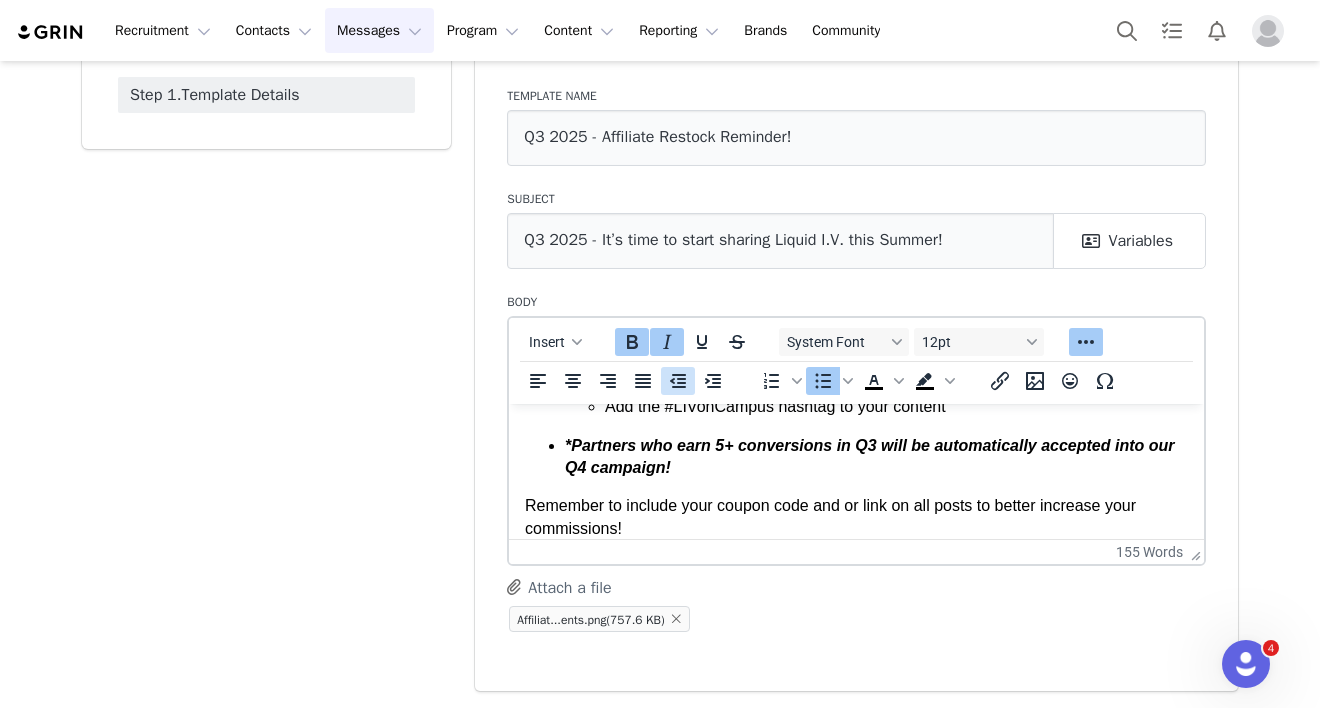 click 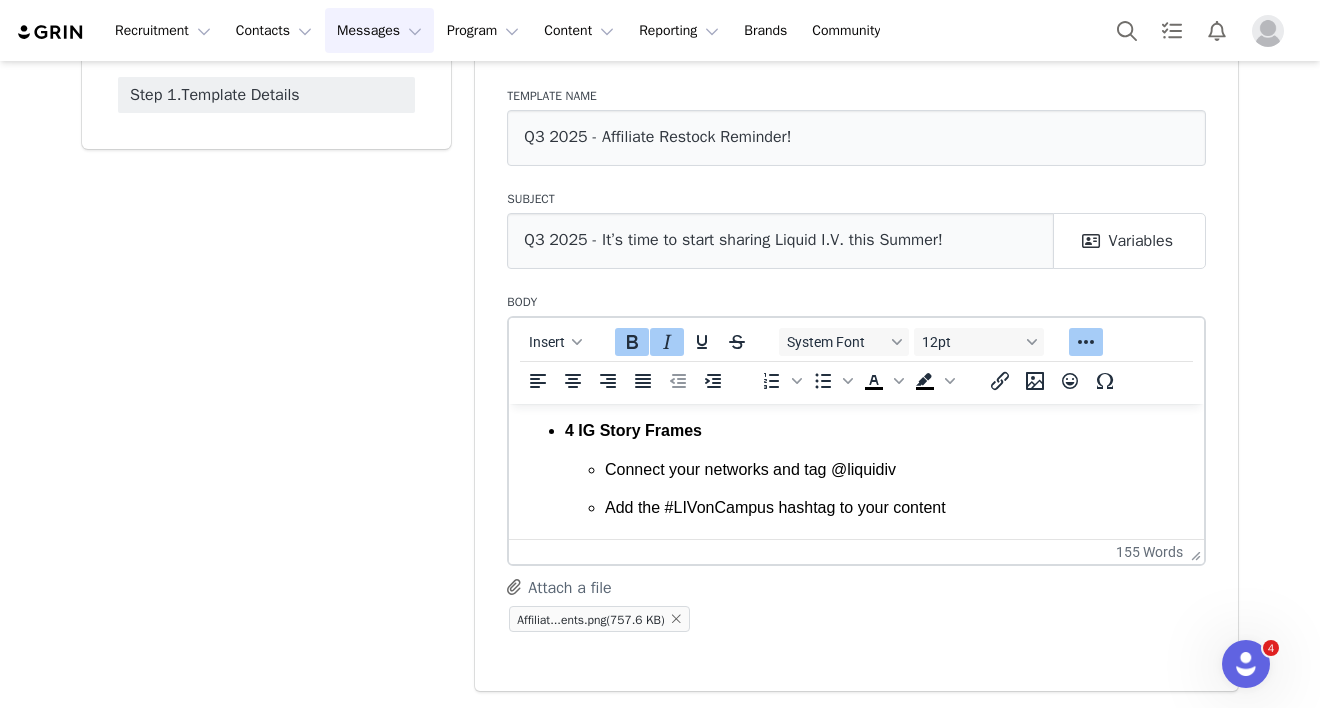 scroll, scrollTop: 230, scrollLeft: 0, axis: vertical 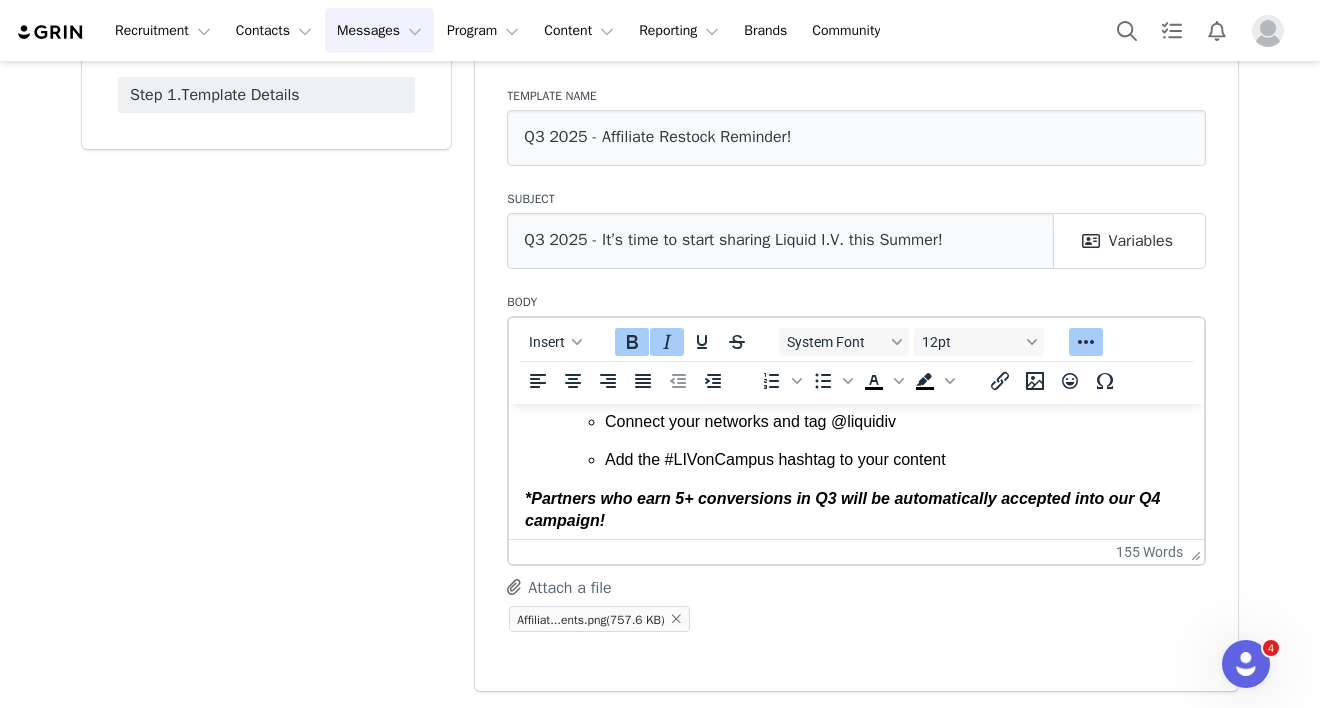 click on "*Partners who earn 5+ conversions in Q3 will be automatically accepted into our Q4 campaign!" at bounding box center (842, 508) 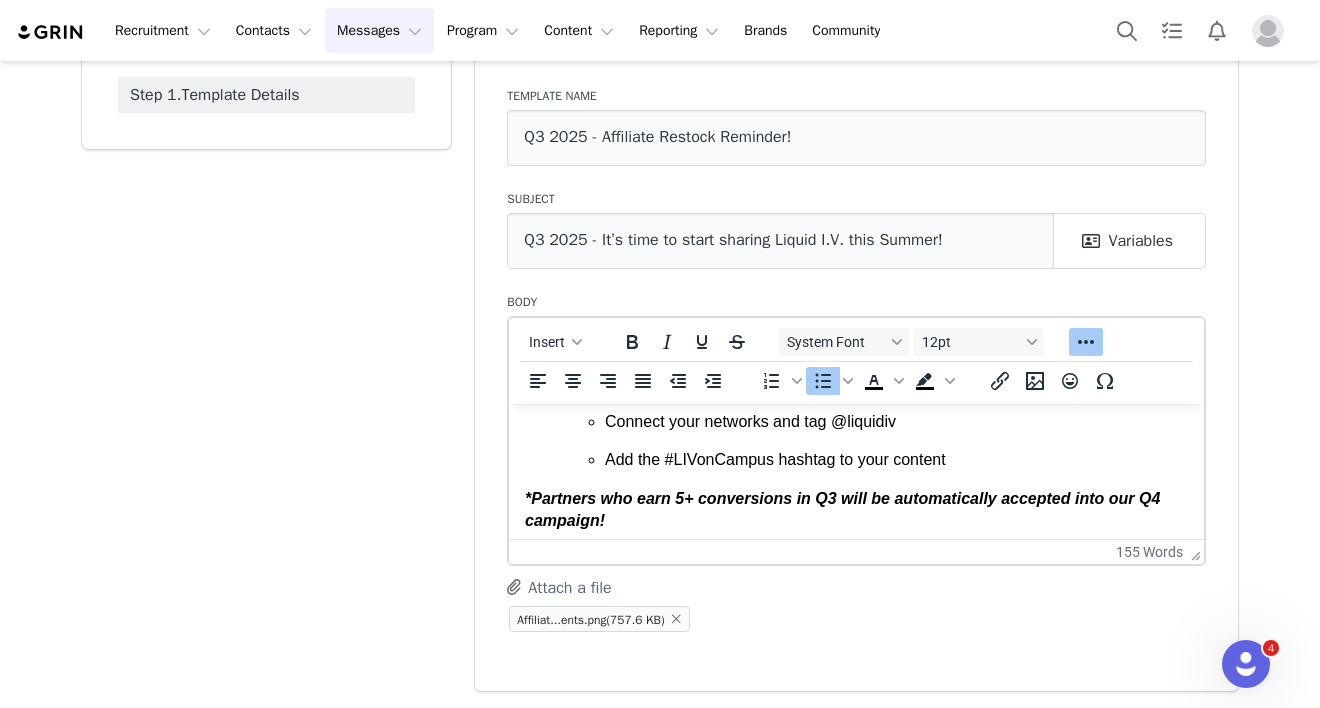 click on "Connect your networks and tag @liquidiv Add the #LIVonCampus hashtag to your content" at bounding box center (876, 440) 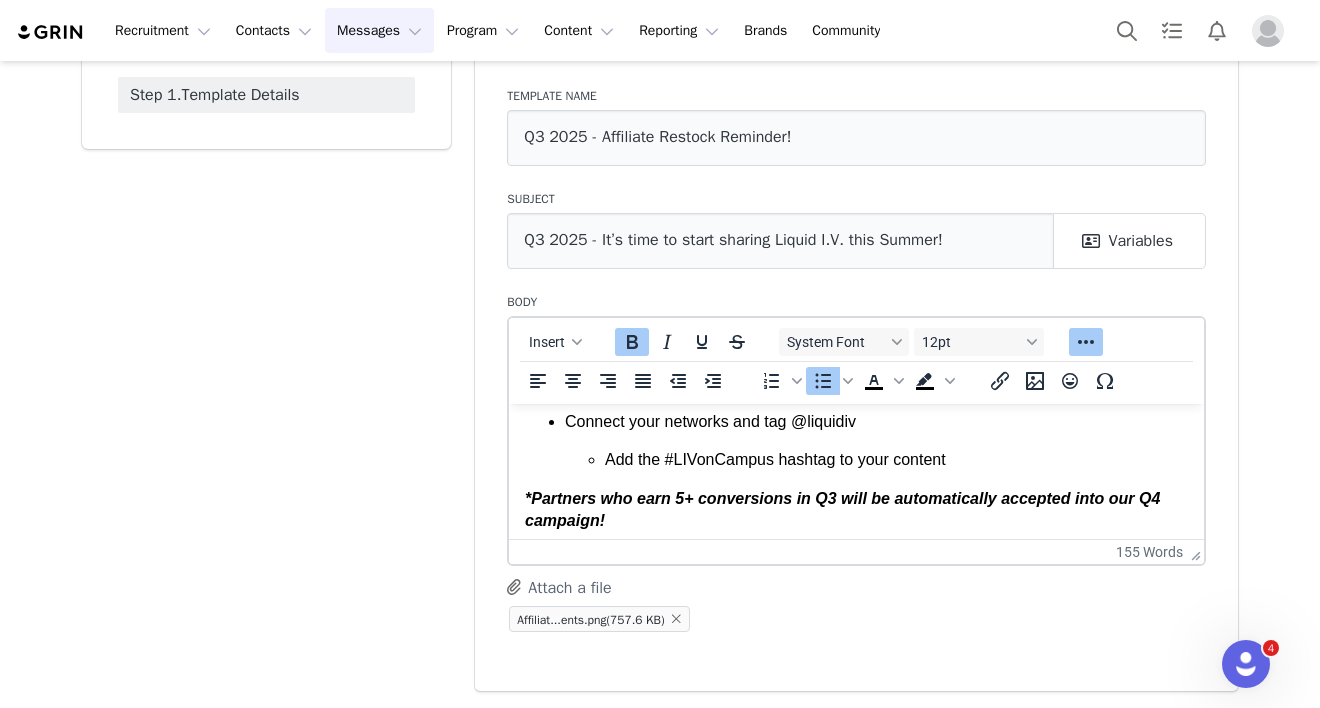 scroll, scrollTop: 221, scrollLeft: 0, axis: vertical 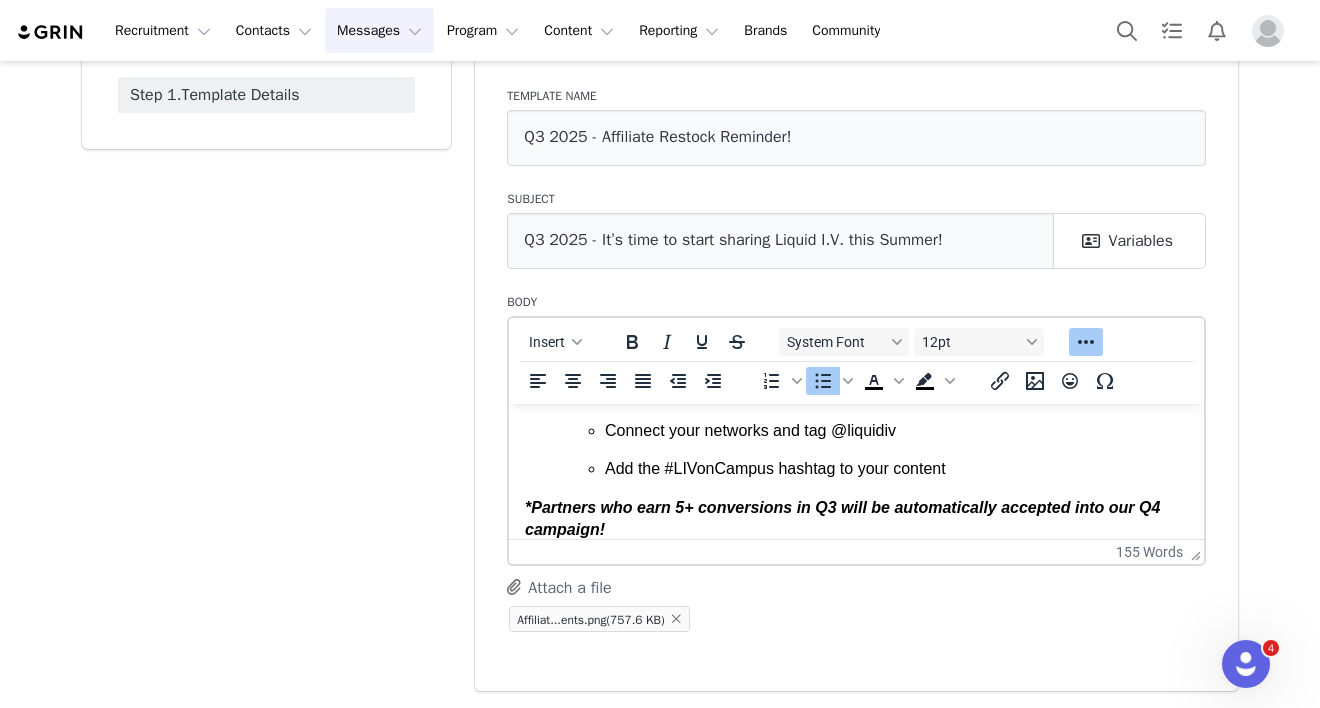 click on "Add the #LIVonCampus hashtag to your content" at bounding box center (896, 468) 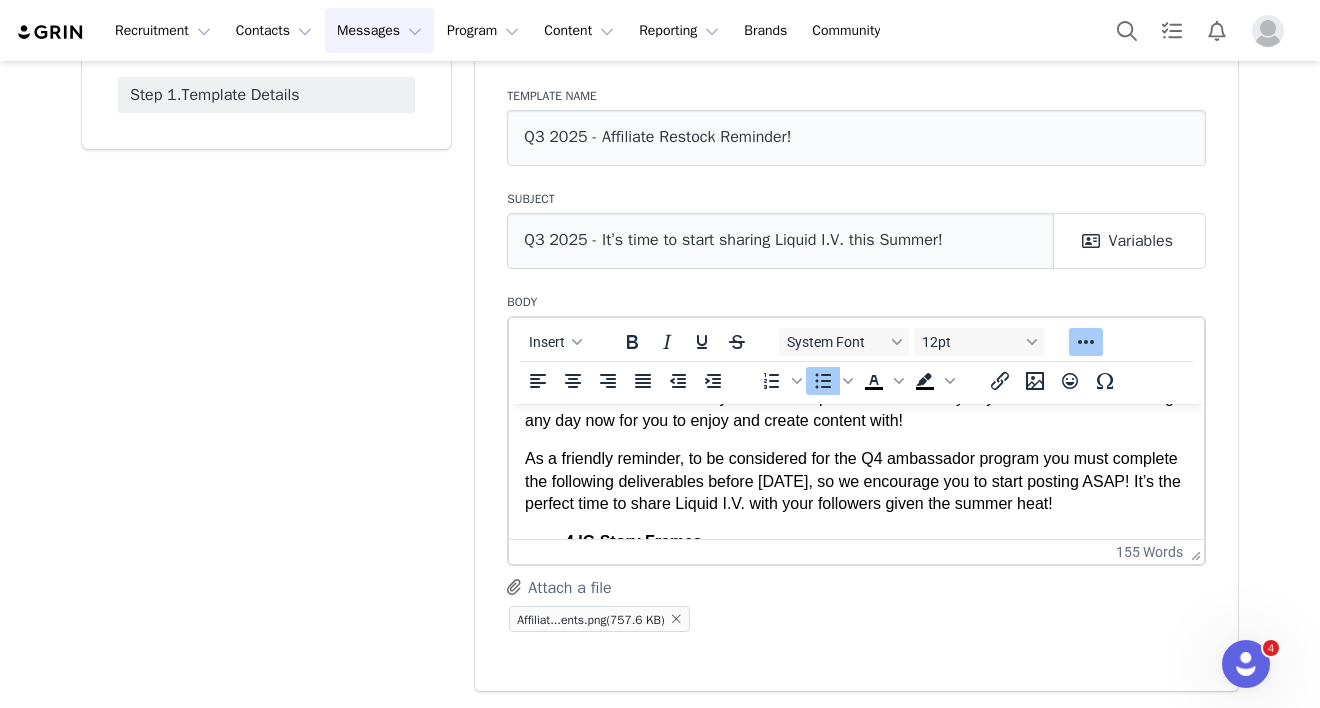 scroll, scrollTop: 58, scrollLeft: 0, axis: vertical 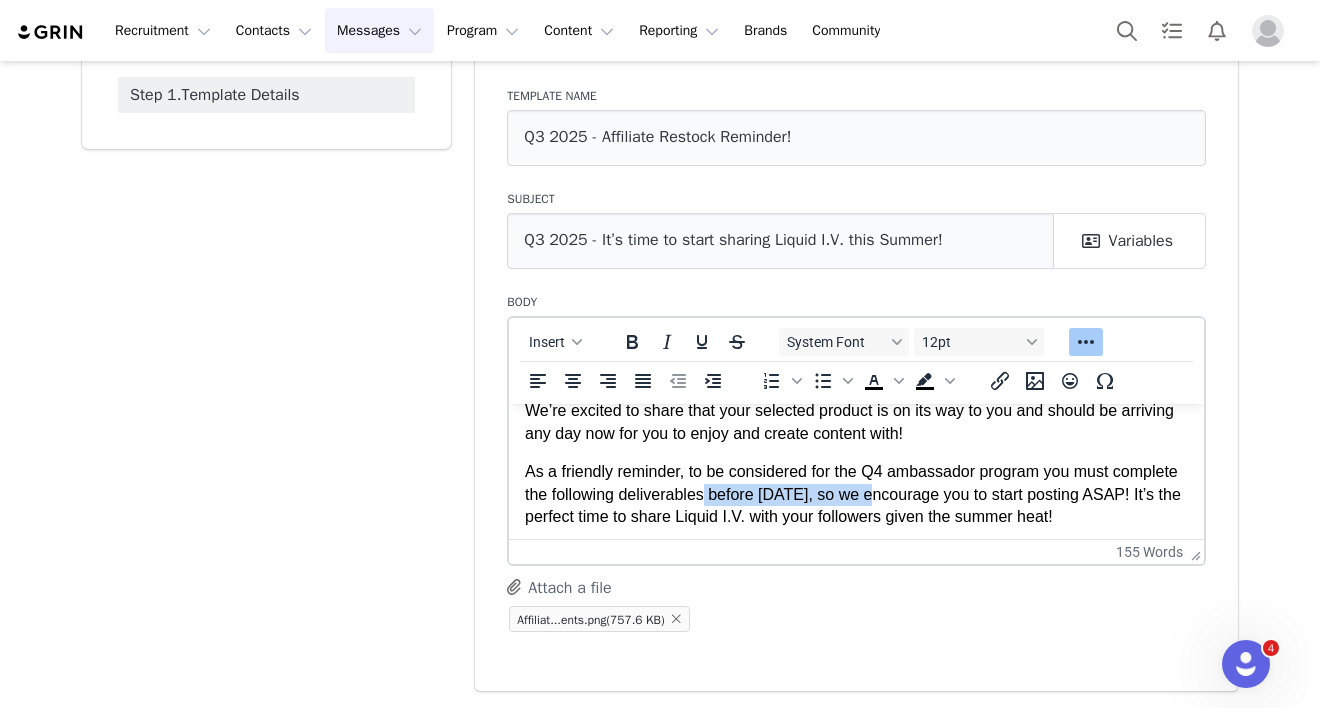 drag, startPoint x: 781, startPoint y: 498, endPoint x: 958, endPoint y: 495, distance: 177.02542 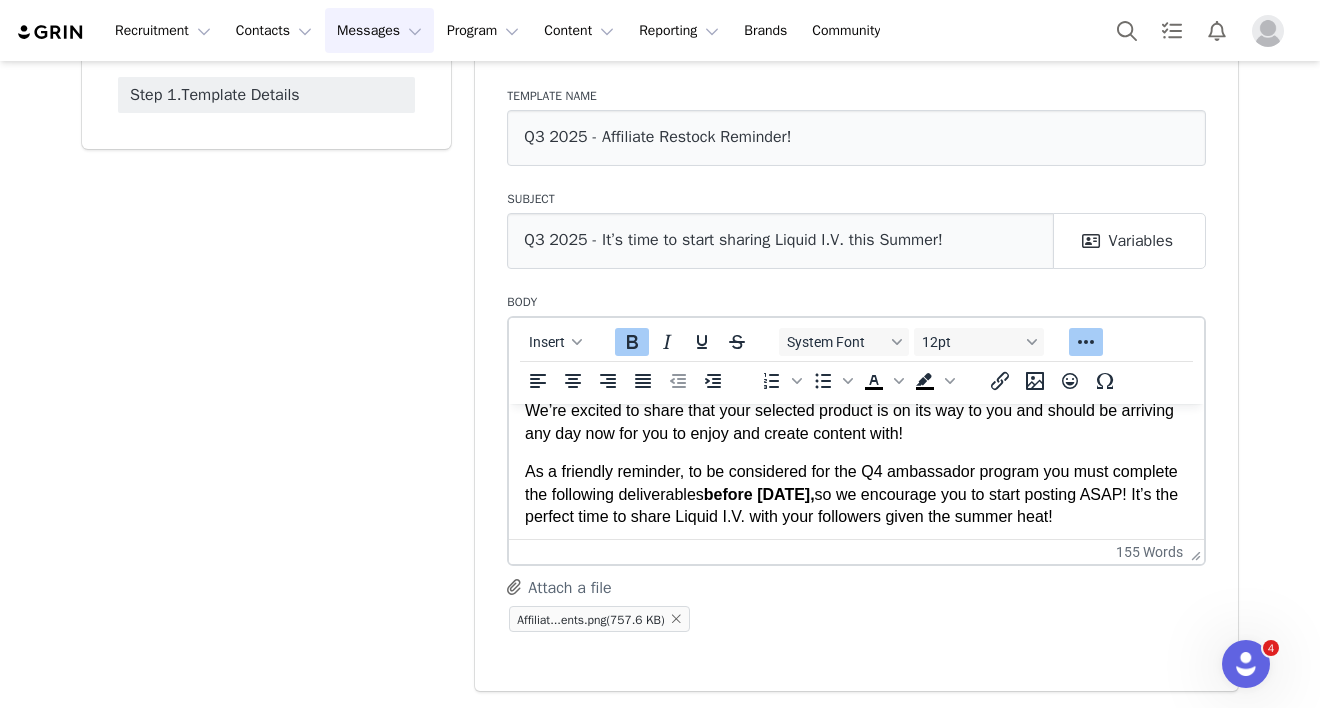 click on "As a friendly reminder, to be considered for the Q4 ambassador program you must complete the following deliverables  before September 30th,  so we encourage you to start posting ASAP! It’s the perfect time to share Liquid I.V. with your followers given the summer heat!" at bounding box center (856, 493) 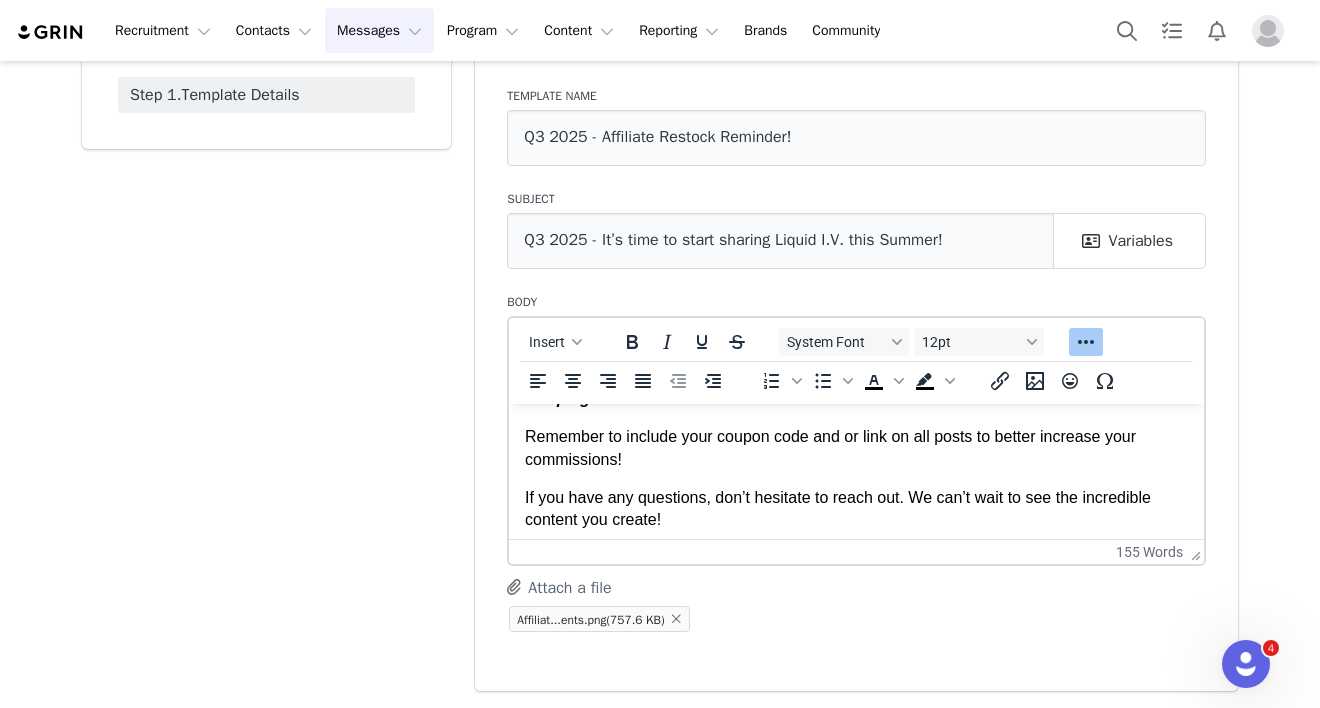scroll, scrollTop: 373, scrollLeft: 0, axis: vertical 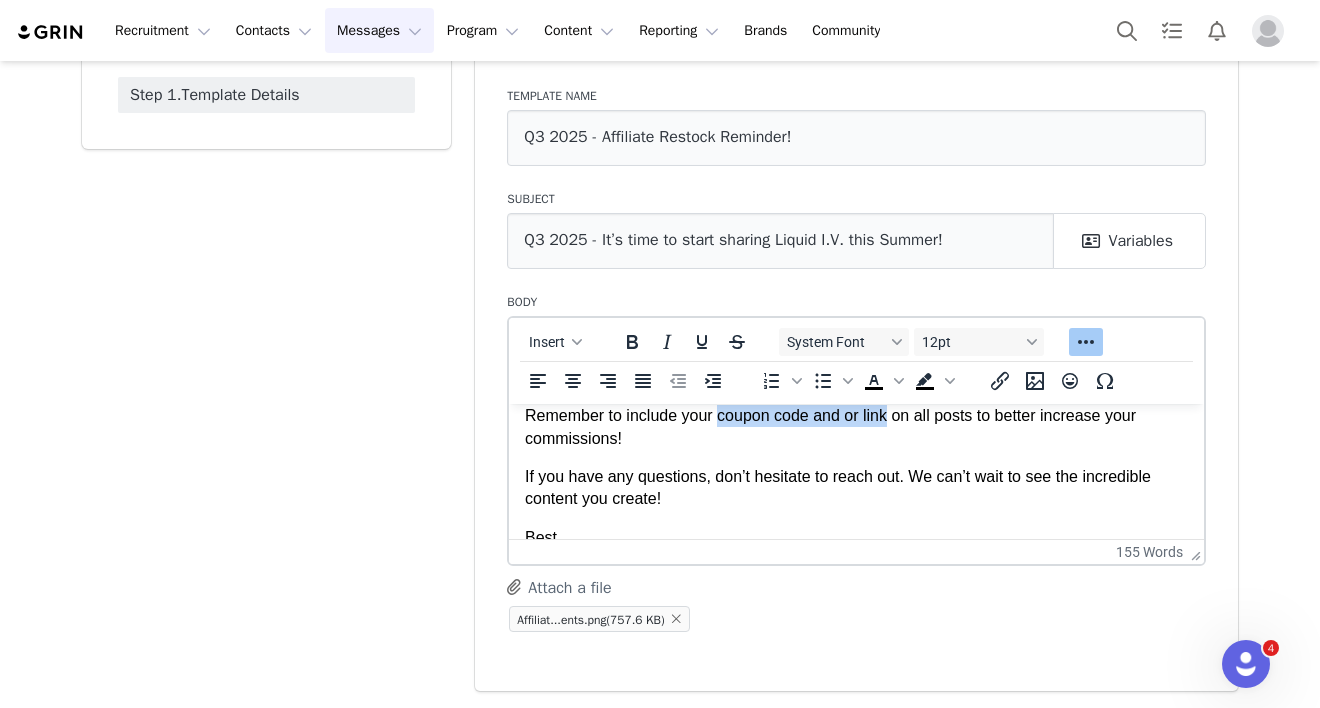drag, startPoint x: 720, startPoint y: 444, endPoint x: 892, endPoint y: 437, distance: 172.14238 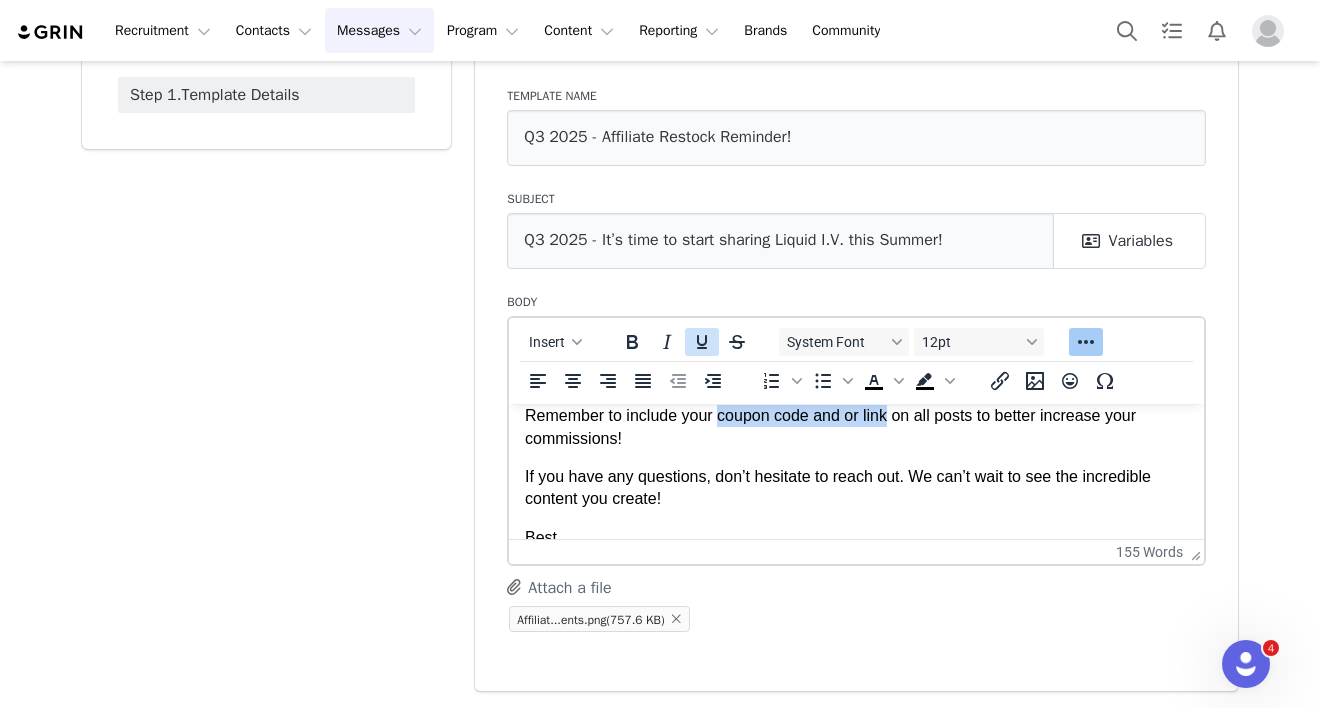 click 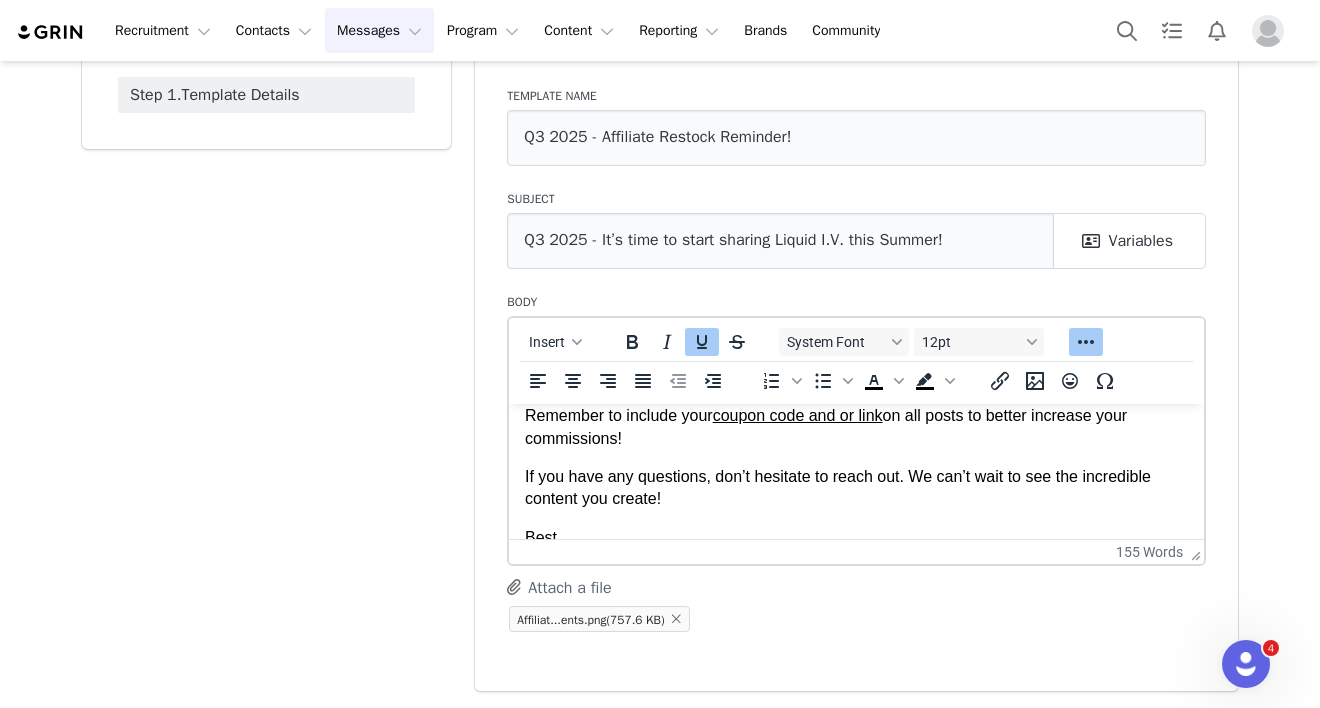 click on "Remember to include your  coupon code and or link  on all posts to better increase your commissions!" at bounding box center (856, 426) 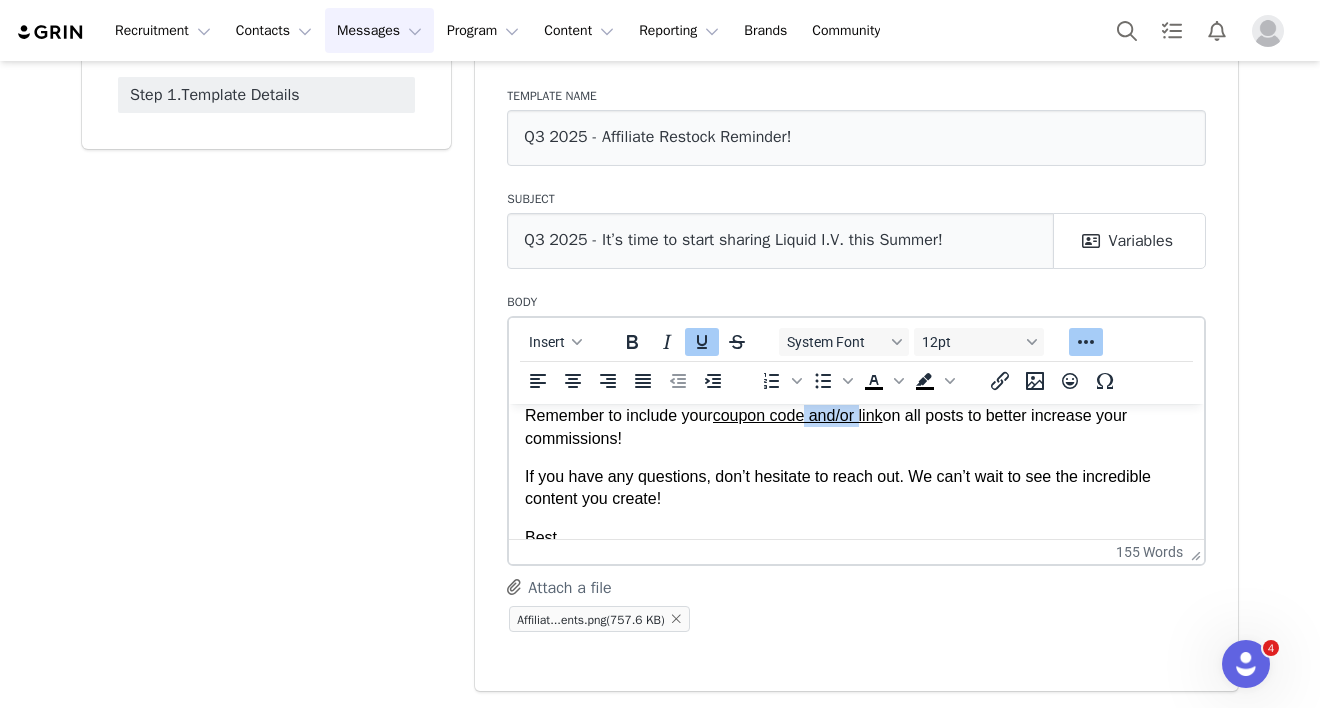 drag, startPoint x: 813, startPoint y: 439, endPoint x: 870, endPoint y: 442, distance: 57.07889 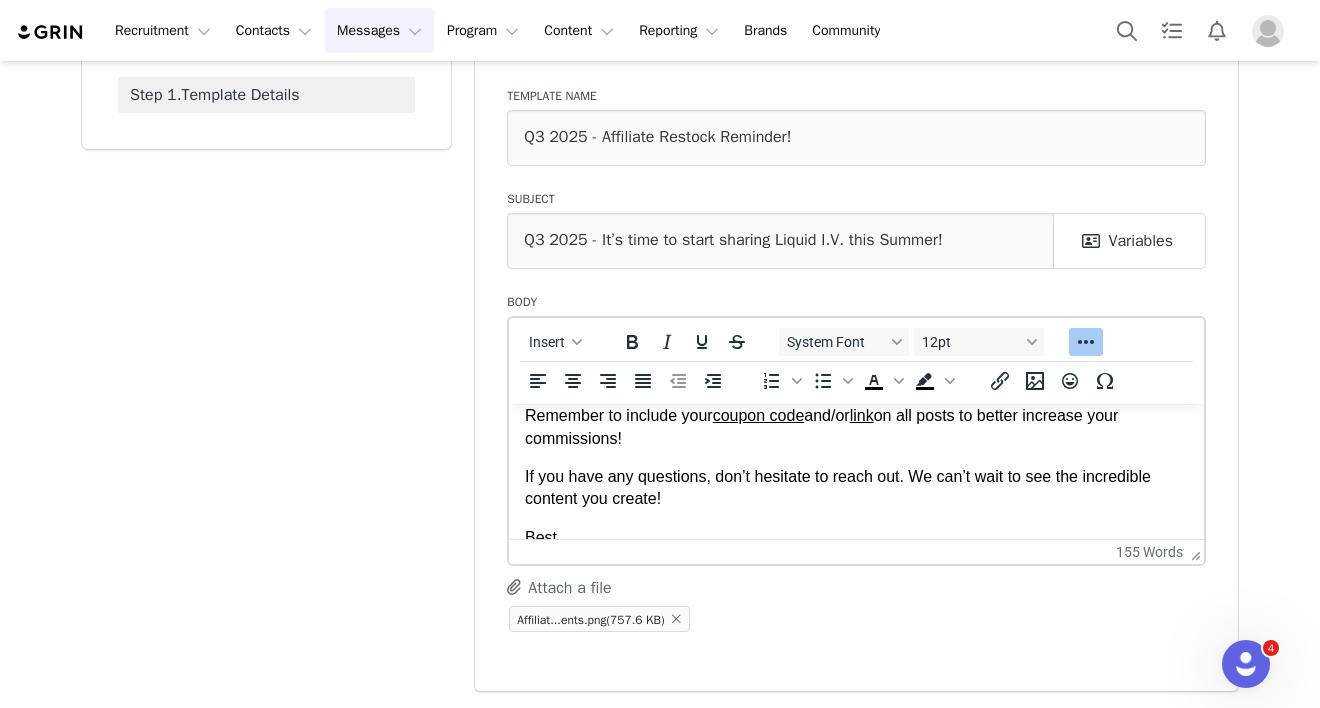 click on "Hi  First Name ,  We’re excited to share that your selected product is on its way to you and should be arriving any day now for you to enjoy and create content with!  As a friendly reminder, to be considered for the Q4 ambassador program you must complete the following deliverables  before September 30th,  so we encourage you to start posting ASAP! It’s the perfect time to share Liquid I.V. with your followers given the summer heat! 4 IG Story Frames  Connect your networks and tag @liquidiv Add the #LIVonCampus hashtag to your content  *Partners who earn 5+ conversions in Q3 will be automatically accepted into our Q4 campaign!  Remember to include your  coupon code  and/or  link  on all posts to better increase your commissions! If you have any questions, don’t hesitate to reach out. We can’t wait to see the incredible content you create! Best,  Liquid I.V. Team" at bounding box center [856, 316] 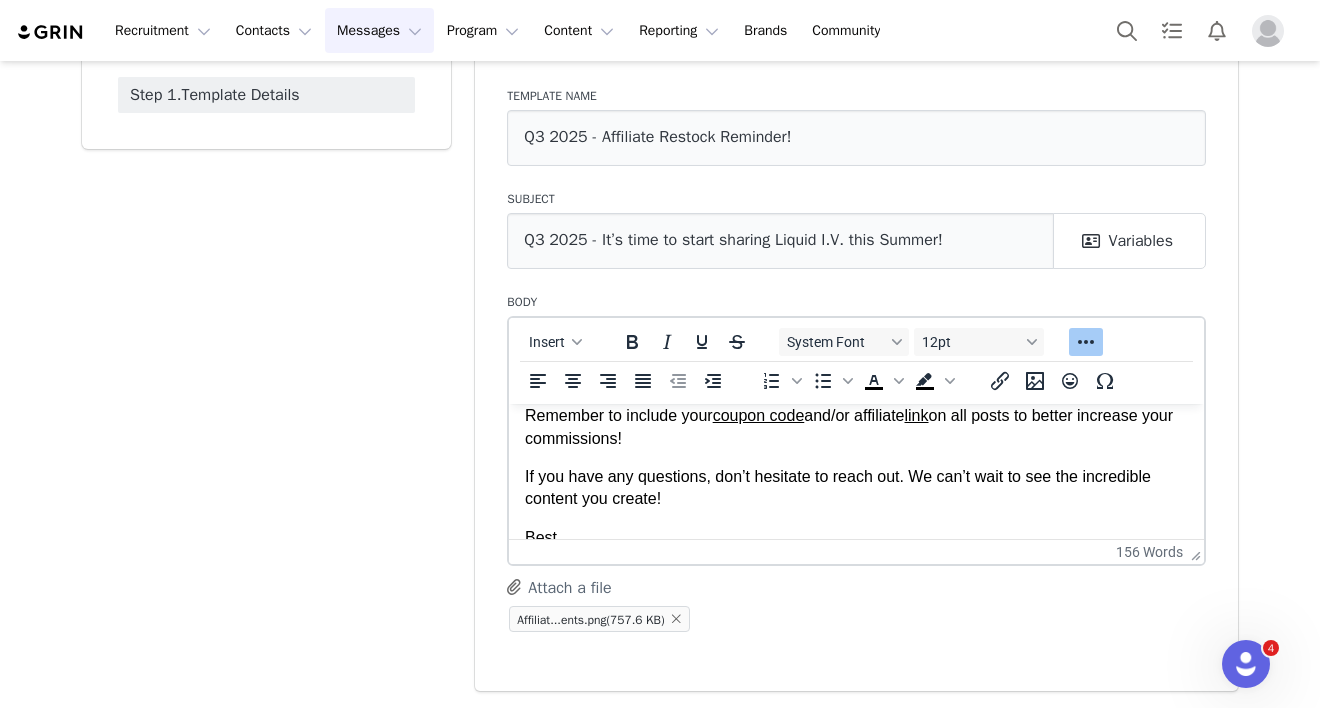 click on "Remember to include your  coupon code  and/or affiliate  link  on all posts to better increase your commissions!" at bounding box center [856, 426] 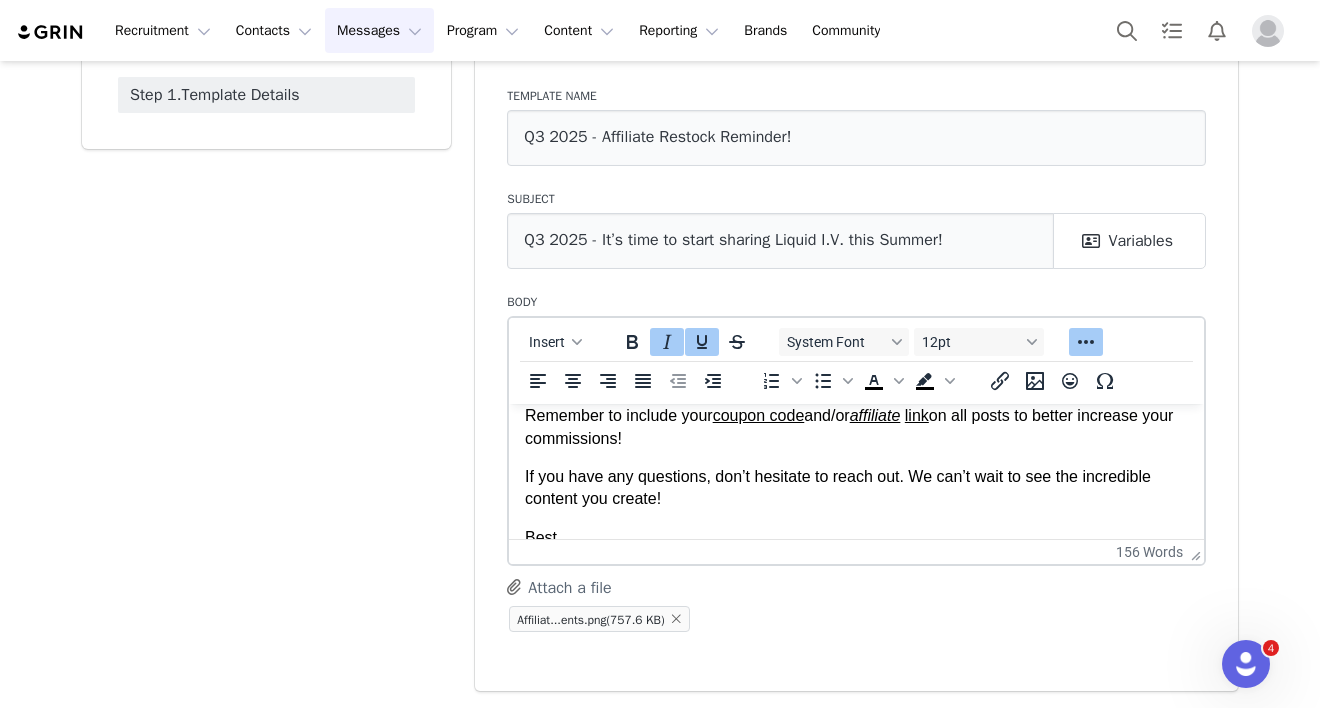 click on "Hi  First Name ,  We’re excited to share that your selected product is on its way to you and should be arriving any day now for you to enjoy and create content with!  As a friendly reminder, to be considered for the Q4 ambassador program you must complete the following deliverables  before September 30th,  so we encourage you to start posting ASAP! It’s the perfect time to share Liquid I.V. with your followers given the summer heat! 4 IG Story Frames  Connect your networks and tag @liquidiv Add the #LIVonCampus hashtag to your content  *Partners who earn 5+ conversions in Q3 will be automatically accepted into our Q4 campaign!  Remember to include your  coupon code  and/or  affiliate   link  on all posts to better increase your commissions! If you have any questions, don’t hesitate to reach out. We can’t wait to see the incredible content you create! Best,  Liquid I.V. Team" at bounding box center [856, 316] 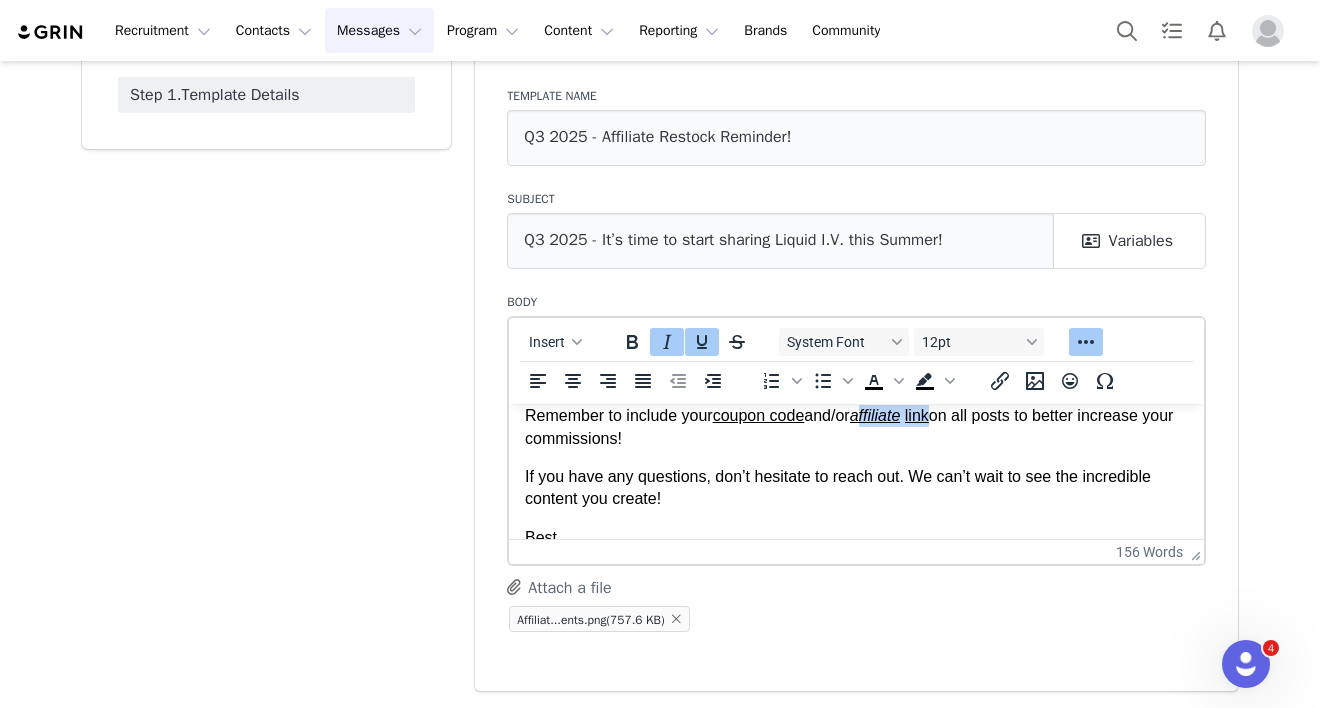 drag, startPoint x: 873, startPoint y: 441, endPoint x: 949, endPoint y: 441, distance: 76 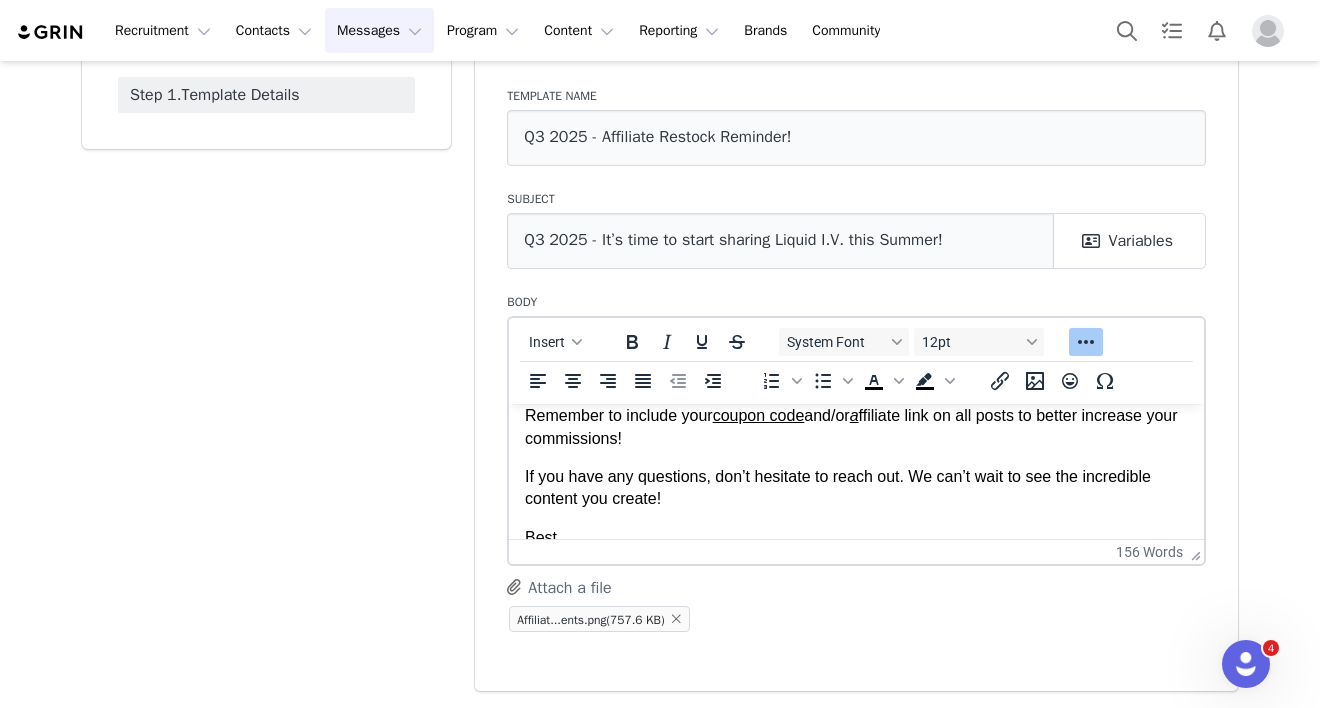 click on "Remember to include your  coupon code  and/or  a ffiliate   link on all posts to better increase your commissions!" at bounding box center [856, 426] 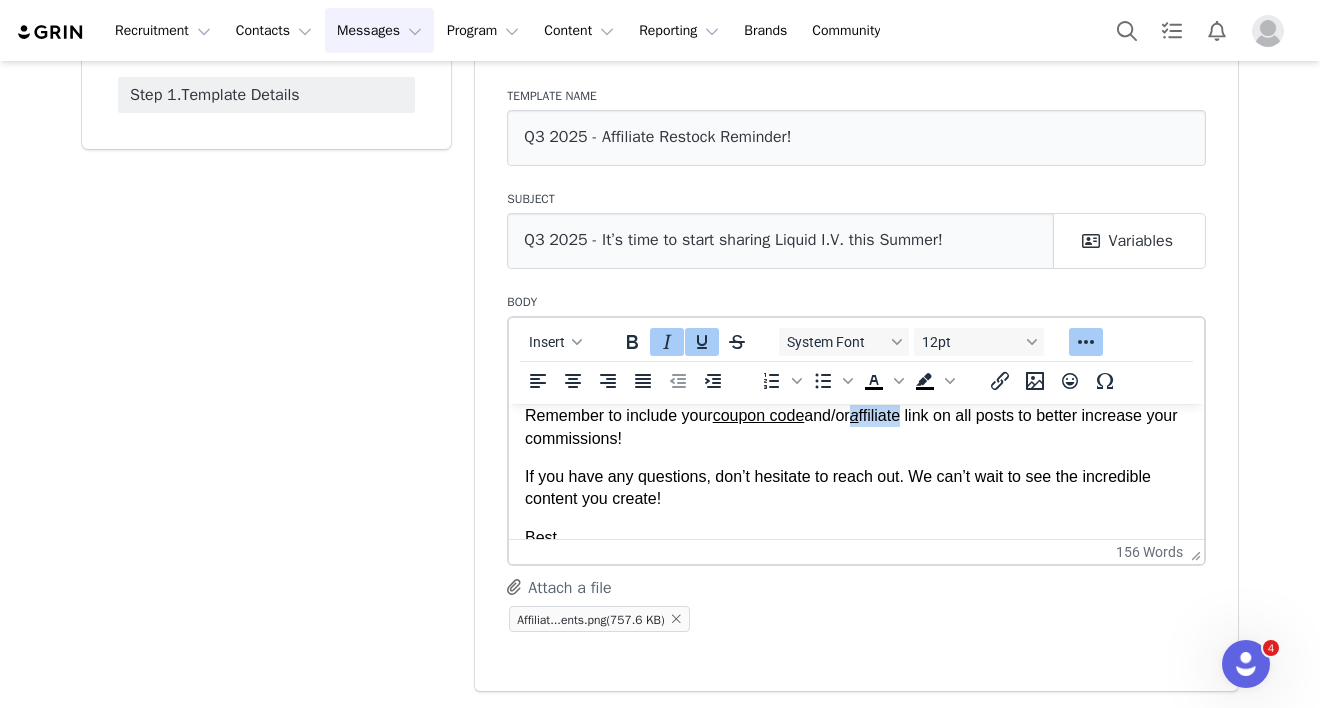 click on "Remember to include your  coupon code  and/or  a ffiliate   link on all posts to better increase your commissions!" at bounding box center [856, 426] 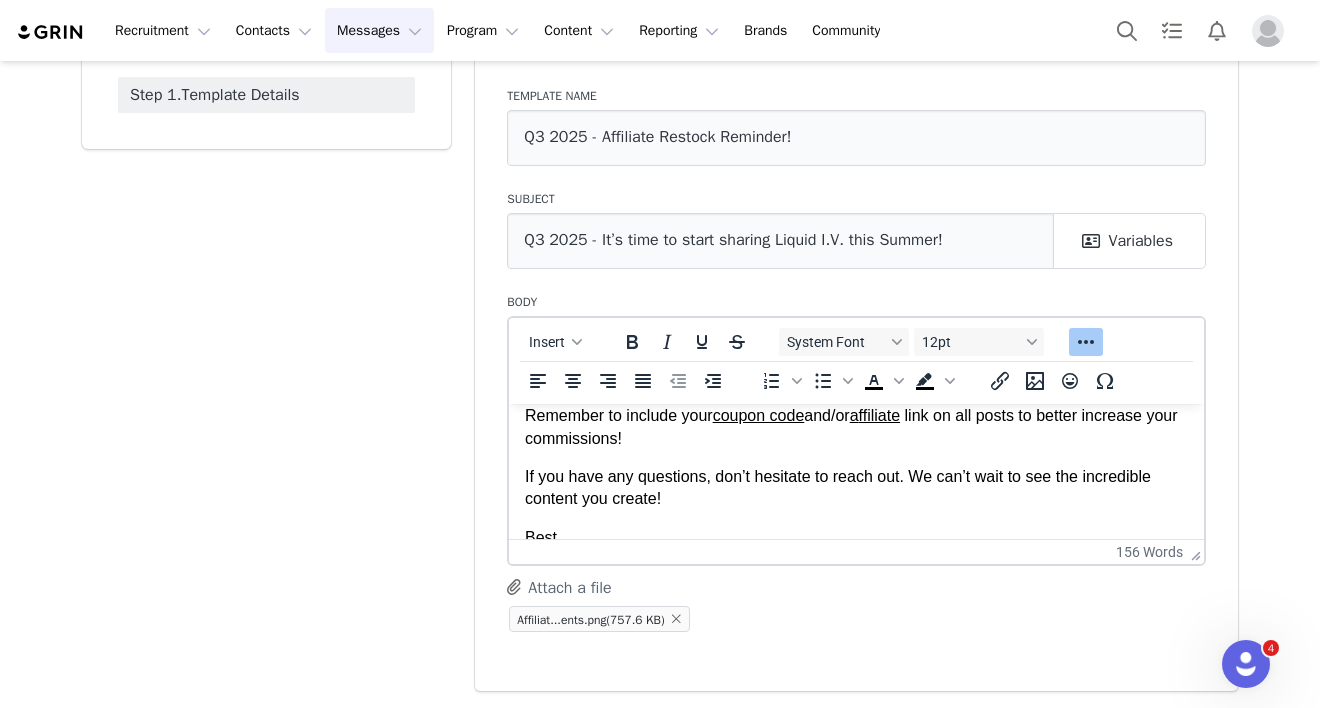 click on "Remember to include your  coupon code  and/or  a ffiliate   link on all posts to better increase your commissions!" at bounding box center (856, 426) 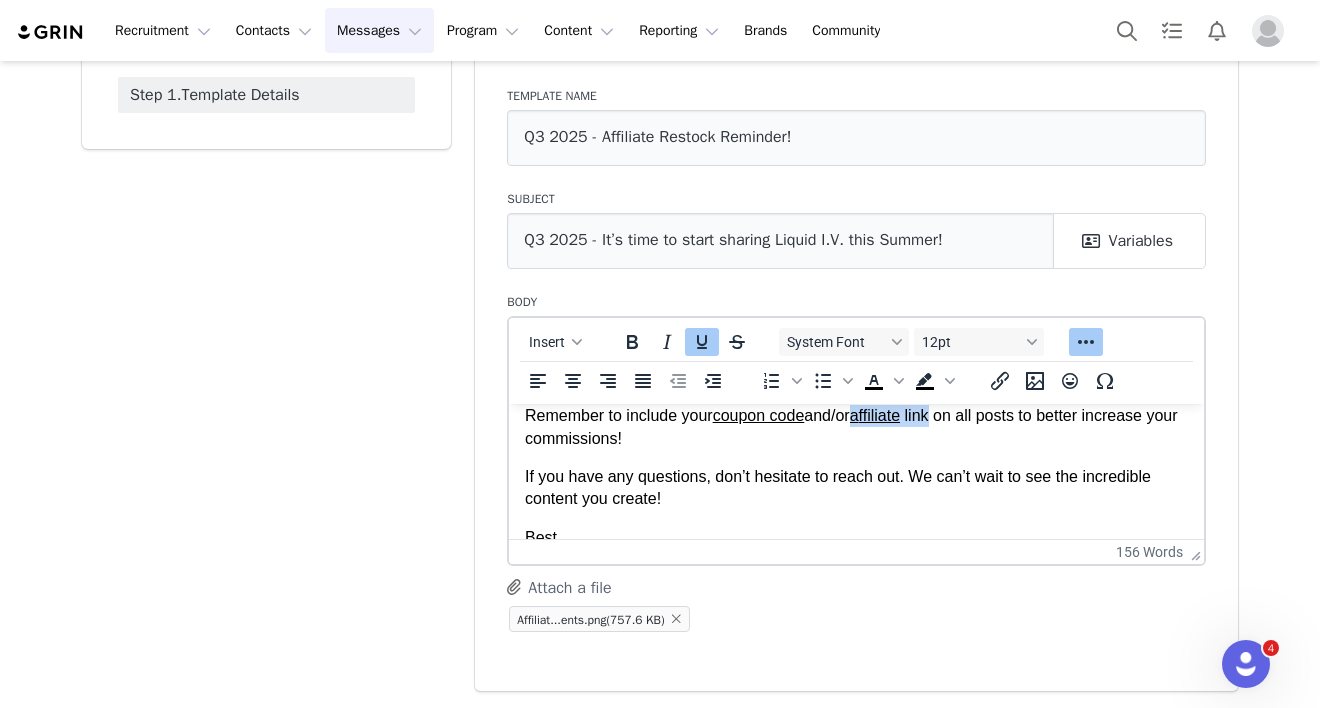 drag, startPoint x: 872, startPoint y: 439, endPoint x: 948, endPoint y: 441, distance: 76.02631 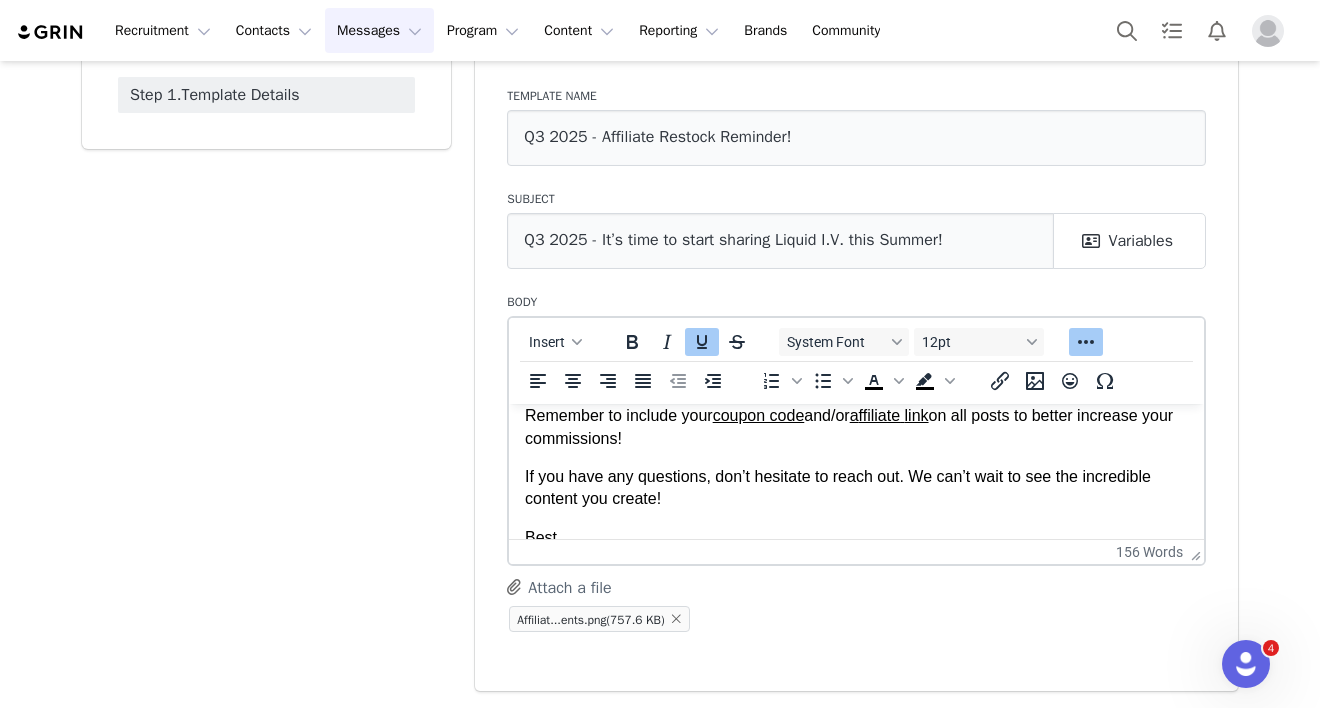 click on "If you have any questions, don’t hesitate to reach out. We can’t wait to see the incredible content you create!" at bounding box center (856, 487) 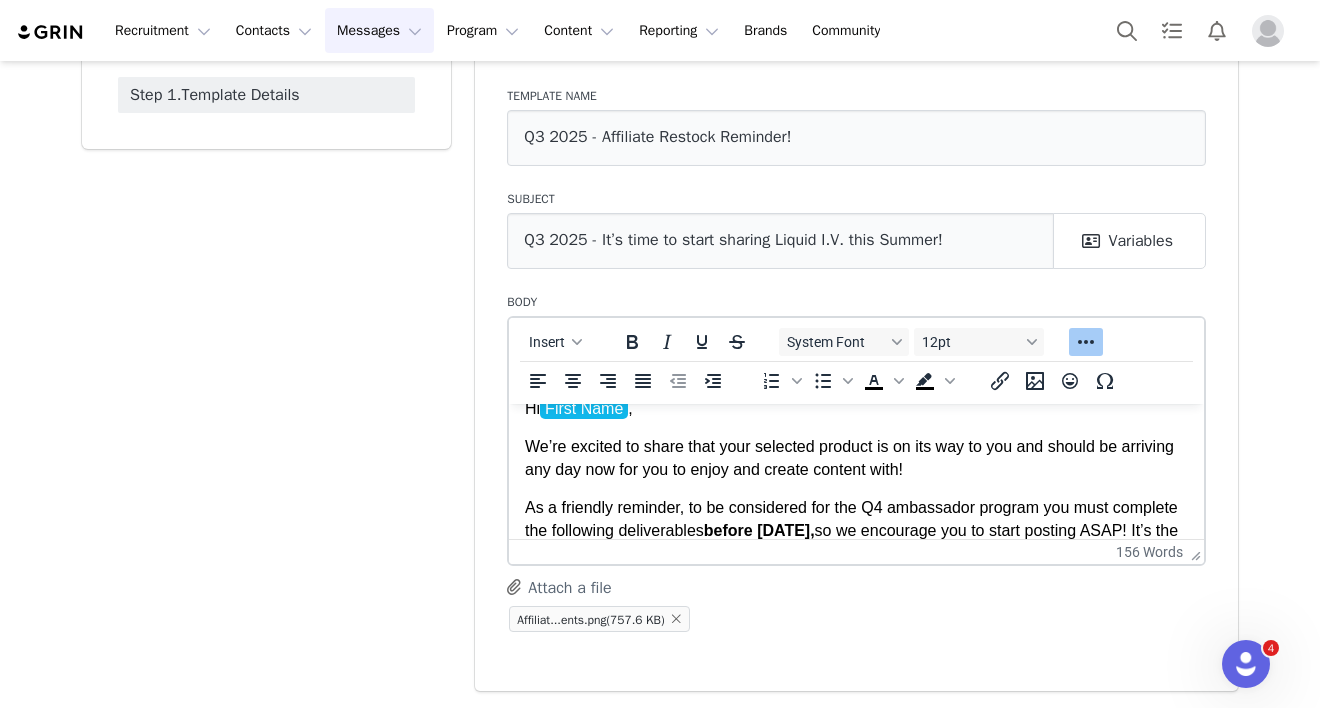 scroll, scrollTop: 6, scrollLeft: 0, axis: vertical 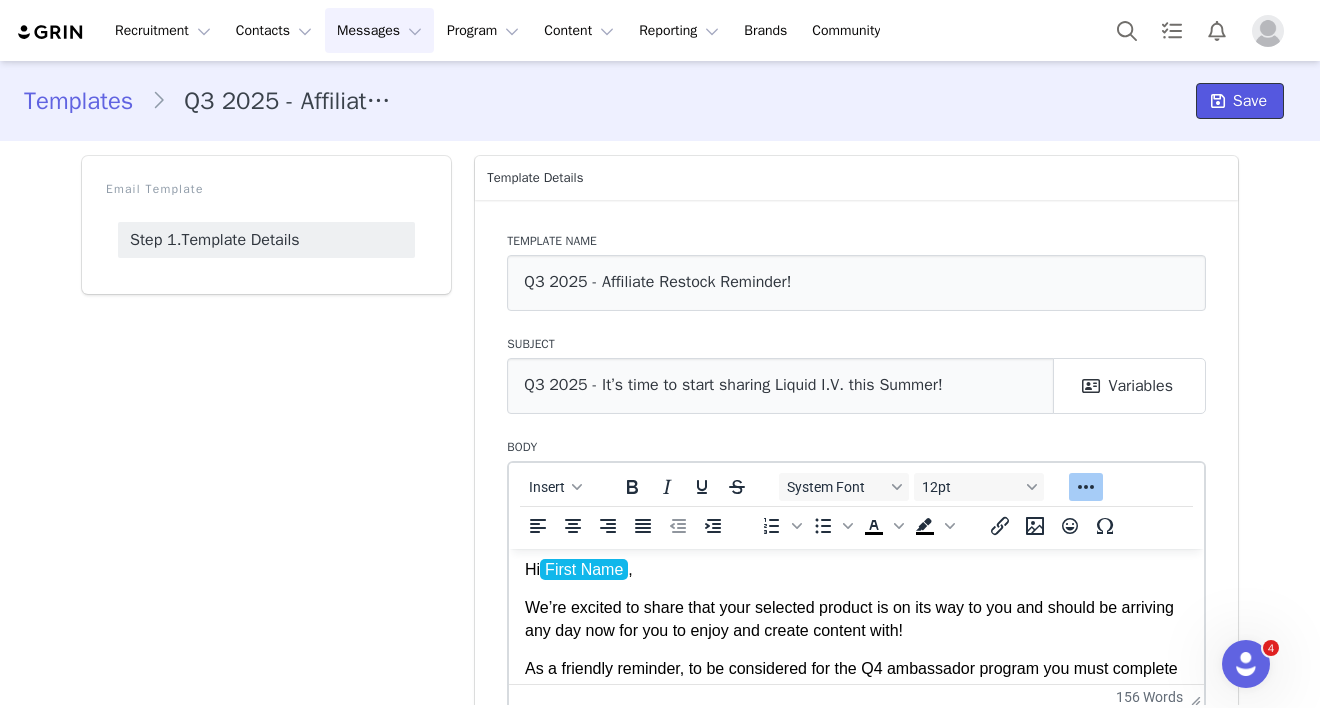 click at bounding box center (1218, 101) 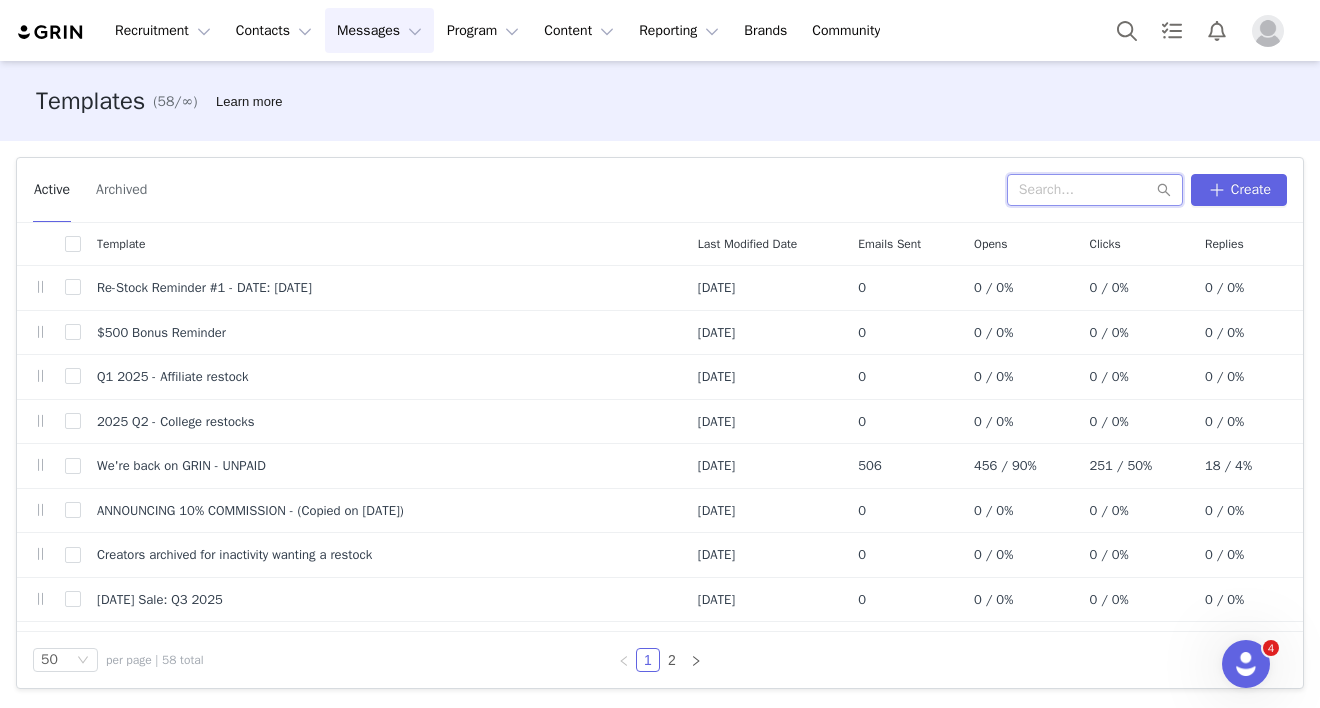 click at bounding box center [1095, 190] 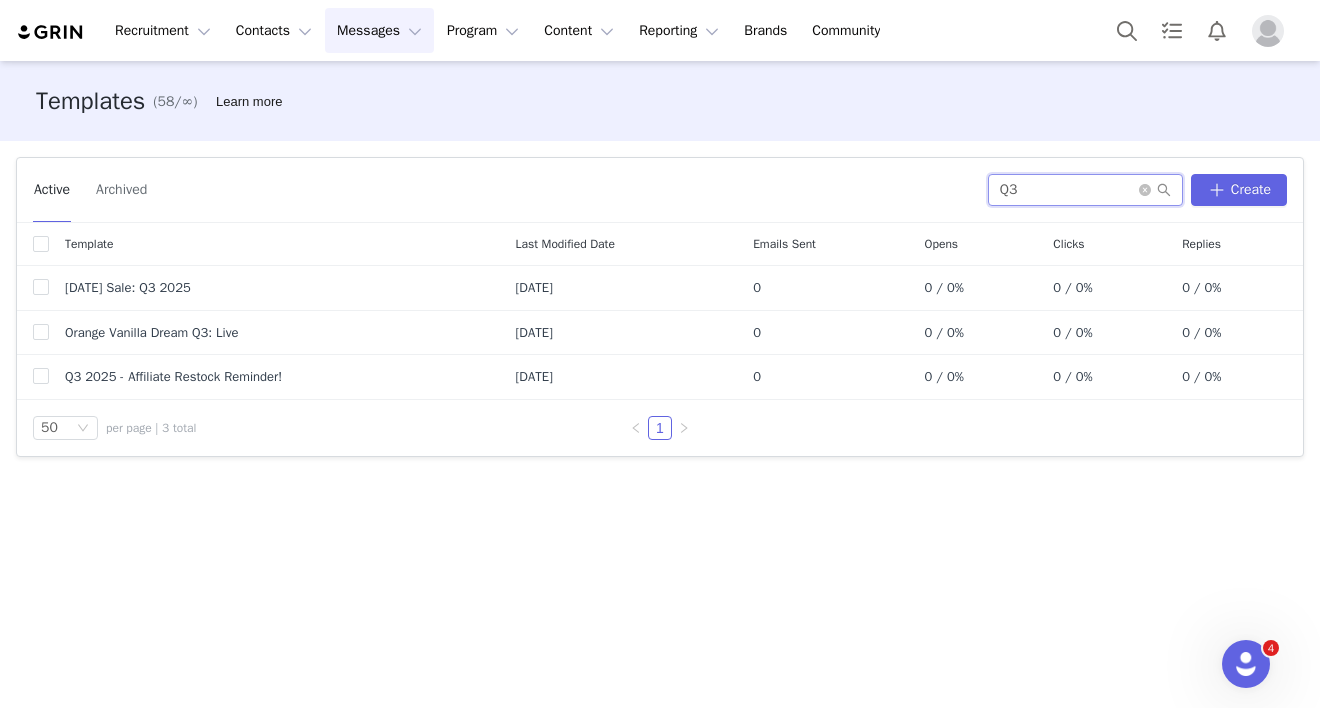 type on "Q3" 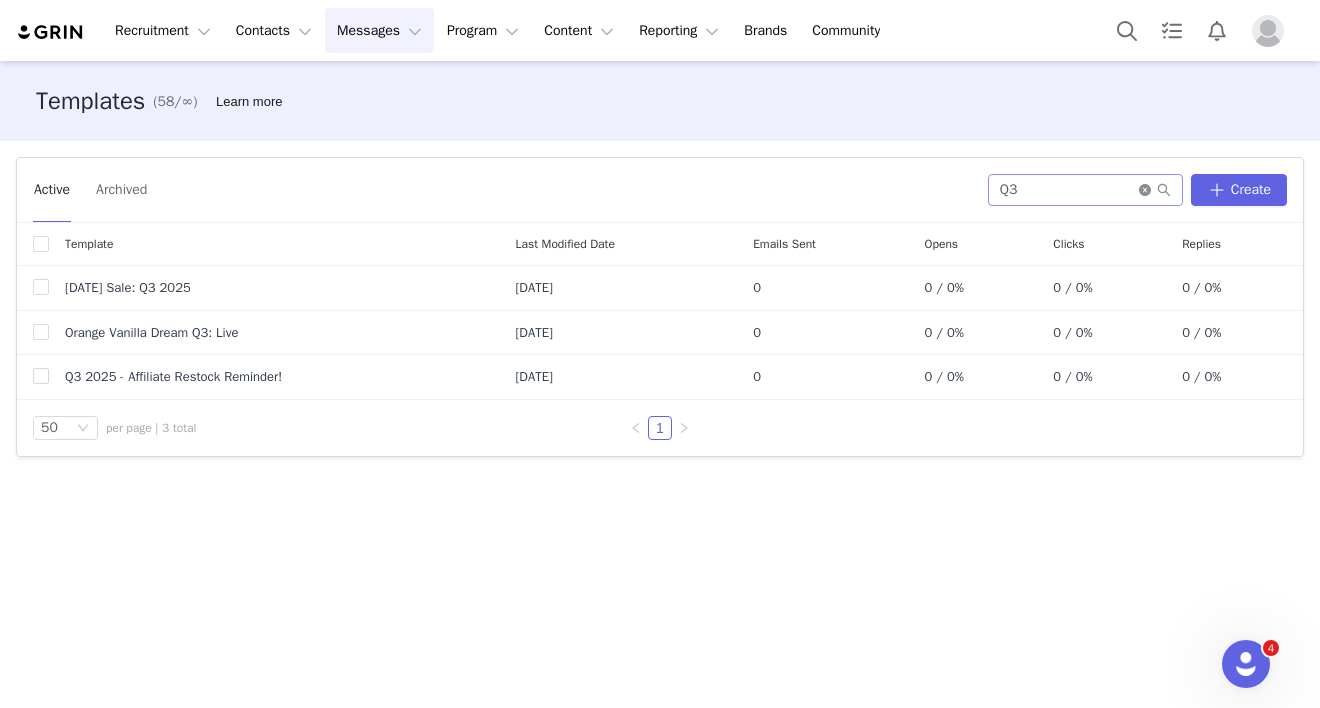 click 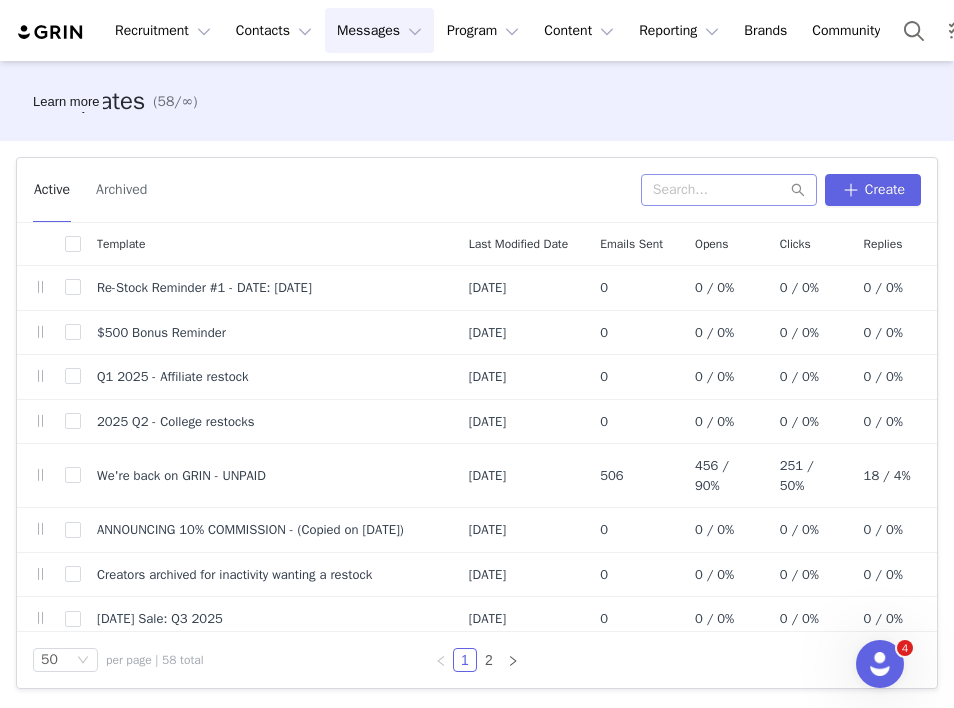click on "Templates  (58/∞)          Learn more" at bounding box center [477, 101] 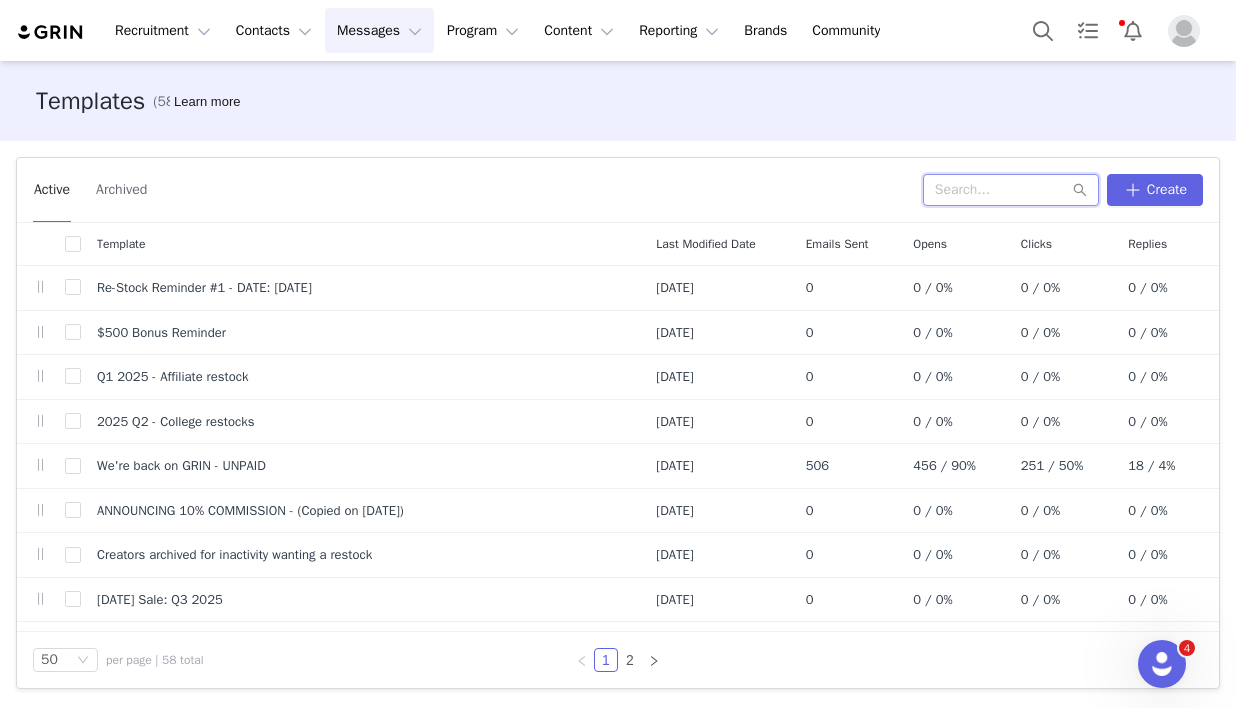click at bounding box center (1011, 190) 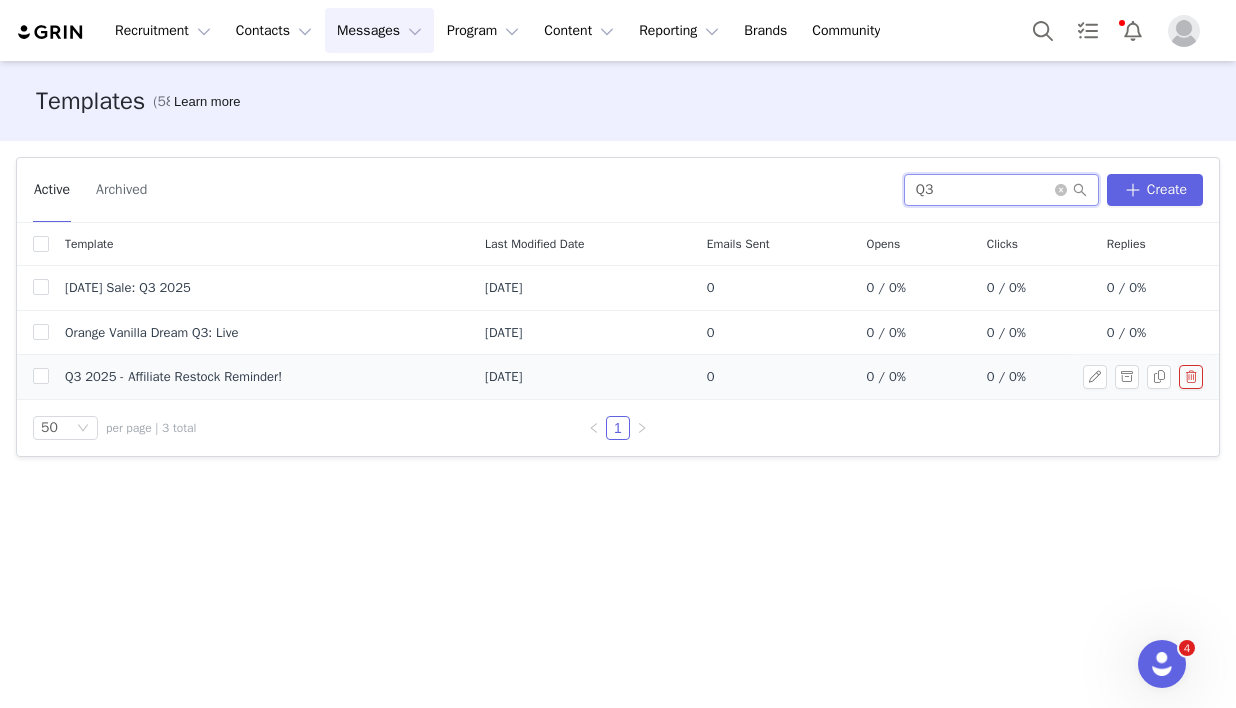type on "Q3" 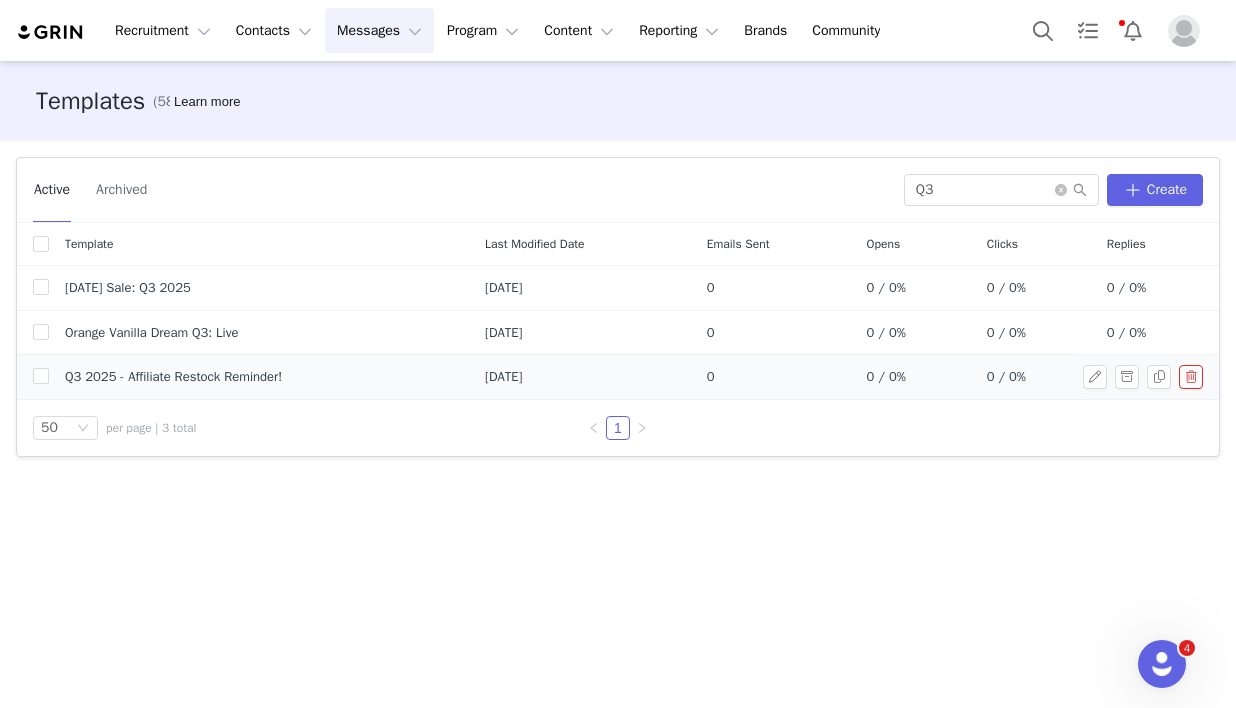 click on "Q3 2025 - Affiliate Restock Reminder!" at bounding box center (259, 377) 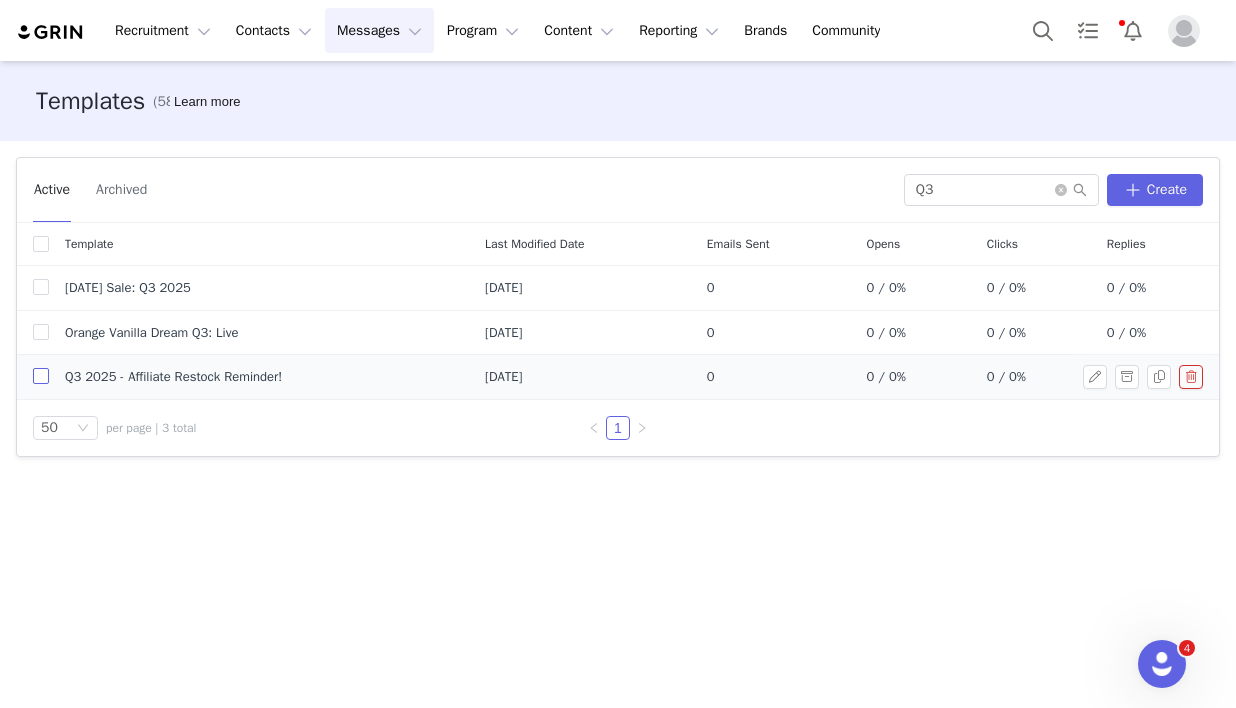 click at bounding box center [41, 376] 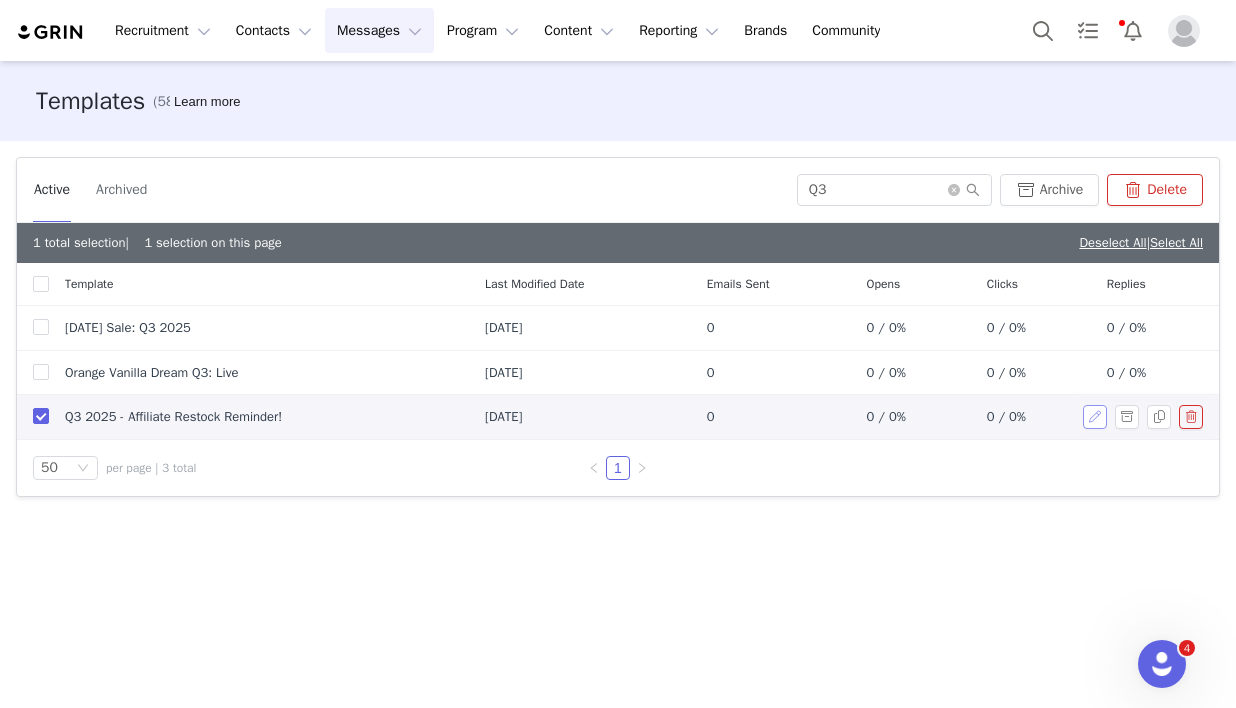 click at bounding box center [1095, 417] 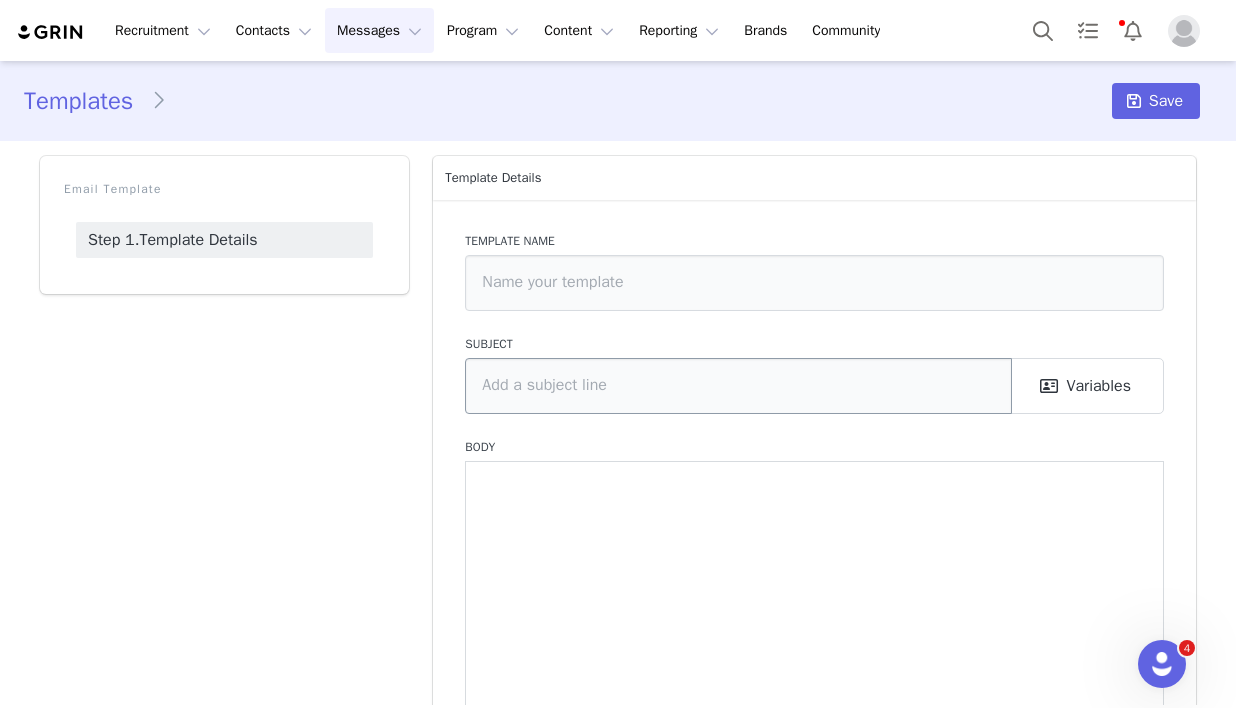 type on "Q3 2025 - Affiliate Restock Reminder!" 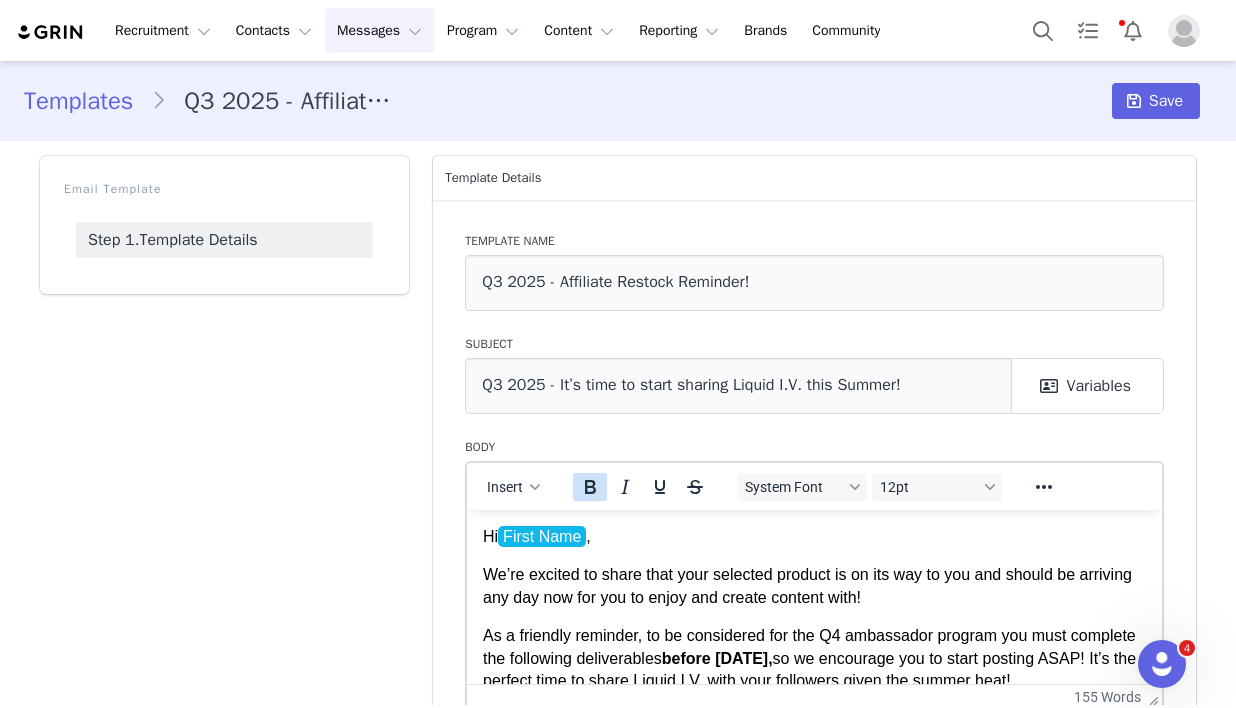 scroll, scrollTop: 0, scrollLeft: 0, axis: both 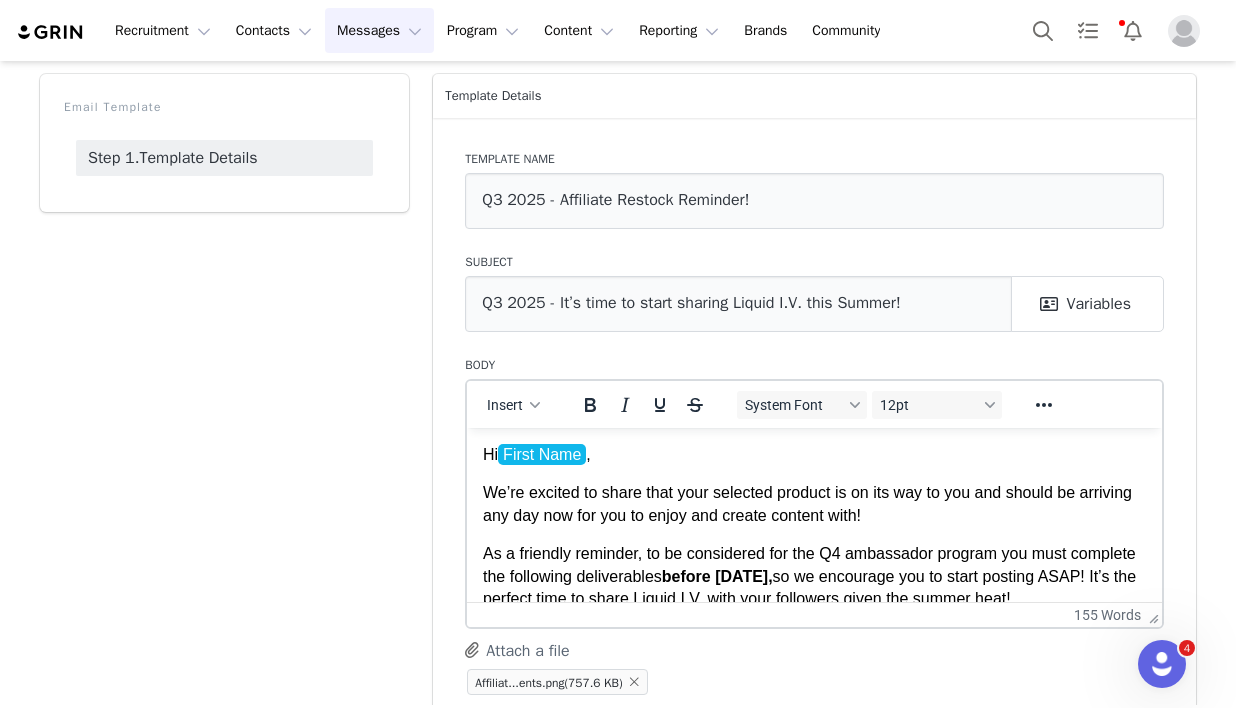 click on "Hi  First Name ﻿ ," at bounding box center (814, 454) 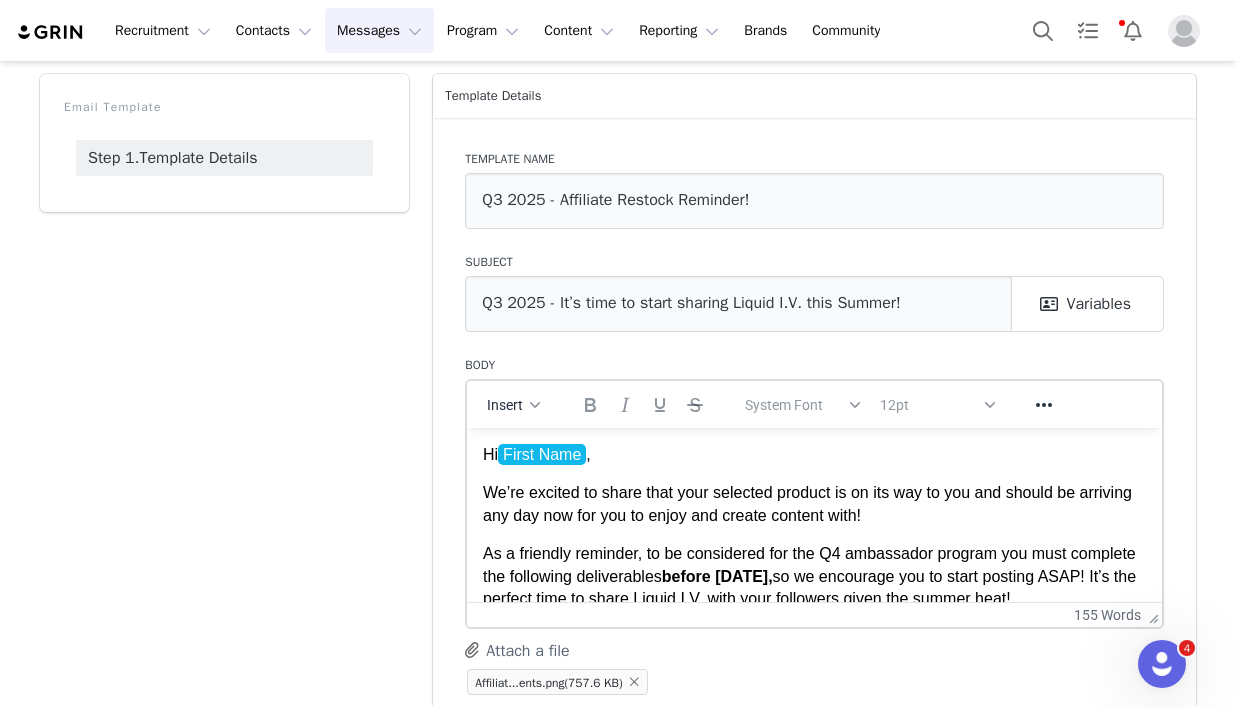 drag, startPoint x: 624, startPoint y: 458, endPoint x: 492, endPoint y: 445, distance: 132.63861 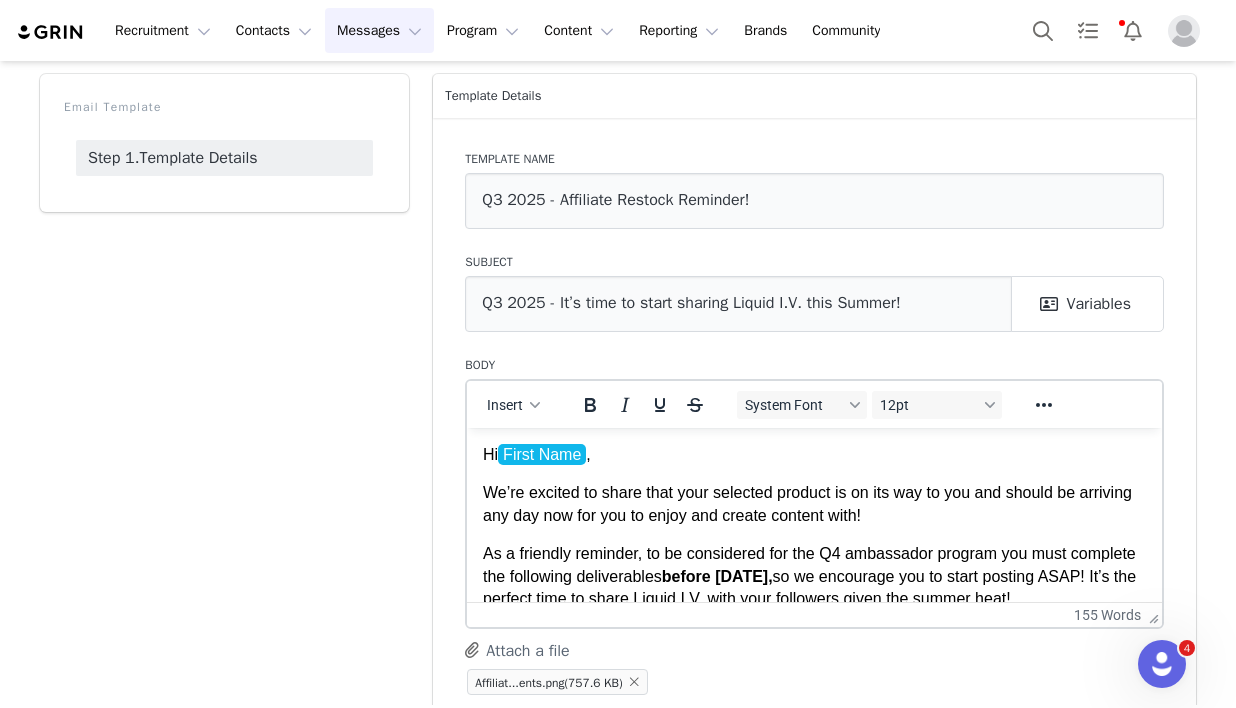 click on "We’re excited to share that your selected product is on its way to you and should be arriving any day now for you to enjoy and create content with!" at bounding box center (814, 503) 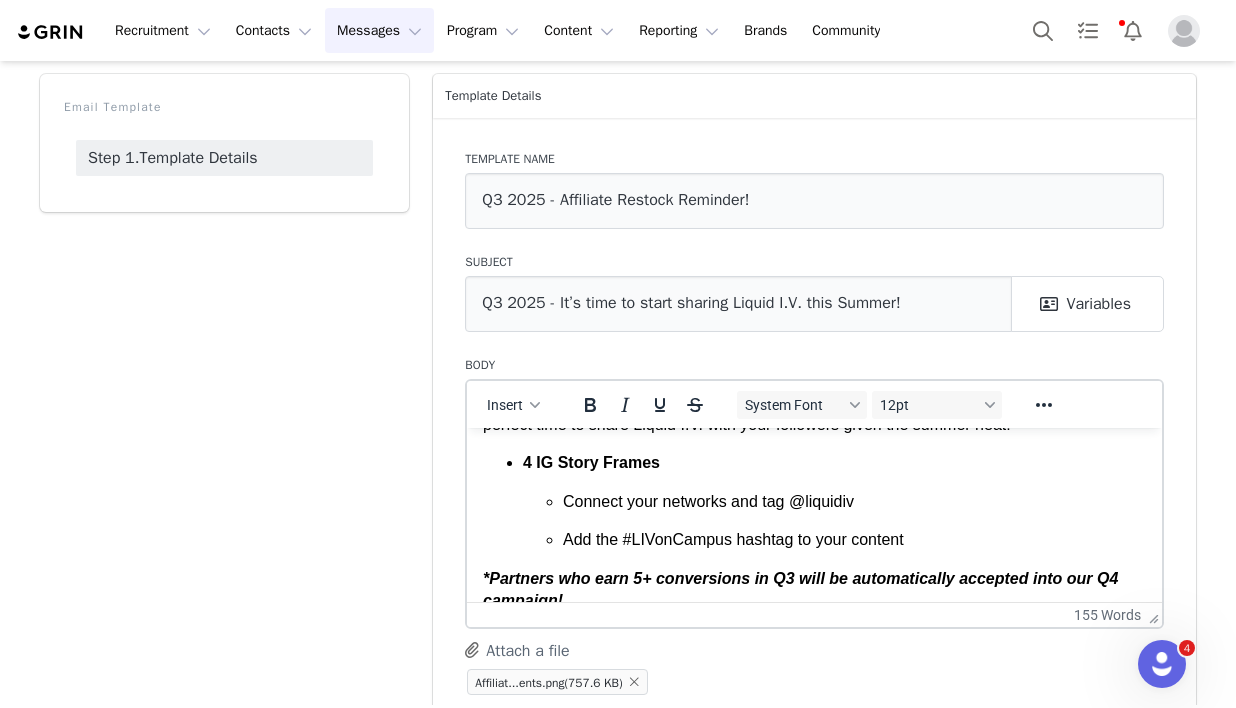 scroll, scrollTop: 210, scrollLeft: 0, axis: vertical 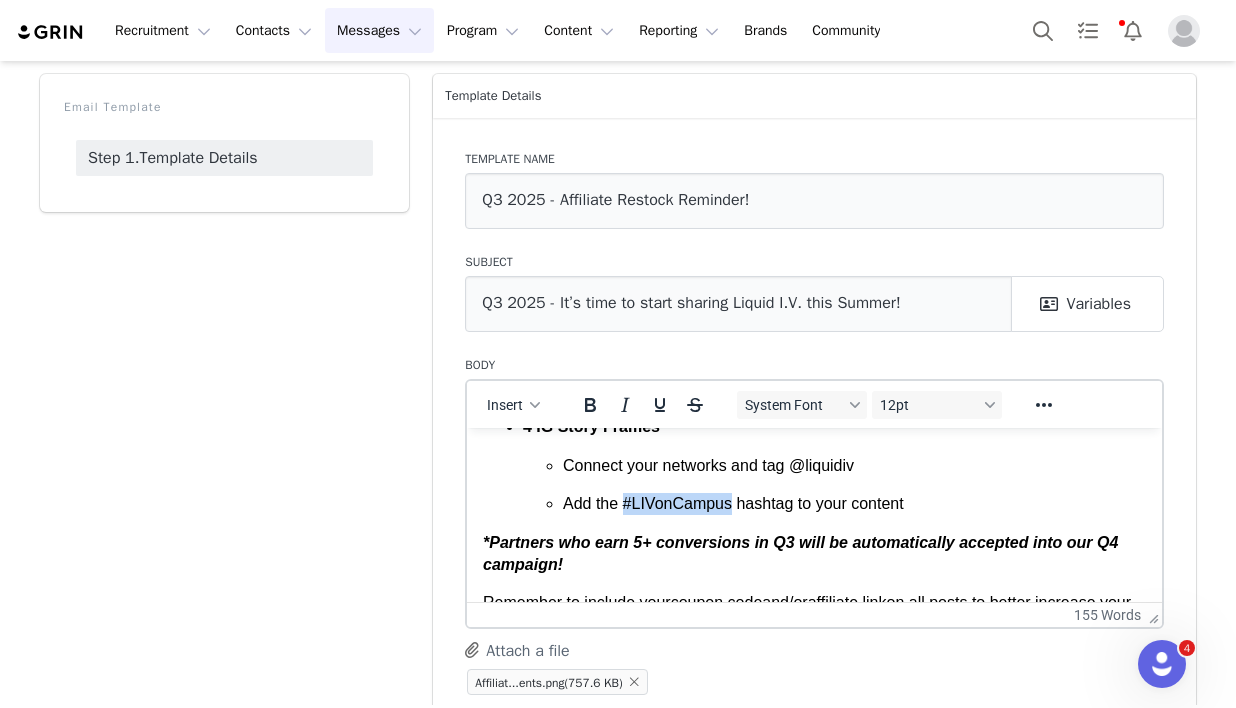 drag, startPoint x: 627, startPoint y: 528, endPoint x: 731, endPoint y: 532, distance: 104.0769 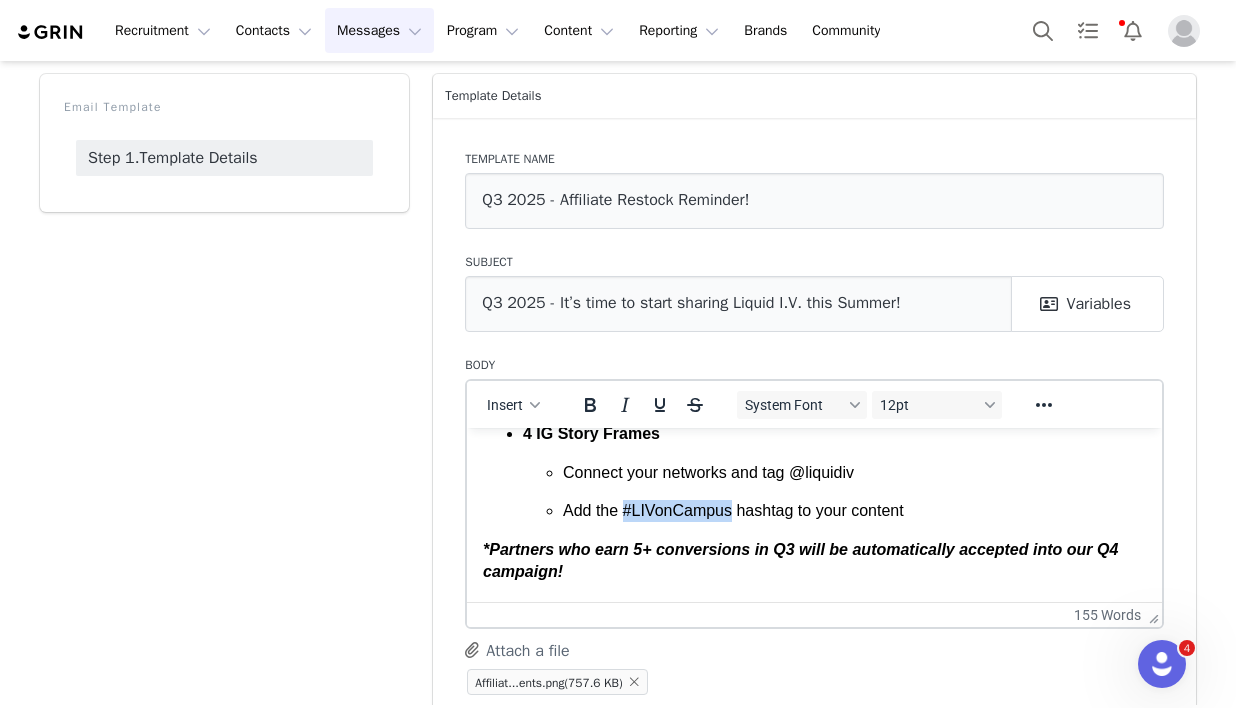 scroll, scrollTop: 197, scrollLeft: 0, axis: vertical 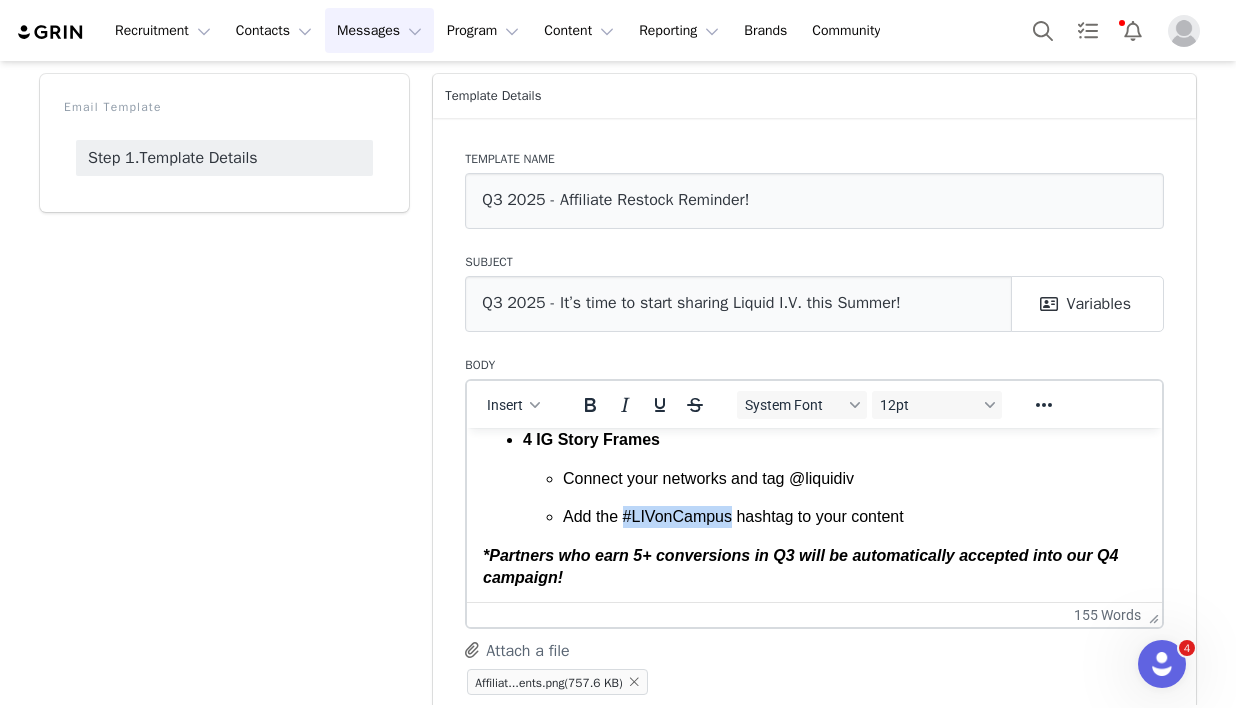 click on "Add the #LIVonCampus hashtag to your content" at bounding box center (854, 516) 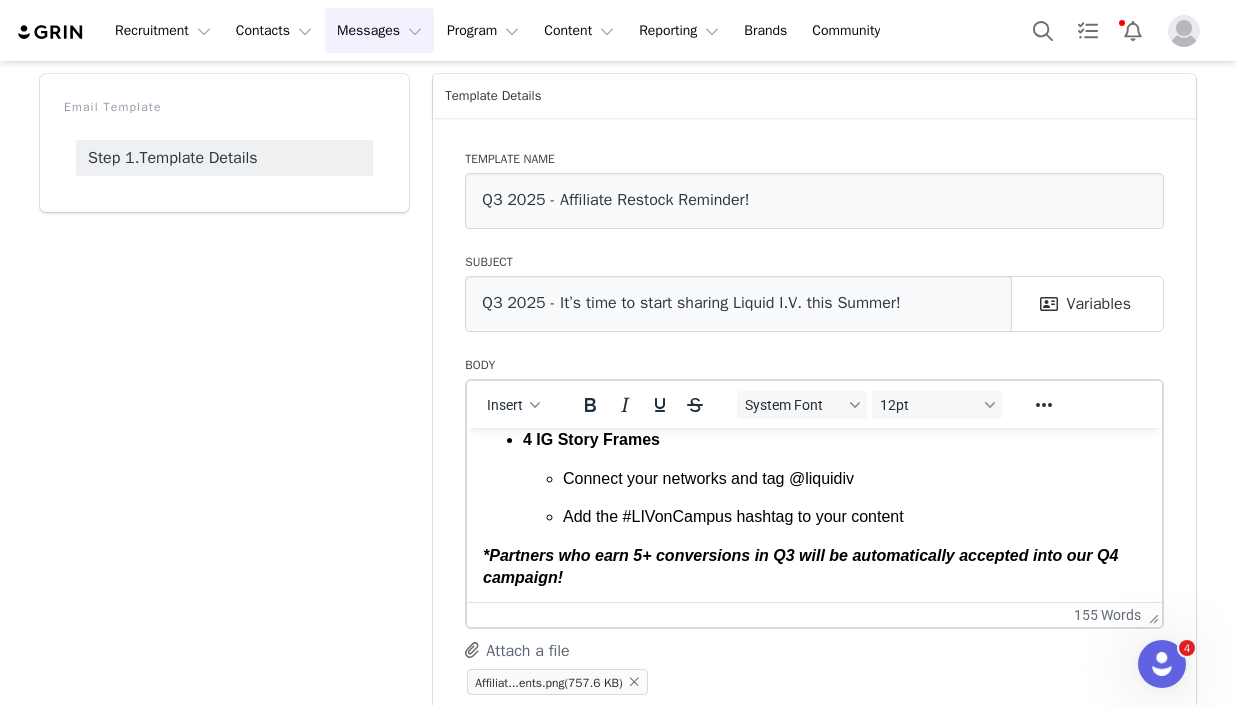 click on "Add the #LIVonCampus hashtag to your content" at bounding box center [854, 516] 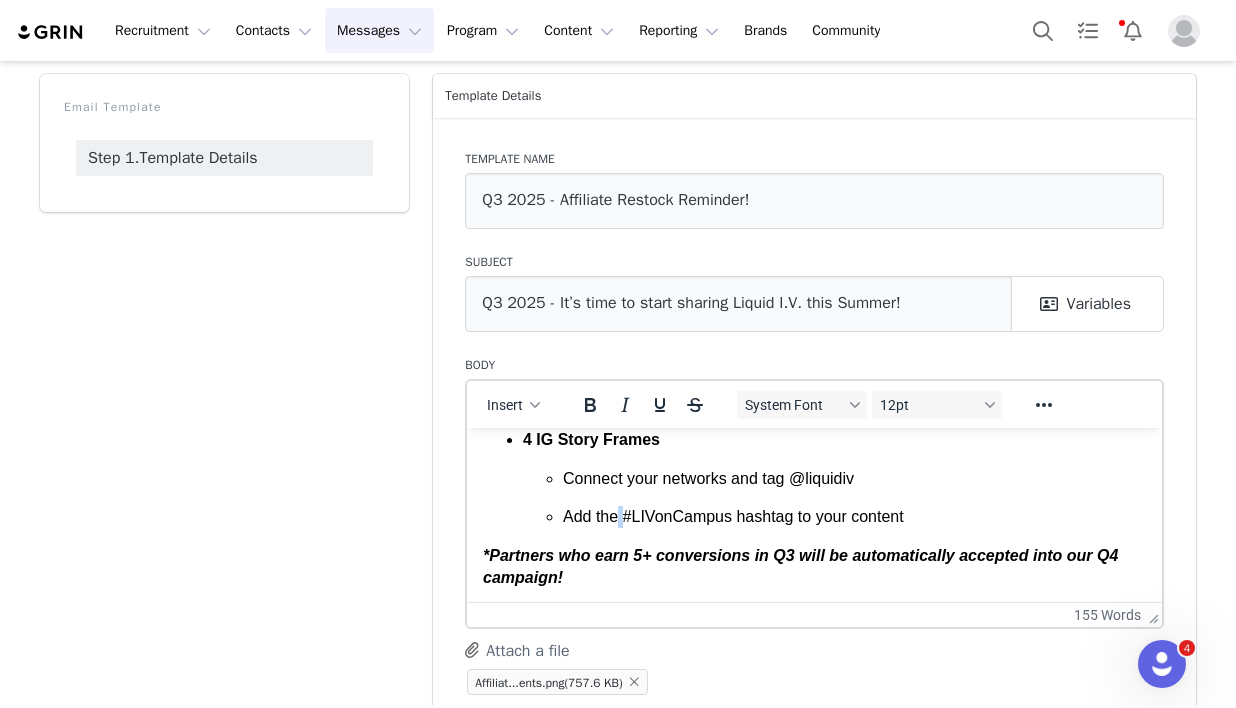 click on "Add the #LIVonCampus hashtag to your content" at bounding box center [854, 516] 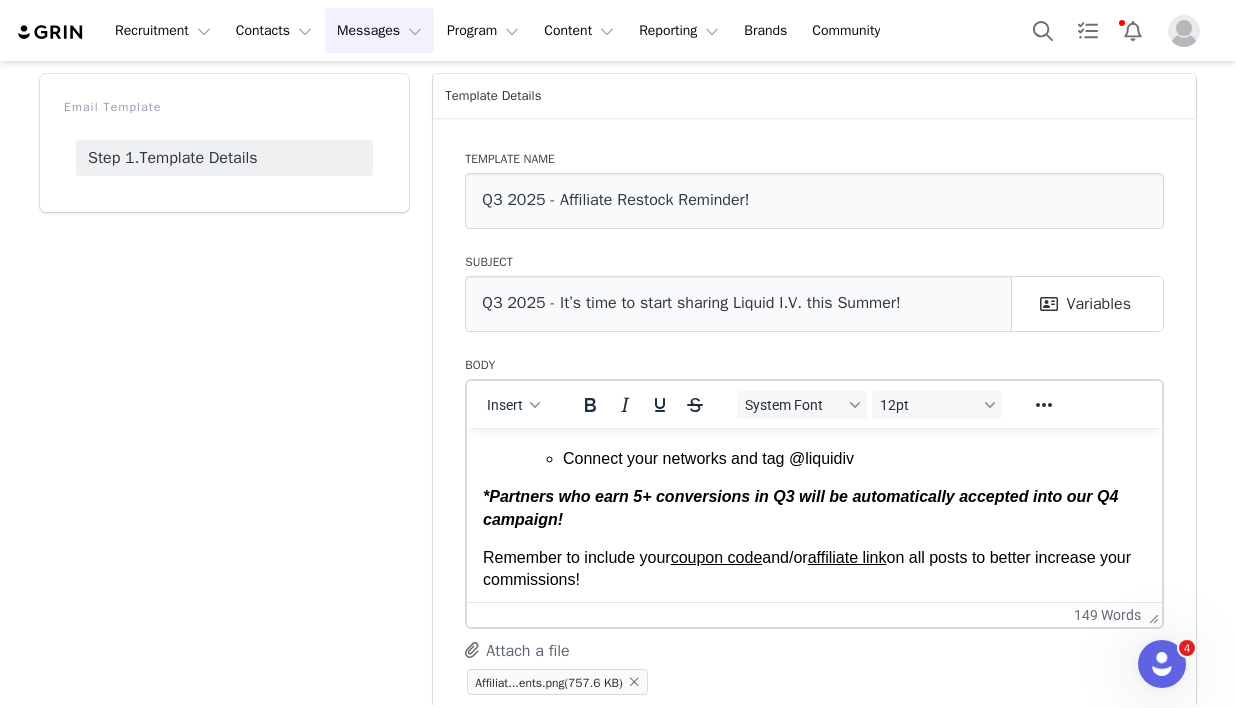 scroll, scrollTop: 221, scrollLeft: 0, axis: vertical 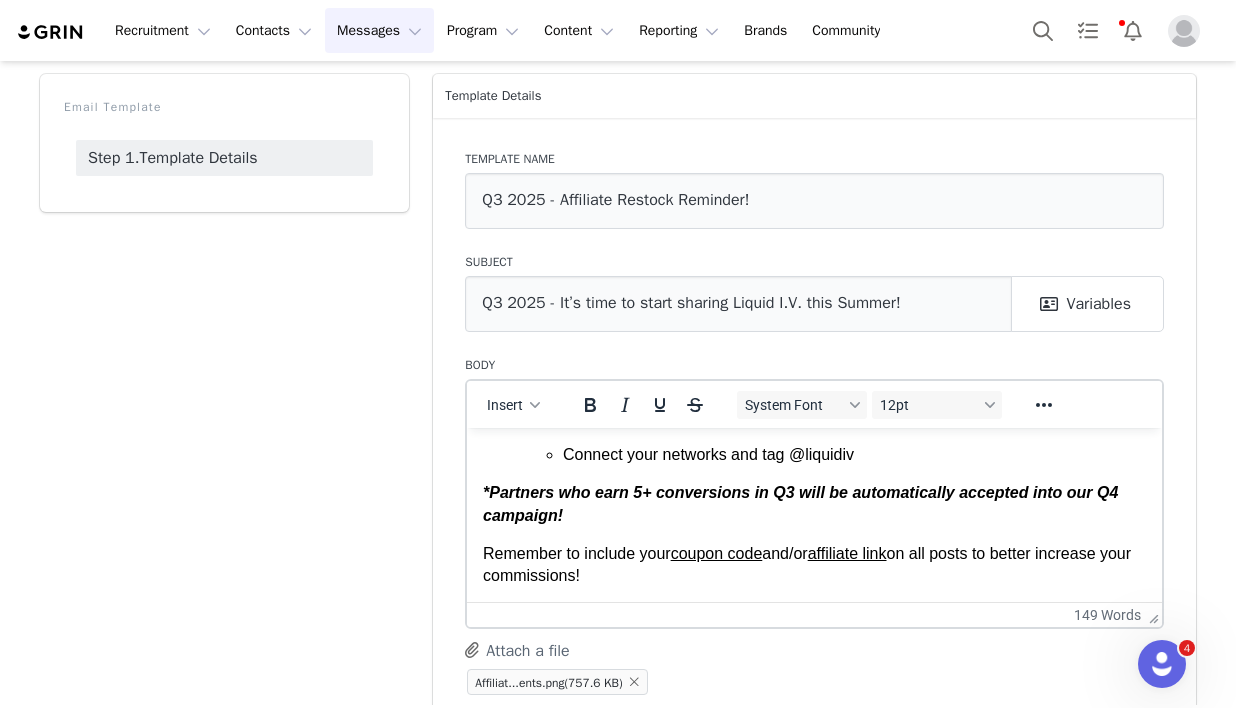 click on "*Partners who earn 5+ conversions in Q3 will be automatically accepted into our Q4 campaign!" at bounding box center (814, 503) 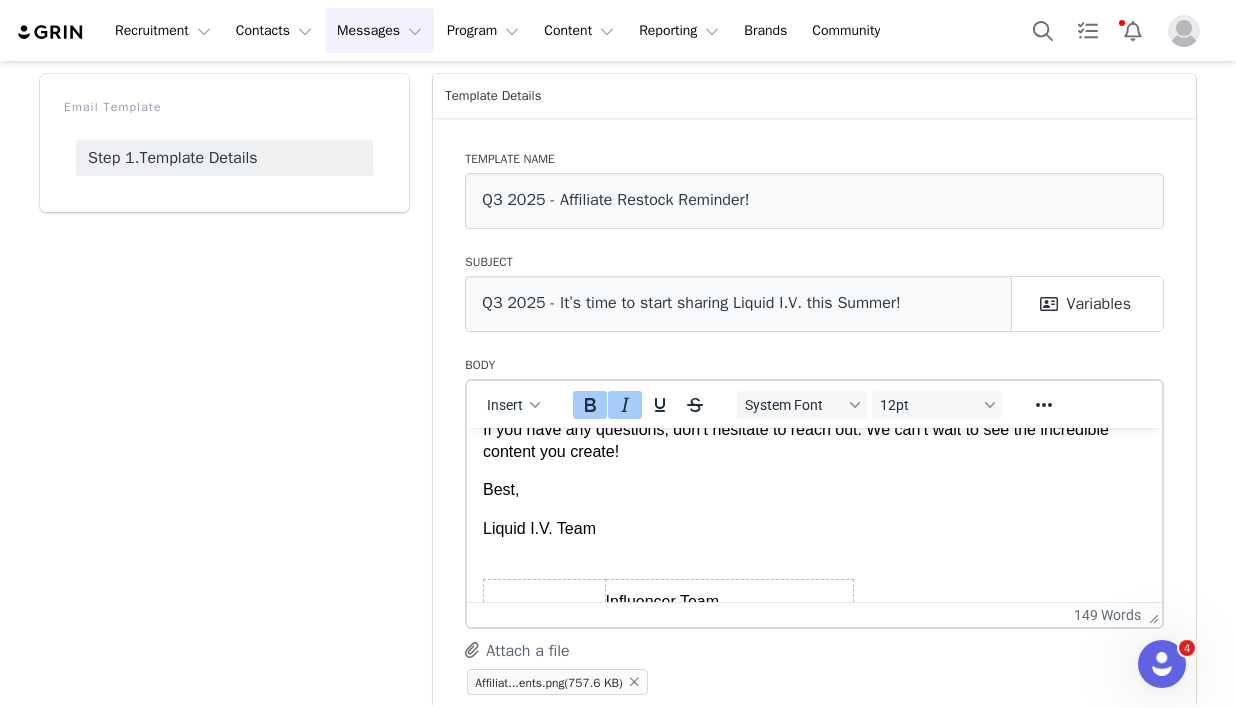 scroll, scrollTop: 0, scrollLeft: 0, axis: both 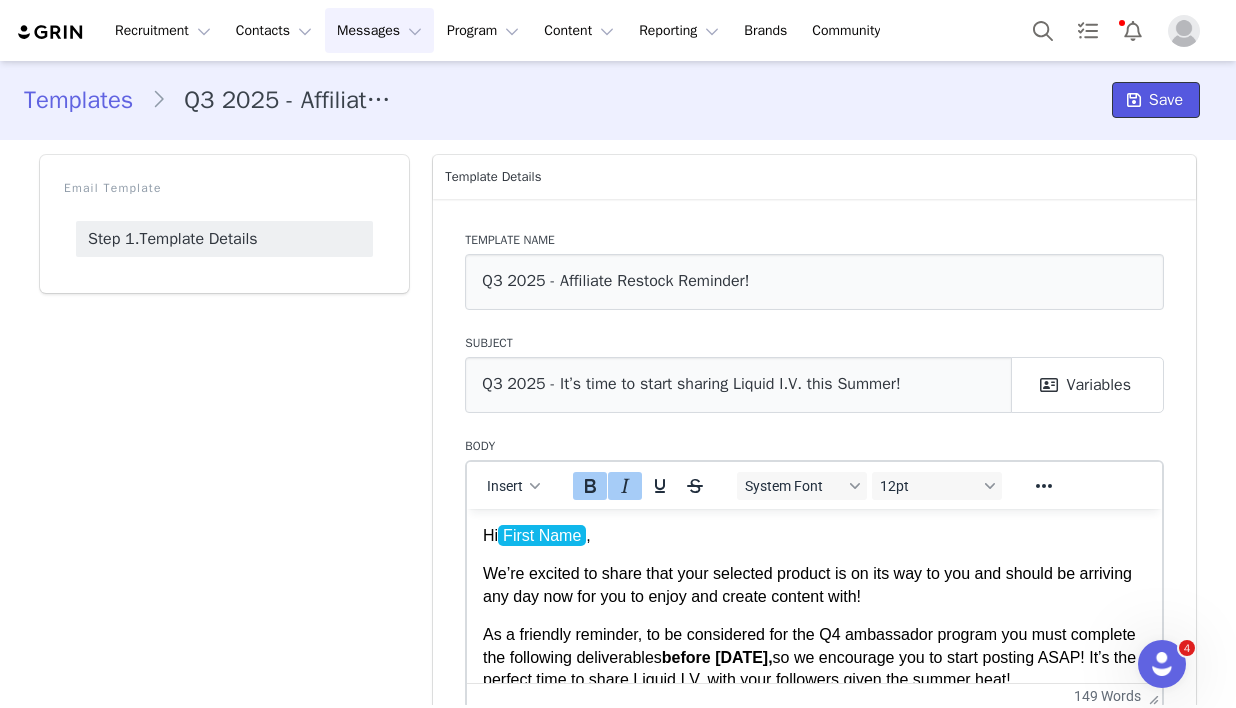 click at bounding box center (1134, 100) 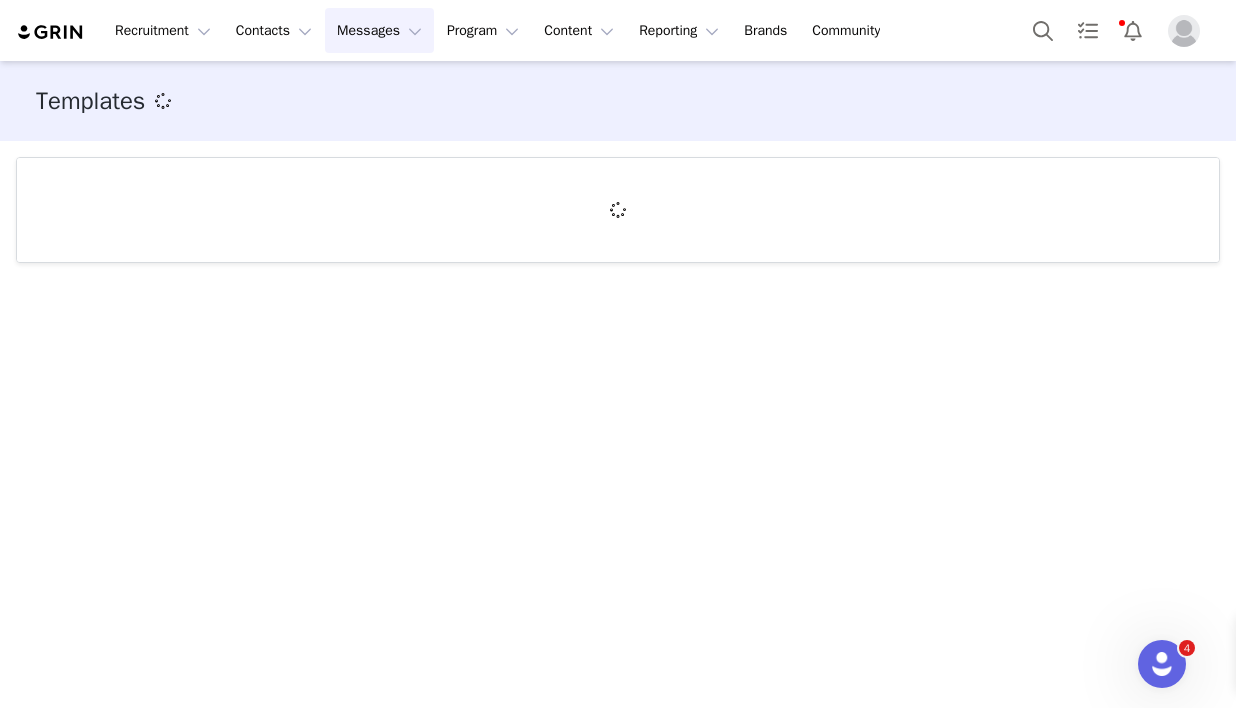 scroll, scrollTop: 0, scrollLeft: 0, axis: both 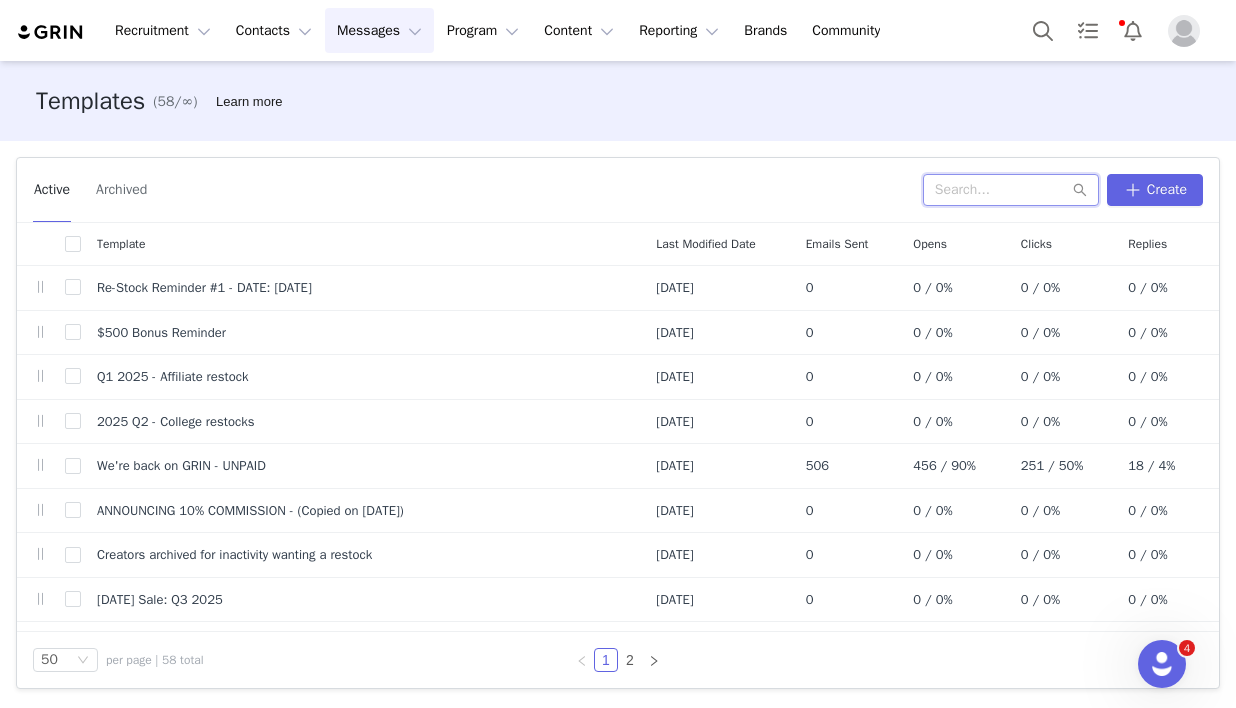 click at bounding box center (1011, 190) 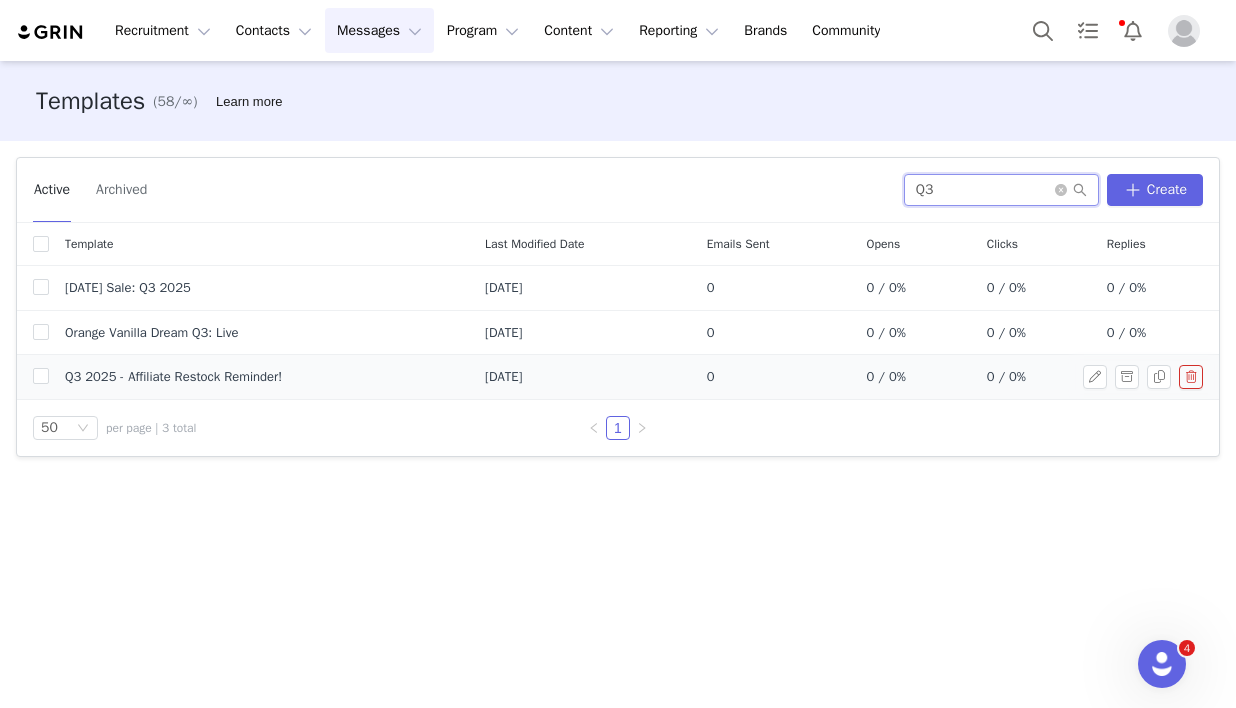 type on "Q3" 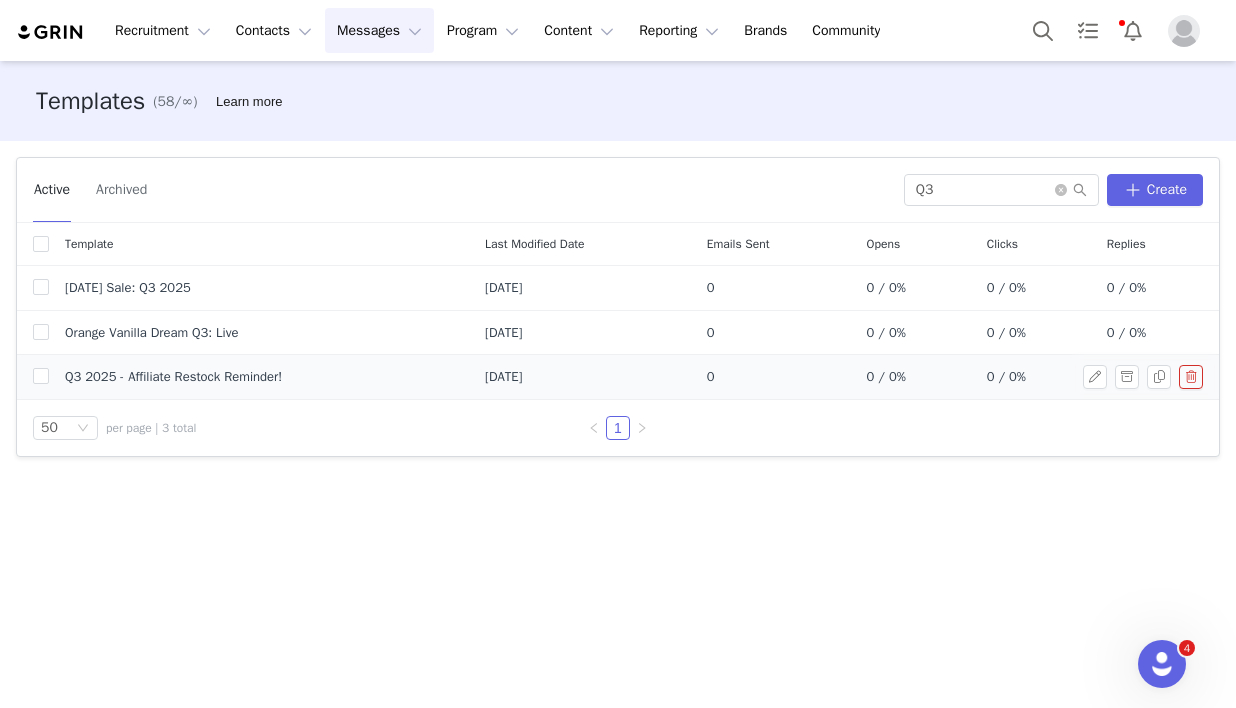 click on "Q3 2025 - Affiliate Restock Reminder!" at bounding box center (173, 377) 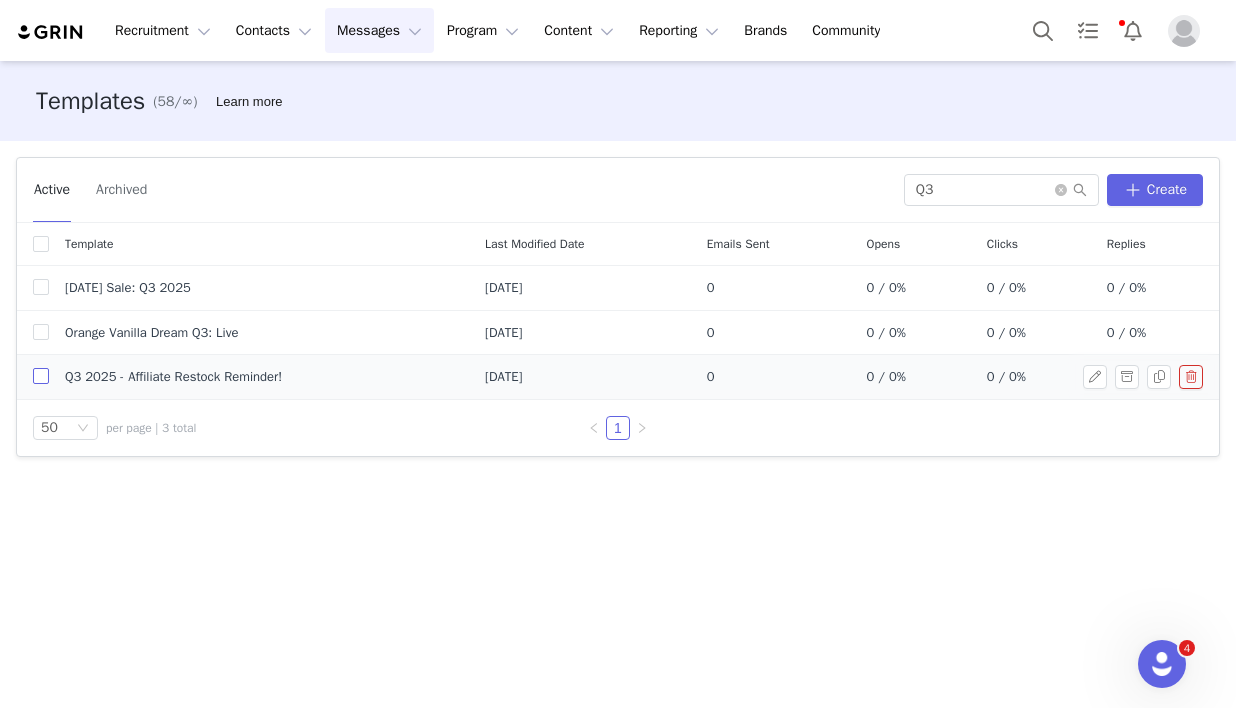 click at bounding box center [41, 376] 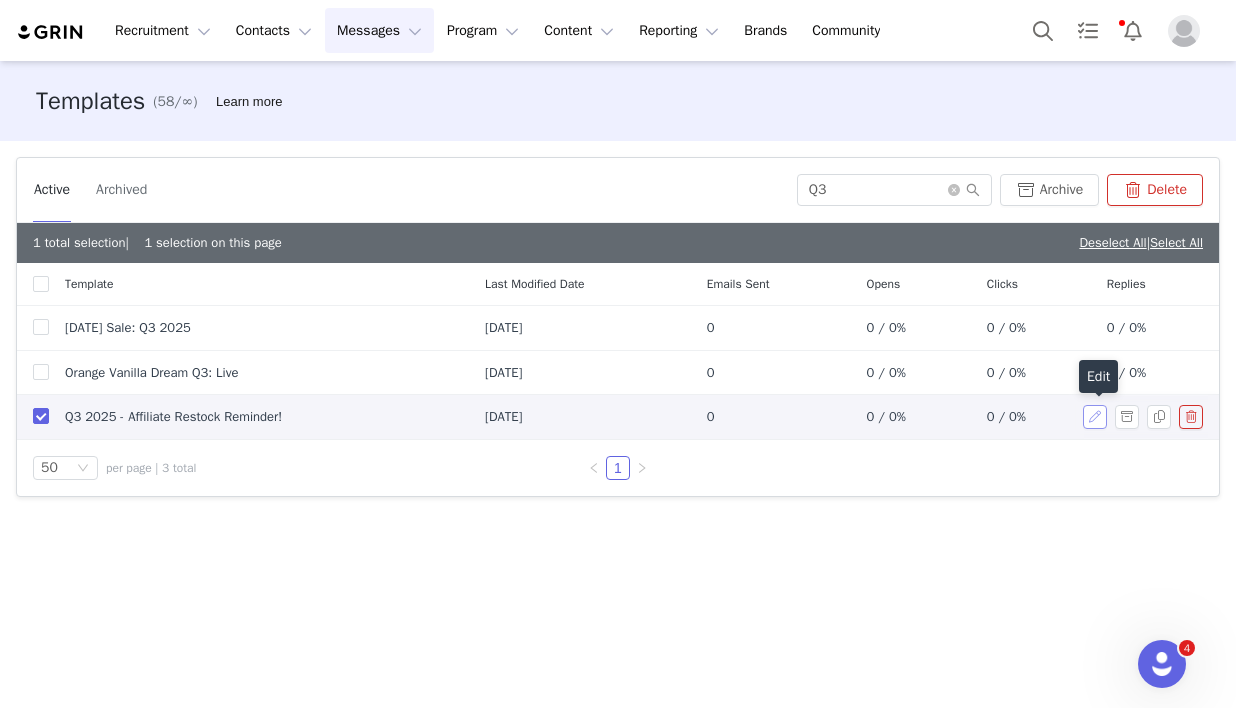 click at bounding box center [1095, 417] 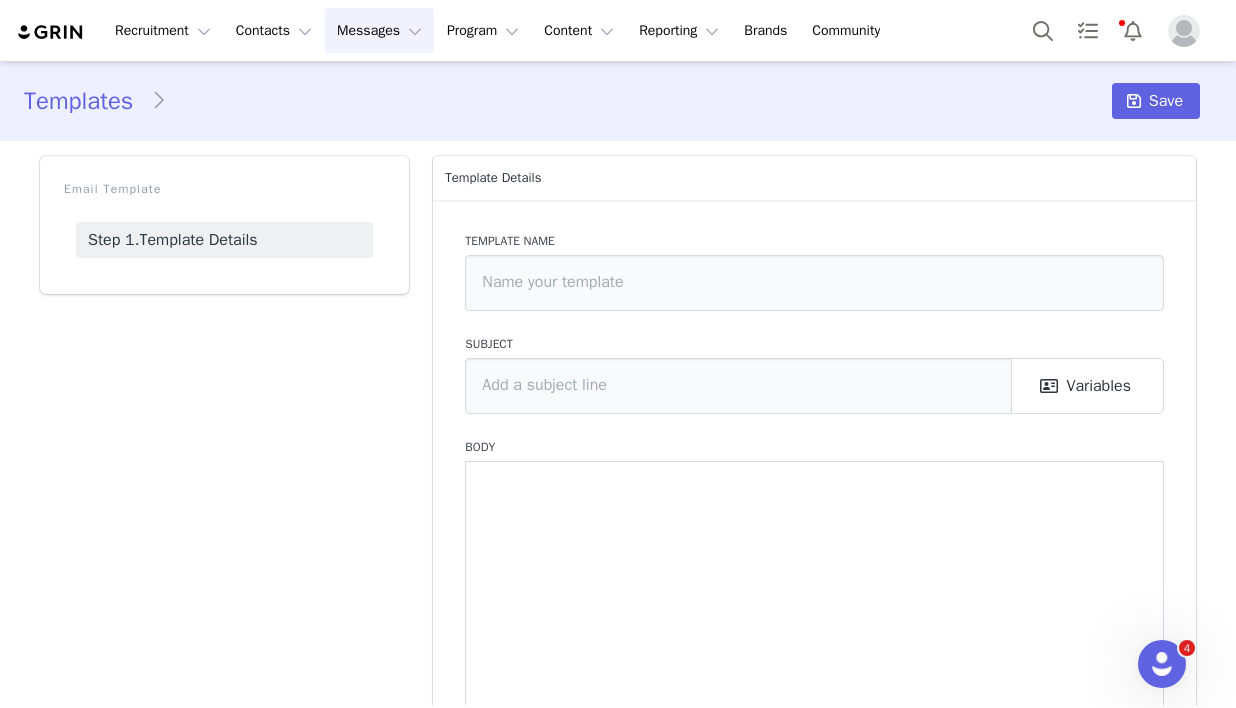 type on "Q3 2025 - Affiliate Restock Reminder!" 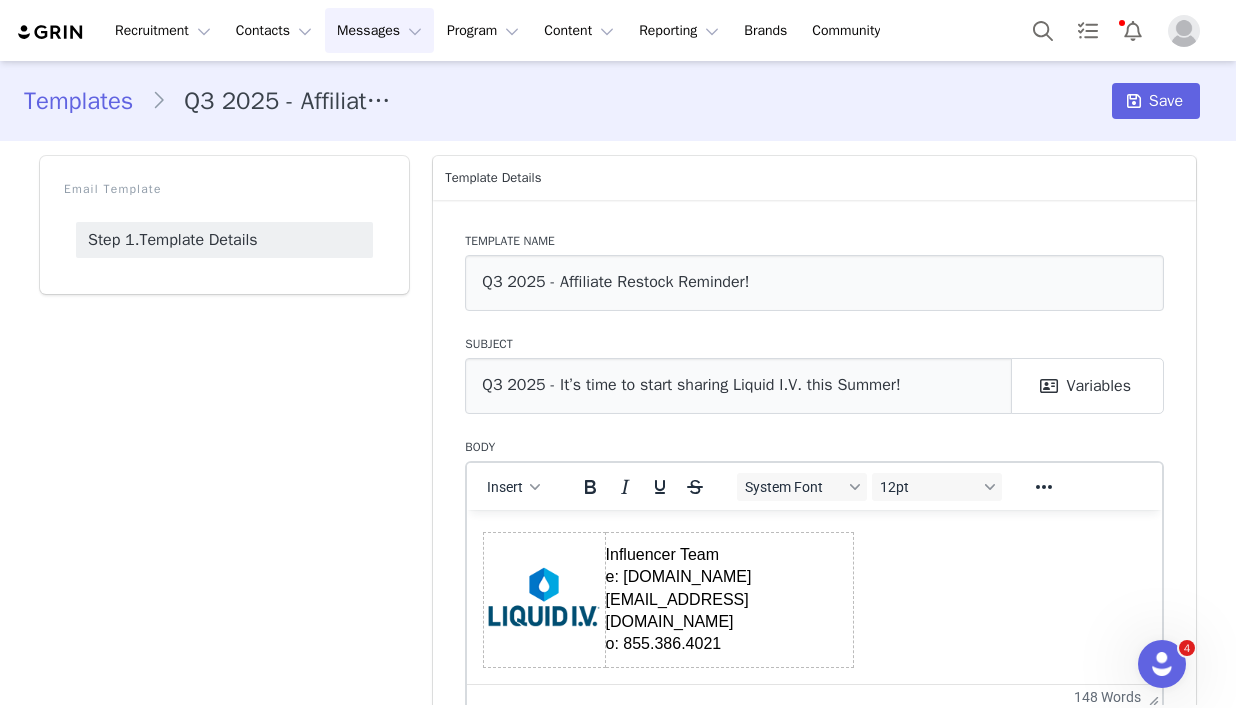 scroll, scrollTop: 557, scrollLeft: 0, axis: vertical 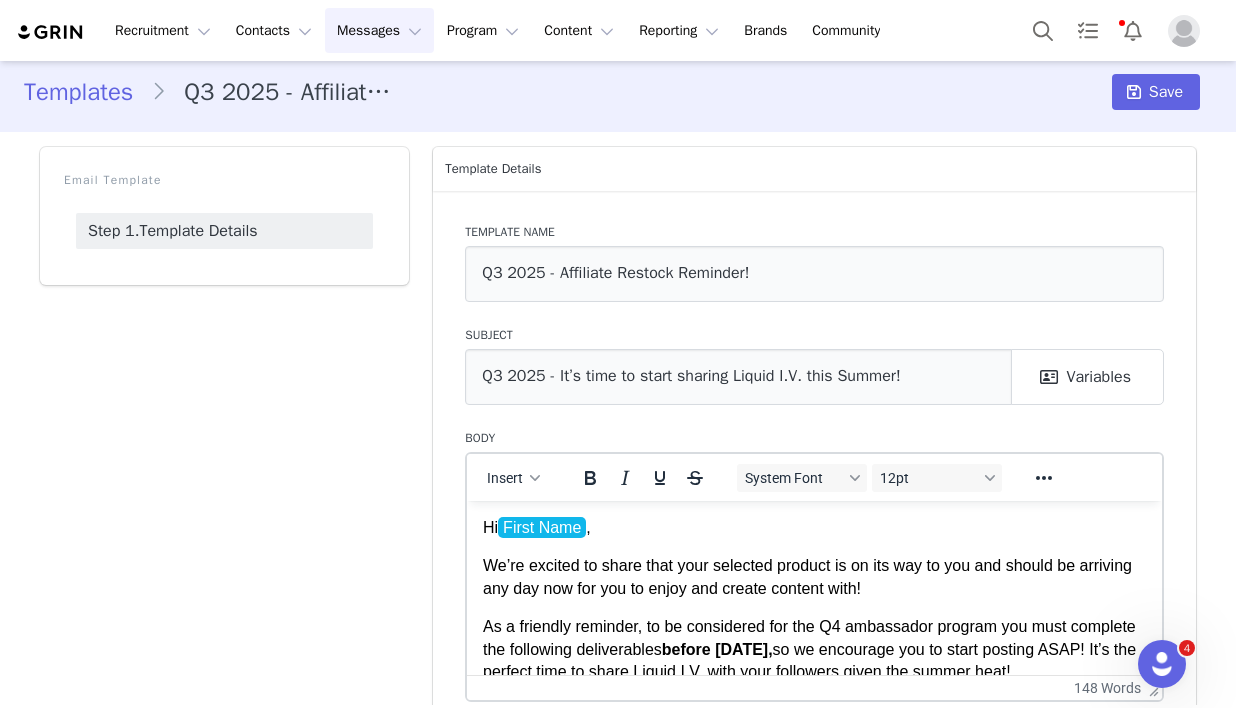 drag, startPoint x: 625, startPoint y: 621, endPoint x: 475, endPoint y: 416, distance: 254.01772 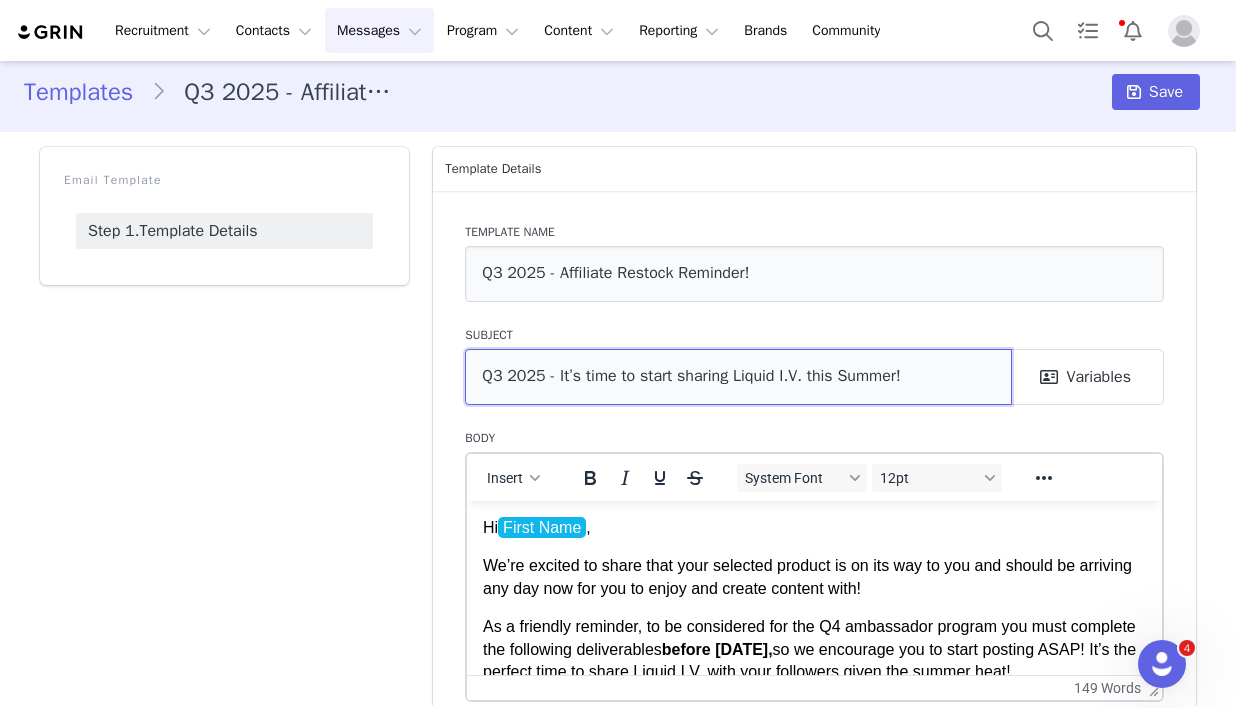 click on "Q3 2025 - It’s time to start sharing Liquid I.V. this Summer!" at bounding box center [738, 377] 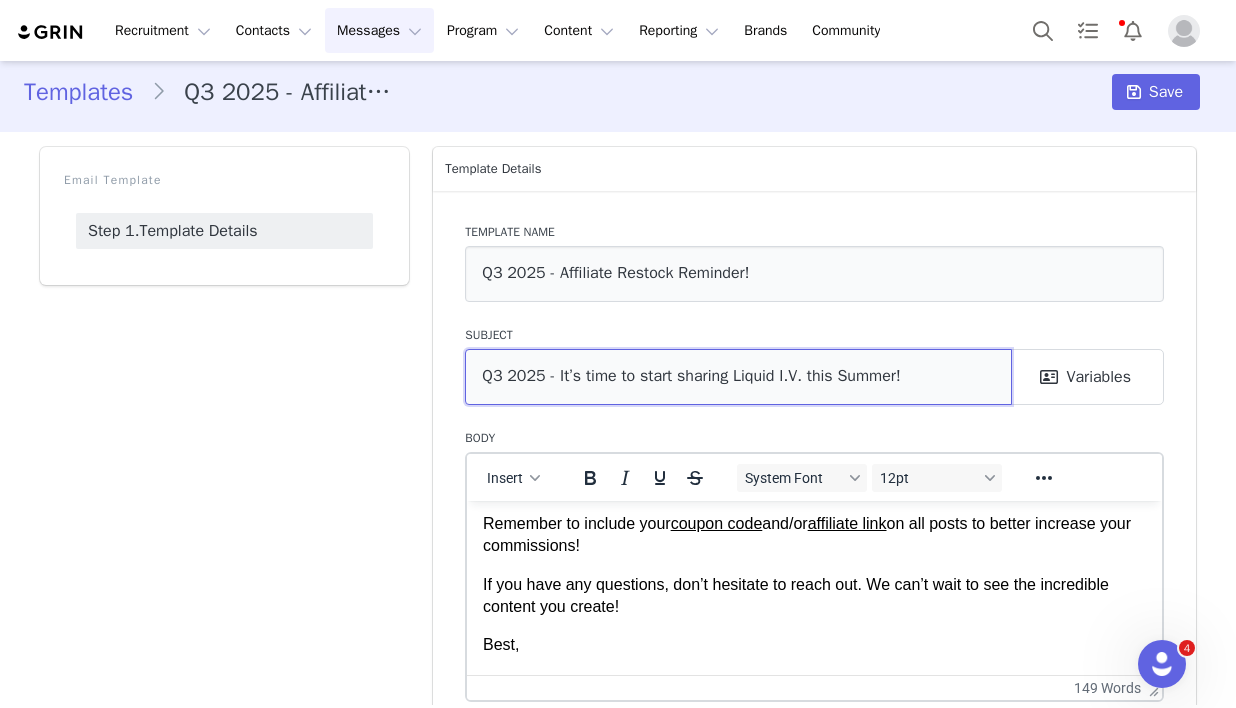 scroll, scrollTop: 557, scrollLeft: 0, axis: vertical 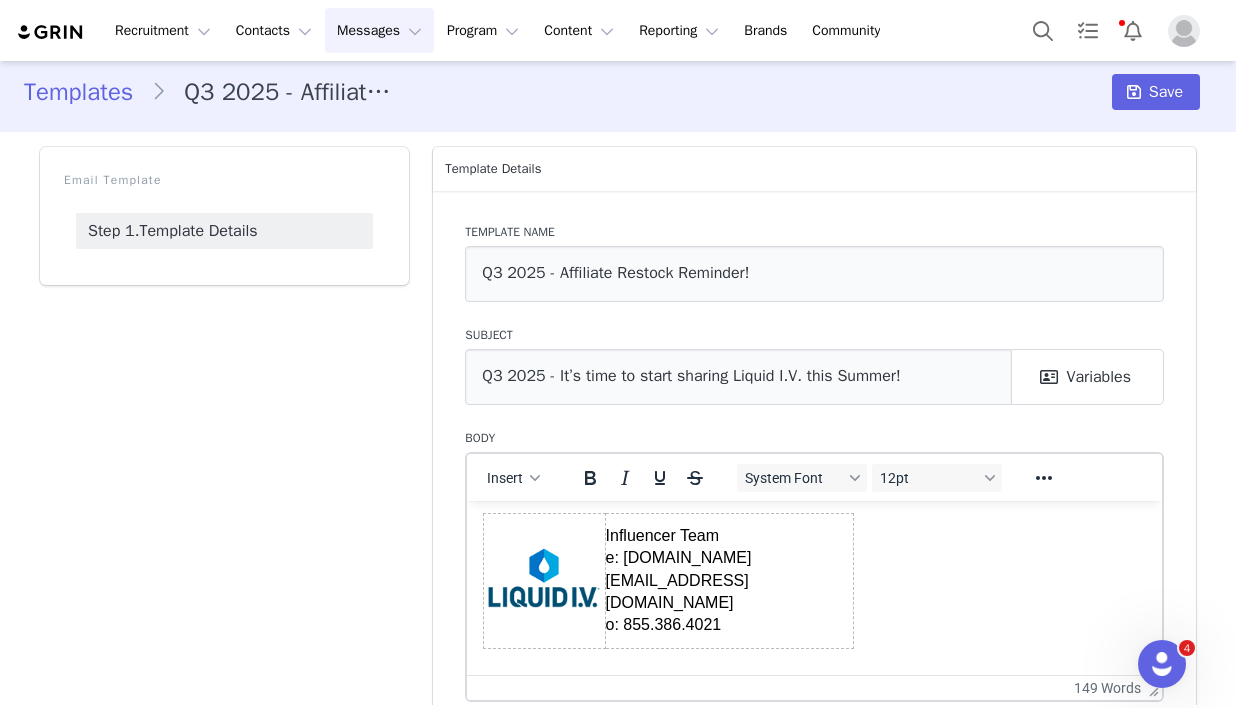 click on "Influencer Team e: liv.team@unilever.com o: 855.386.4021" at bounding box center (814, 580) 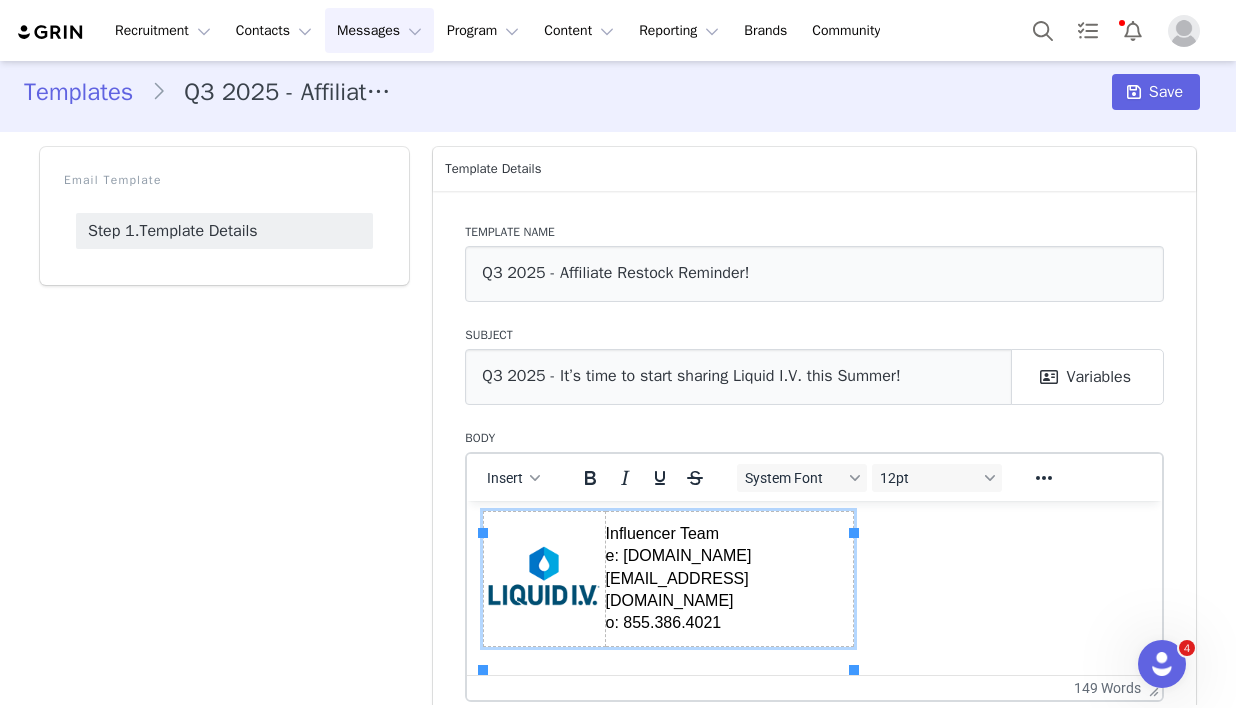 drag, startPoint x: 918, startPoint y: 605, endPoint x: 414, endPoint y: 594, distance: 504.12003 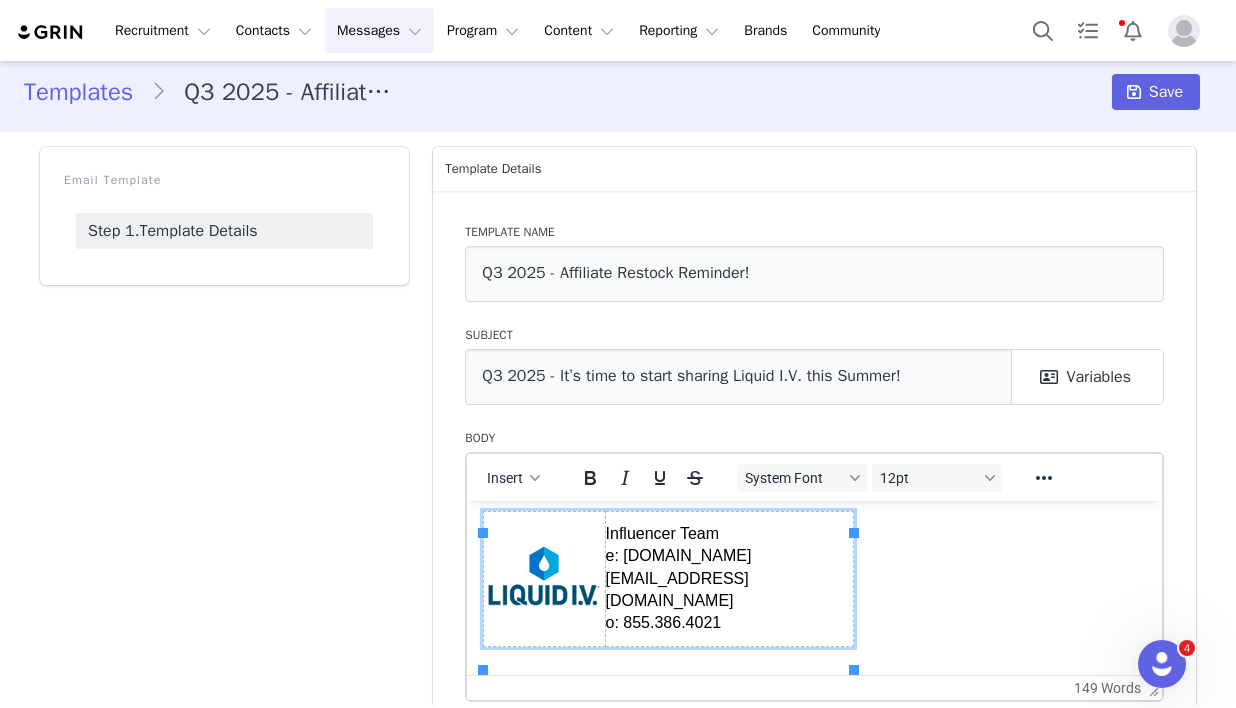 click on "Templates Q3 2025 - Affiliate Restock Reminder! Save" at bounding box center (618, 92) 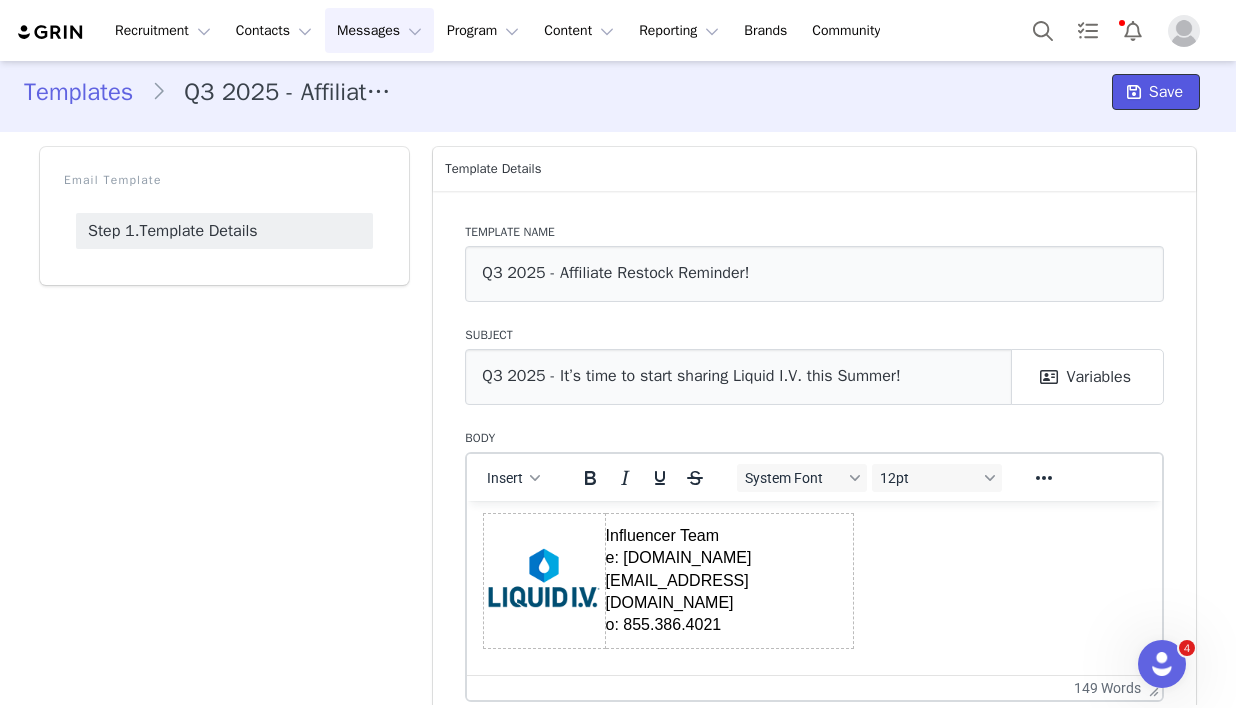 click on "Save" at bounding box center (1156, 92) 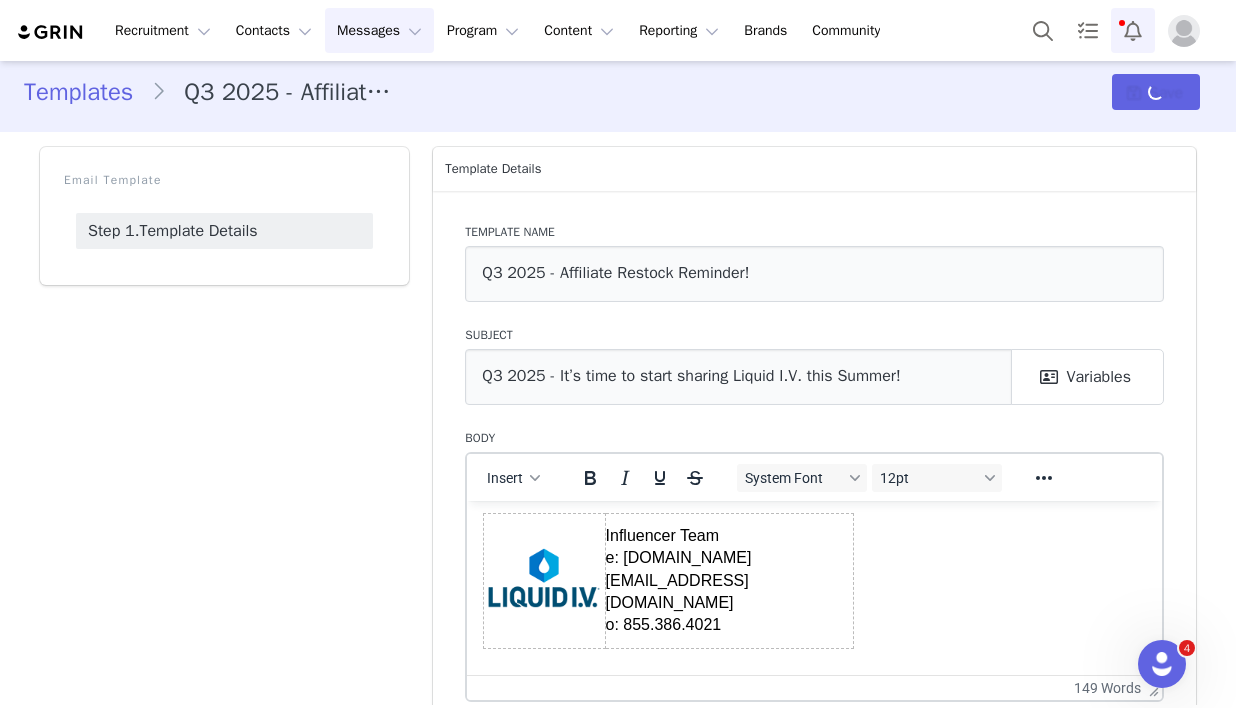 scroll, scrollTop: 0, scrollLeft: 0, axis: both 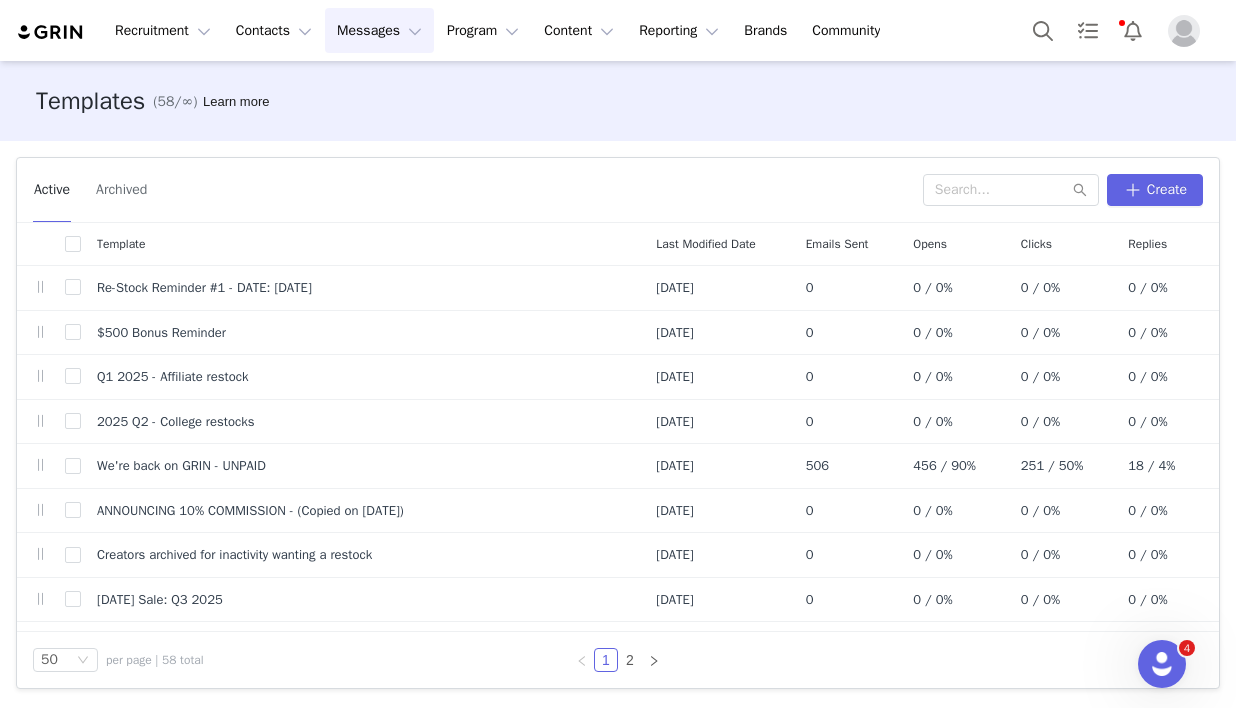 click at bounding box center [1184, 31] 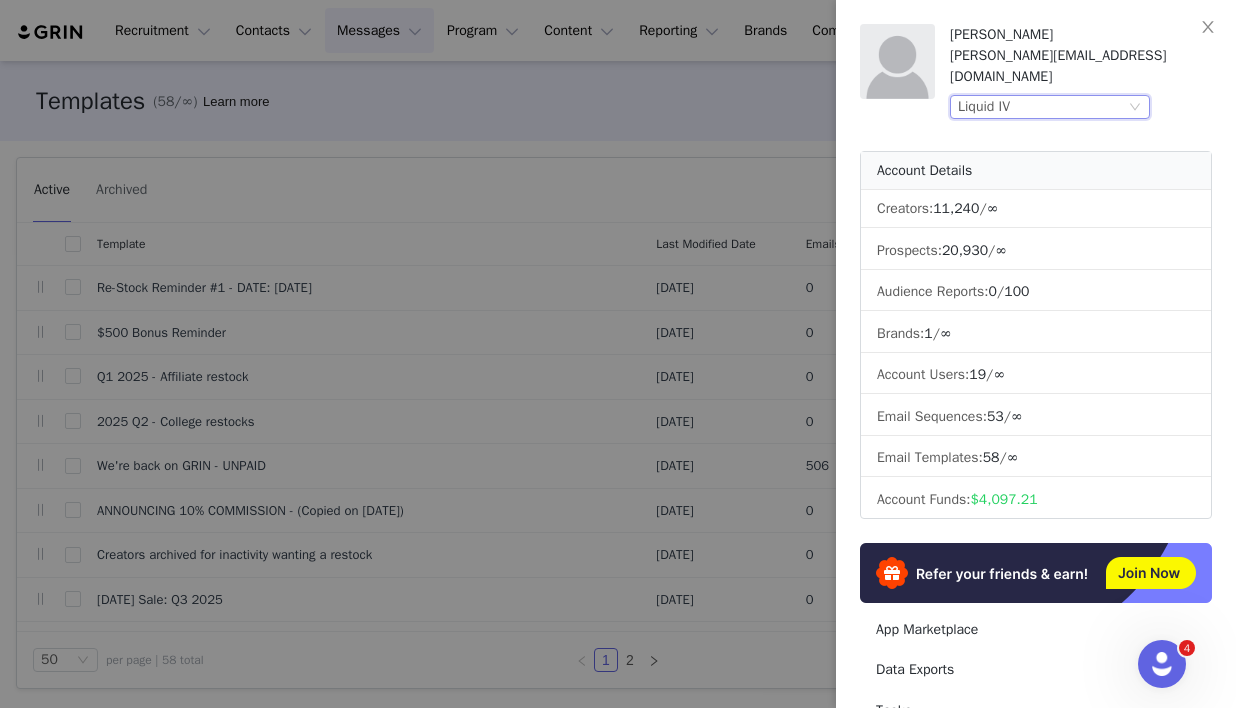 click on "Liquid IV" at bounding box center [1041, 107] 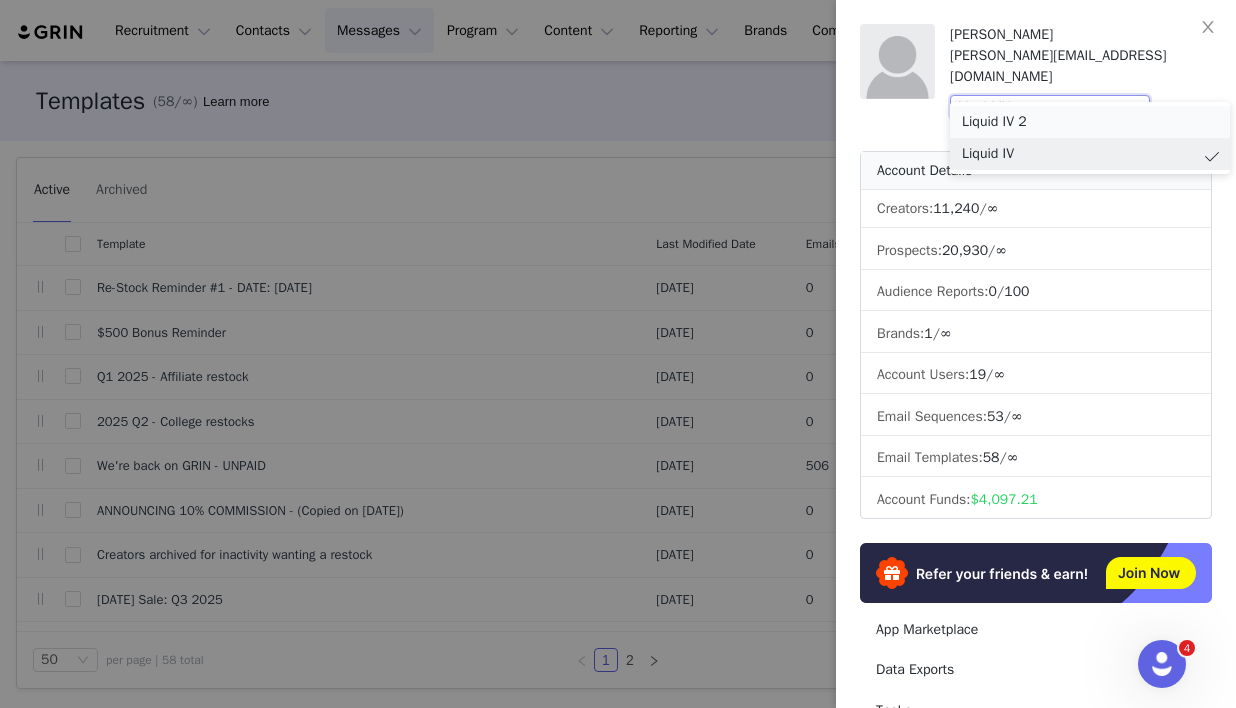 click on "Liquid IV 2" at bounding box center [1090, 122] 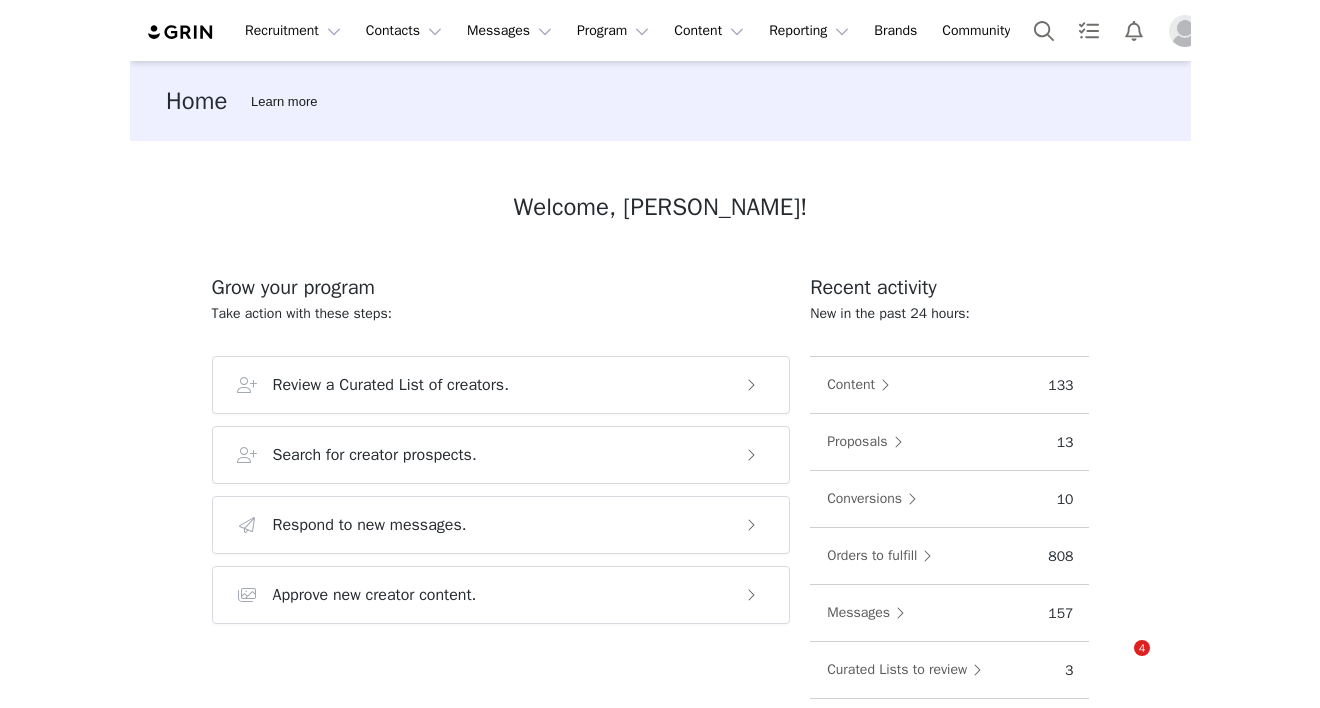 scroll, scrollTop: 0, scrollLeft: 0, axis: both 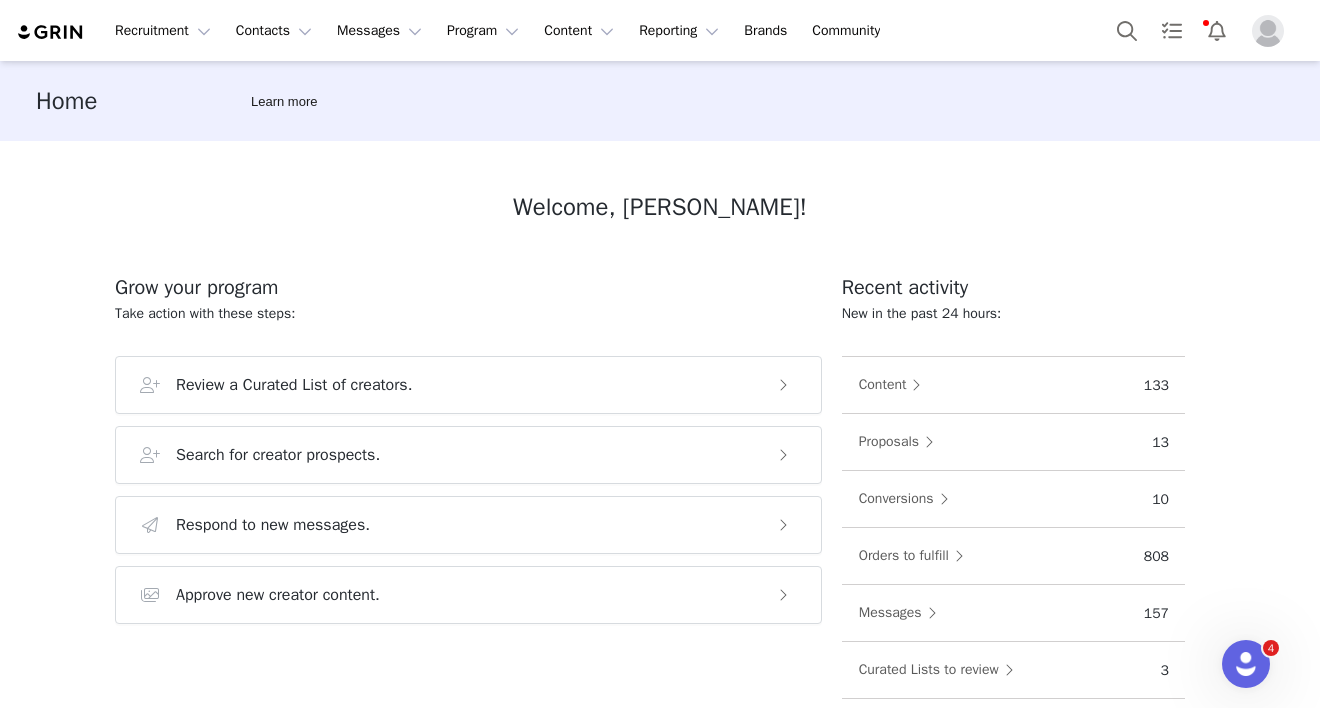 click at bounding box center [1268, 31] 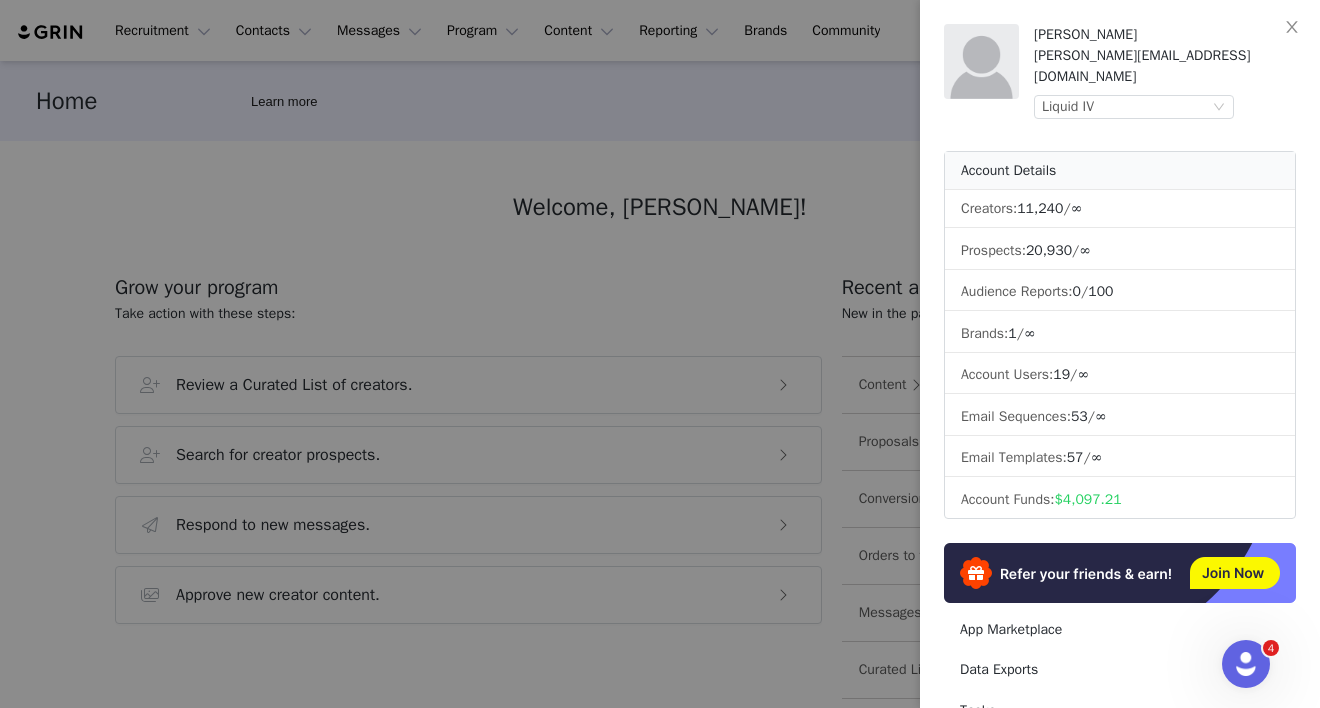 click at bounding box center [660, 354] 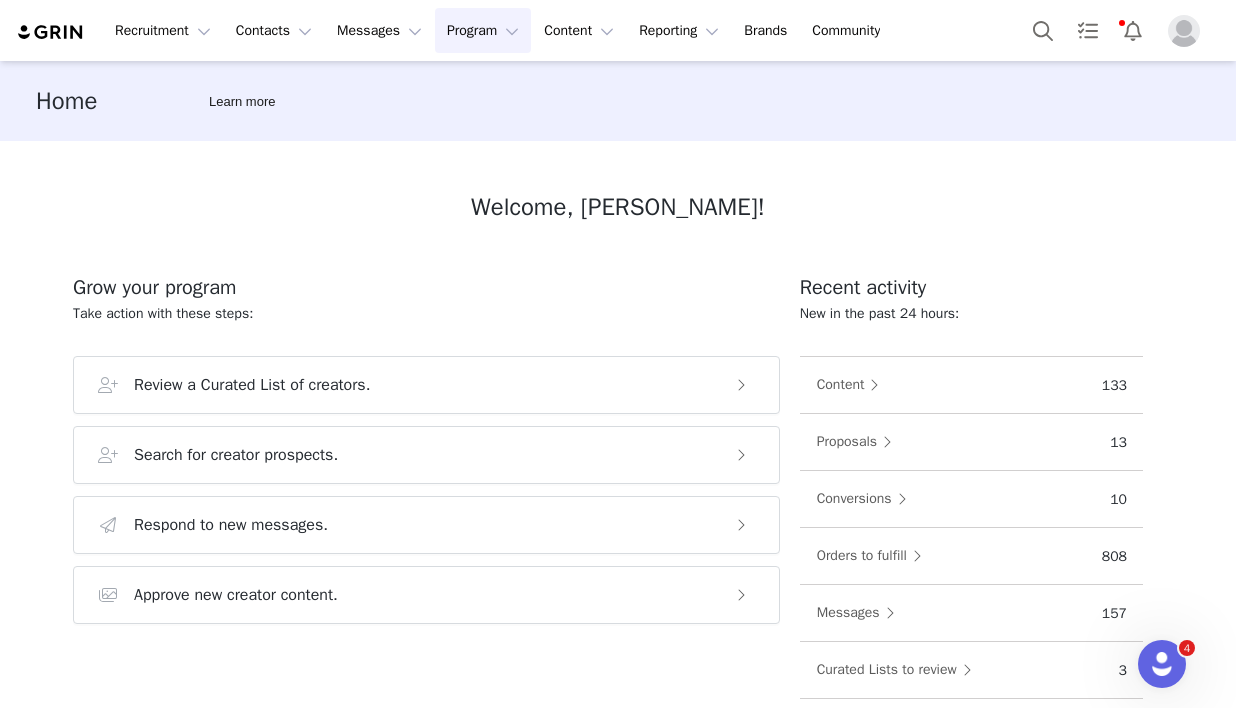 click on "Program Program" at bounding box center [483, 30] 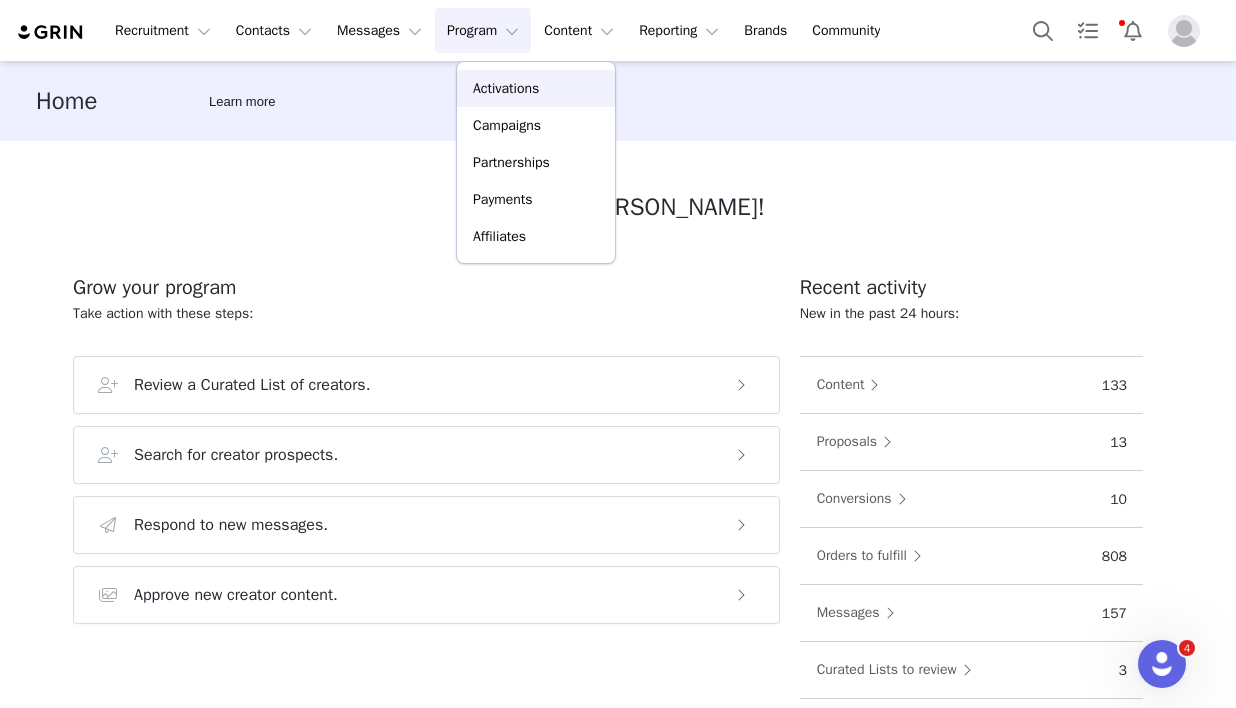 click on "Activations" at bounding box center [506, 88] 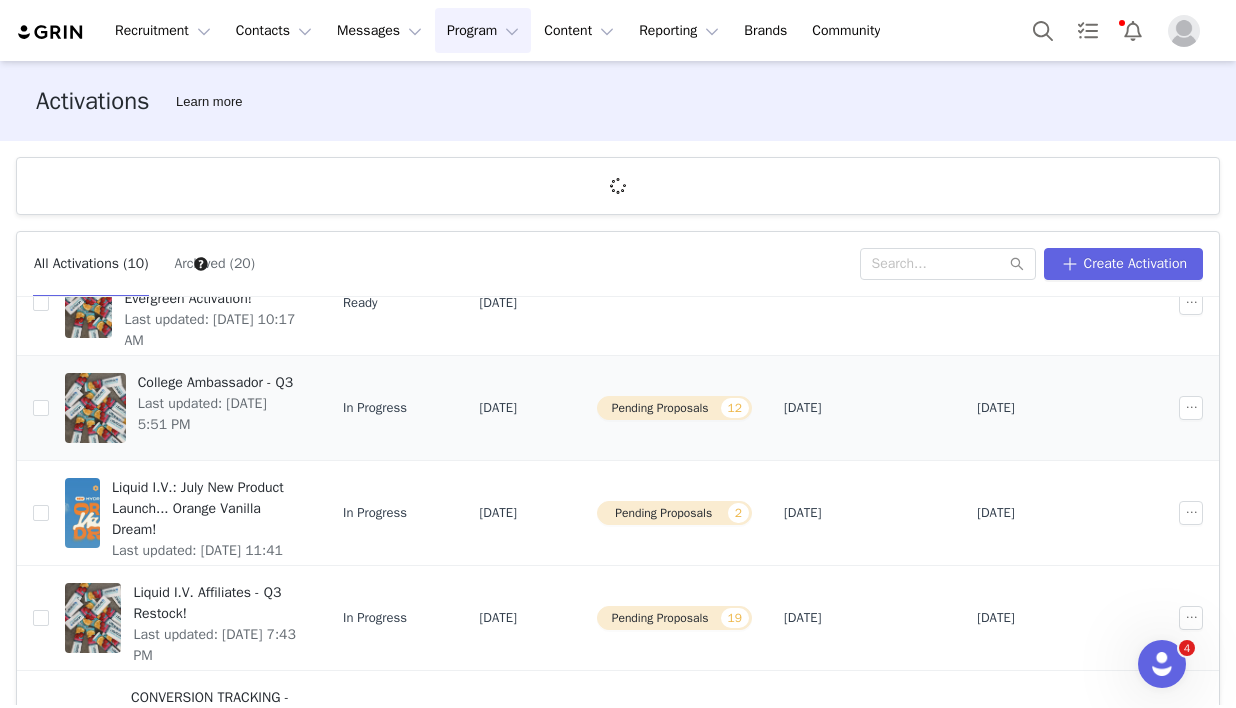 scroll, scrollTop: 128, scrollLeft: 0, axis: vertical 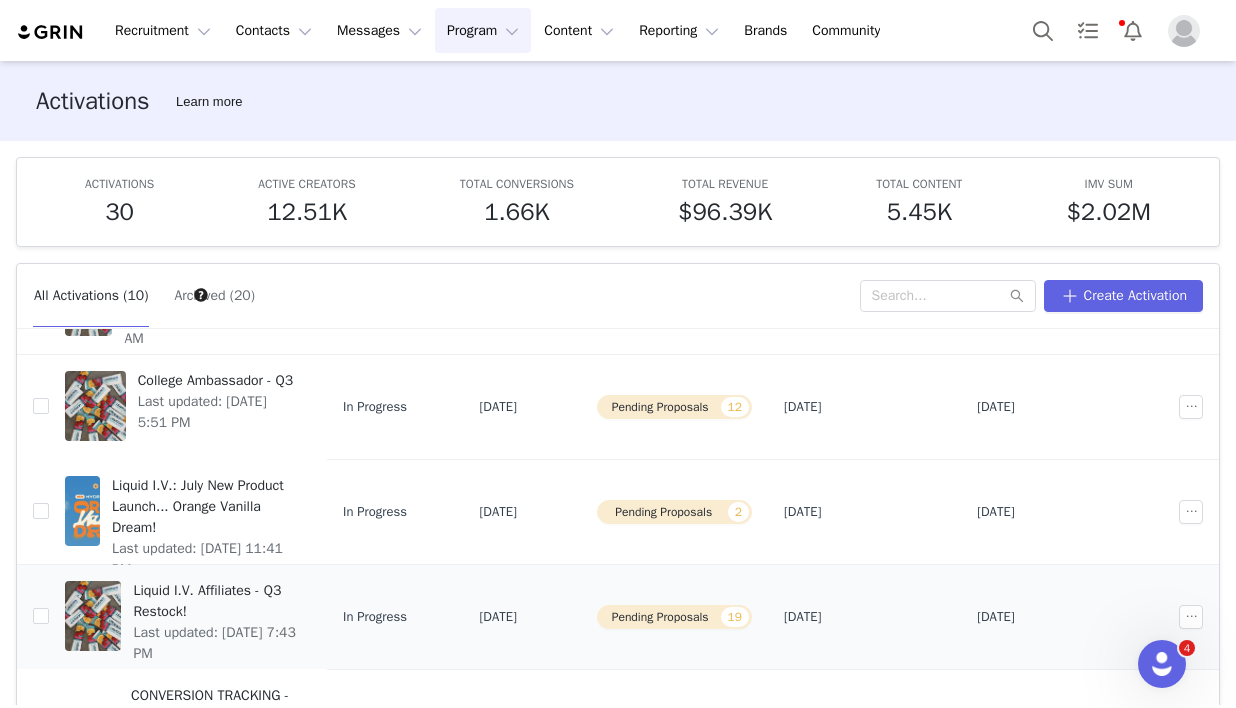 click on "Liquid I.V. Affiliates - Q3 Restock!" at bounding box center [216, 602] 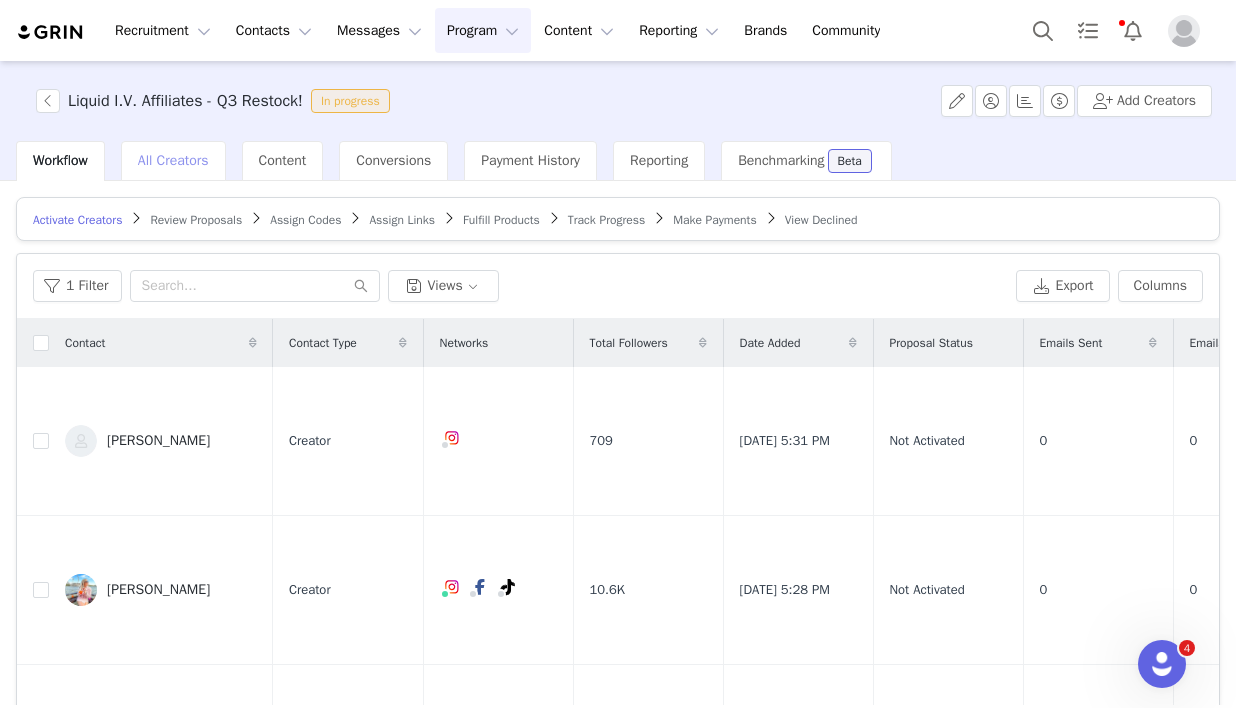 click on "All Creators" at bounding box center [173, 160] 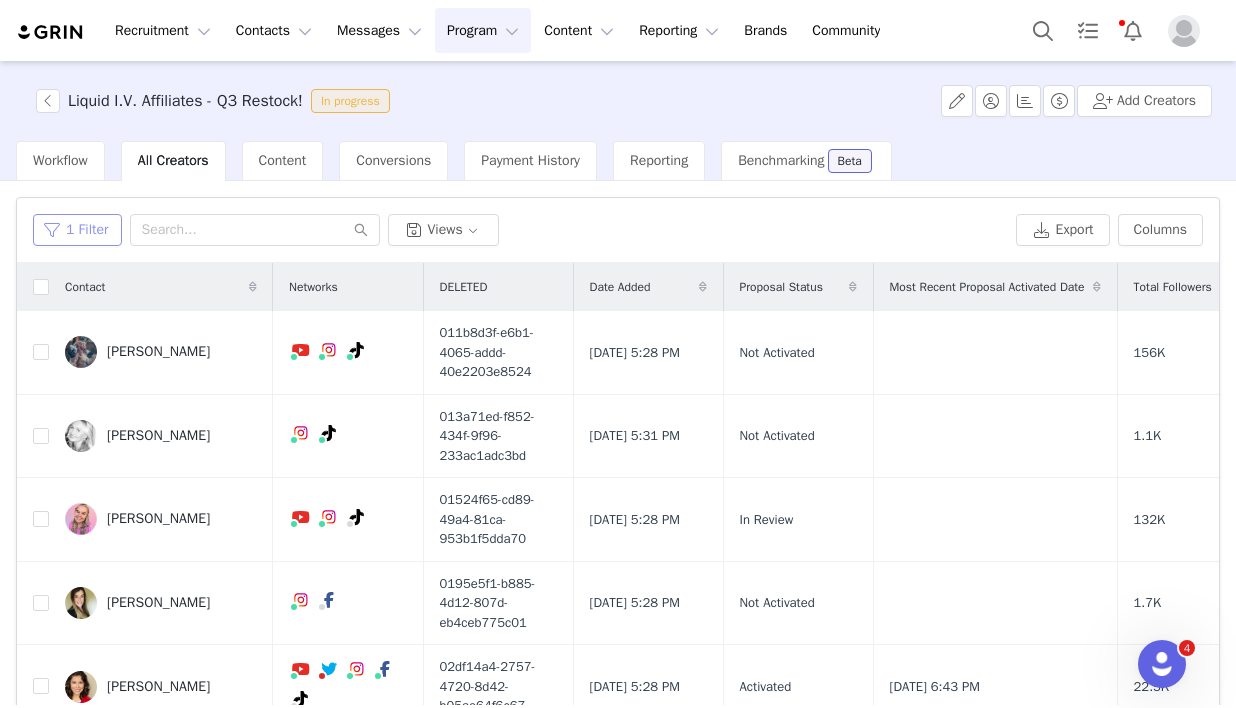 click on "1 Filter" at bounding box center (77, 230) 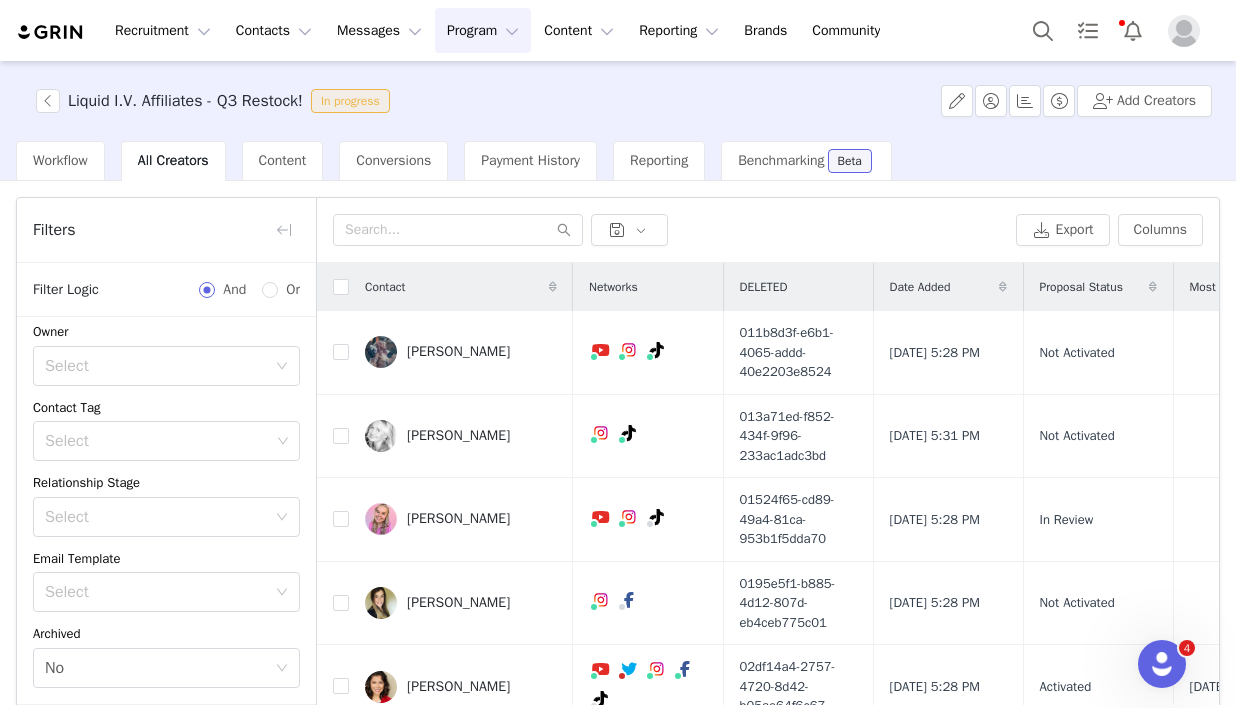 scroll, scrollTop: 166, scrollLeft: 0, axis: vertical 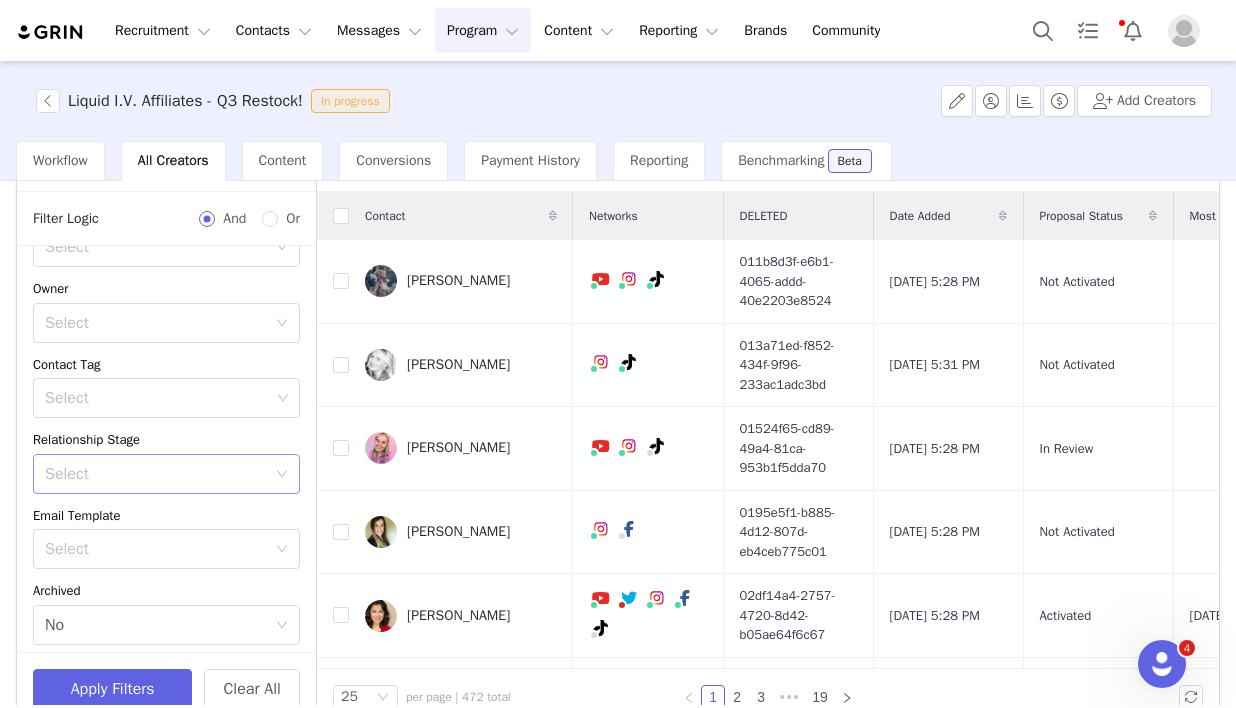 click on "Select" at bounding box center [155, 474] 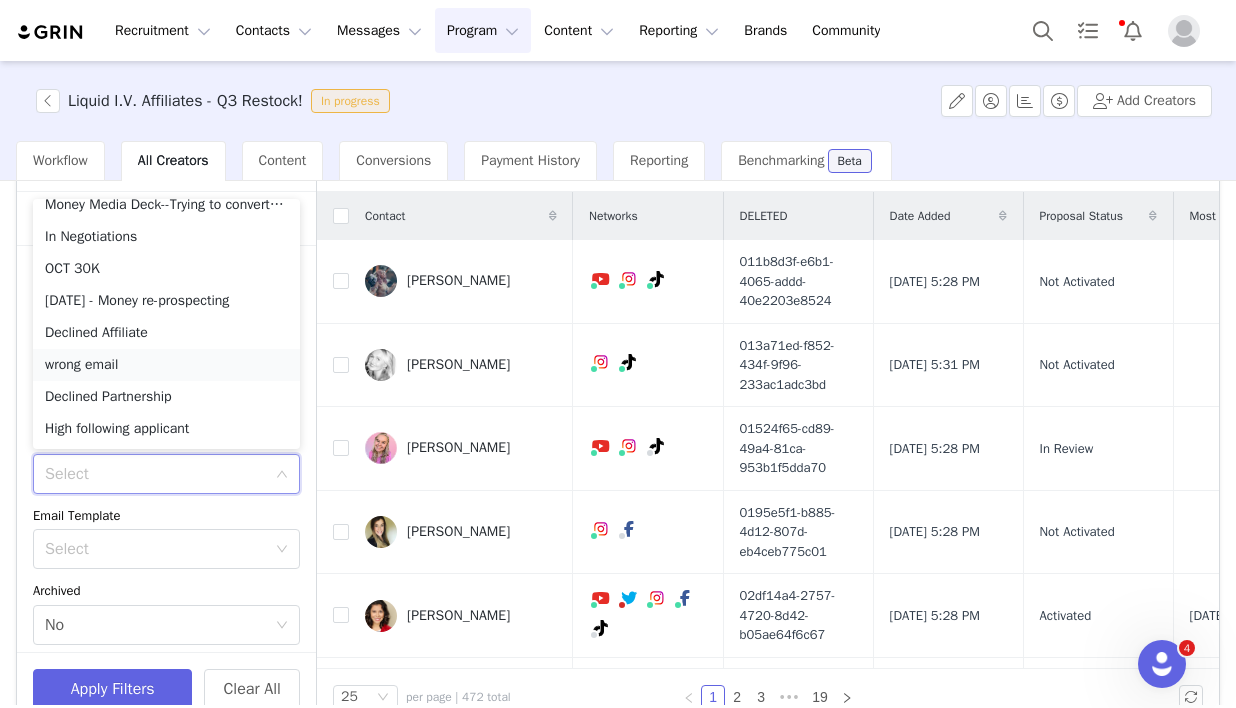 scroll, scrollTop: 0, scrollLeft: 0, axis: both 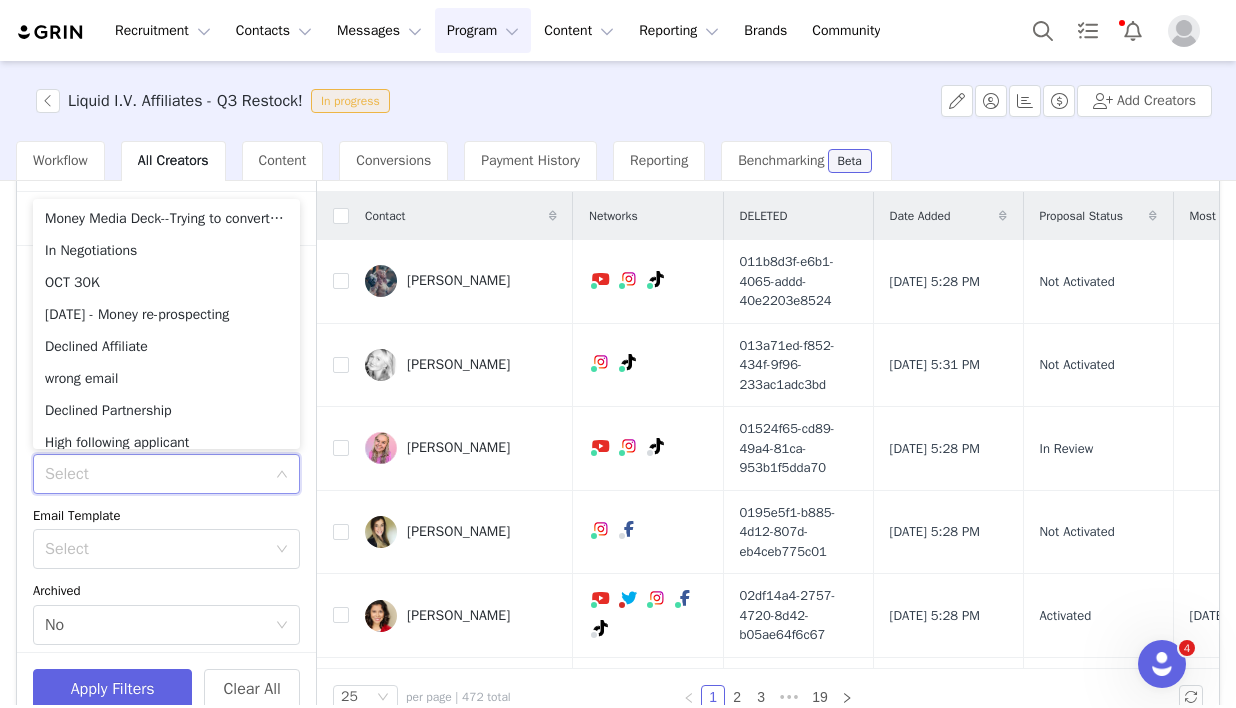 click on "Filter Logic  And Or" at bounding box center (166, 219) 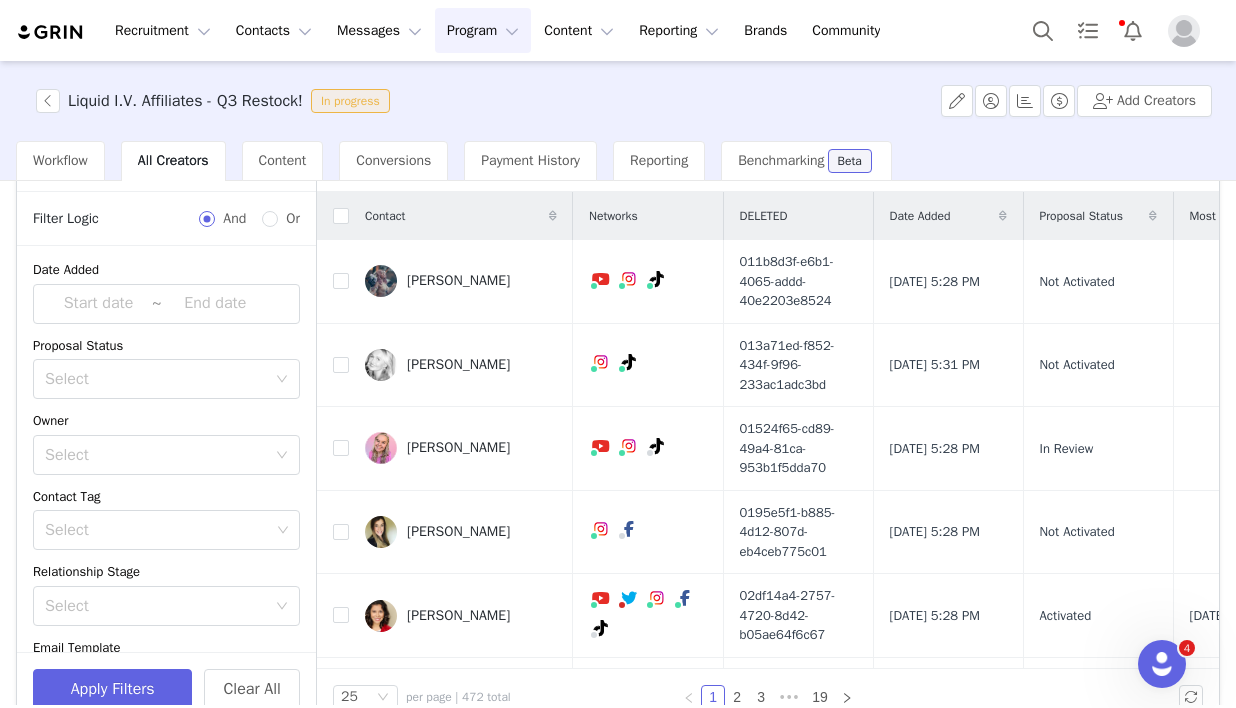 scroll, scrollTop: 3, scrollLeft: 0, axis: vertical 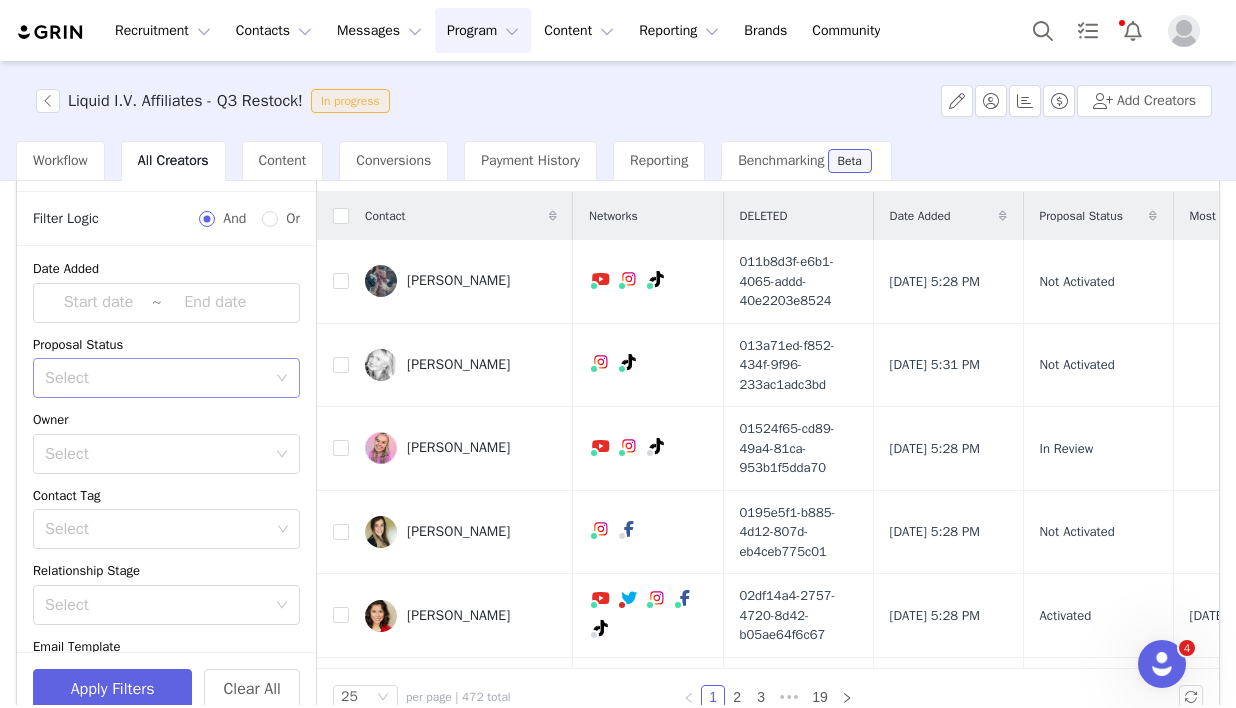 click on "Select" at bounding box center [155, 378] 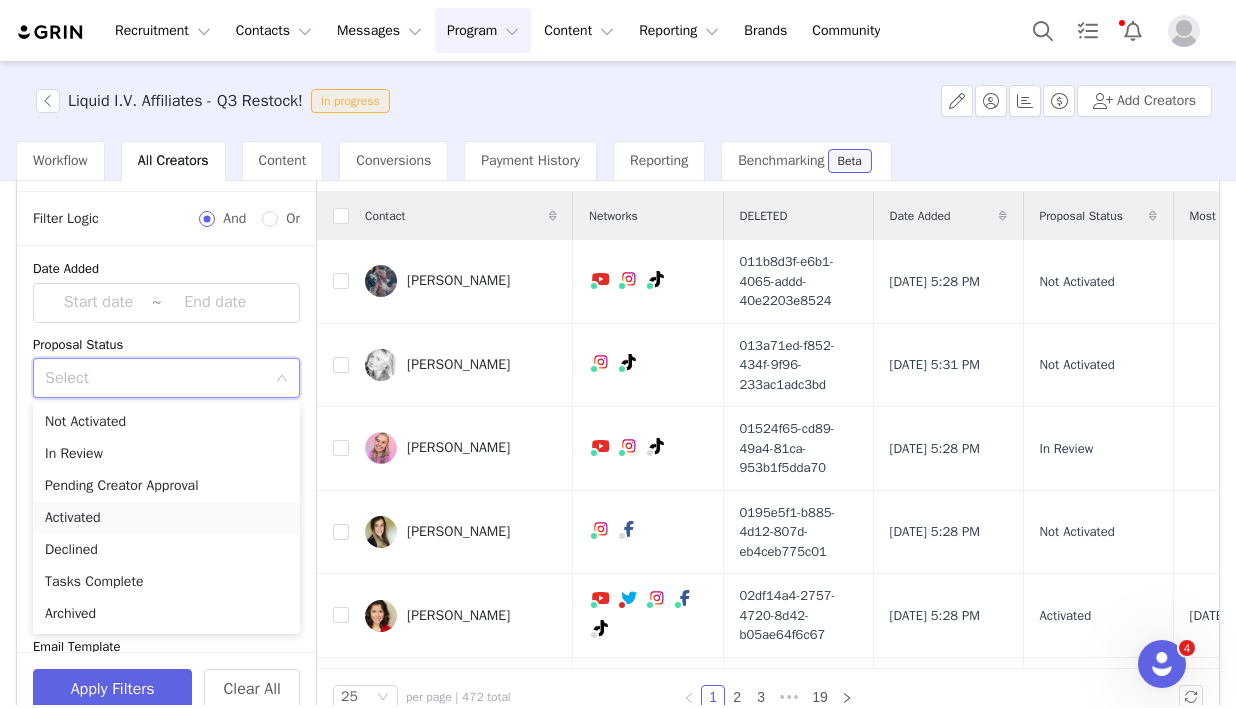click on "Activated" at bounding box center (166, 518) 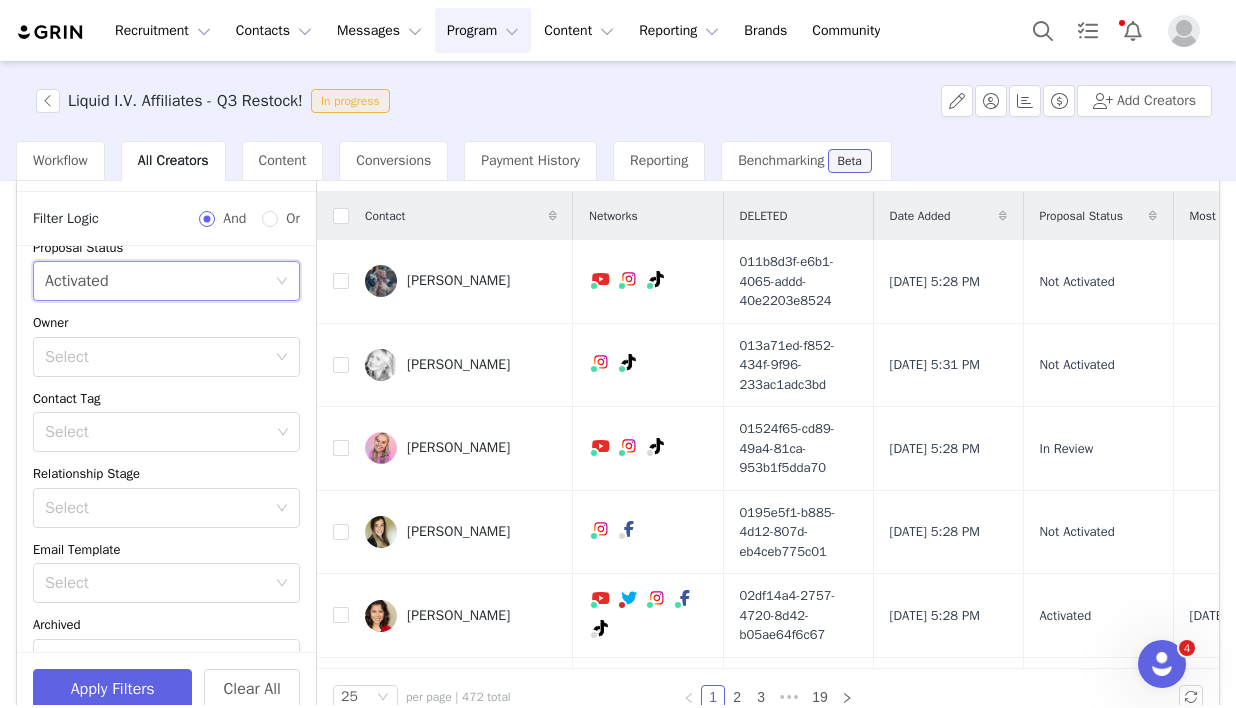 scroll, scrollTop: 114, scrollLeft: 0, axis: vertical 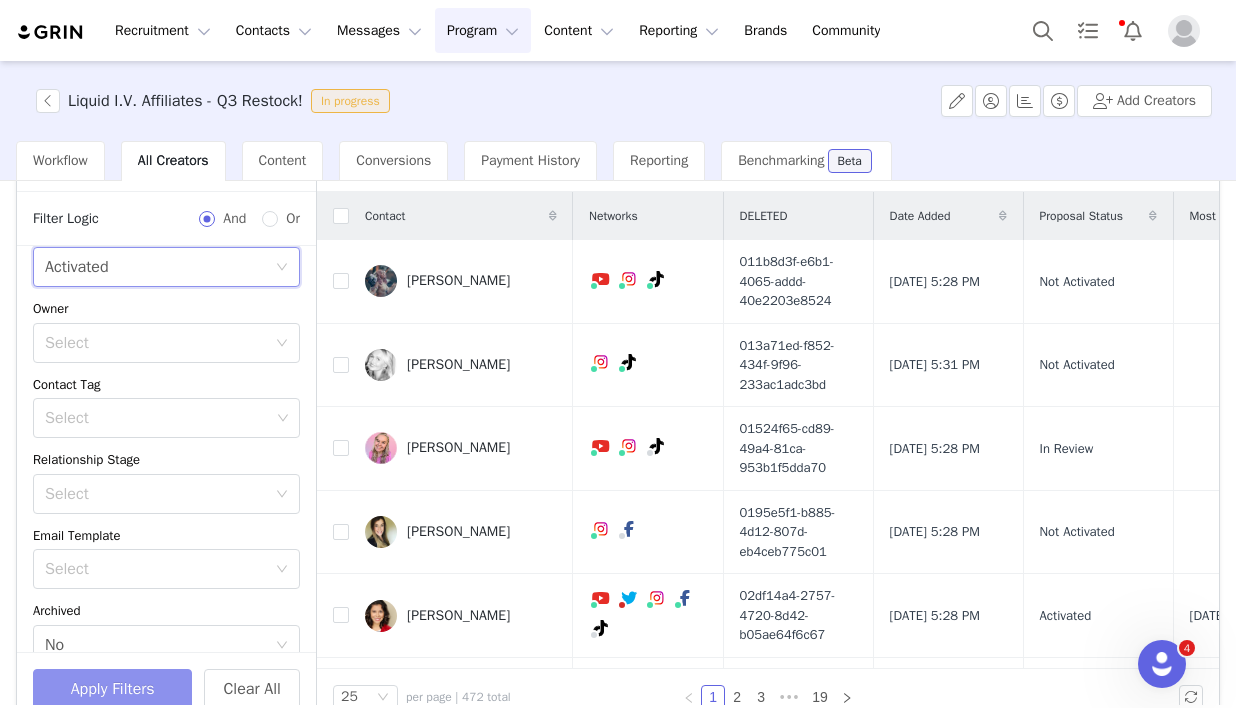 click on "Apply Filters" at bounding box center (112, 689) 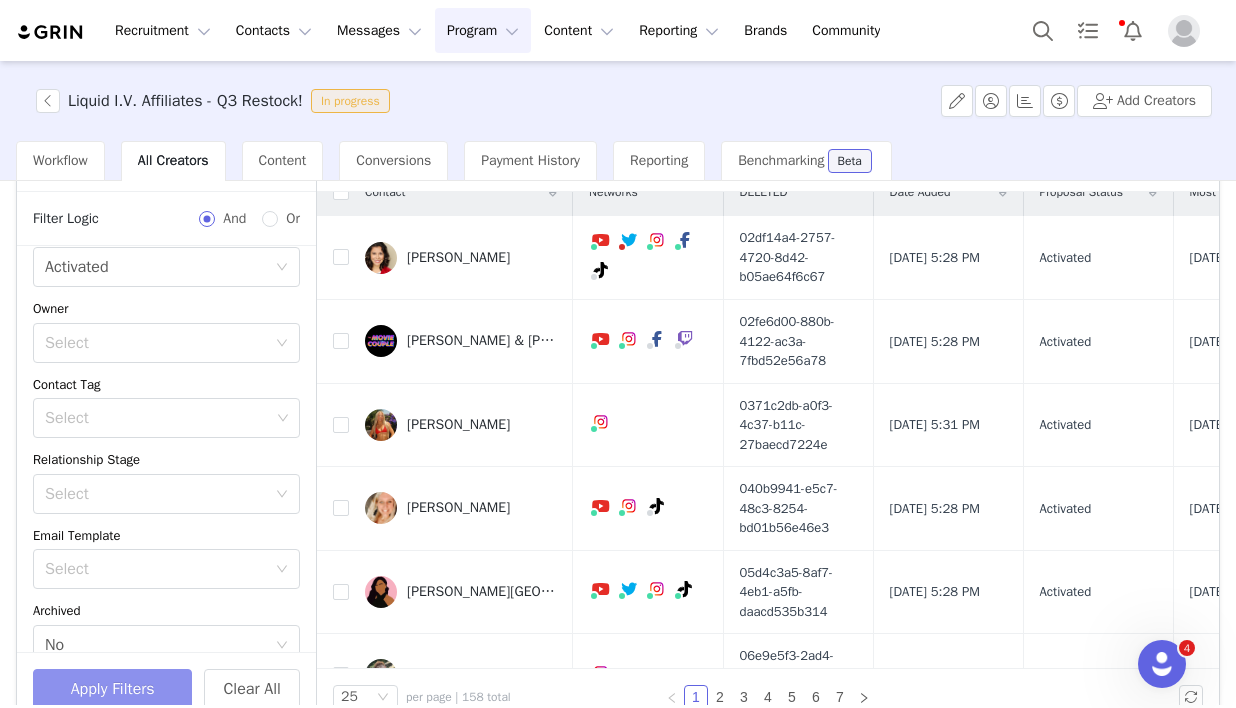 scroll, scrollTop: 29, scrollLeft: 0, axis: vertical 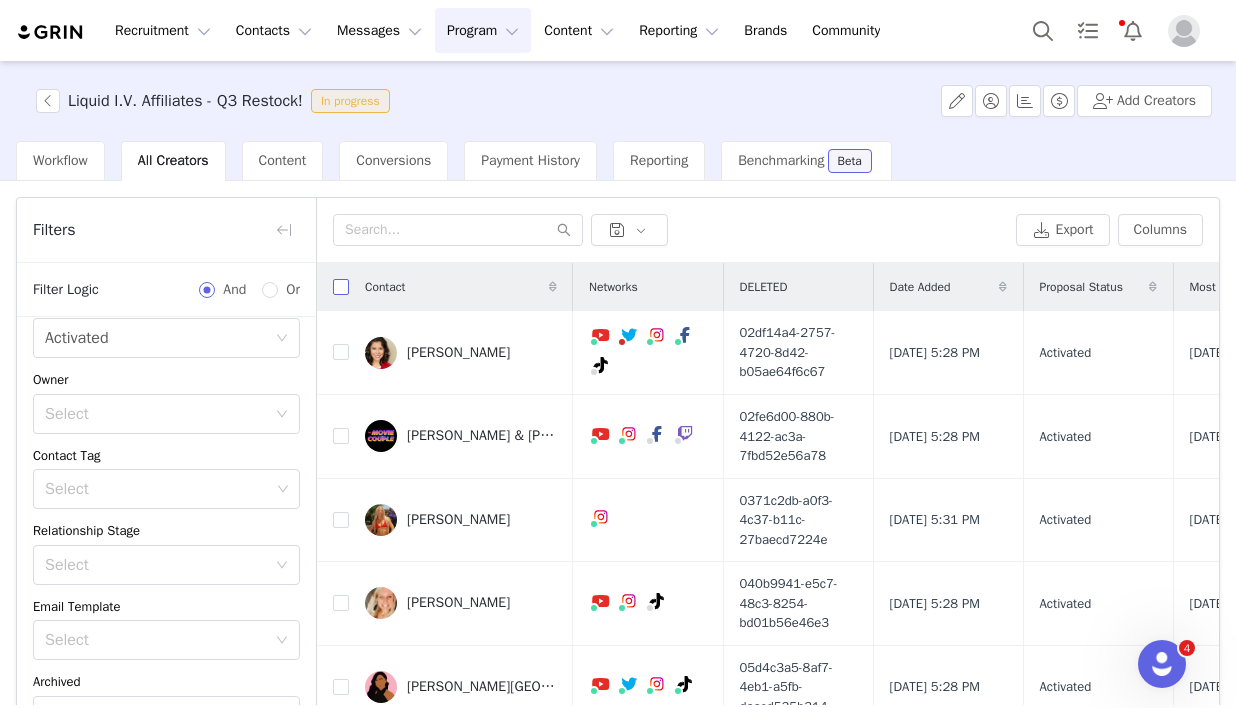 click at bounding box center (341, 287) 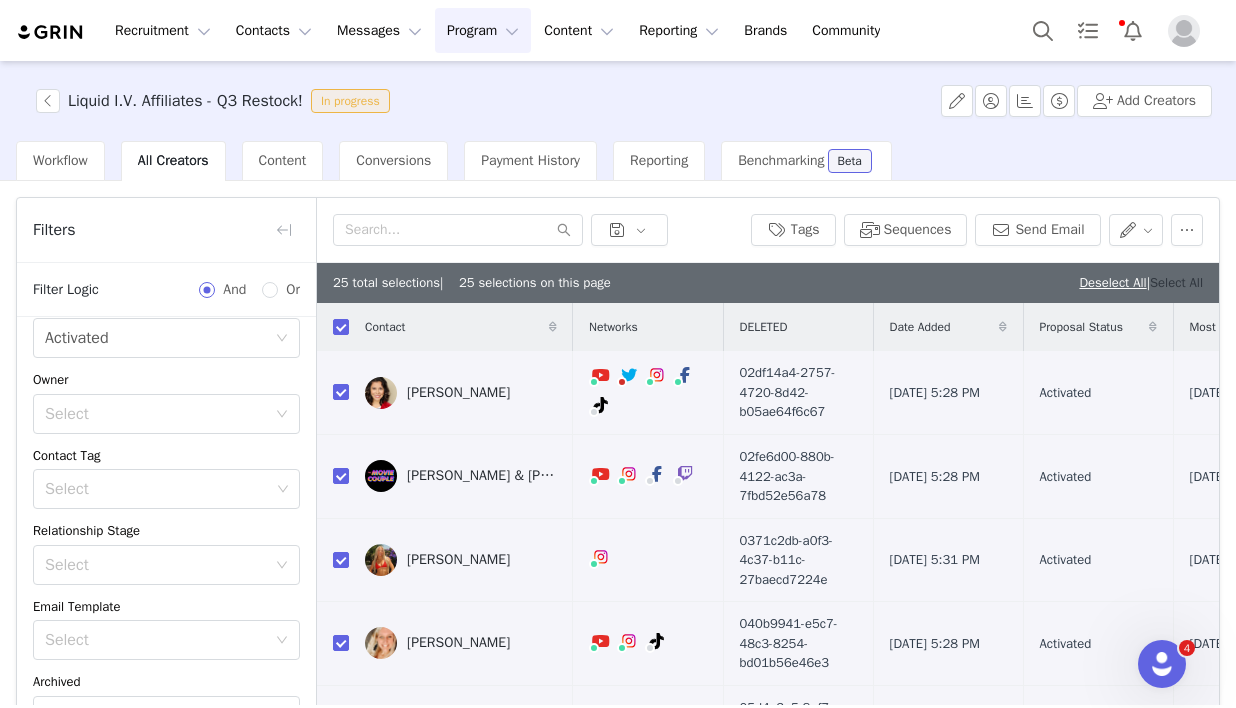 click on "Select All" at bounding box center (1176, 282) 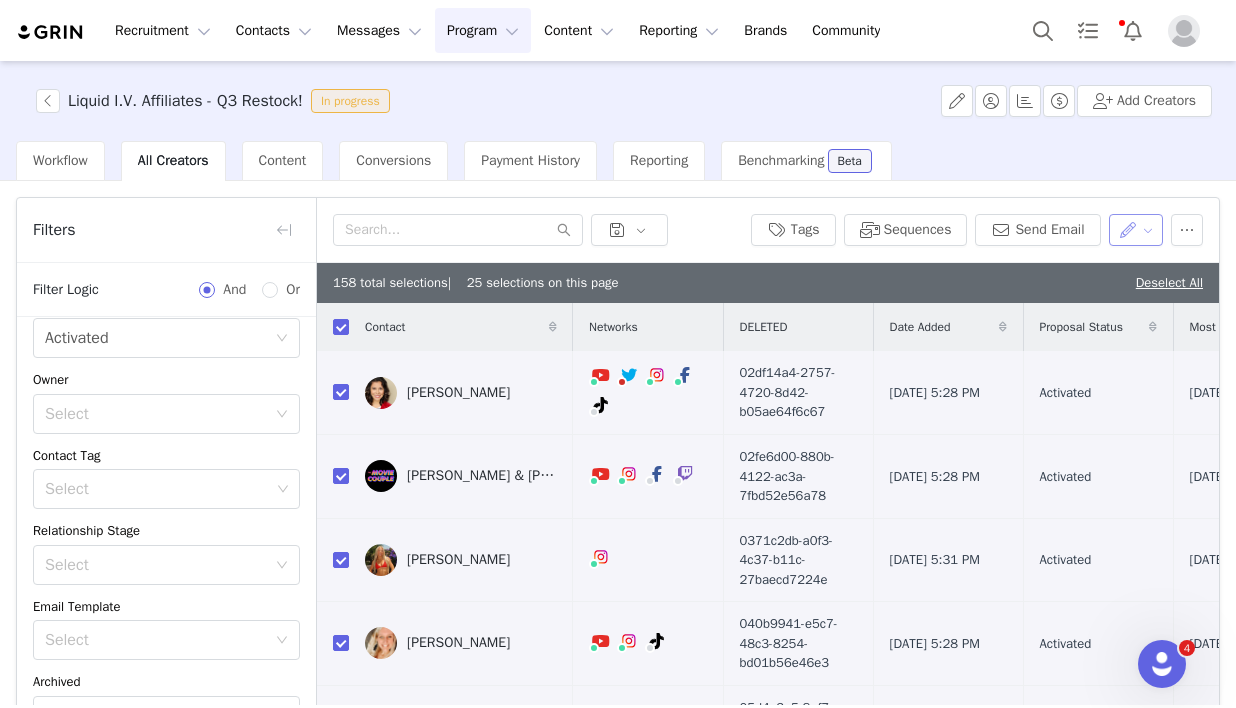click at bounding box center (1136, 230) 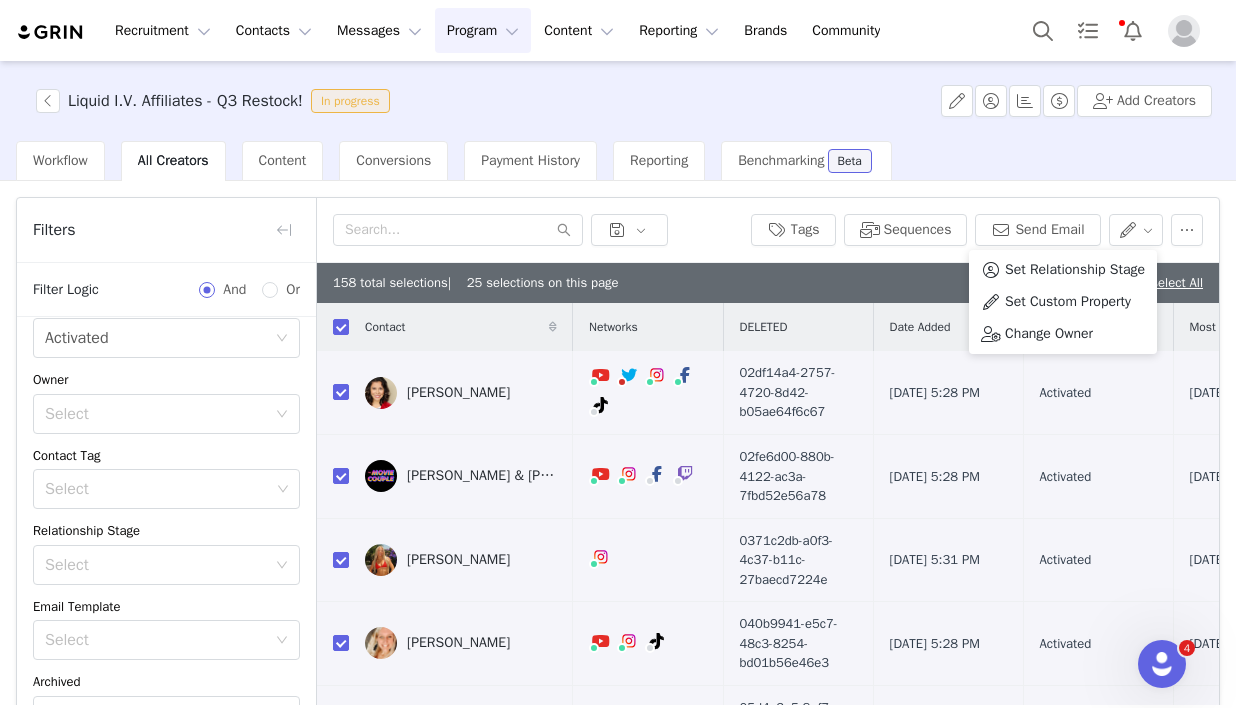 click on "158 total selections     |    25 selections on this page  Deselect All" at bounding box center (768, 283) 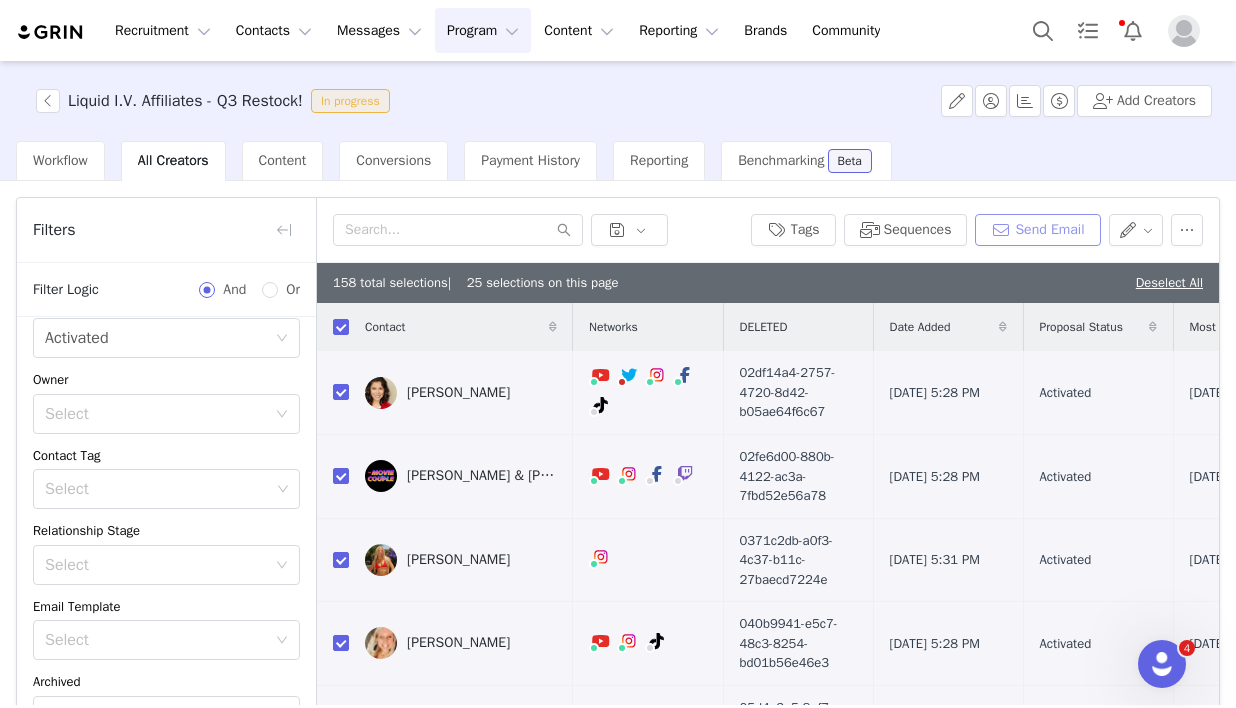 click on "Send Email" at bounding box center [1037, 230] 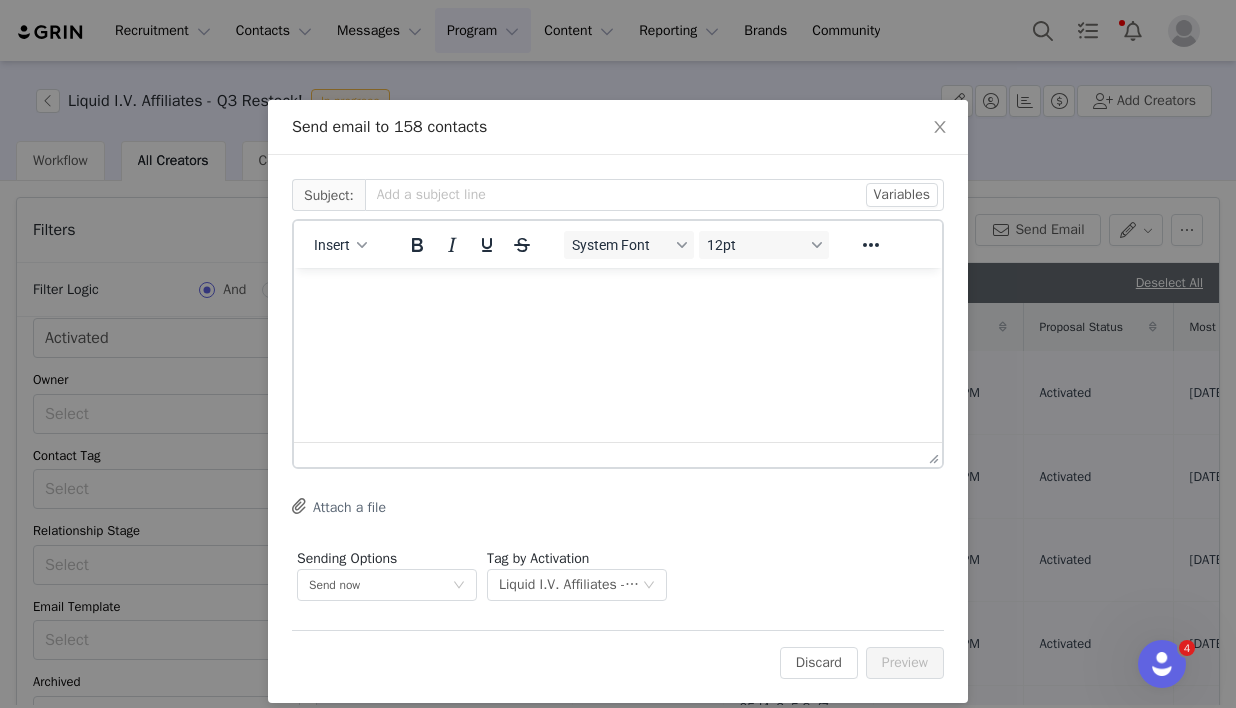 scroll, scrollTop: 0, scrollLeft: 0, axis: both 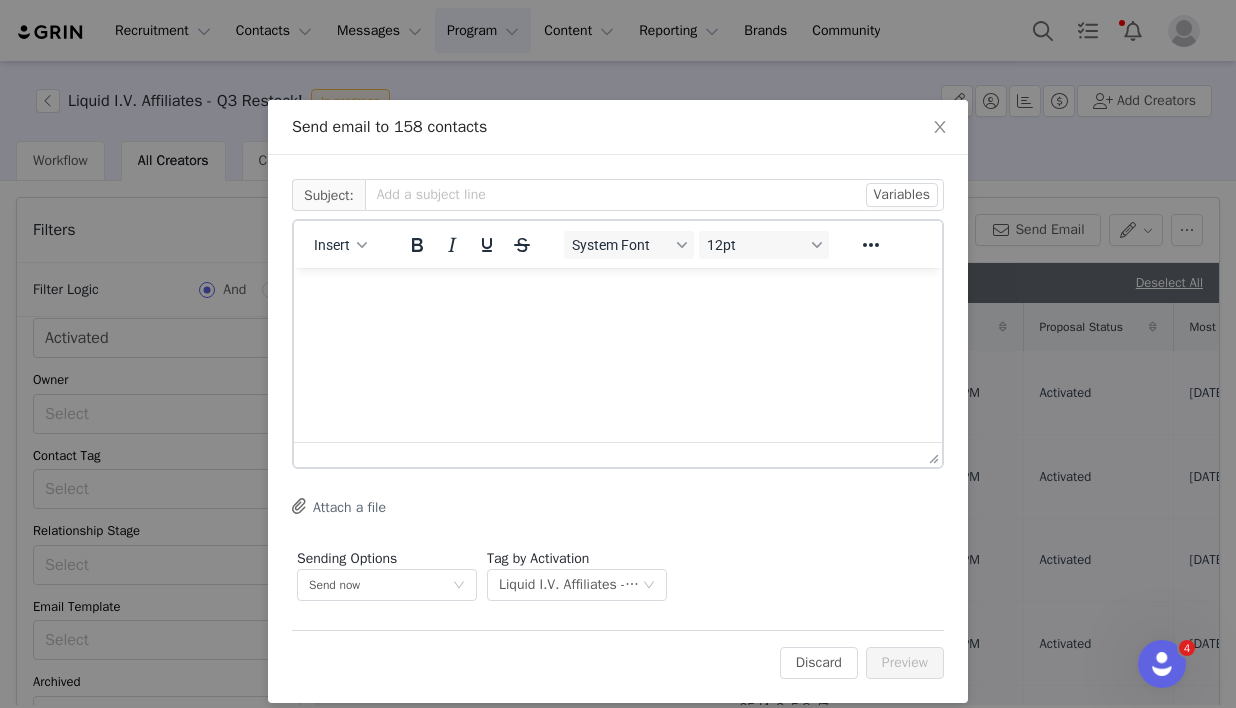 click at bounding box center [618, 295] 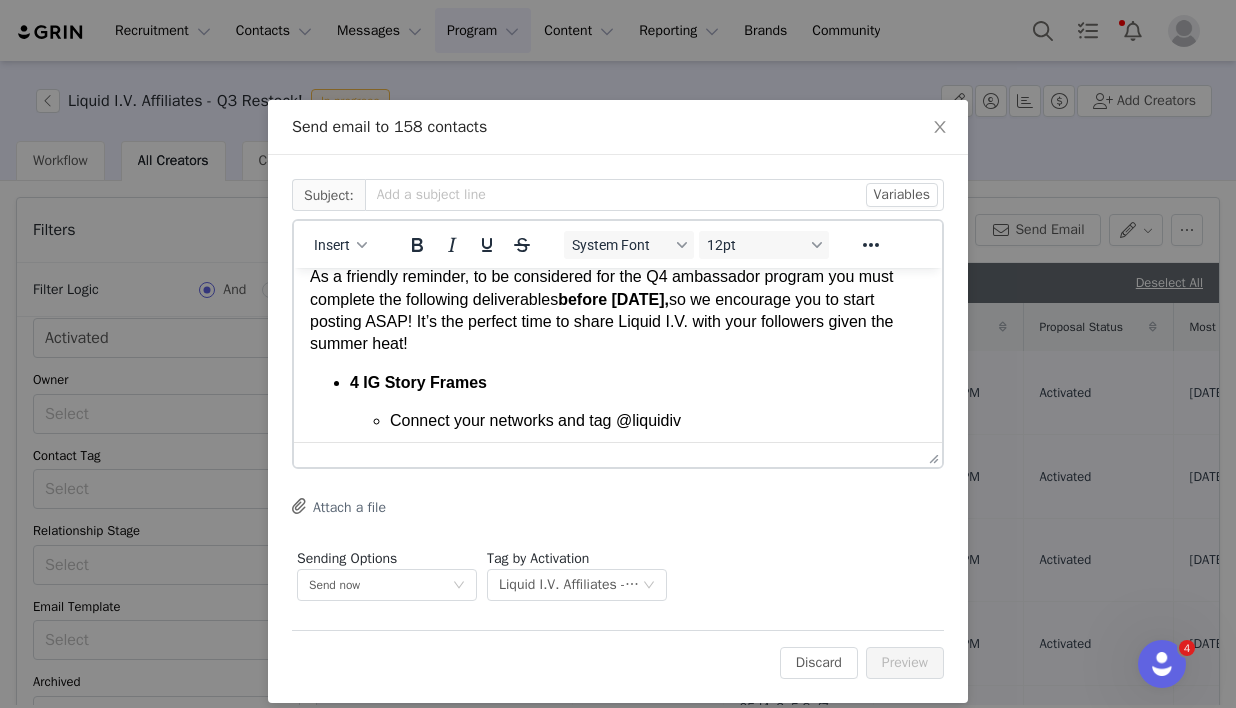 scroll, scrollTop: 0, scrollLeft: 0, axis: both 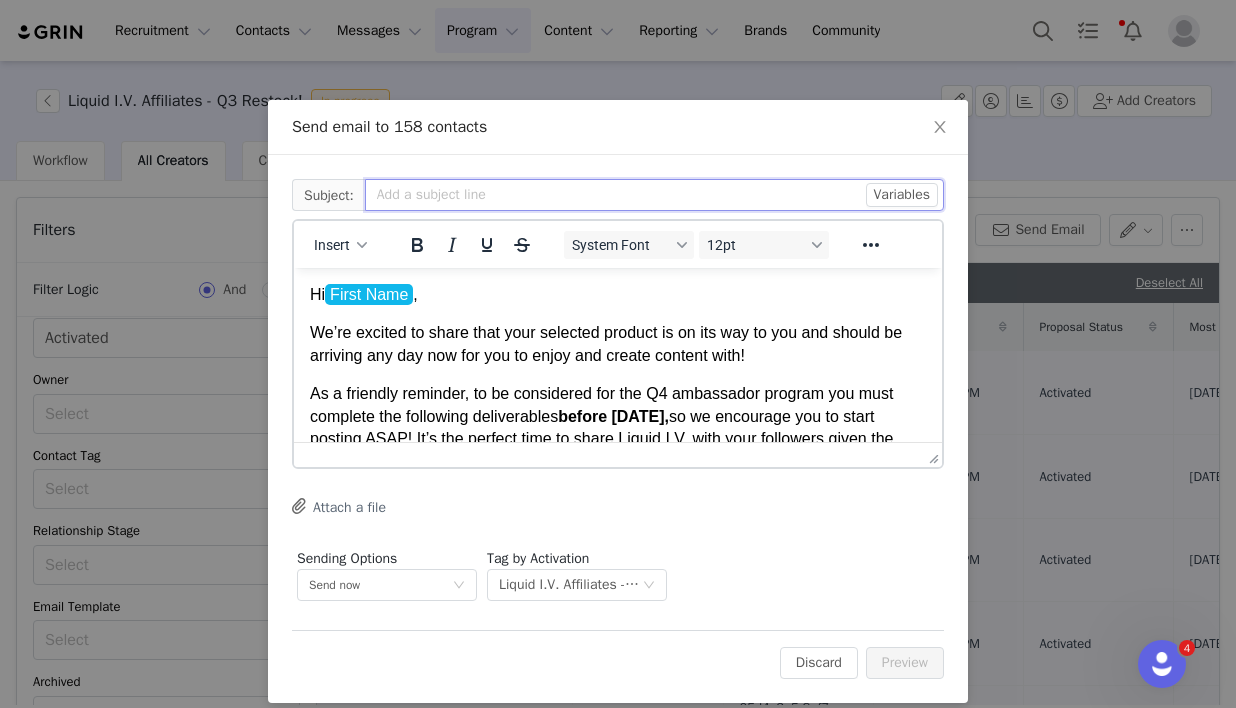 click at bounding box center (654, 195) 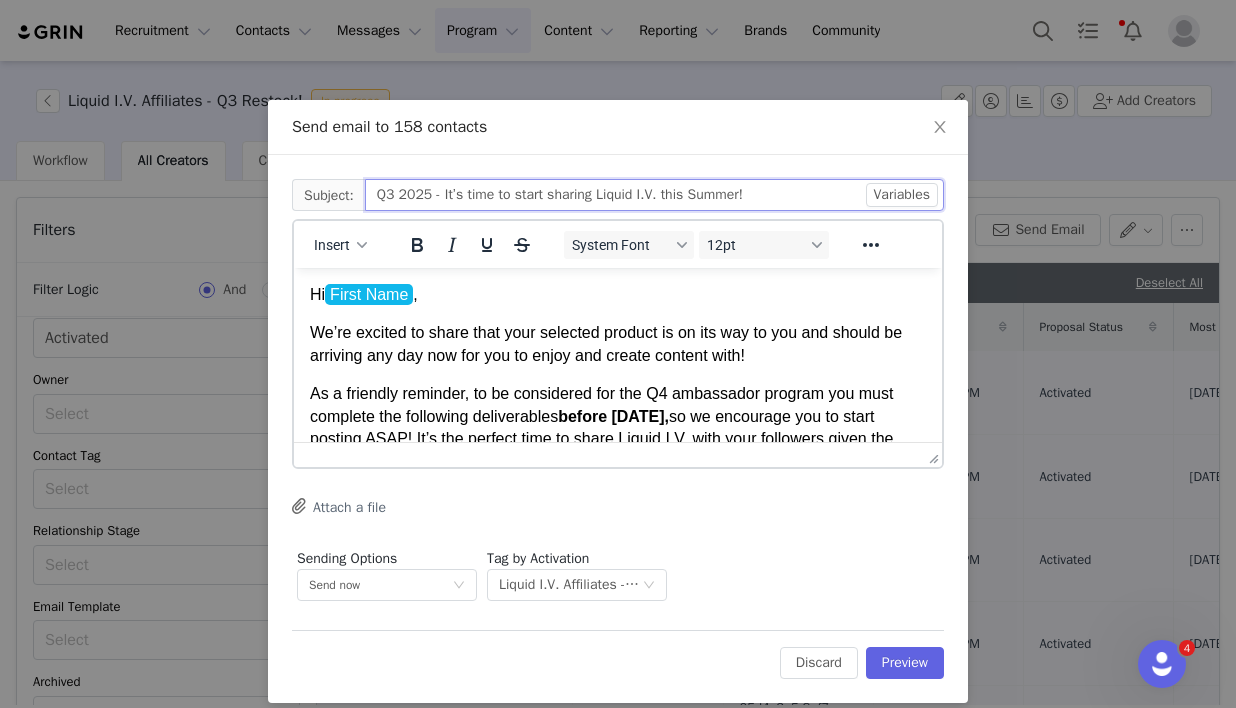 type on "Q3 2025 - It’s time to start sharing Liquid I.V. this Summer!" 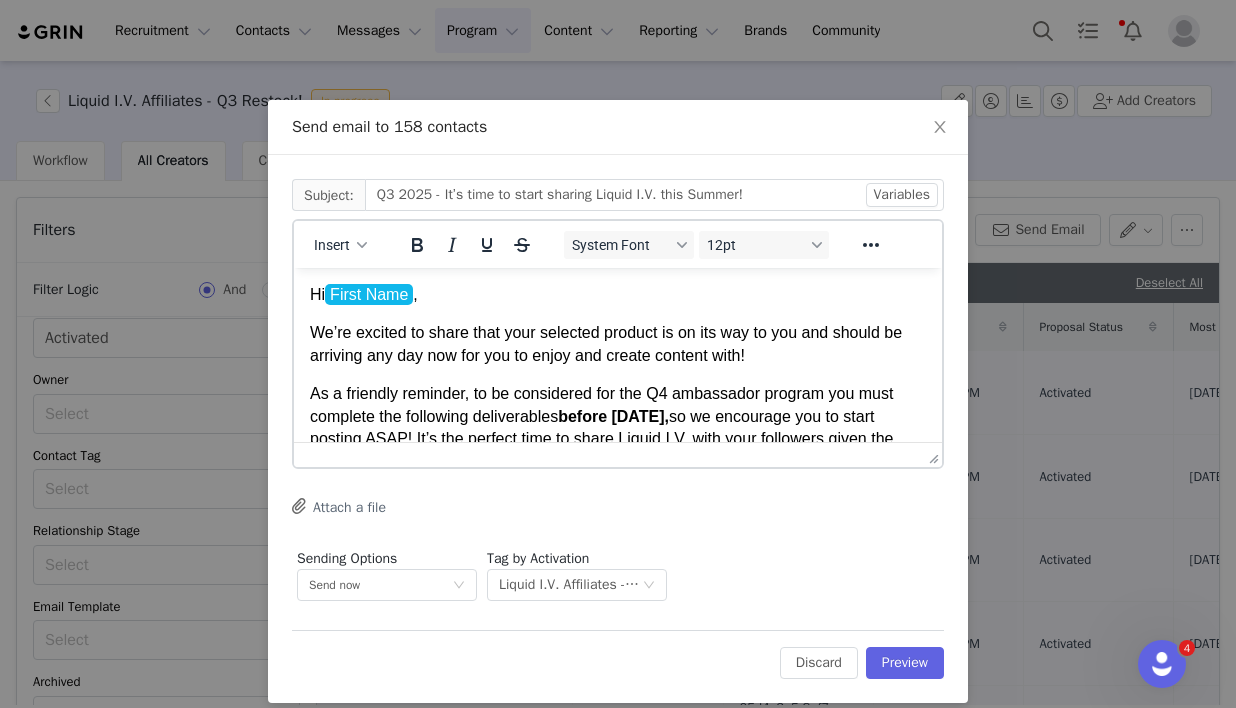 click on "Hi  First Name ﻿ ,  We’re excited to share that your selected product is on its way to you and should be arriving any day now for you to enjoy and create content with!  As a friendly reminder, to be considered for the Q4 ambassador program you must complete the following deliverables  before September 30th,  so we encourage you to start posting ASAP! It’s the perfect time to share Liquid I.V. with your followers given the summer heat! 4 IG Story Frames  Connect your networks and tag @liquidiv *Partners who earn 5+ conversions in Q3 will be automatically accepted into our Q4 campaign!  Remember to include your  coupon code  and/or  affiliate link  on all posts to better increase your commissions! If you have any questions, don’t hesitate to reach out. We can’t wait to see the incredible content you create! Best,  Liquid I.V. Team" at bounding box center [618, 546] 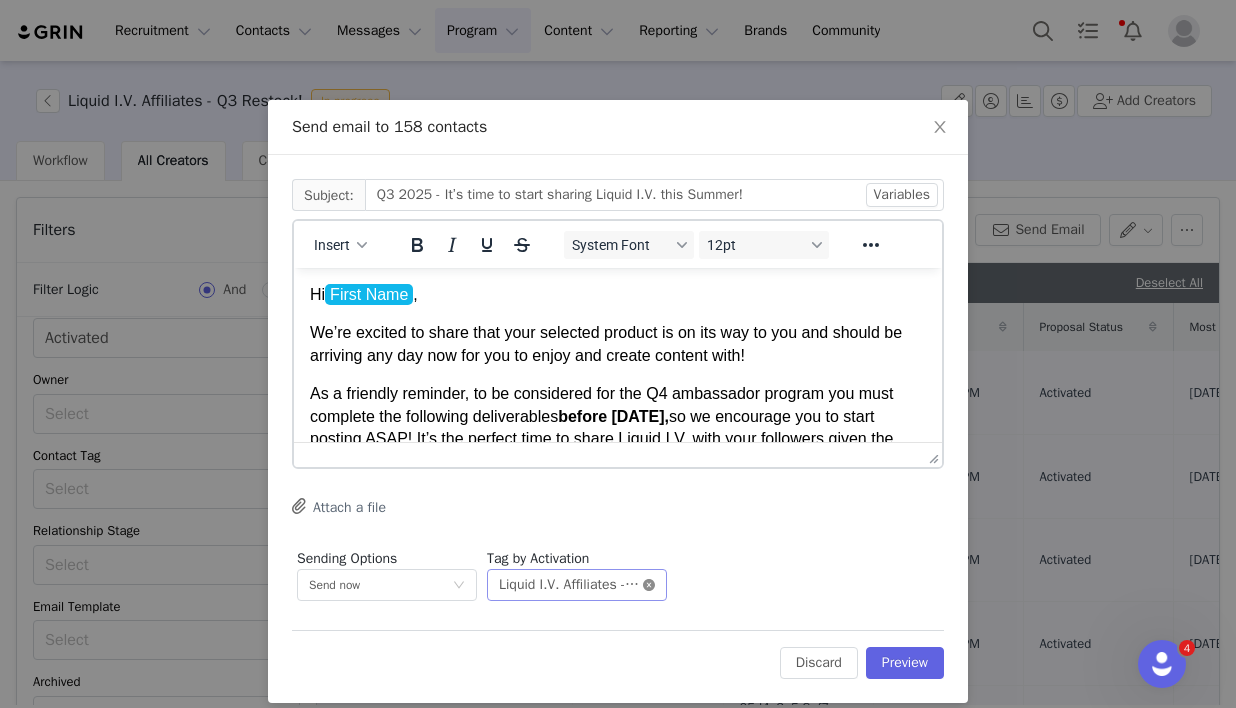 click 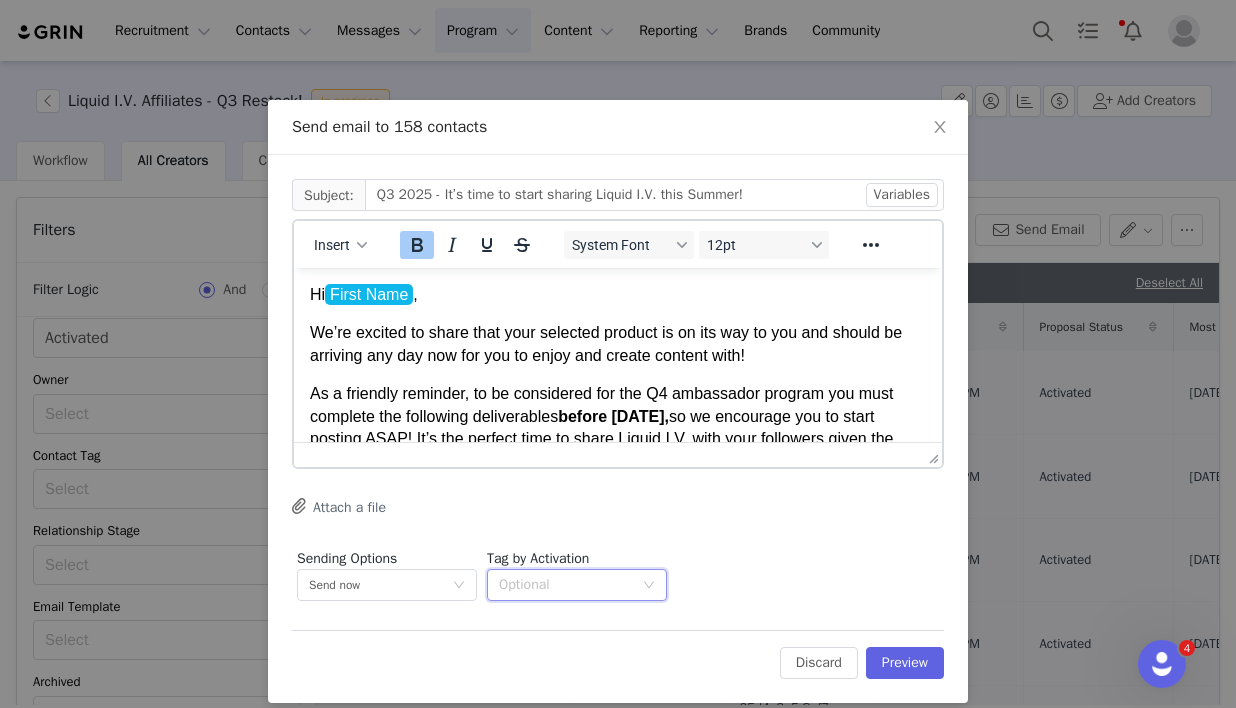 click on "before [DATE]," at bounding box center [613, 416] 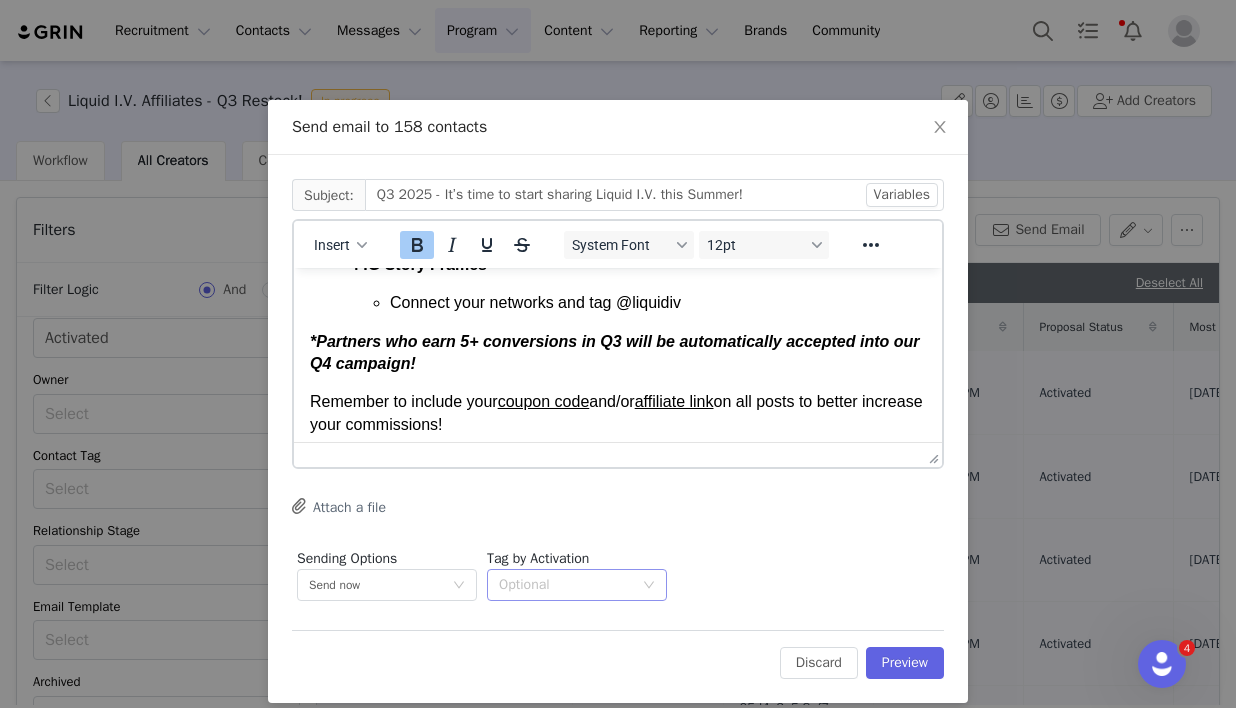 scroll, scrollTop: 383, scrollLeft: 0, axis: vertical 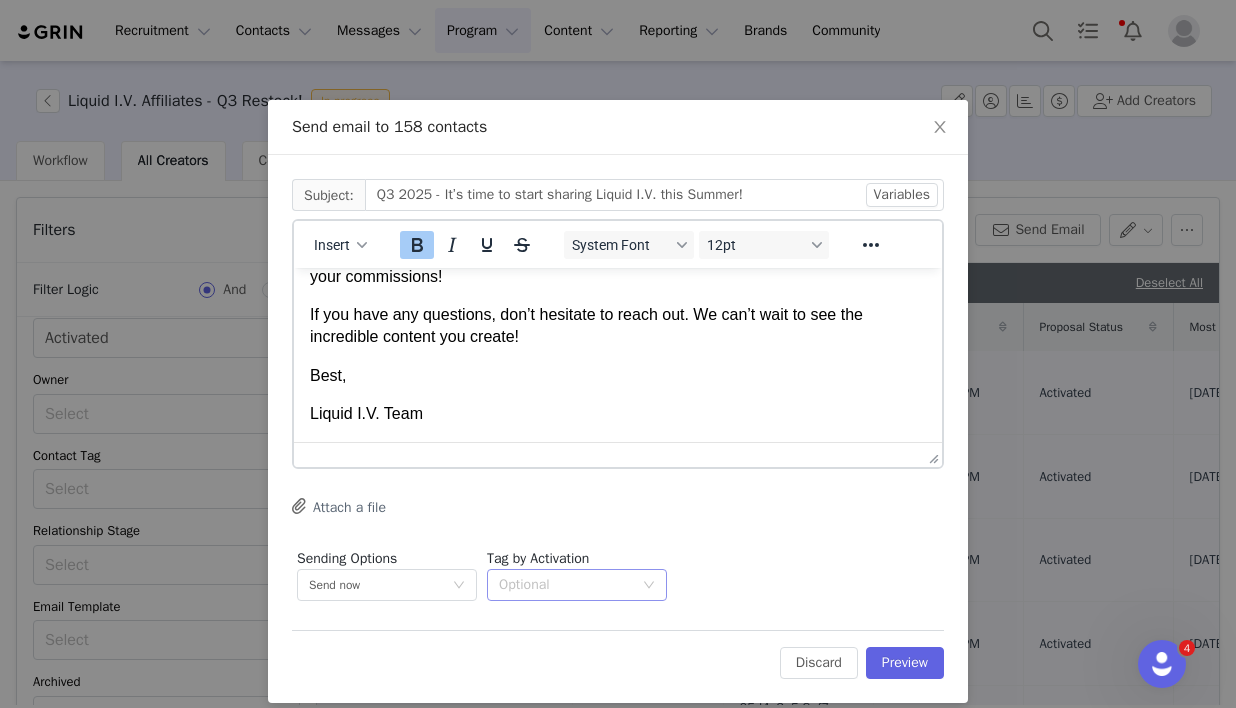 click on "Hi  First Name ,  We’re excited to share that your selected product is on its way to you and should be arriving any day now for you to enjoy and create content with!  As a friendly reminder, to be considered for the Q4 ambassador program you must complete the following deliverables  before September 30th,  so we encourage you to start posting ASAP! It’s the perfect time to share Liquid I.V. with your followers given the summer heat! 4 IG Story Frames  Connect your networks and tag @liquidiv *Partners who earn 5+ conversions in Q3 will be automatically accepted into our Q4 campaign!  Remember to include your  coupon code  and/or  affiliate link  on all posts to better increase your commissions! If you have any questions, don’t hesitate to reach out. We can’t wait to see the incredible content you create! Best,  Liquid I.V. Team" at bounding box center (618, 163) 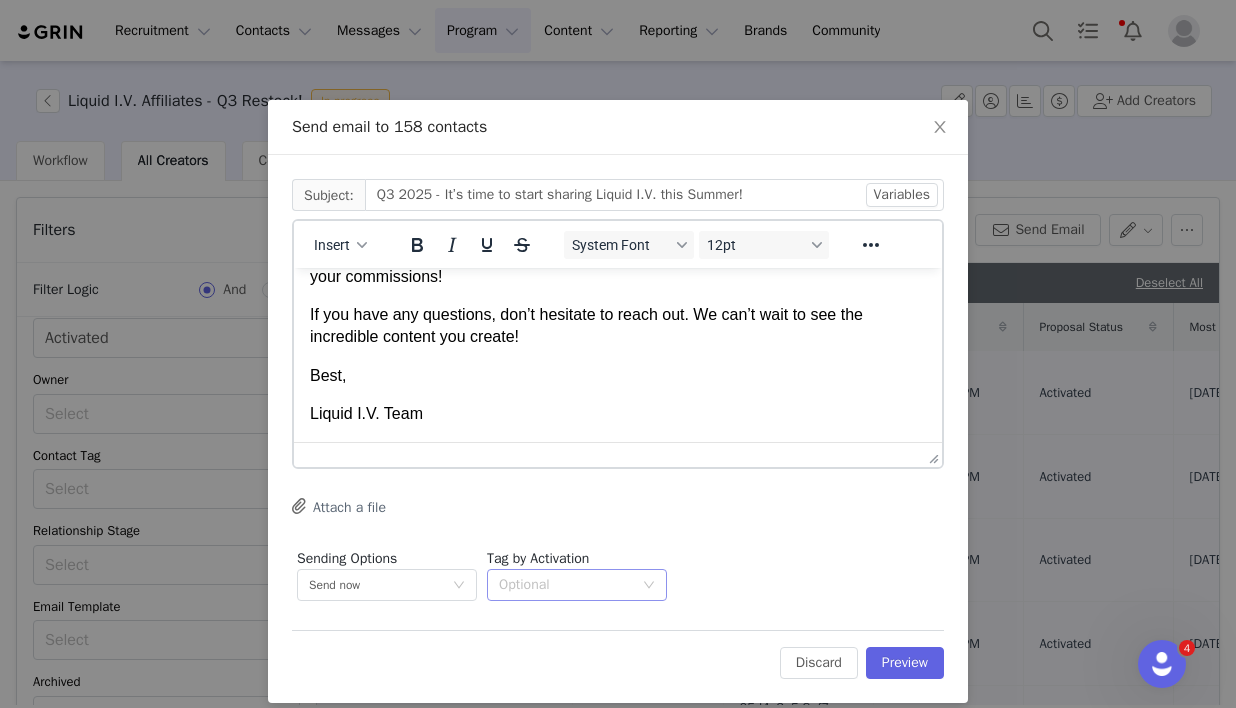 scroll, scrollTop: 405, scrollLeft: 0, axis: vertical 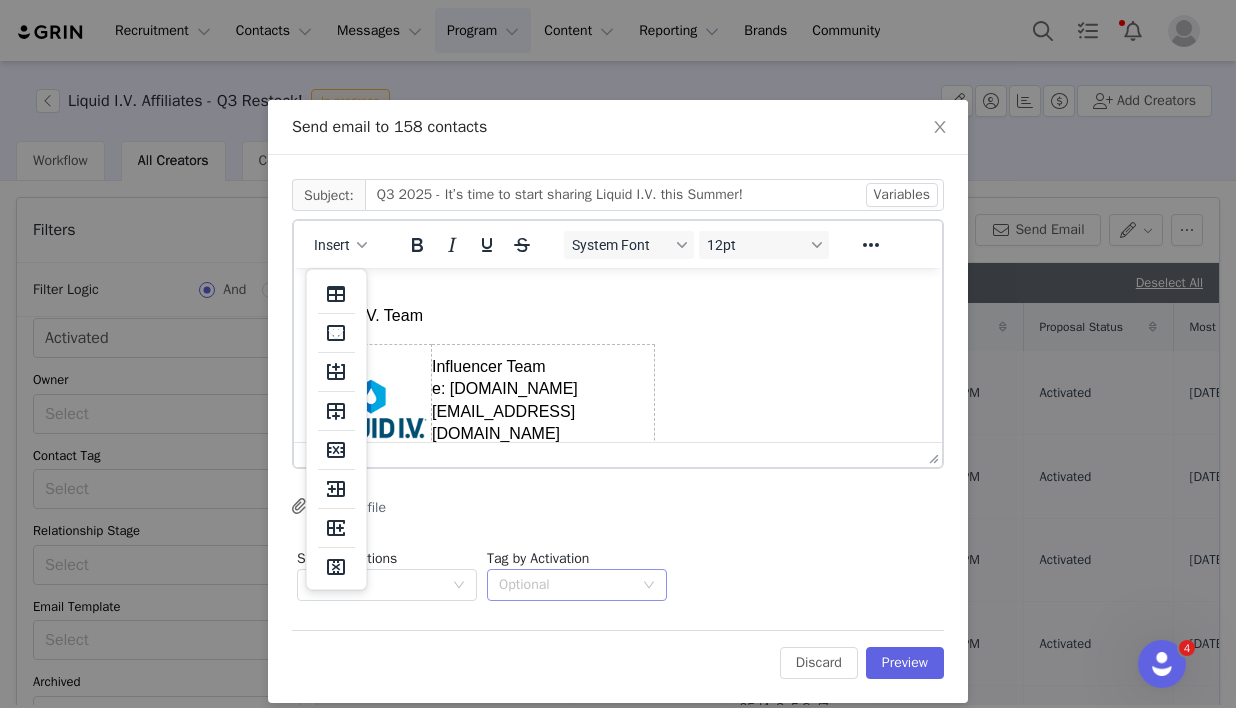 click on "Liquid I.V. Team" at bounding box center [618, 316] 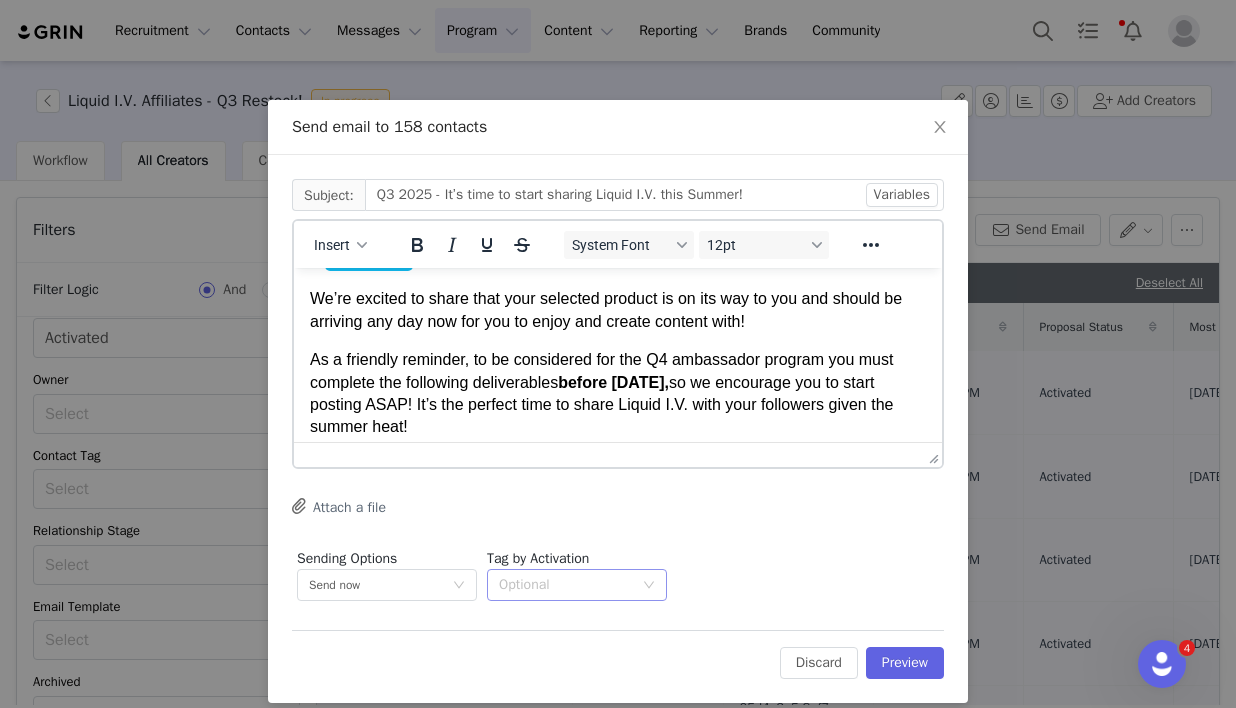 scroll, scrollTop: 0, scrollLeft: 0, axis: both 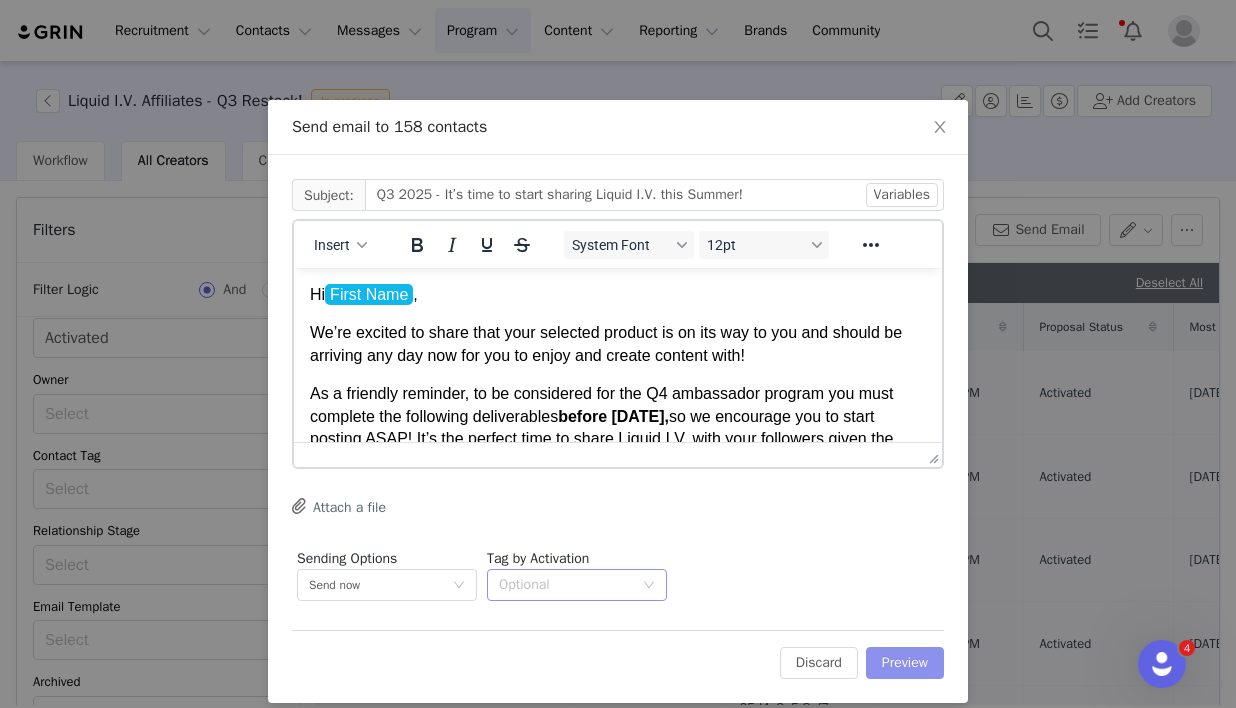 click on "Preview" at bounding box center [905, 663] 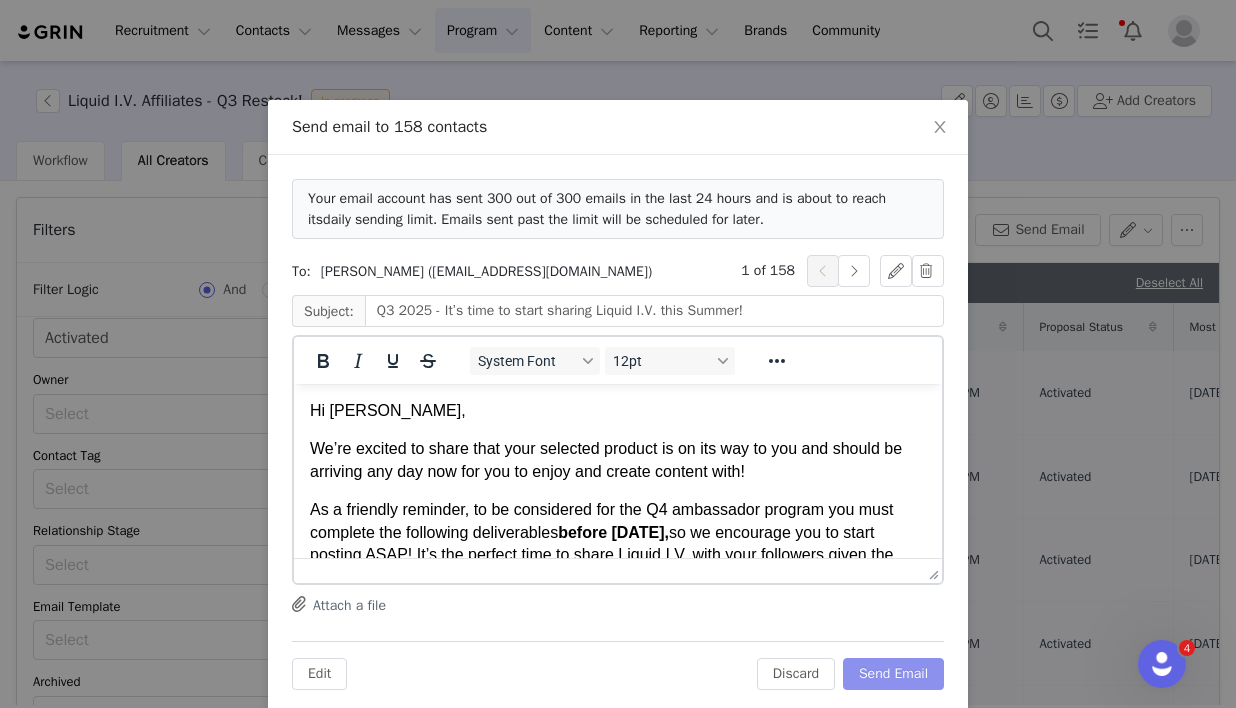 scroll, scrollTop: 0, scrollLeft: 0, axis: both 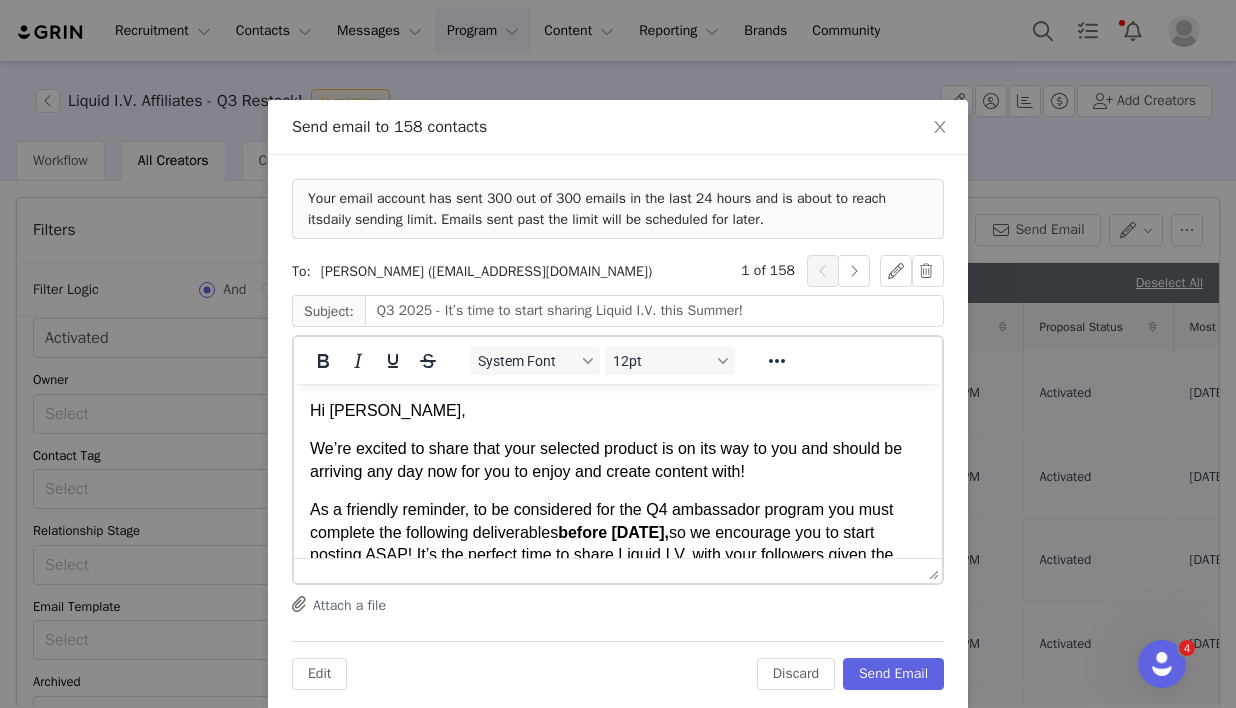 click on "Hi Casey," at bounding box center (618, 411) 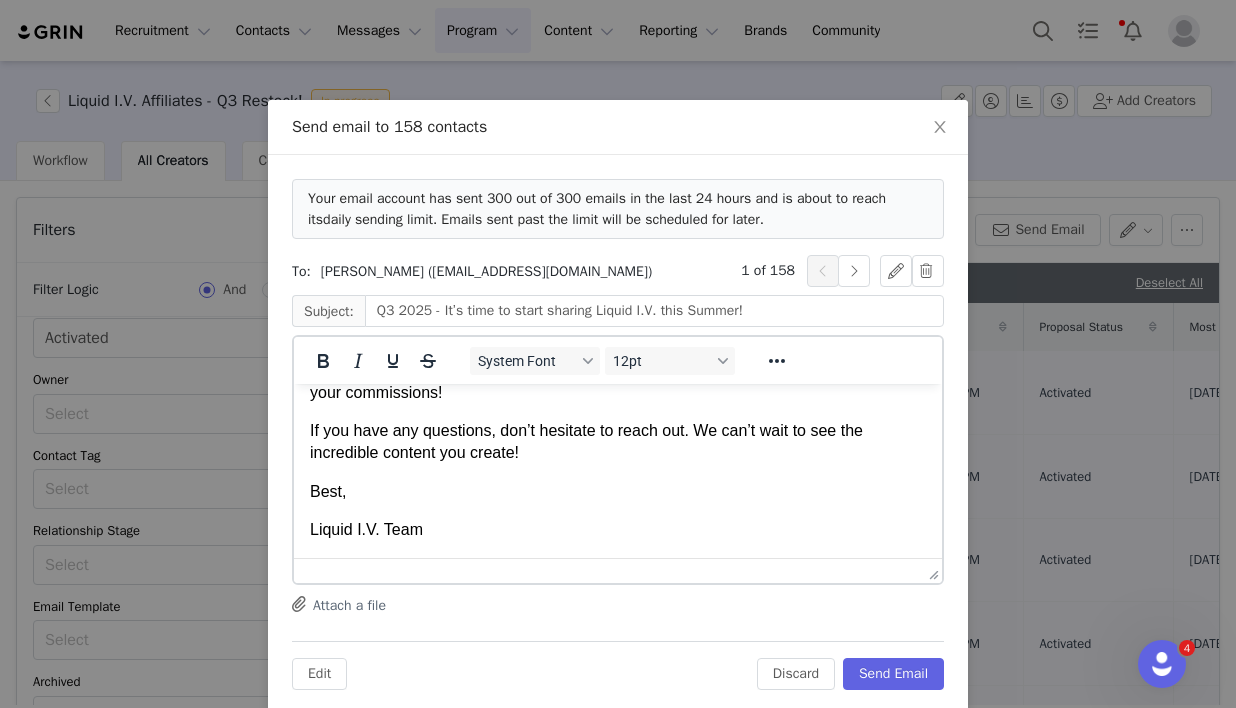 scroll, scrollTop: 535, scrollLeft: 0, axis: vertical 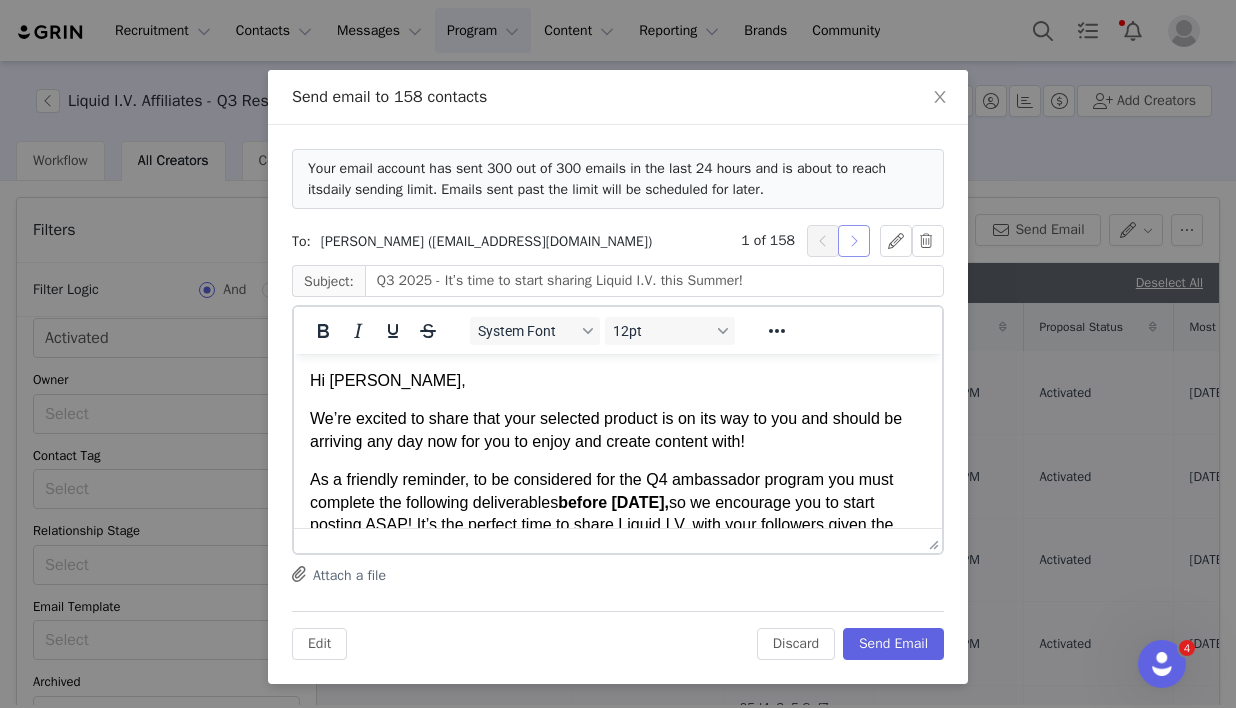 click at bounding box center [854, 241] 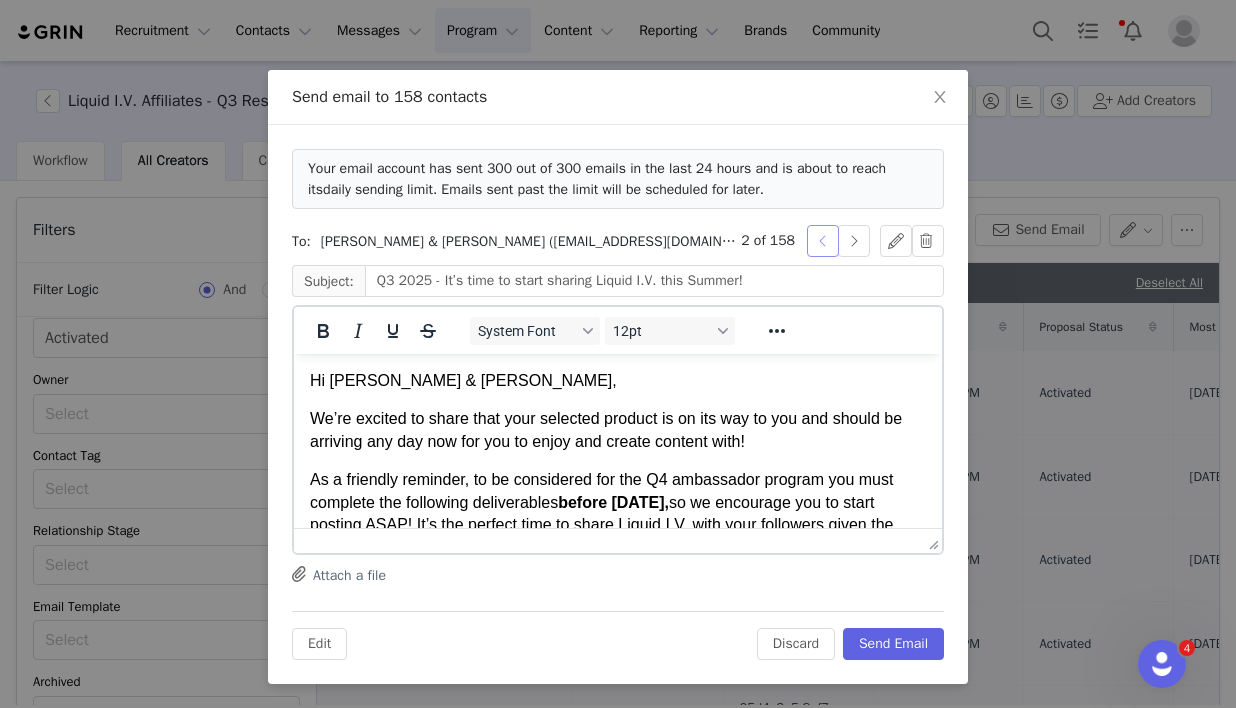 click at bounding box center (823, 241) 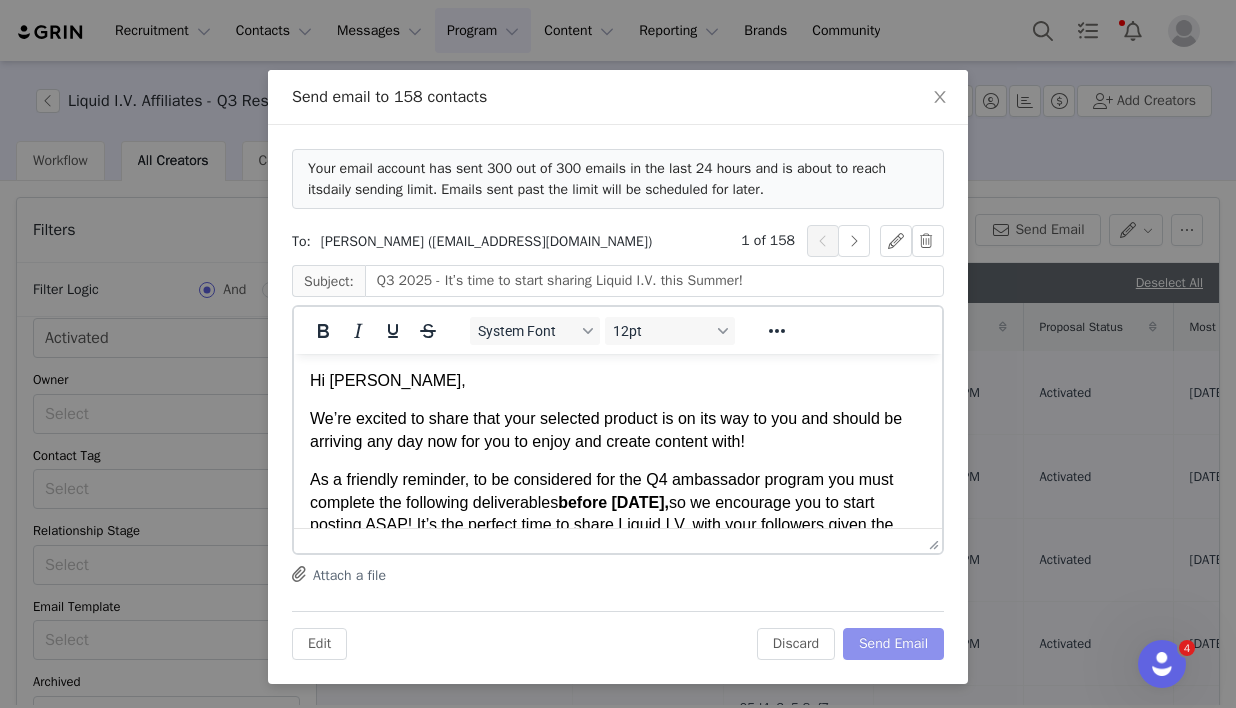 click on "Send Email" at bounding box center [893, 644] 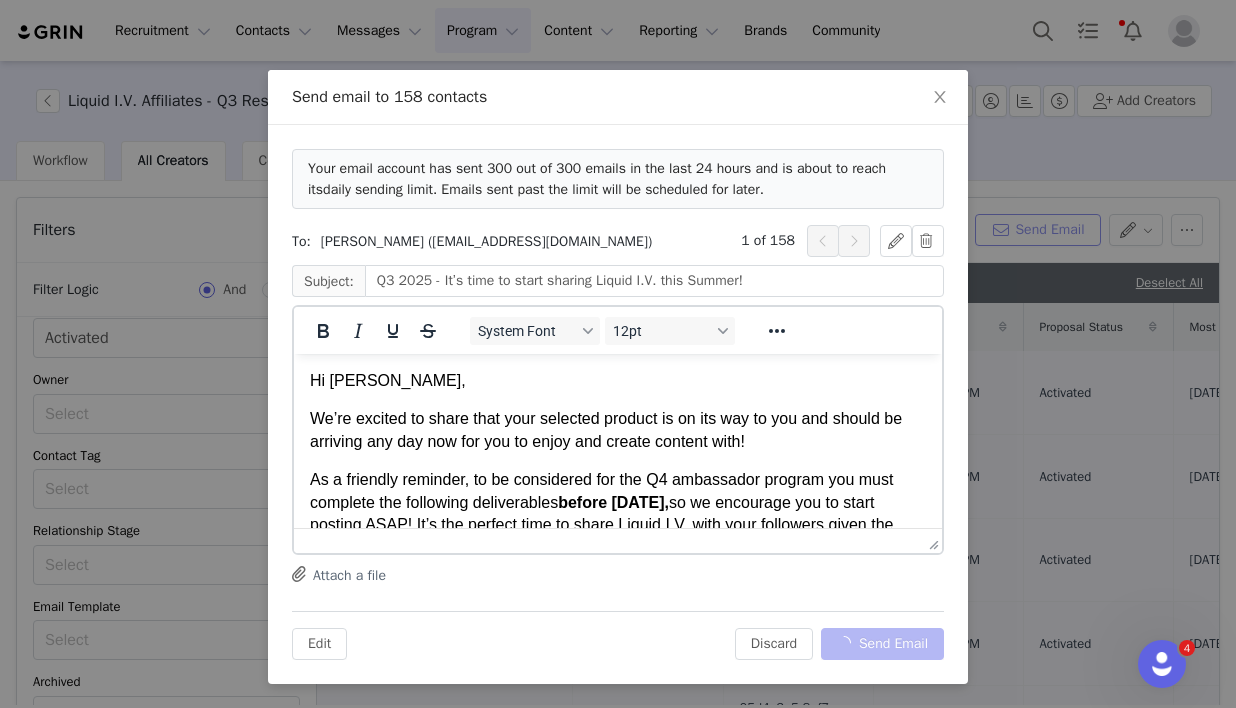 scroll, scrollTop: 0, scrollLeft: 0, axis: both 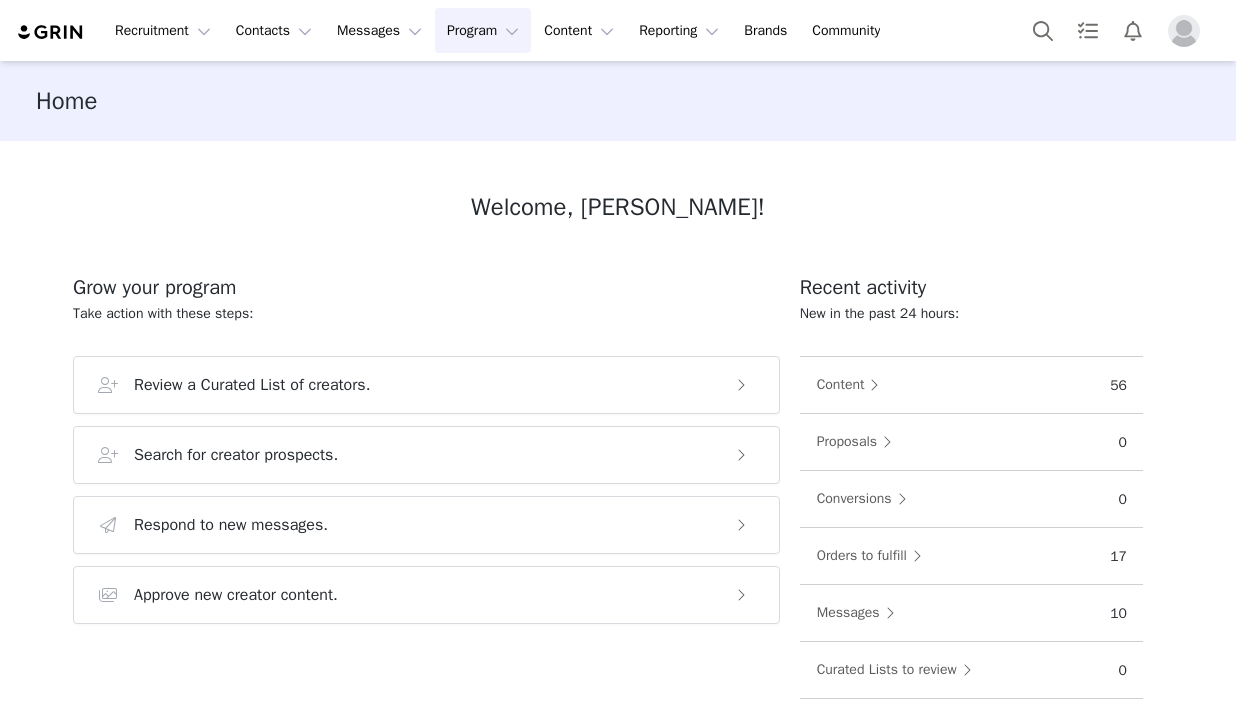 click on "Program Program" at bounding box center (483, 30) 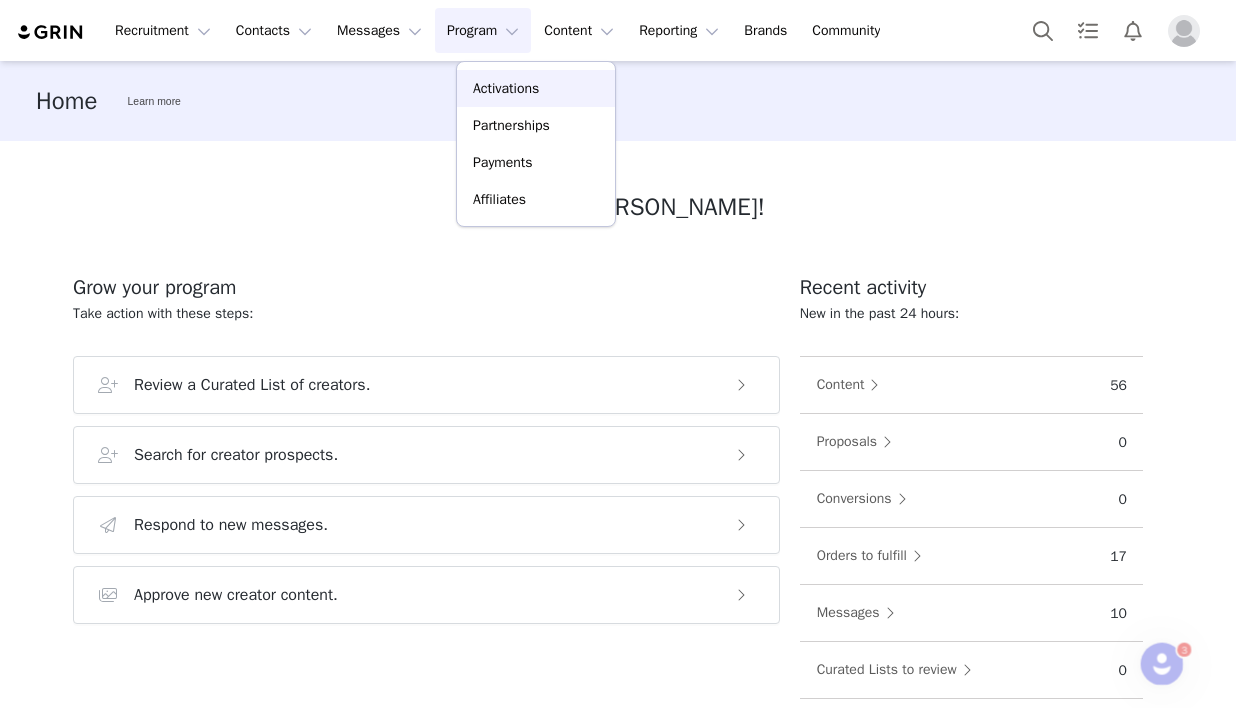 scroll, scrollTop: 0, scrollLeft: 0, axis: both 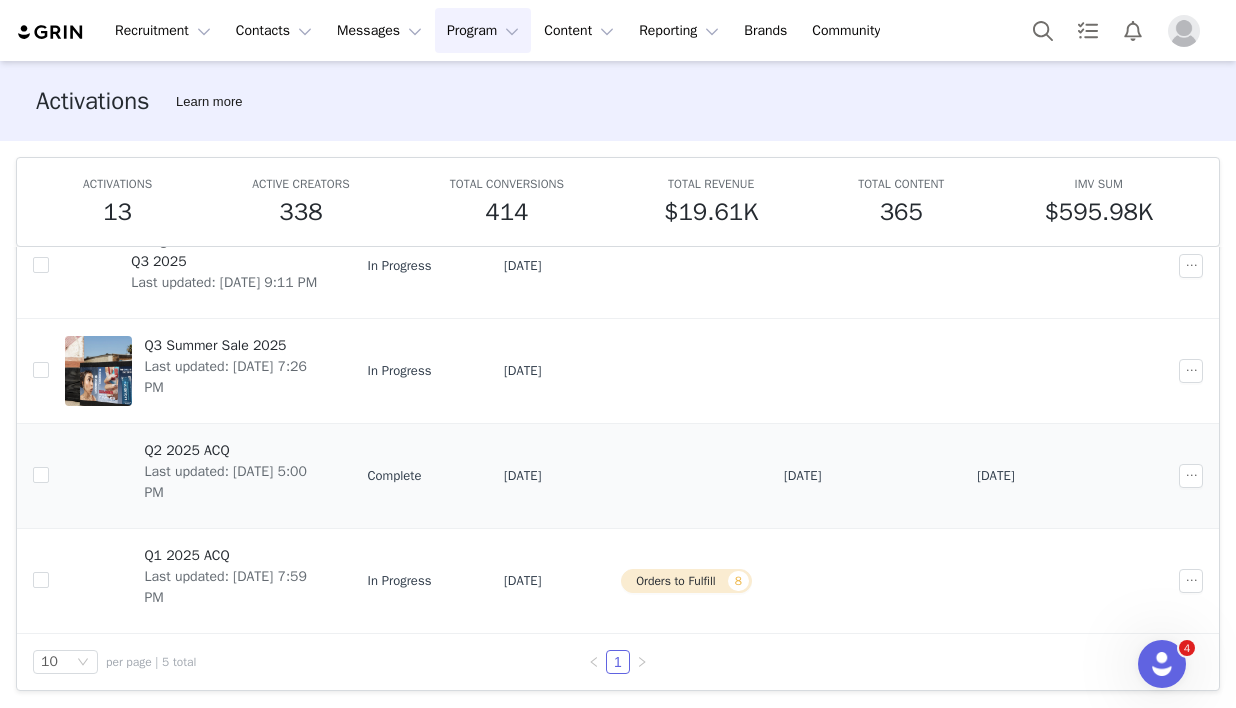 click on "Q2 2025 ACQ" at bounding box center (233, 450) 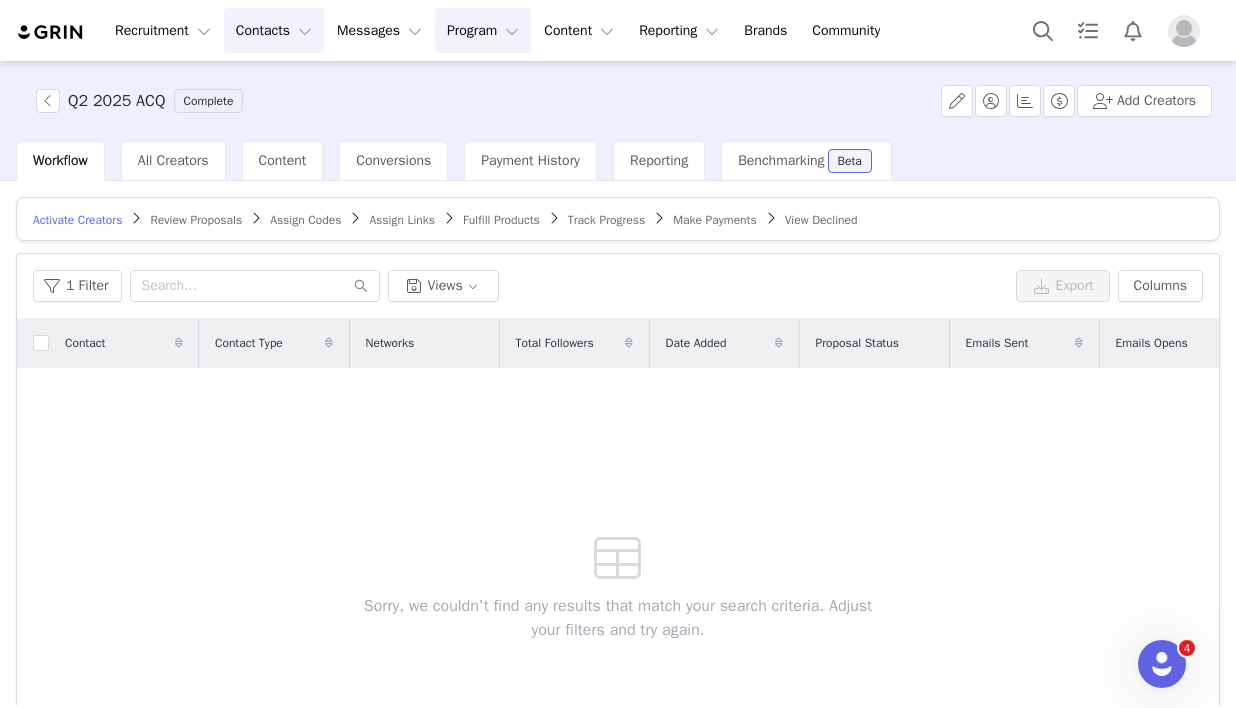 click on "Contacts Contacts" at bounding box center [274, 30] 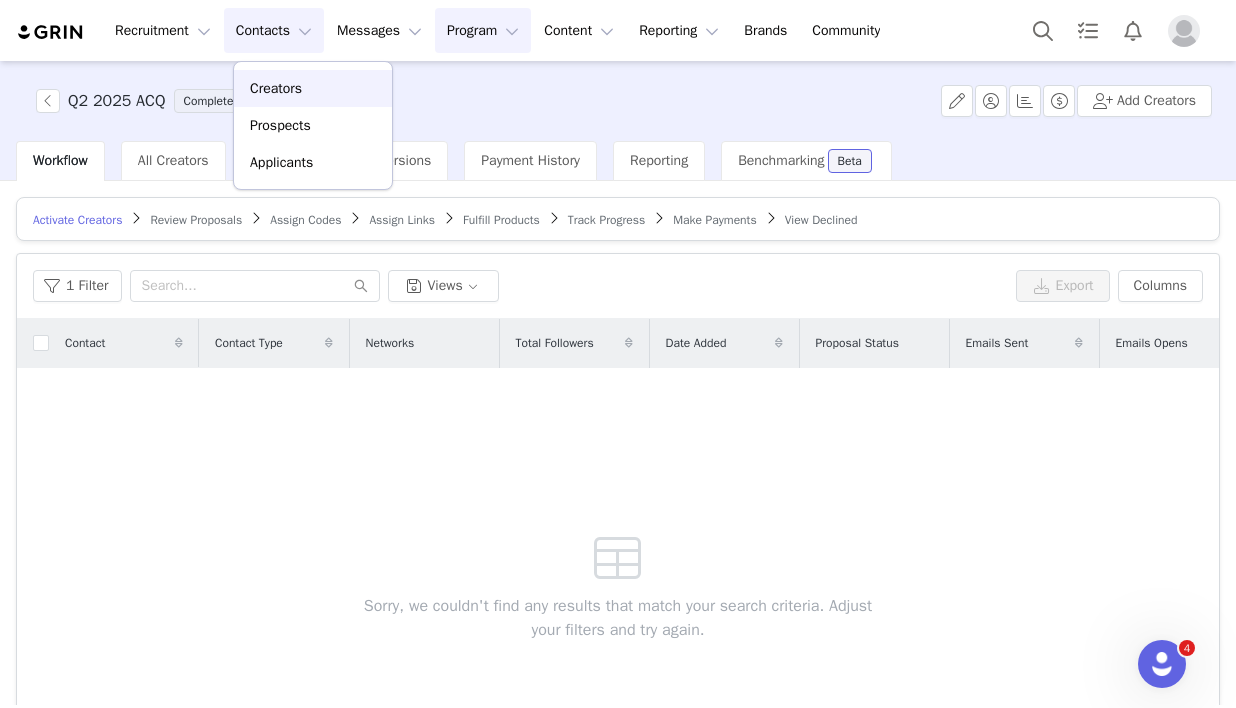 click on "Creators" at bounding box center [313, 88] 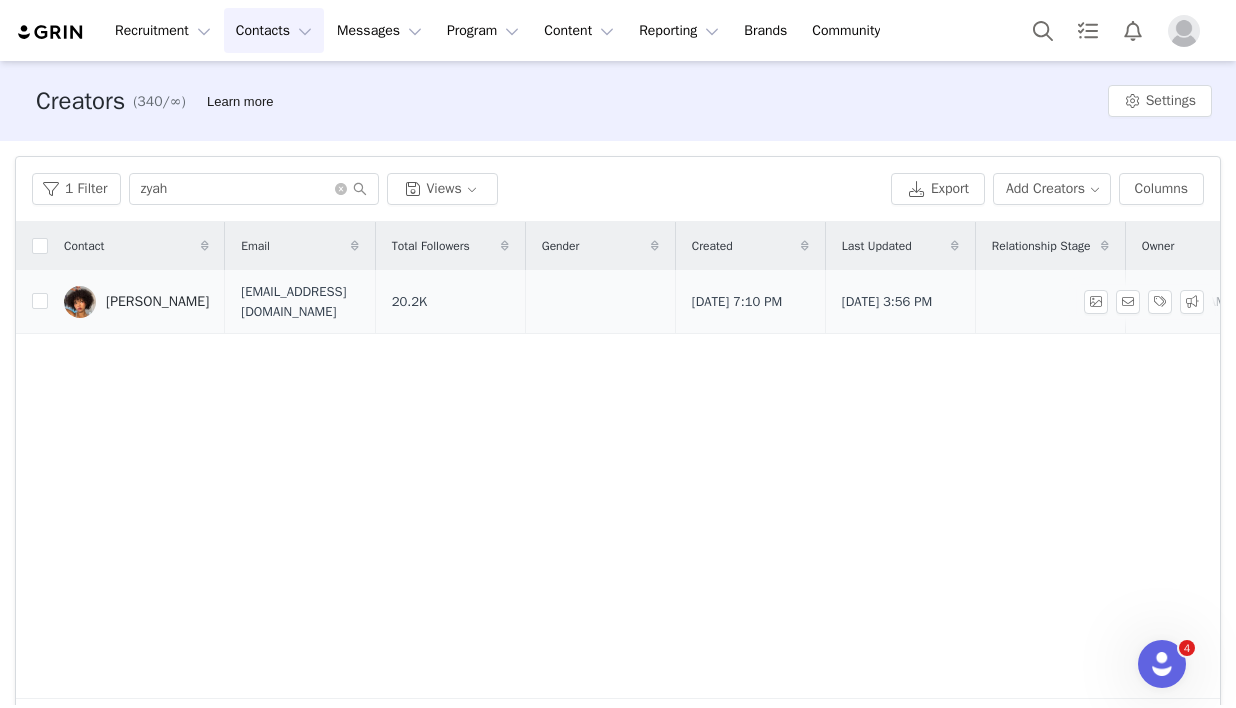 click on "[PERSON_NAME]" at bounding box center [157, 302] 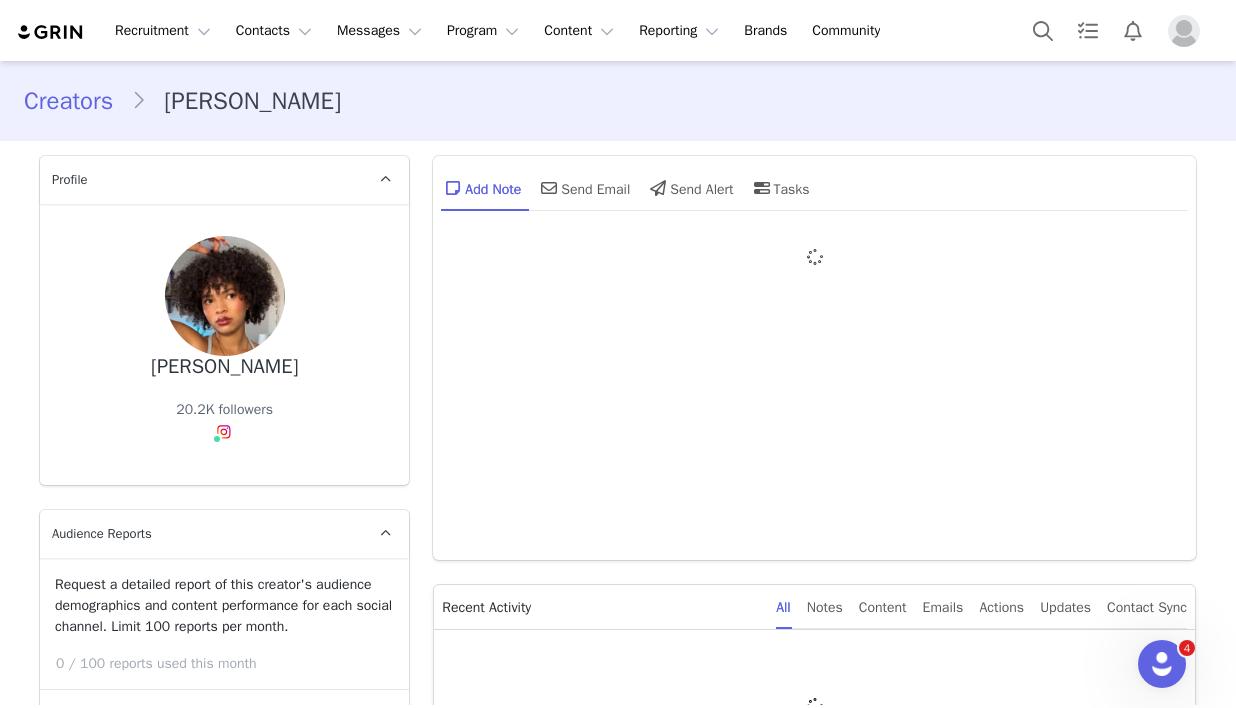 type on "+1 ([GEOGRAPHIC_DATA])" 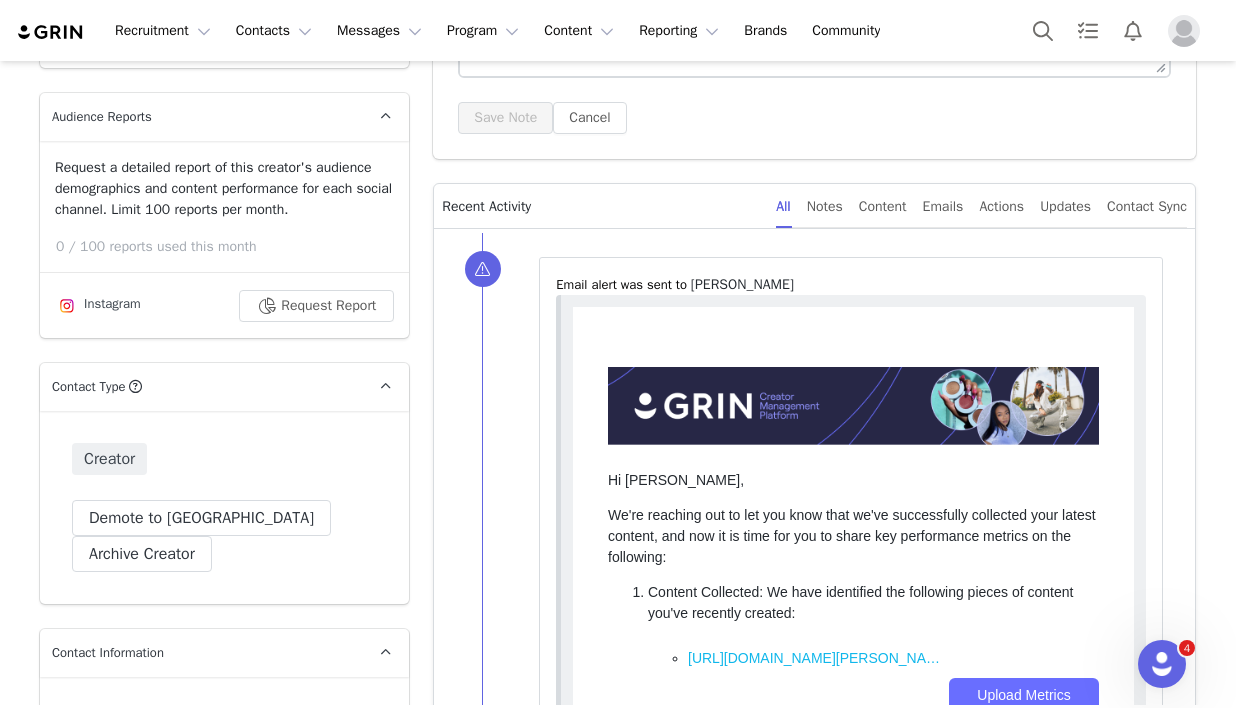 scroll, scrollTop: 0, scrollLeft: 0, axis: both 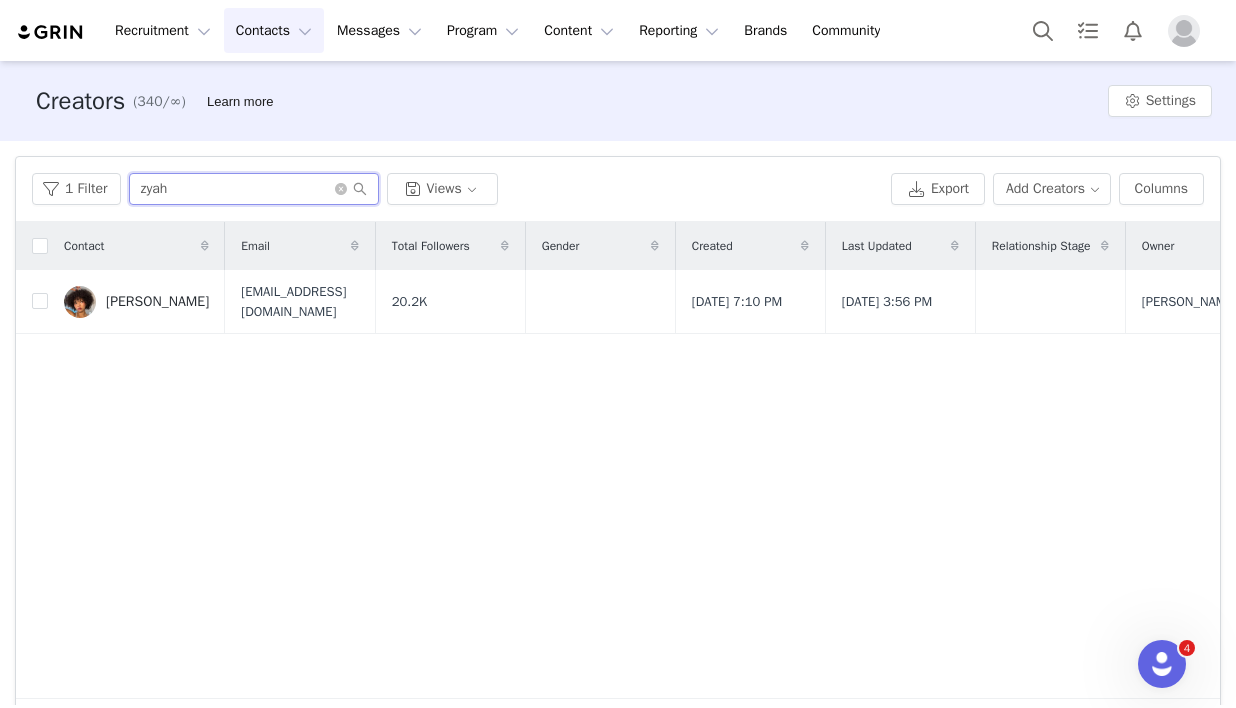 click on "zyah" at bounding box center (254, 189) 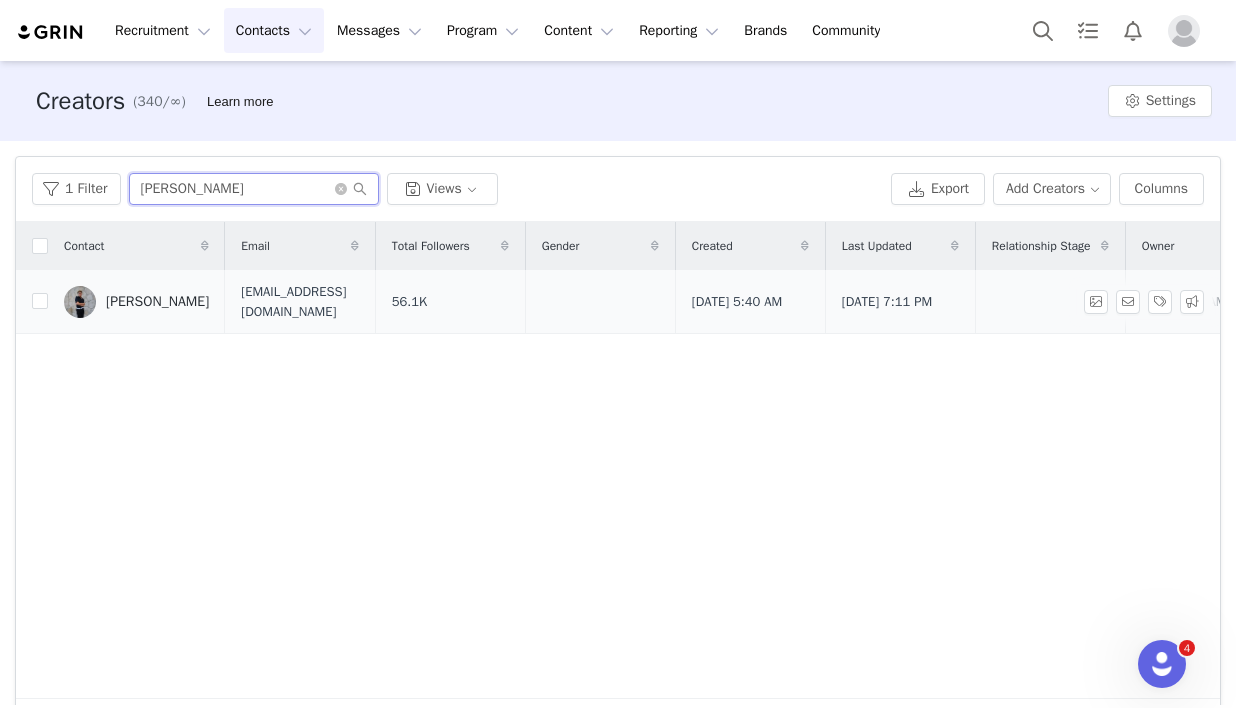 type on "[PERSON_NAME]" 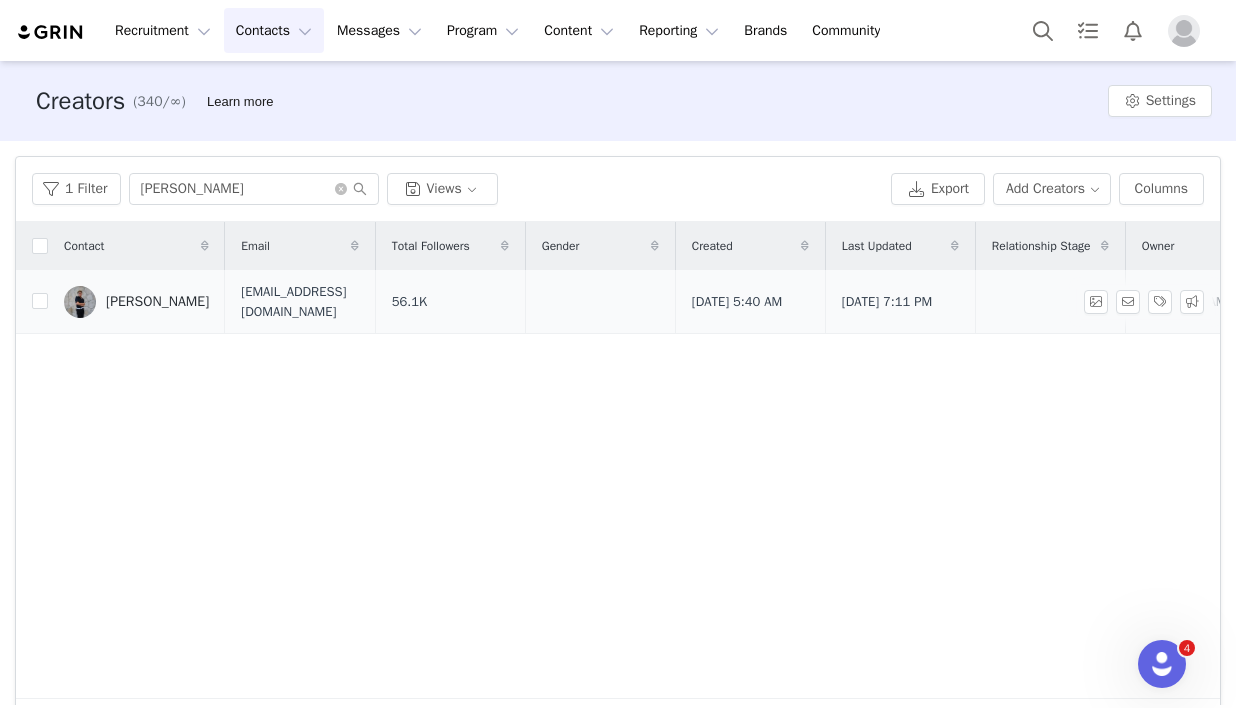 click on "[PERSON_NAME]" at bounding box center [157, 302] 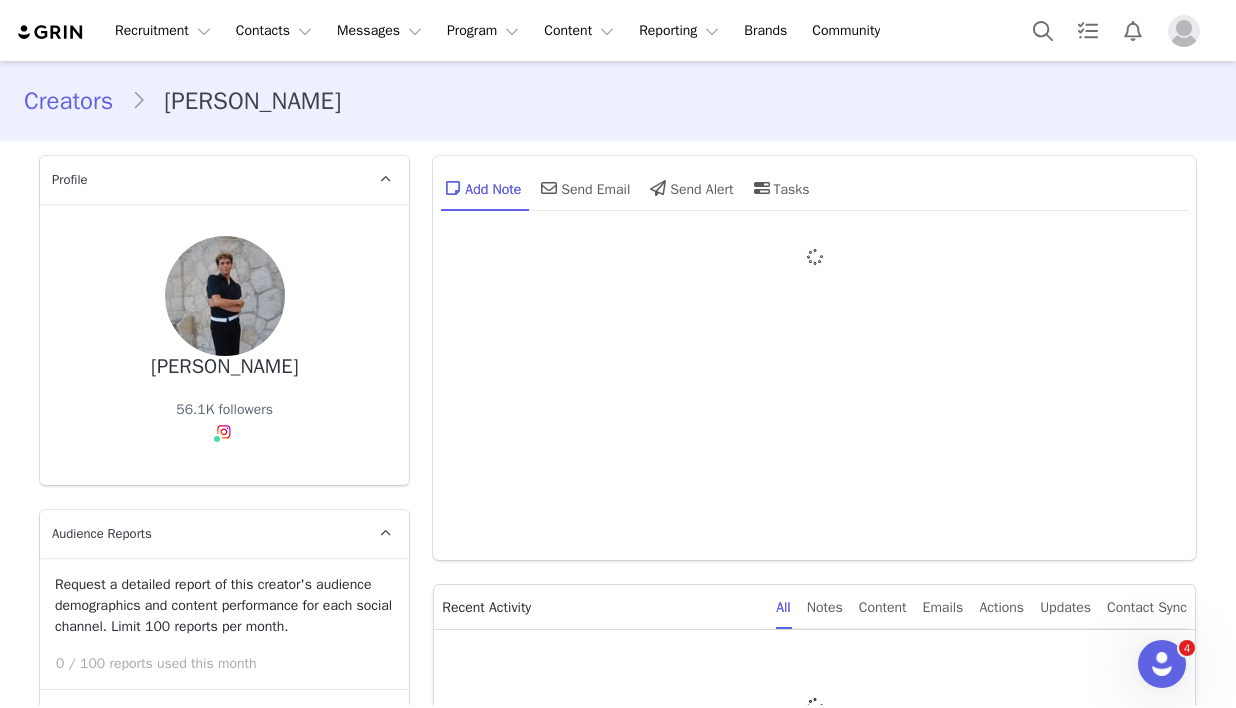 type on "+1 ([GEOGRAPHIC_DATA])" 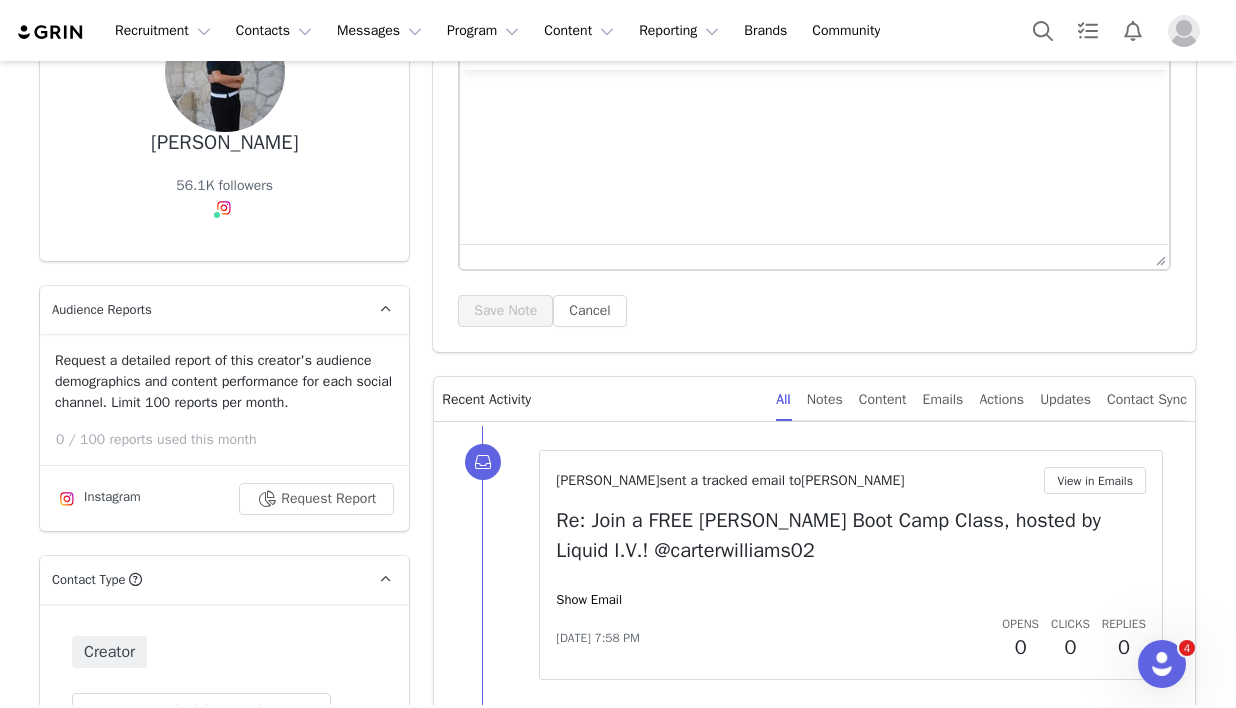 scroll, scrollTop: 432, scrollLeft: 0, axis: vertical 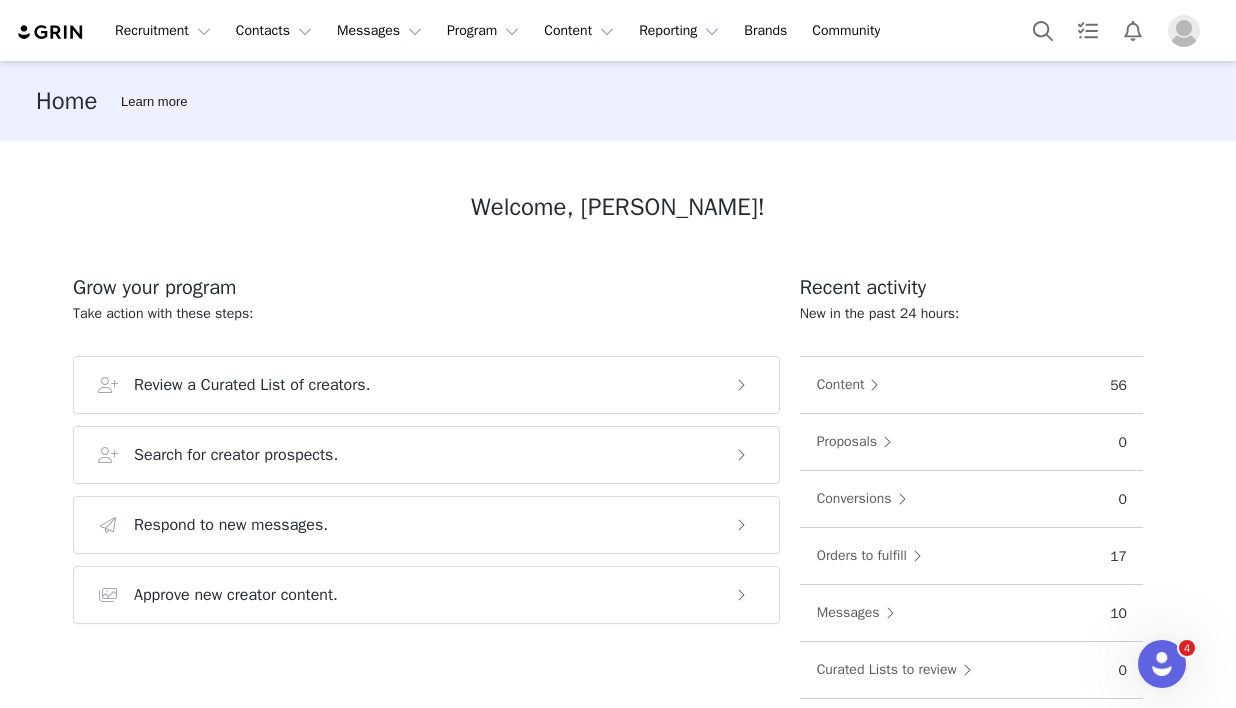 click at bounding box center [1184, 31] 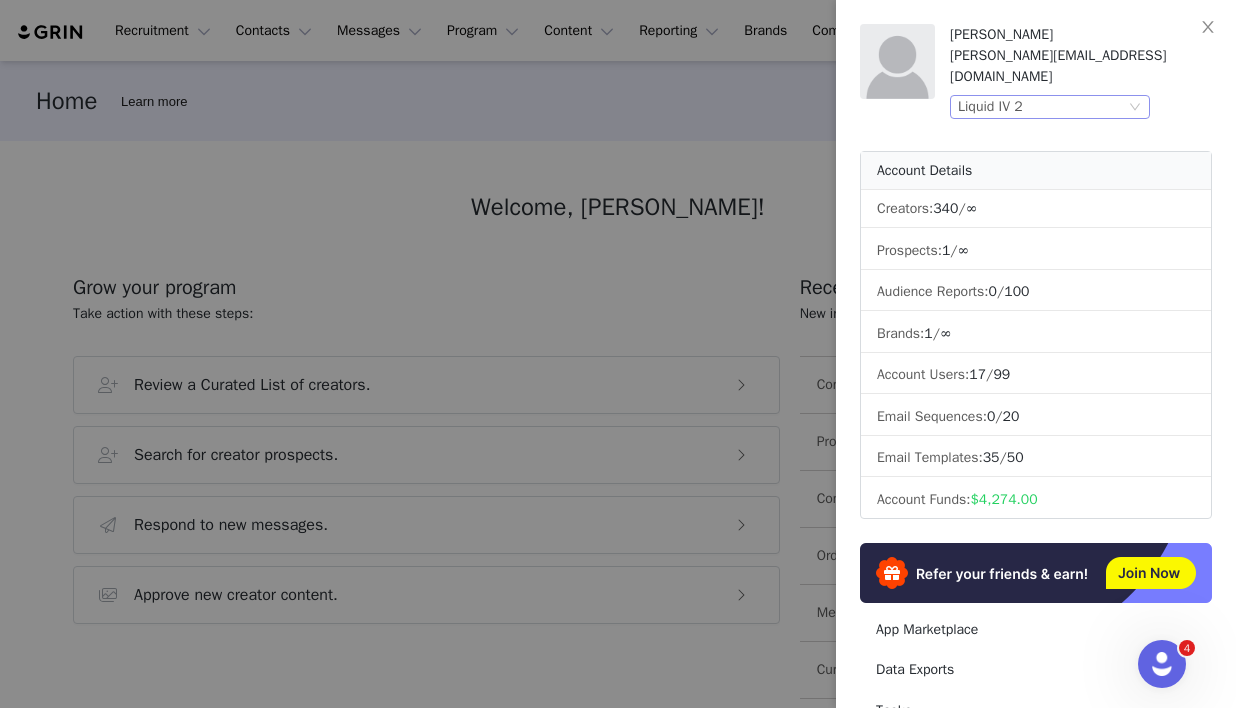 click on "Liquid IV 2" at bounding box center (1041, 107) 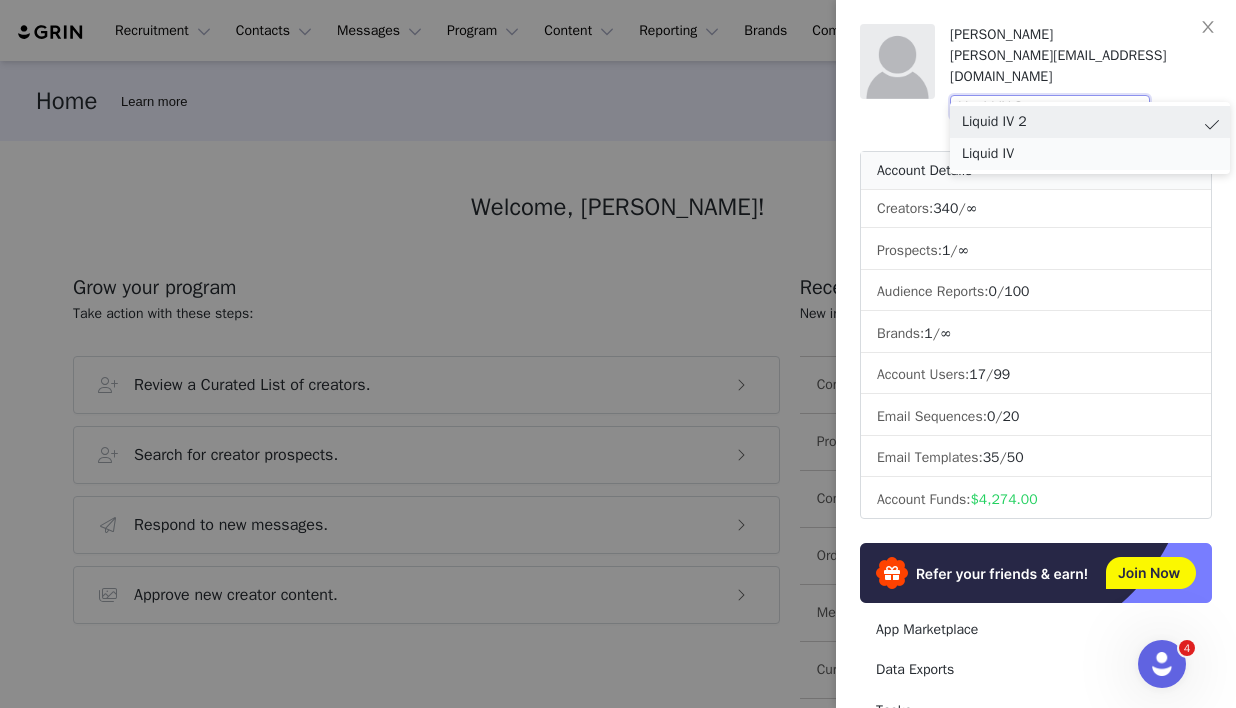 click on "Liquid IV" at bounding box center (1090, 154) 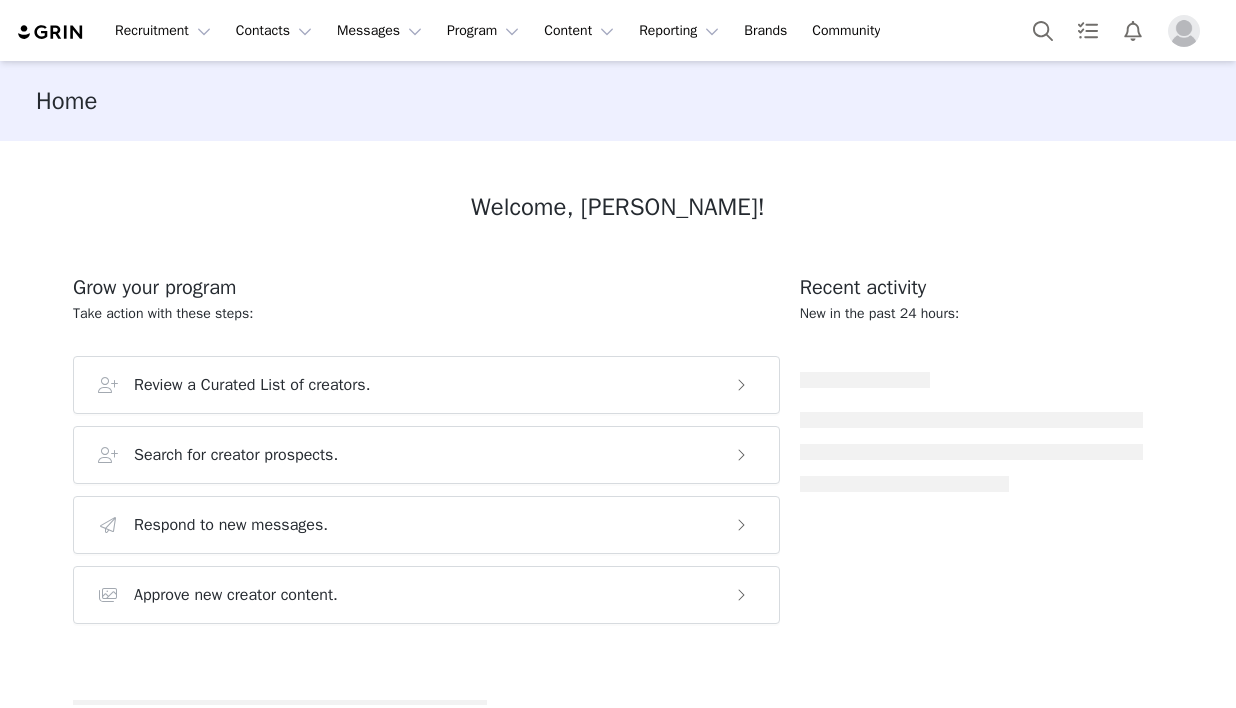 scroll, scrollTop: 0, scrollLeft: 0, axis: both 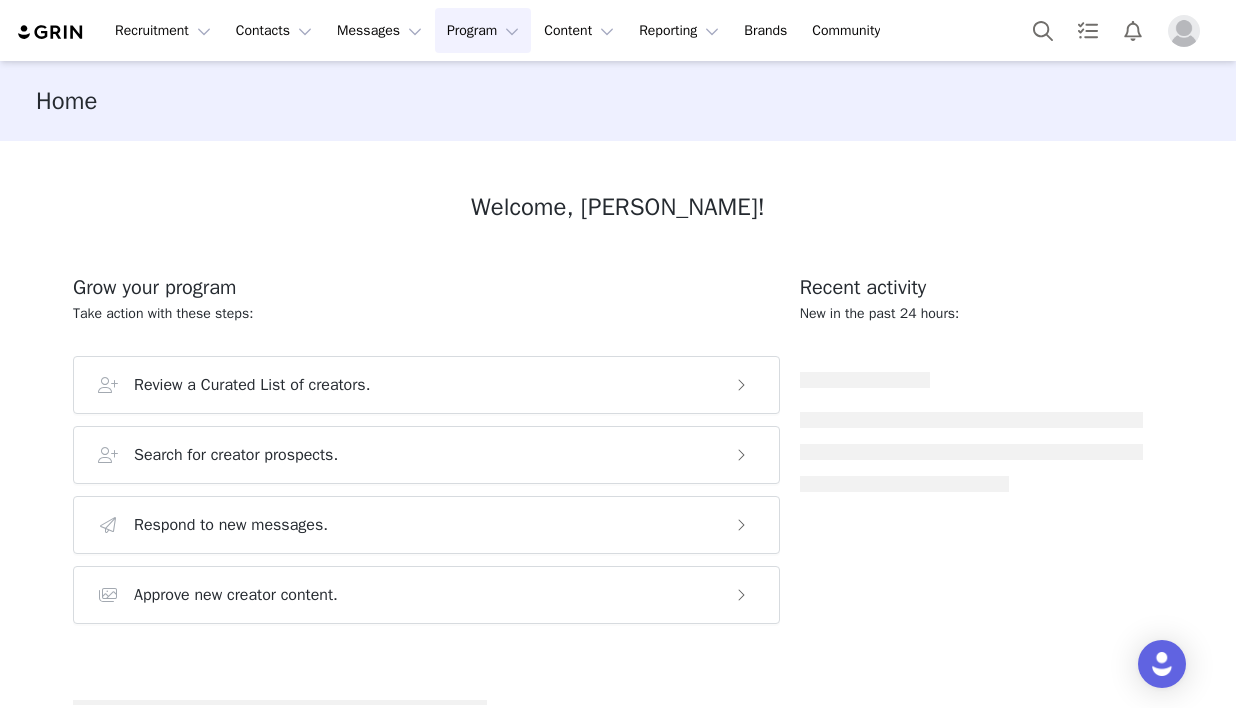 click on "Program Program" at bounding box center (483, 30) 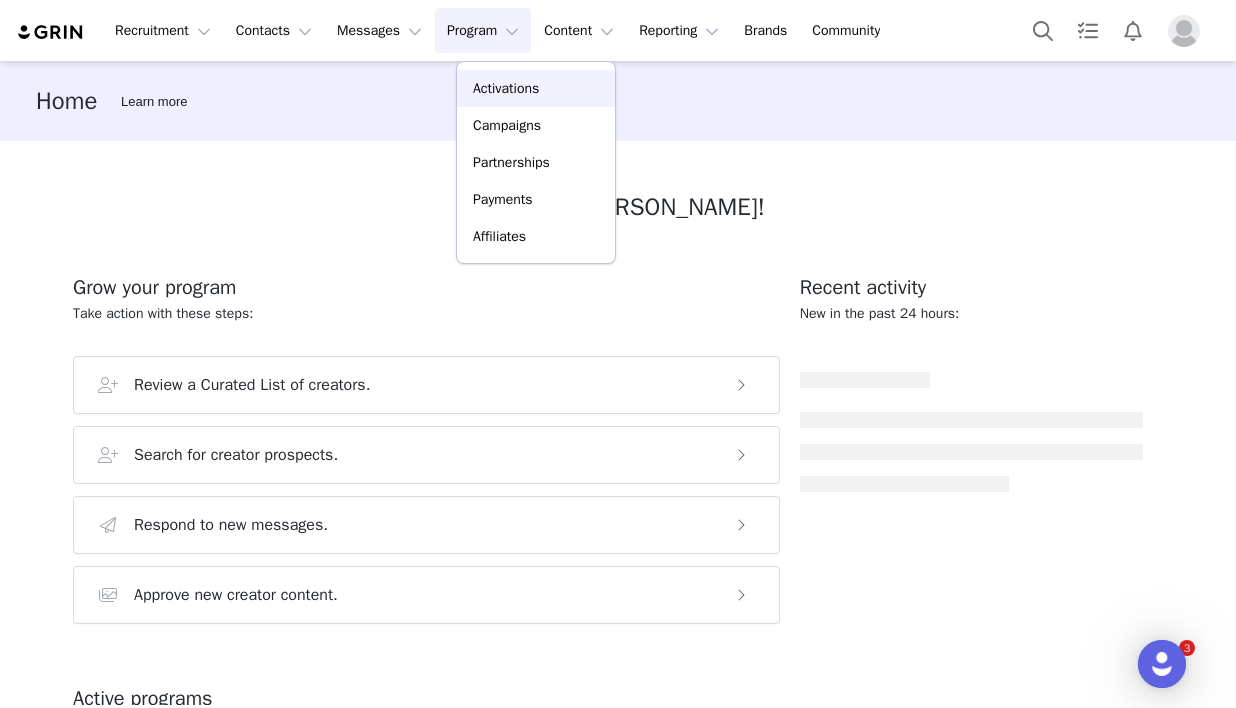scroll, scrollTop: 0, scrollLeft: 0, axis: both 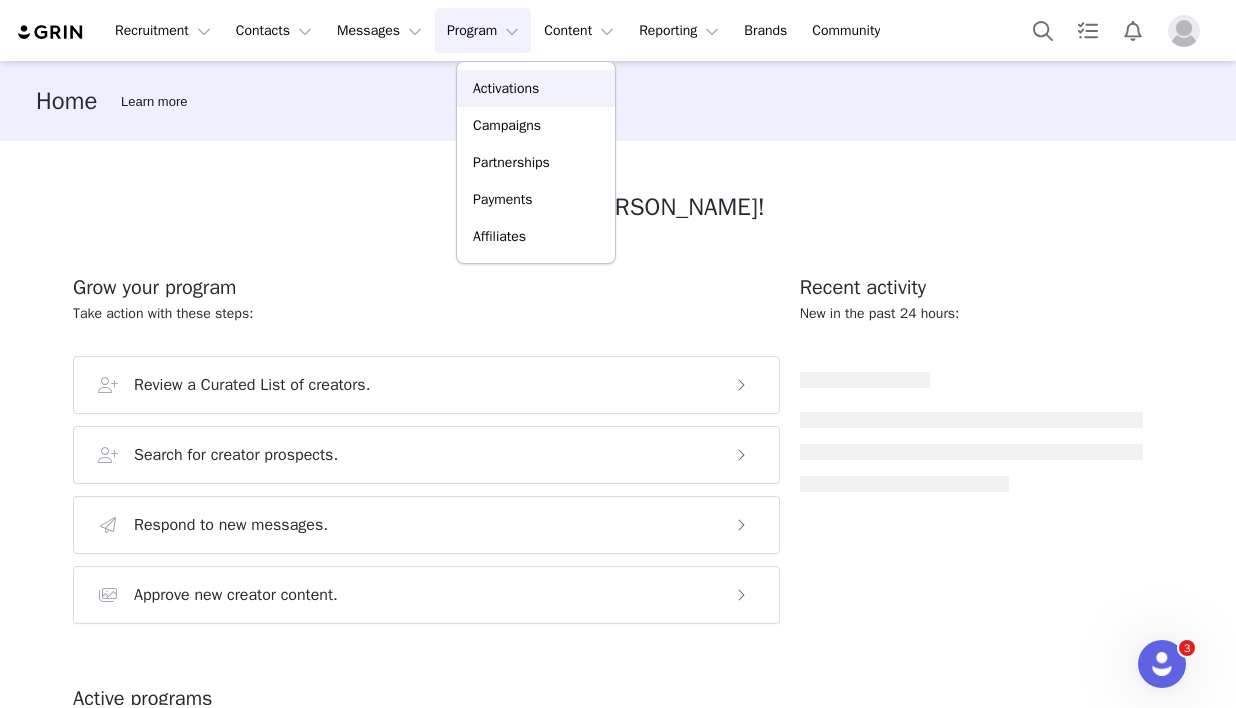 click on "Activations" at bounding box center (506, 88) 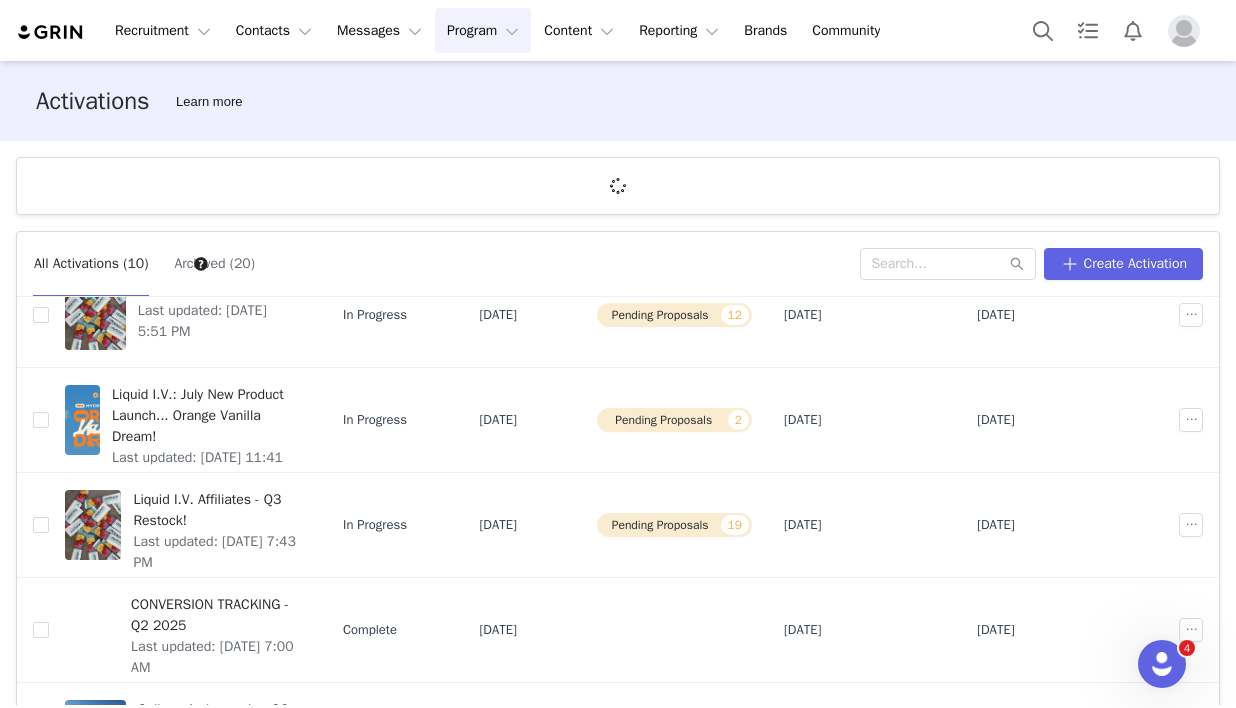 scroll, scrollTop: 186, scrollLeft: 0, axis: vertical 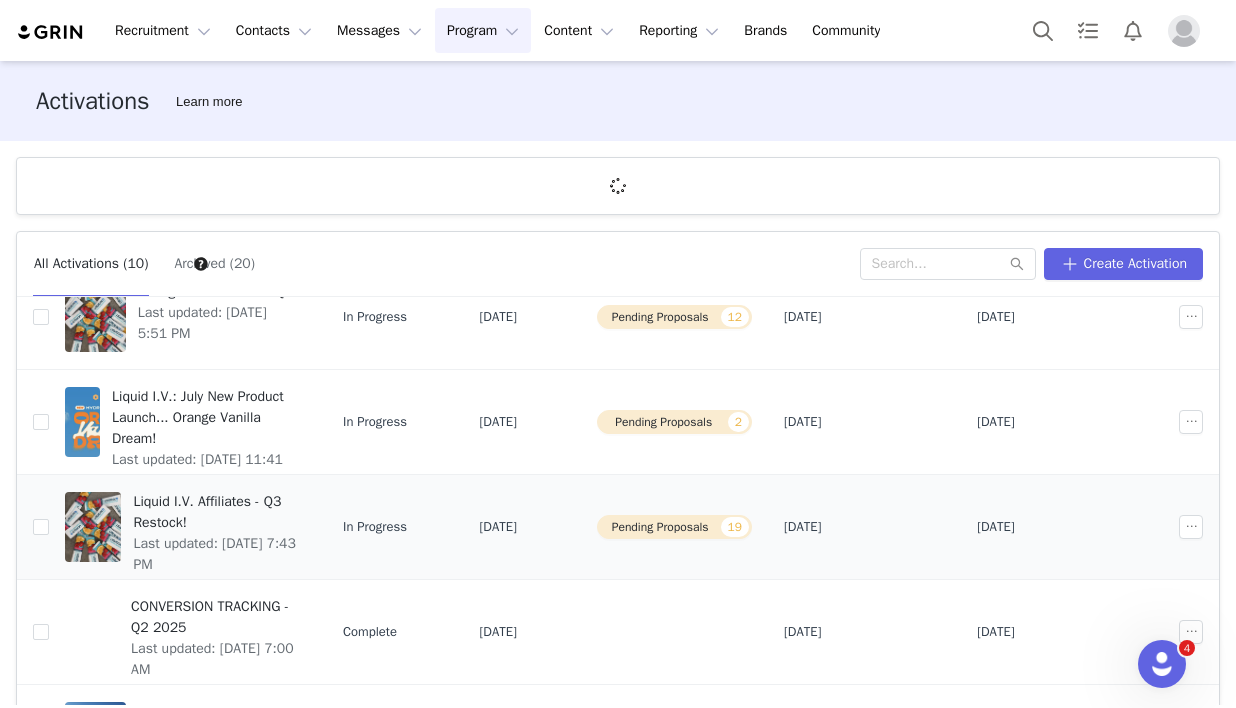 click on "Liquid I.V. Affiliates - Q3 Restock!" at bounding box center [216, 512] 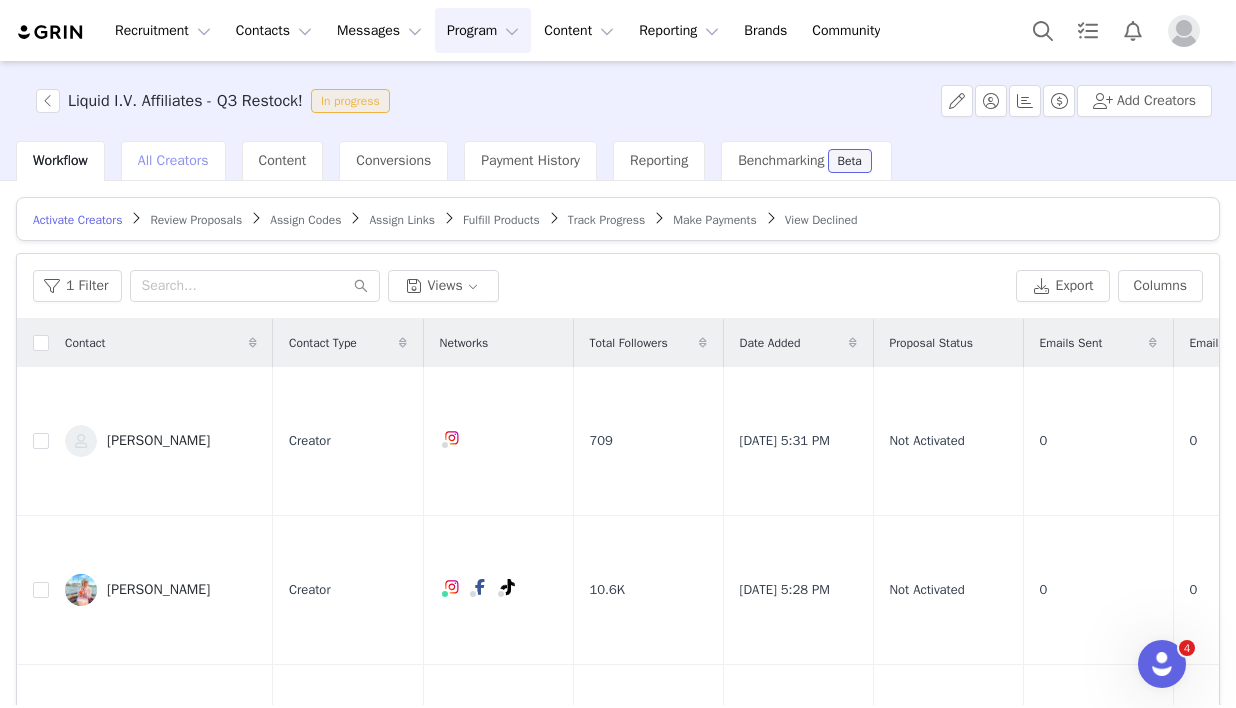 click on "All Creators" at bounding box center (173, 160) 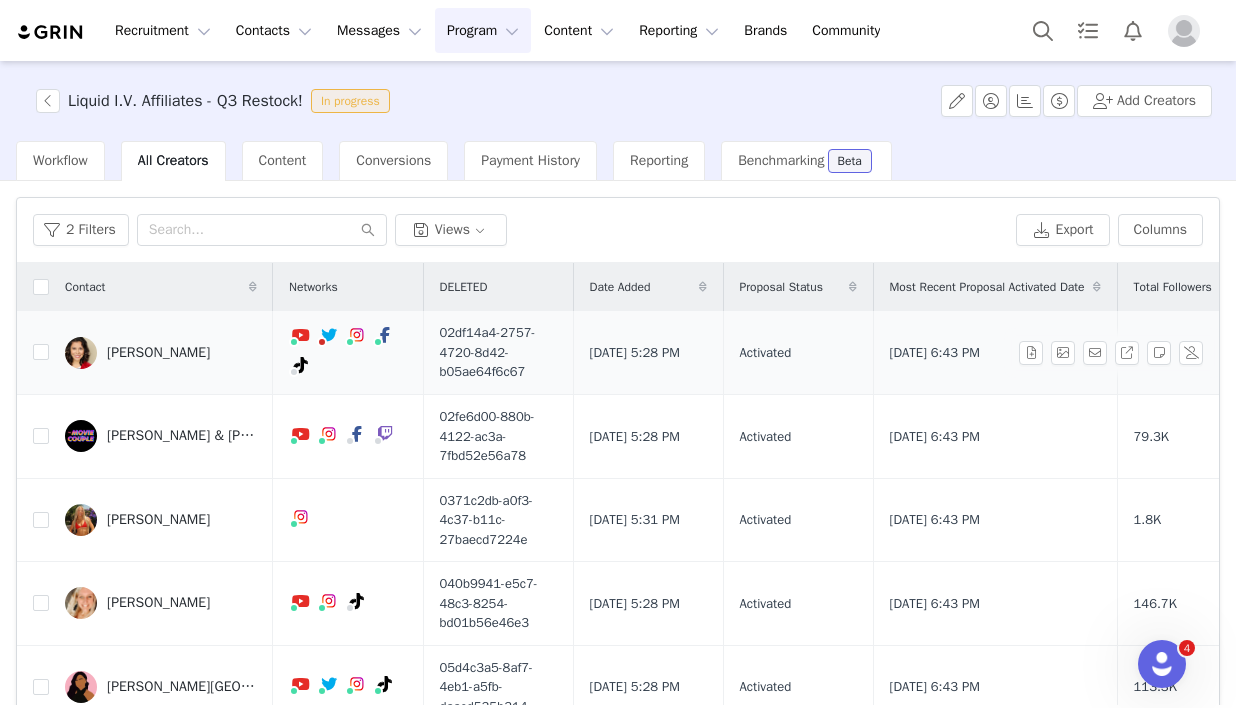 click on "[PERSON_NAME]" at bounding box center (158, 353) 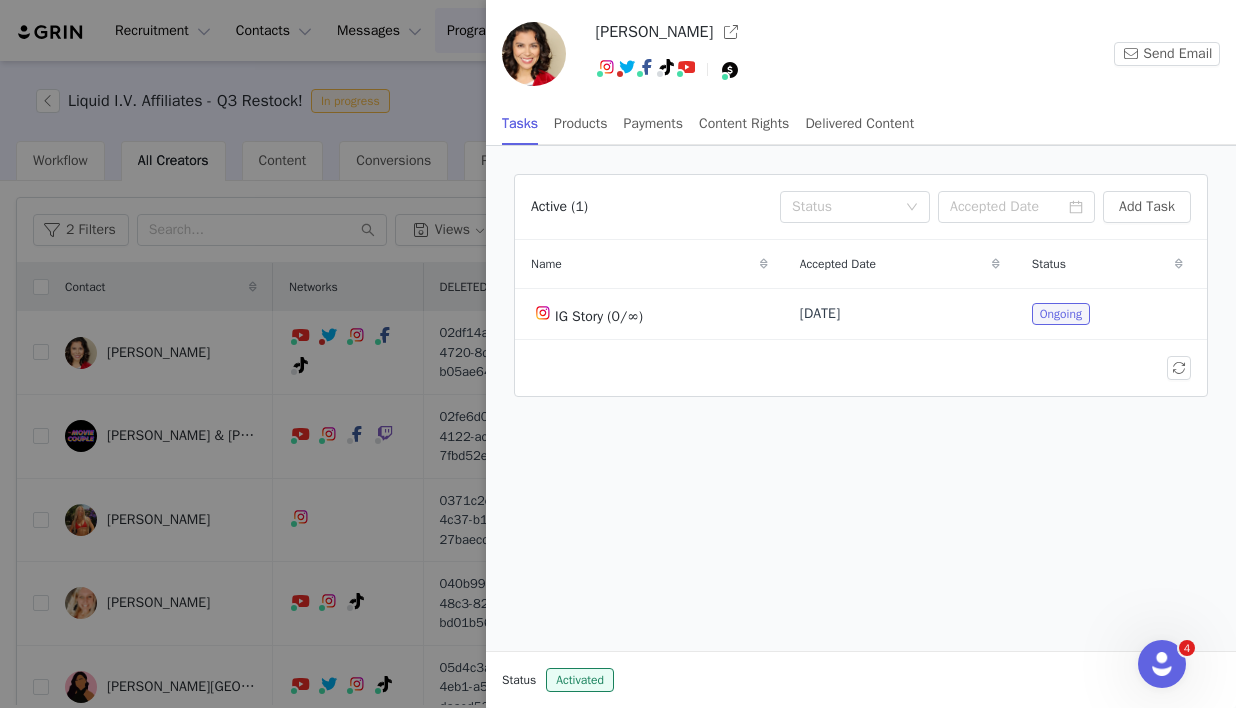 click at bounding box center (618, 354) 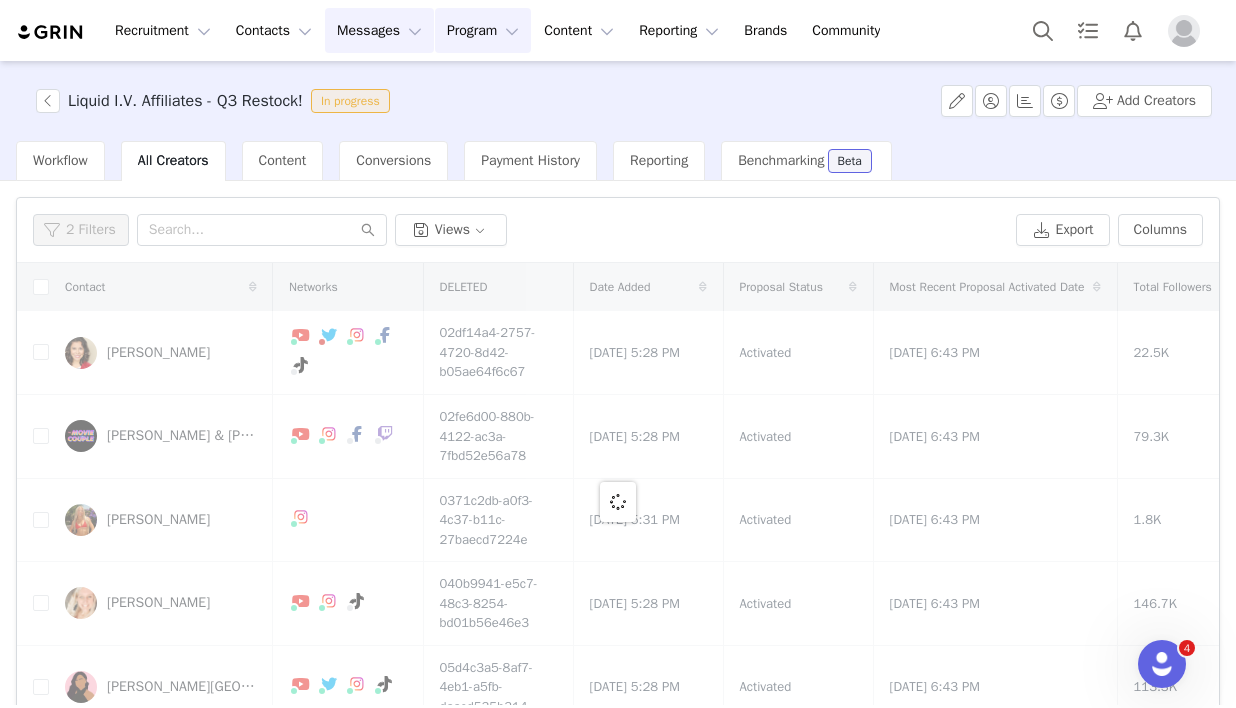 click on "Messages Messages" at bounding box center (379, 30) 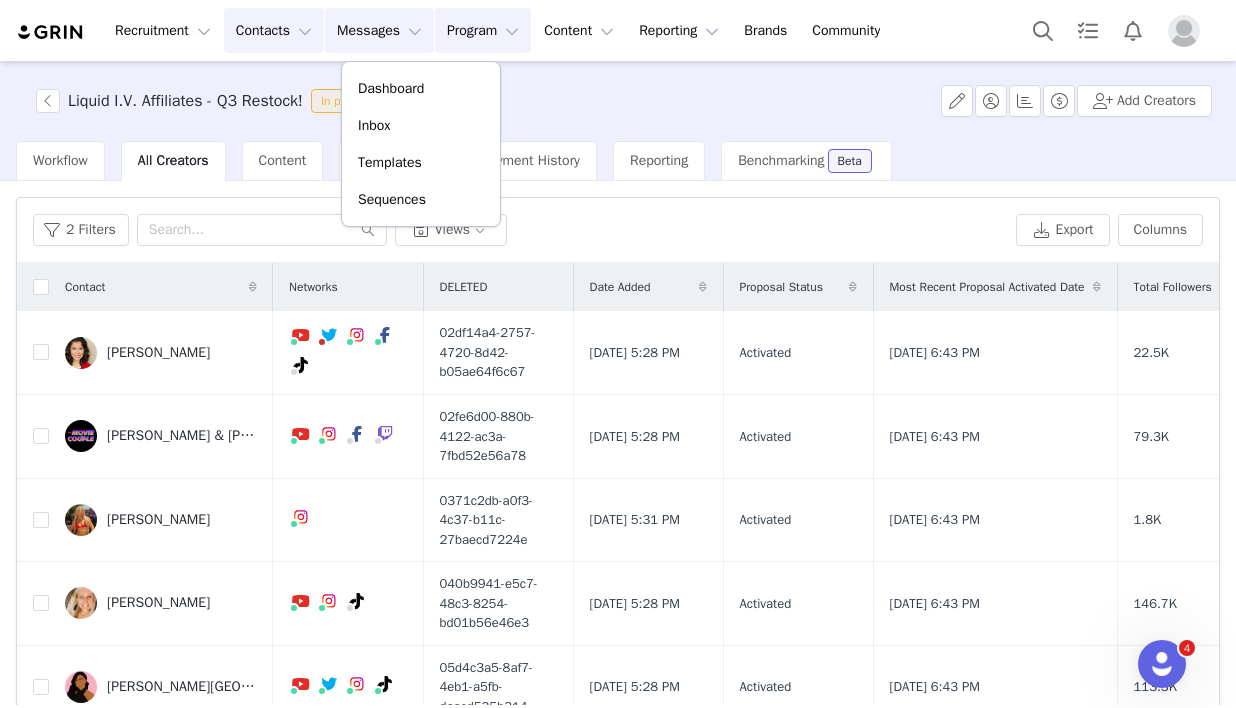 click on "Contacts Contacts" at bounding box center (274, 30) 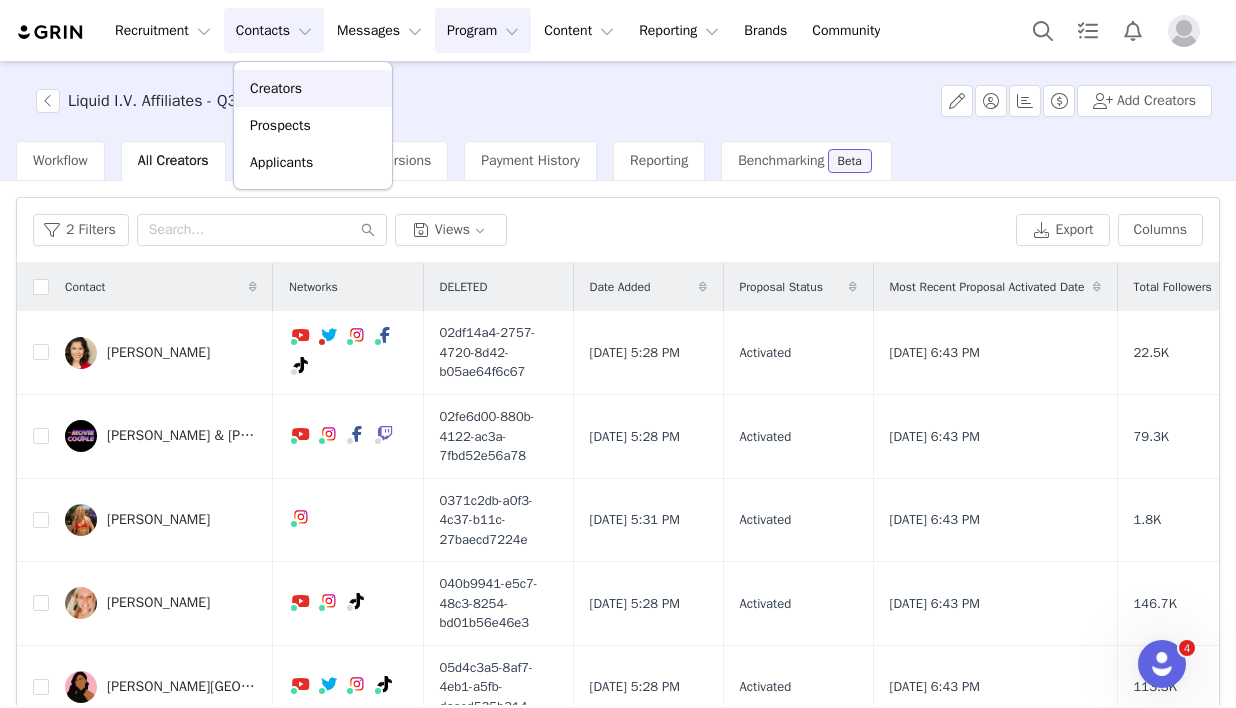 click on "Creators" at bounding box center [276, 88] 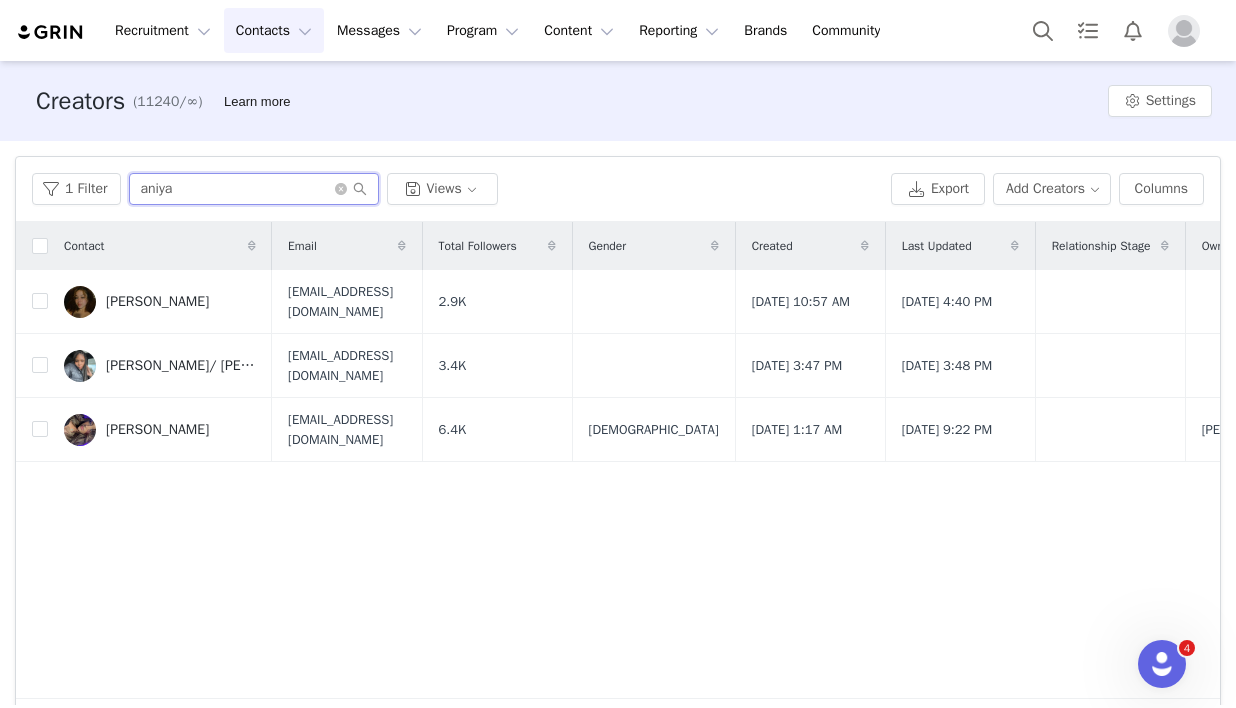 click on "aniya" at bounding box center [254, 189] 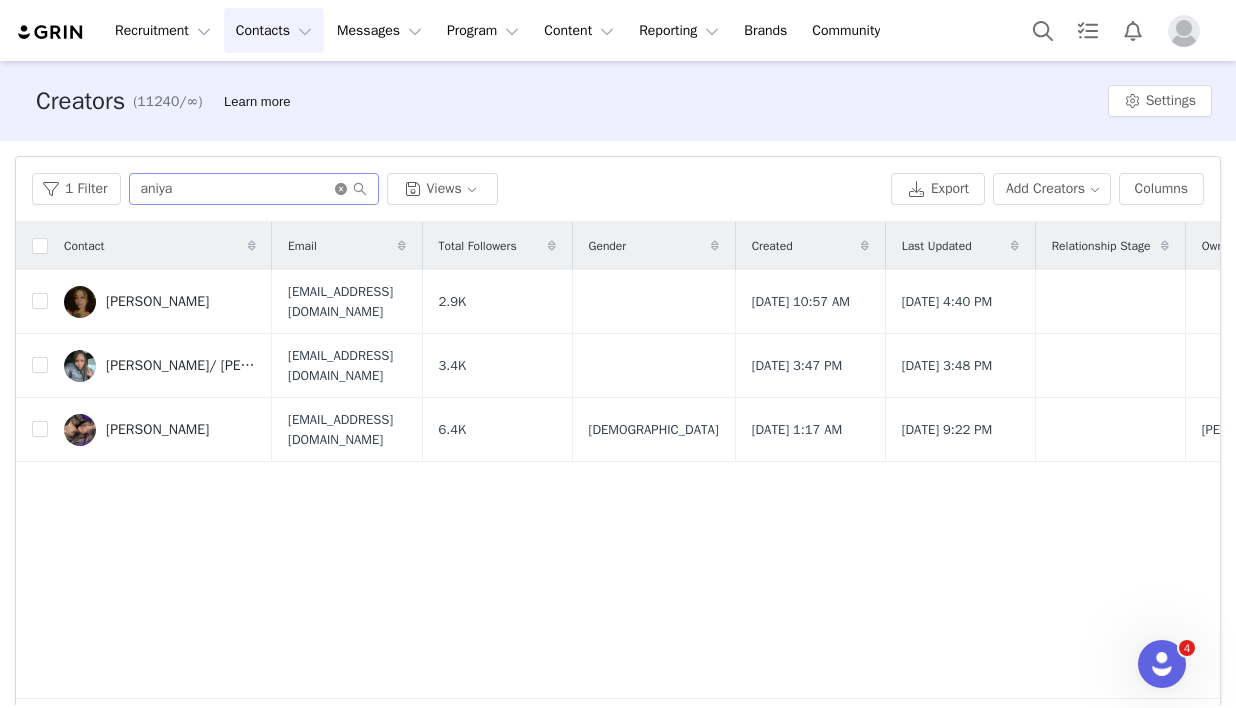 click 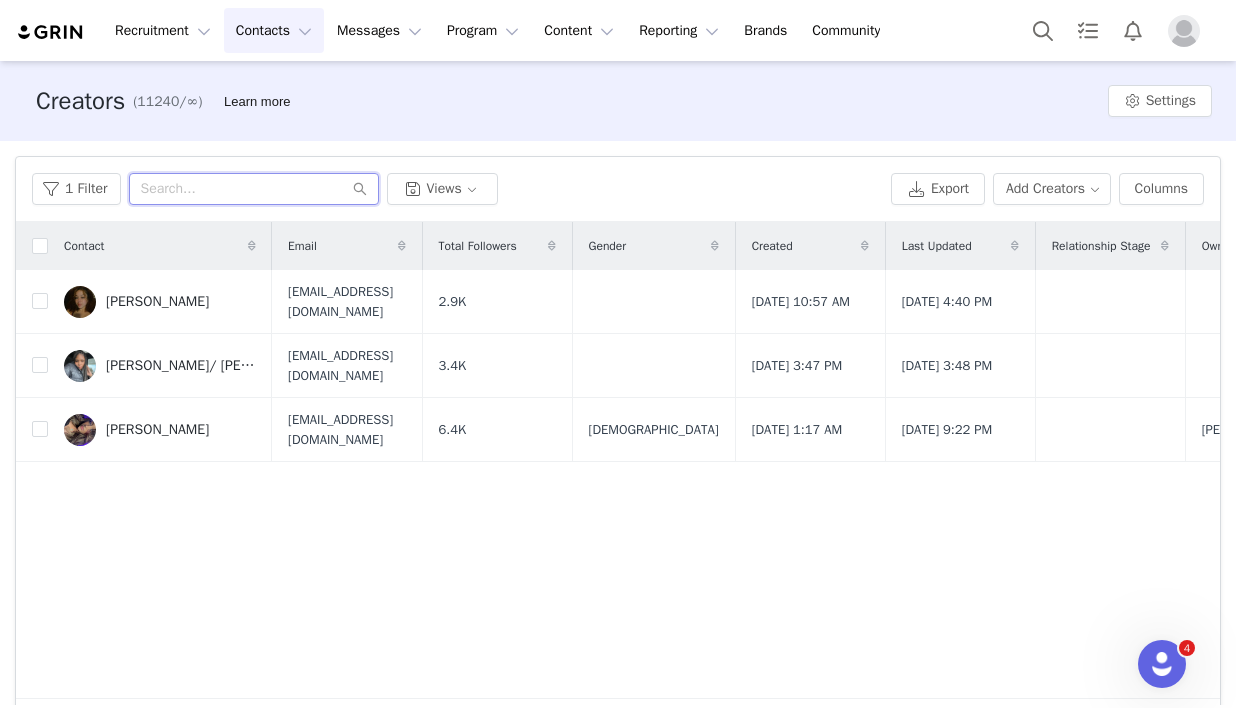 click at bounding box center [254, 189] 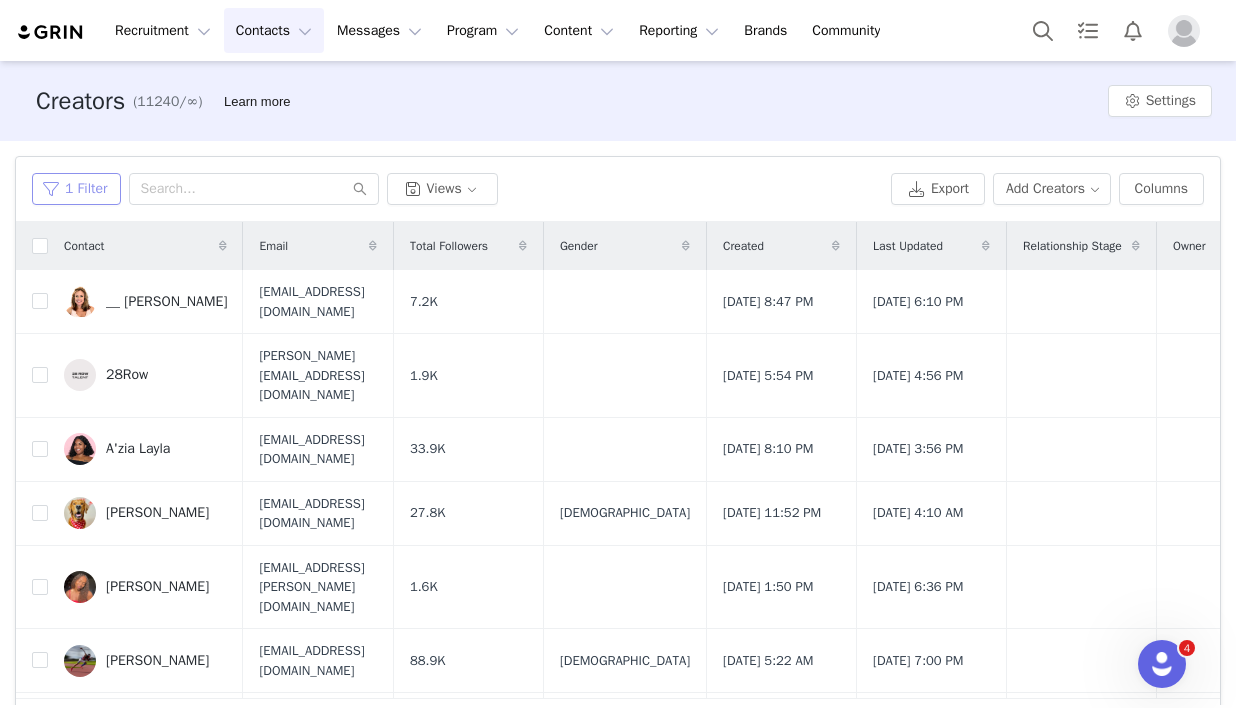 click on "1 Filter" at bounding box center (76, 189) 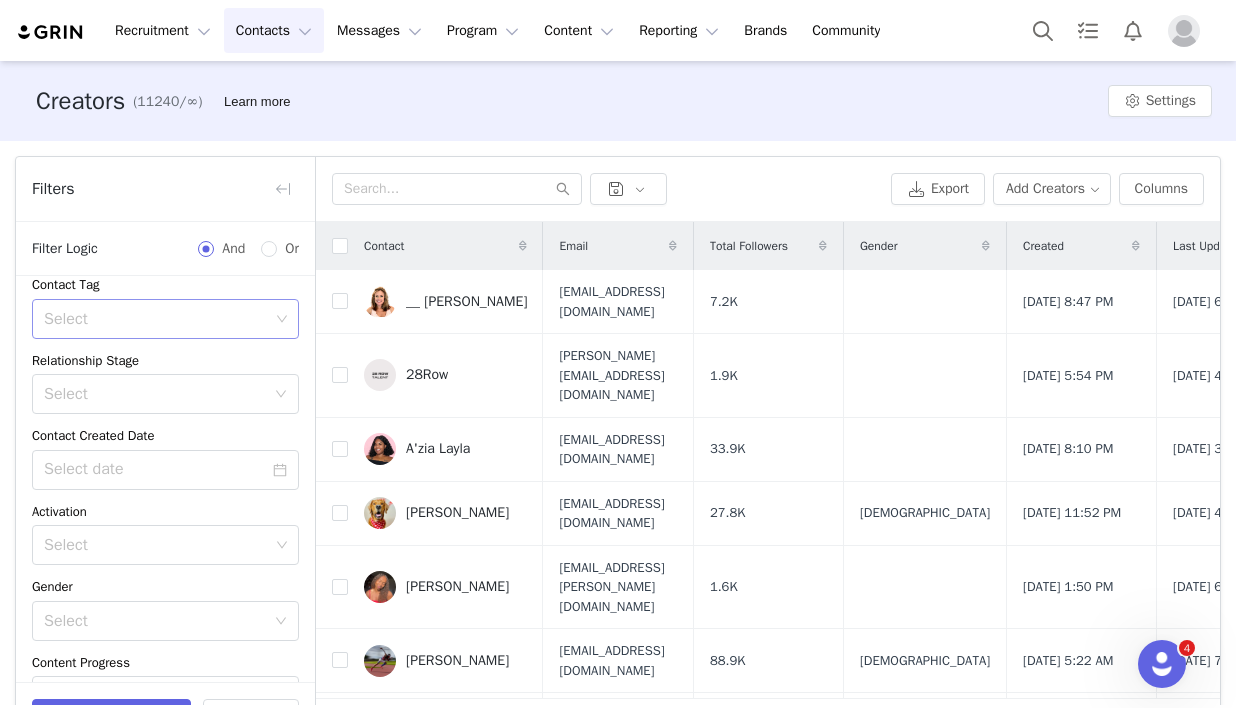 scroll, scrollTop: 175, scrollLeft: 0, axis: vertical 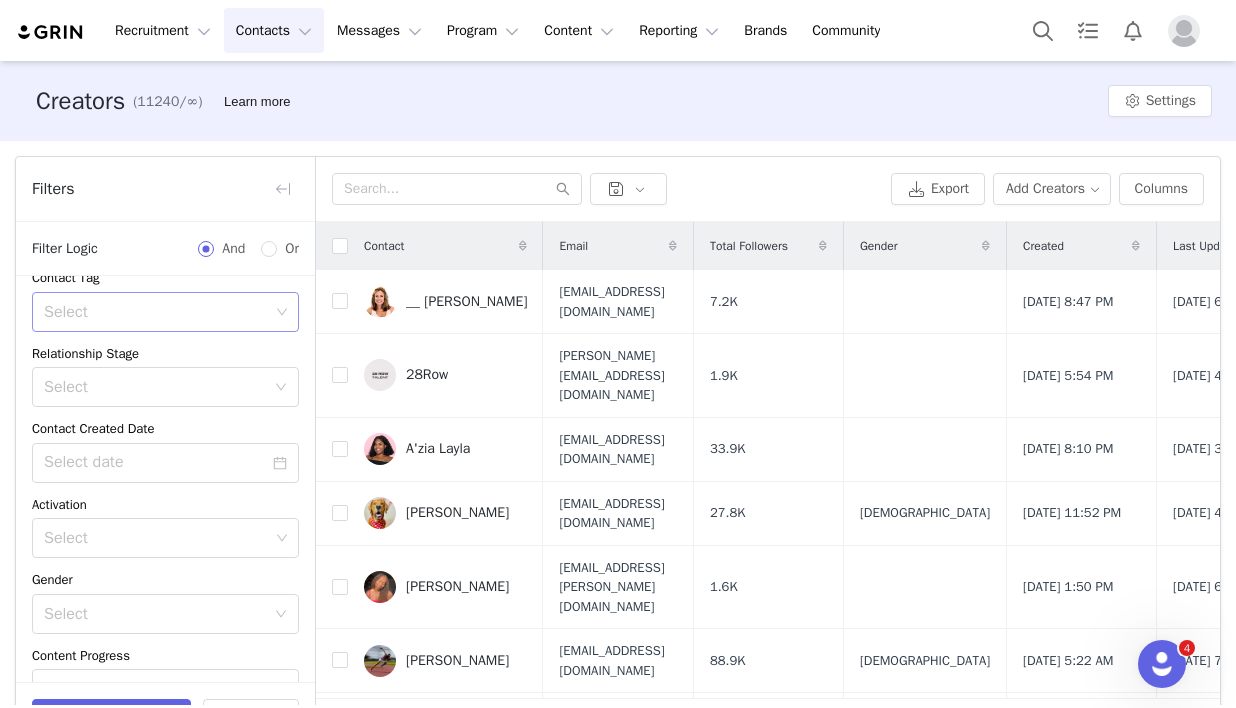 click on "Select" at bounding box center [156, 312] 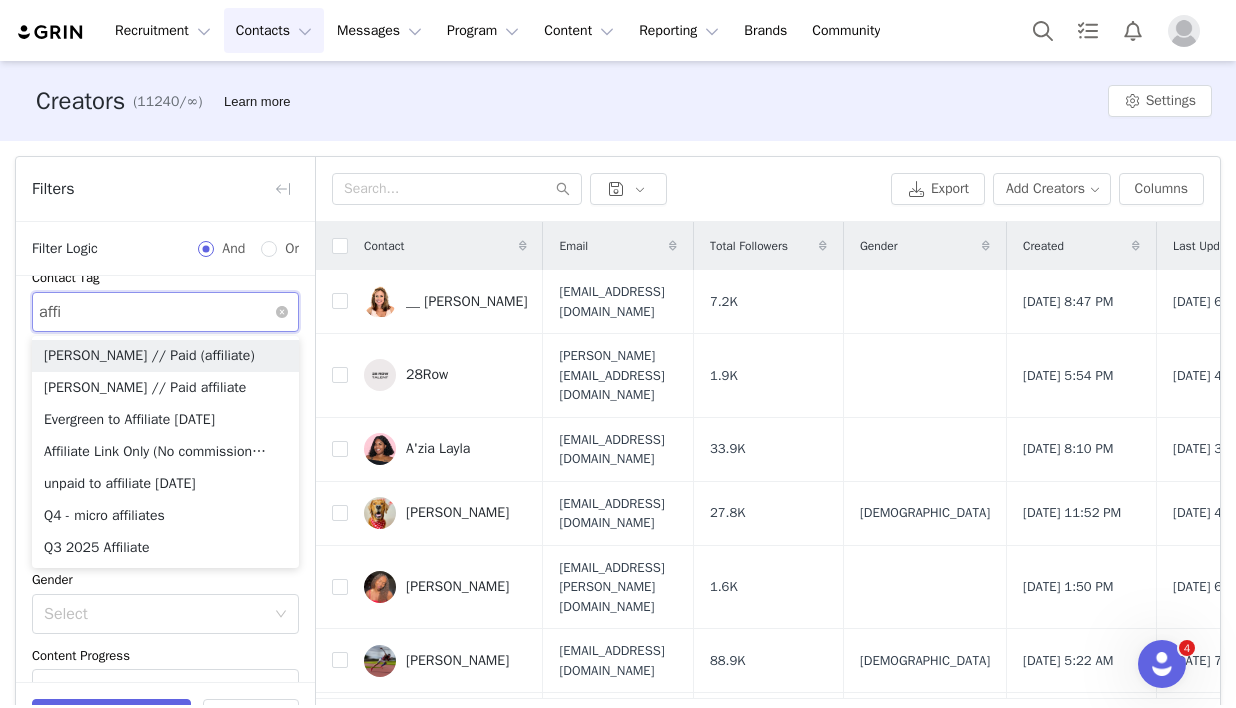 type on "affil" 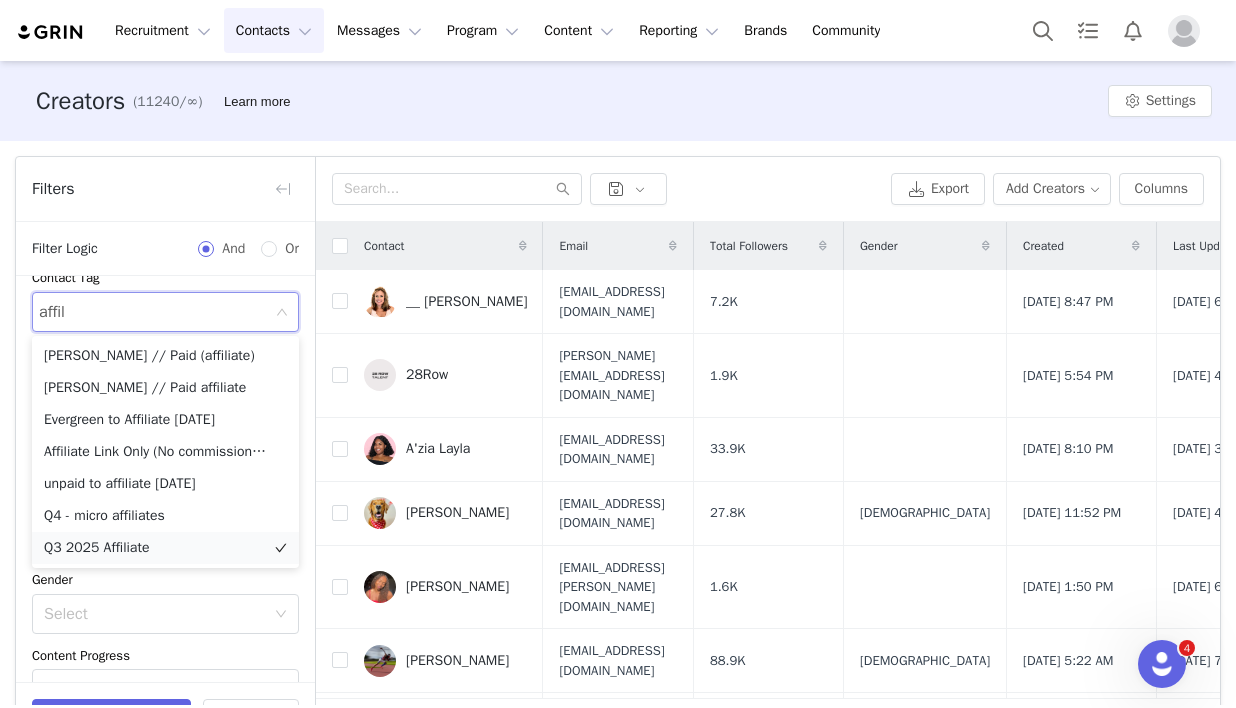 click on "Q3 2025 Affiliate" at bounding box center (165, 548) 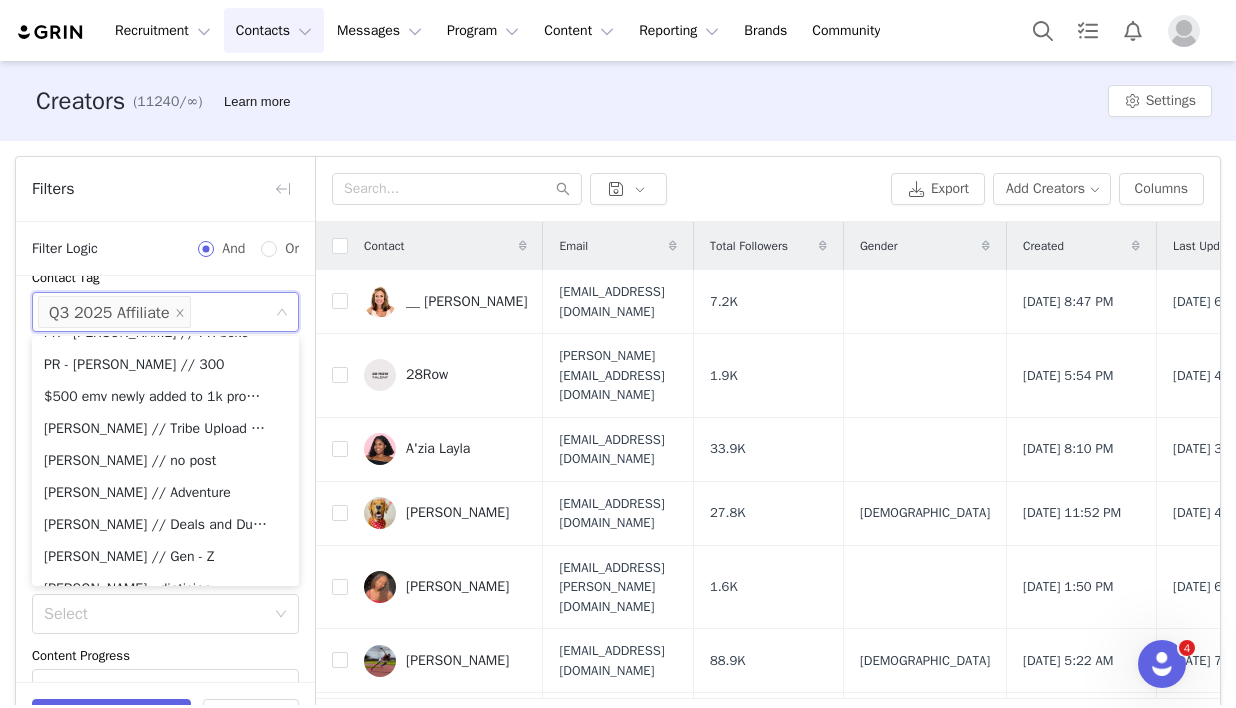 scroll, scrollTop: 221, scrollLeft: 0, axis: vertical 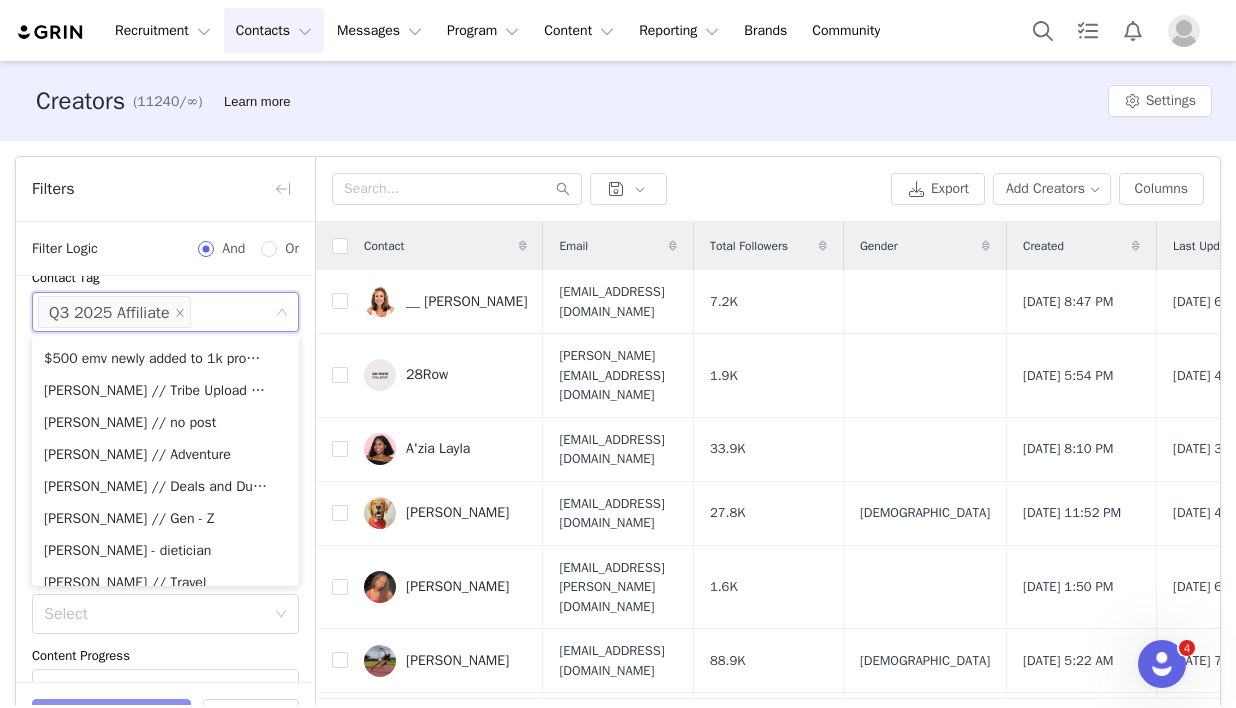 click on "Apply Filters" at bounding box center (111, 719) 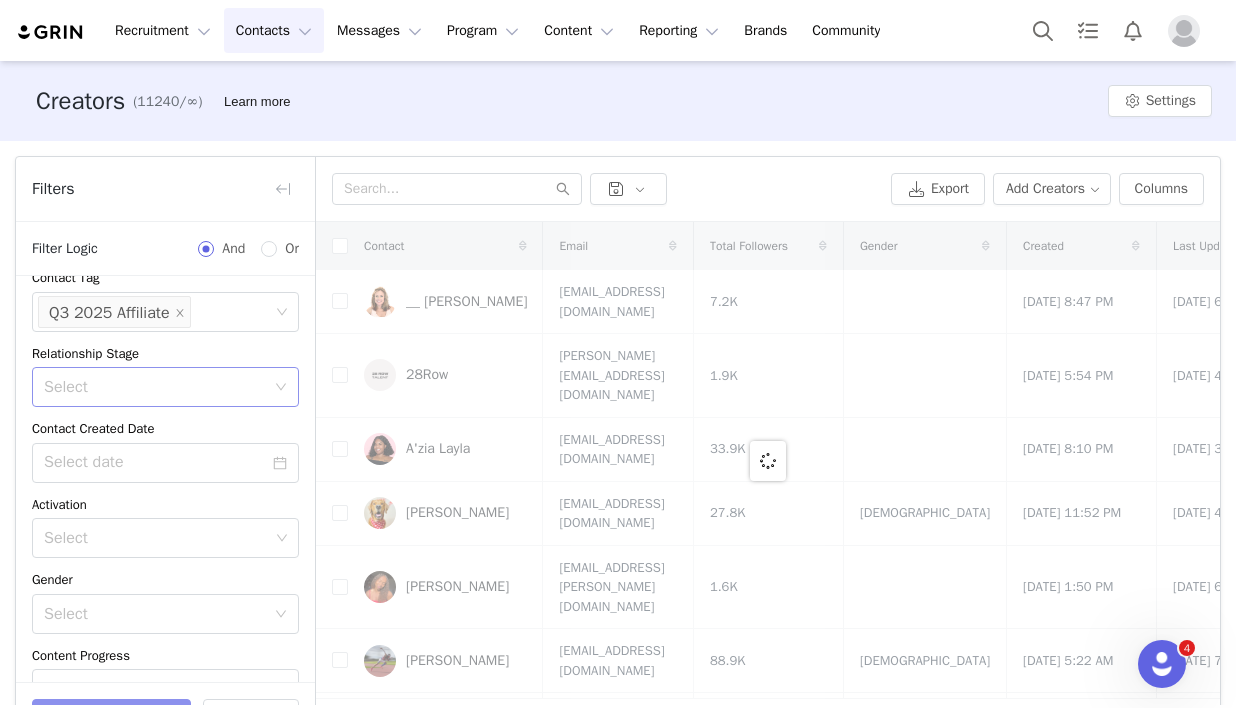 click on "Select" at bounding box center (154, 387) 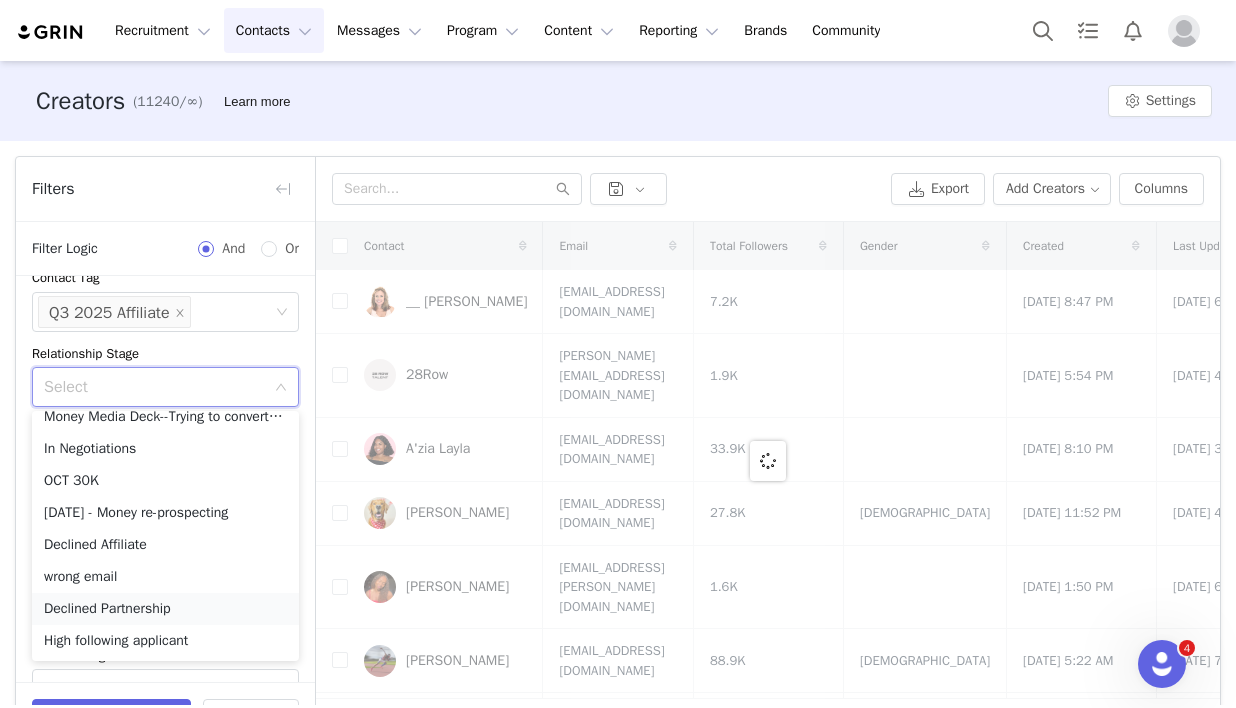 scroll, scrollTop: 0, scrollLeft: 0, axis: both 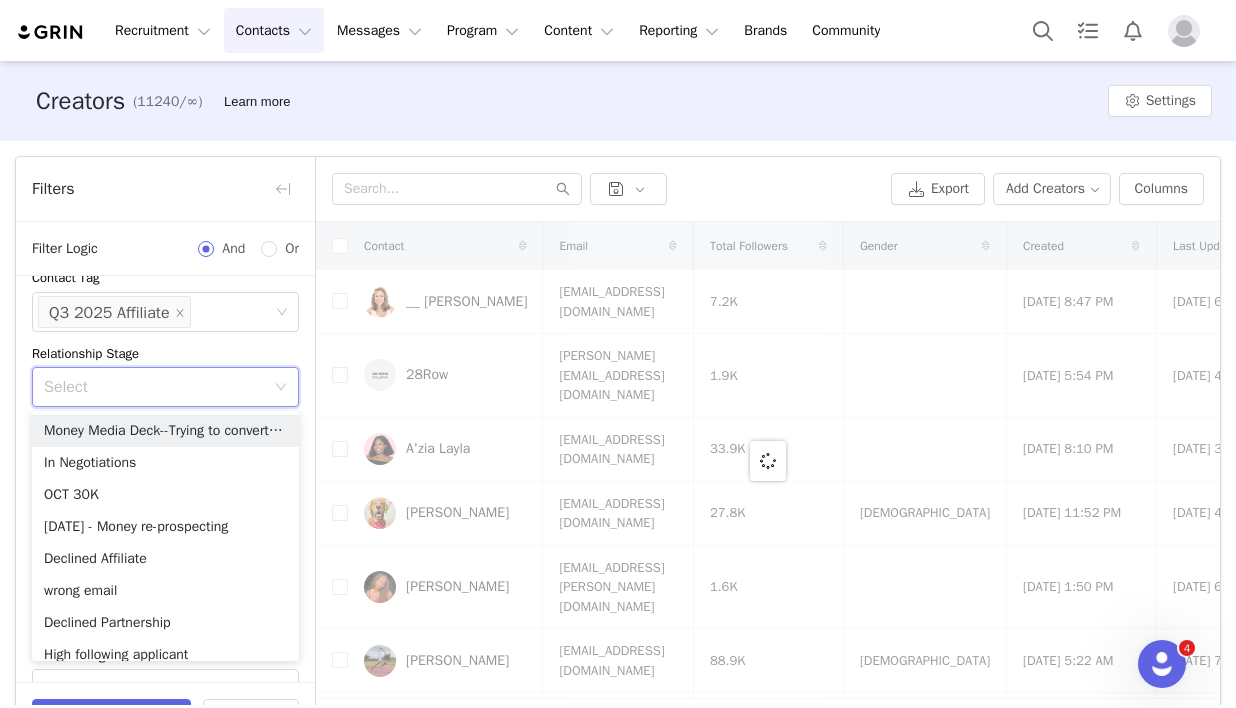 click on "Relationship Stage" at bounding box center [165, 354] 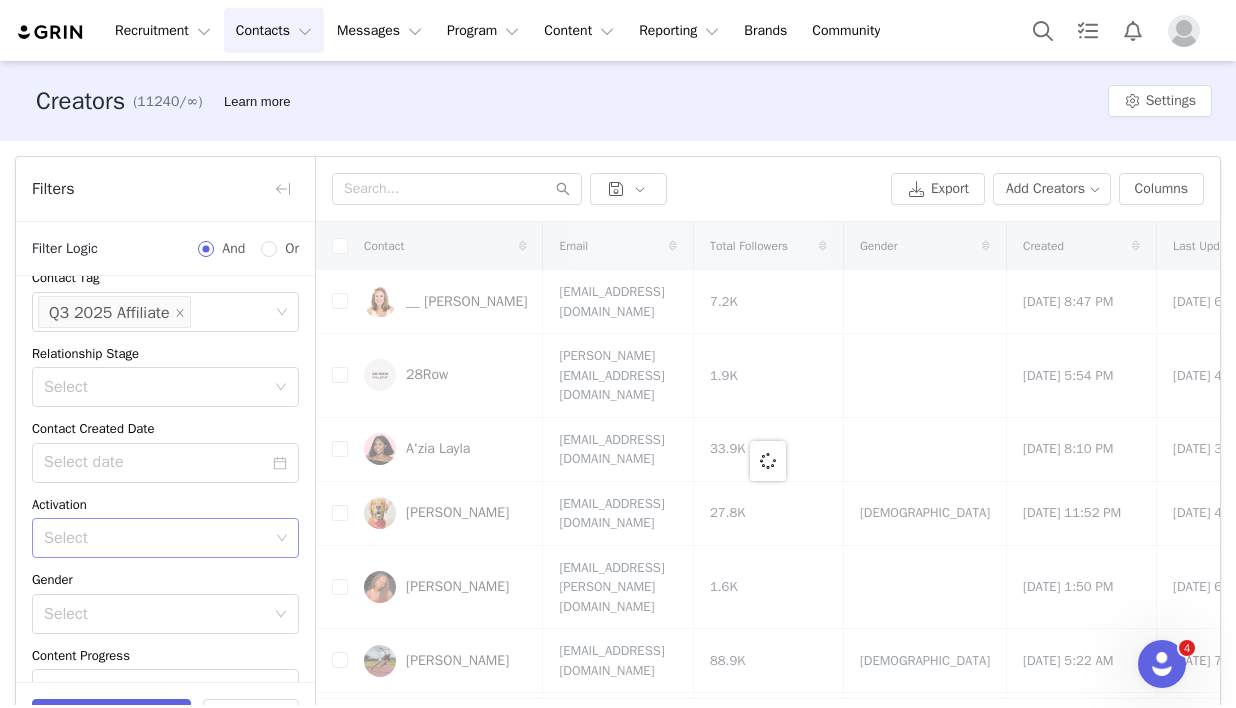 click on "Select" at bounding box center [156, 538] 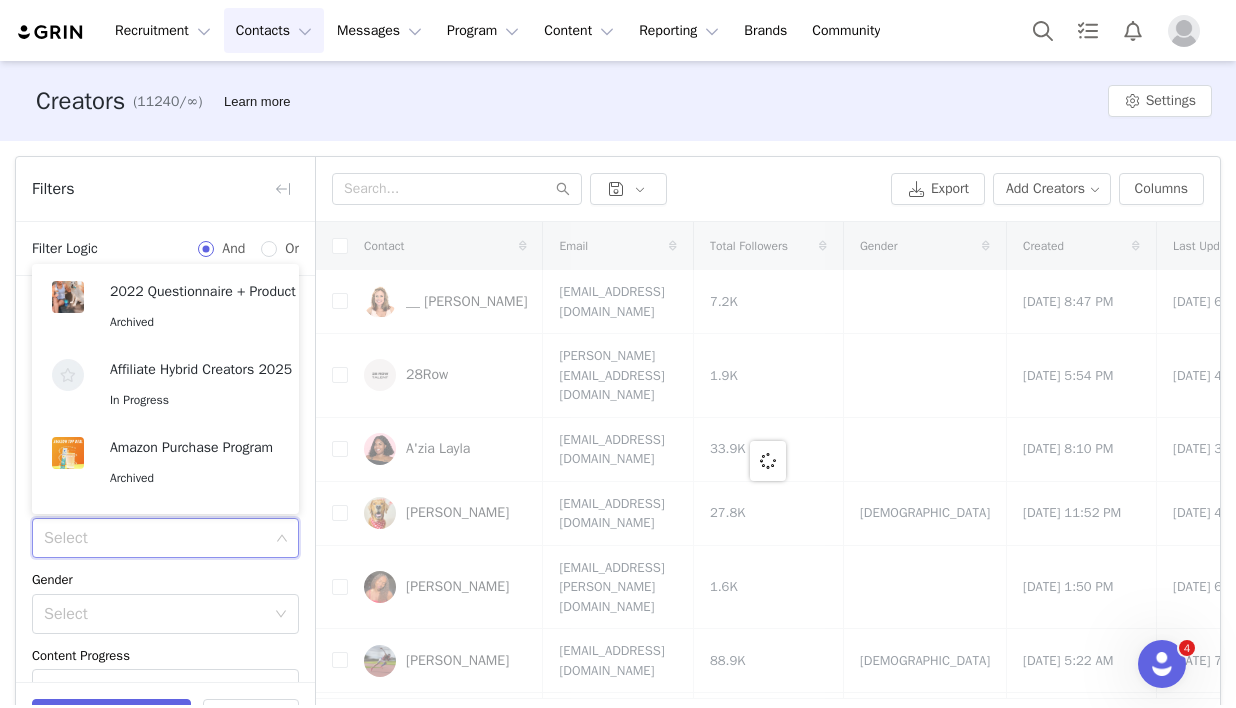 click on "Filter Logic  And Or" at bounding box center [165, 249] 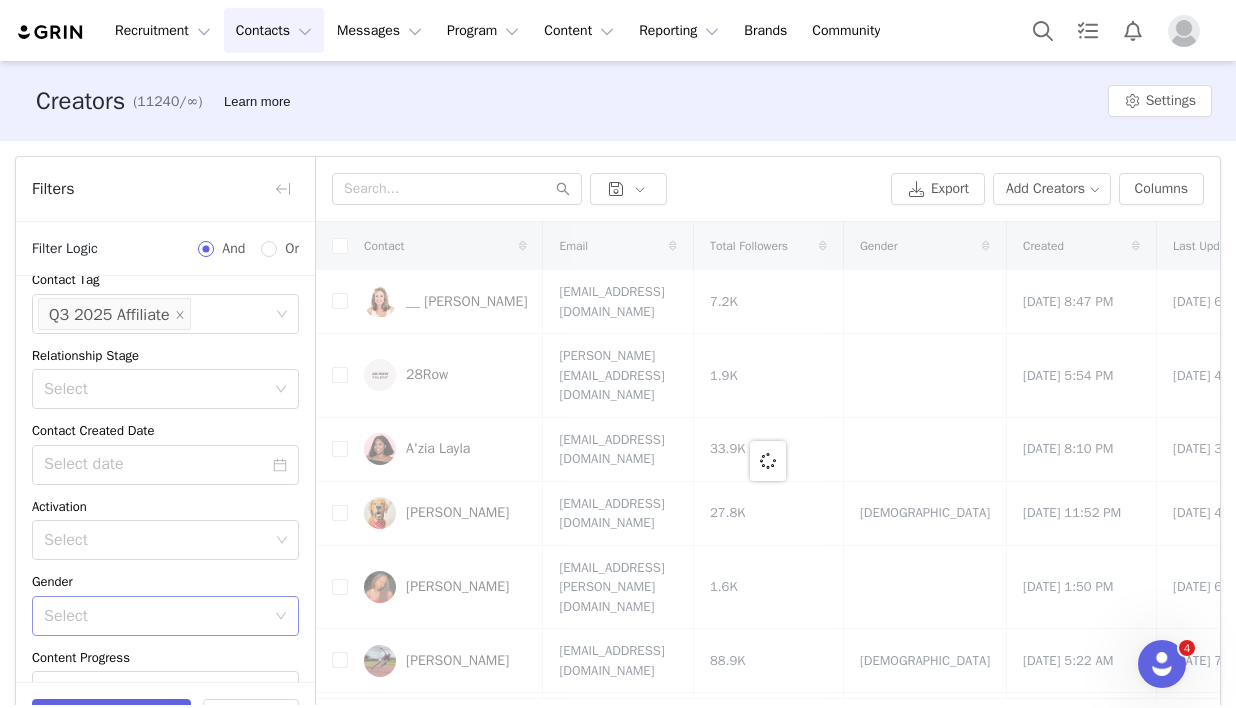 scroll, scrollTop: 0, scrollLeft: 0, axis: both 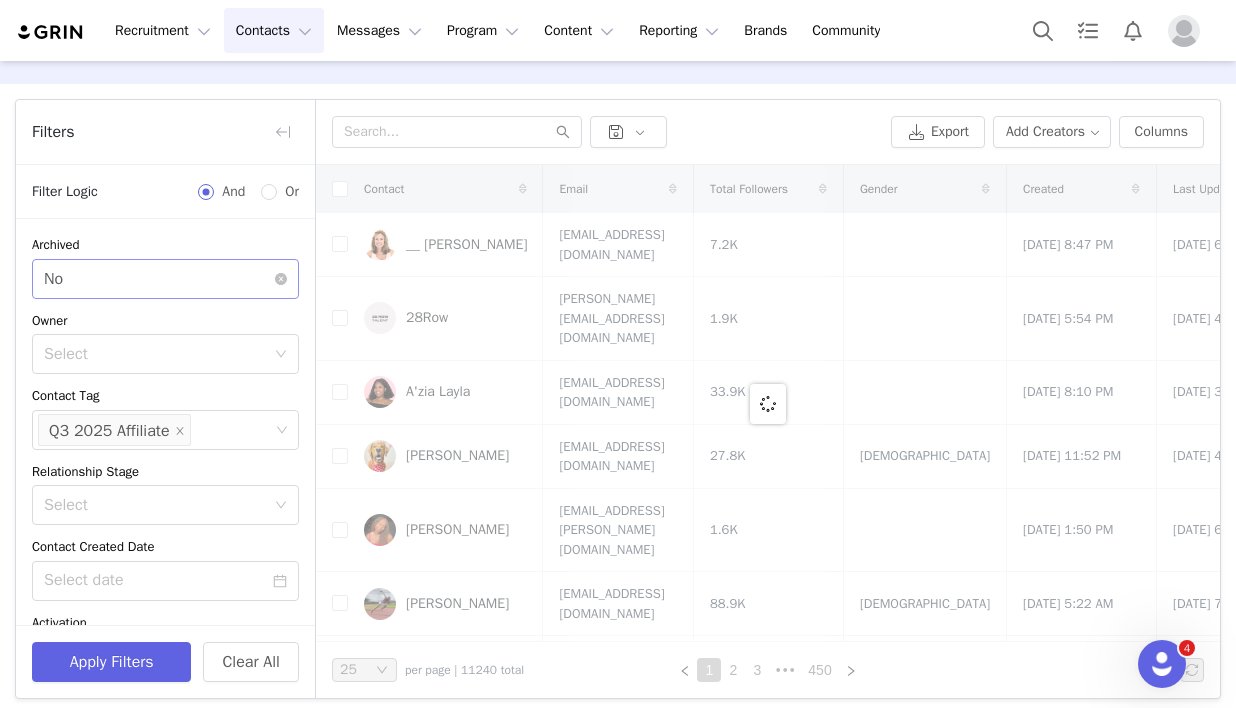 click on "Select No" at bounding box center (159, 279) 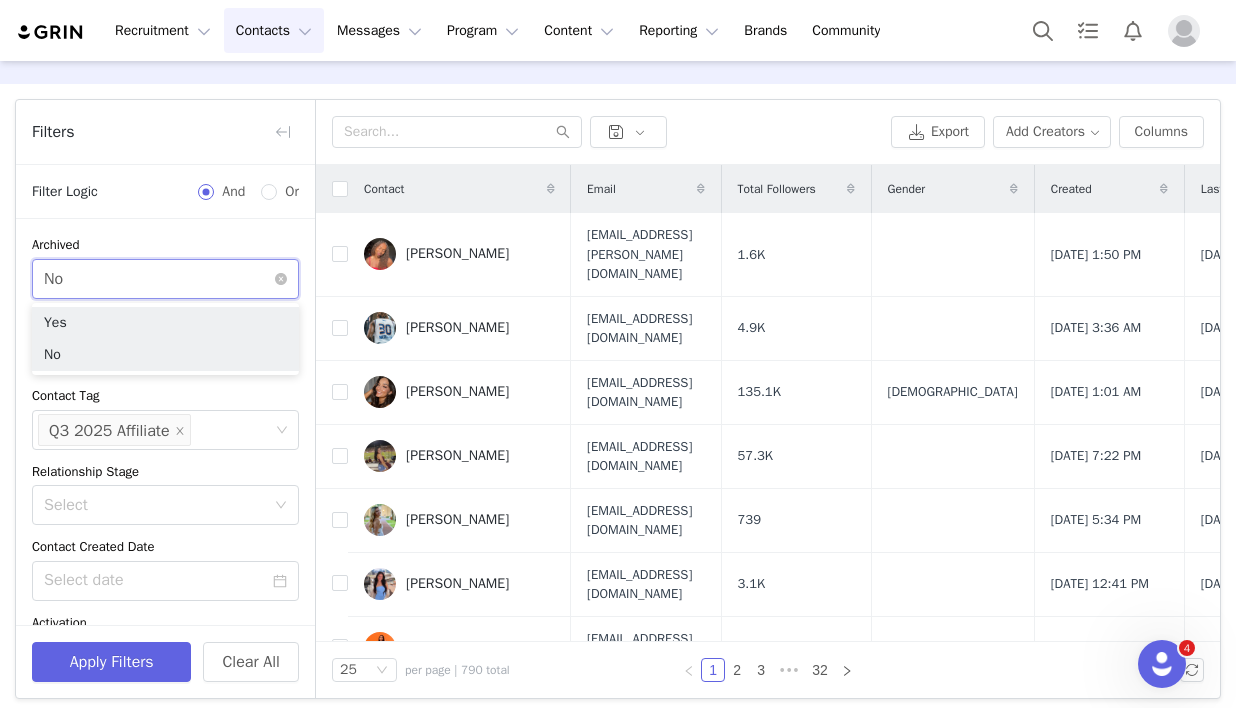 click on "Select No" at bounding box center (159, 279) 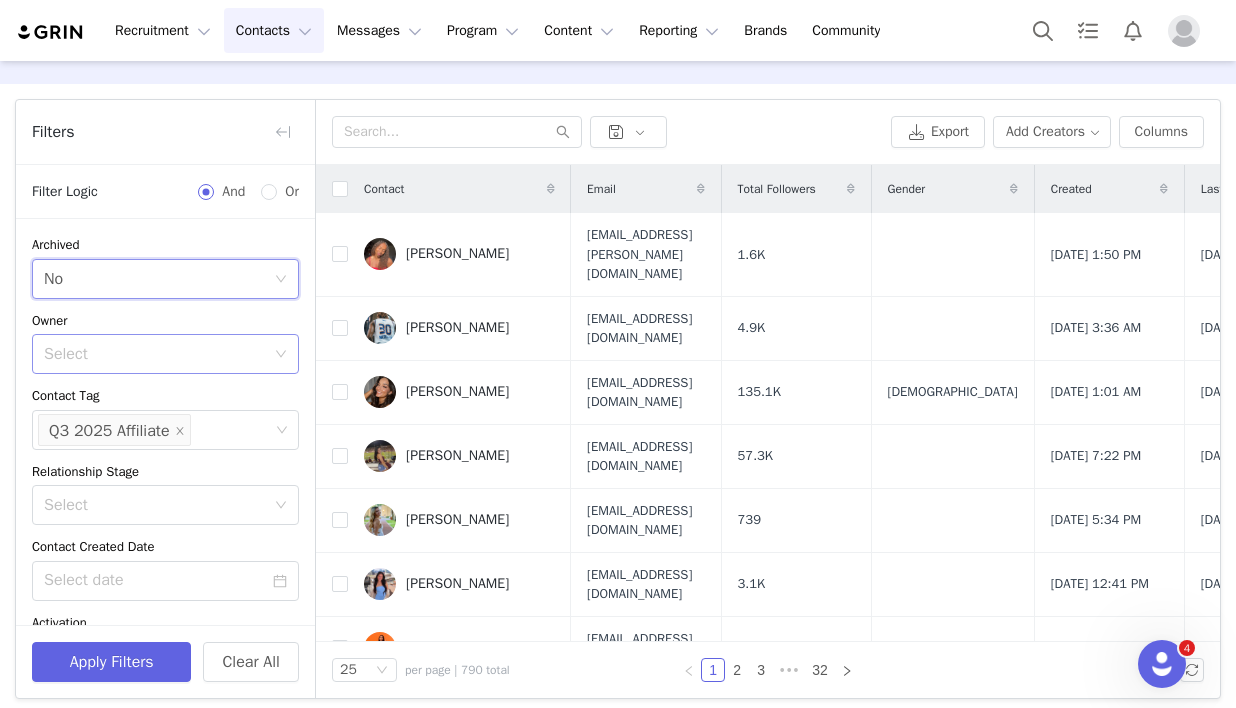 click on "Select" at bounding box center (159, 354) 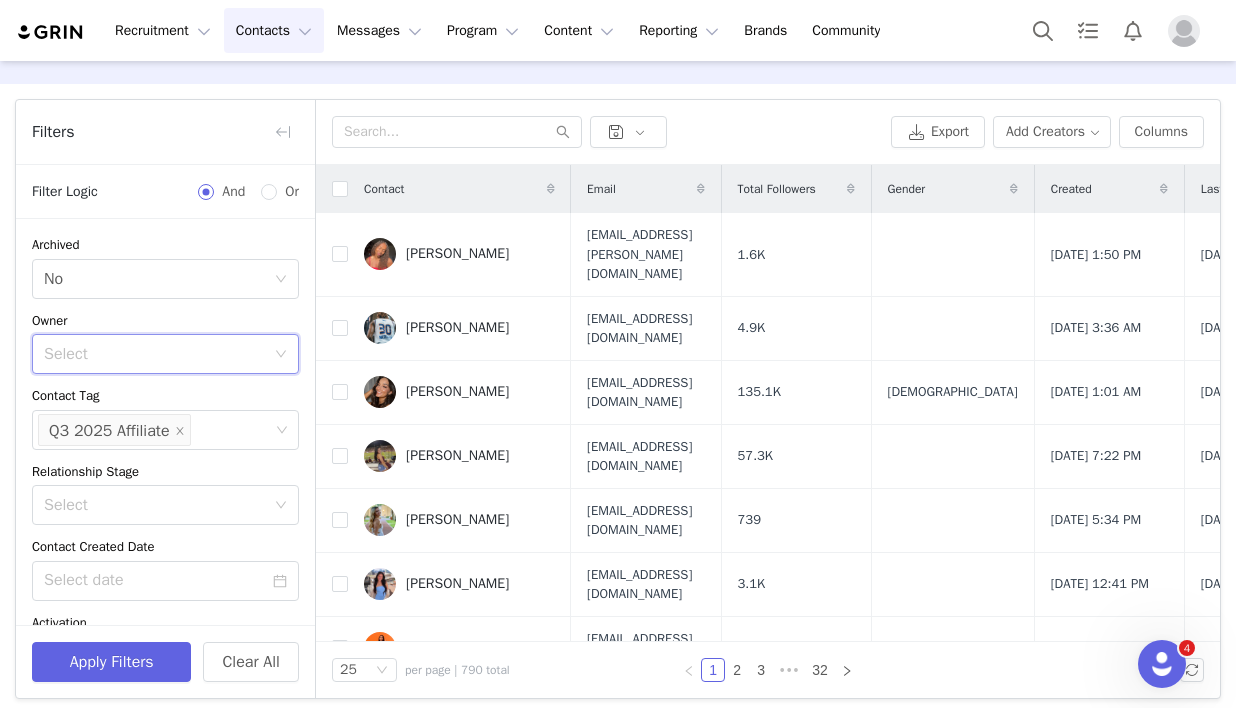 click on "Archived  Select No  Owner  Select  Contact Tag  Select Q3 2025 Affiliate    Relationship Stage  Select  Contact Created Date   Activation  Select    Gender  Select  Content Progress  Select  Campaign  Select" at bounding box center [165, 569] 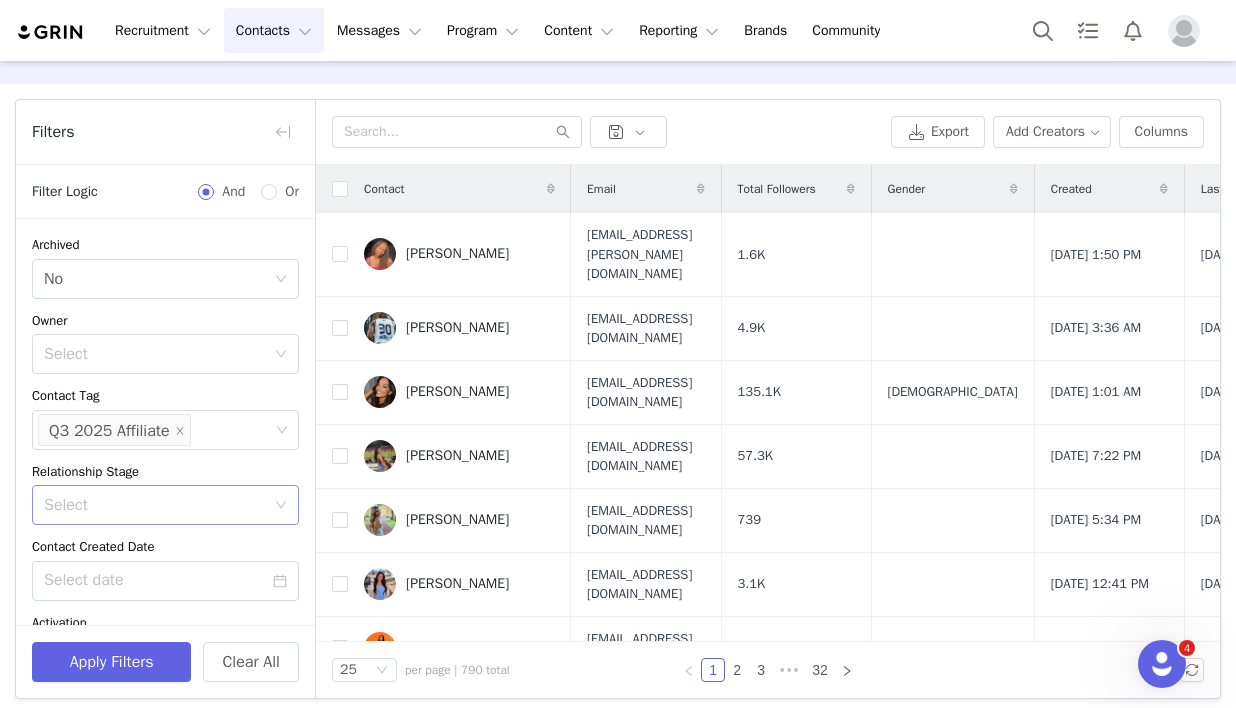 click on "Select" at bounding box center (154, 505) 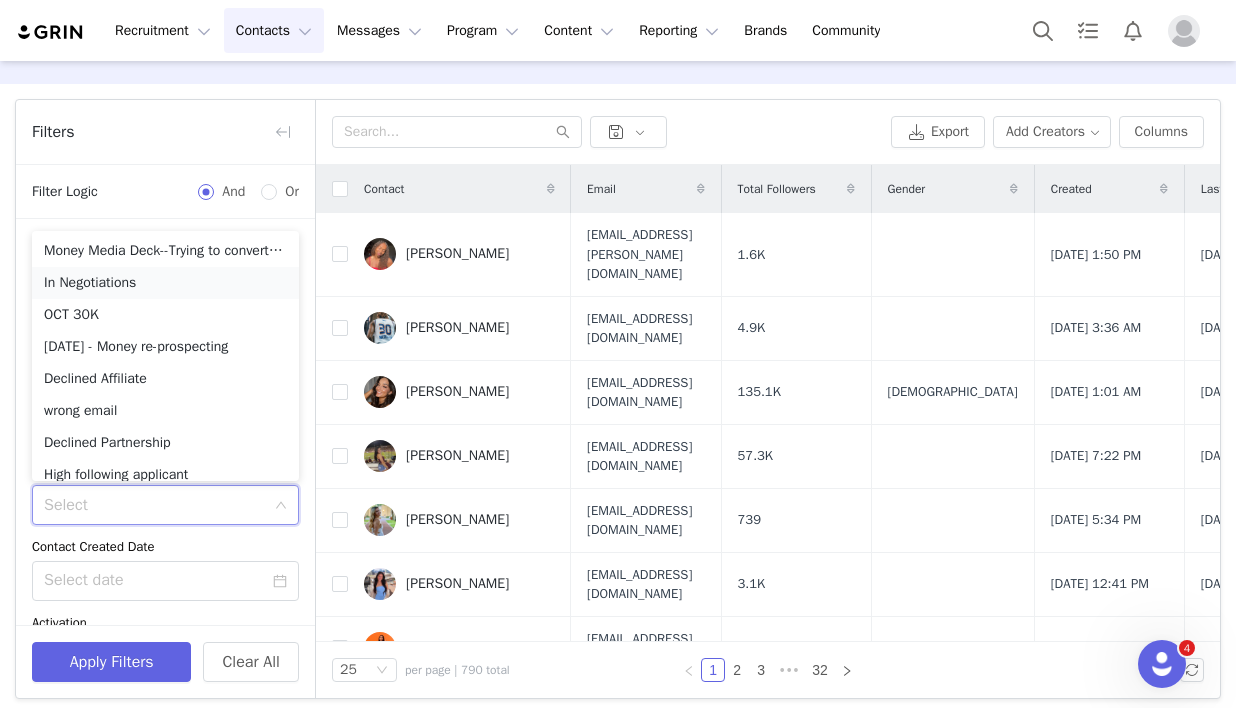 scroll, scrollTop: 1, scrollLeft: 0, axis: vertical 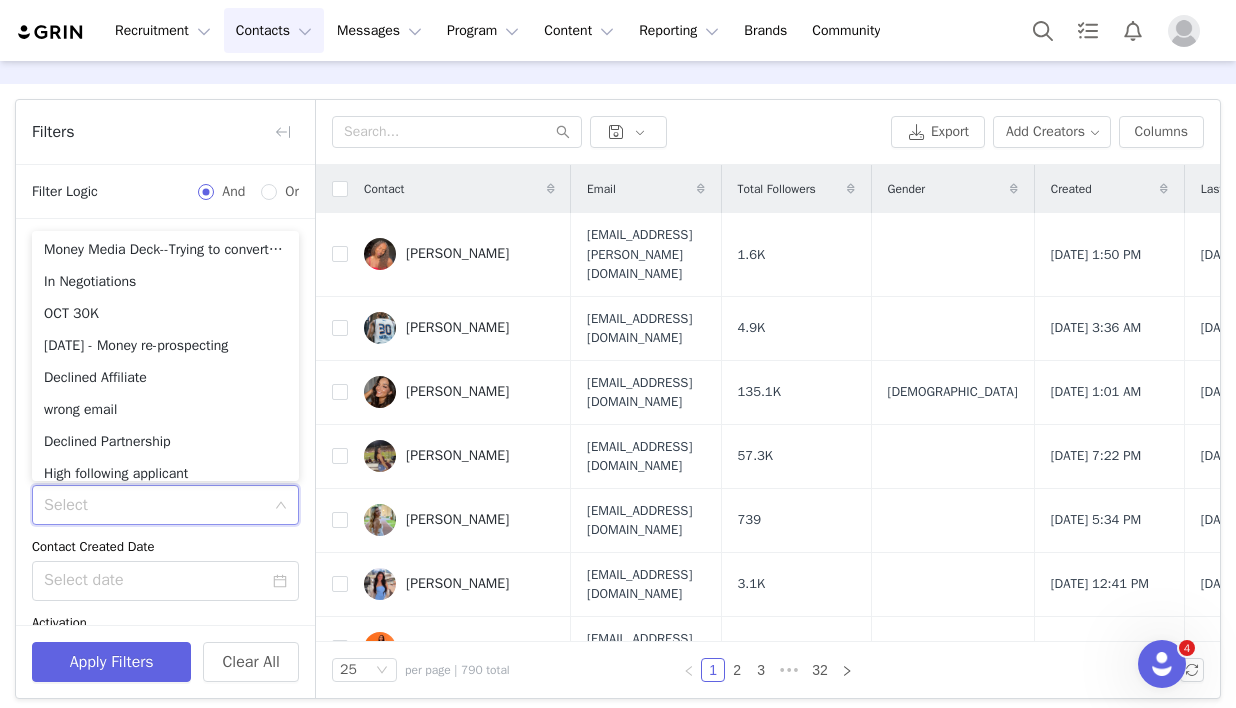 click on "Filters" at bounding box center [165, 132] 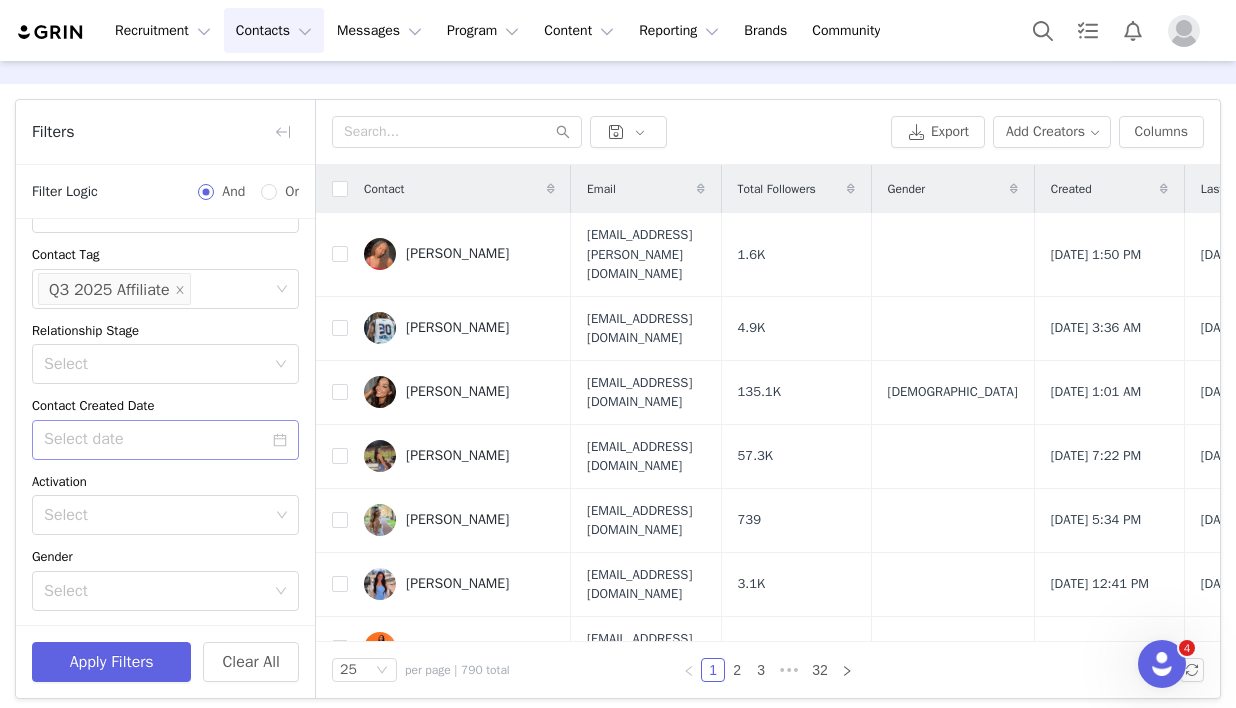 scroll, scrollTop: 143, scrollLeft: 0, axis: vertical 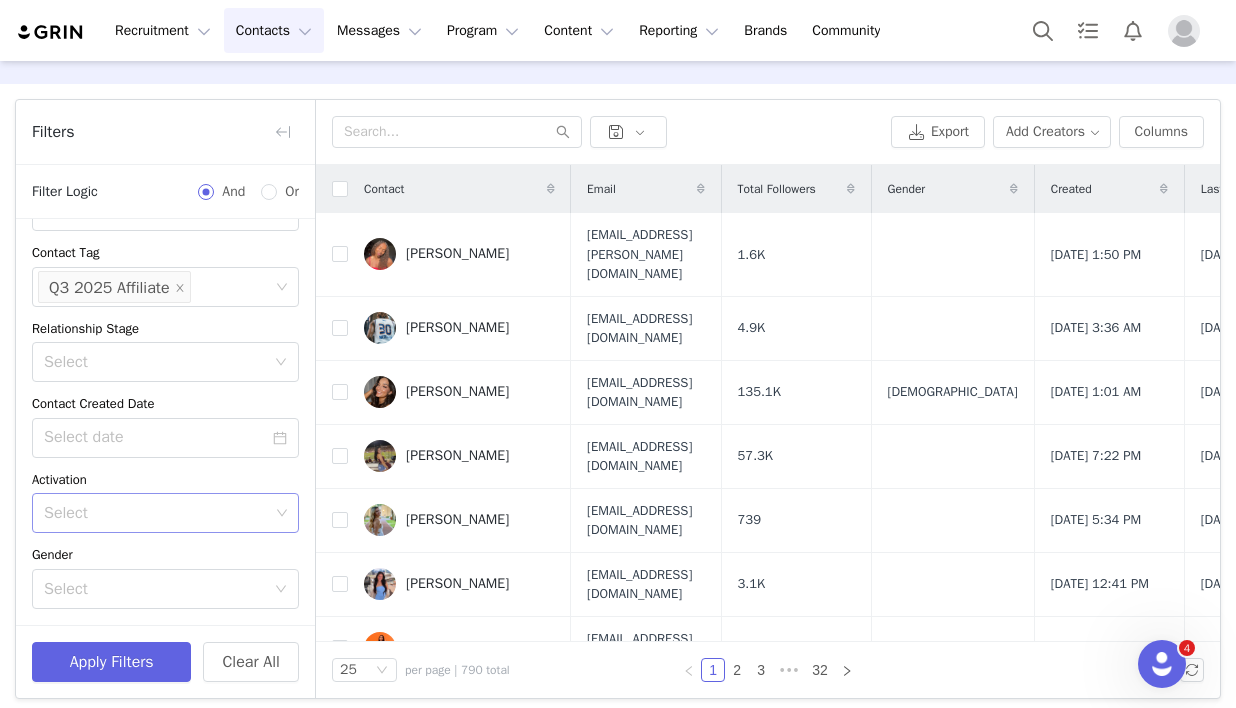 click on "Select" at bounding box center [158, 513] 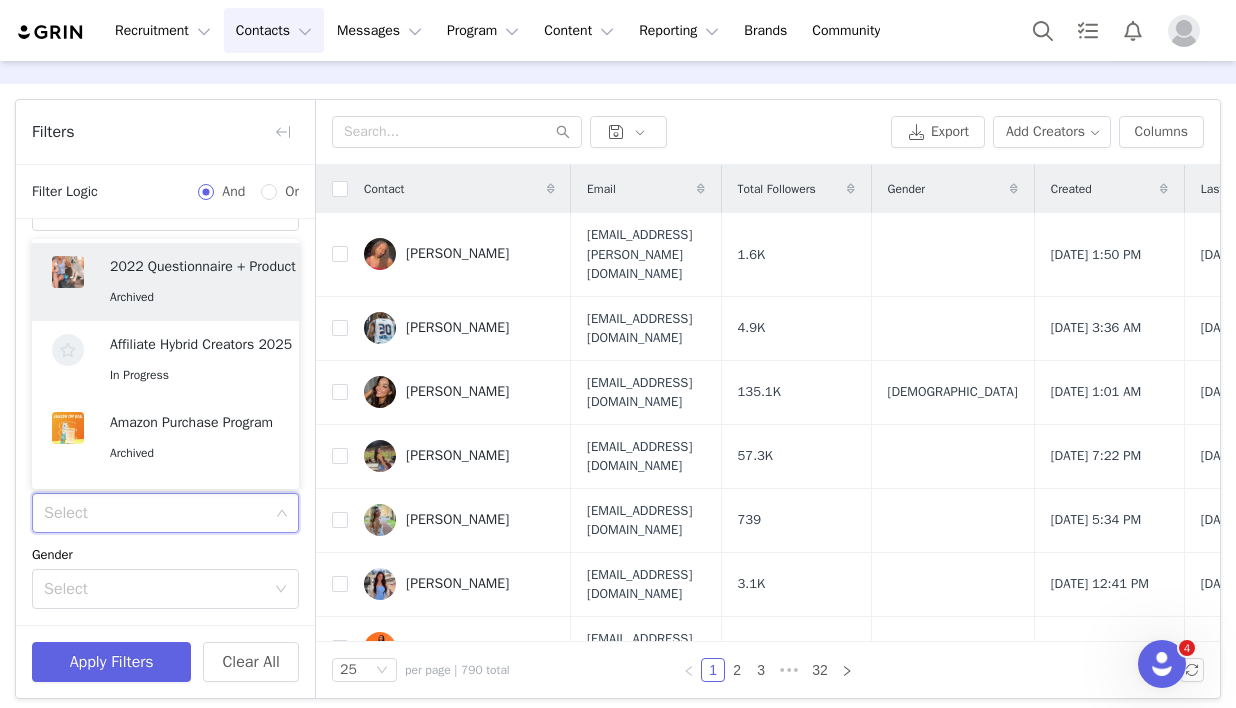 click on "Select" at bounding box center [156, 513] 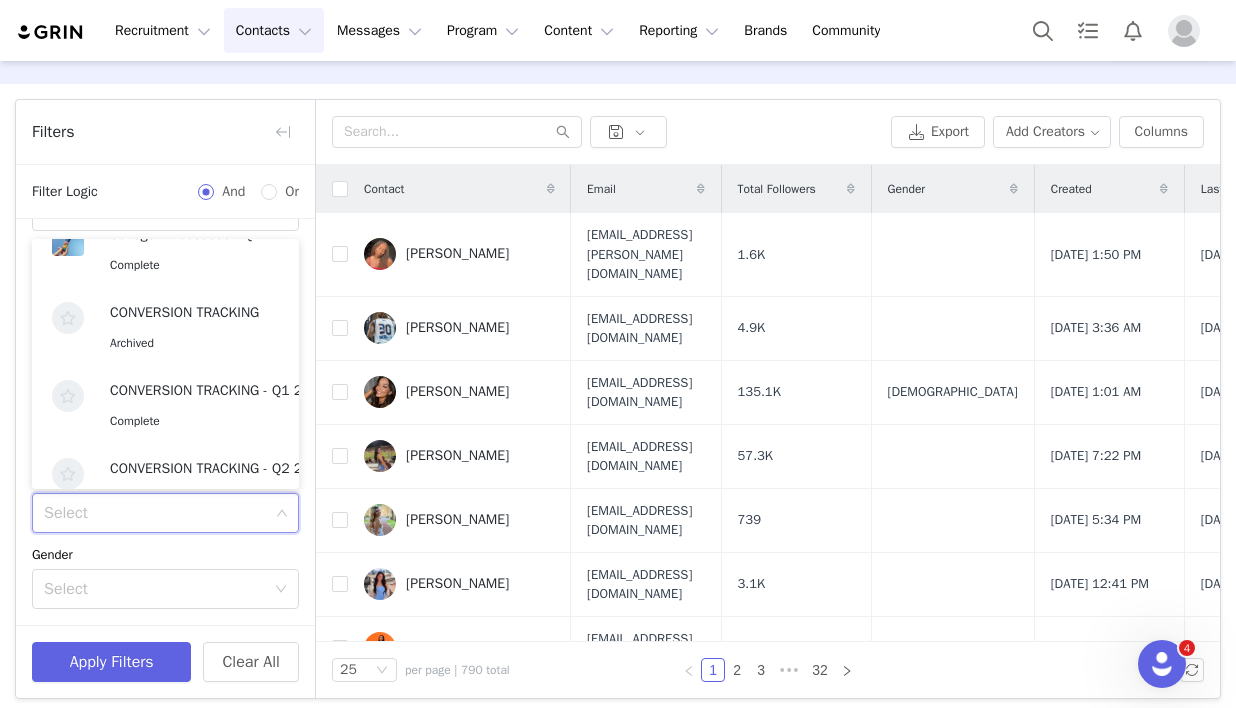scroll, scrollTop: 914, scrollLeft: 0, axis: vertical 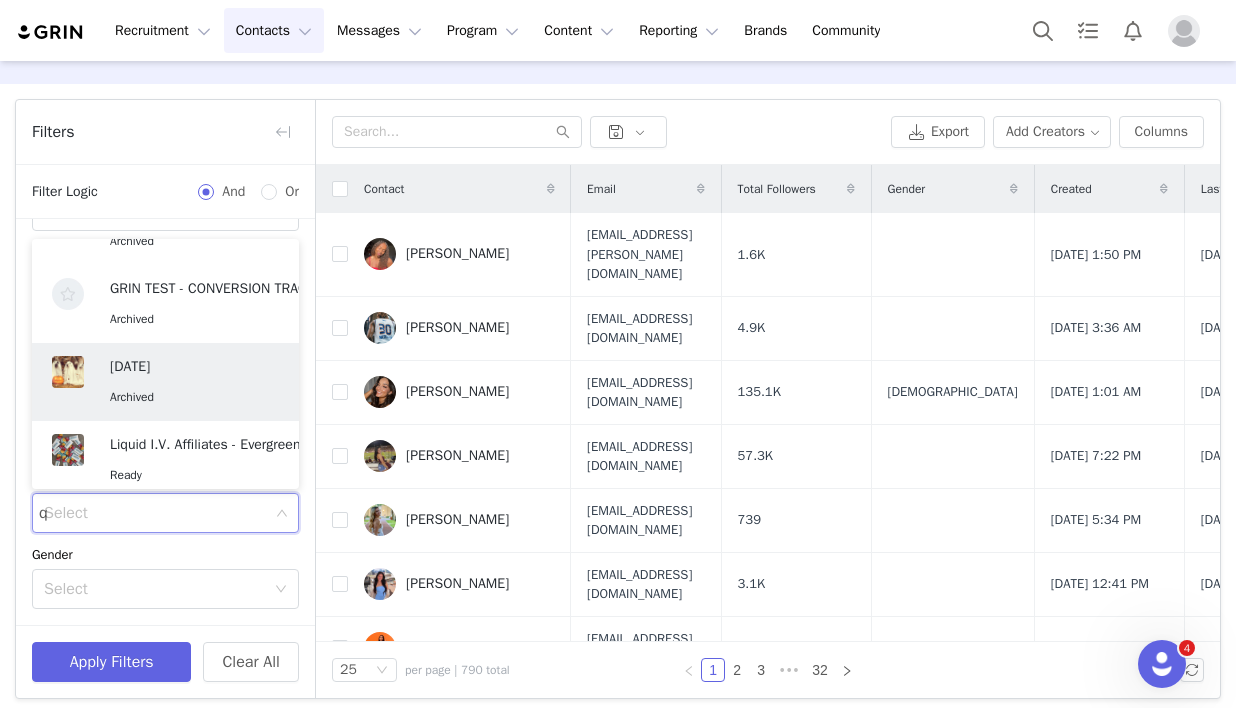 type on "q3" 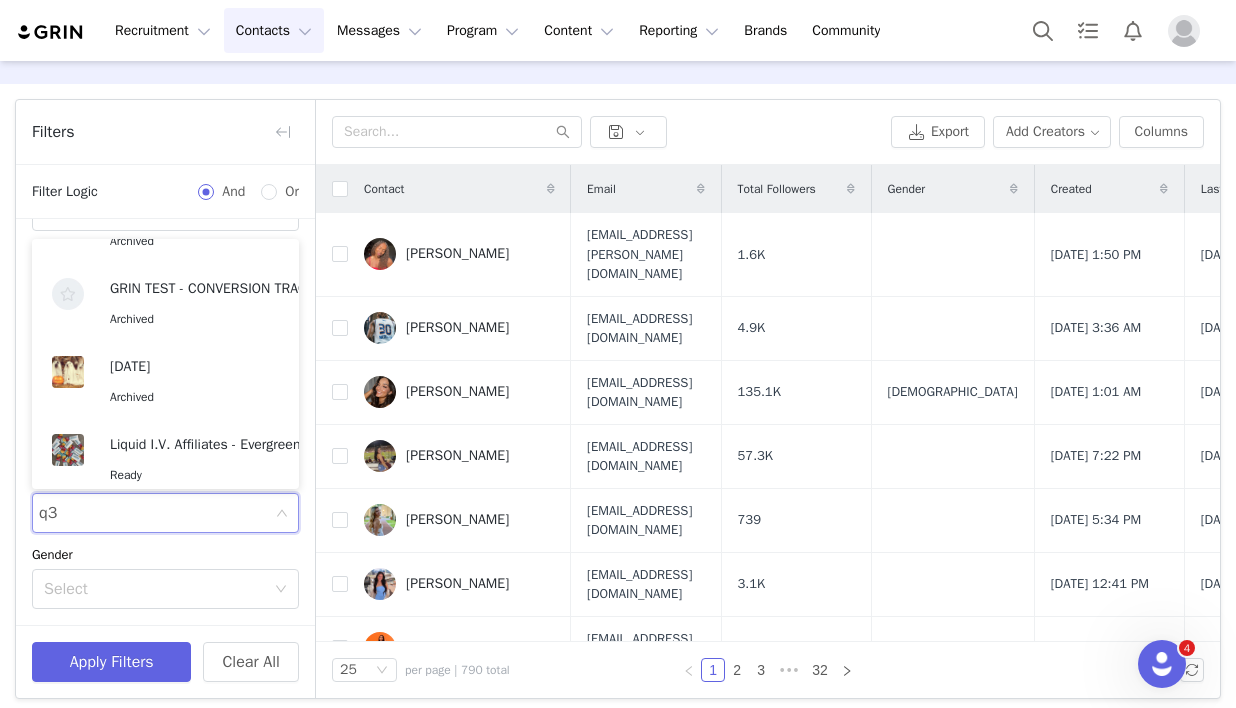 scroll, scrollTop: 4, scrollLeft: 0, axis: vertical 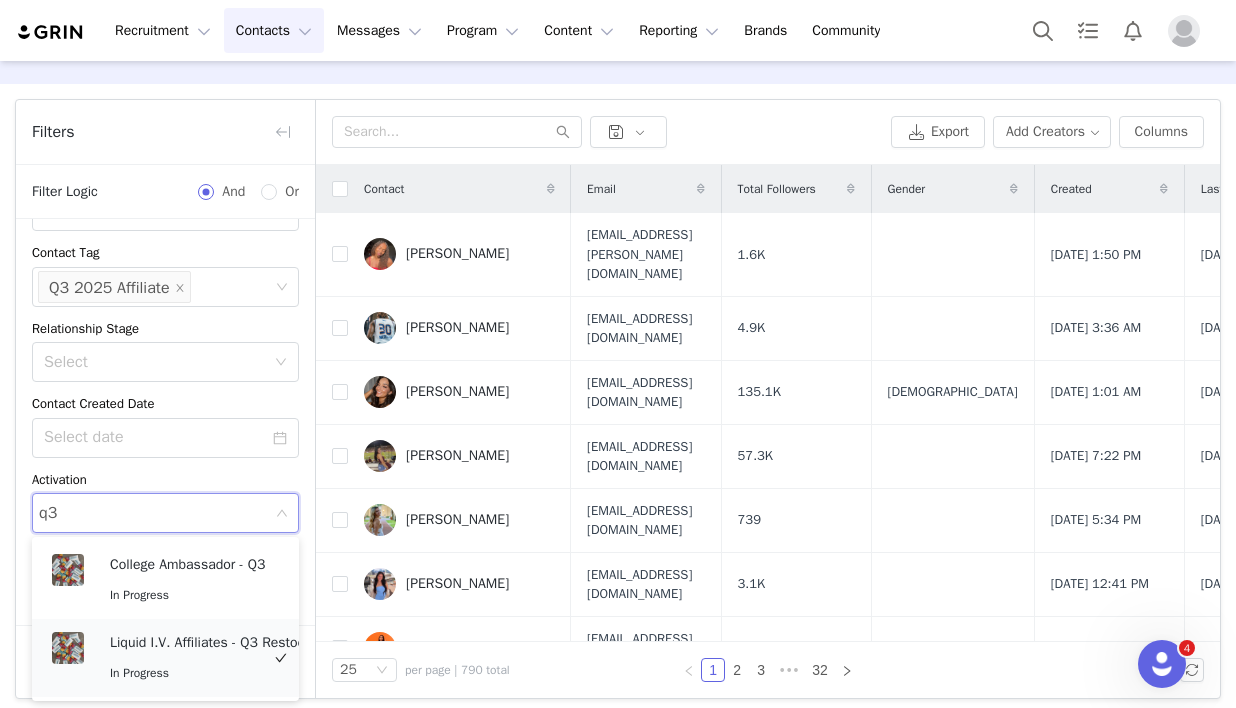 click on "Liquid I.V. Affiliates - Q3 Restock!" at bounding box center [213, 643] 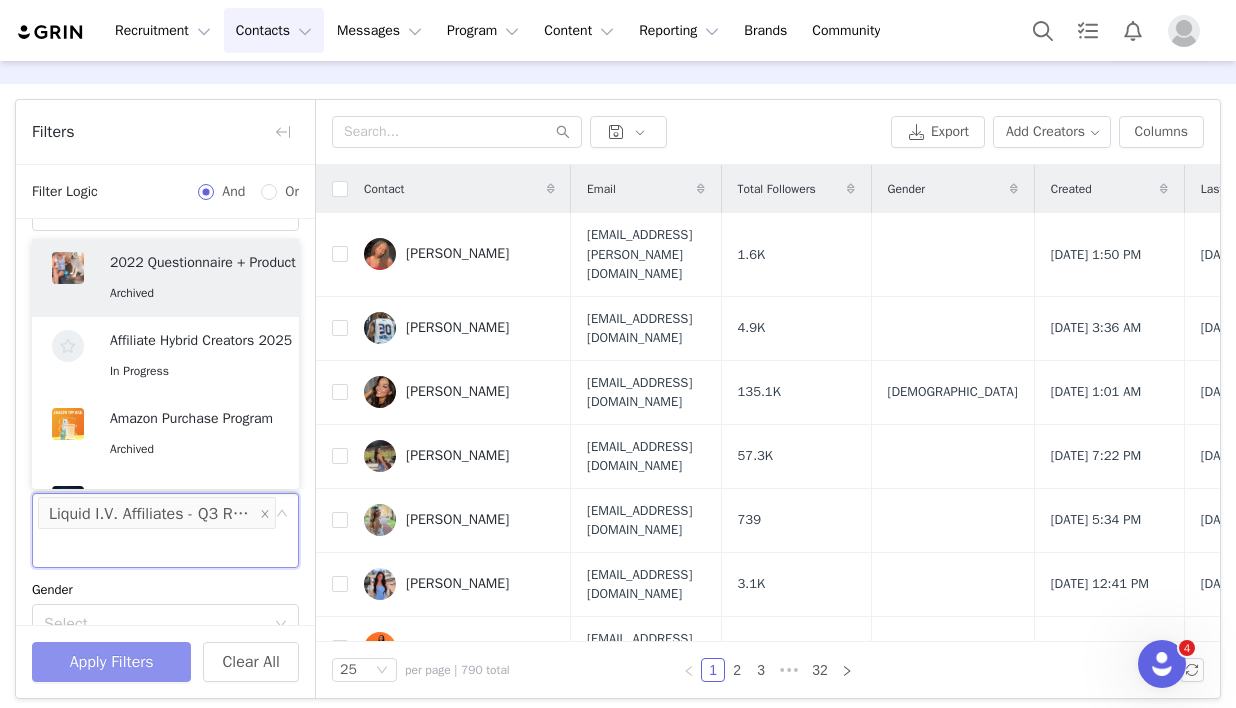 click on "Apply Filters" at bounding box center [111, 662] 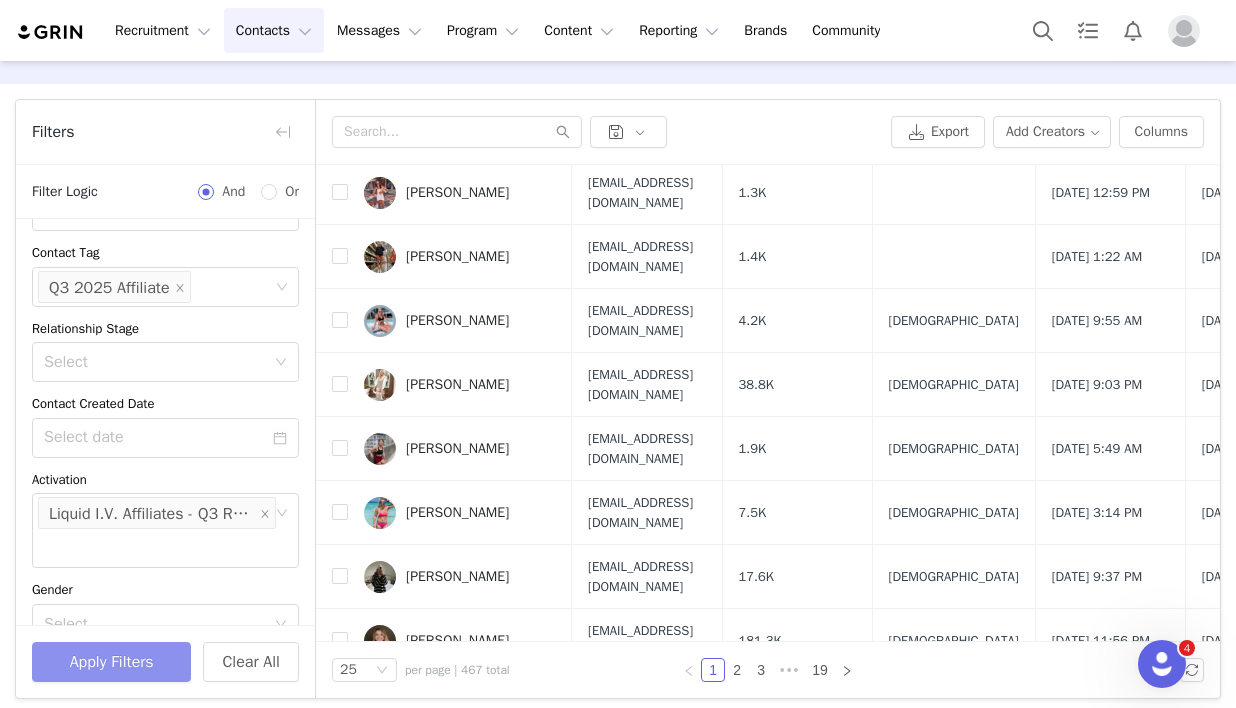 scroll, scrollTop: 0, scrollLeft: 0, axis: both 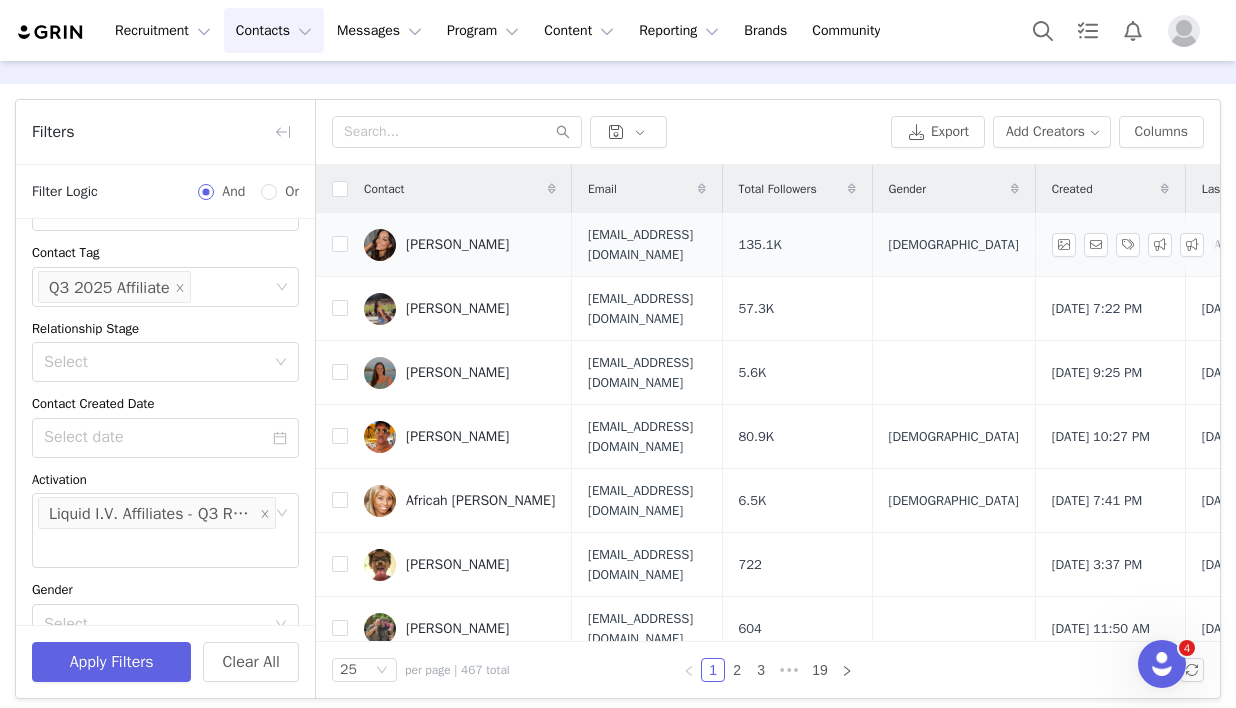 click on "Abby Asselin" at bounding box center [457, 245] 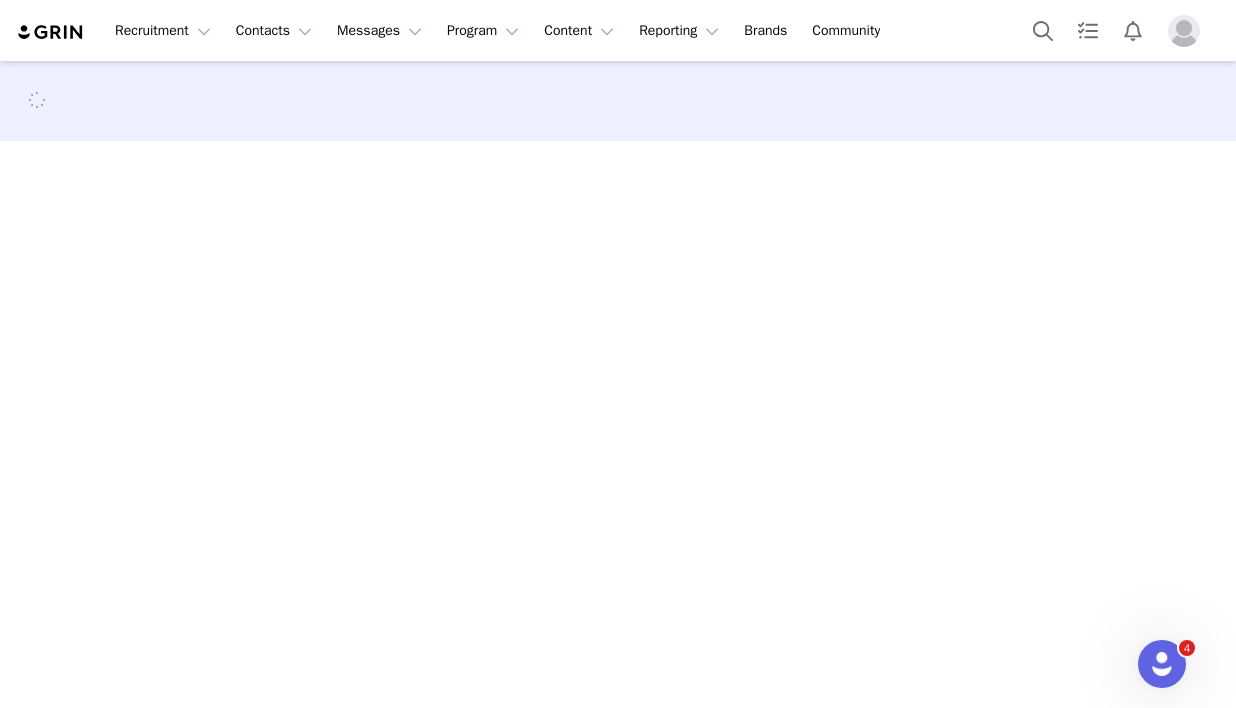 scroll, scrollTop: 0, scrollLeft: 0, axis: both 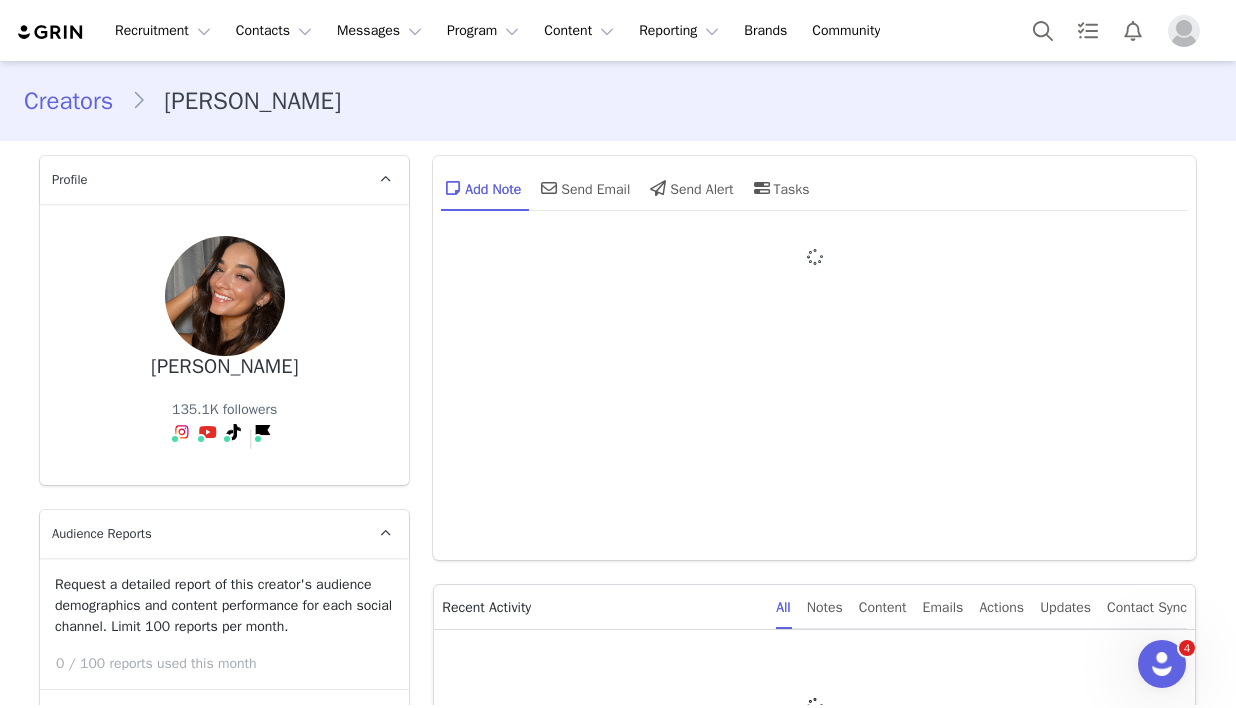 type on "+1 (United States)" 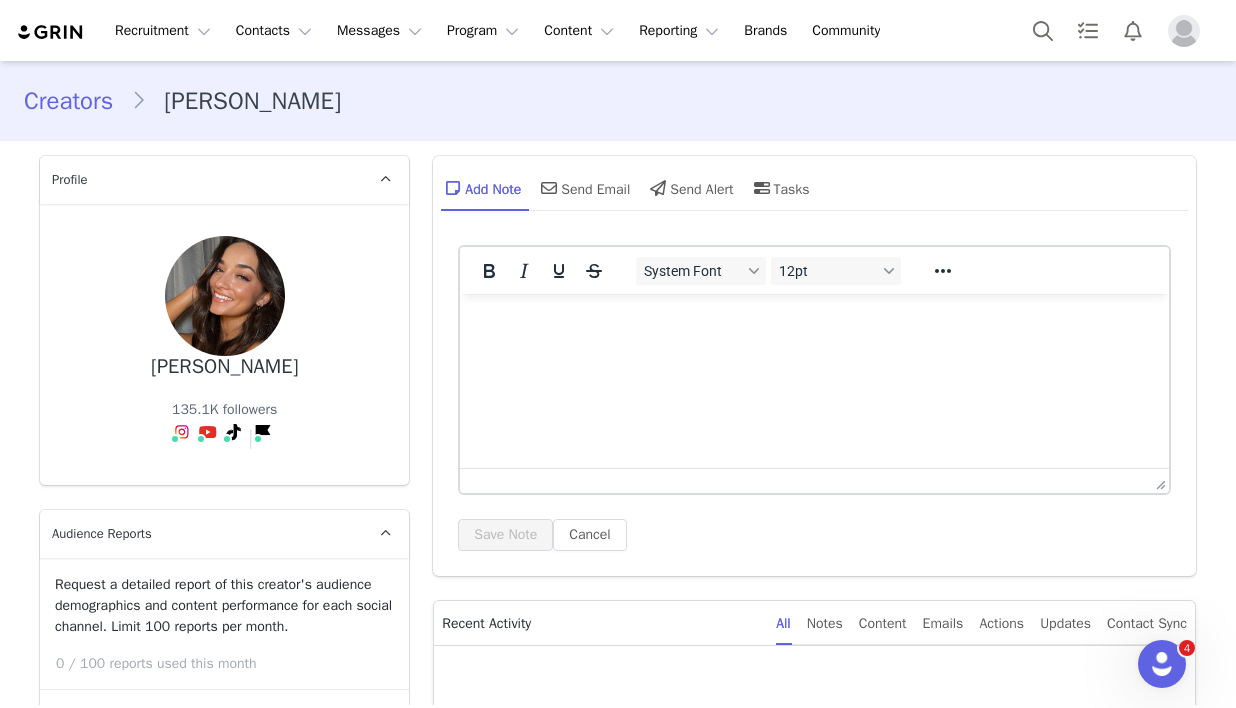 scroll, scrollTop: 390, scrollLeft: 0, axis: vertical 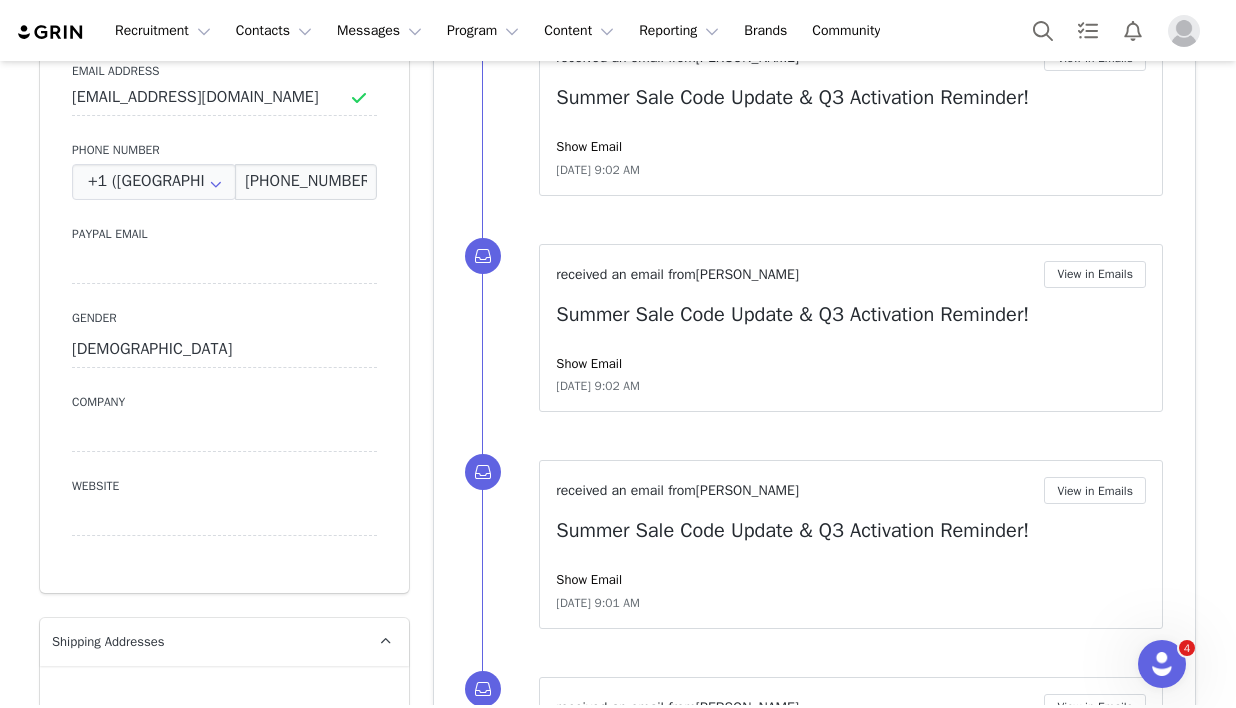 click on "Summer Sale Code Update & Q3 Activation Reminder!" at bounding box center [851, 315] 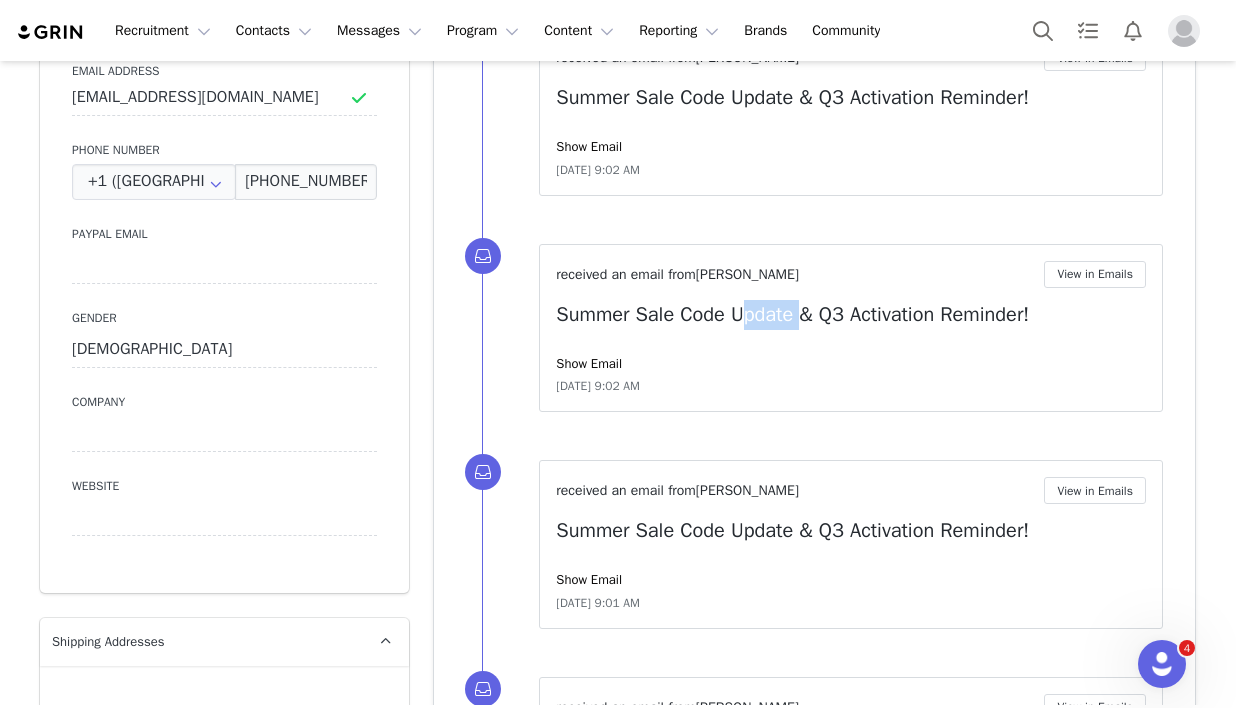 click on "Summer Sale Code Update & Q3 Activation Reminder!" at bounding box center (851, 315) 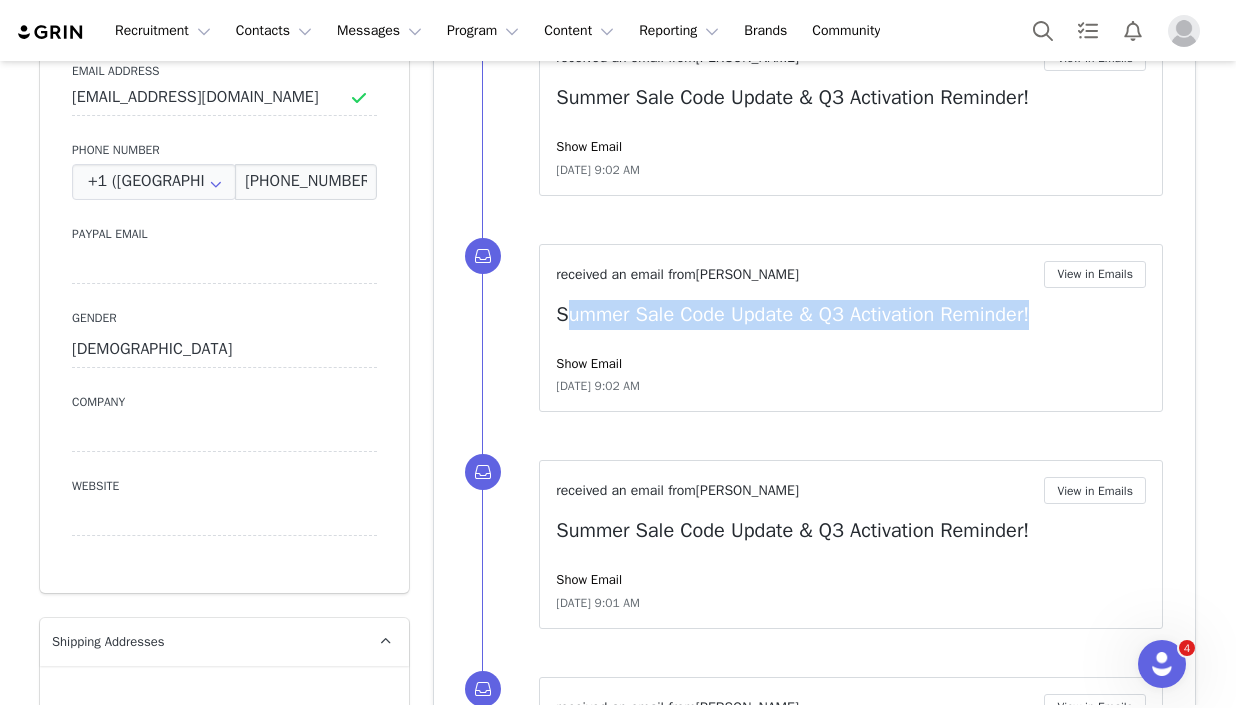 click on "Summer Sale Code Update & Q3 Activation Reminder!" at bounding box center [851, 315] 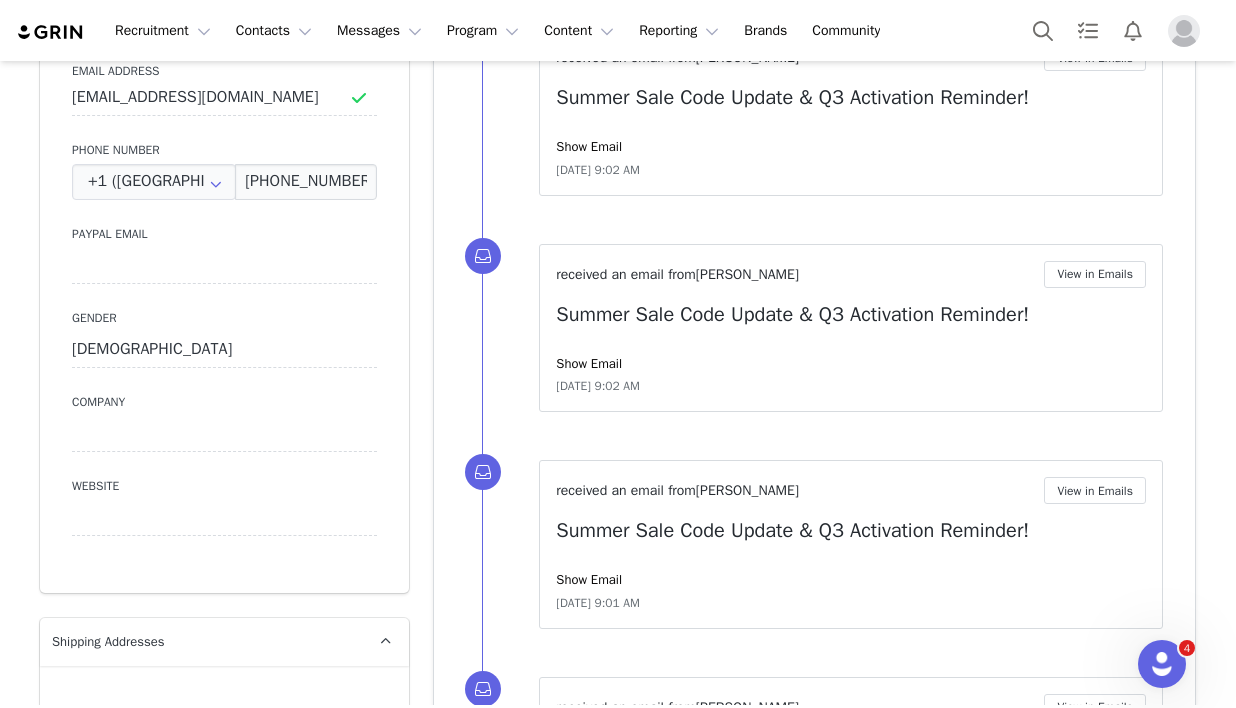 click on "Jul 4, 2025, 9:02 AM" at bounding box center [851, 386] 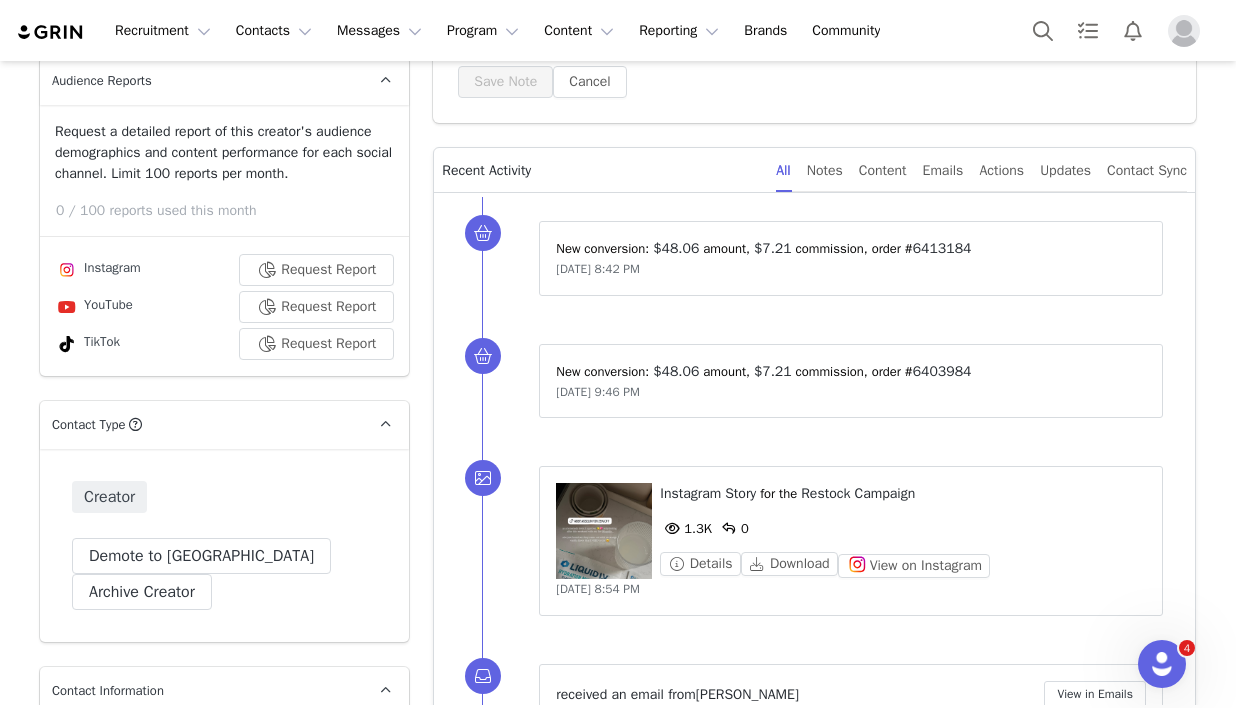 scroll, scrollTop: 0, scrollLeft: 0, axis: both 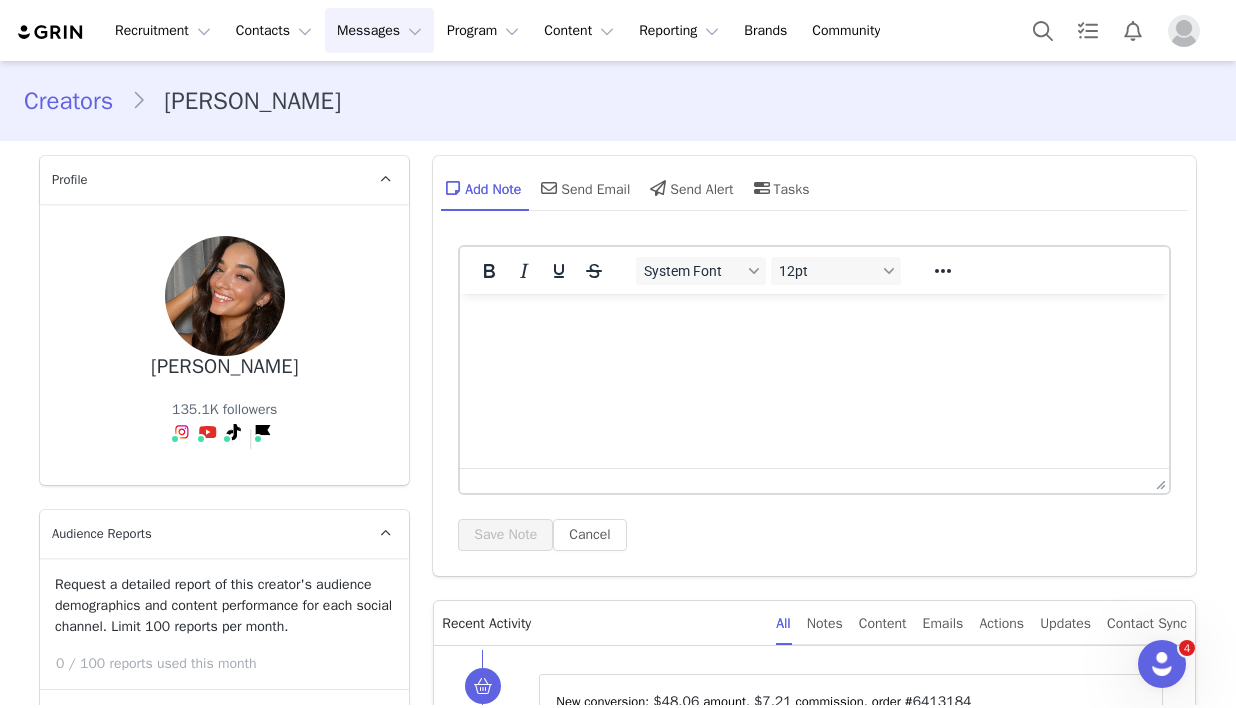 click on "Messages Messages" at bounding box center [379, 30] 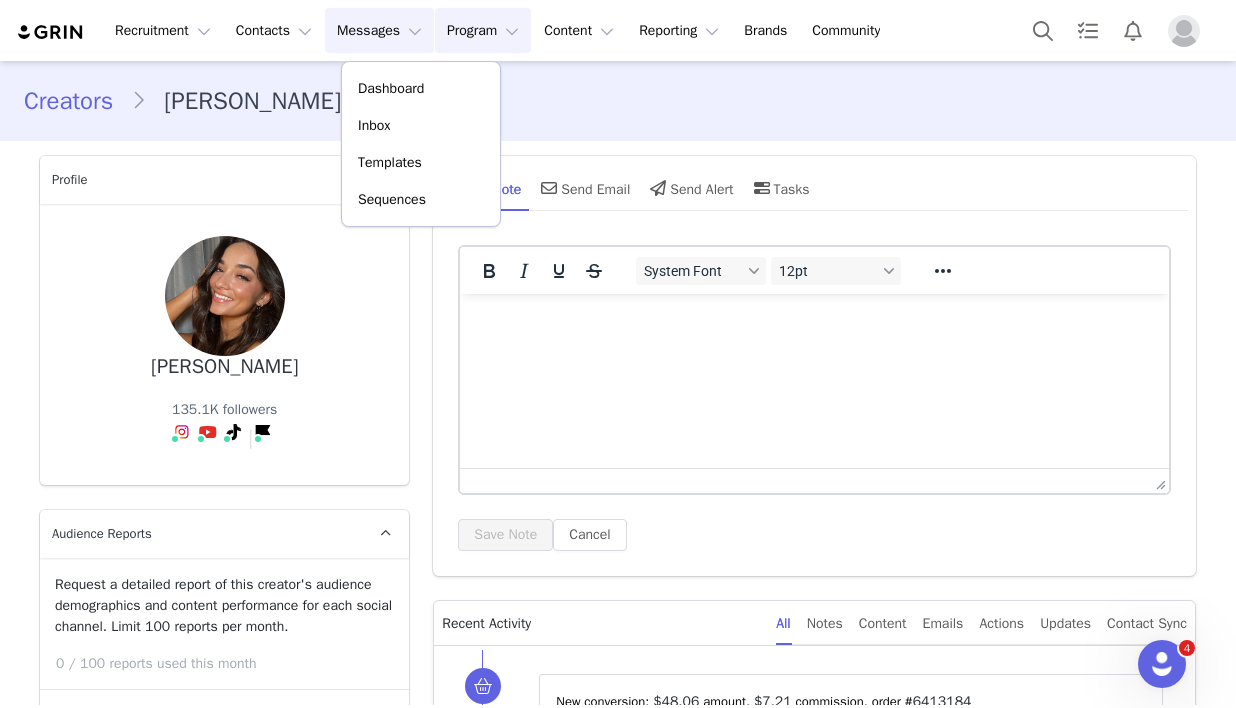 click on "Program Program" at bounding box center [483, 30] 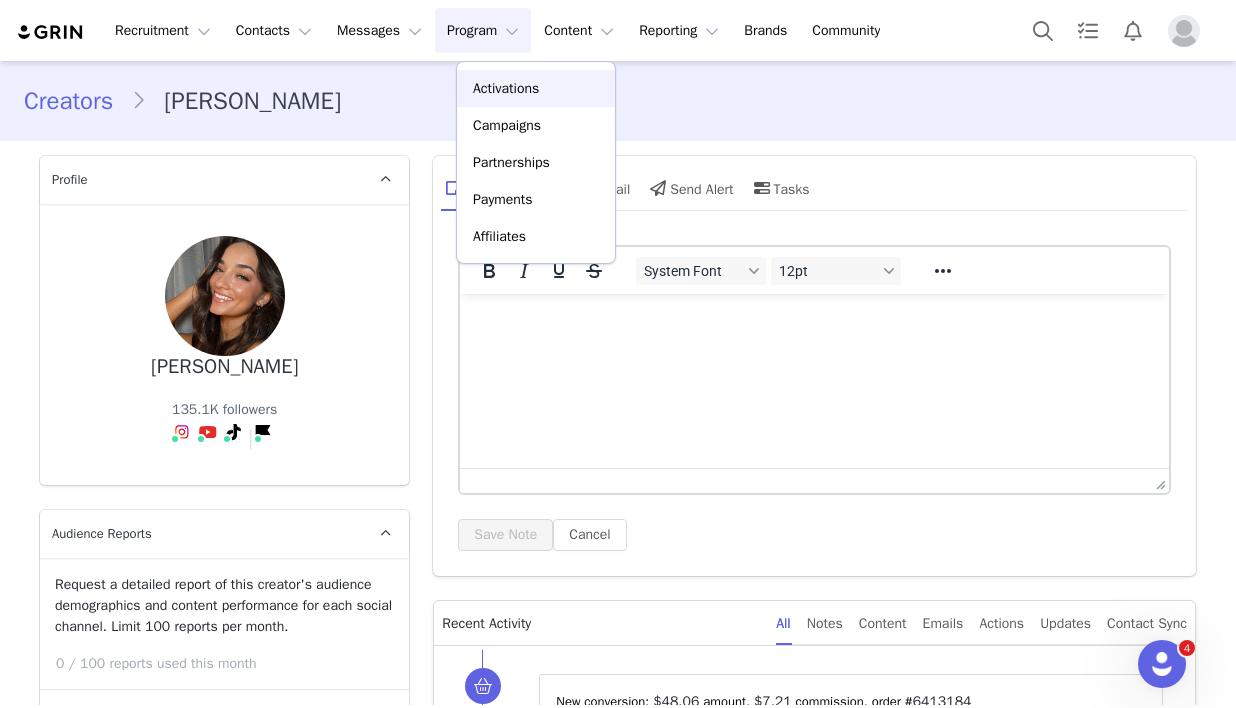 click on "Activations" at bounding box center (506, 88) 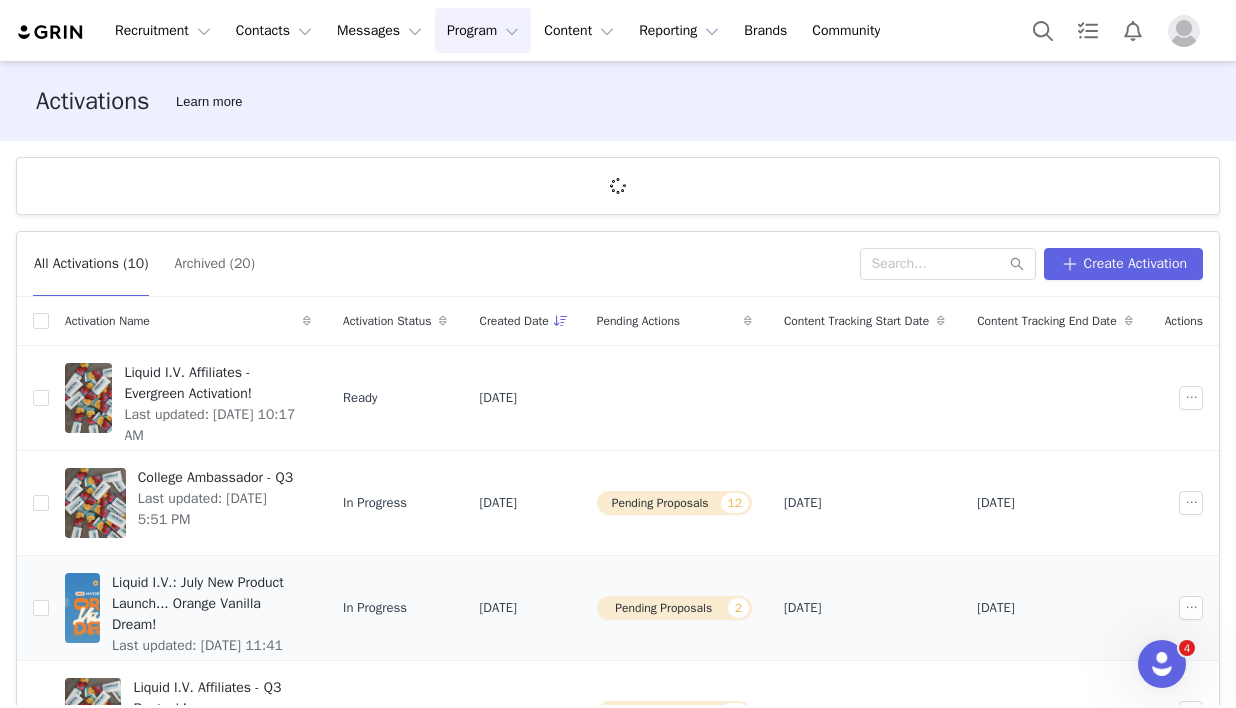 scroll, scrollTop: 207, scrollLeft: 0, axis: vertical 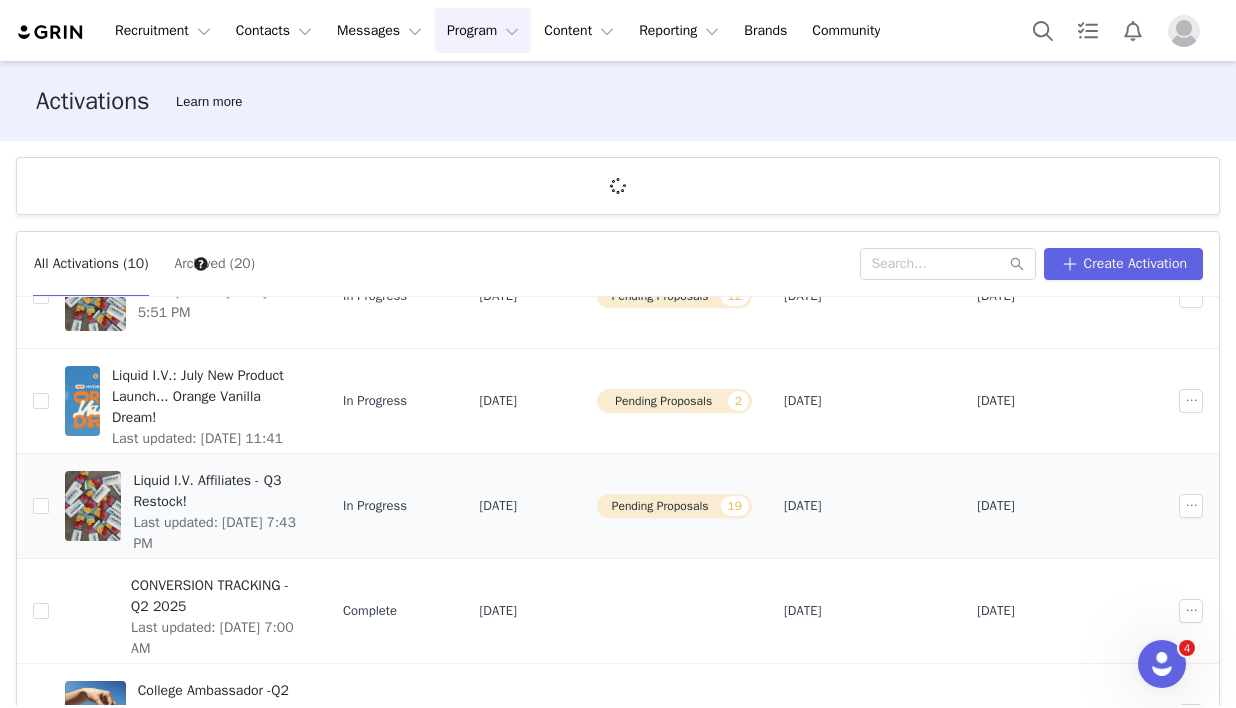 click on "Liquid I.V. Affiliates - Q3 Restock!" at bounding box center [216, 491] 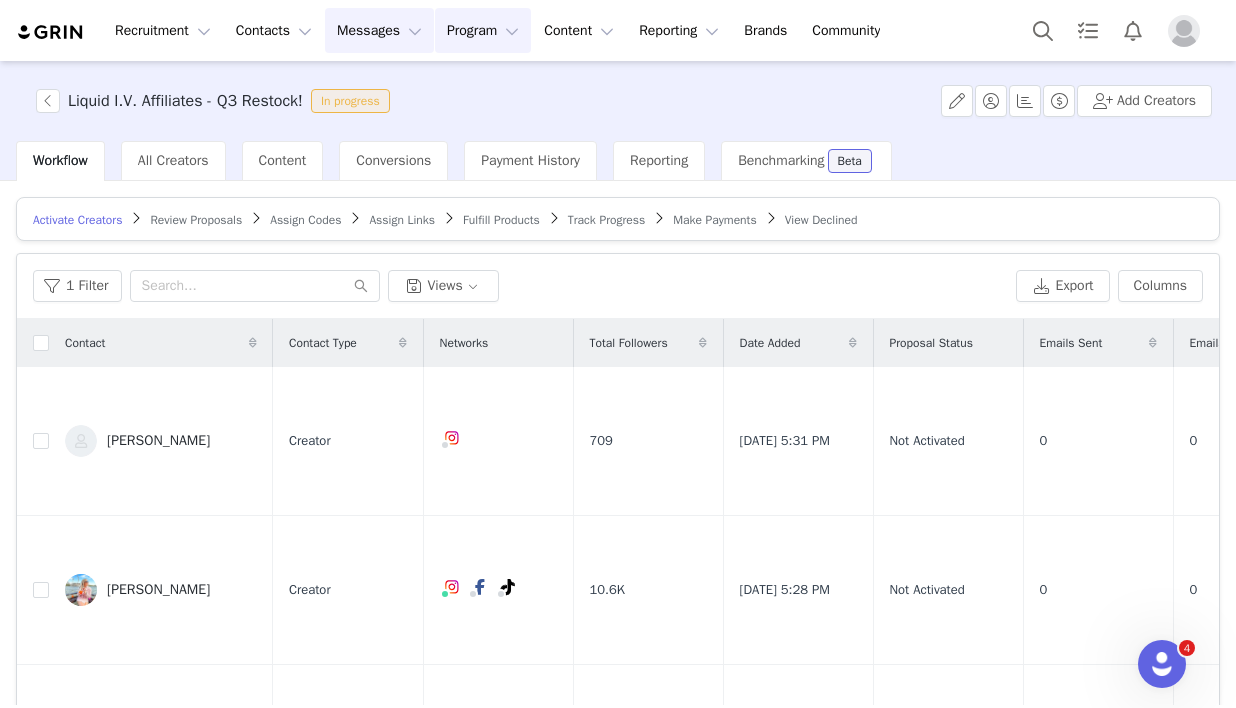 click on "Messages Messages" at bounding box center [379, 30] 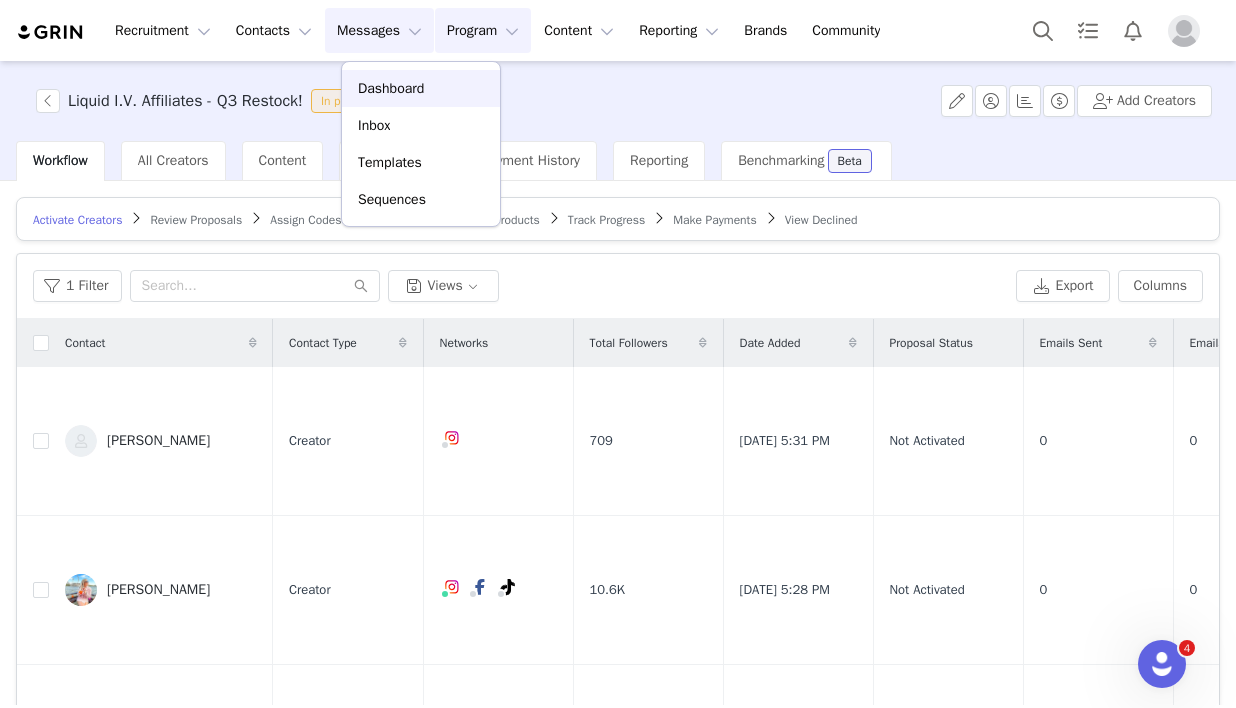 click on "Dashboard" at bounding box center (391, 88) 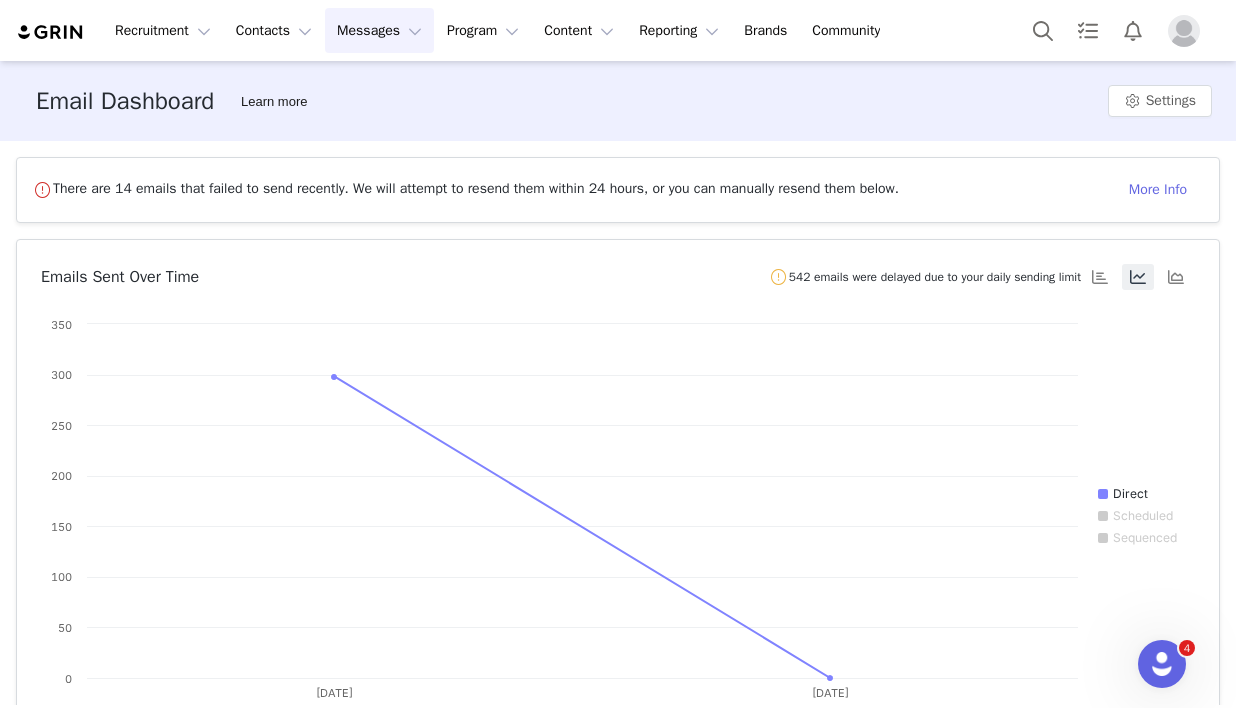 click on "There are 14 emails that failed to send recently. We will attempt to resend them within 24 hours, or you can manually resend them below." at bounding box center (476, 190) 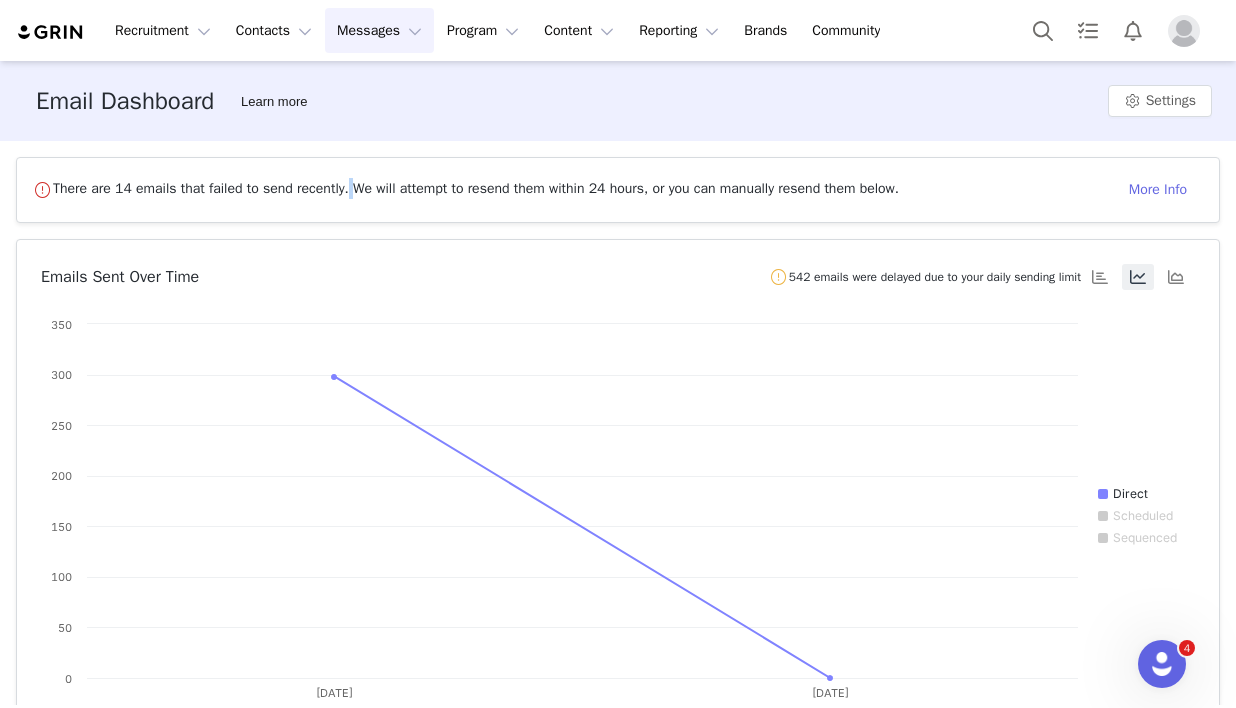 click on "There are 14 emails that failed to send recently. We will attempt to resend them within 24 hours, or you can manually resend them below." at bounding box center [476, 190] 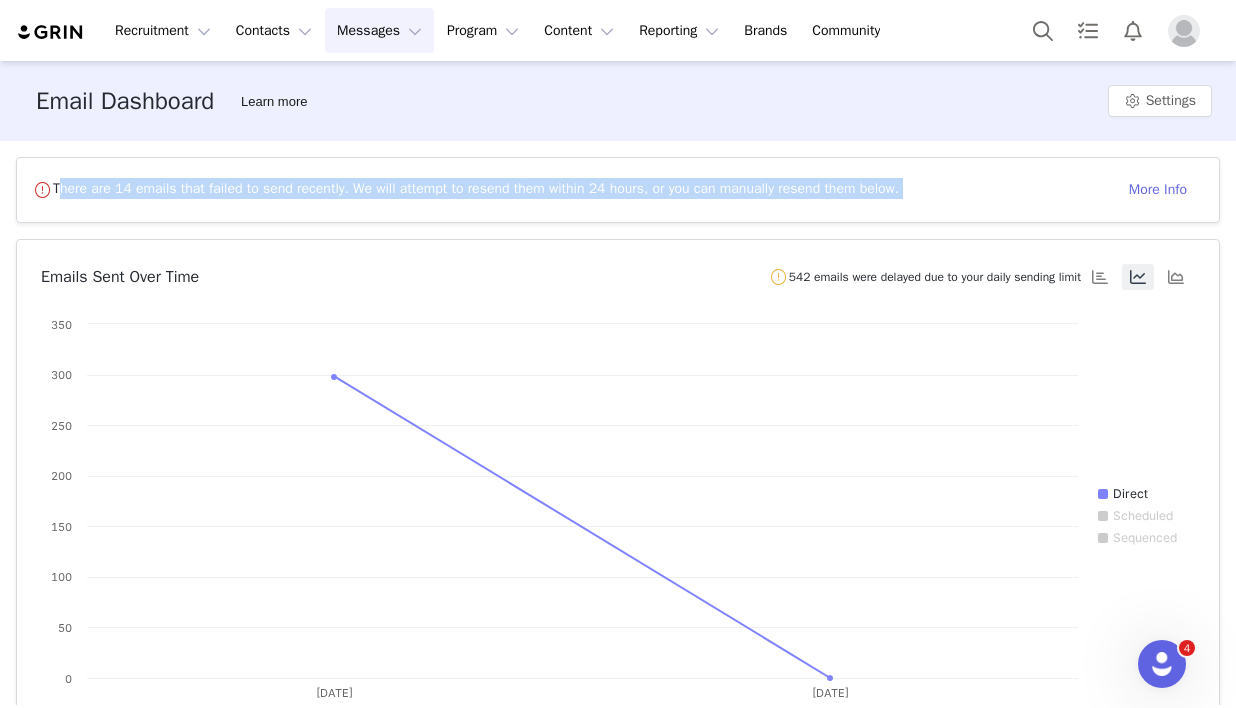 click on "There are 14 emails that failed to send recently. We will attempt to resend them within 24 hours, or you can manually resend them below." at bounding box center (476, 190) 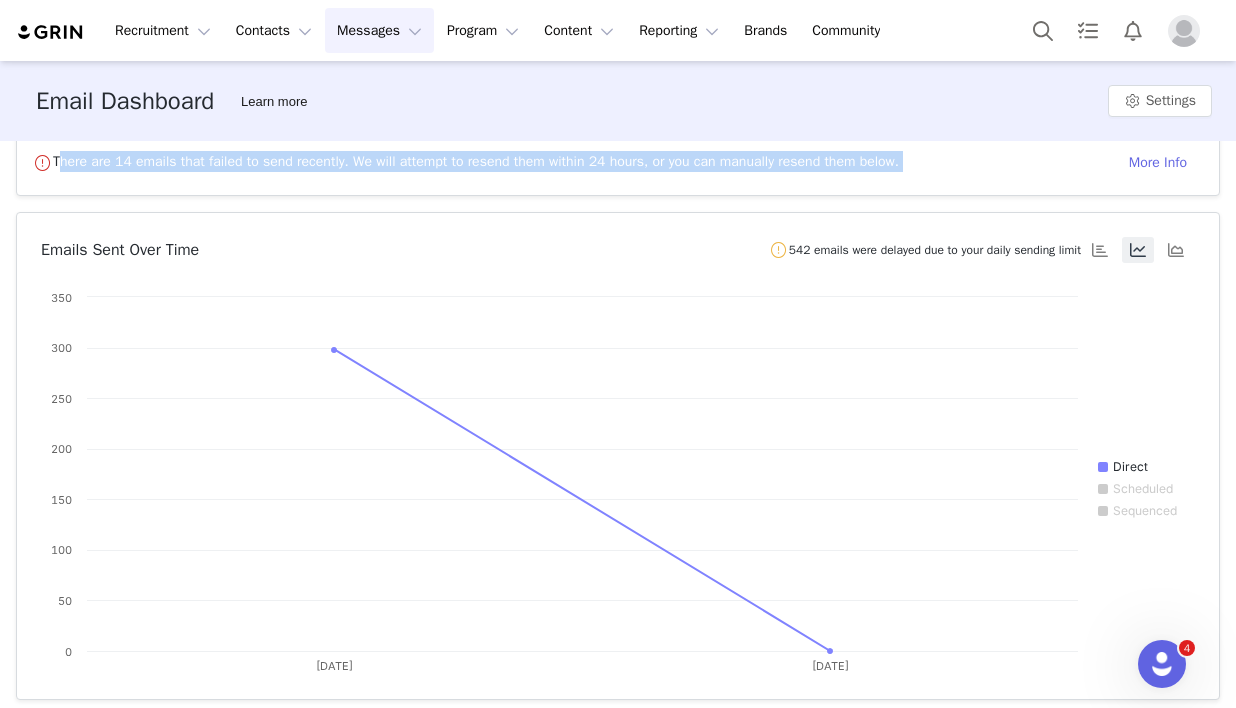 click on "There are 14 emails that failed to send recently. We will attempt to resend them within 24 hours, or you can manually resend them below." at bounding box center [476, 163] 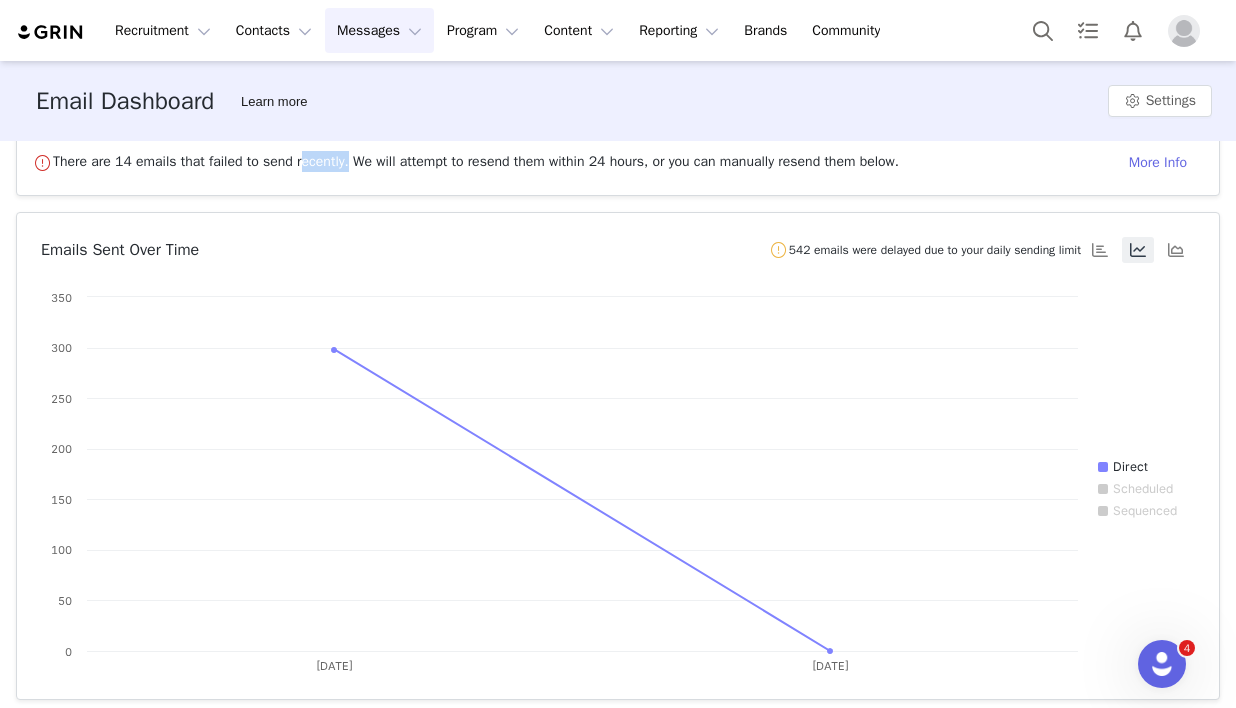 click on "There are 14 emails that failed to send recently. We will attempt to resend them within 24 hours, or you can manually resend them below." at bounding box center (476, 163) 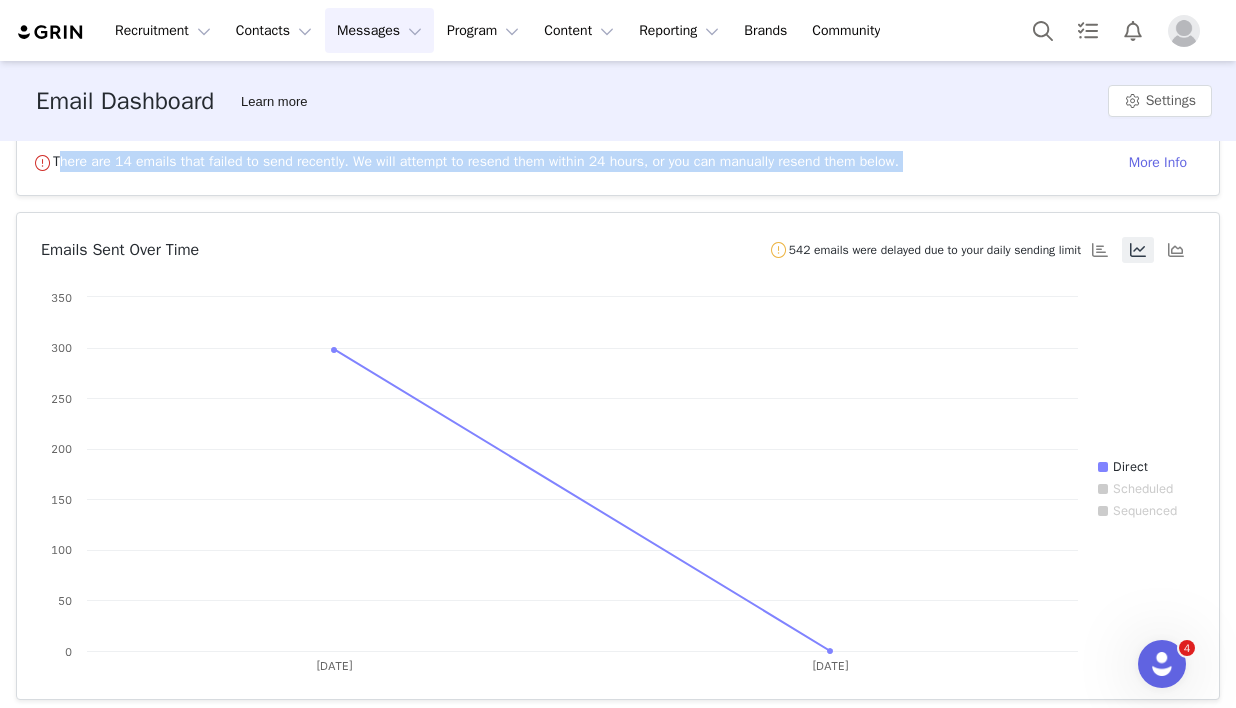 click on "There are 14 emails that failed to send recently. We will attempt to resend them within 24 hours, or you can manually resend them below." at bounding box center (476, 163) 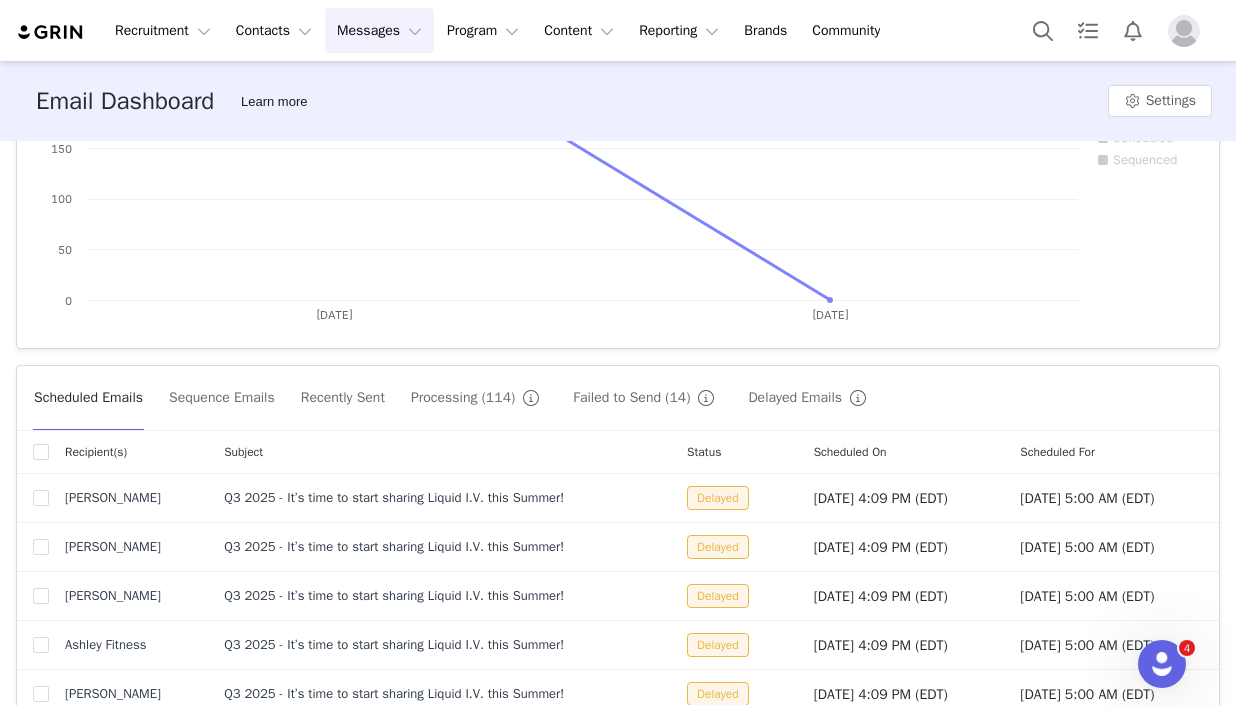 scroll, scrollTop: 471, scrollLeft: 0, axis: vertical 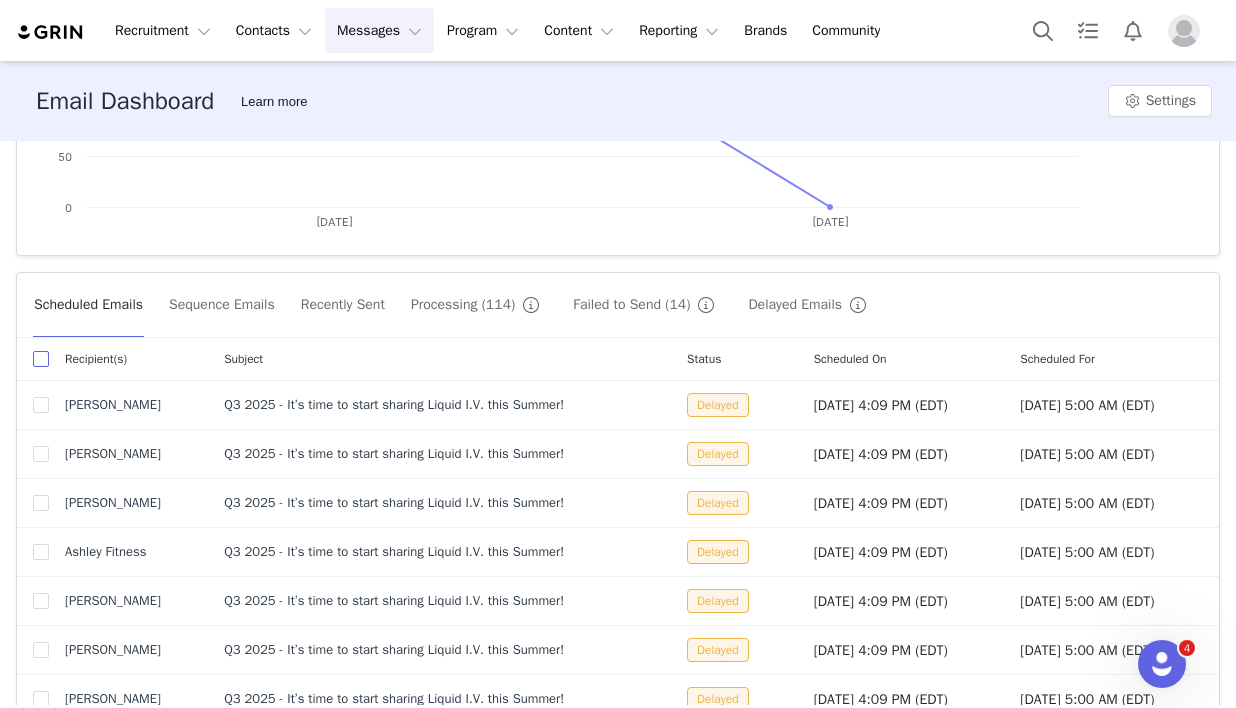 click at bounding box center (41, 359) 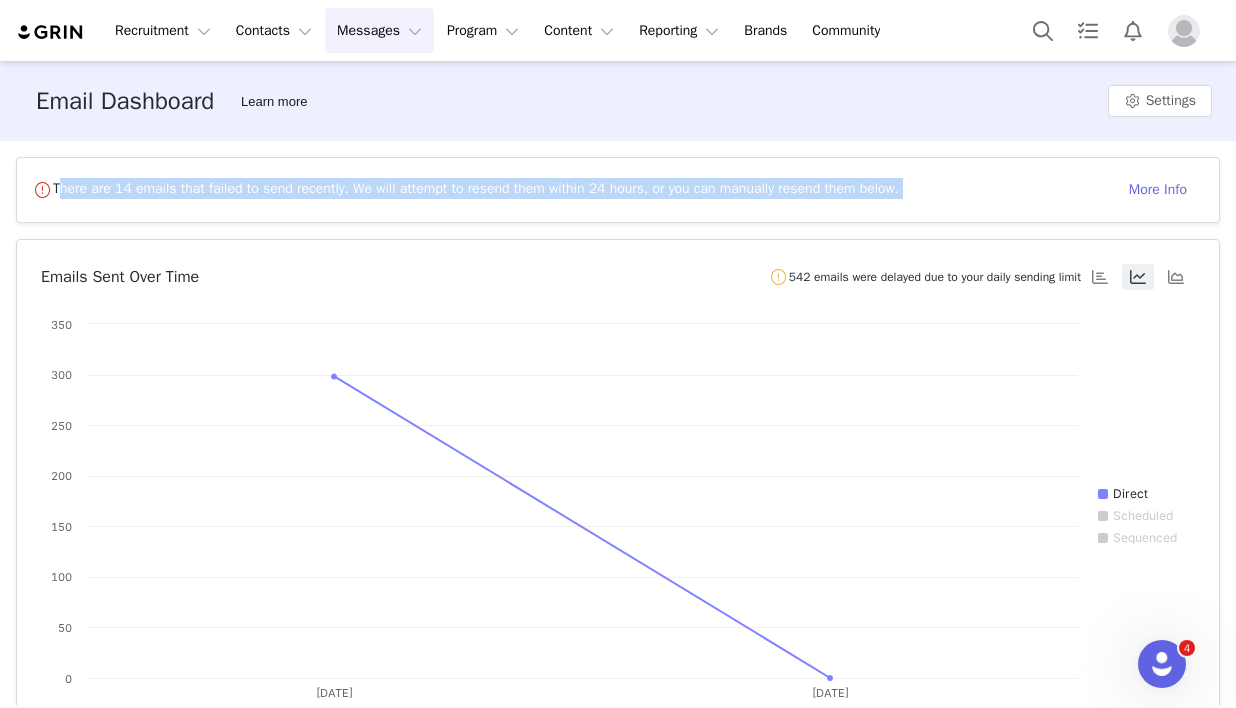 scroll, scrollTop: 602, scrollLeft: 0, axis: vertical 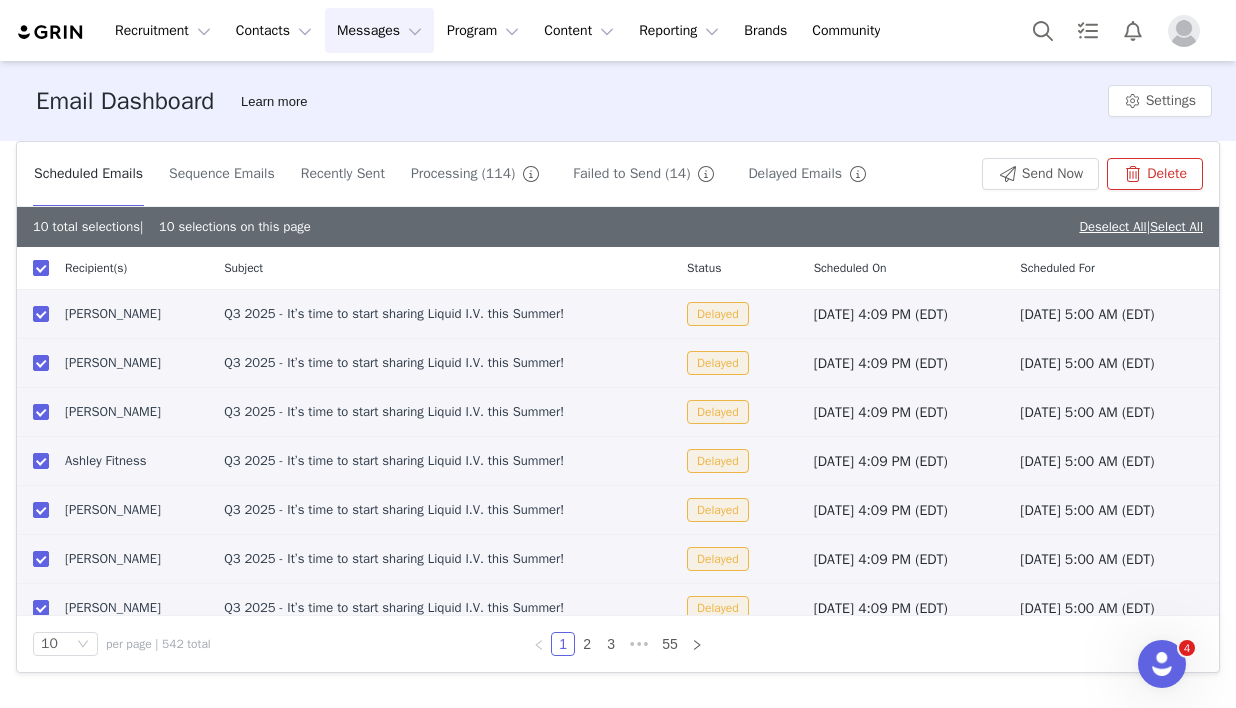 click at bounding box center [41, 268] 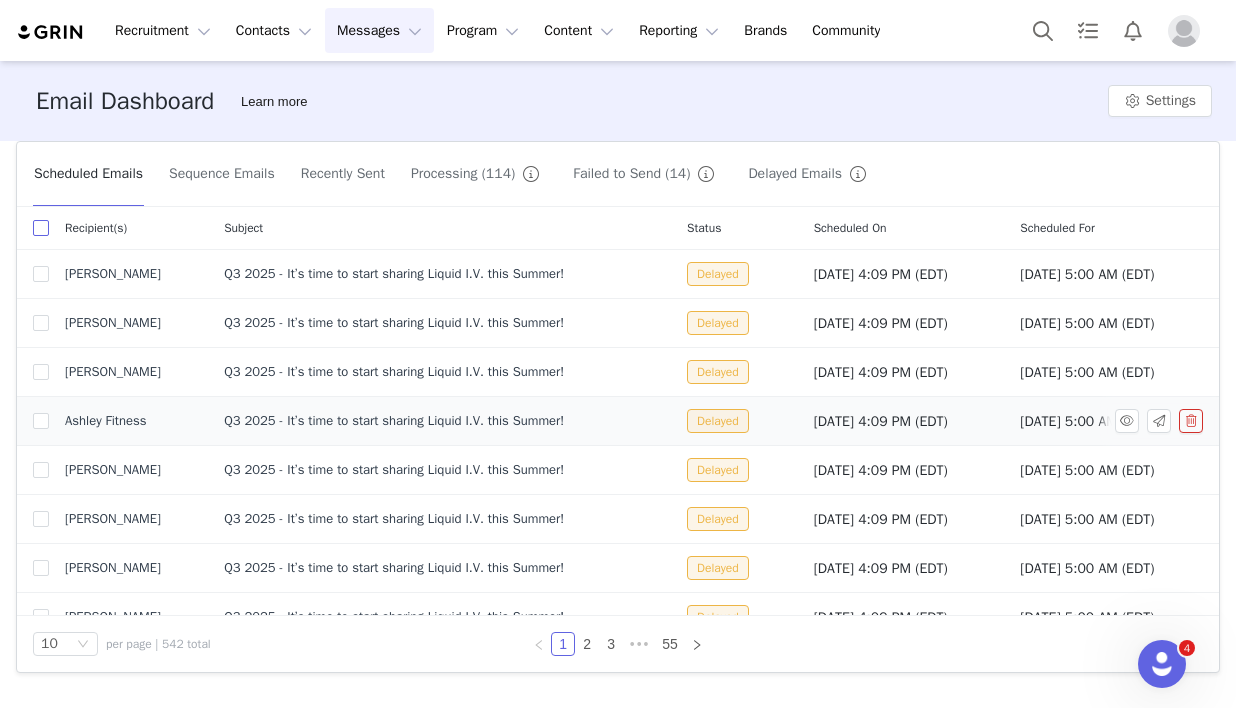scroll, scrollTop: 124, scrollLeft: 0, axis: vertical 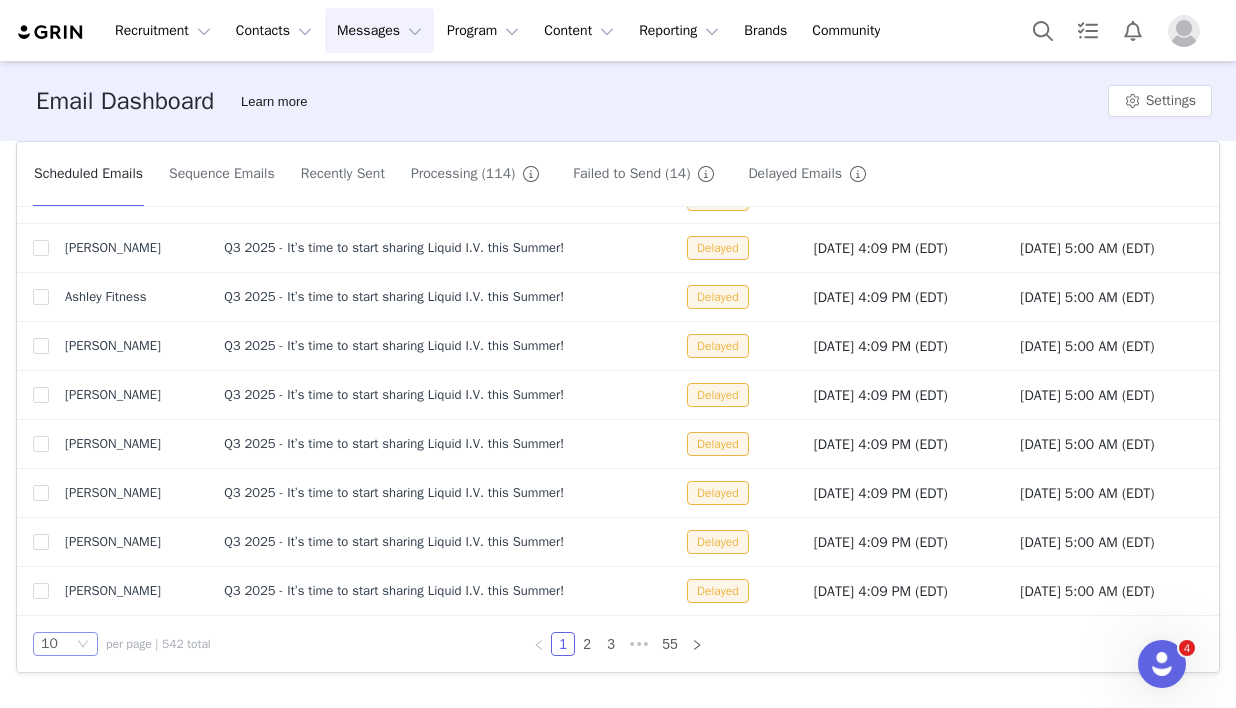 click on "10" at bounding box center [65, 644] 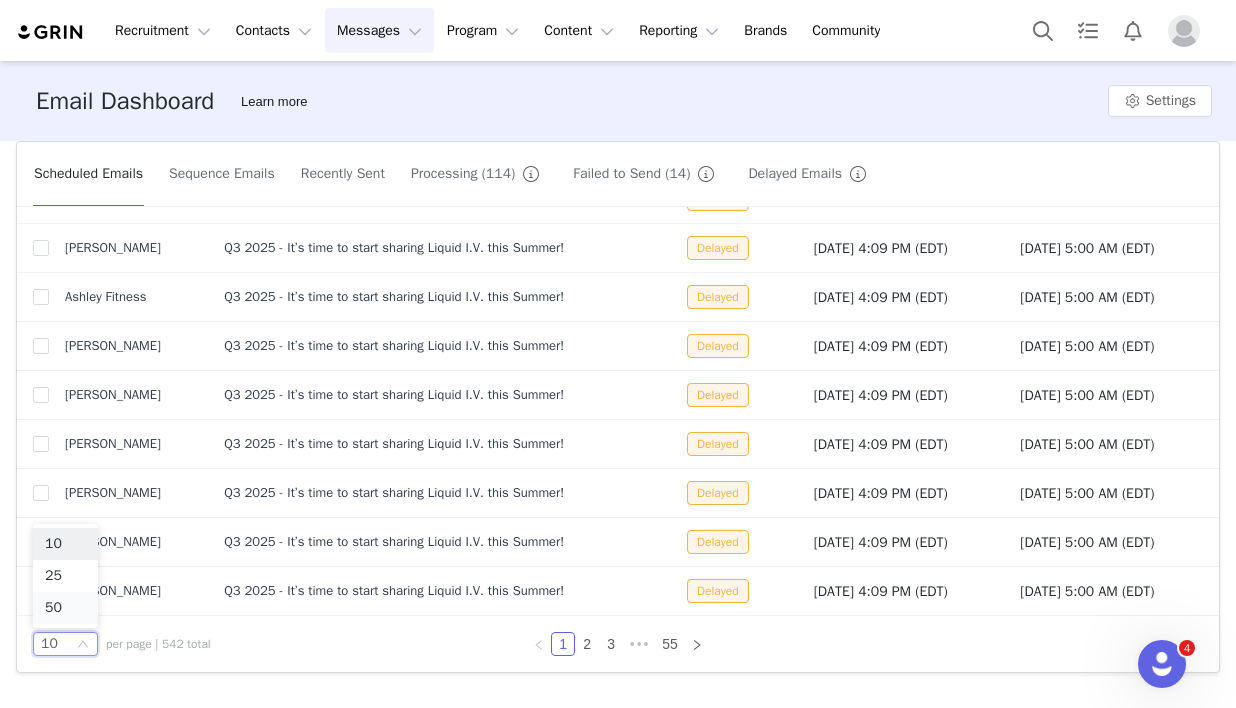 click on "50" at bounding box center (65, 608) 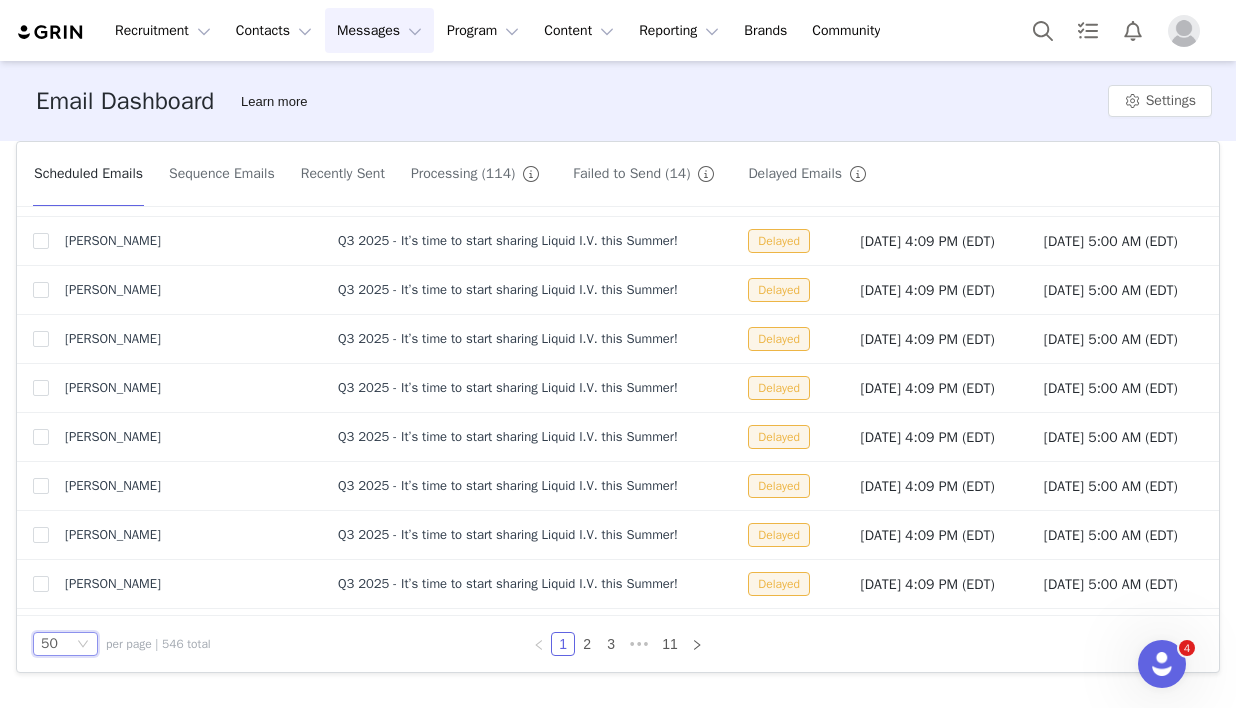 scroll, scrollTop: 0, scrollLeft: 0, axis: both 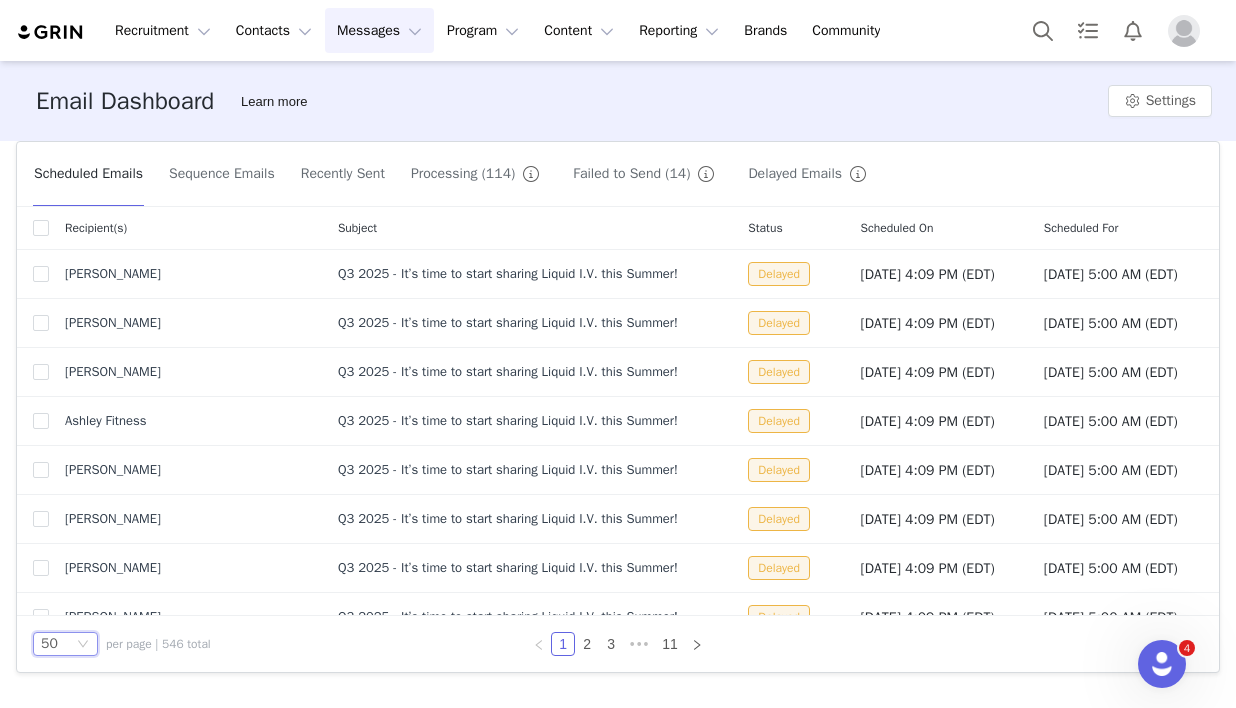 click on "Processing (114)" at bounding box center [479, 174] 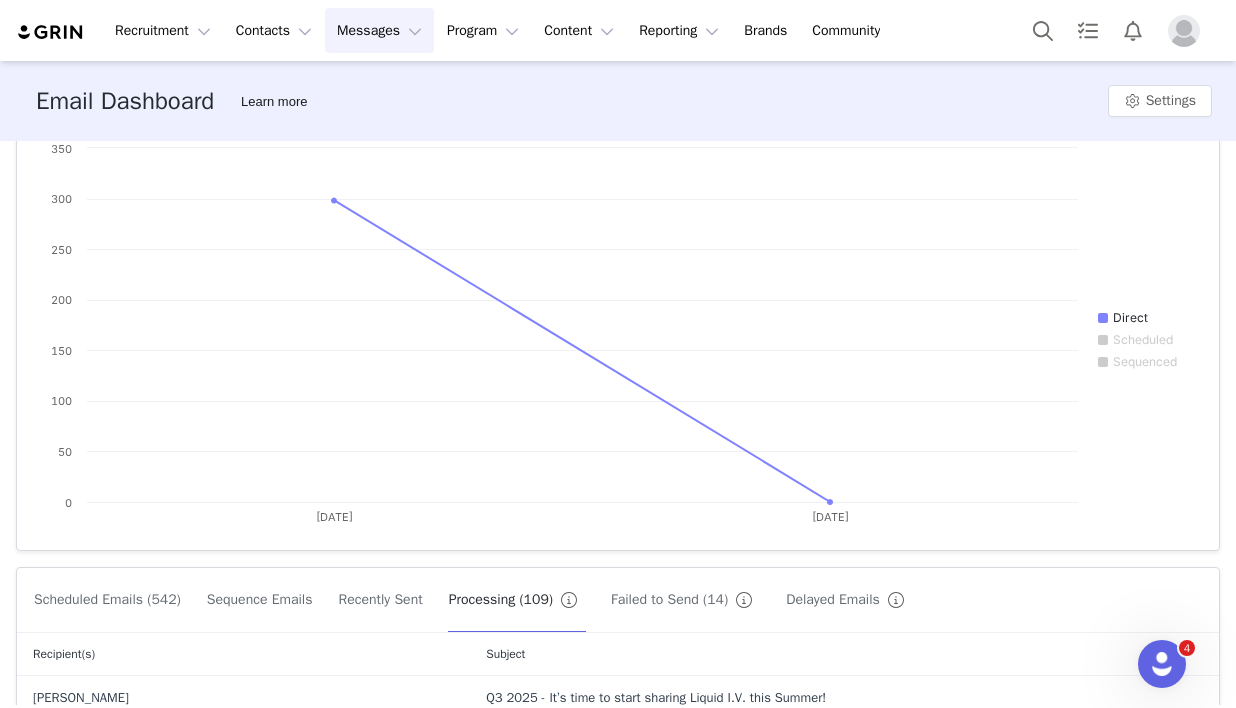 scroll, scrollTop: 602, scrollLeft: 0, axis: vertical 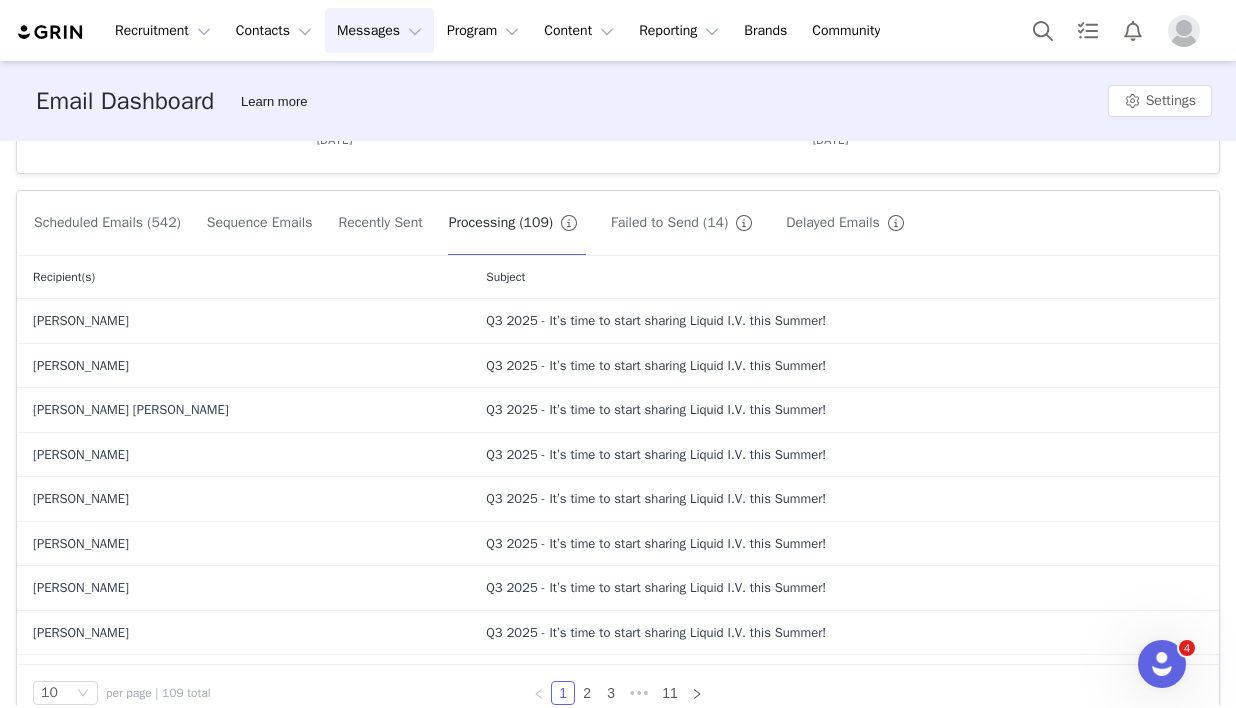 click on "Messages Messages" at bounding box center [379, 30] 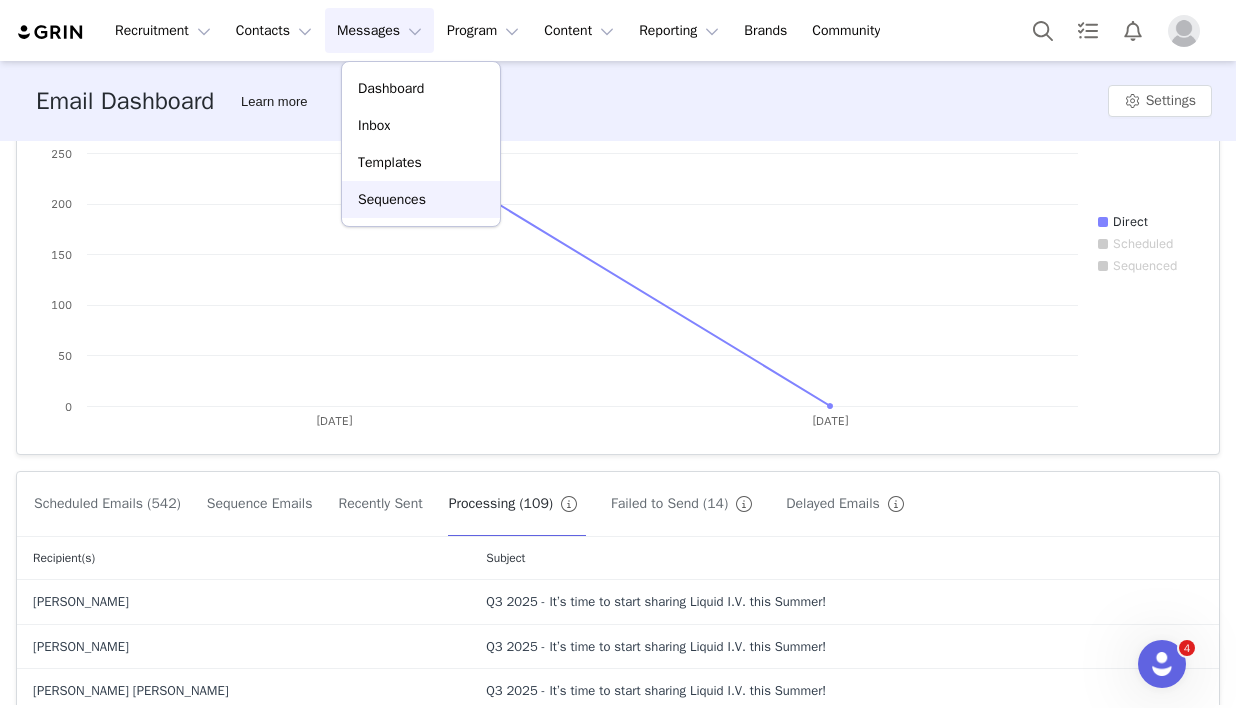scroll, scrollTop: 236, scrollLeft: 0, axis: vertical 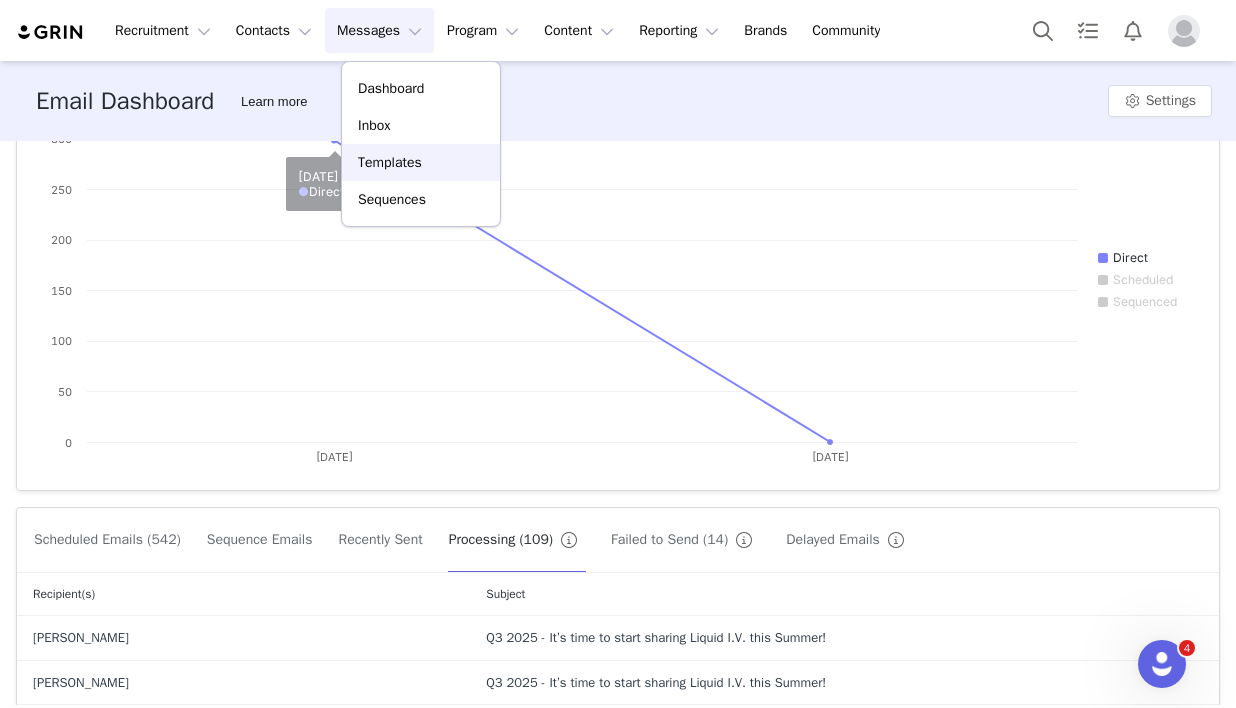click on "Templates" at bounding box center [390, 162] 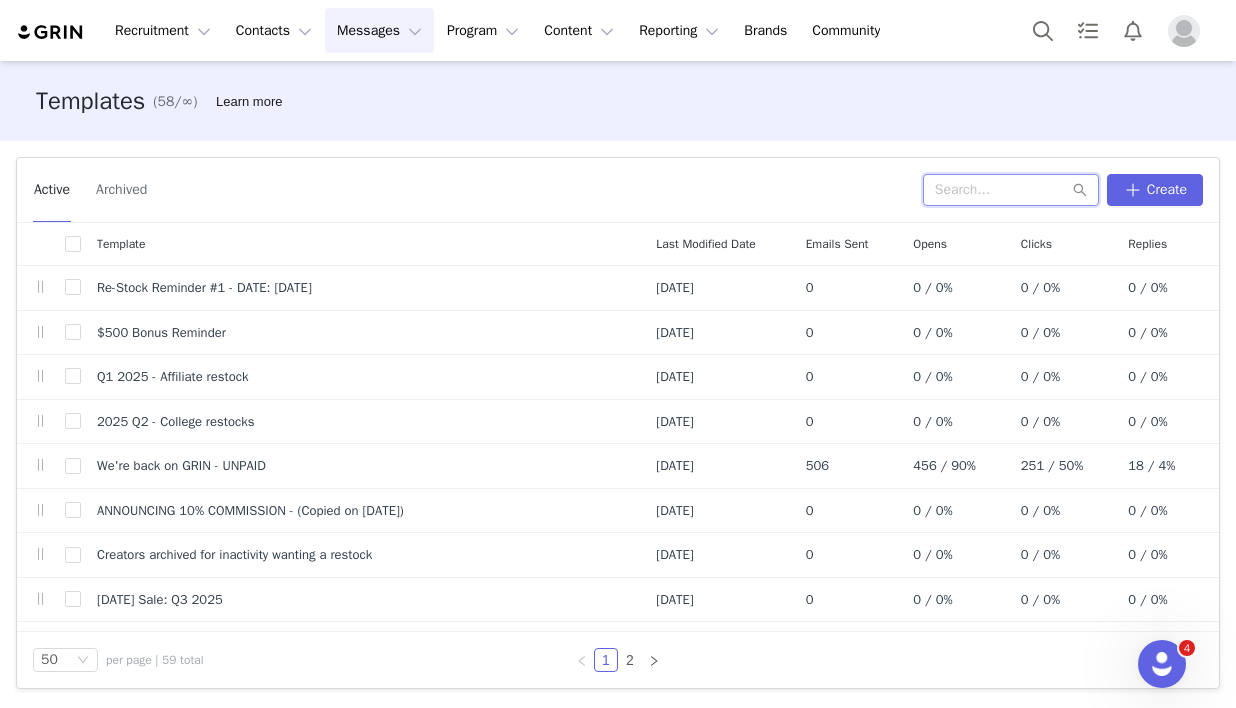 click at bounding box center (1011, 190) 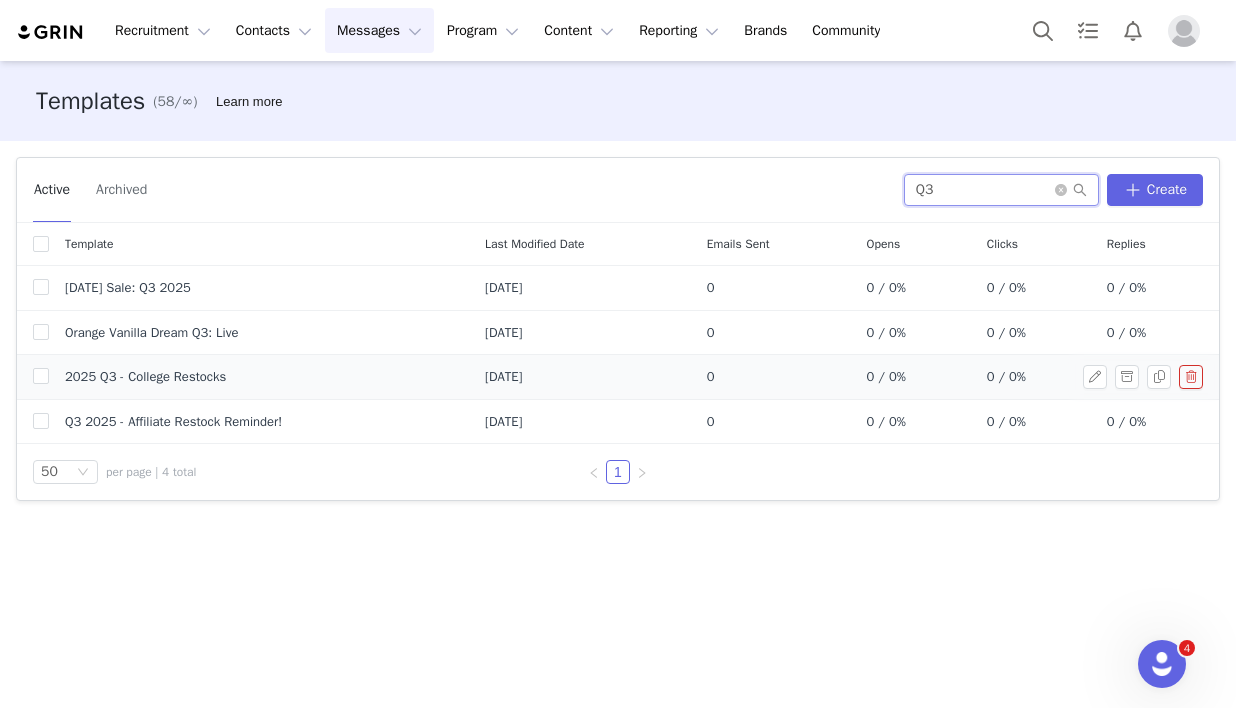 type on "Q3" 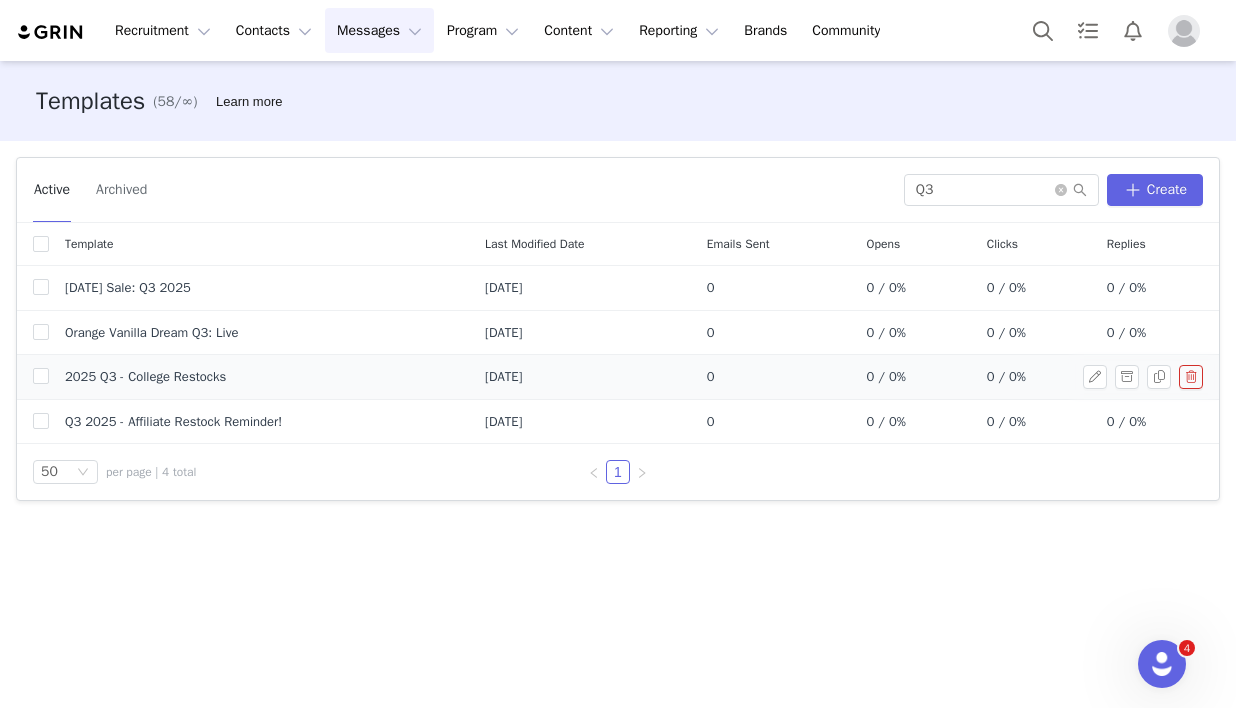 click on "2025 Q3 - College Restocks" at bounding box center (259, 377) 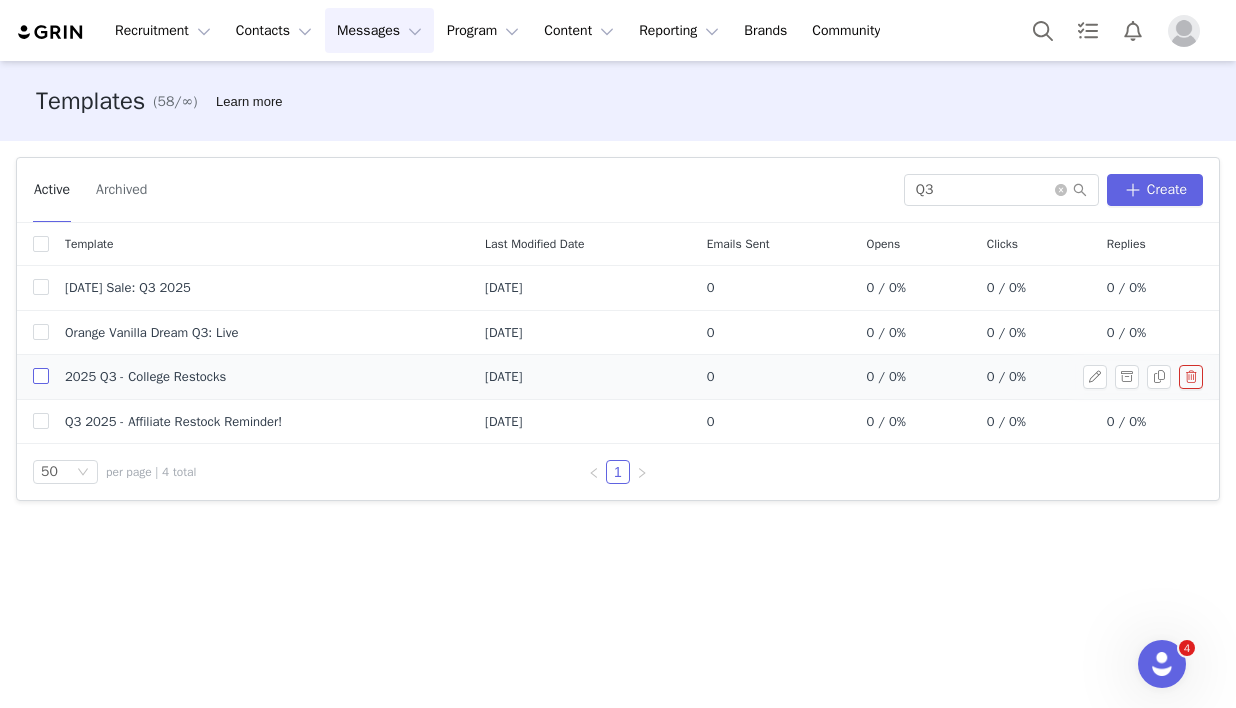 click at bounding box center (41, 376) 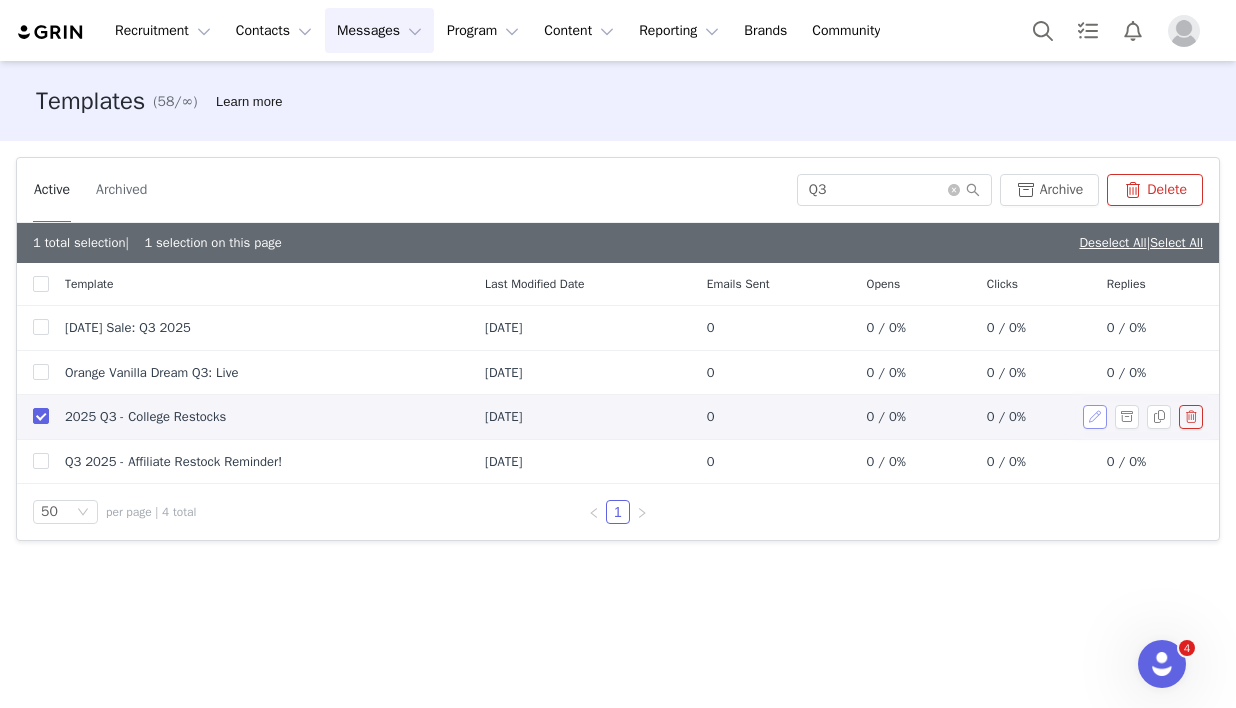 click at bounding box center (1095, 417) 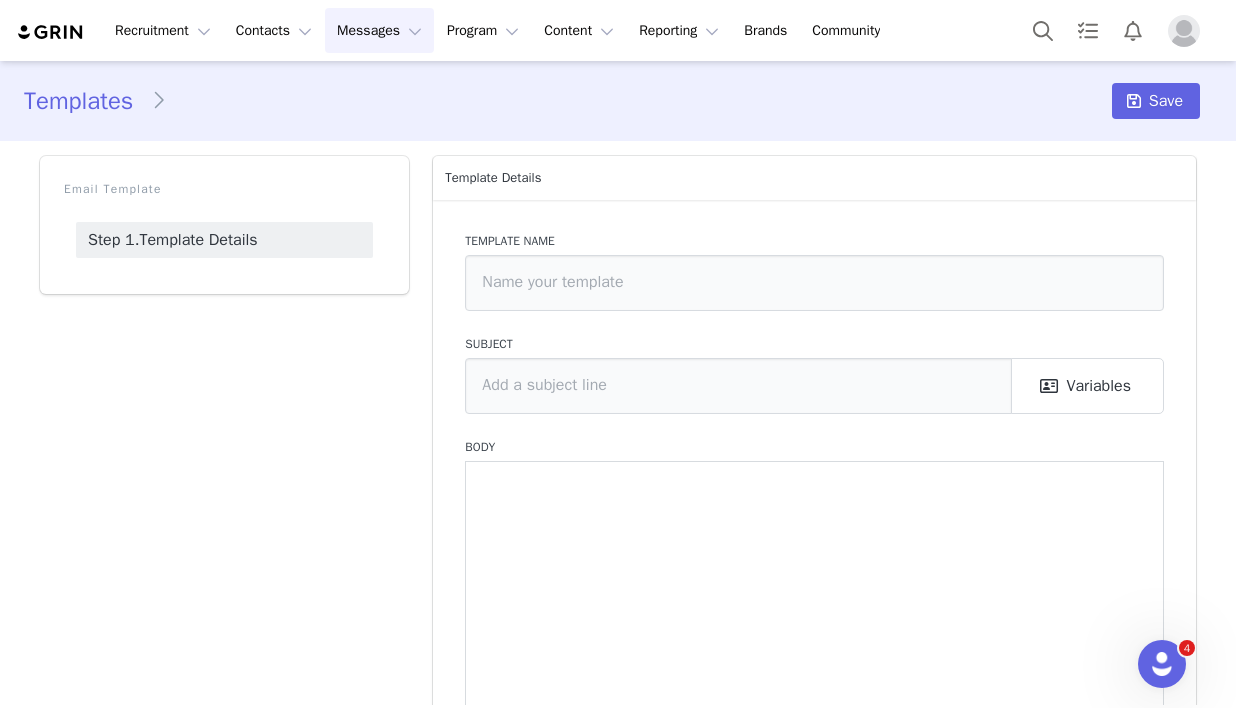 type on "2025 Q3 - College Restocks" 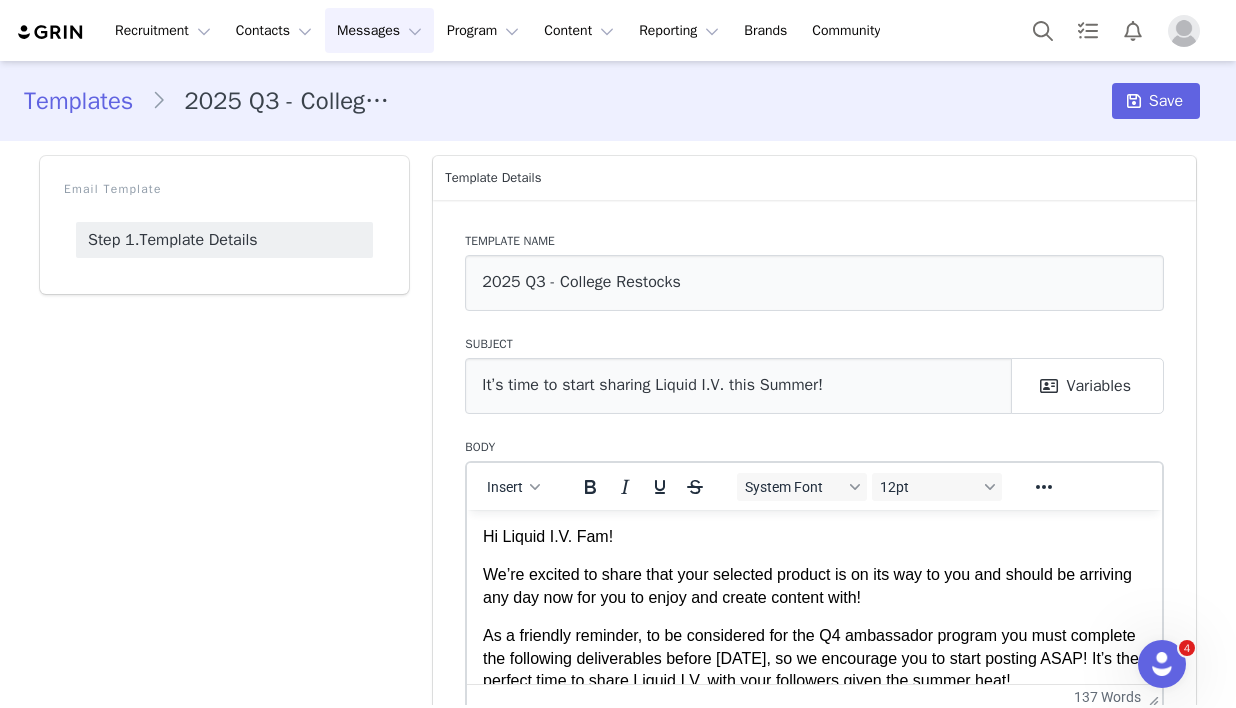 scroll, scrollTop: 0, scrollLeft: 0, axis: both 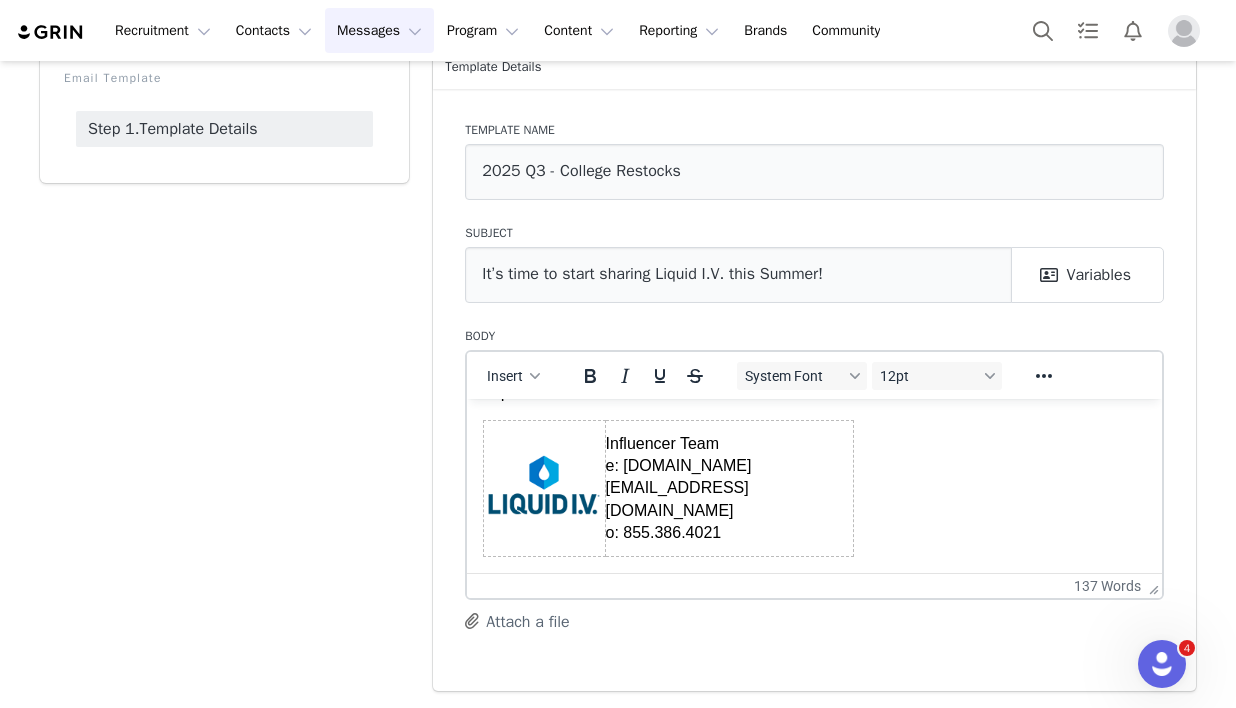 drag, startPoint x: 486, startPoint y: 427, endPoint x: 593, endPoint y: 643, distance: 241.04979 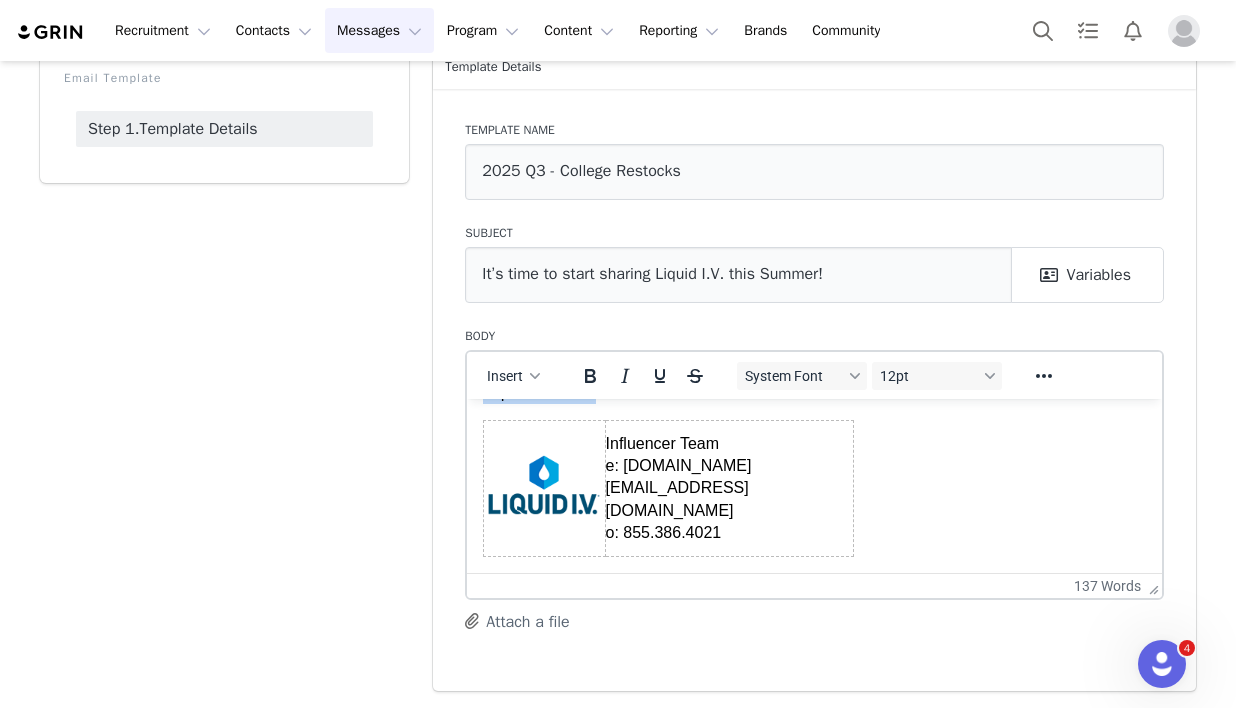 copy on "Hi Liquid I.V. Fam! We’re excited to share that your selected product is on its way to you and should be arriving any day now for you to enjoy and create content with!  As a friendly reminder, to be considered for the Q4 ambassador program you must complete the following deliverables before [DATE], so we encourage you to start posting ASAP! It’s the perfect time to share Liquid I.V. with your followers given the summer heat! 1 In-Feed Post  (Instagram Picture or Reel, TikTok, YouTube Video) 3 Instagram Stories Remember to include your coupon code and or link on all posts to better increase your commissions! If you have any questions, don’t hesitate to reach out. We can’t wait to see the incredible content you create! Best,  Liquid I.V. Team" 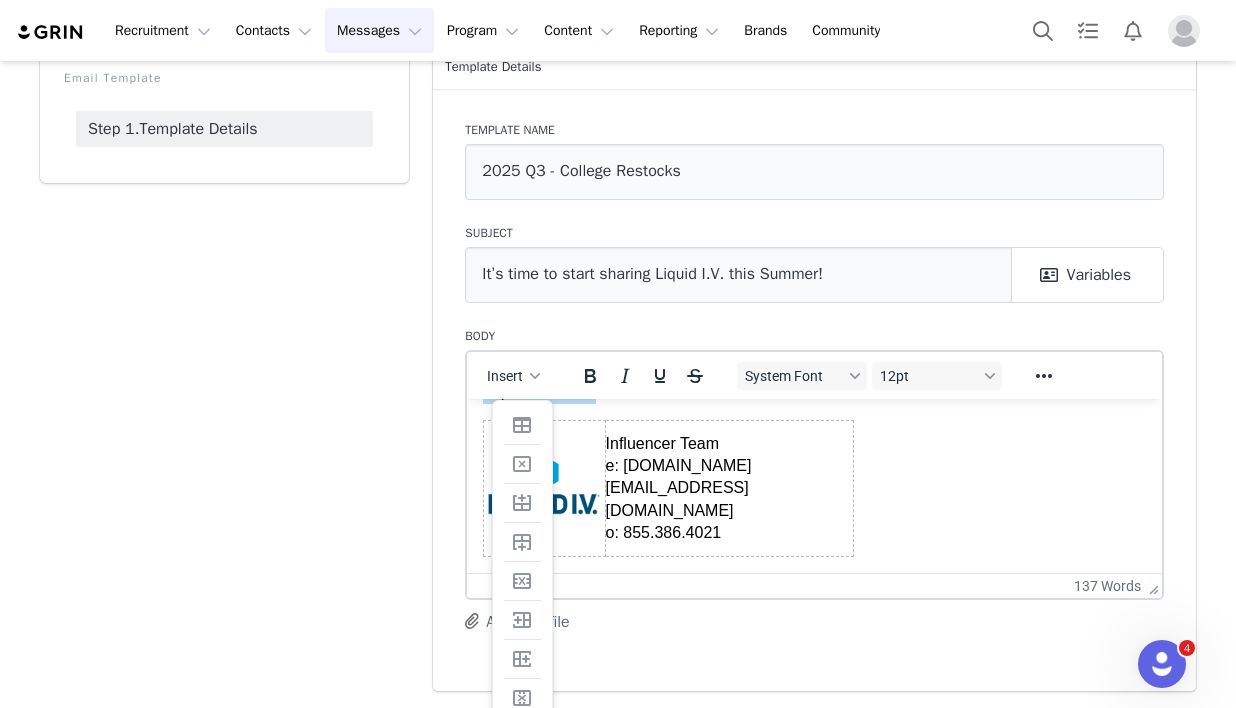 drag, startPoint x: 890, startPoint y: 471, endPoint x: 368, endPoint y: 444, distance: 522.6978 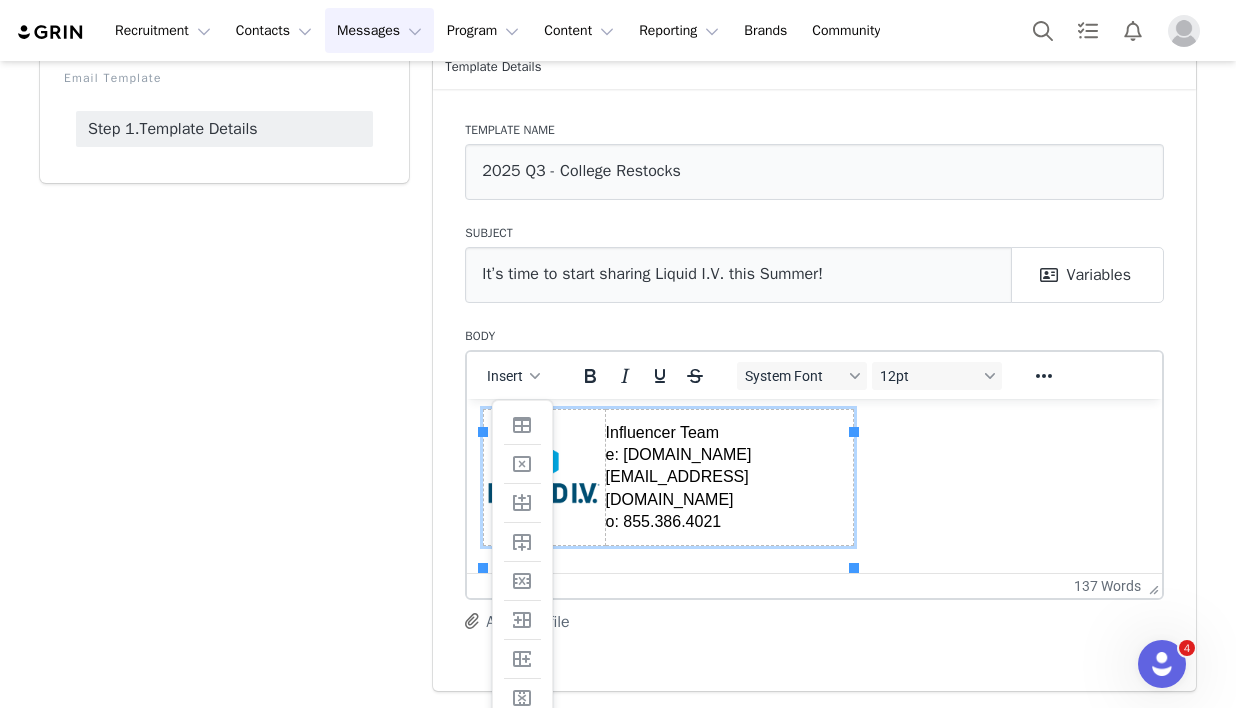 copy on "Liquid I.V. Team" 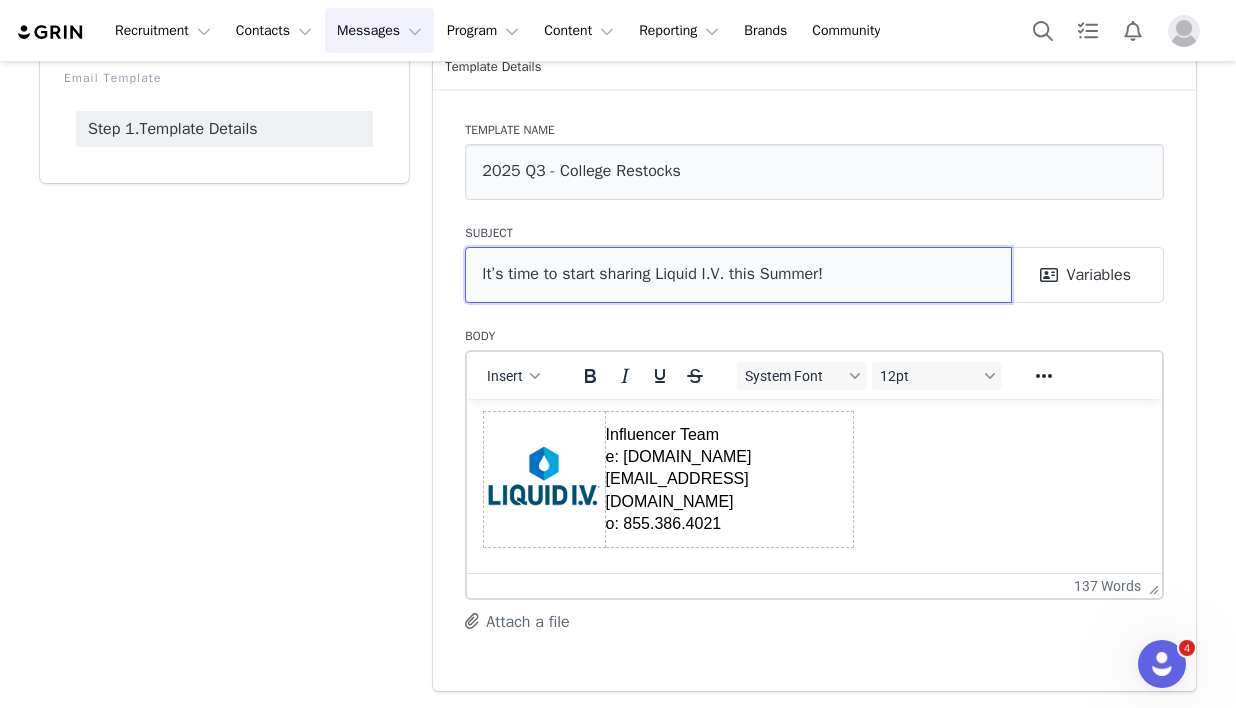 click on "It’s time to start sharing Liquid I.V. this Summer!" at bounding box center [738, 275] 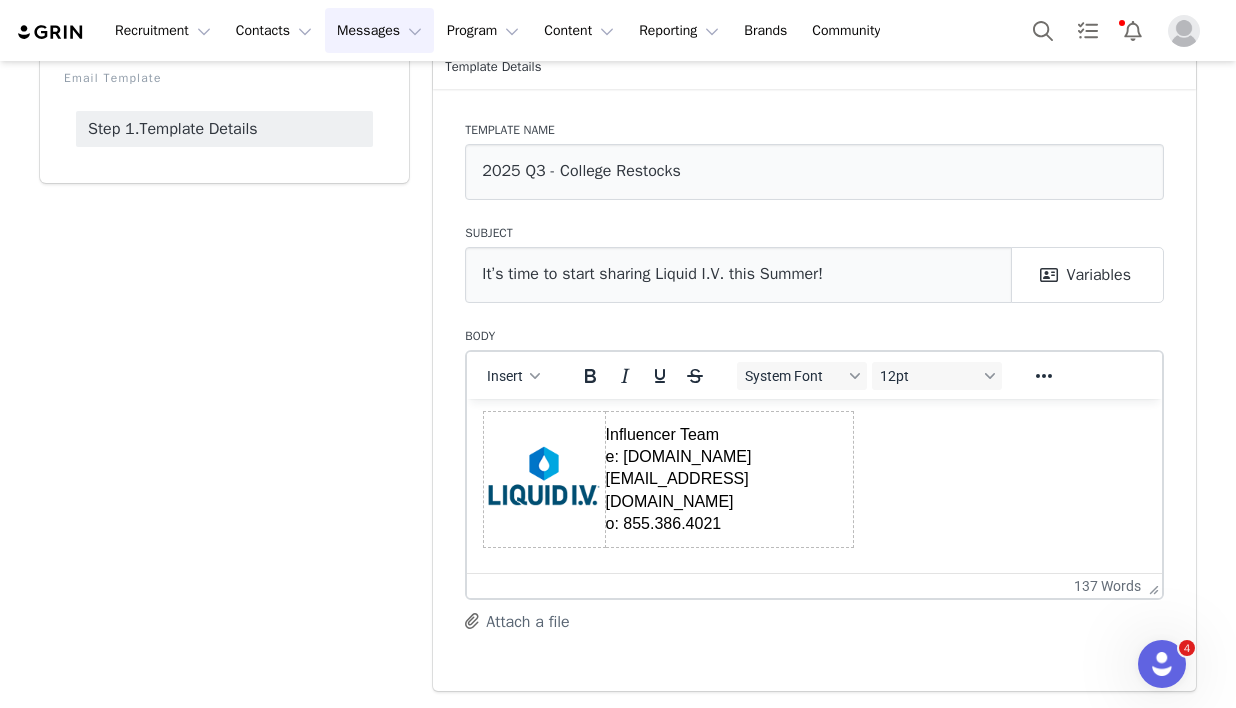 click on "Email Template Step 1.  Template Details" at bounding box center (224, 368) 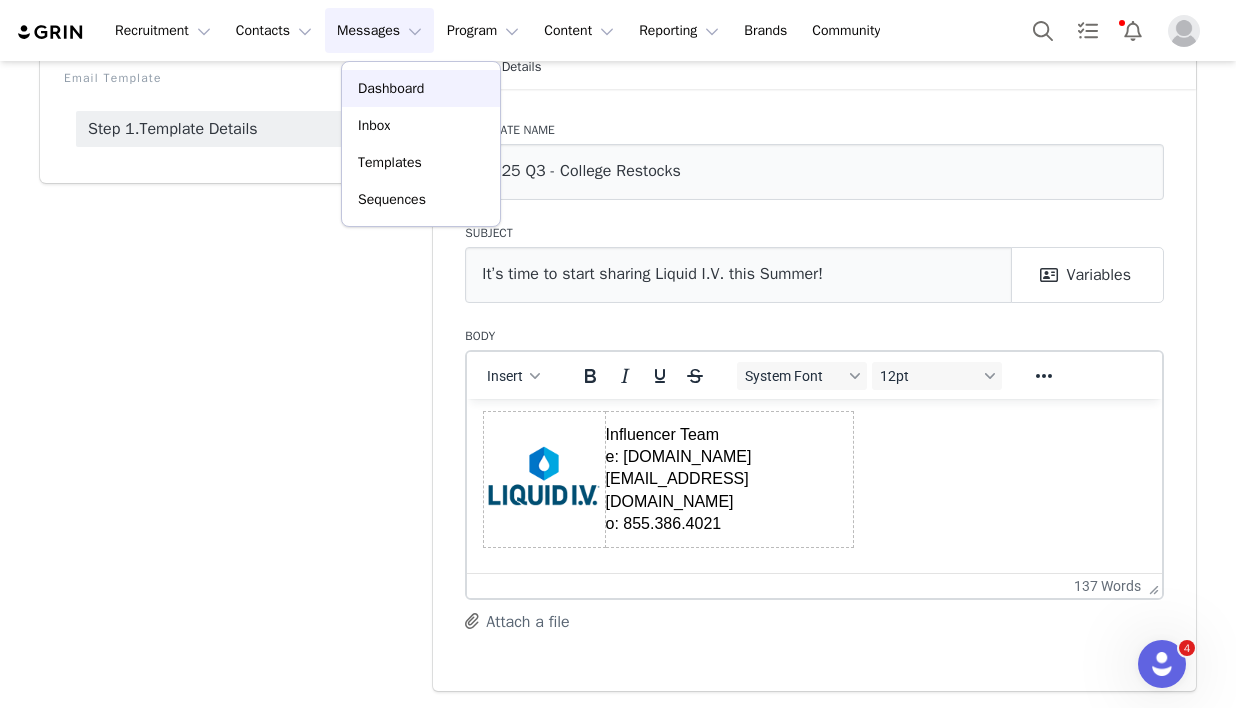 click on "Dashboard" at bounding box center [391, 88] 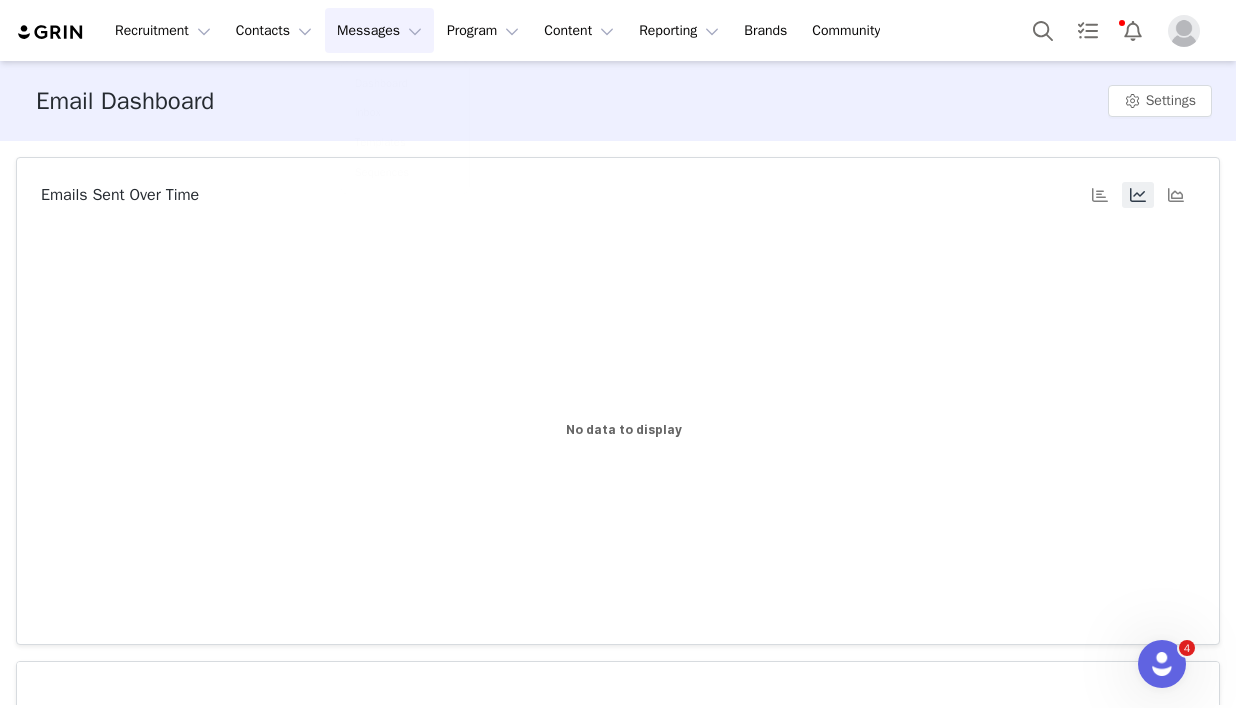 scroll, scrollTop: 0, scrollLeft: 0, axis: both 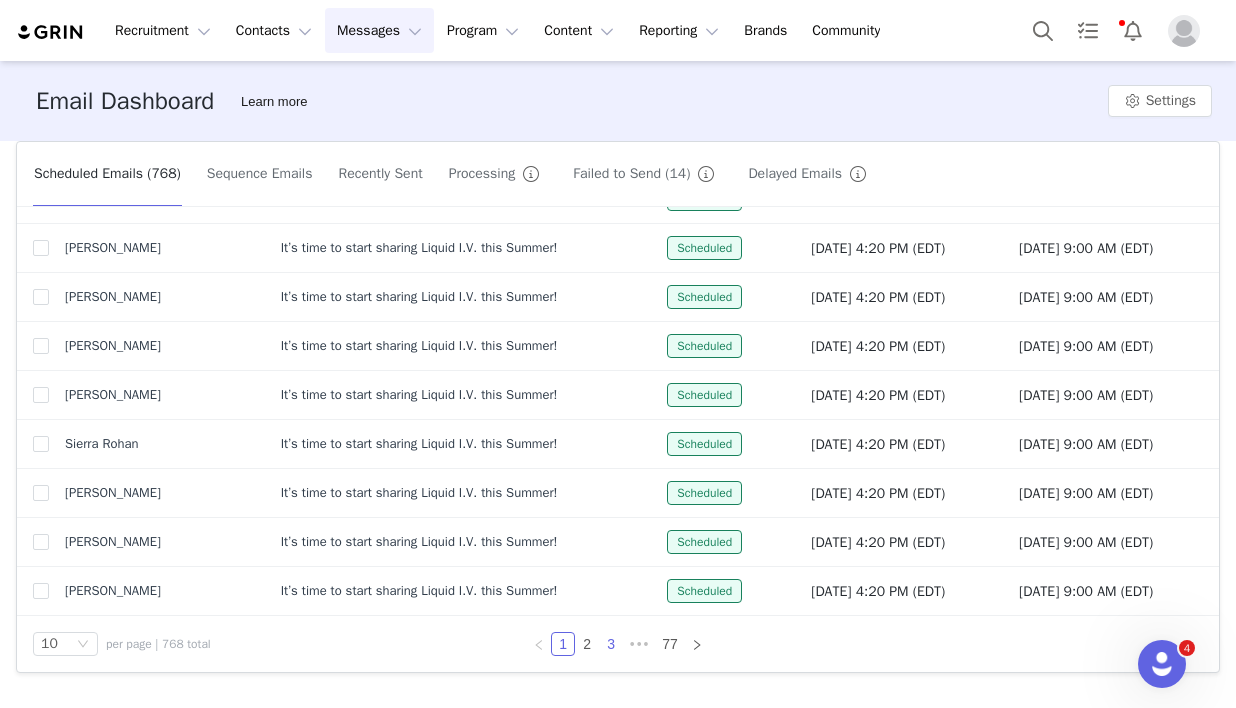 click on "3" at bounding box center [611, 644] 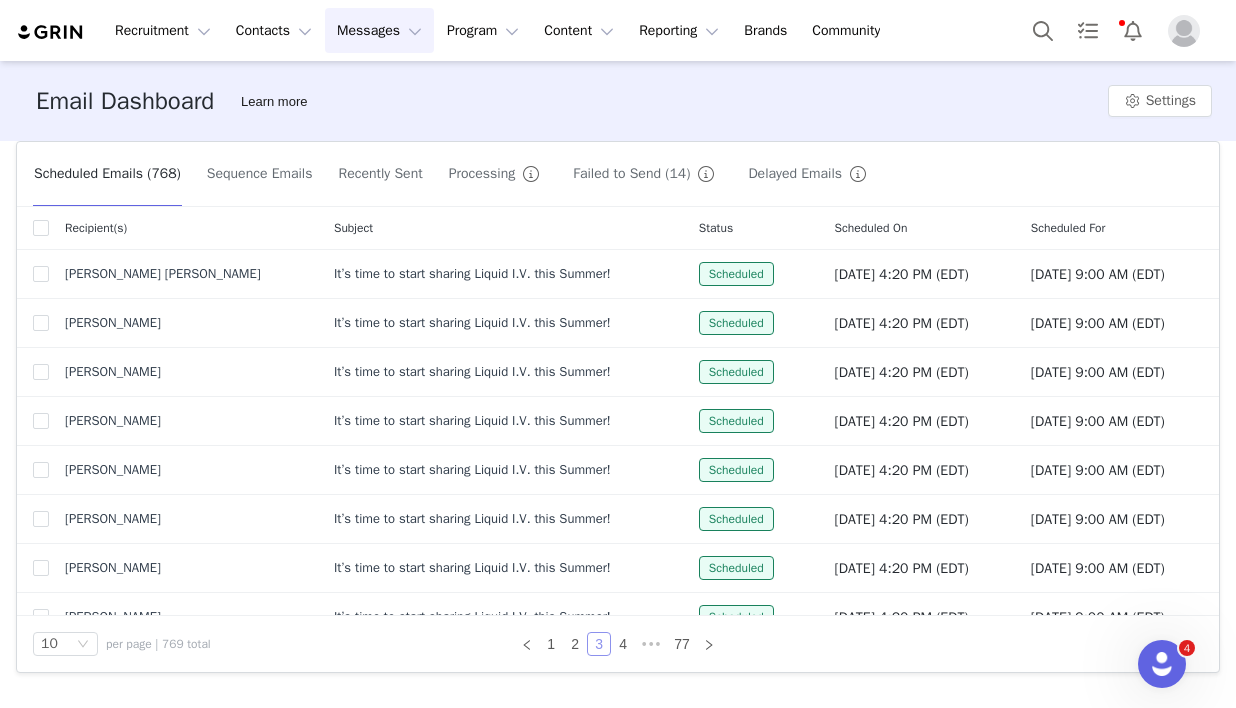 scroll, scrollTop: 124, scrollLeft: 0, axis: vertical 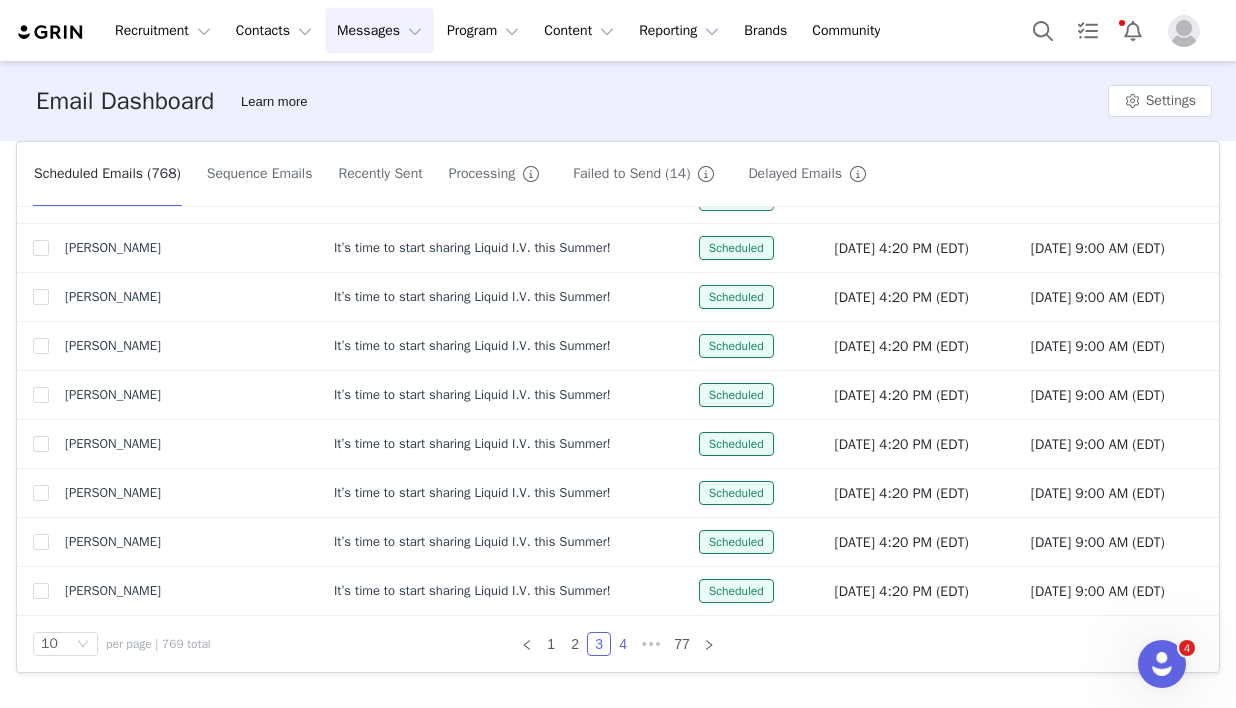 click on "4" at bounding box center [623, 644] 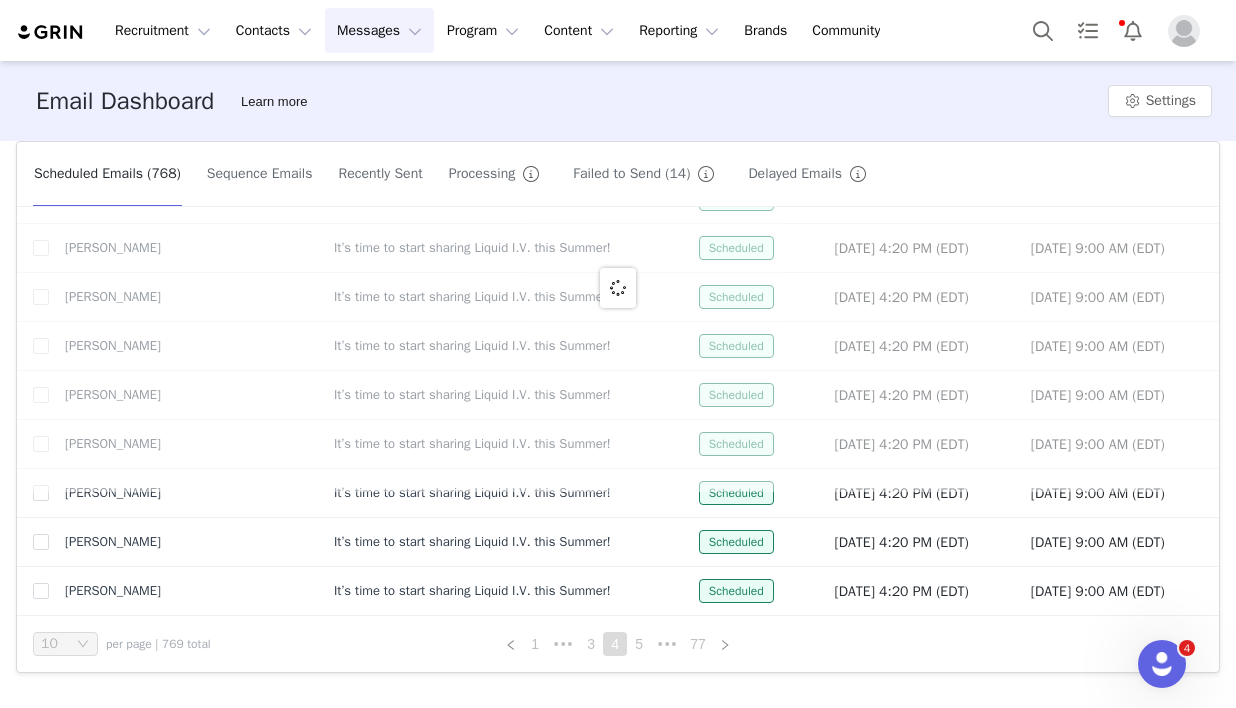 scroll, scrollTop: 0, scrollLeft: 0, axis: both 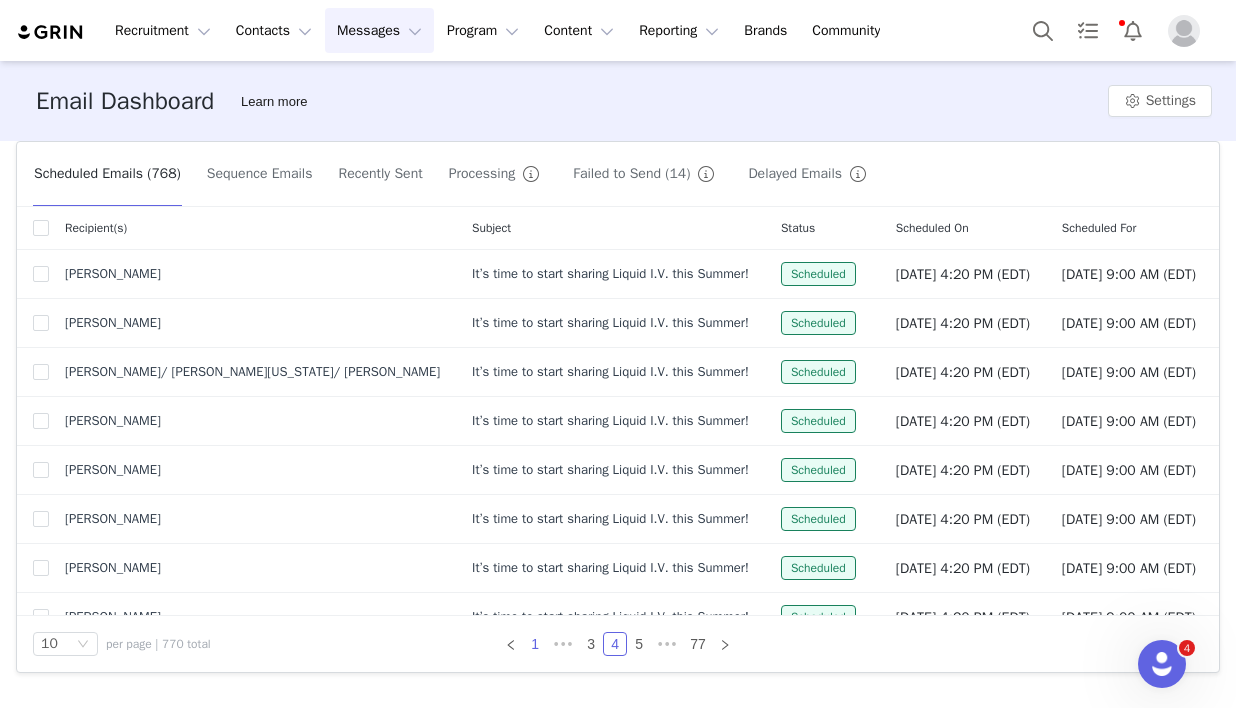 click on "1" at bounding box center (535, 644) 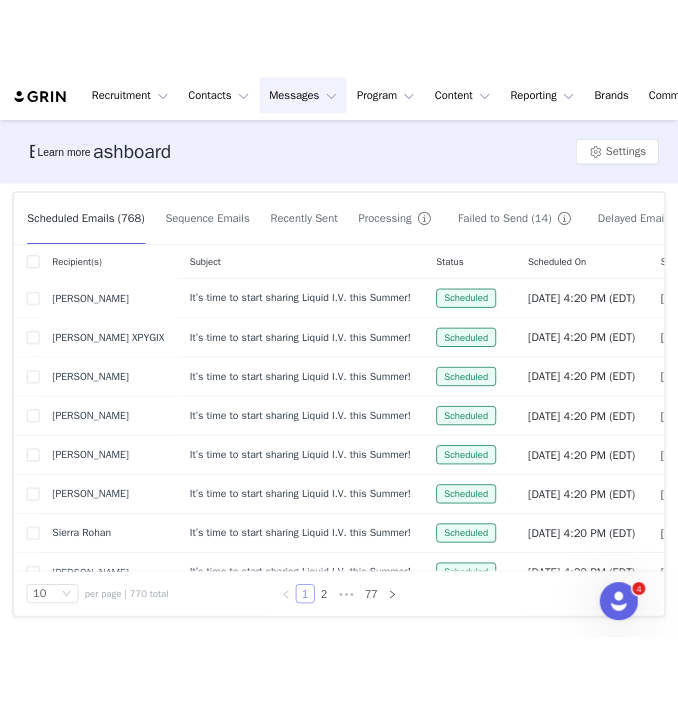 scroll, scrollTop: 612, scrollLeft: 0, axis: vertical 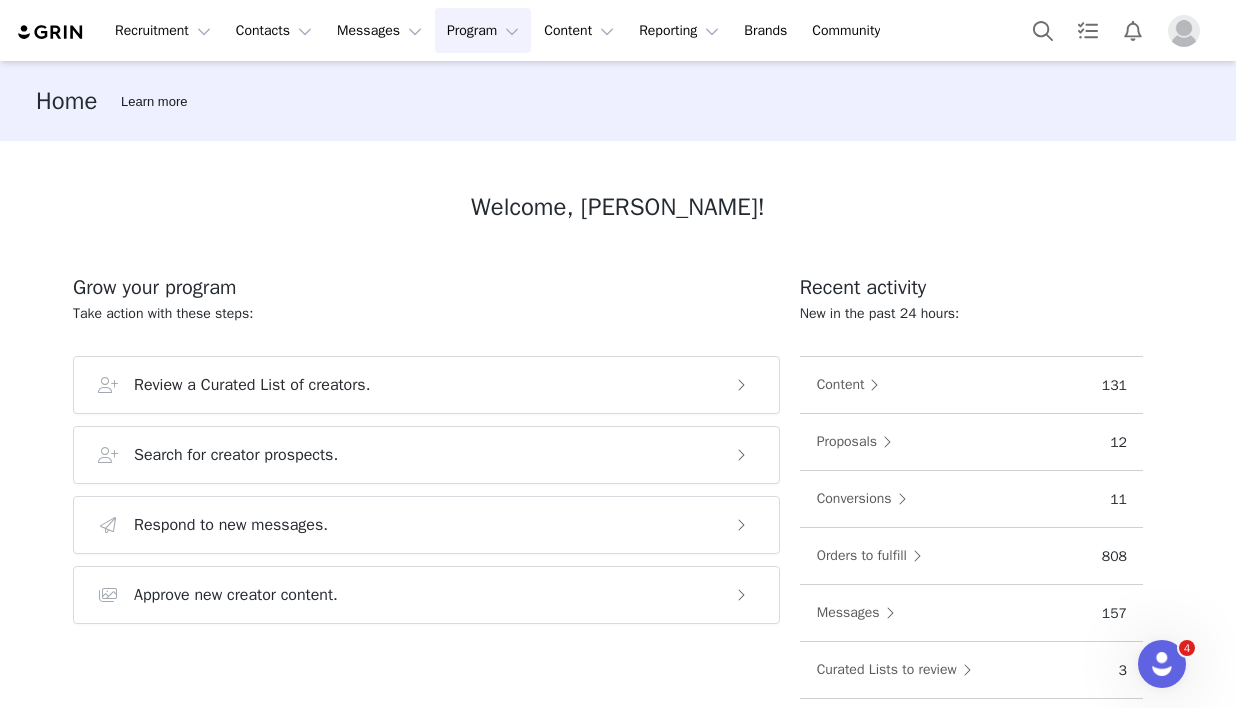 click on "Program Program" at bounding box center (483, 30) 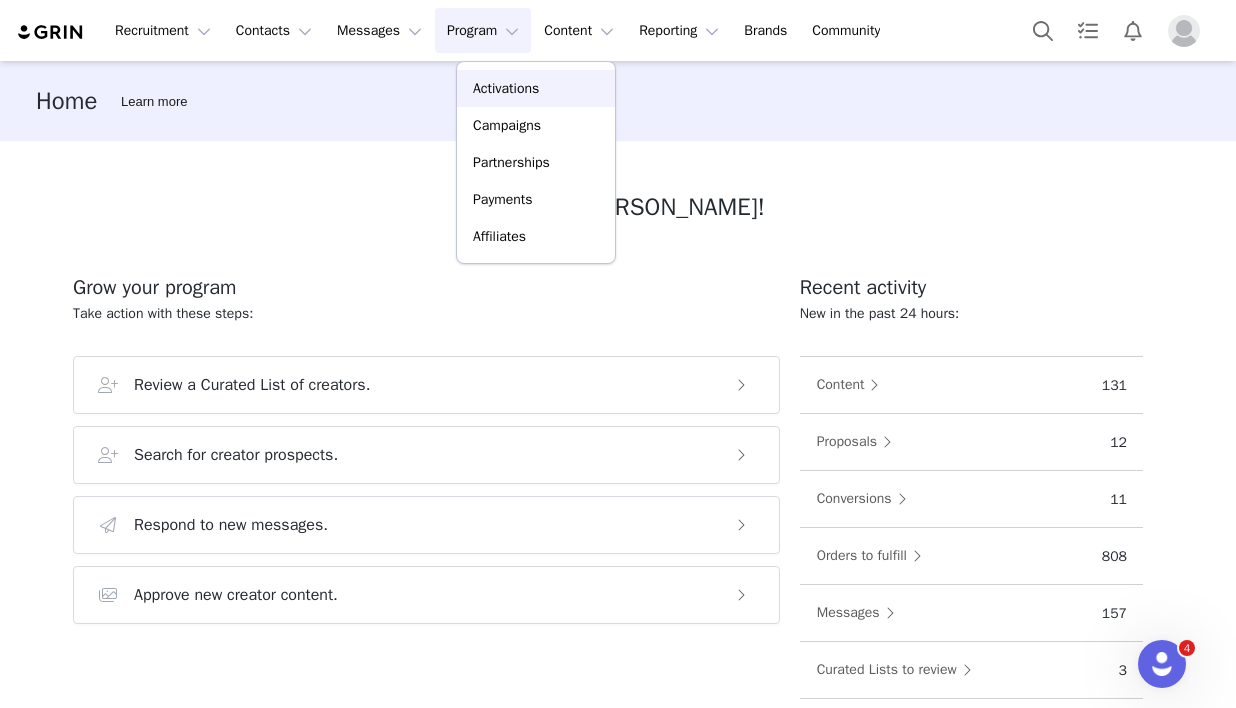 click on "Activations" at bounding box center [506, 88] 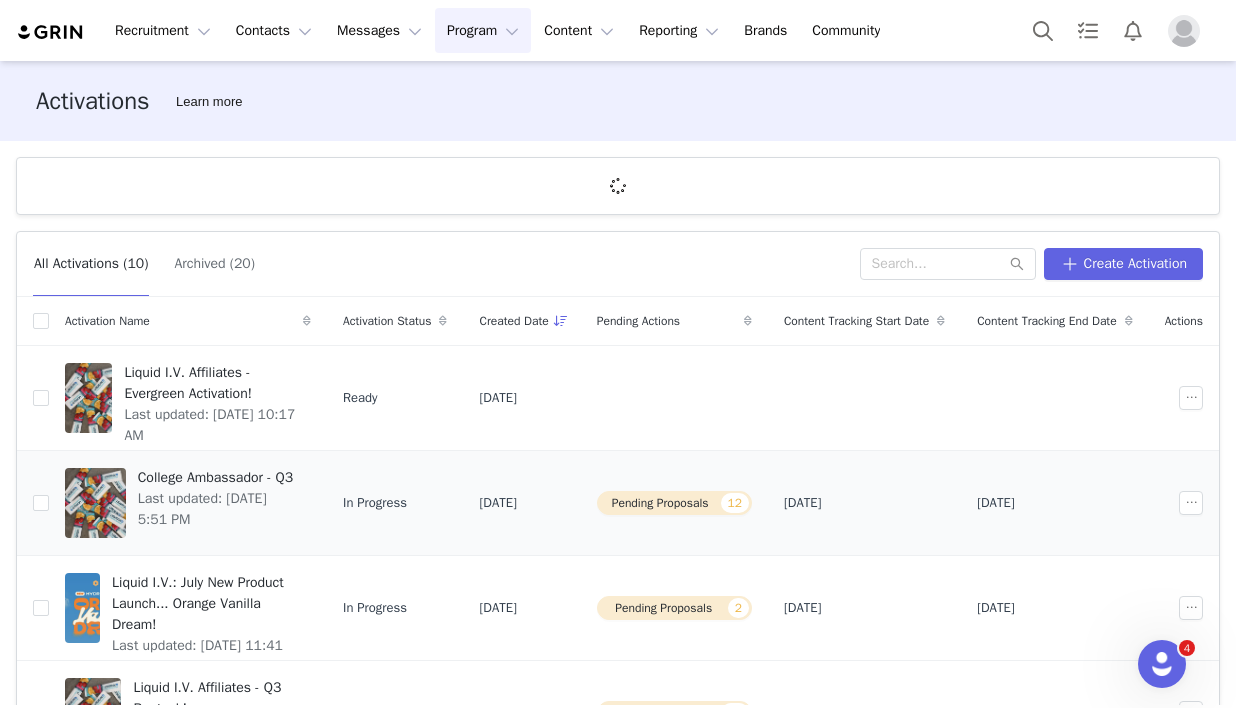 scroll, scrollTop: 58, scrollLeft: 0, axis: vertical 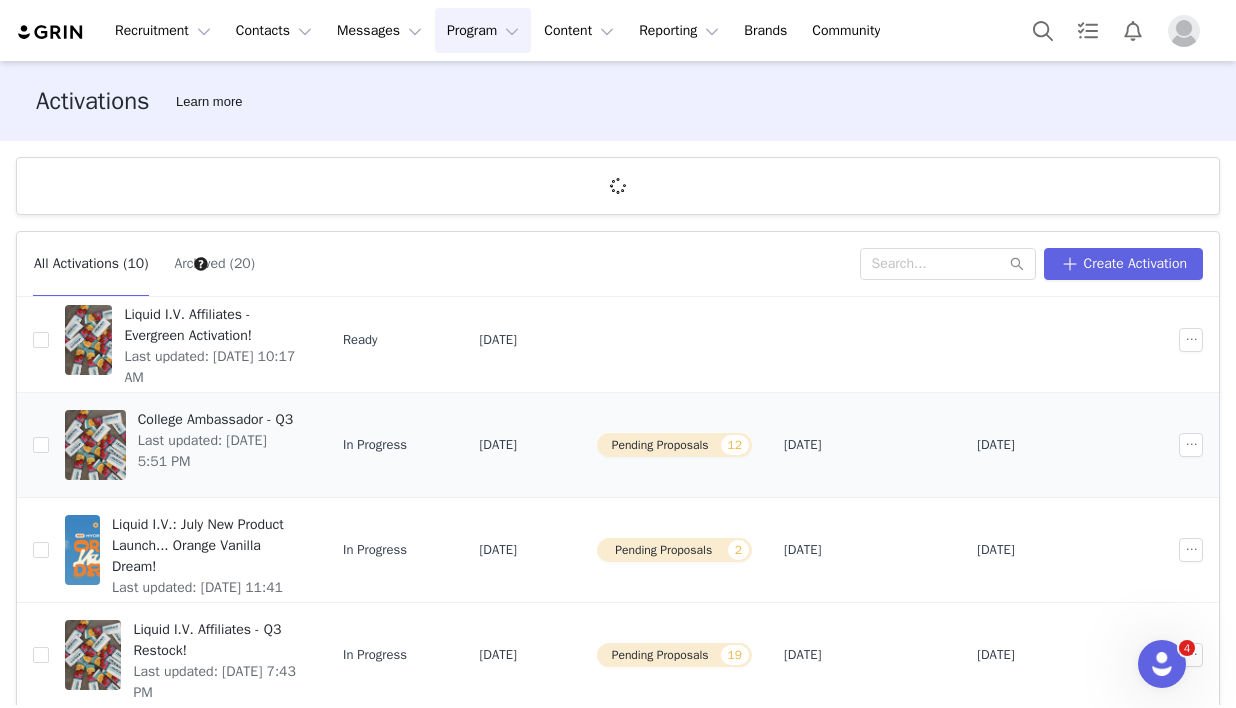 click on "College Ambassador - Q3" at bounding box center (218, 419) 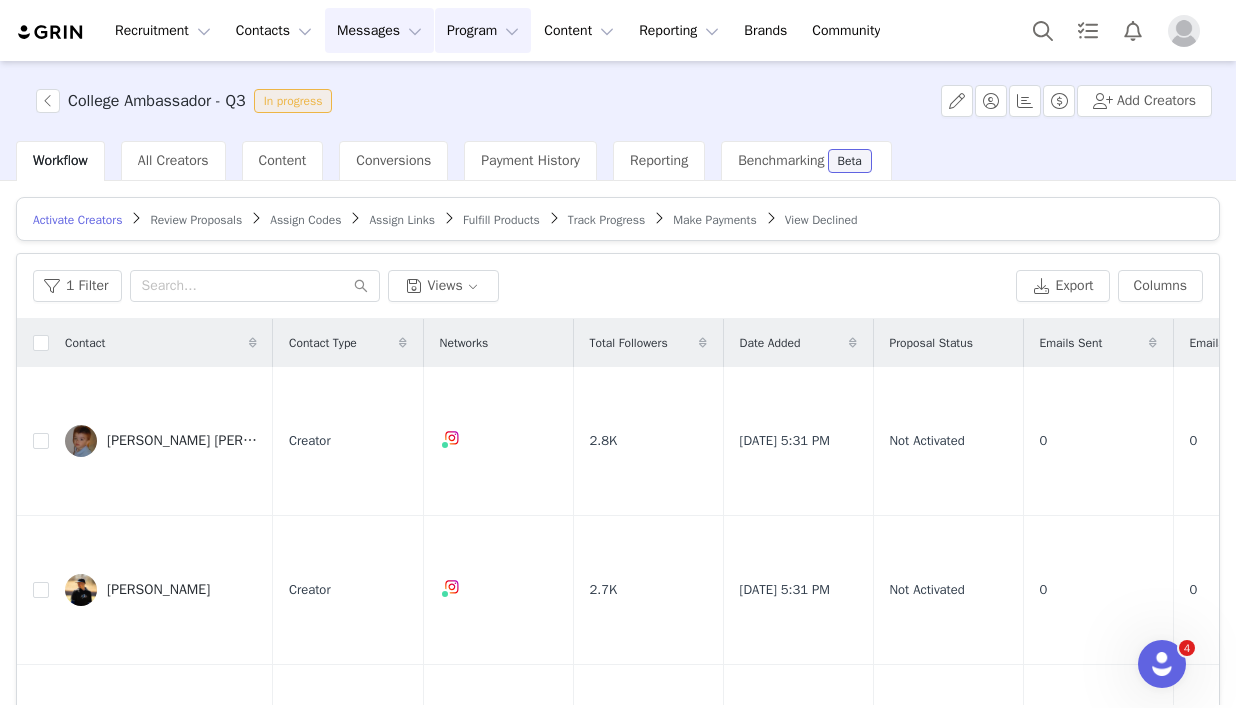 click on "Messages Messages" at bounding box center [379, 30] 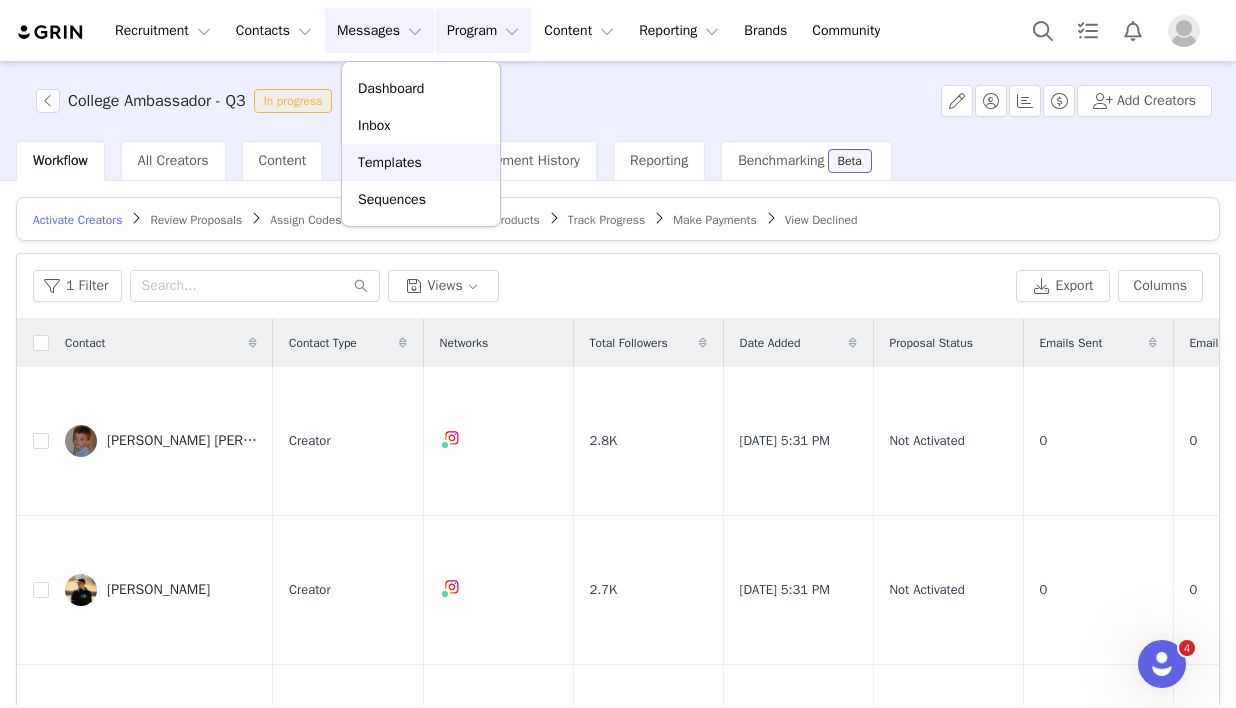 click on "Templates" at bounding box center [421, 162] 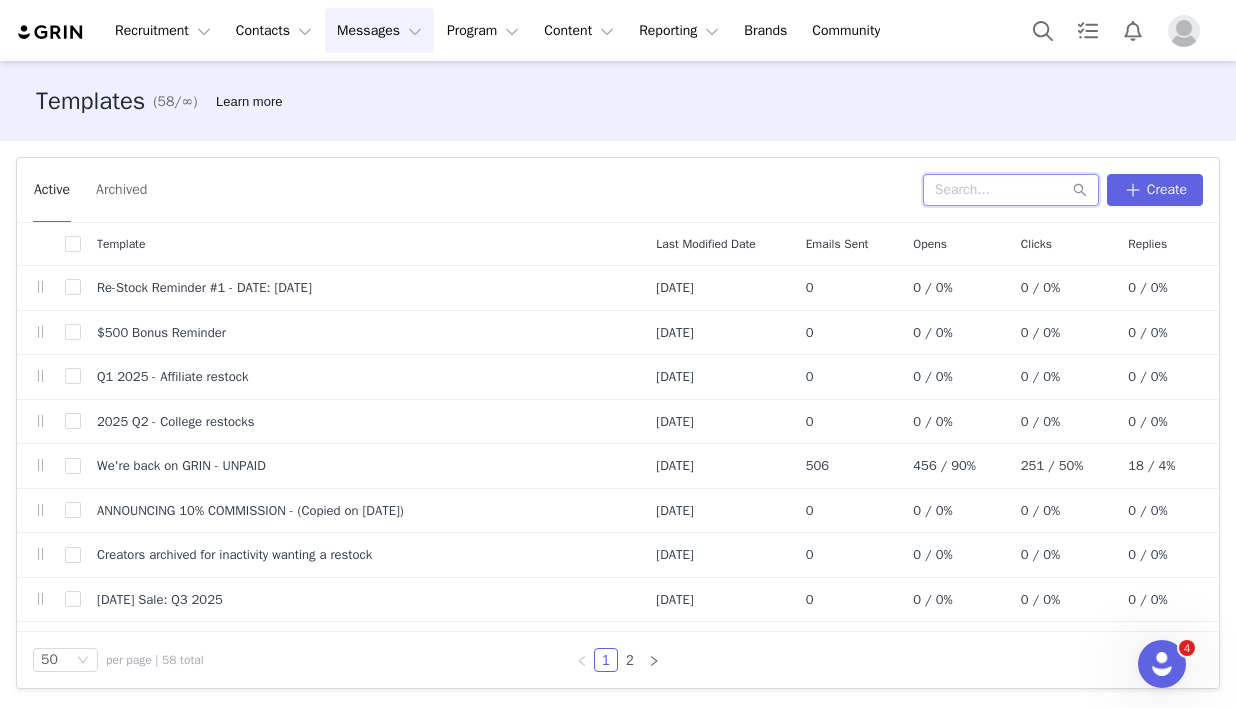 click at bounding box center [1011, 190] 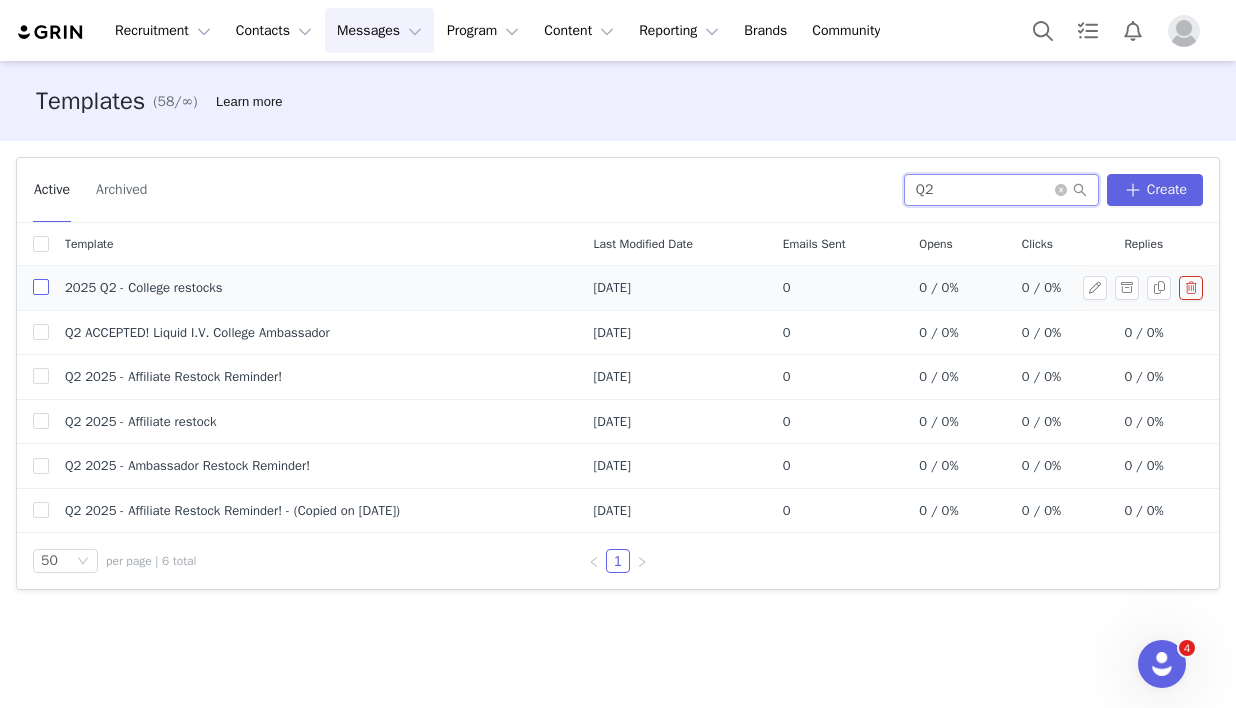 type on "Q2" 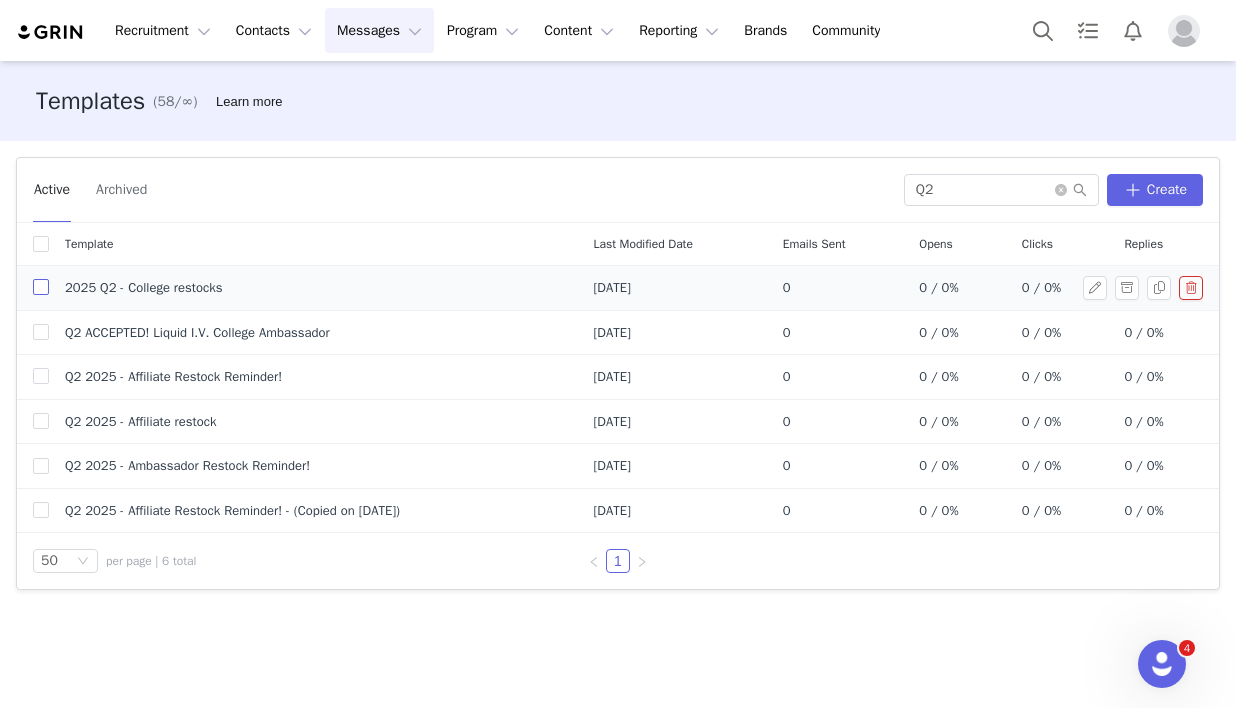 click at bounding box center [41, 287] 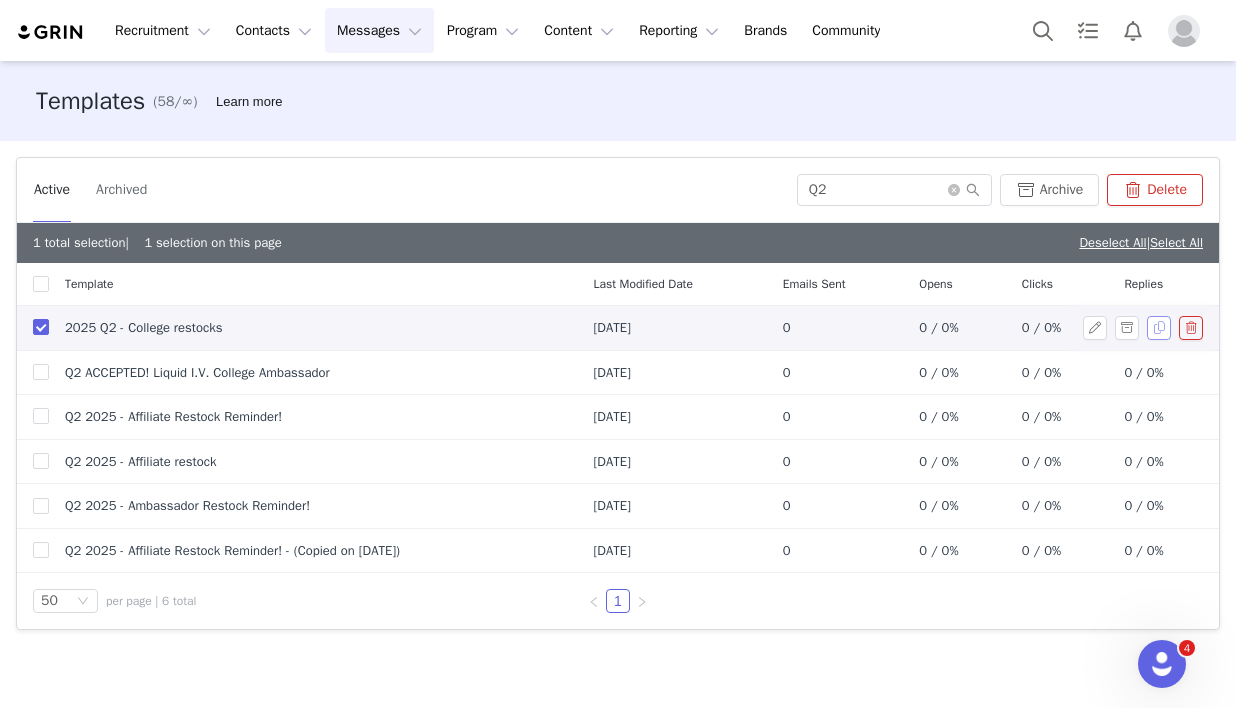 click at bounding box center (1159, 328) 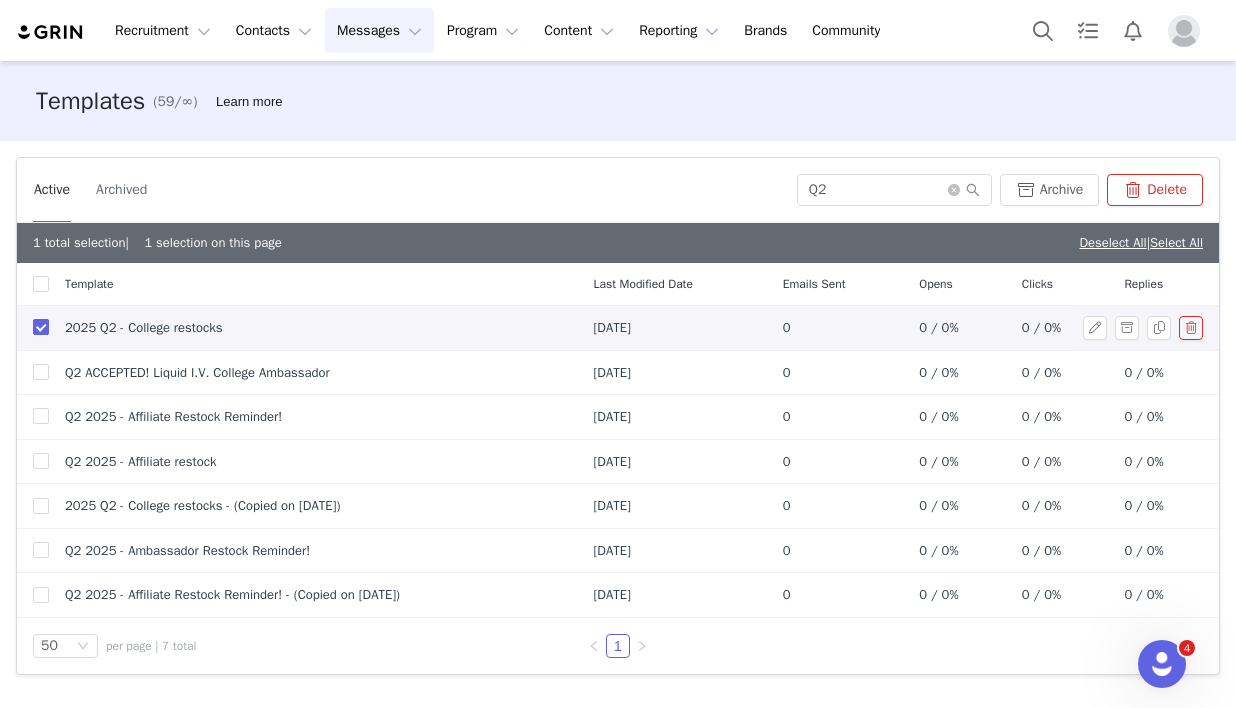 click at bounding box center (41, 327) 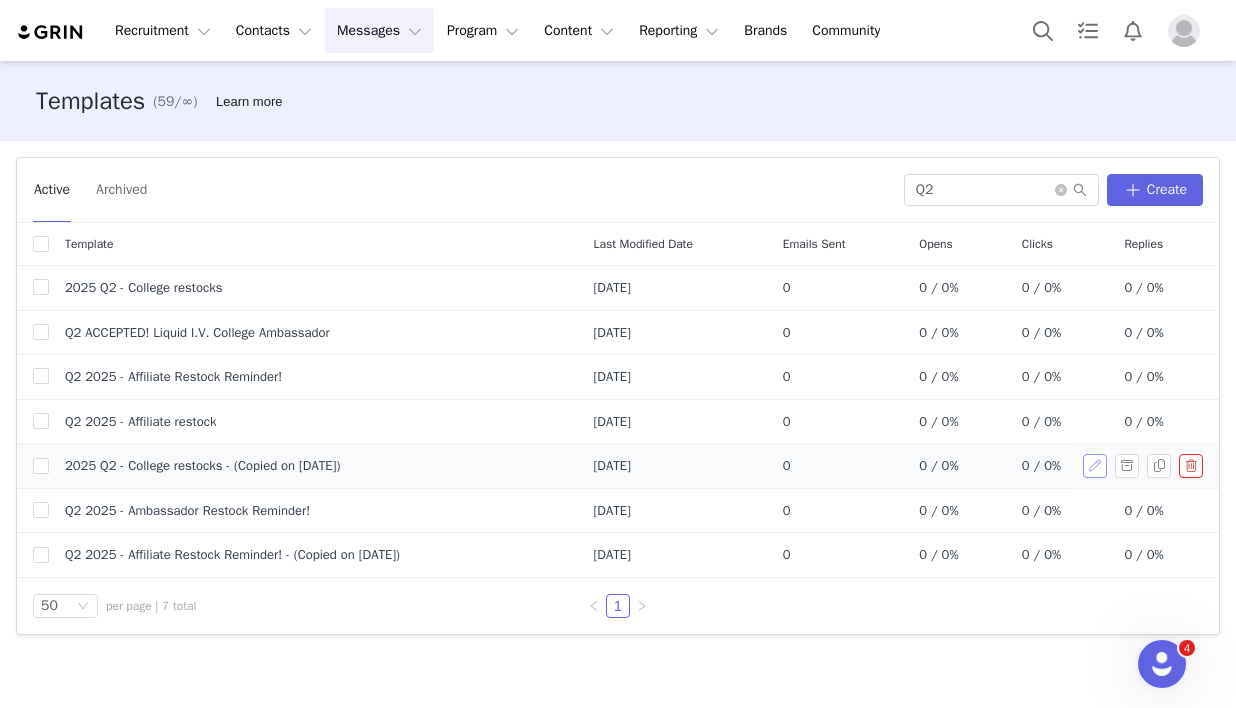 click at bounding box center (1095, 466) 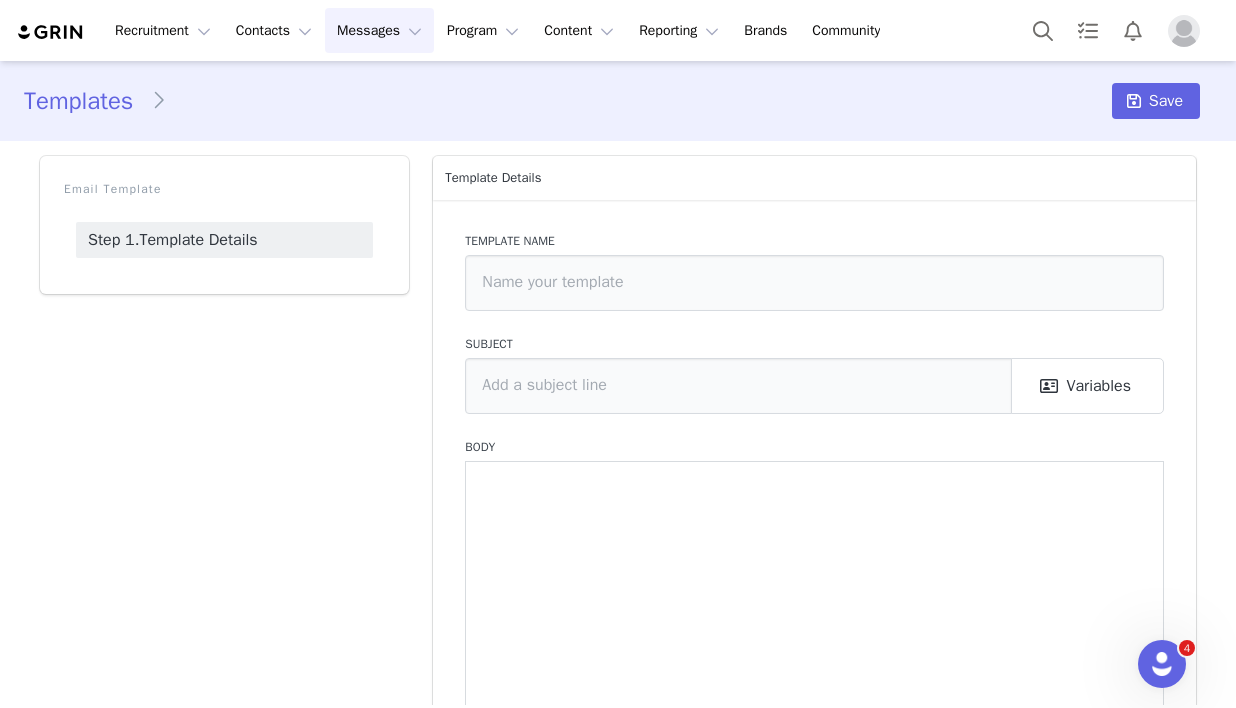 type on "2025 Q2 - College restocks - (Copied on [DATE])" 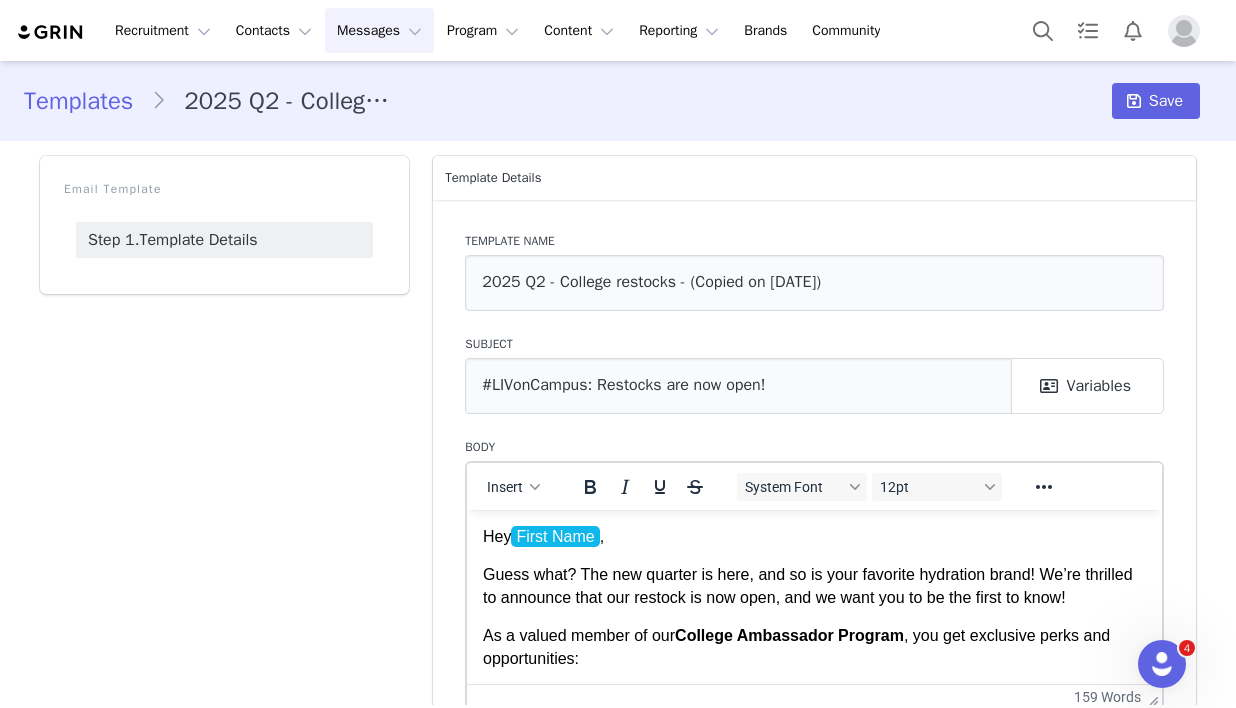 scroll, scrollTop: 0, scrollLeft: 0, axis: both 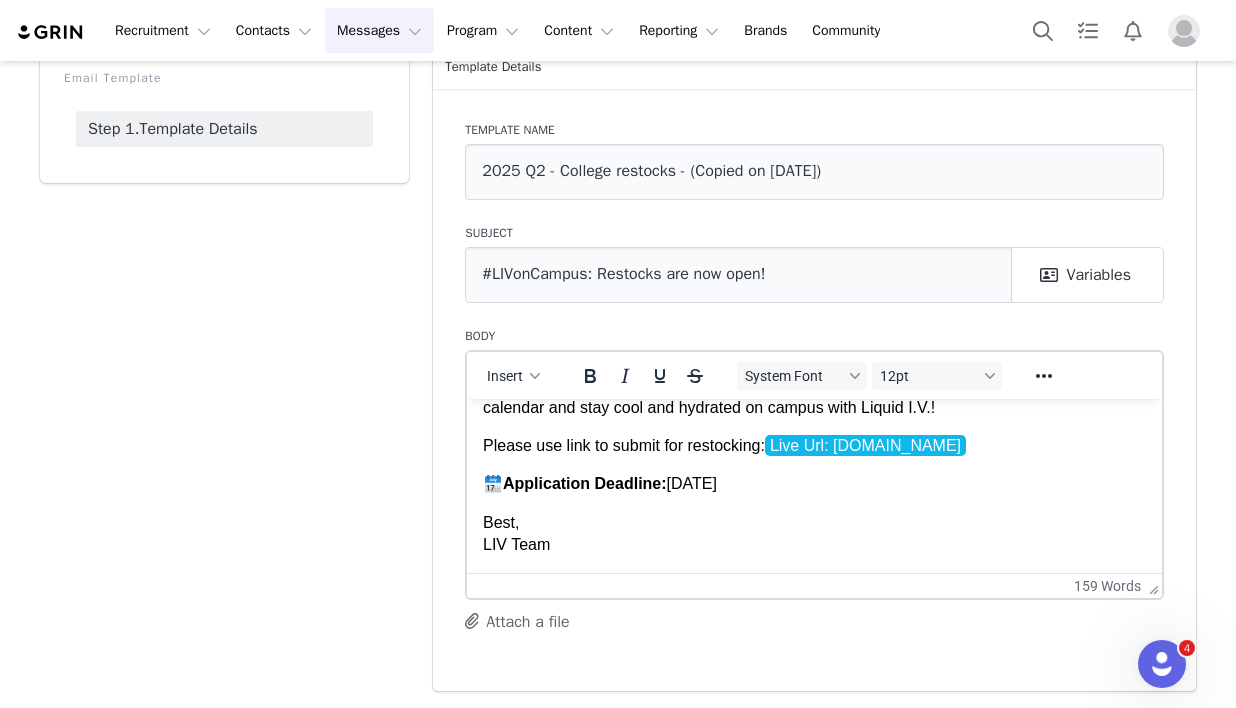 click on "Best, LIV Team" at bounding box center [814, 533] 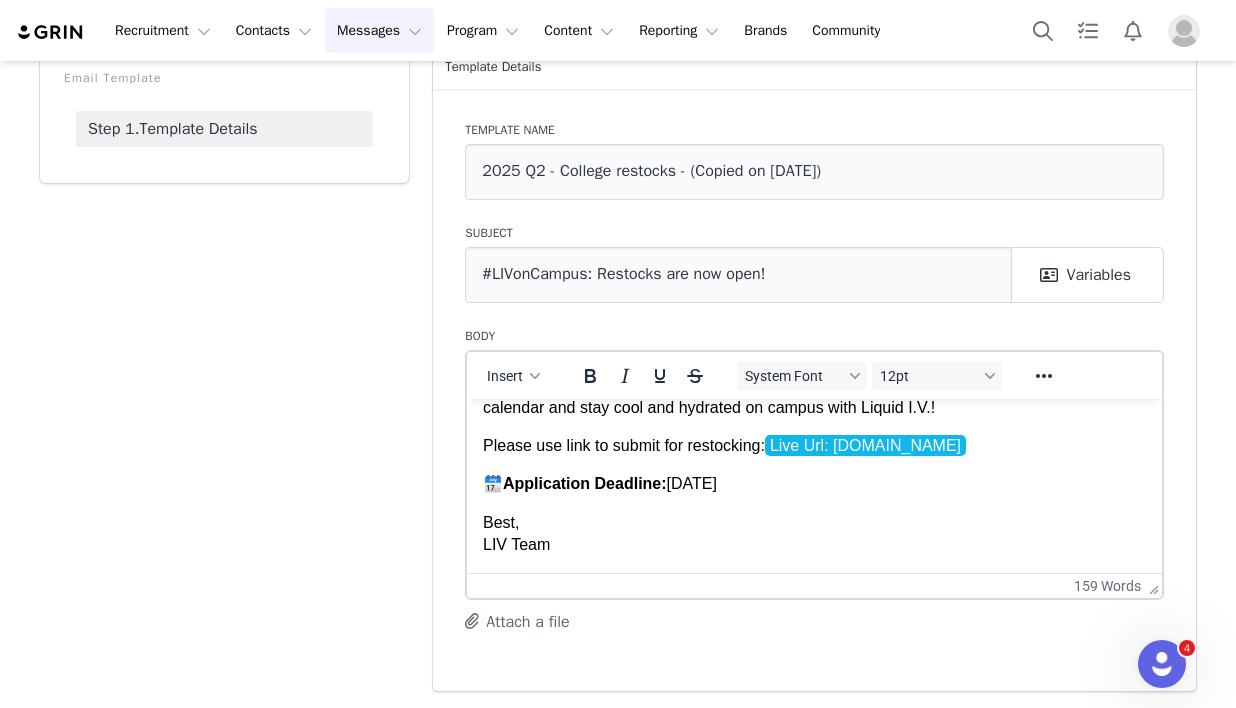 scroll, scrollTop: 0, scrollLeft: 0, axis: both 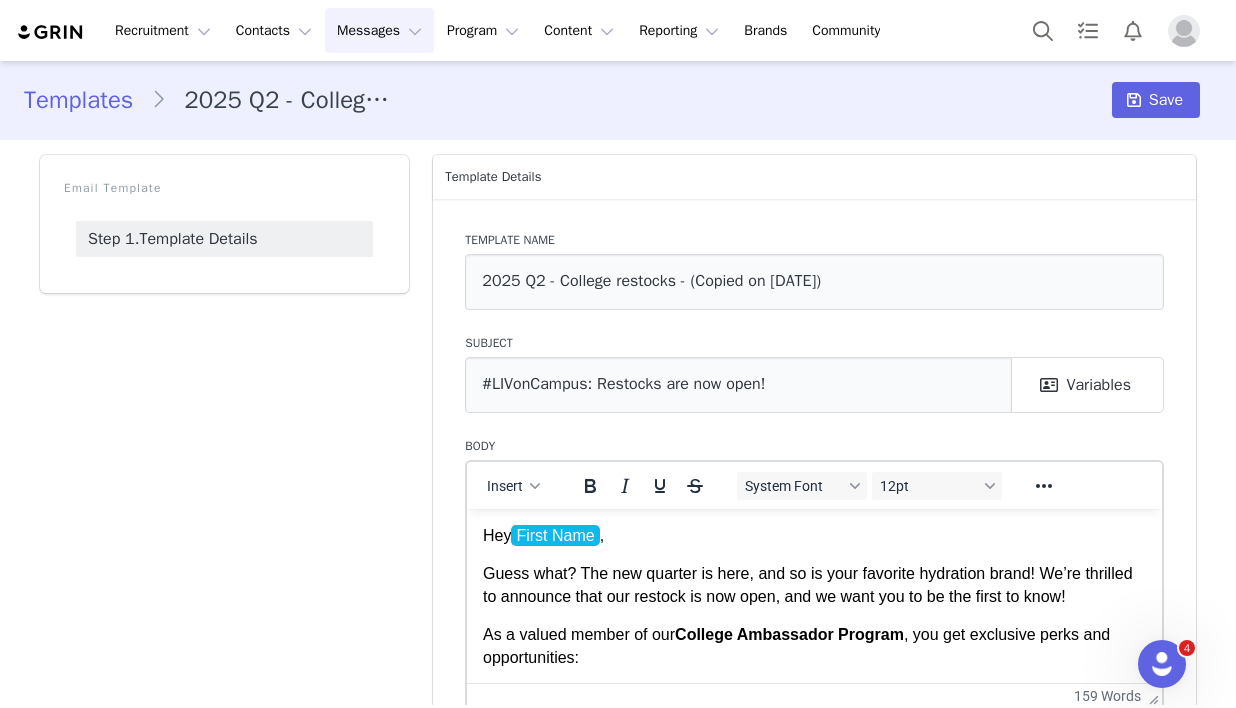 click on "Hey  First Name , Guess what? The new quarter is here, and so is your favorite hydration brand! We’re thrilled to announce that our restock is now open, and we want you to be the first to know! As a valued member of our  College Ambassador Program , you get exclusive perks and opportunities: 📢  What’s in it for you? VIP access to our latest products ⭐ Represent Liquid I.V. on campus 📣 Connect with a community of like-minded creatives 🌐 Get your content featured on Liquid I.V. official channels 📢 Ready to dive back in? We're doing something new this year! Check out the brand assets to find some content themes for inspo/use😉. These ideas are just to get you started. Mark your calendar and stay cool and hydrated on campus with Liquid I.V.! Please use link to submit for restocking: Live Url: [DOMAIN_NAME]   🗓️  Application Deadline:  [DATE] Best, LIV Team" at bounding box center (814, 778) 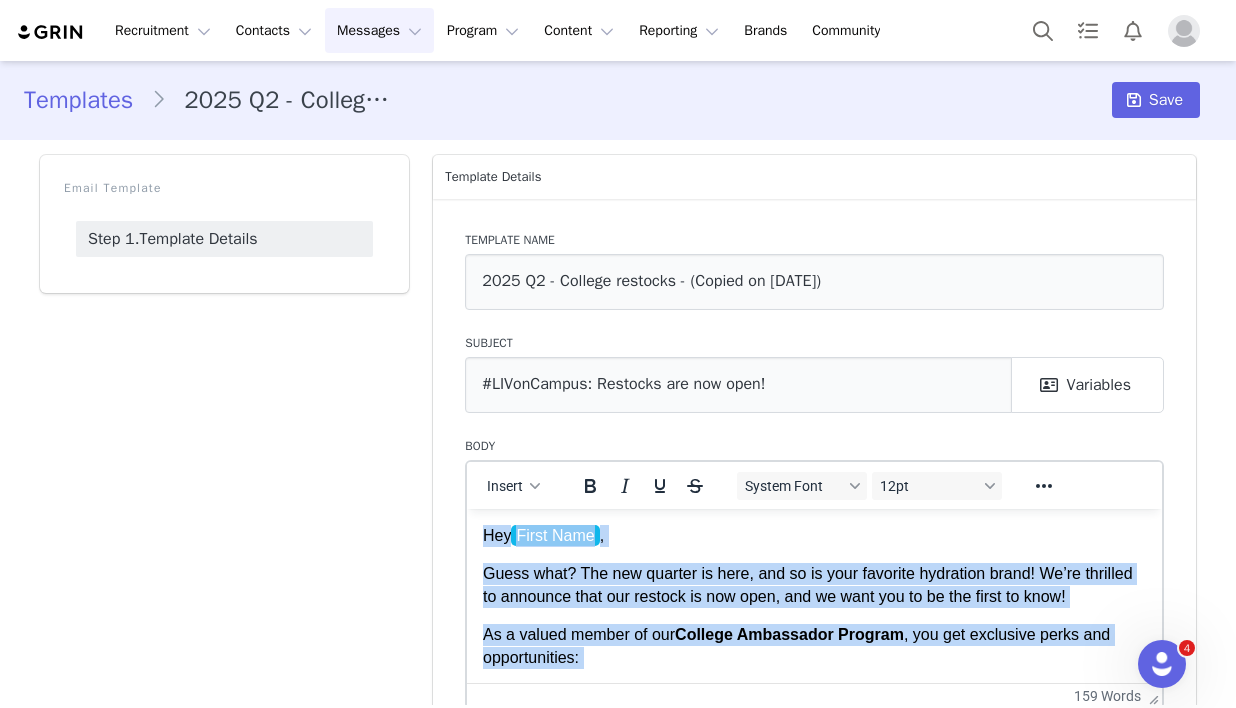 scroll, scrollTop: 367, scrollLeft: 0, axis: vertical 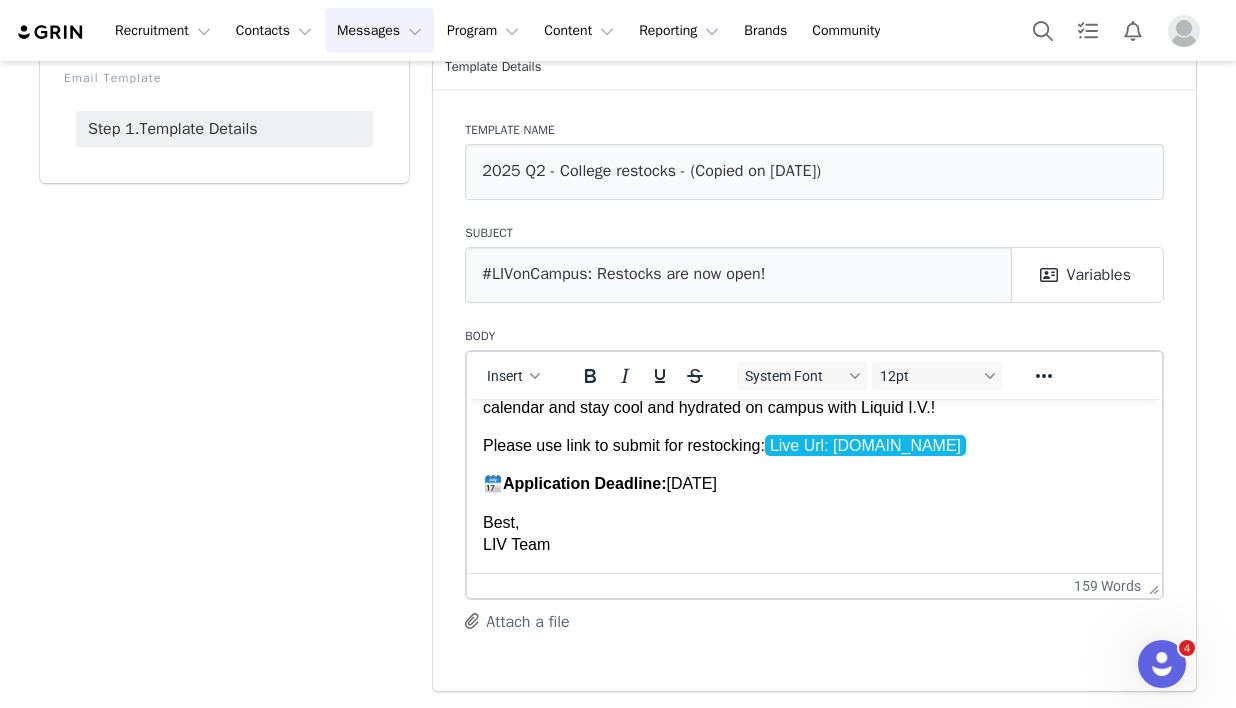 drag, startPoint x: 484, startPoint y: 424, endPoint x: 537, endPoint y: 758, distance: 338.17896 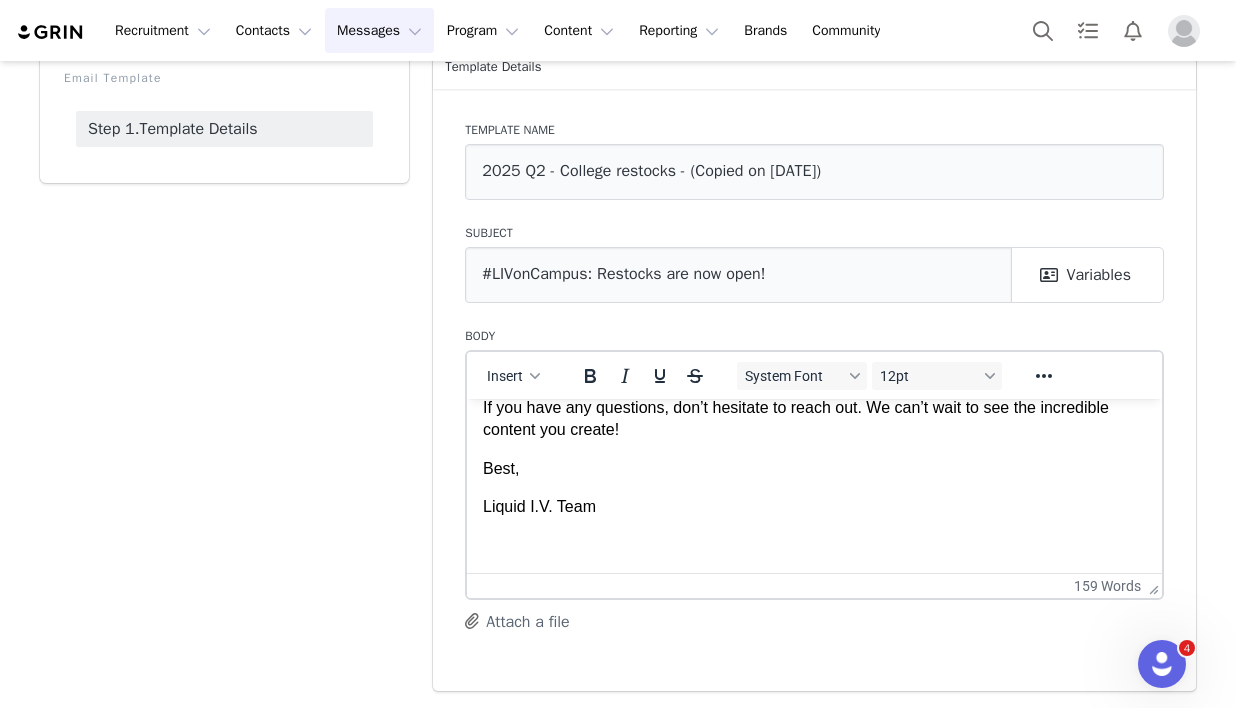 scroll, scrollTop: 342, scrollLeft: 0, axis: vertical 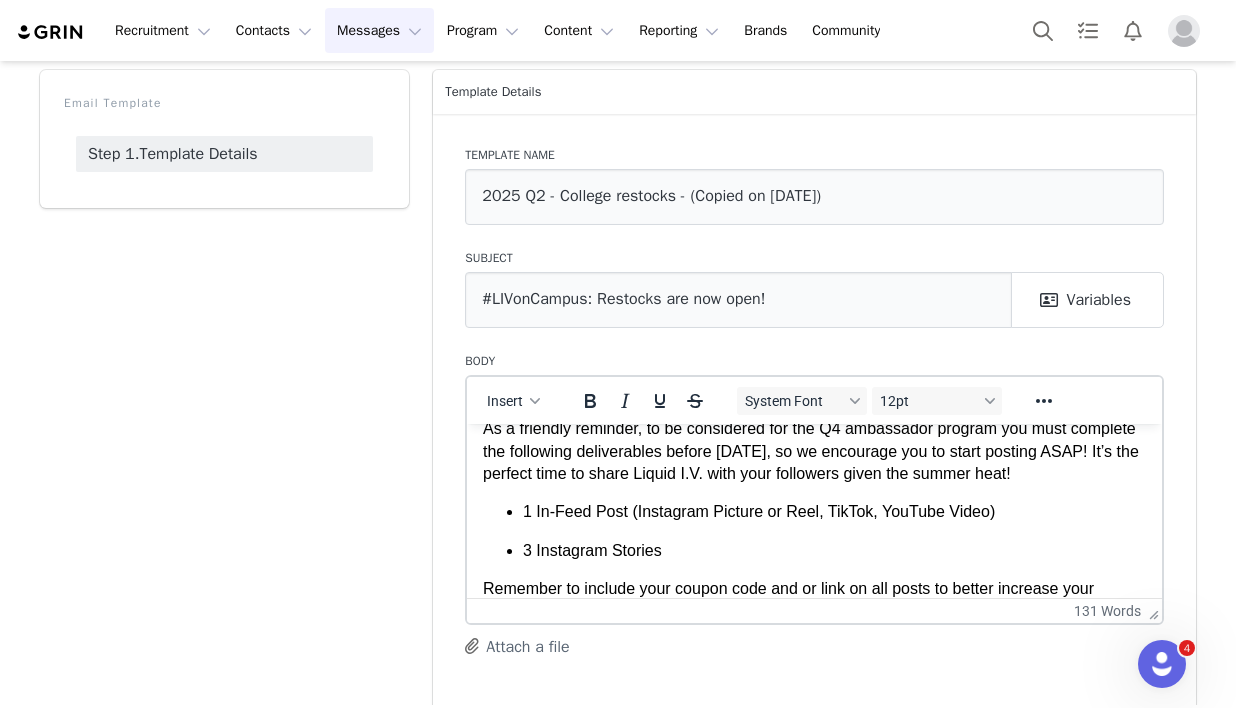 click on "1 In-Feed Post (Instagram Picture or Reel, TikTok, YouTube Video)" at bounding box center [834, 511] 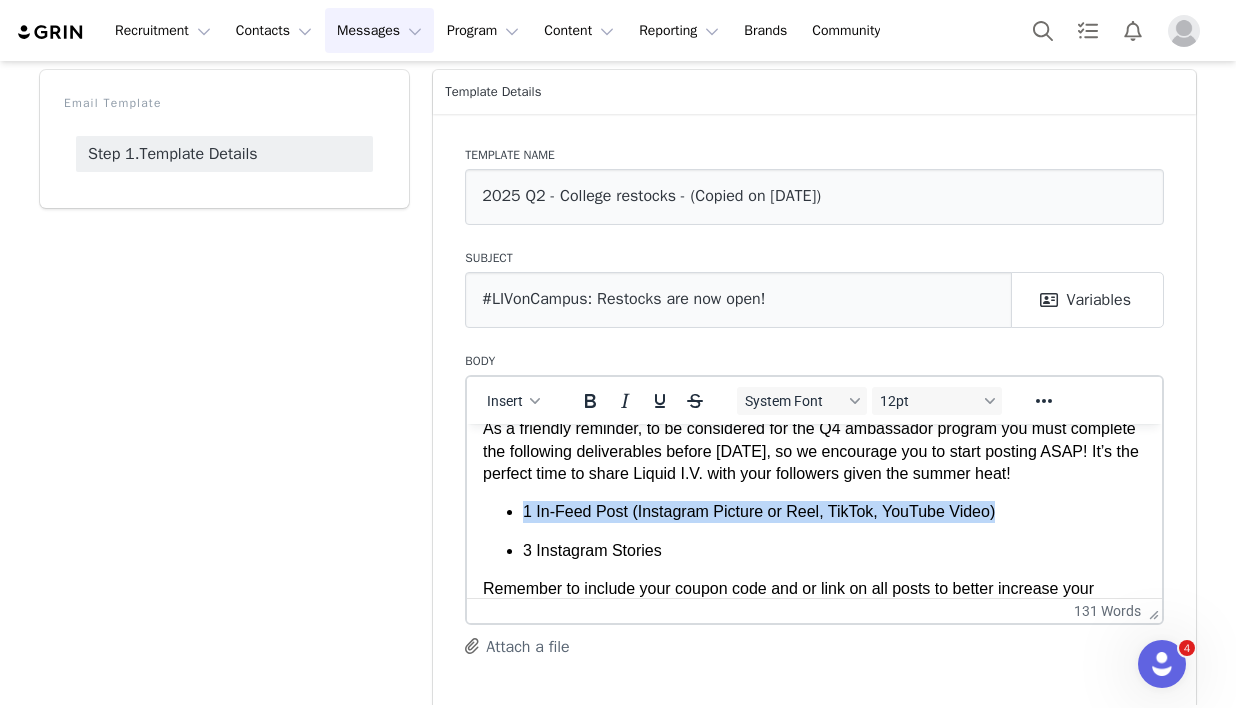 click on "1 In-Feed Post (Instagram Picture or Reel, TikTok, YouTube Video)" at bounding box center [834, 511] 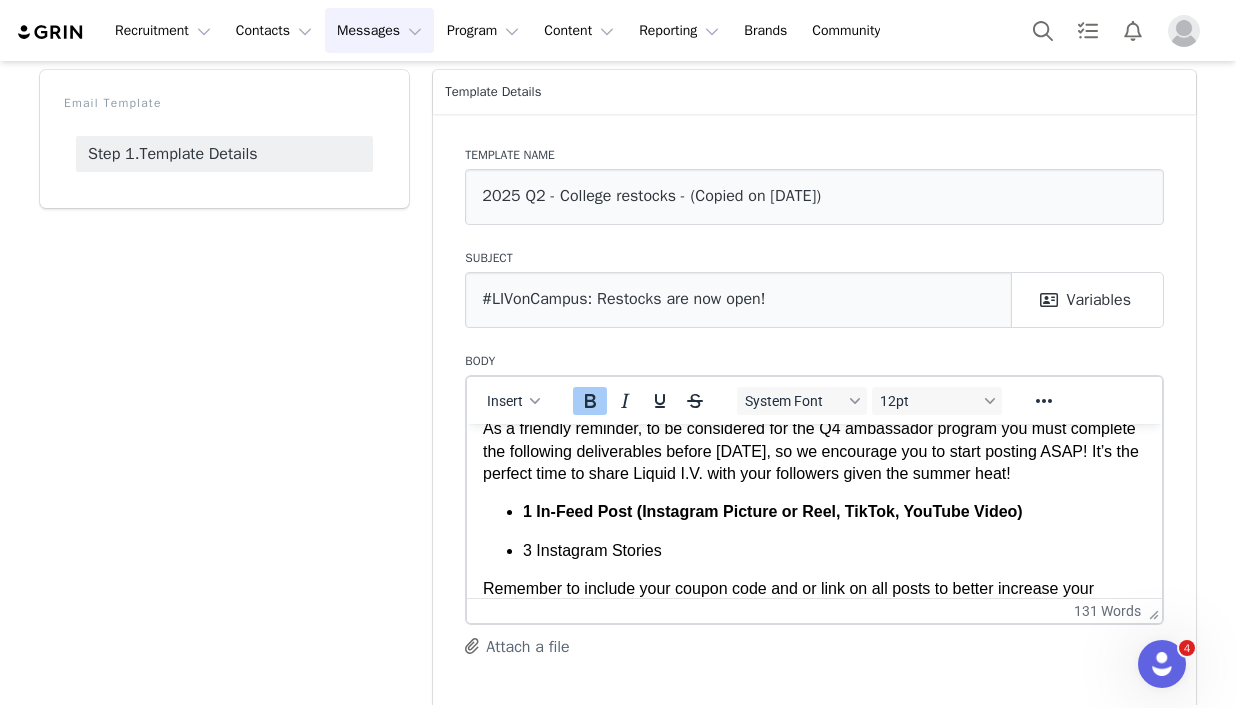 click on "1 In-Feed Post (Instagram Picture or Reel, TikTok, YouTube Video)" at bounding box center [773, 510] 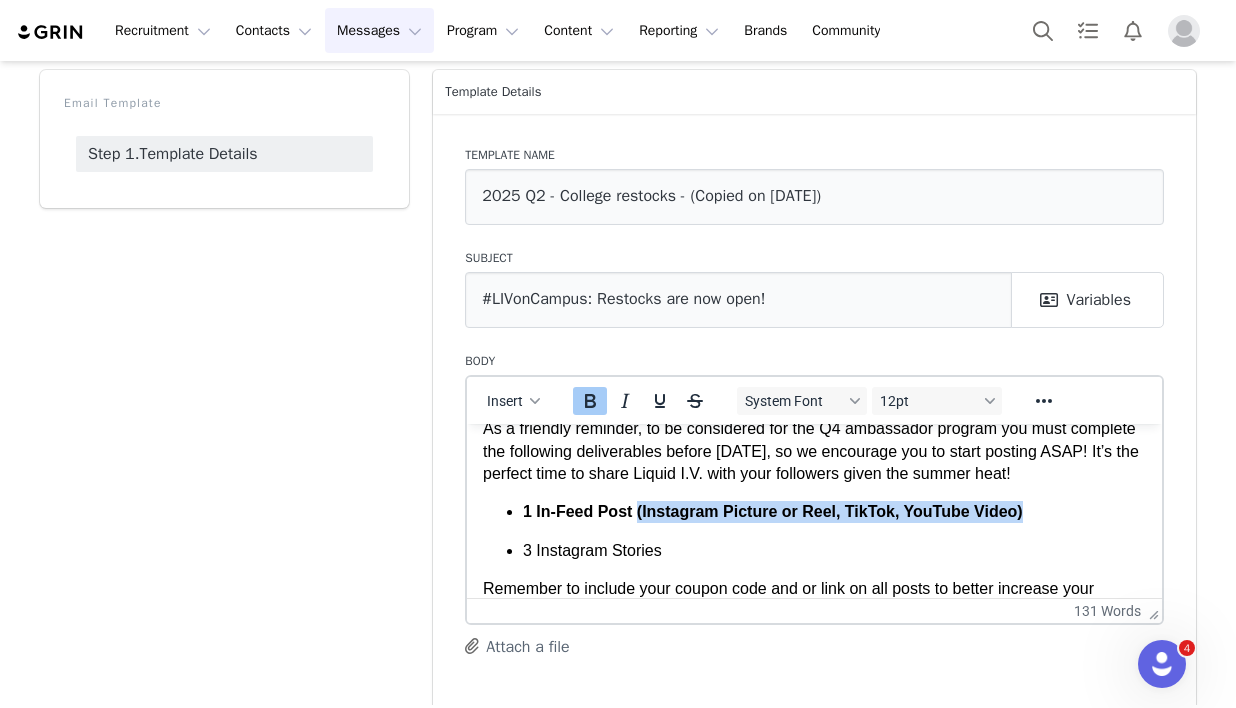 drag, startPoint x: 688, startPoint y: 535, endPoint x: 1097, endPoint y: 539, distance: 409.01956 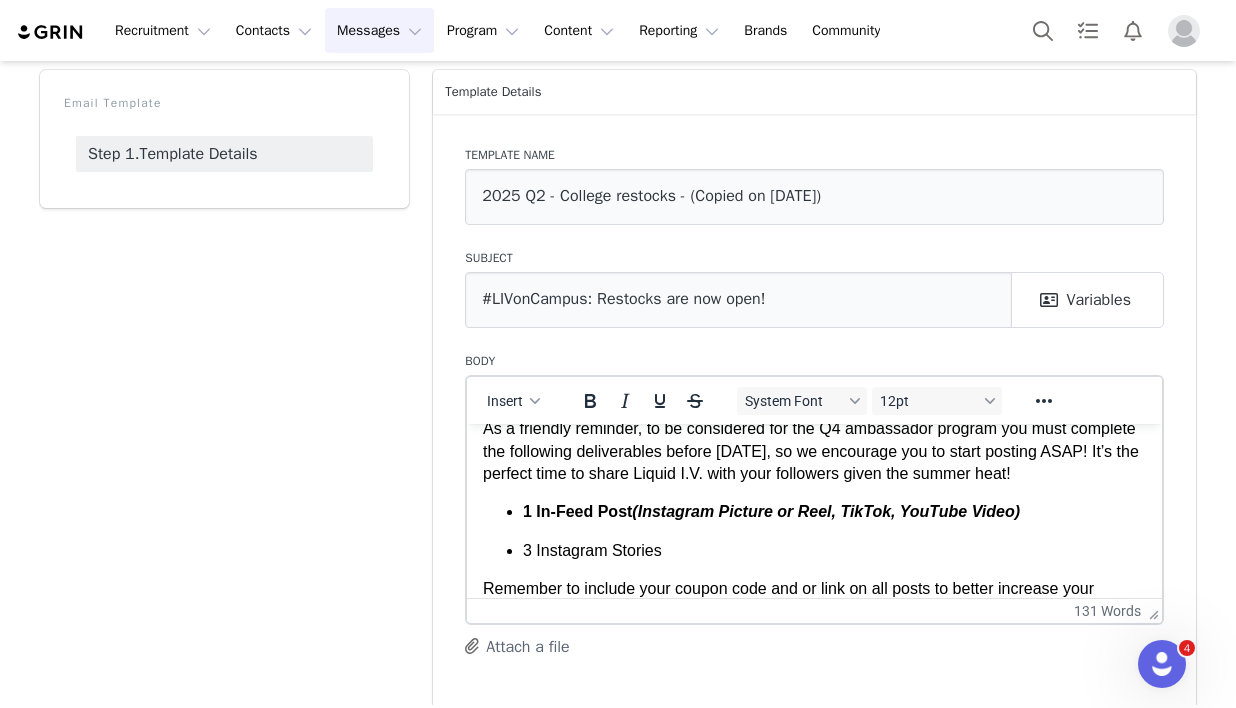 click on "3 Instagram Stories" at bounding box center [834, 550] 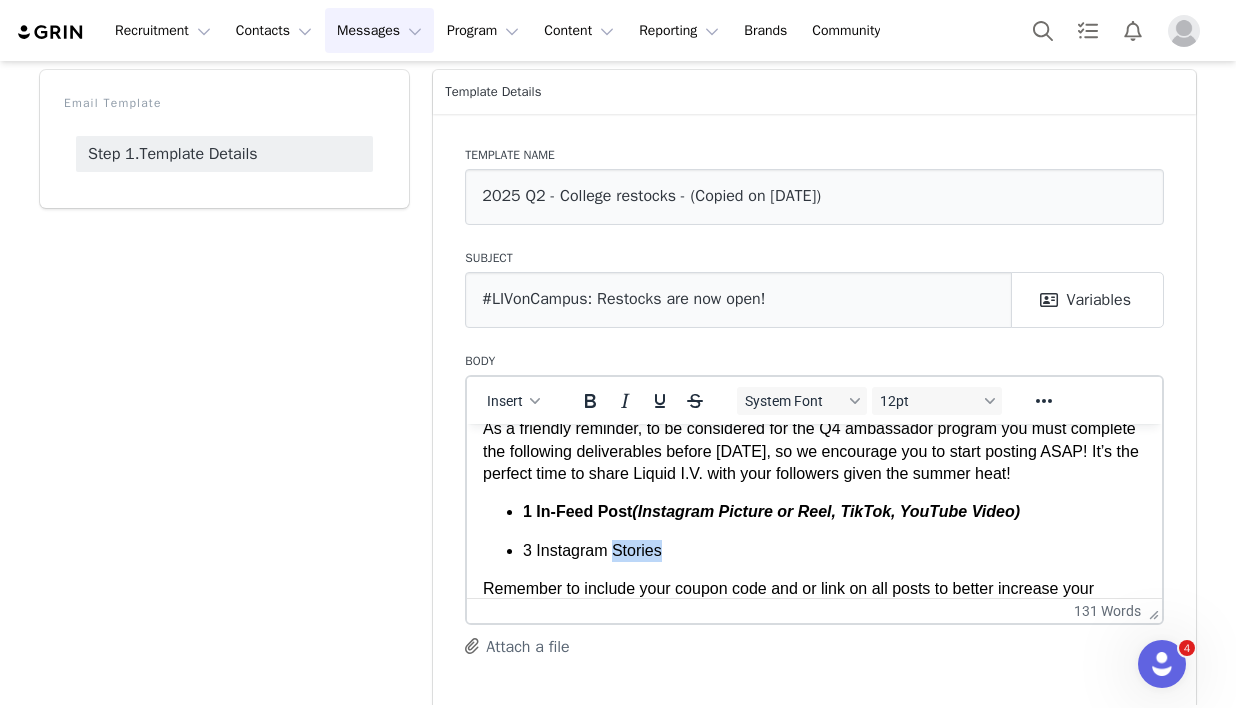 click on "3 Instagram Stories" at bounding box center [834, 550] 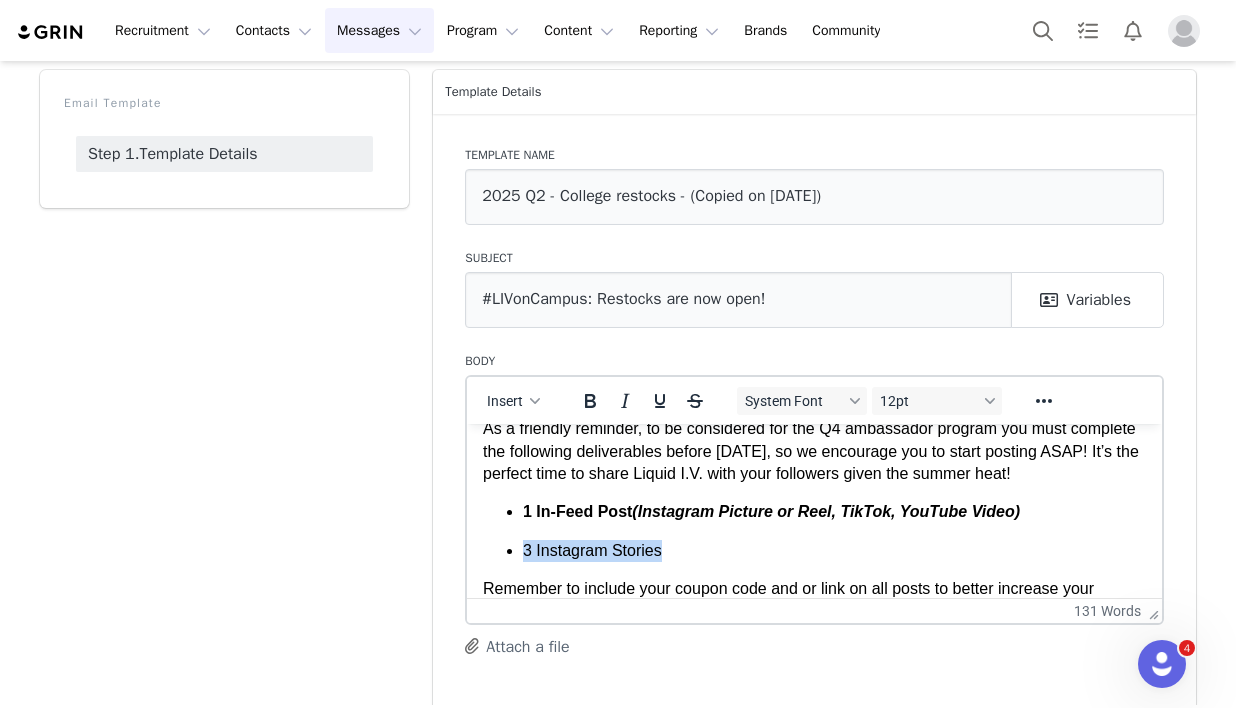 click on "3 Instagram Stories" at bounding box center (834, 550) 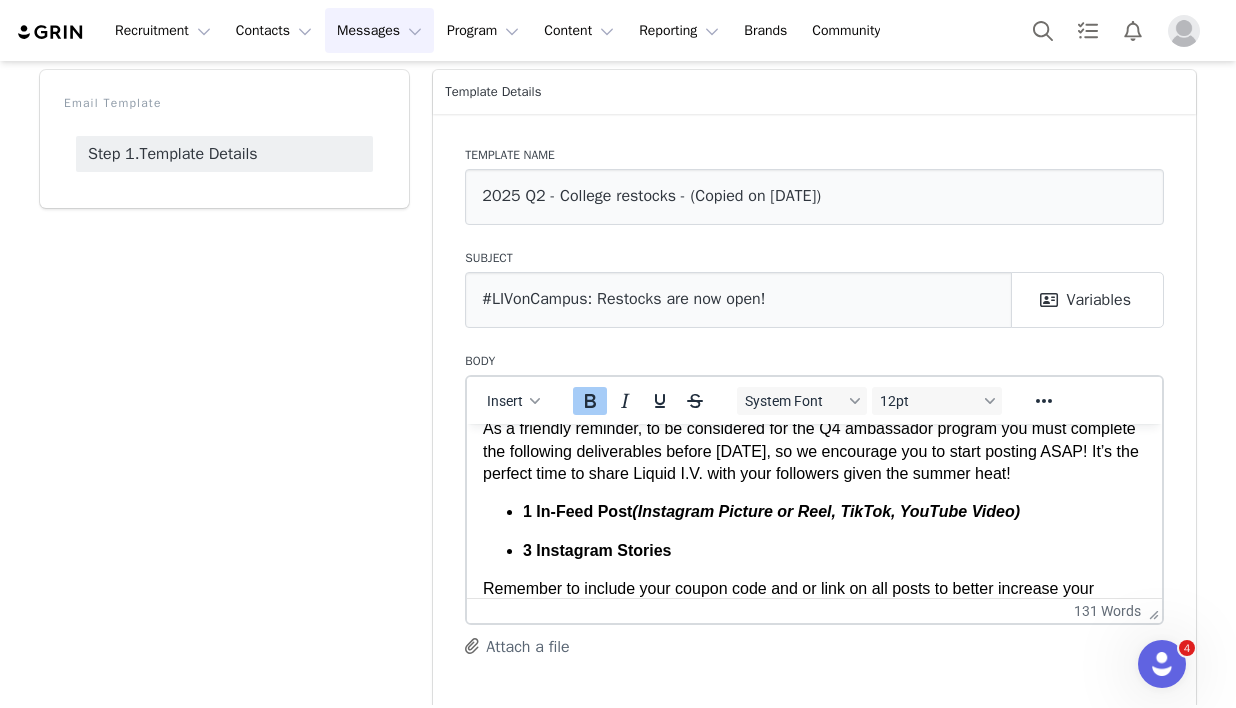 click on "3 Instagram Stories" at bounding box center [834, 550] 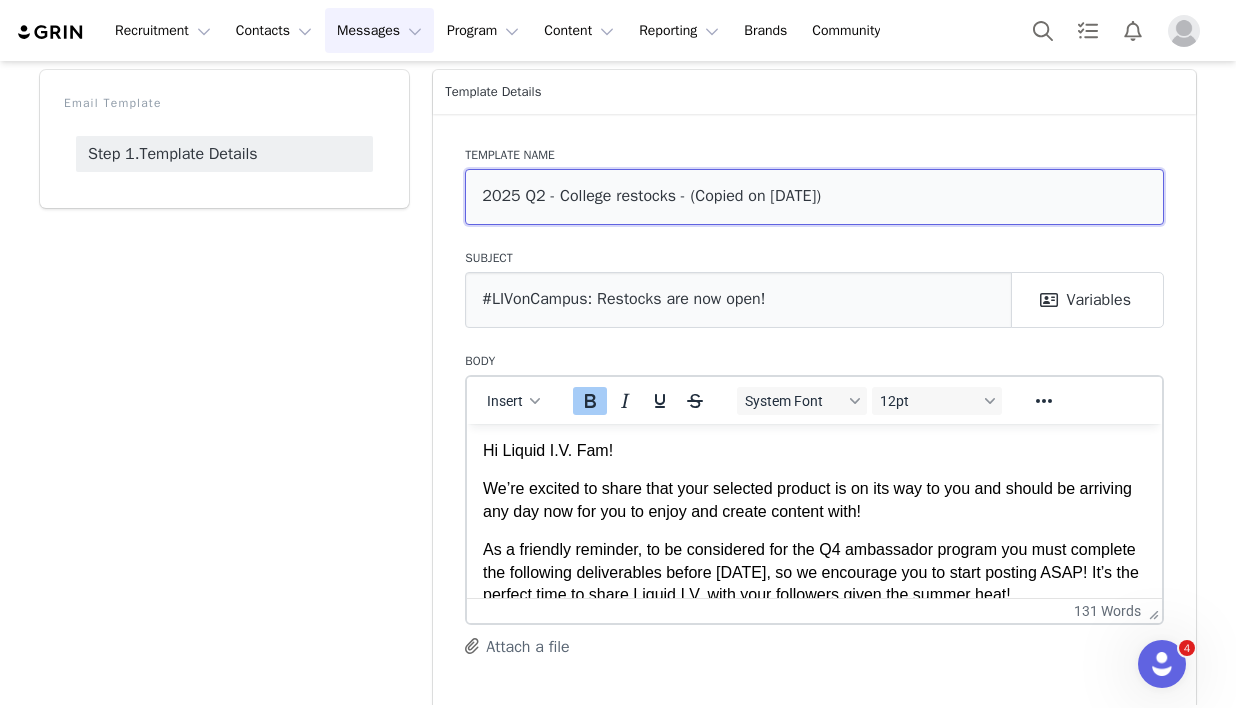 click on "2025 Q2 - College restocks - (Copied on [DATE])" at bounding box center [814, 197] 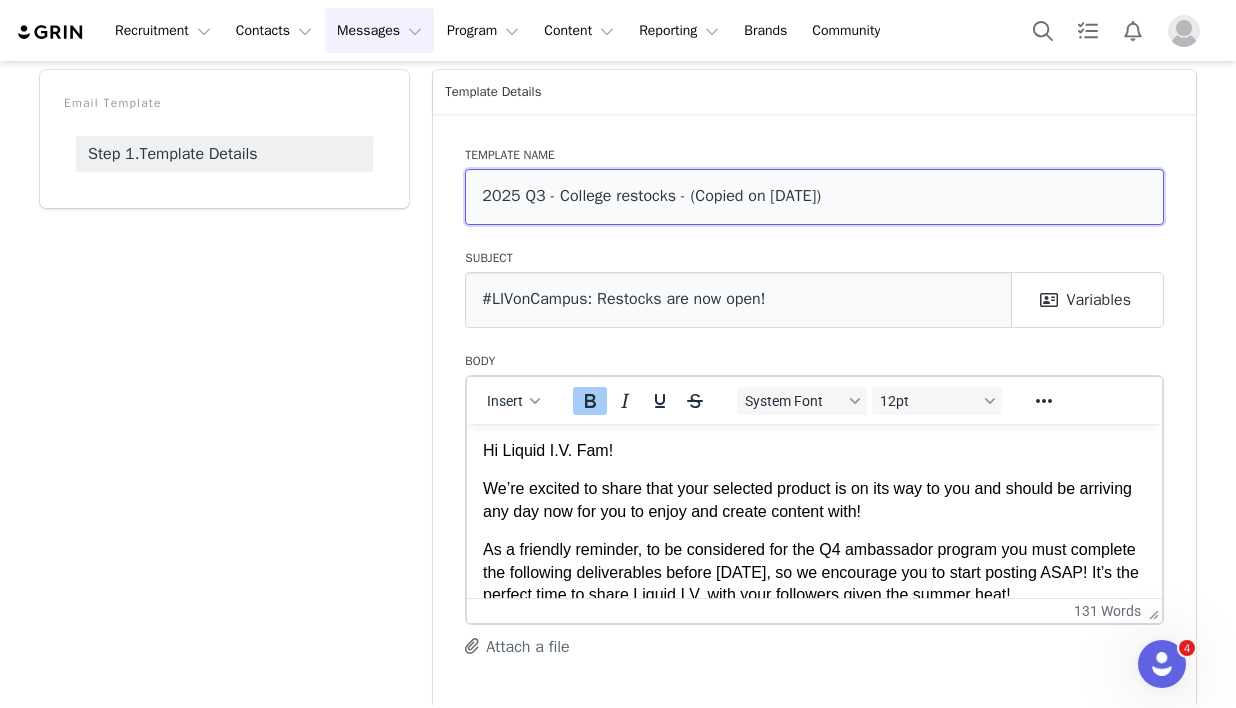 type on "2025 Q3 - College restocks - (Copied on [DATE])" 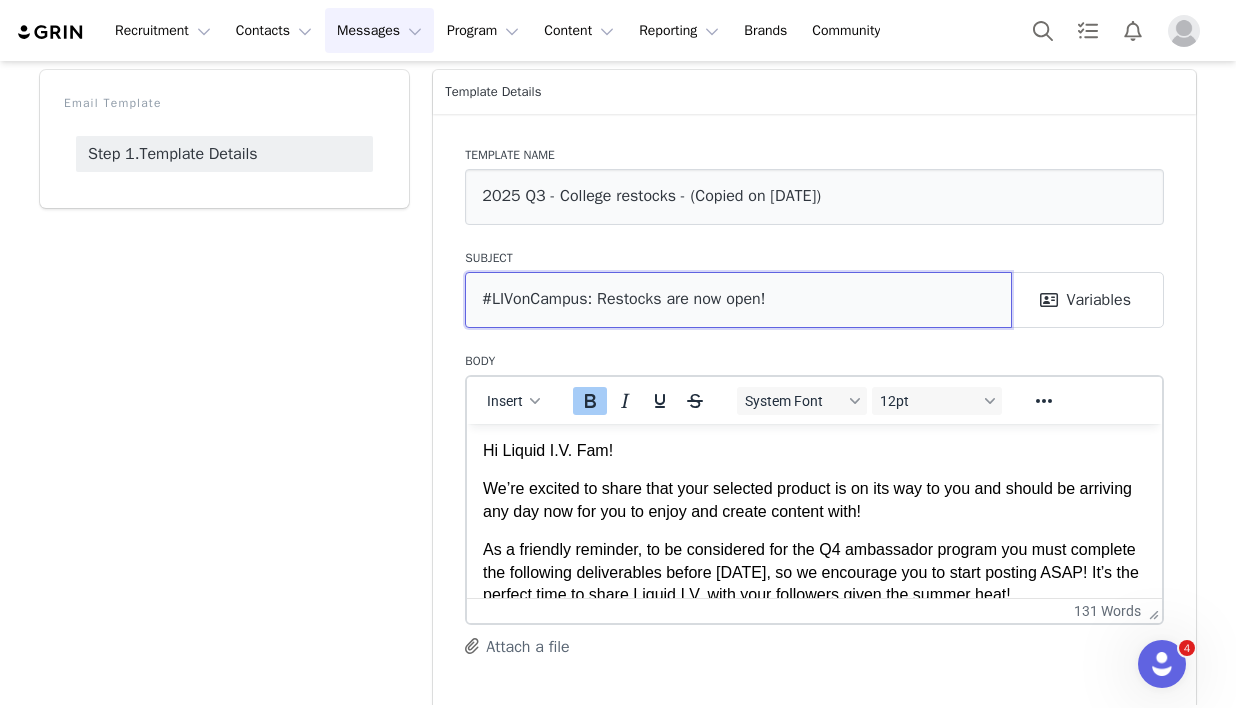 click on "#LIVonCampus: Restocks are now open!" at bounding box center [738, 300] 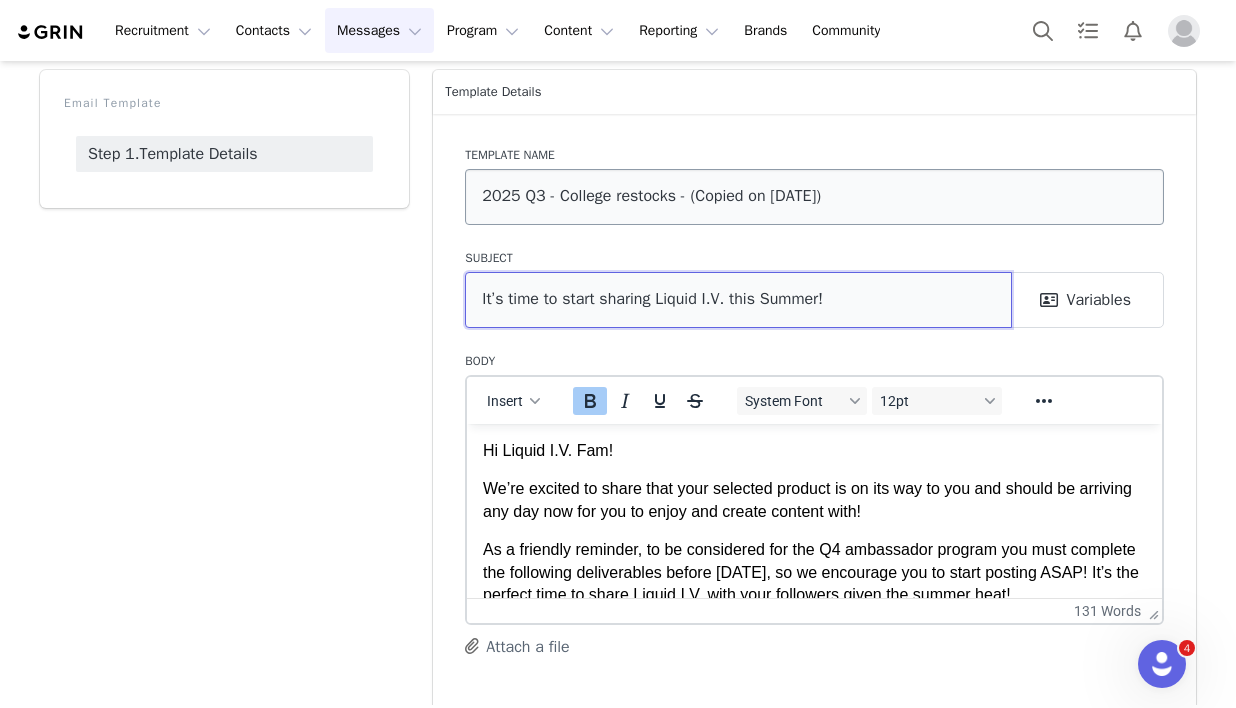 type on "It’s time to start sharing Liquid I.V. this Summer!" 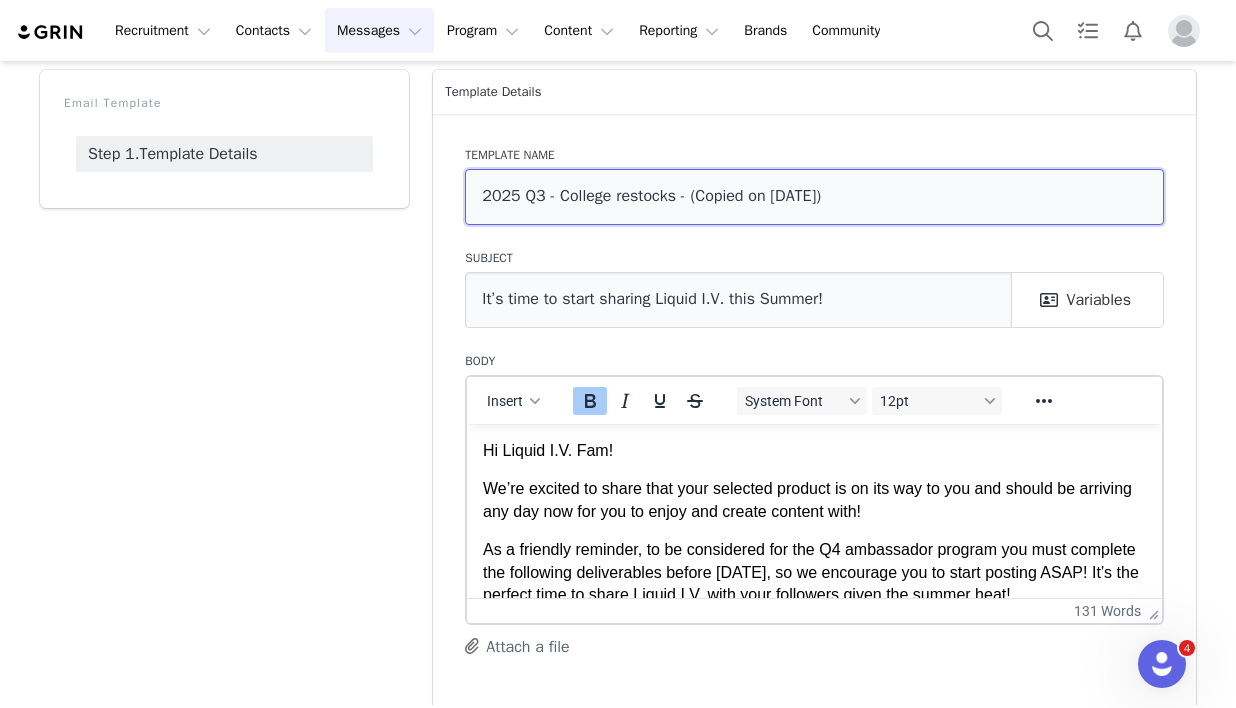 click on "2025 Q3 - College restocks - (Copied on [DATE])" at bounding box center [814, 197] 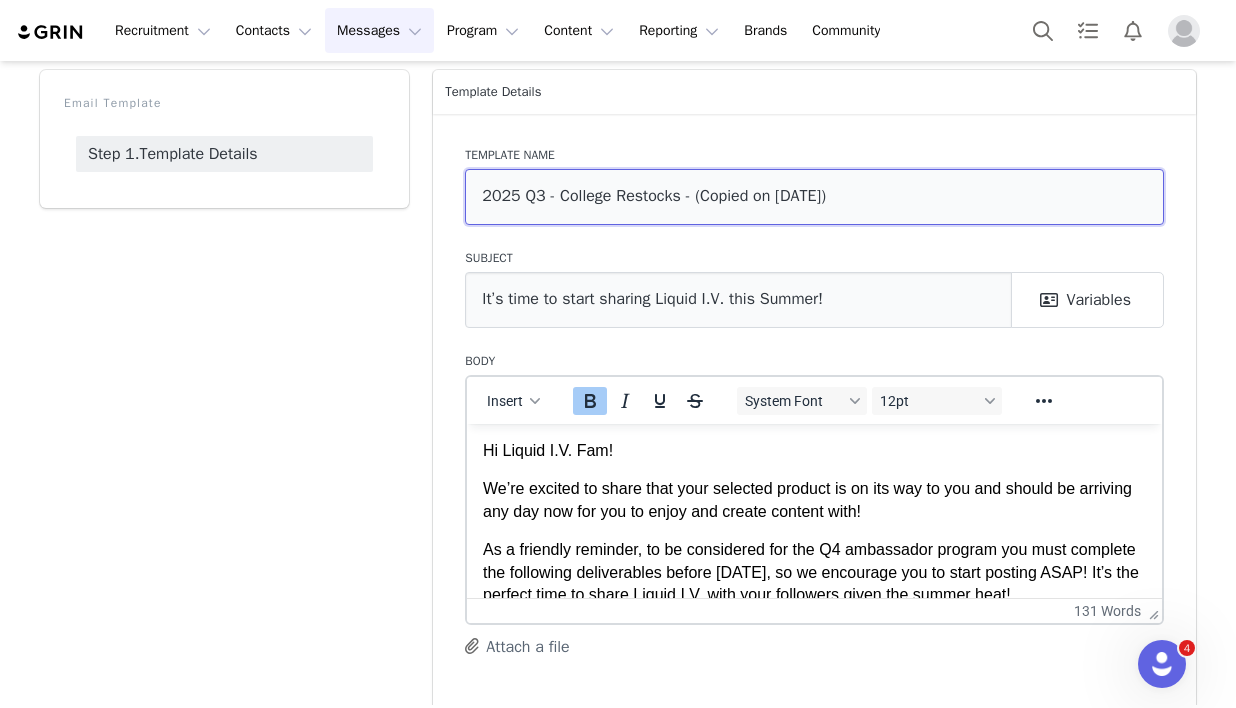 drag, startPoint x: 682, startPoint y: 200, endPoint x: 895, endPoint y: 200, distance: 213 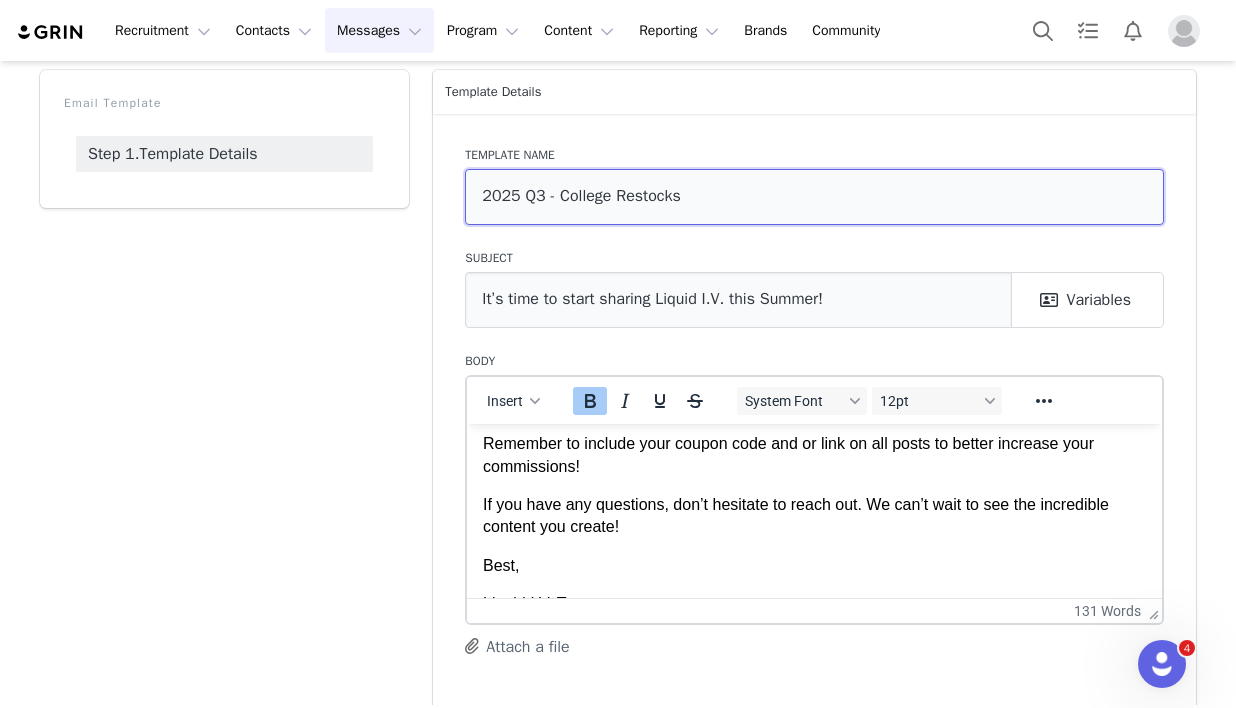 scroll, scrollTop: 360, scrollLeft: 0, axis: vertical 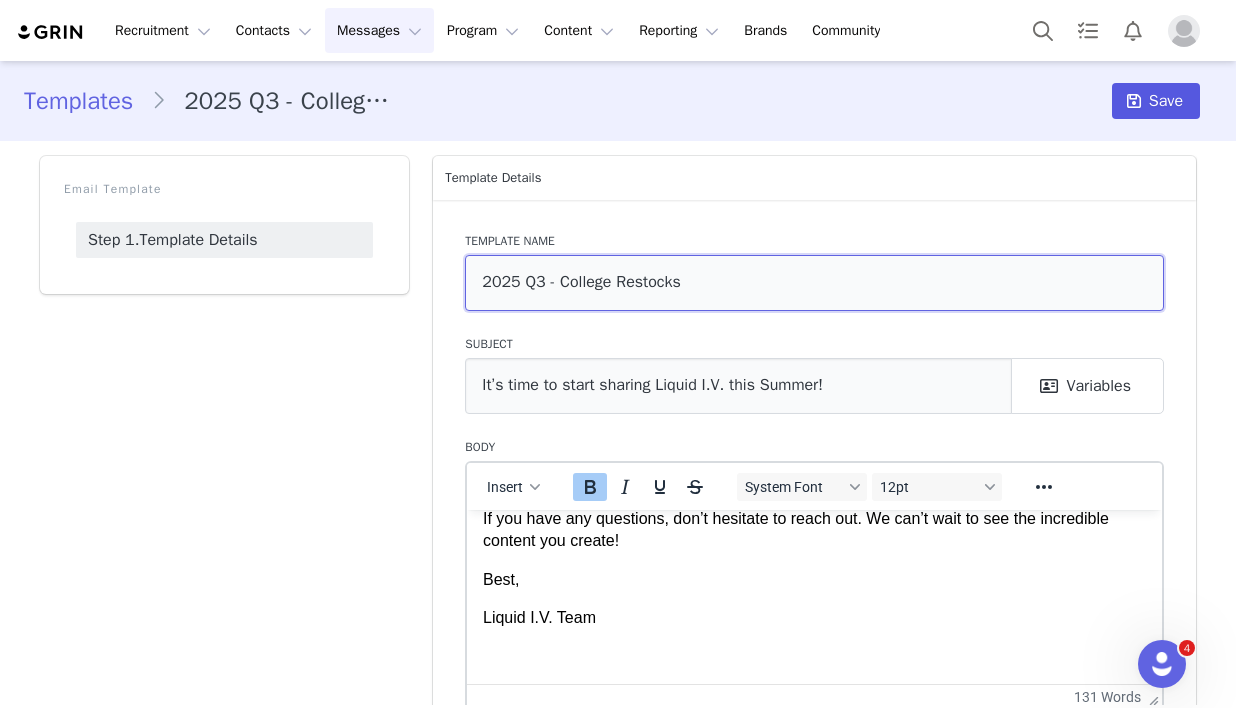 type on "2025 Q3 - College Restocks" 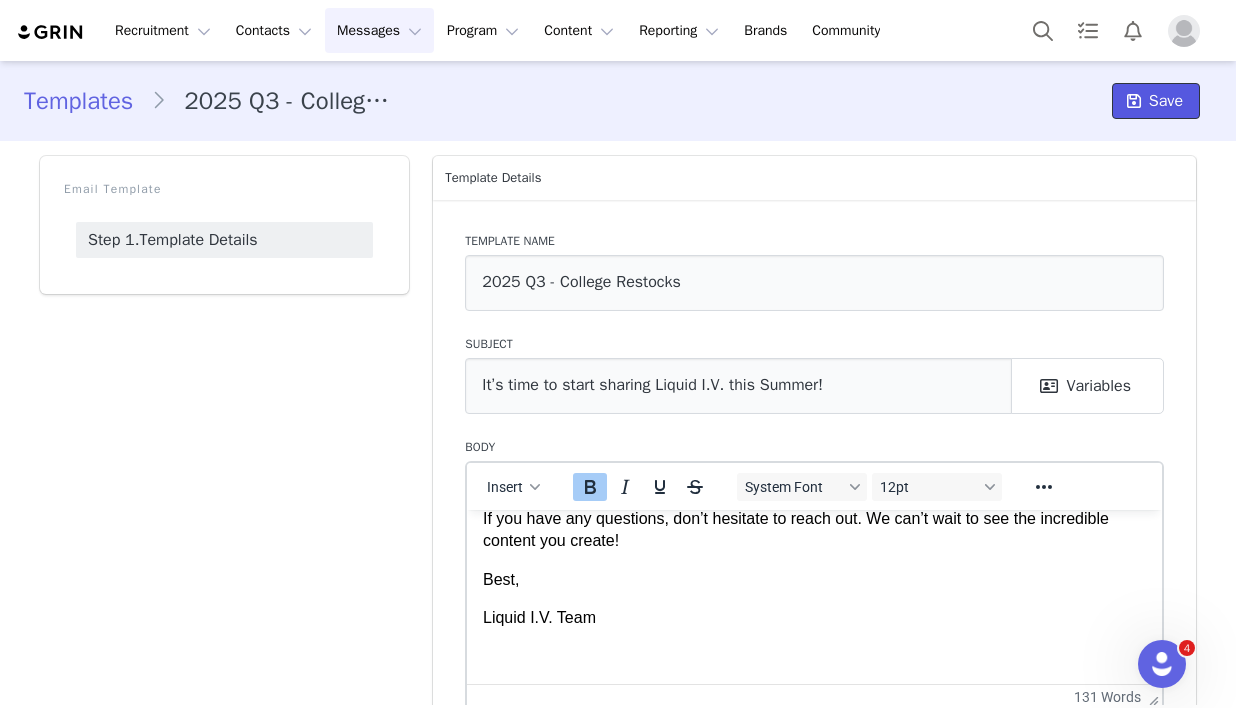 click at bounding box center (1134, 101) 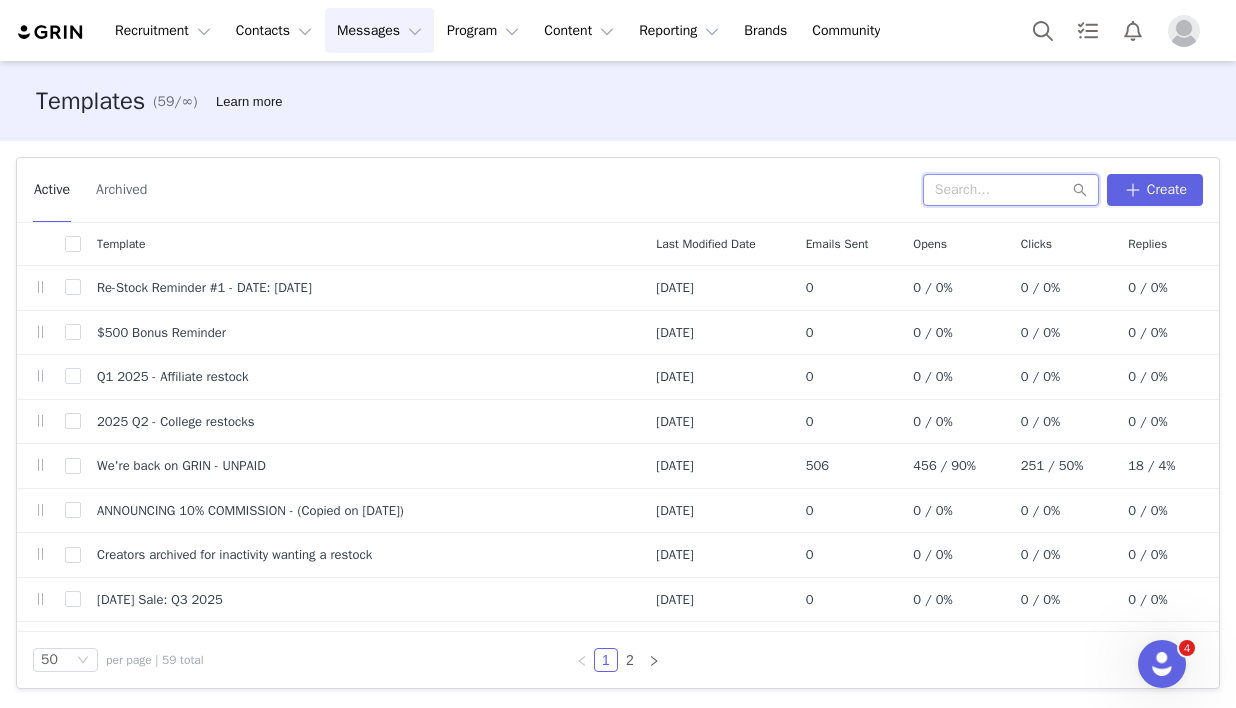 click at bounding box center (1011, 190) 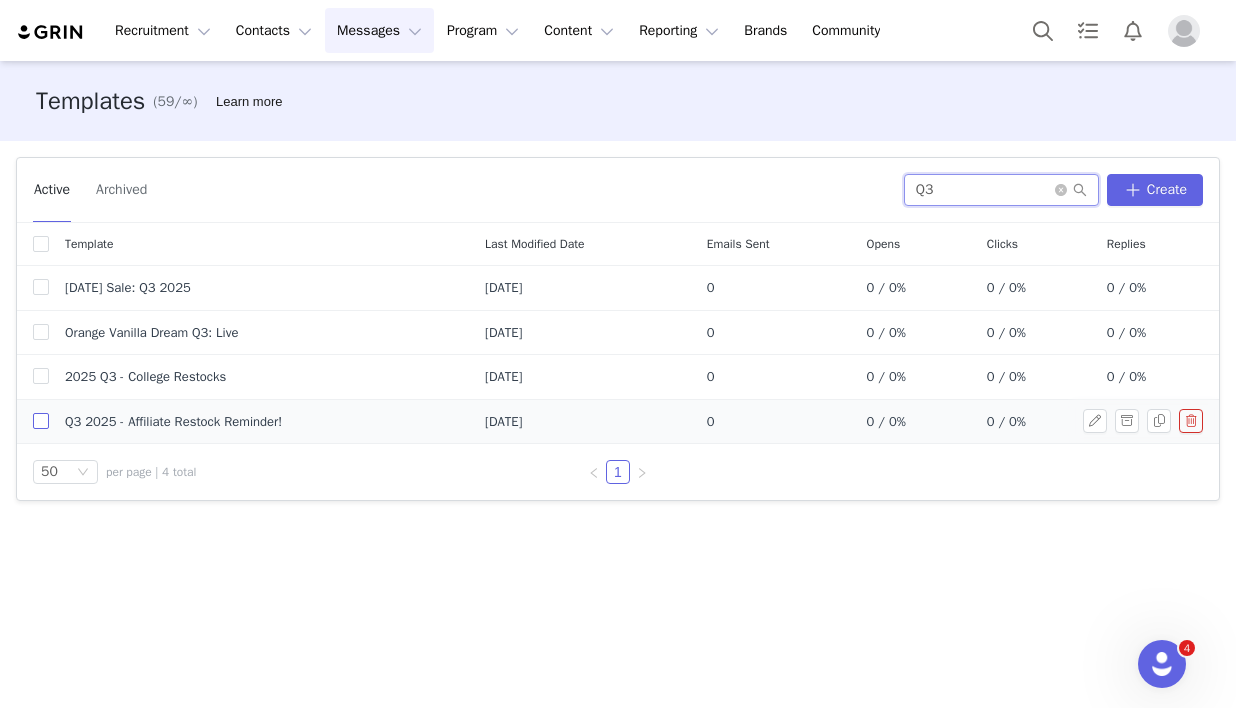 type on "Q3" 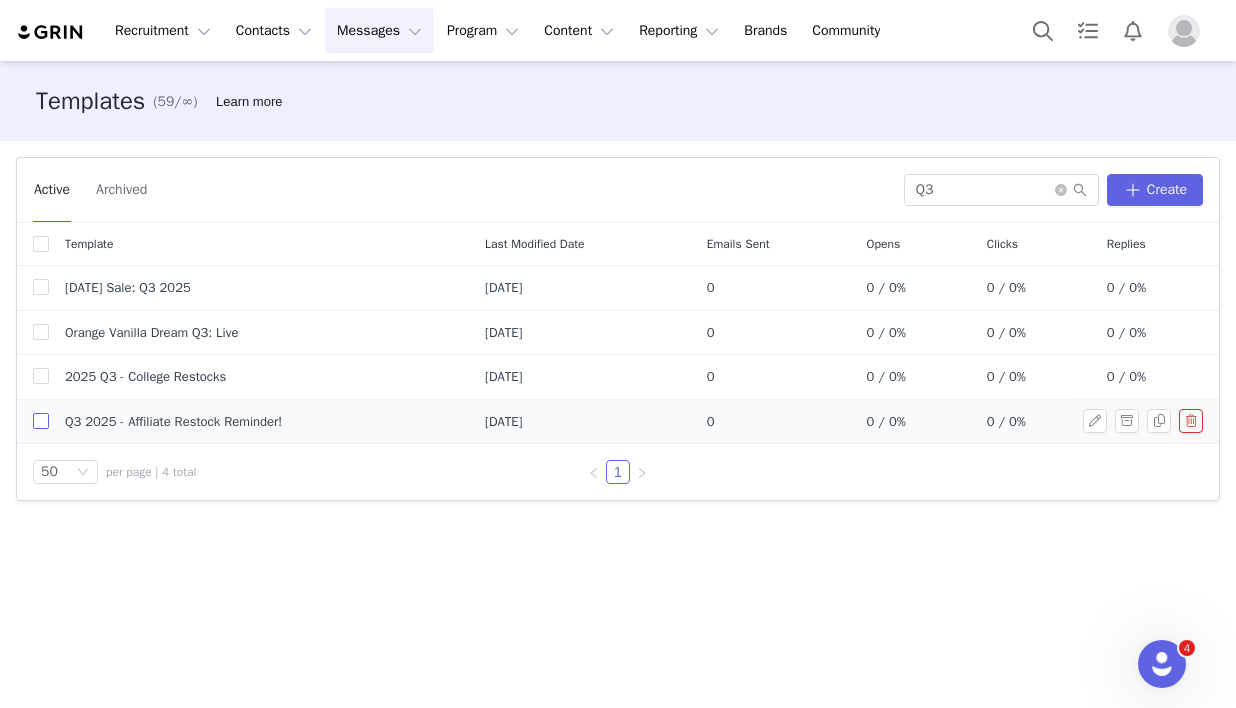 click at bounding box center [41, 421] 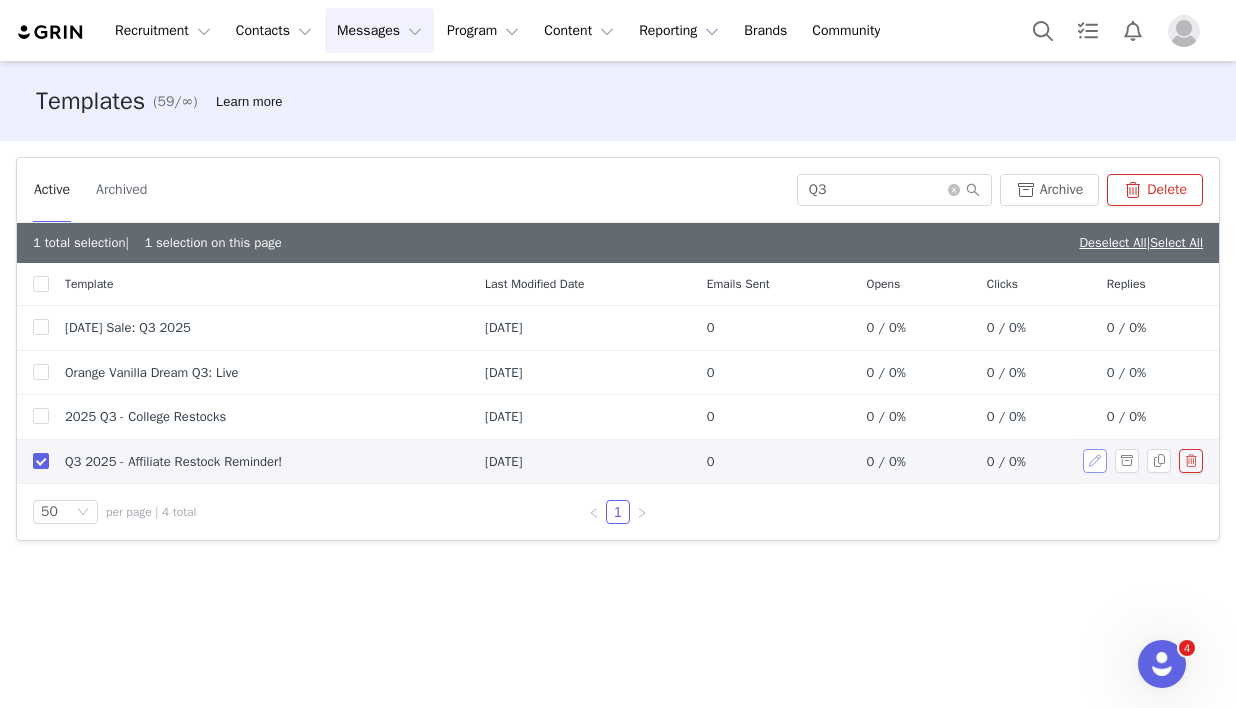 click at bounding box center (1095, 461) 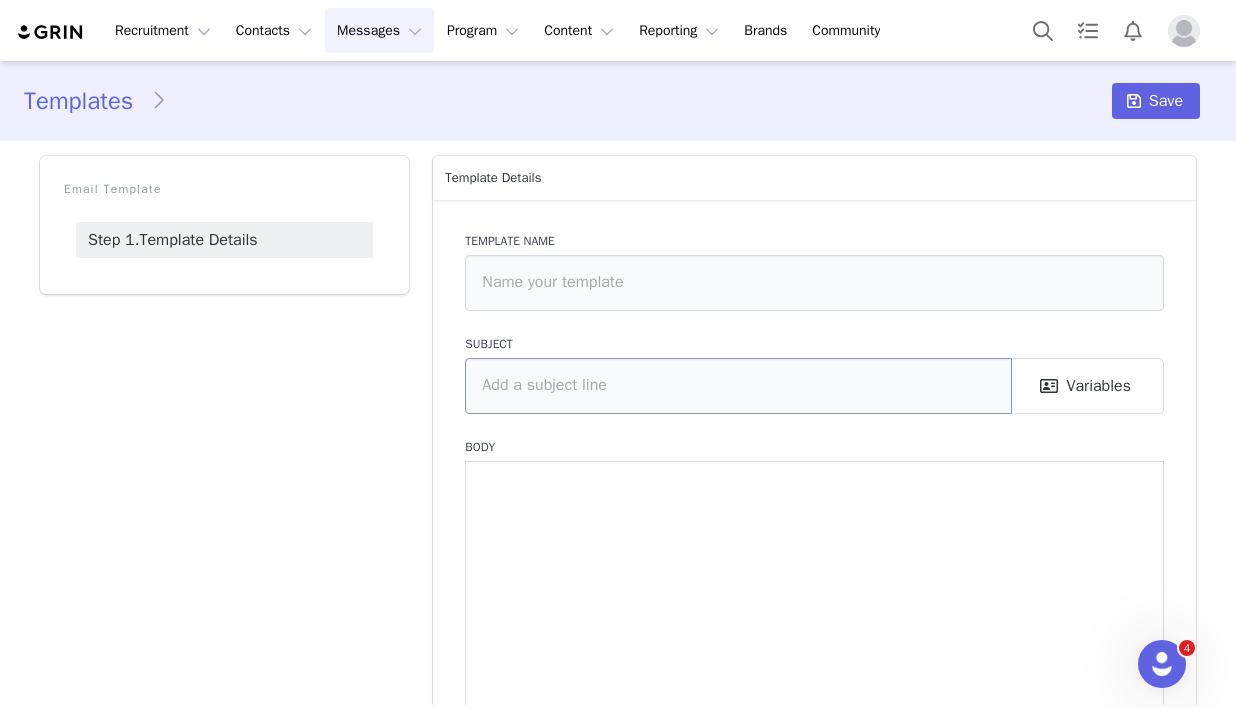type on "Q3 2025 - Affiliate Restock Reminder!" 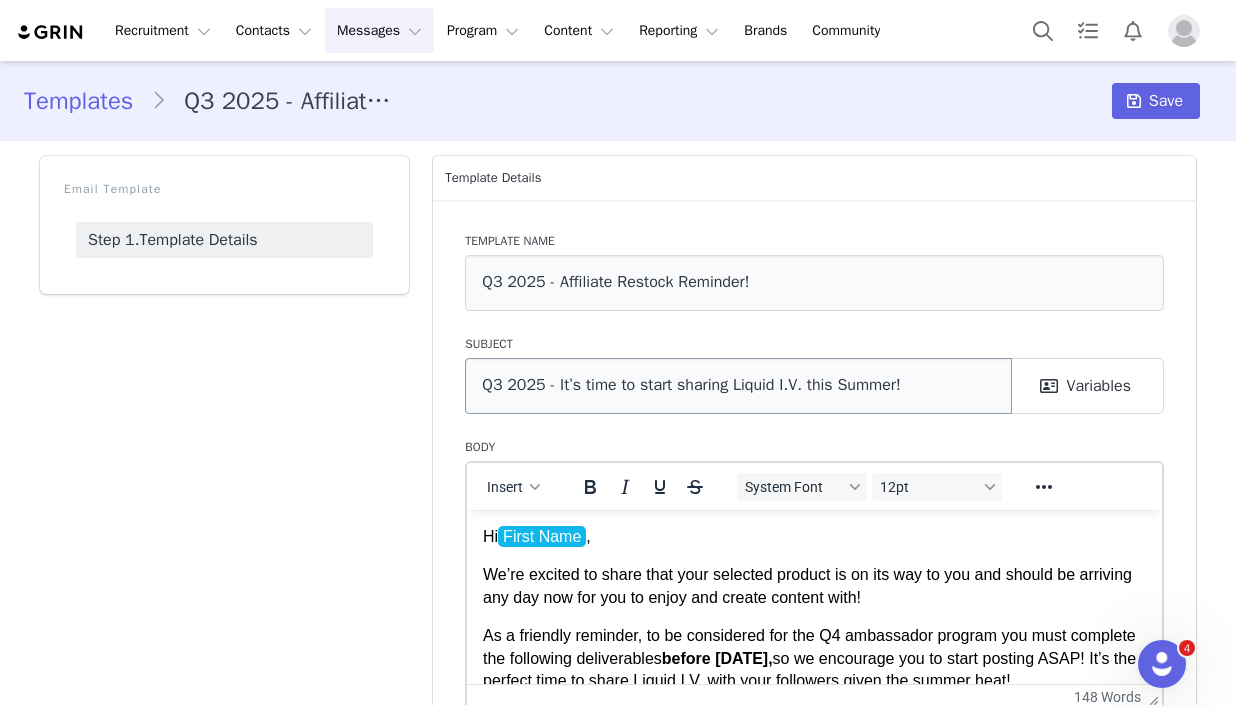 scroll, scrollTop: 145, scrollLeft: 0, axis: vertical 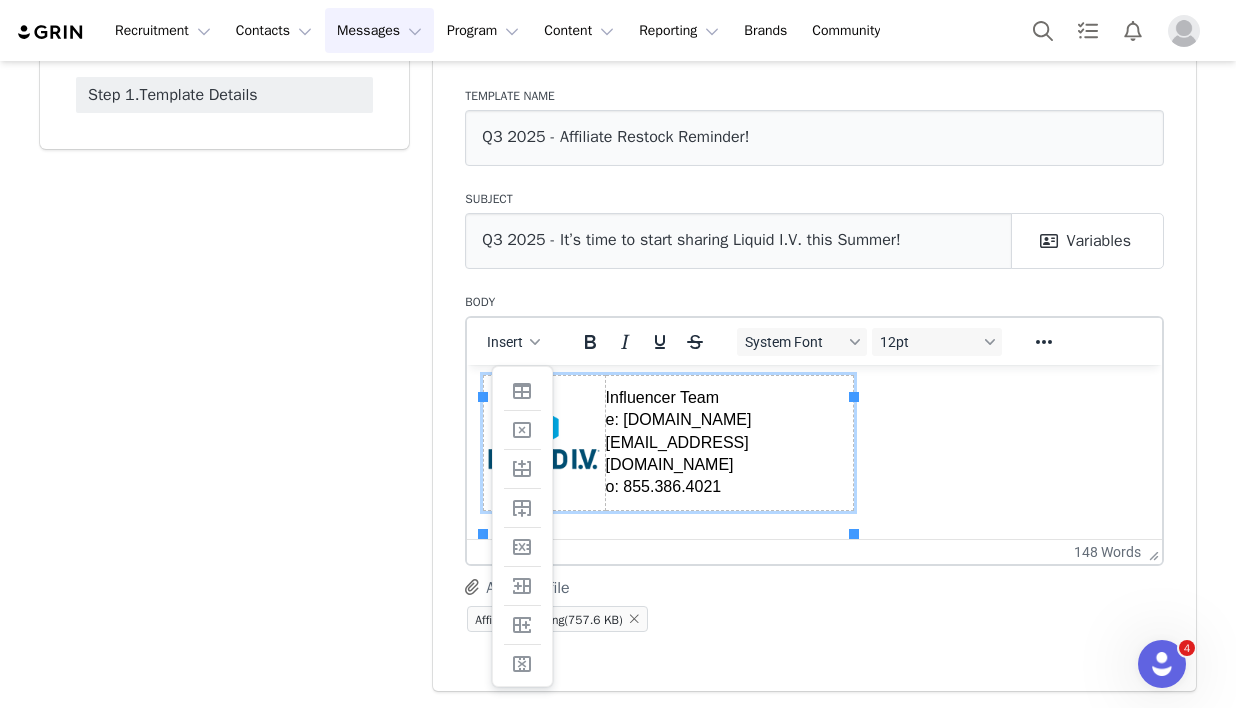 drag, startPoint x: 903, startPoint y: 467, endPoint x: 442, endPoint y: 467, distance: 461 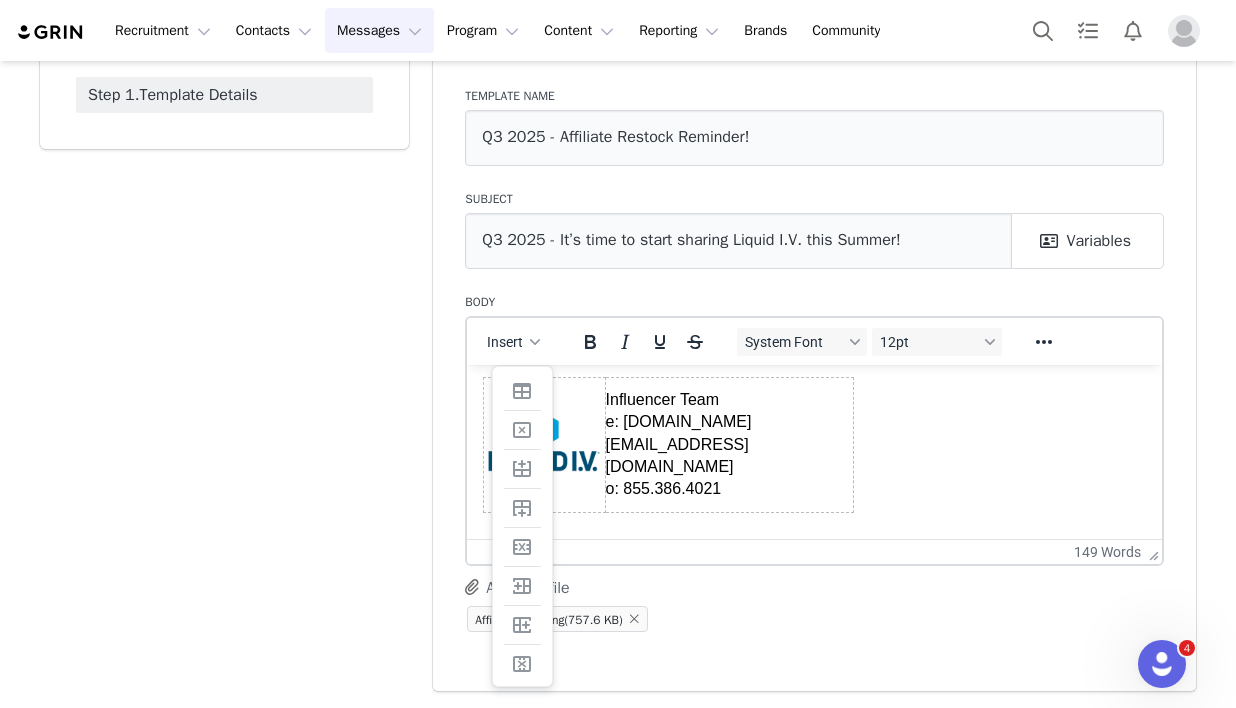 click on "Email Template Step 1.  Template Details" at bounding box center (224, 351) 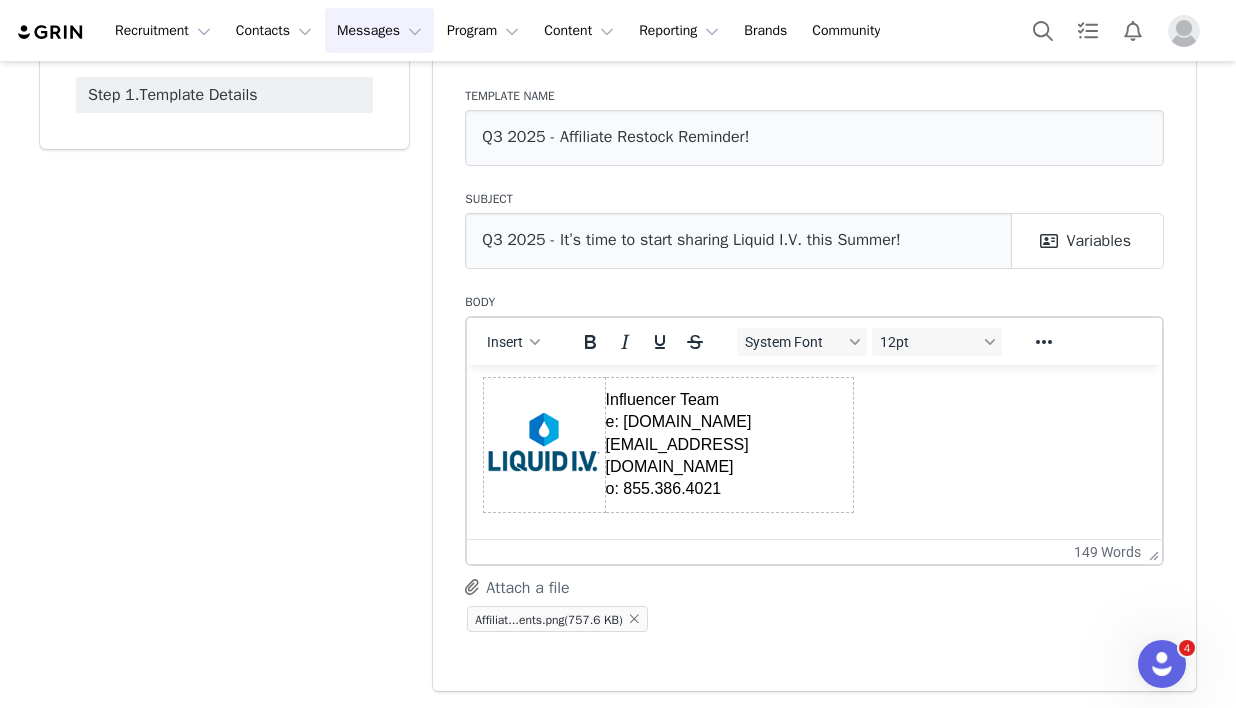 scroll, scrollTop: 0, scrollLeft: 0, axis: both 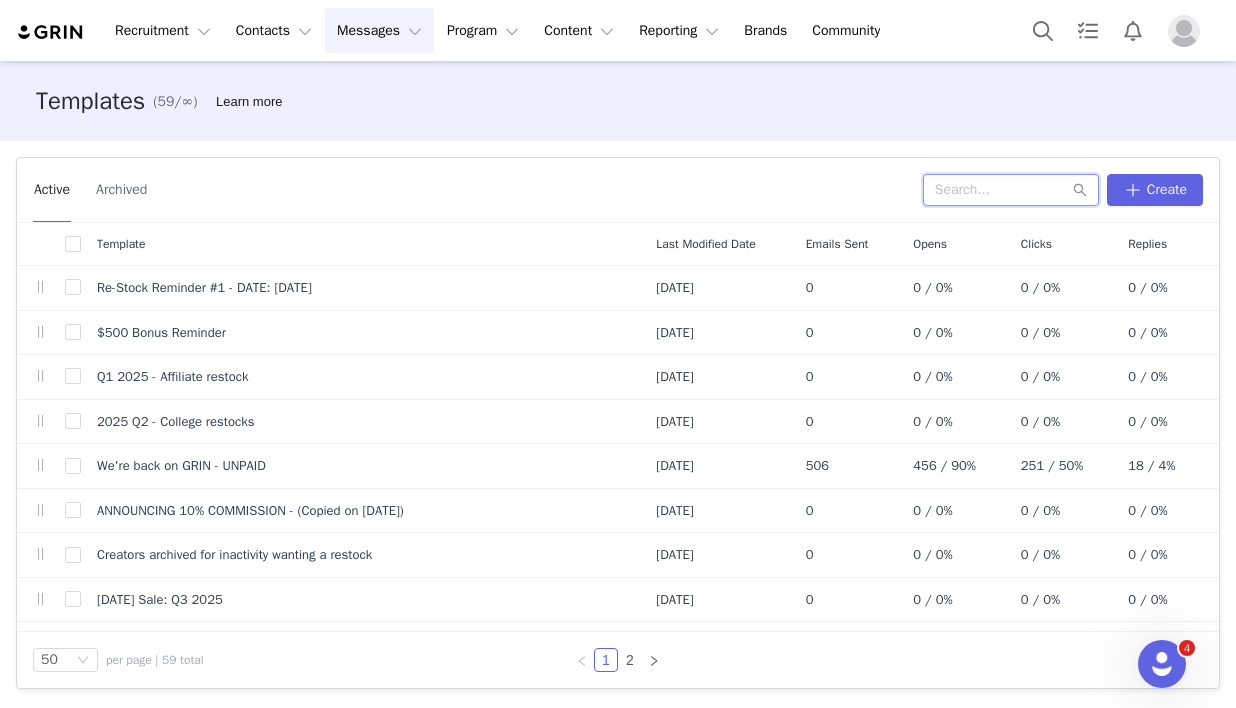 click at bounding box center [1011, 190] 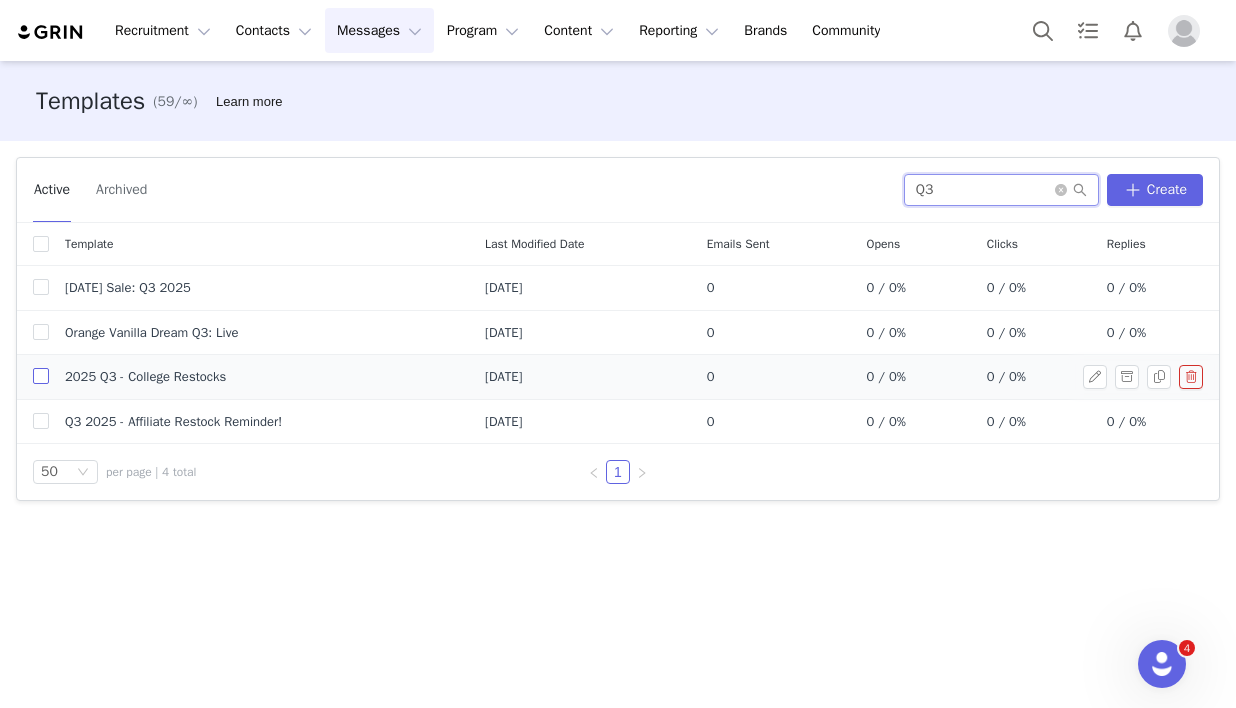 type on "Q3" 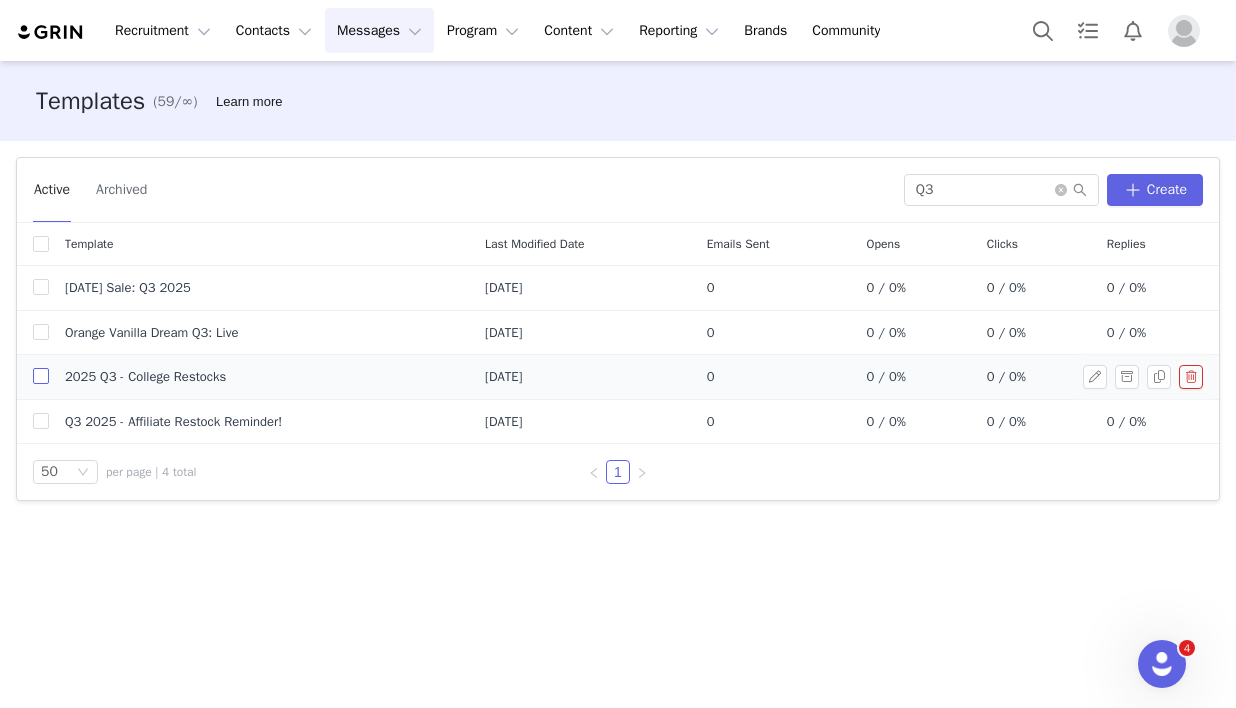 click at bounding box center [41, 376] 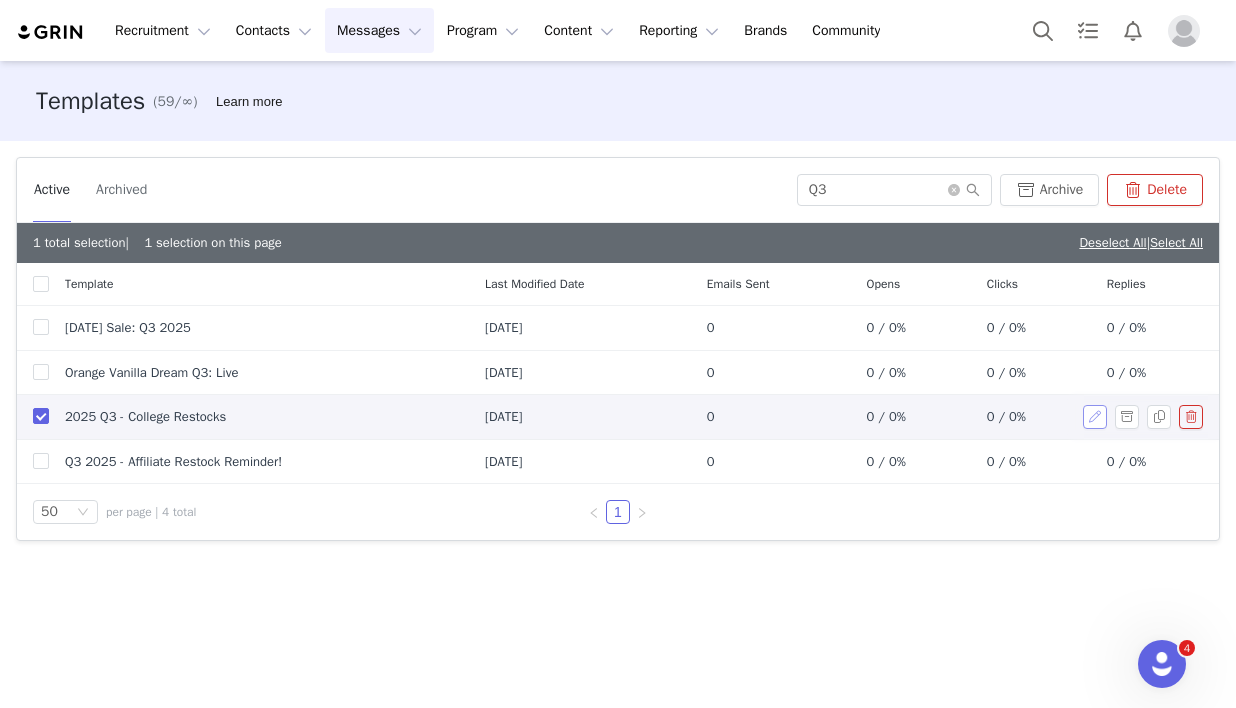 click at bounding box center (1095, 417) 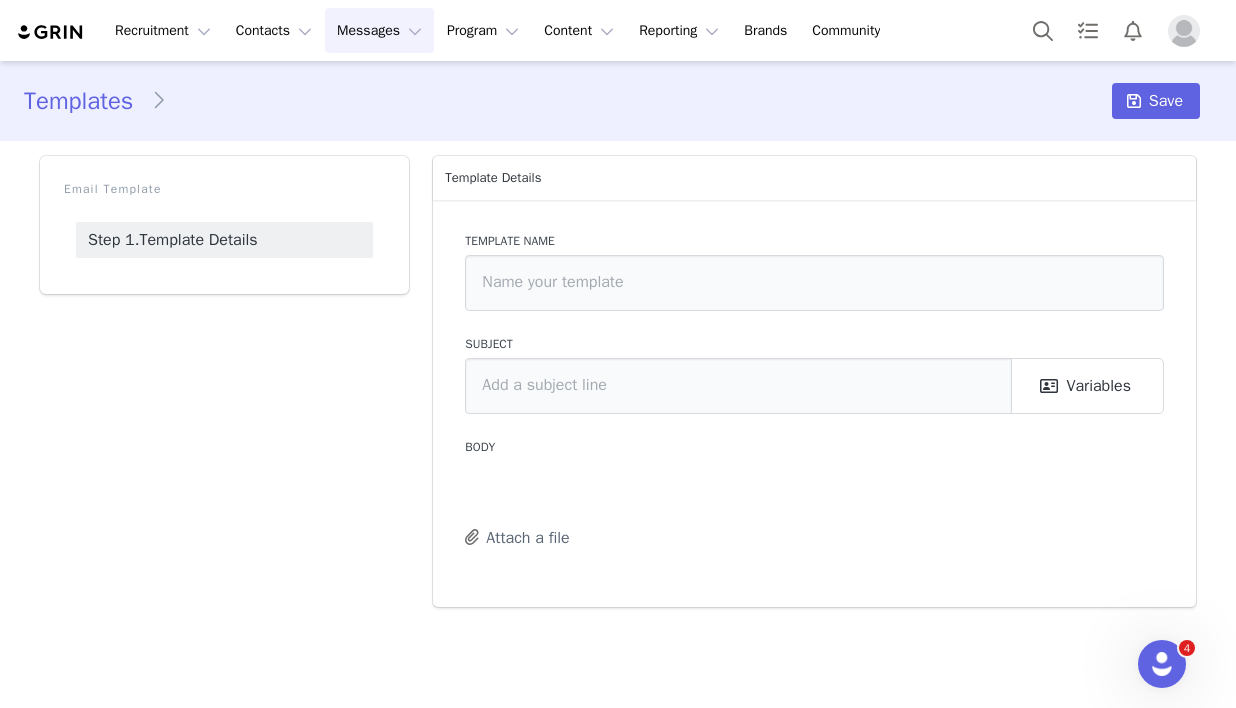 type on "2025 Q3 - College Restocks" 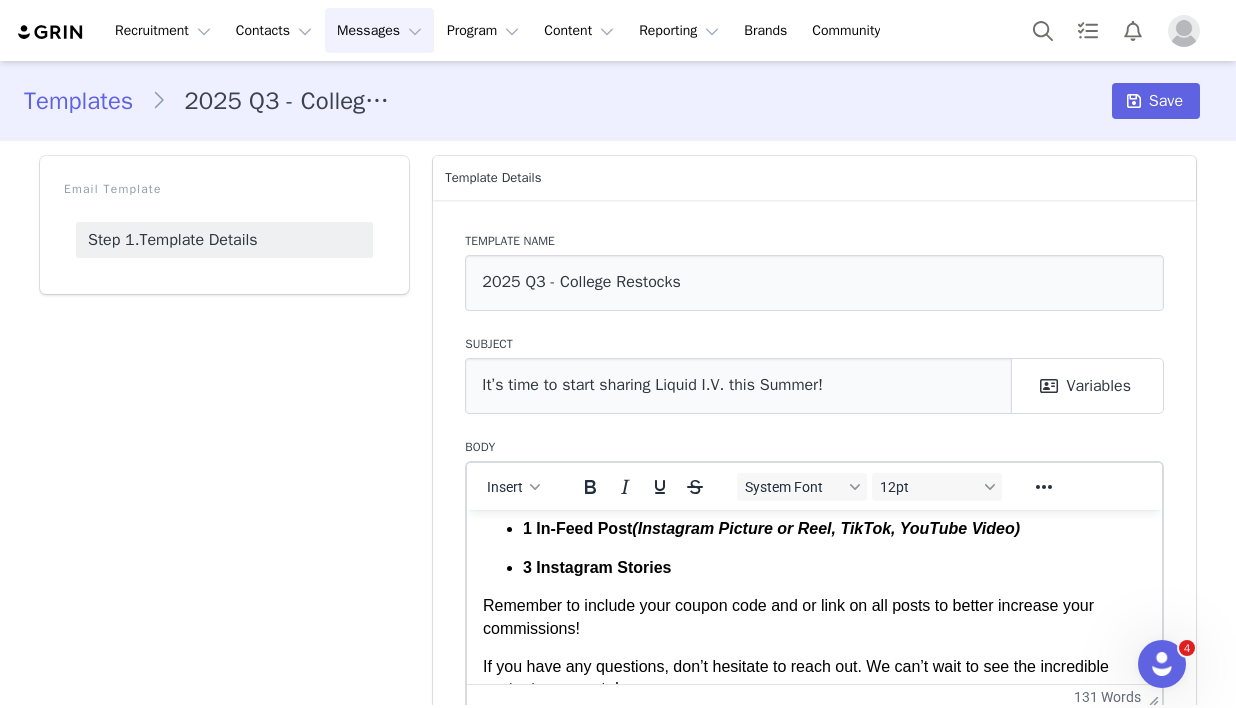 scroll, scrollTop: 360, scrollLeft: 0, axis: vertical 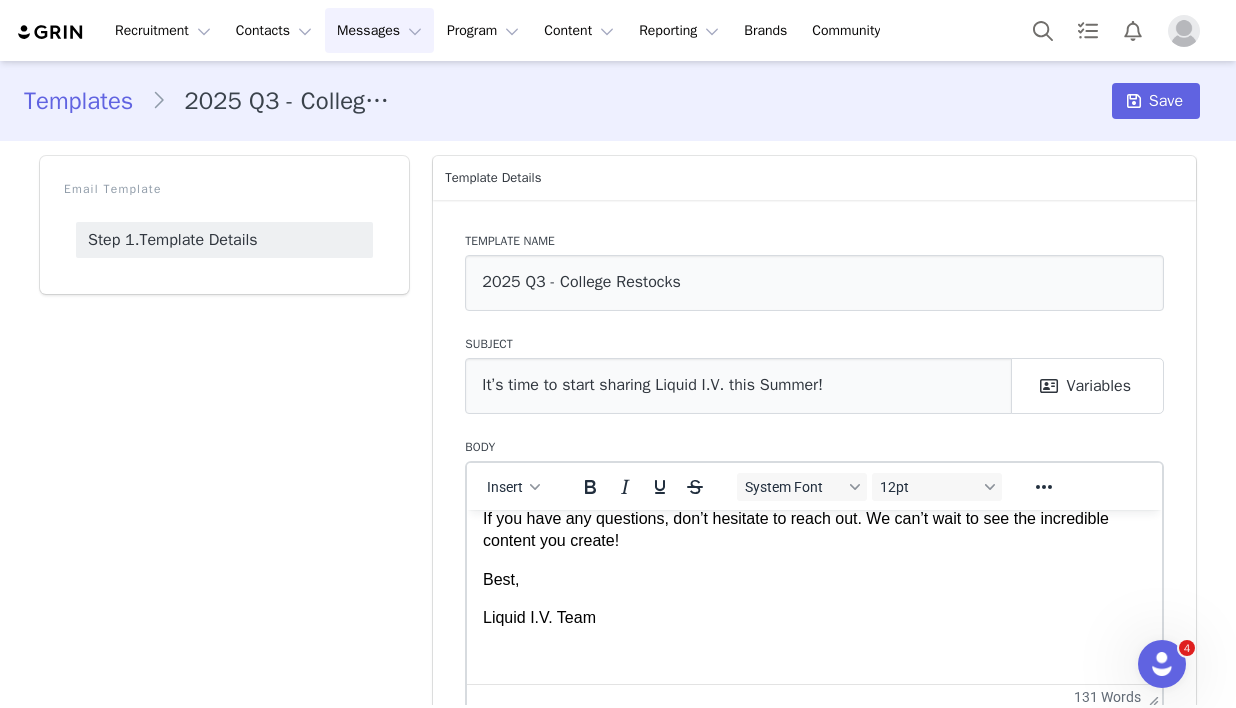 click on "Hi Liquid I.V. Fam! We’re excited to share that your selected product is on its way to you and should be arriving any day now for you to enjoy and create content with!  As a friendly reminder, to be considered for the Q4 ambassador program you must complete the following deliverables before [DATE], so we encourage you to start posting ASAP! It’s the perfect time to share Liquid I.V. with your followers given the summer heat! 1 In-Feed Post  (Instagram Picture or Reel, TikTok, YouTube Video) 3 Instagram Stories Remember to include your coupon code and or link on all posts to better increase your commissions! If you have any questions, don’t hesitate to reach out. We can’t wait to see the incredible content you create! Best,  Liquid I.V. Team" at bounding box center [814, 427] 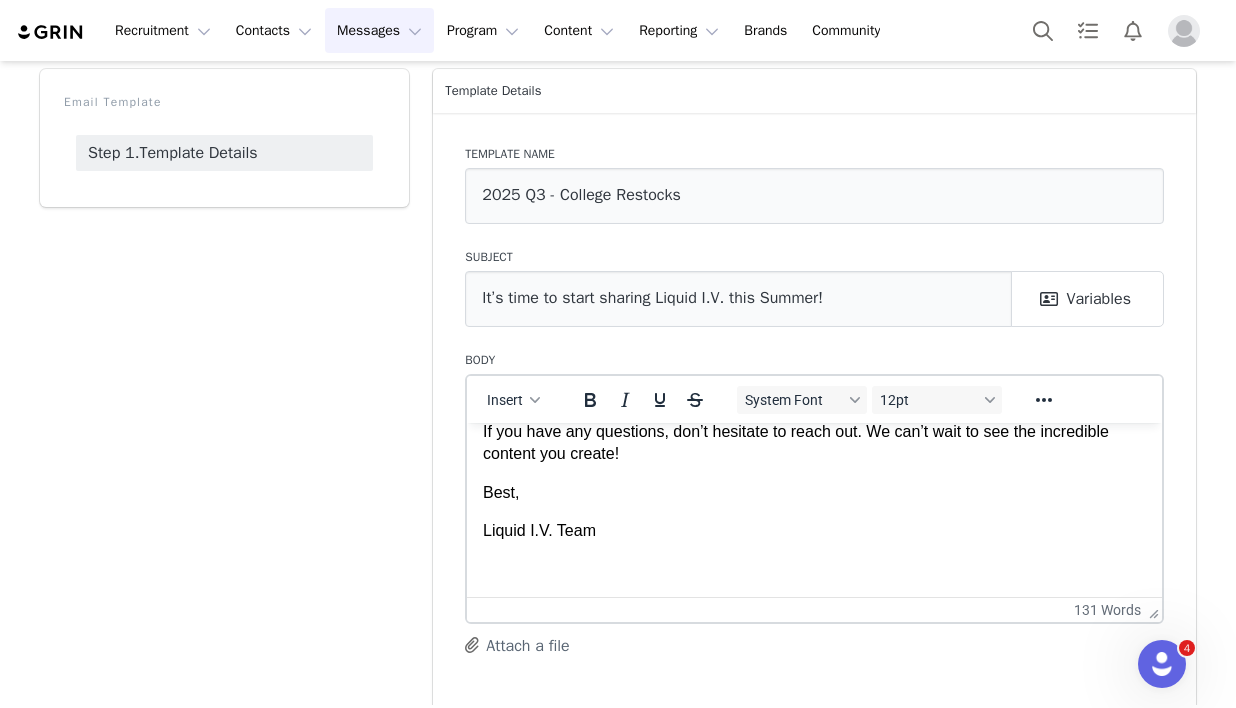 scroll, scrollTop: 104, scrollLeft: 0, axis: vertical 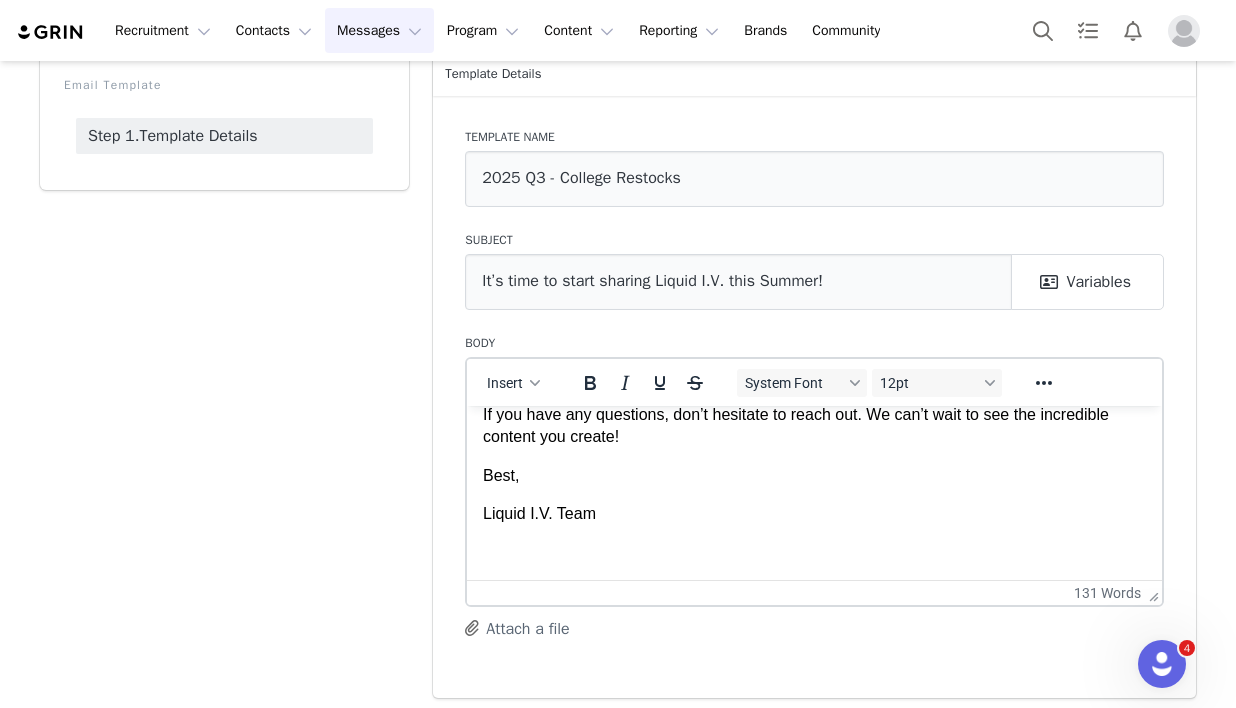 click at bounding box center [814, 551] 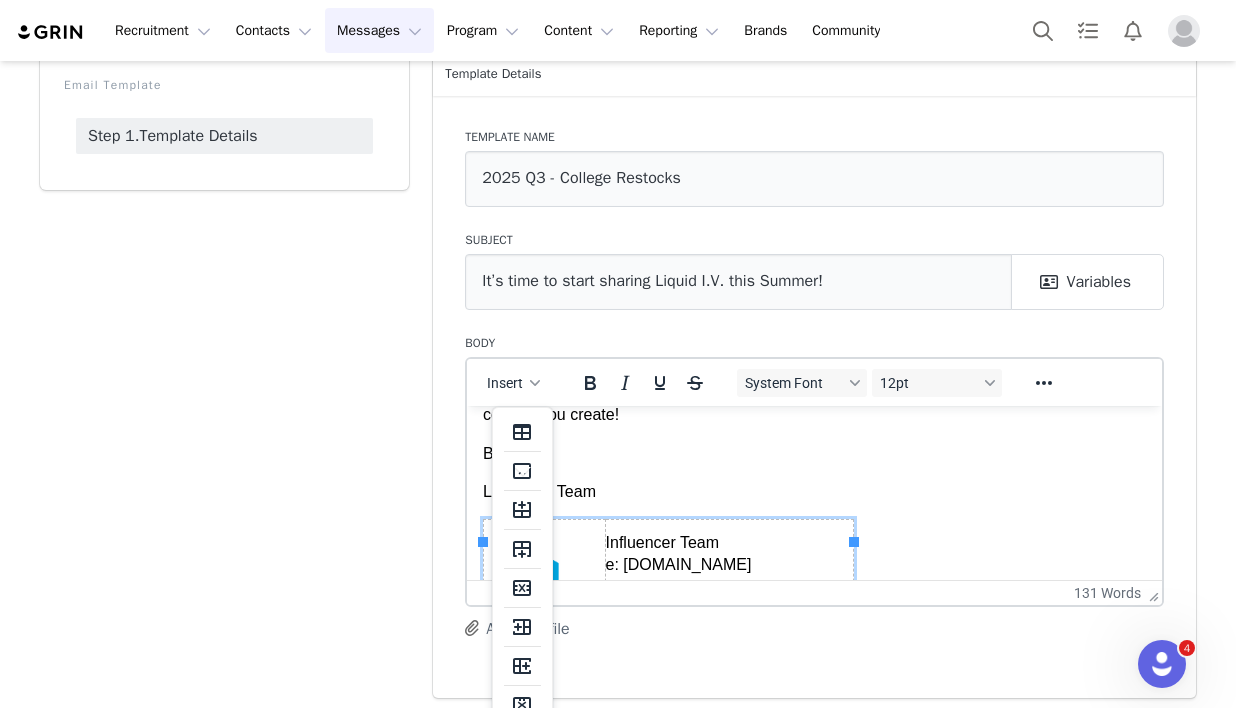 scroll, scrollTop: 421, scrollLeft: 0, axis: vertical 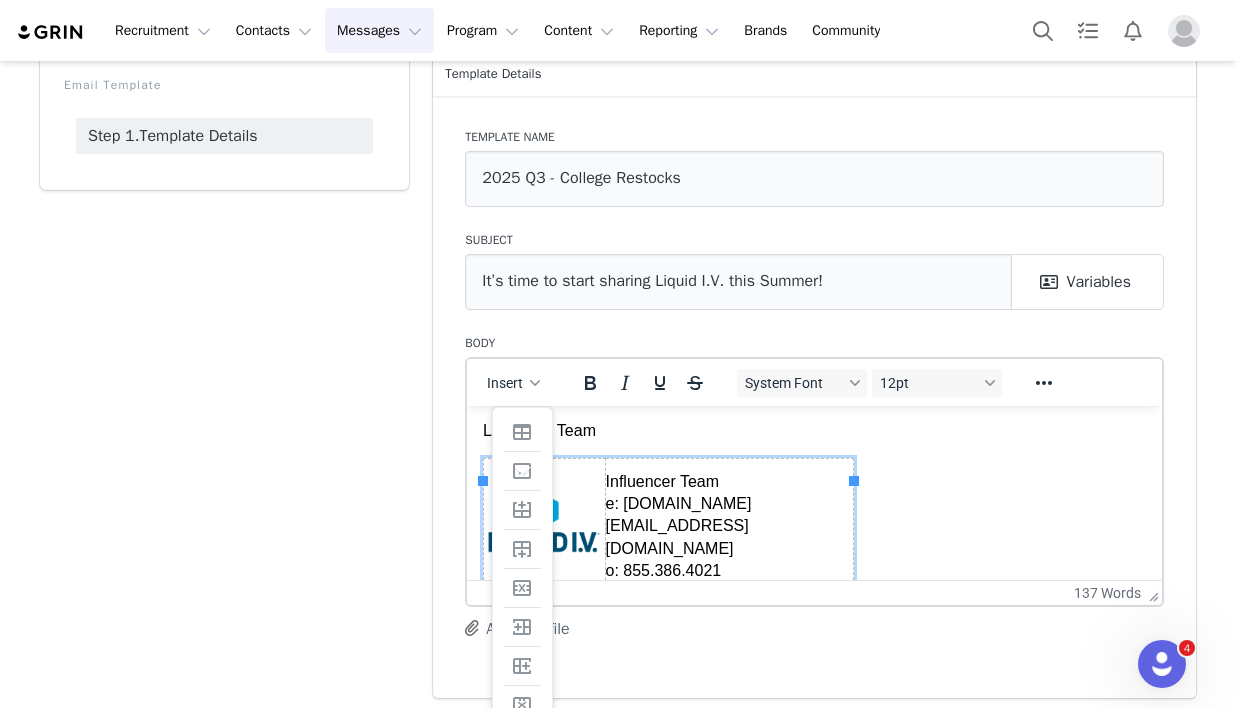 click on "Liquid I.V. Team" at bounding box center (814, 430) 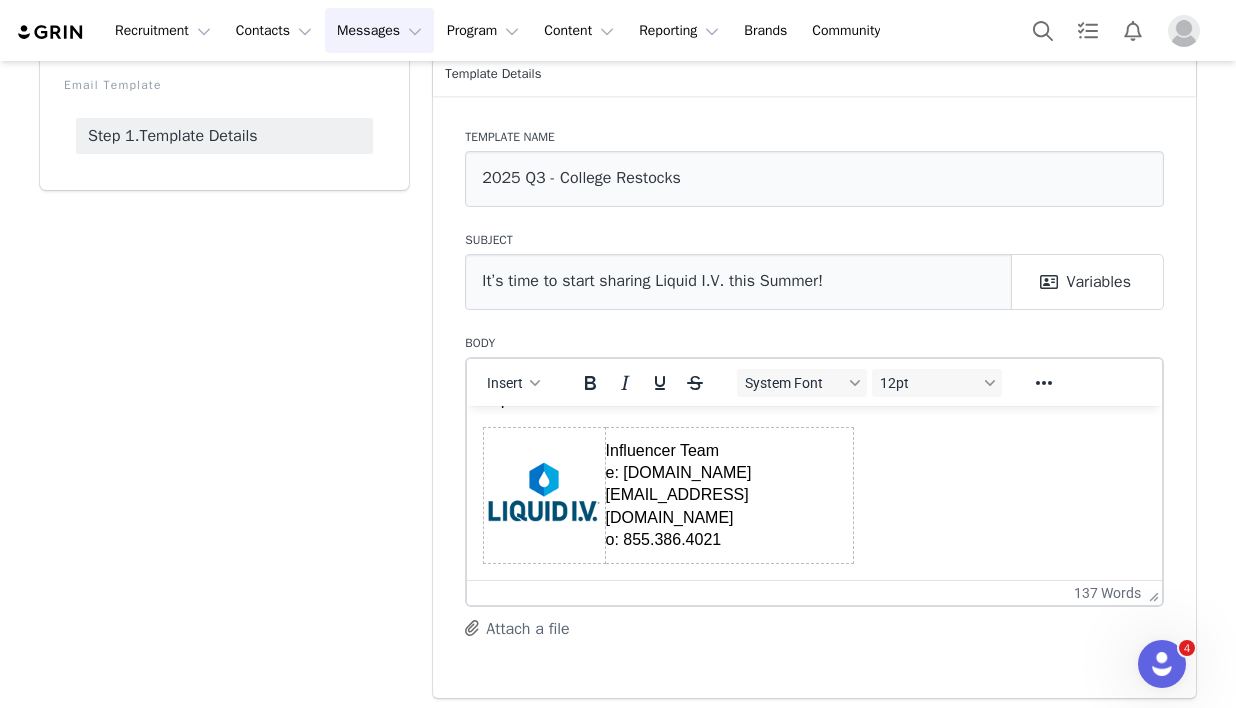 scroll, scrollTop: 473, scrollLeft: 0, axis: vertical 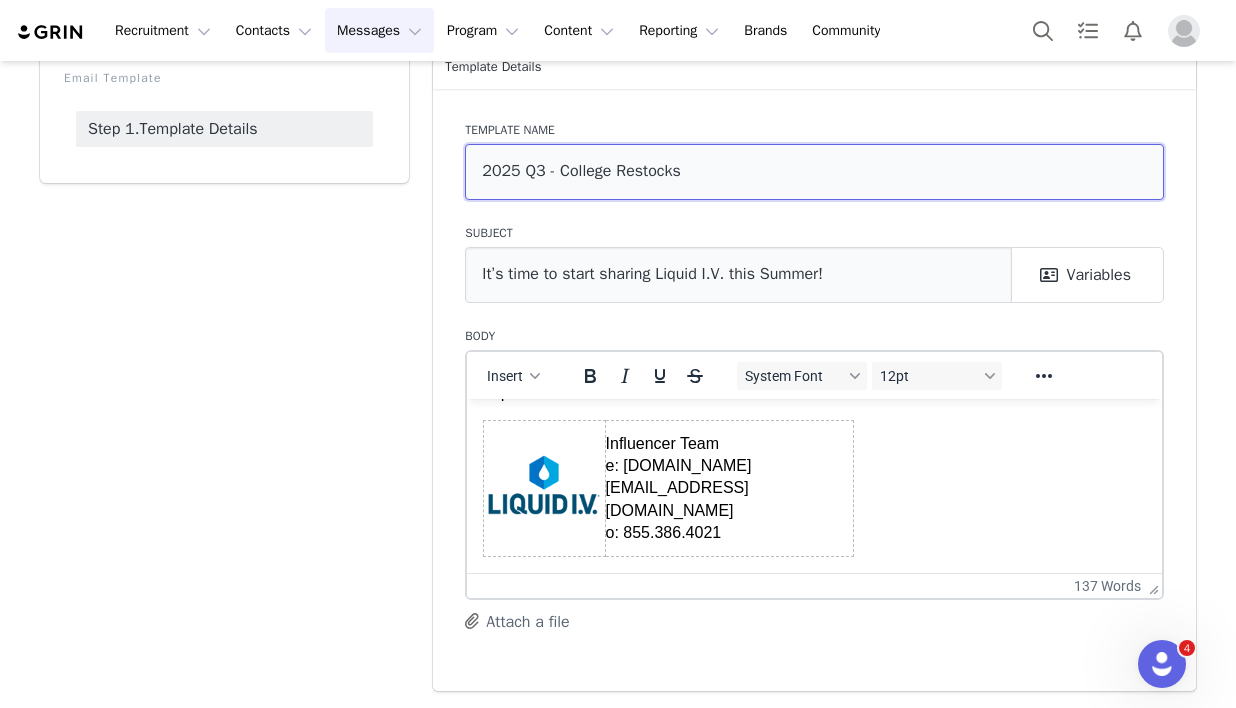 click on "2025 Q3 - College Restocks" at bounding box center (814, 172) 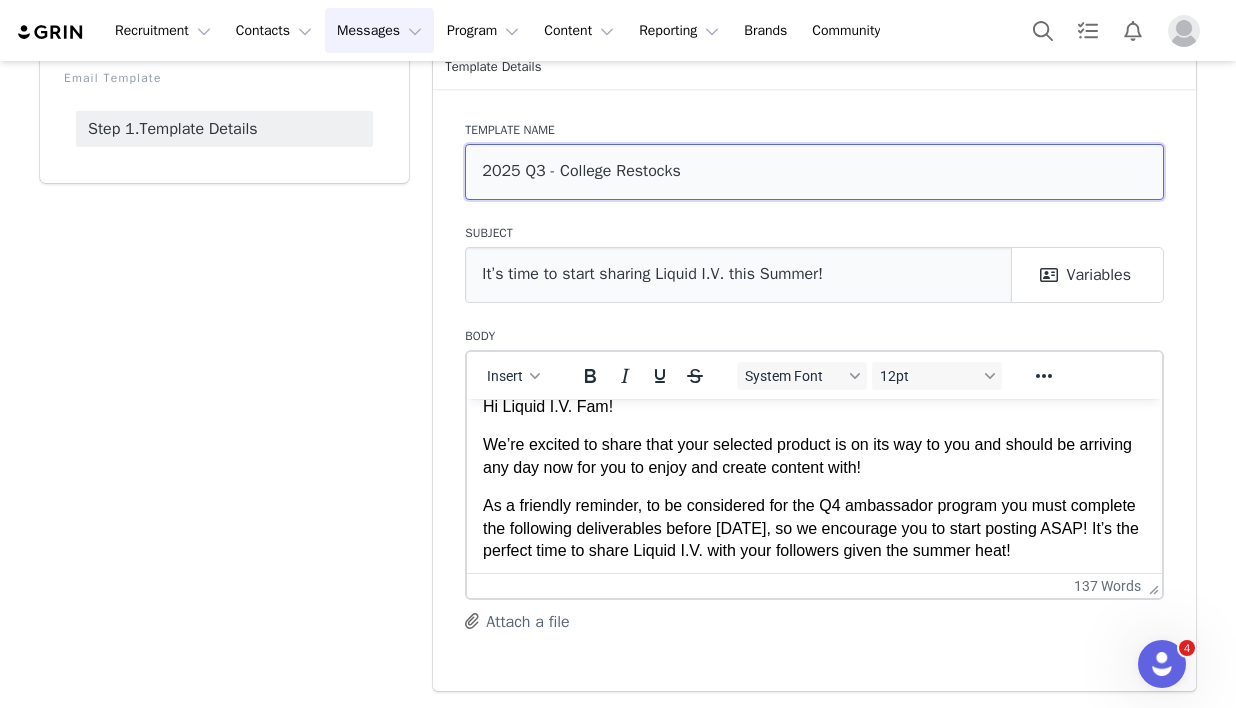scroll, scrollTop: 0, scrollLeft: 0, axis: both 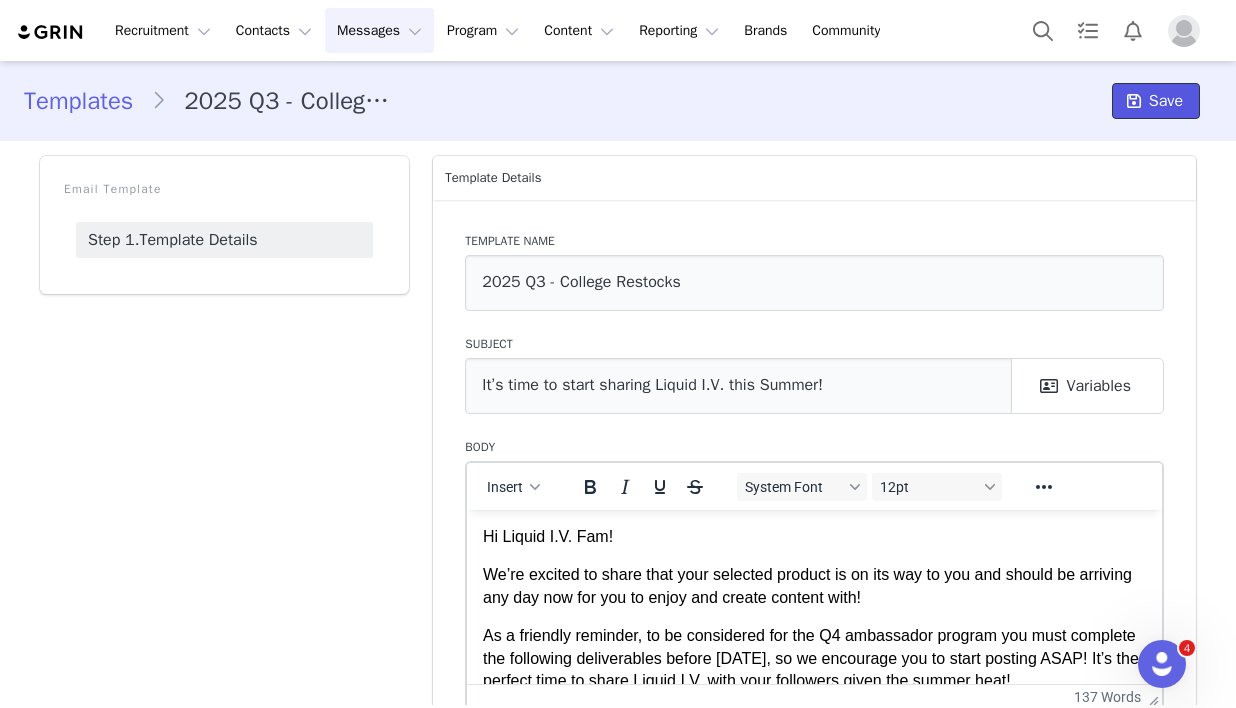 click at bounding box center [1134, 101] 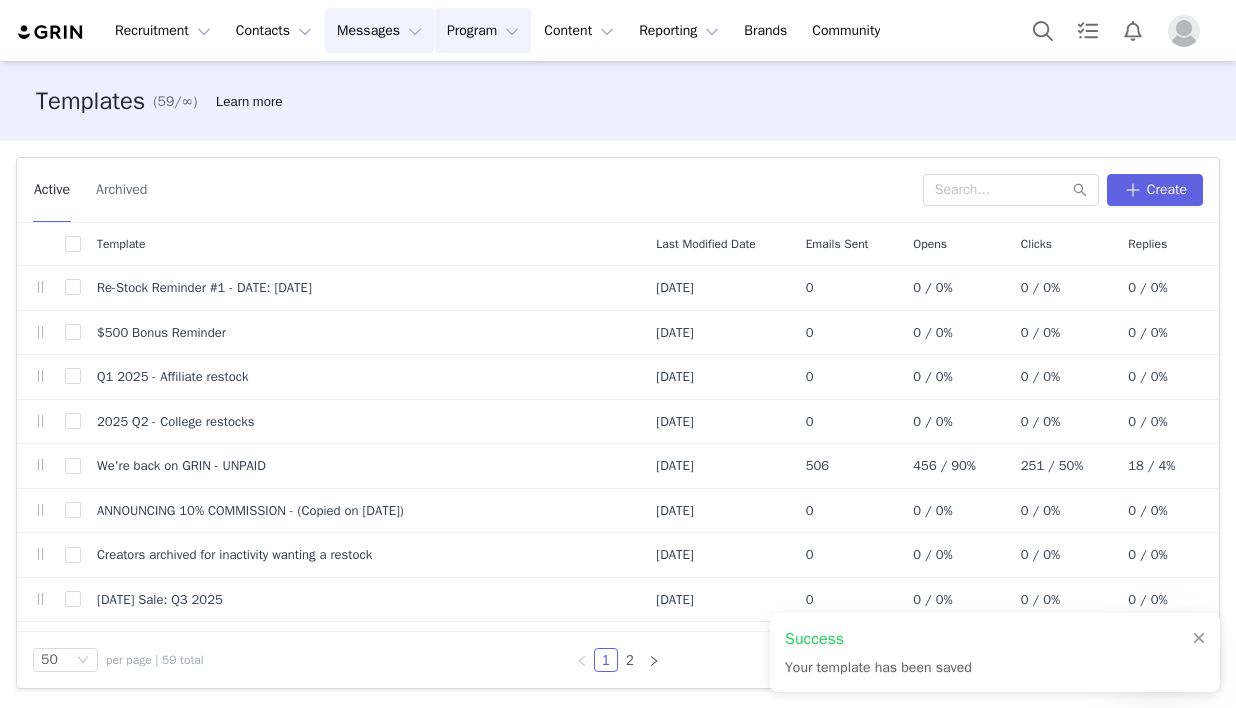 click on "Program Program" at bounding box center [483, 30] 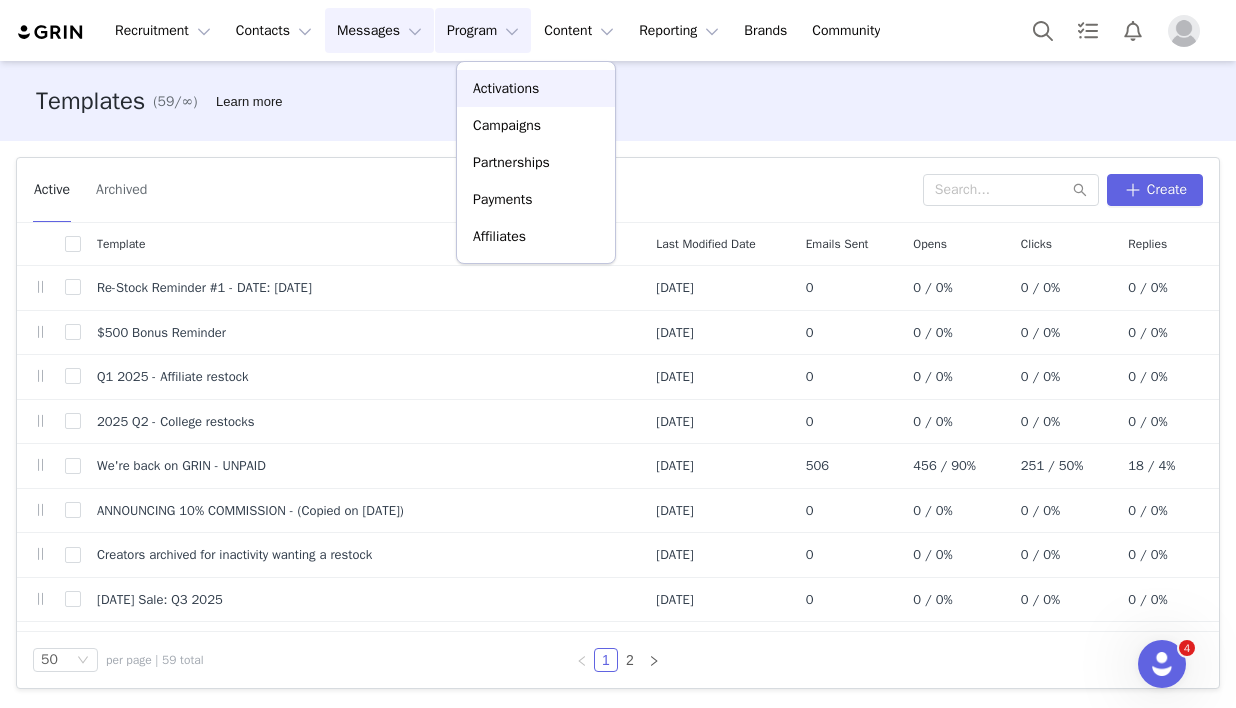 click on "Activations" at bounding box center [506, 88] 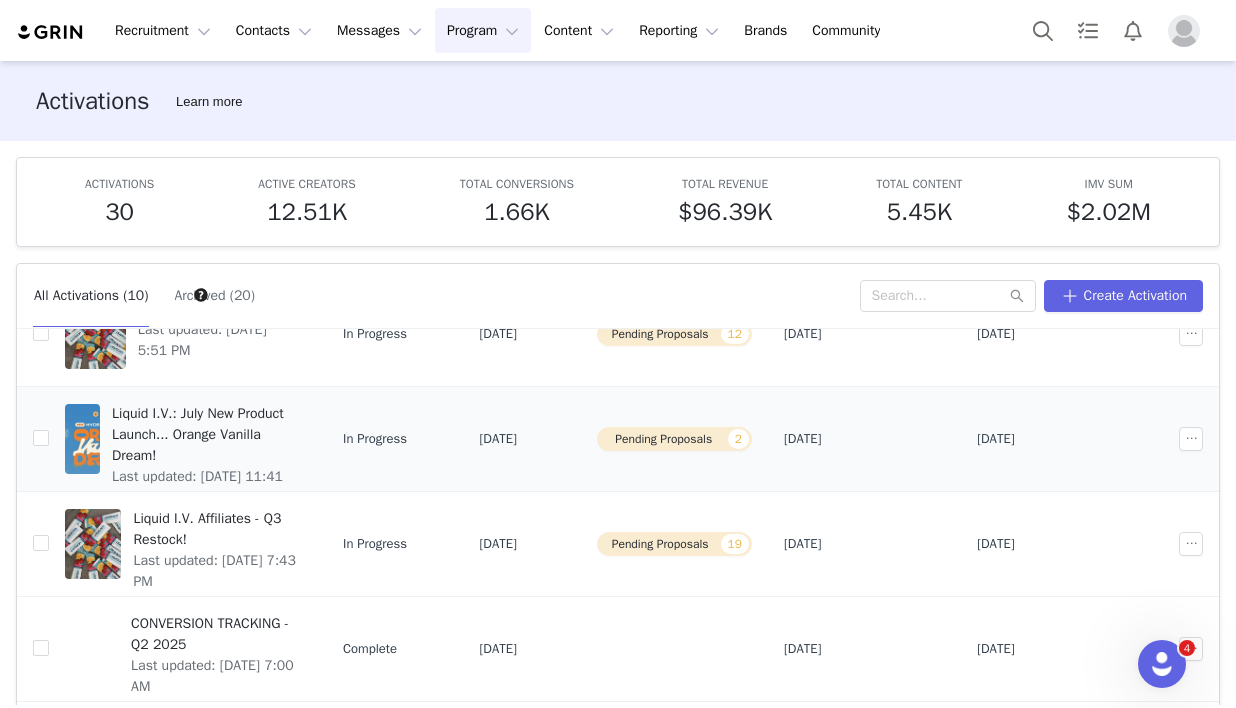 scroll, scrollTop: 221, scrollLeft: 0, axis: vertical 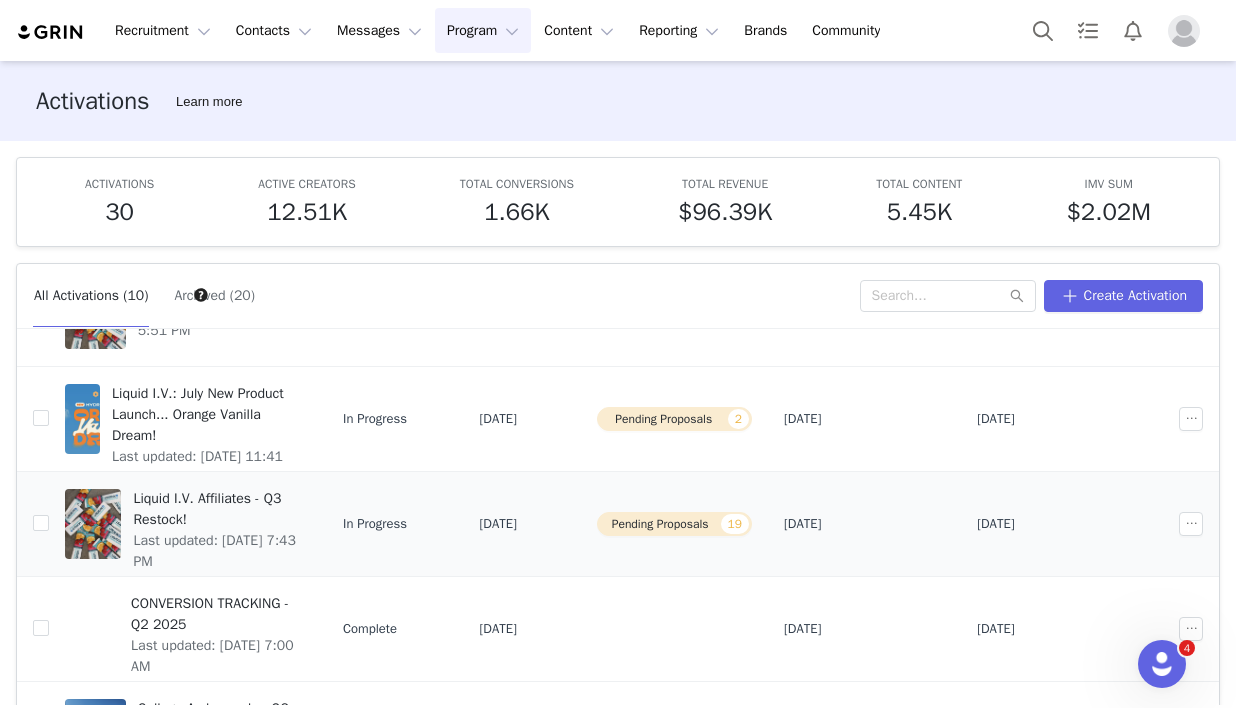 click on "Liquid I.V. Affiliates - Q3 Restock!" at bounding box center (216, 509) 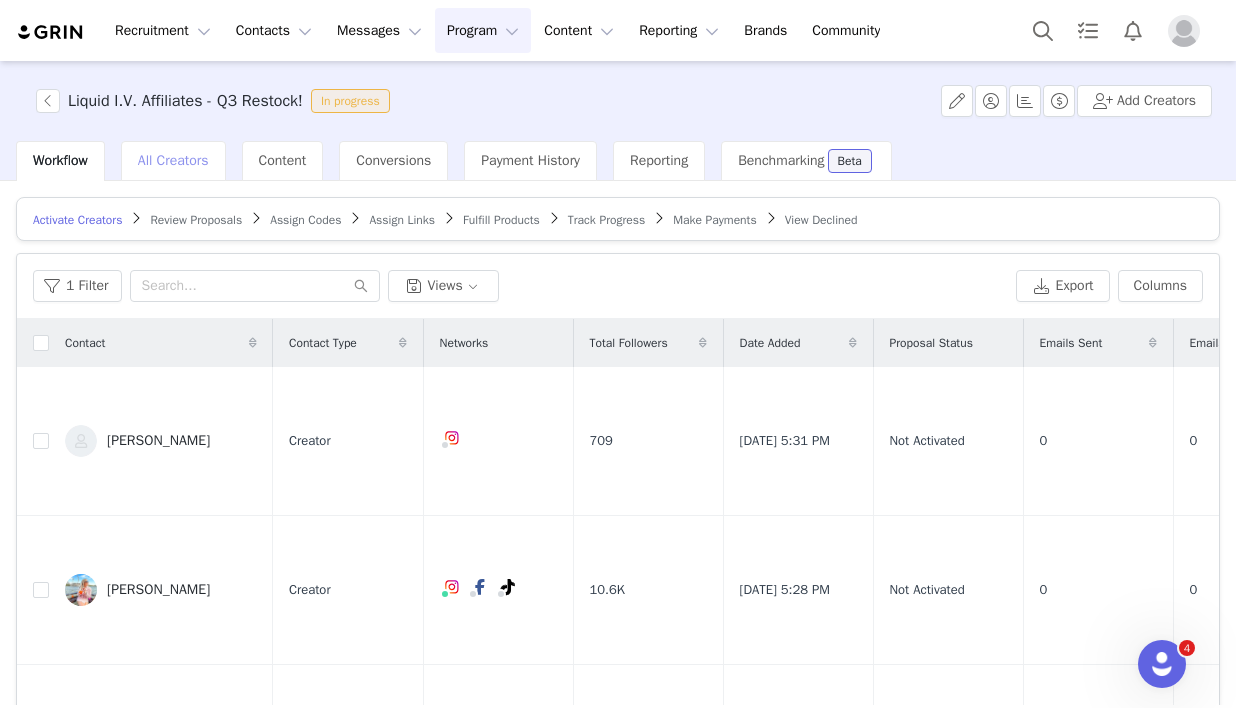 click on "All Creators" at bounding box center (173, 160) 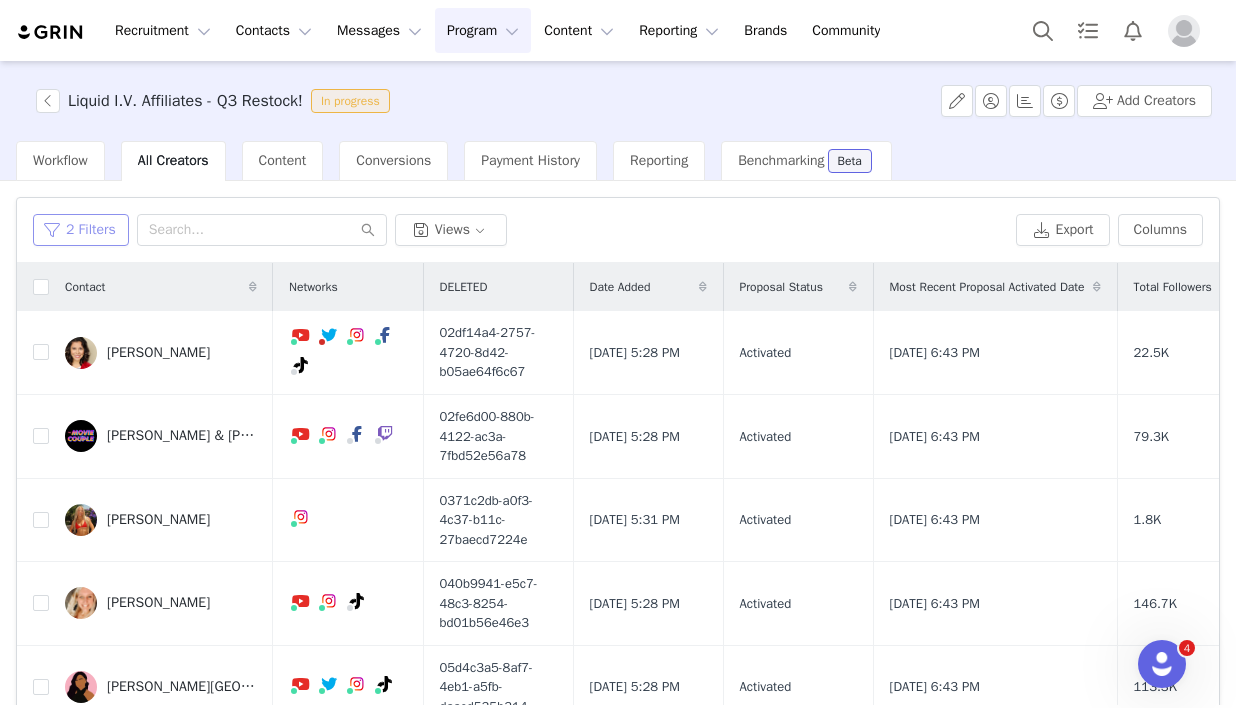 click on "2 Filters" at bounding box center [81, 230] 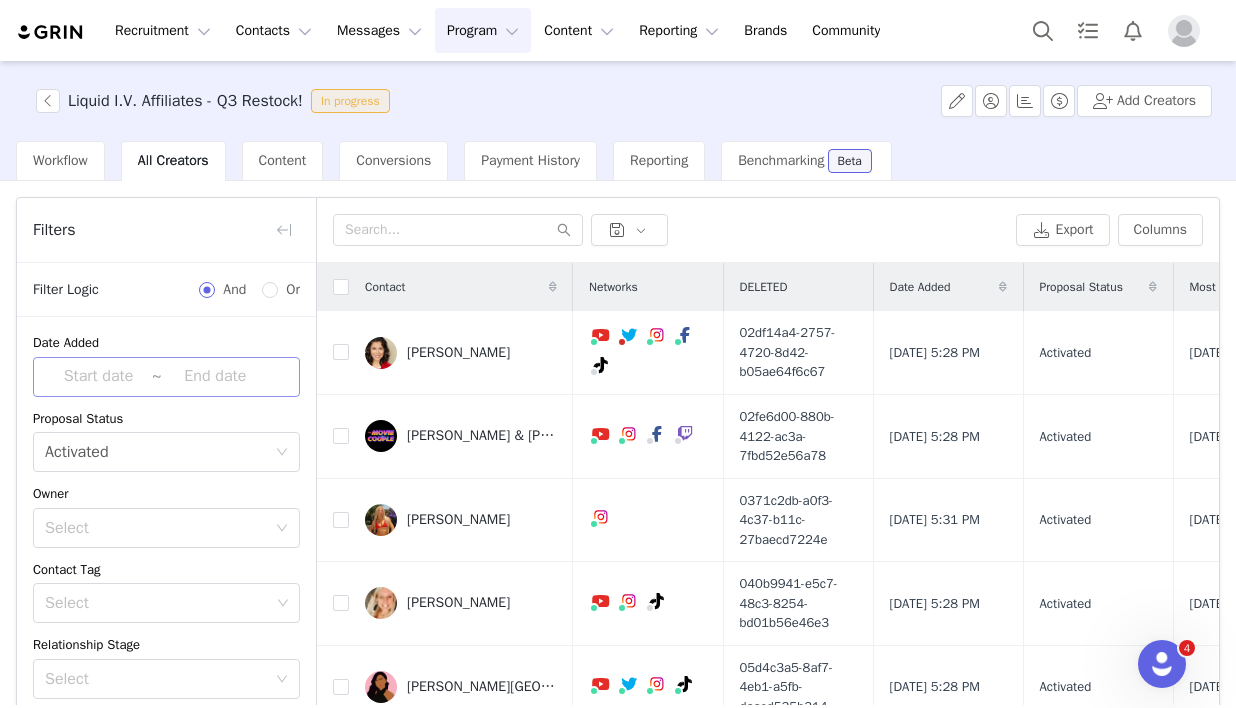 scroll, scrollTop: 109, scrollLeft: 0, axis: vertical 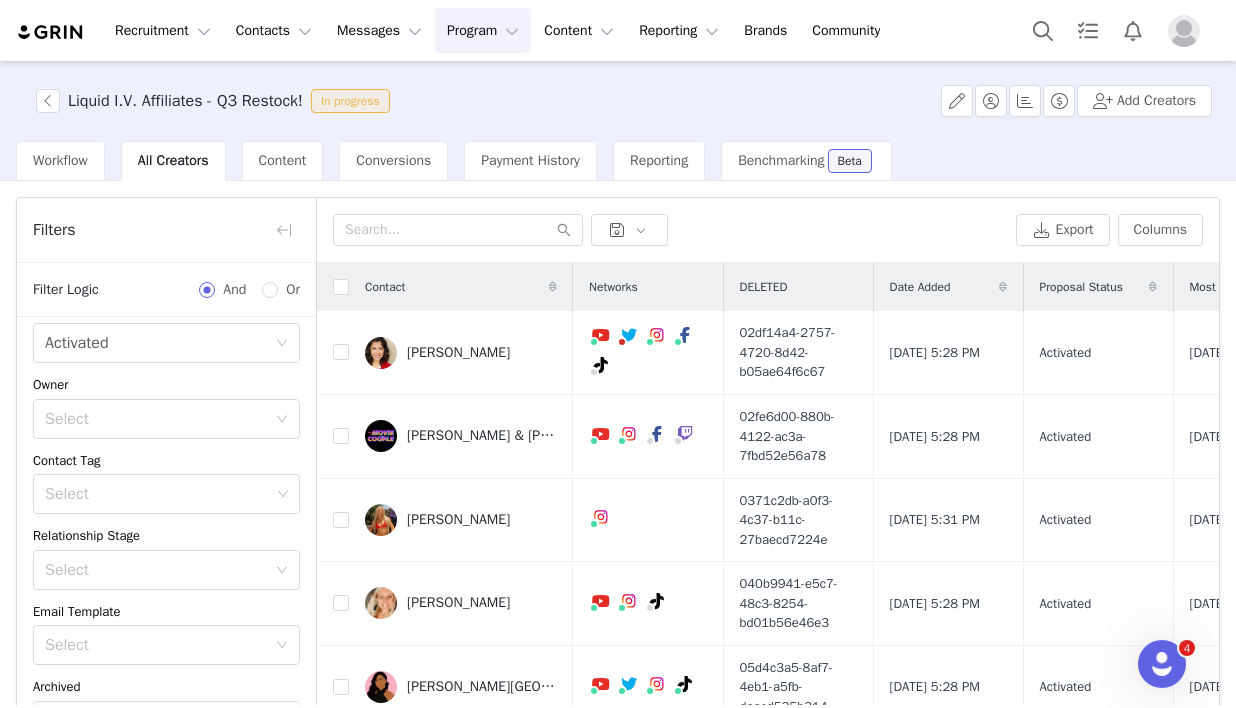 click on "Program Program" at bounding box center [483, 30] 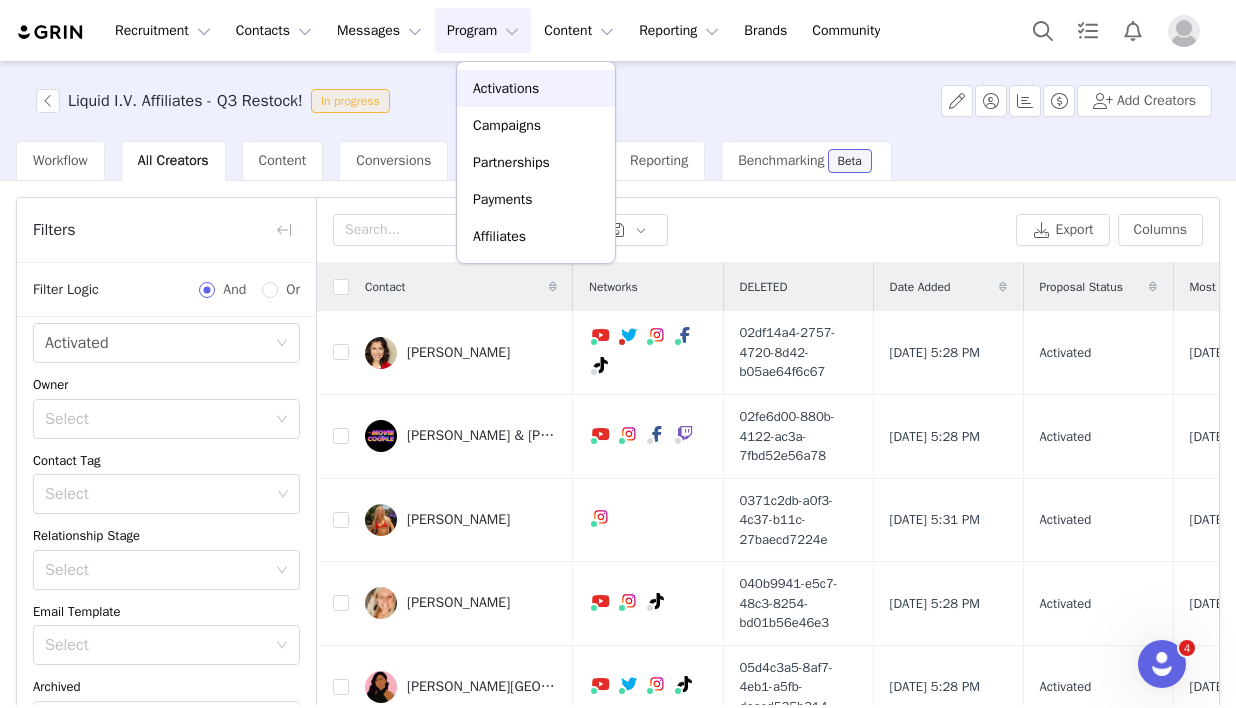 click on "Activations" at bounding box center (506, 88) 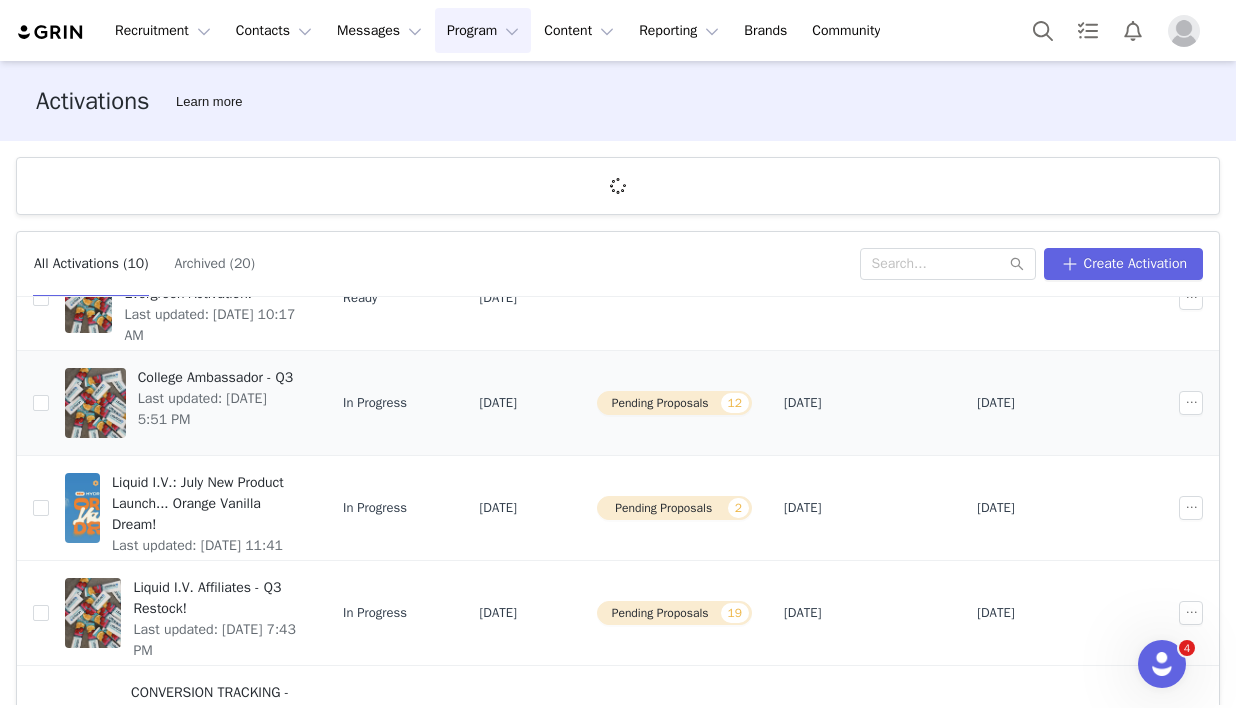 scroll, scrollTop: 101, scrollLeft: 0, axis: vertical 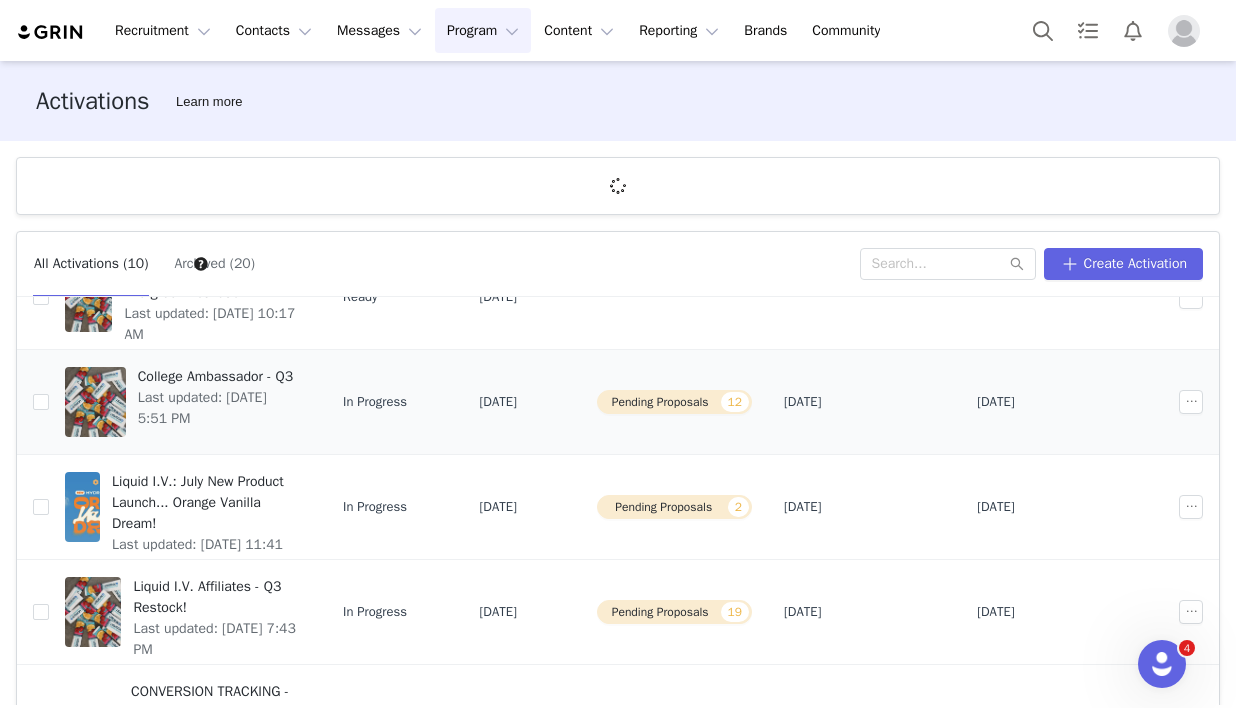click on "College Ambassador - Q3 Last updated: [DATE] 5:51 PM" at bounding box center (218, 402) 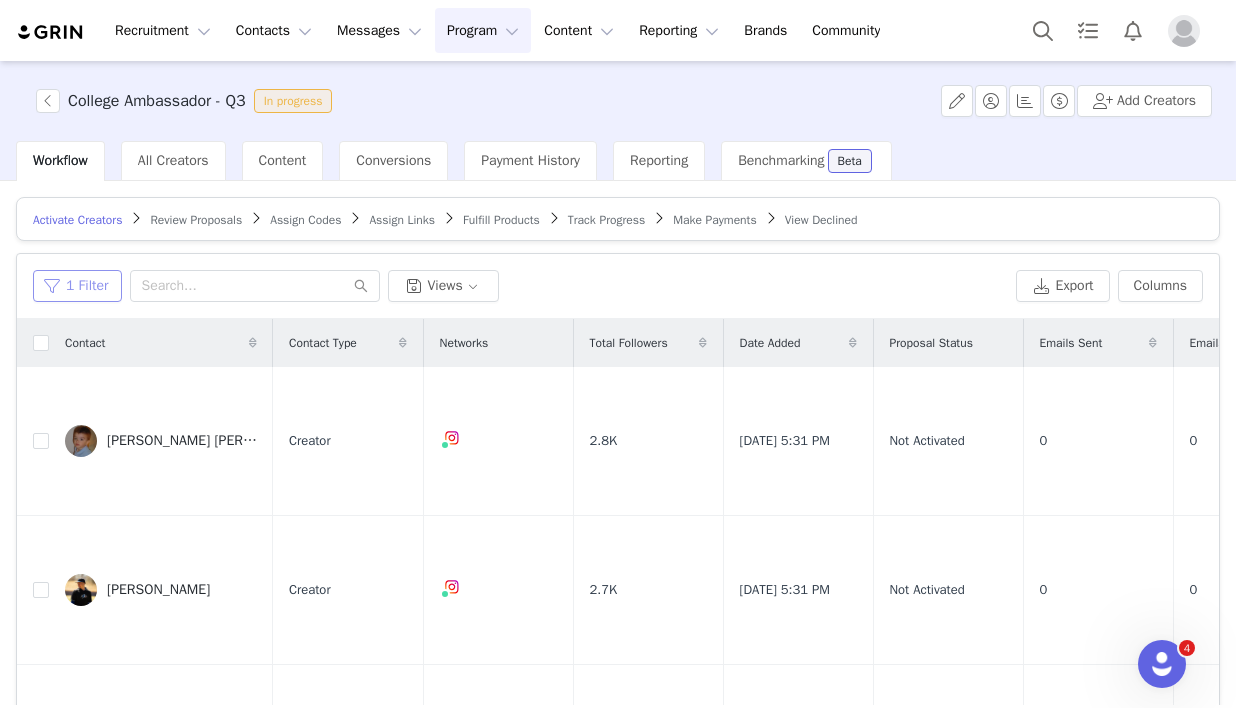 click on "1 Filter" at bounding box center [77, 286] 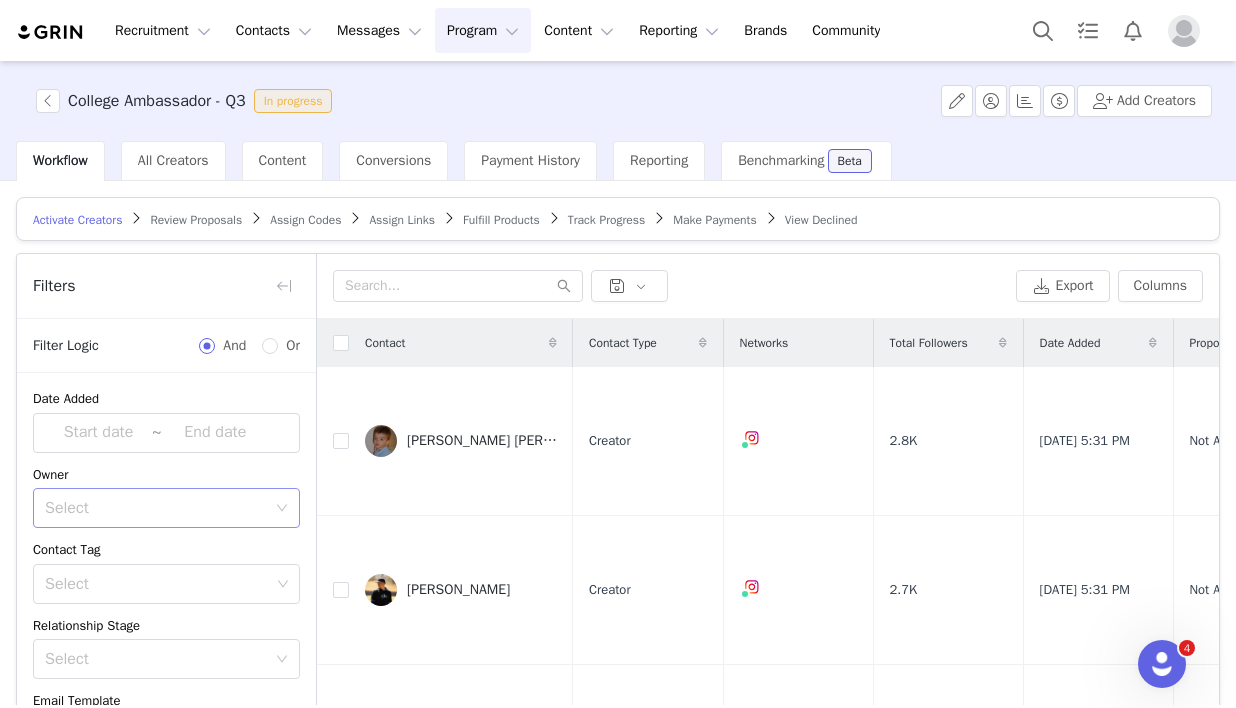 scroll, scrollTop: 132, scrollLeft: 0, axis: vertical 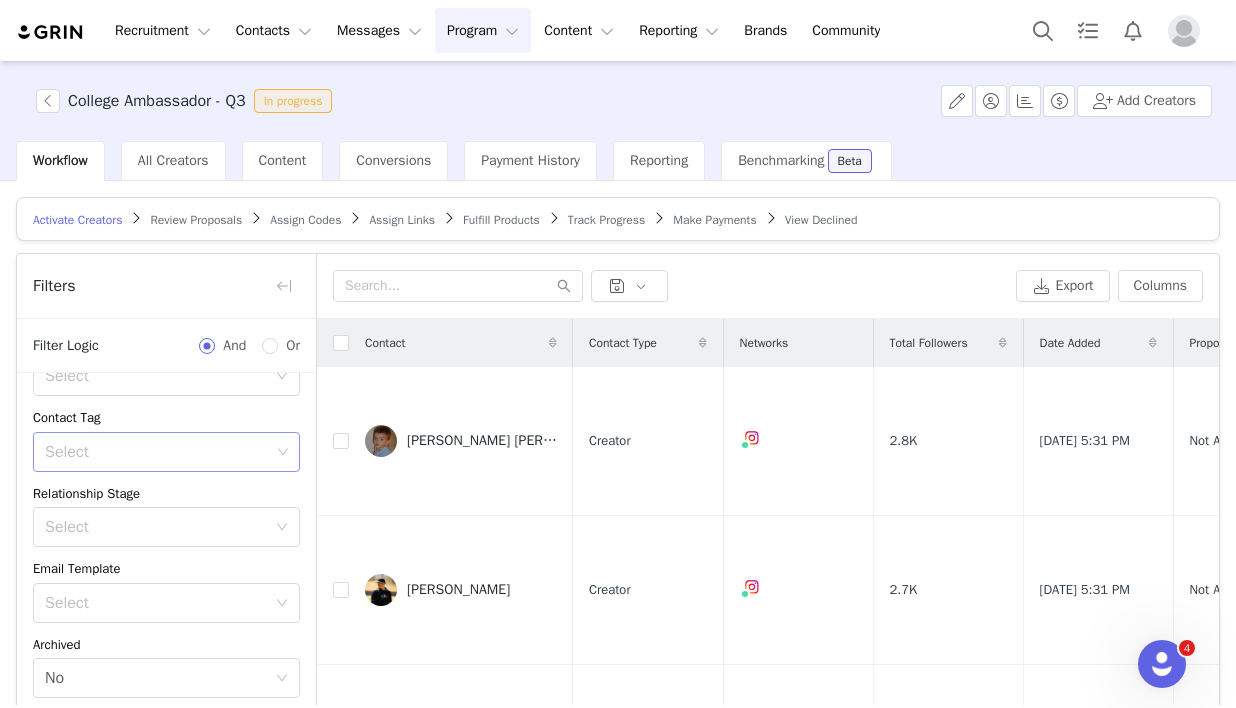 click on "Select" at bounding box center [157, 452] 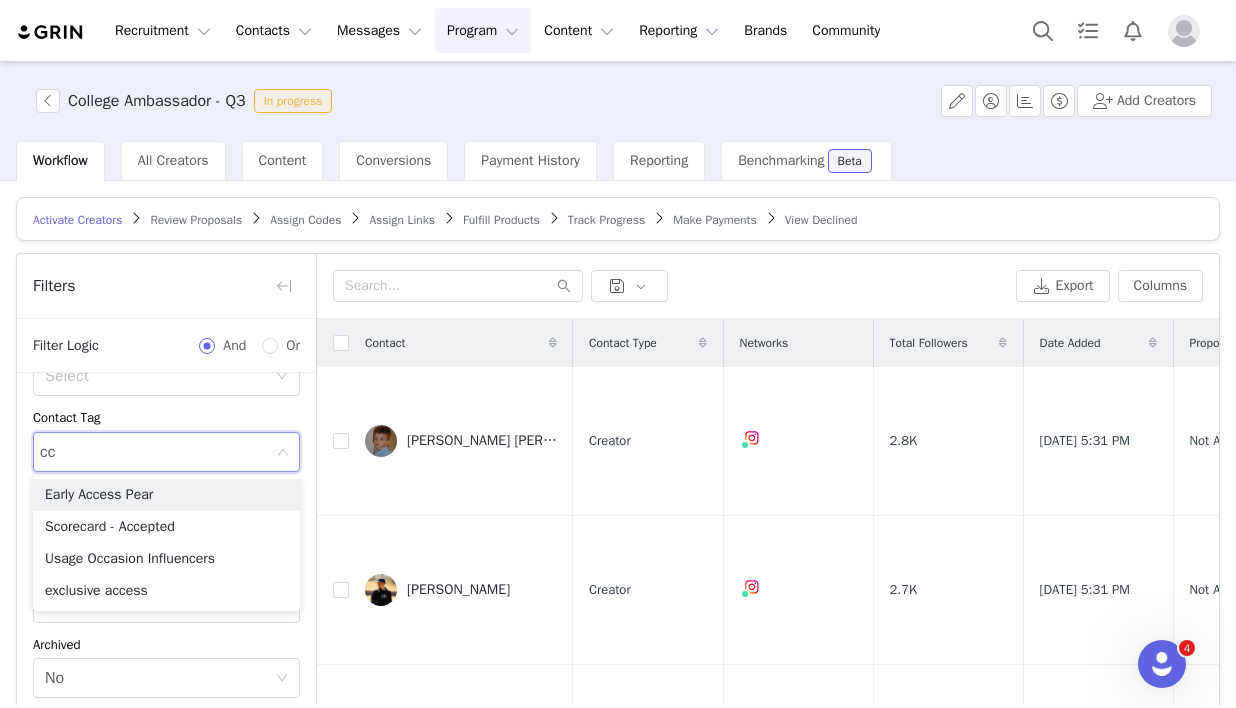 scroll, scrollTop: 0, scrollLeft: 0, axis: both 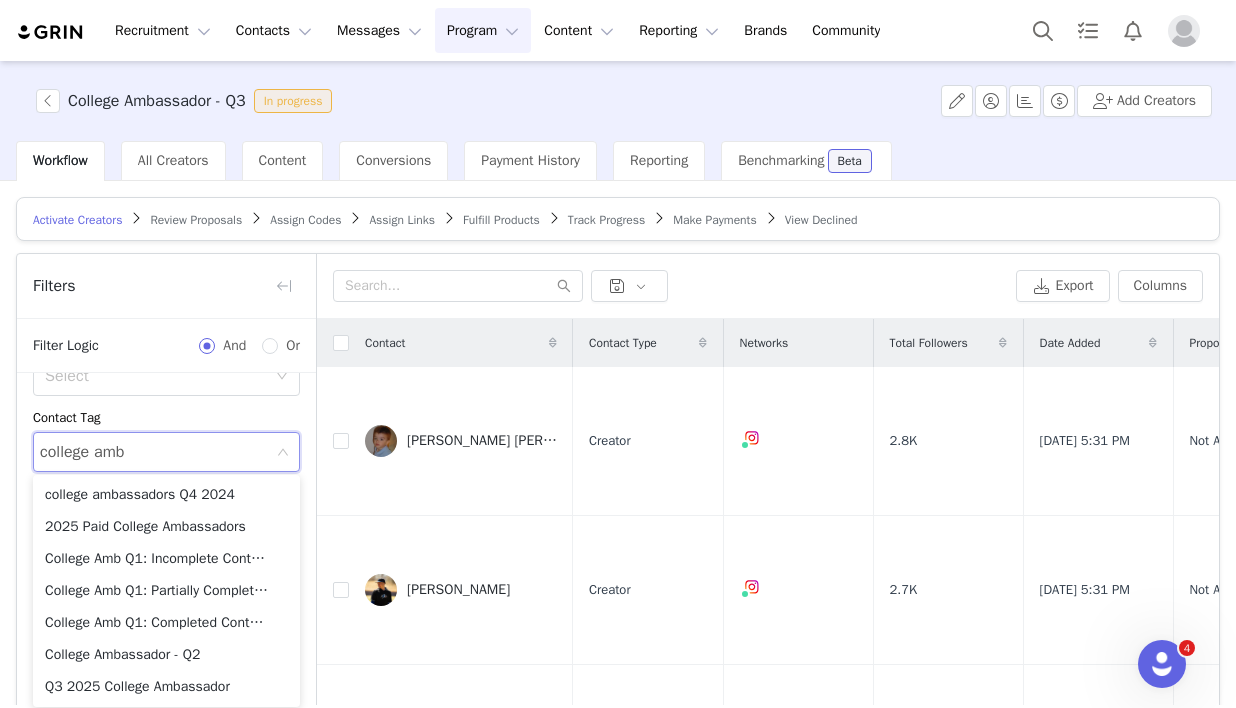 type on "college amb" 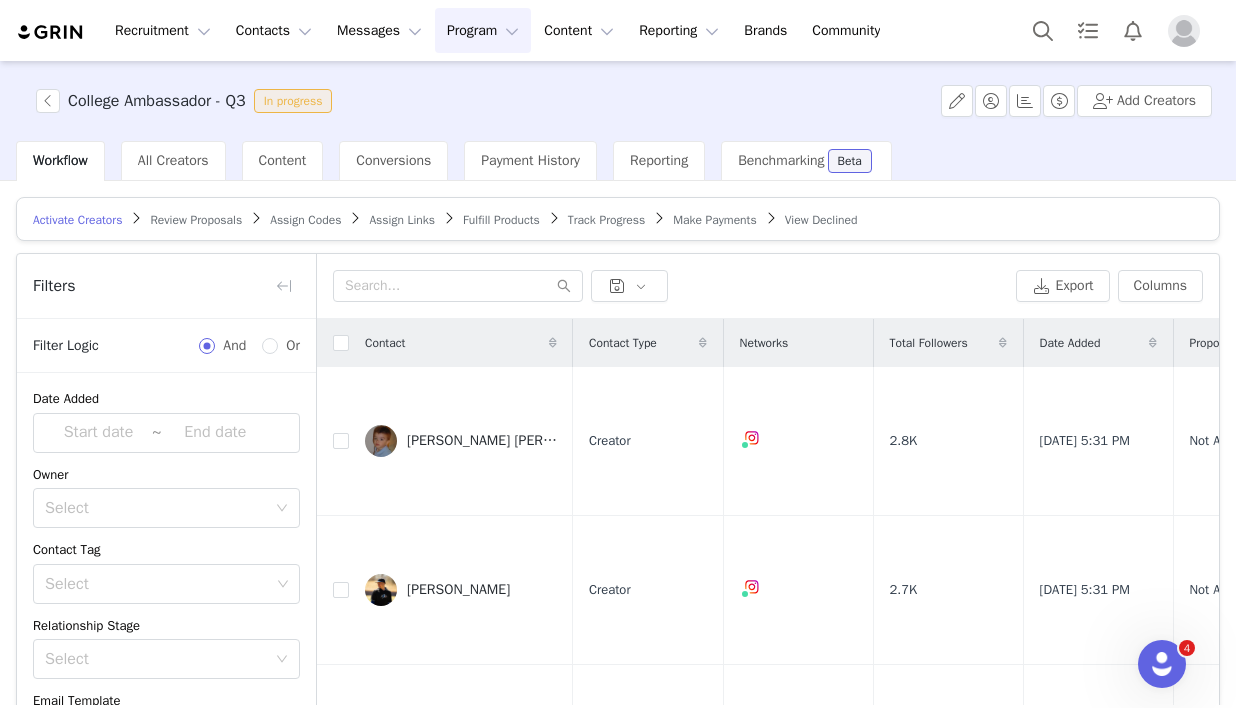 scroll, scrollTop: 132, scrollLeft: 0, axis: vertical 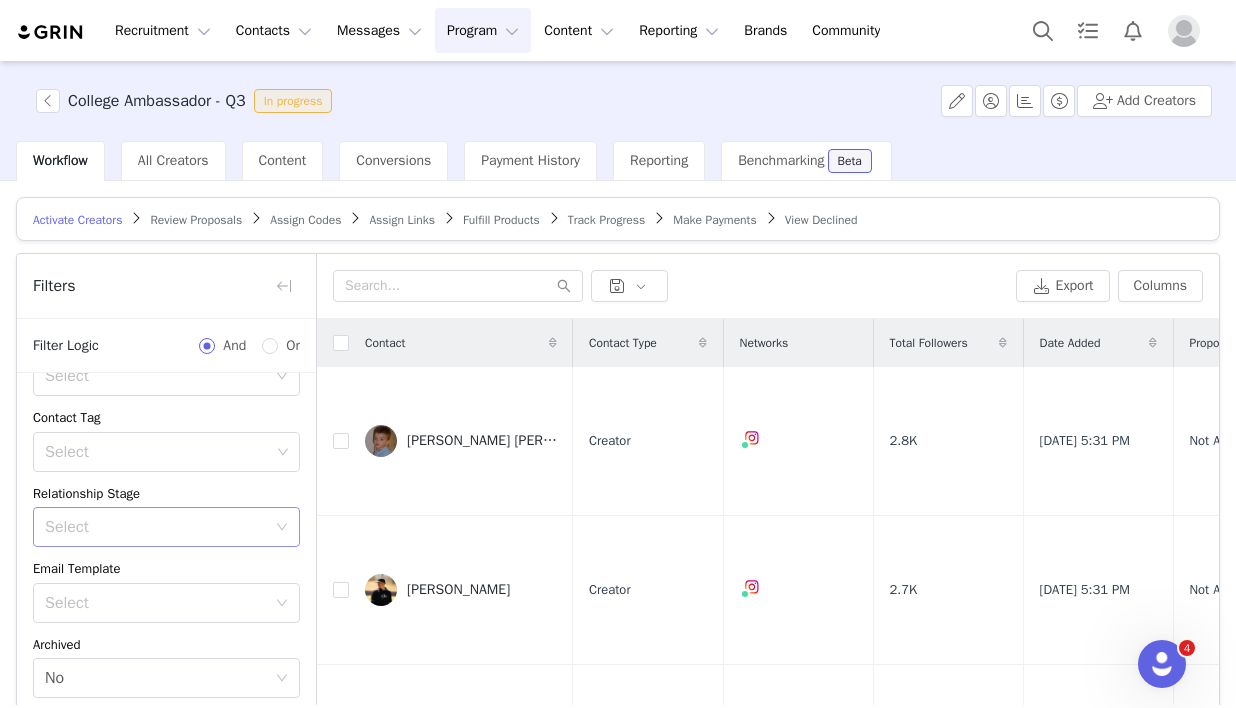click on "Select" at bounding box center (155, 527) 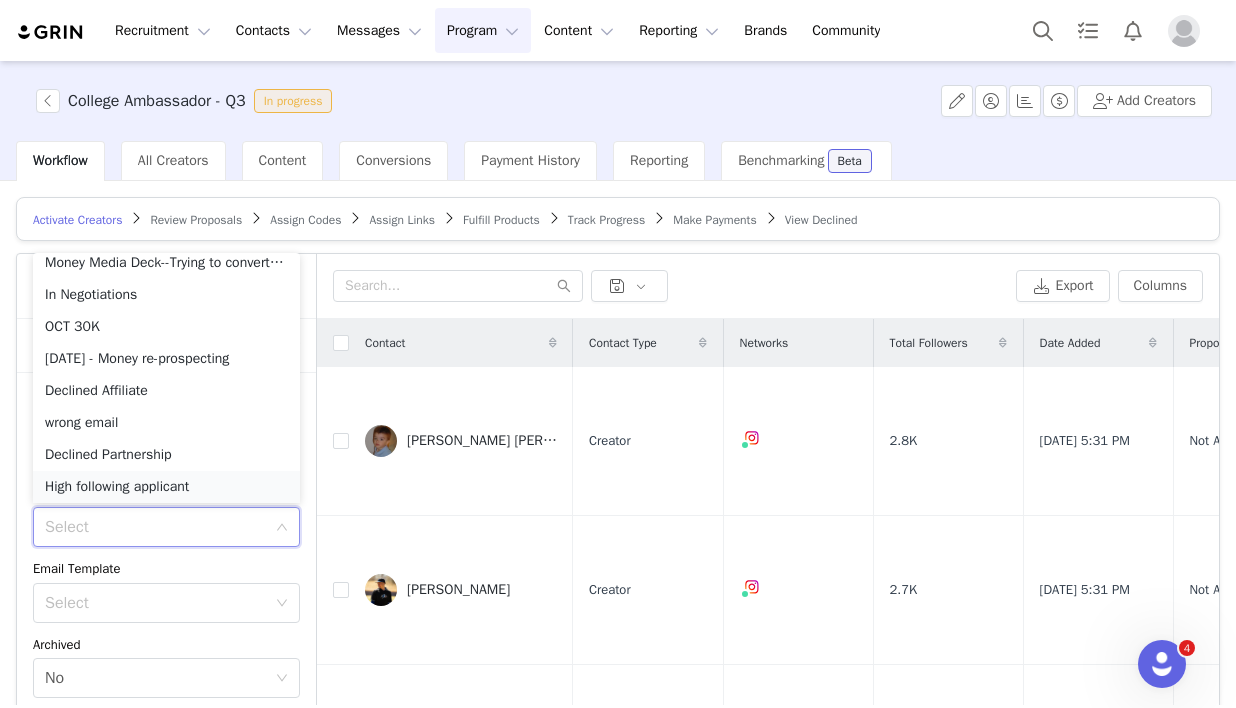 scroll, scrollTop: 14, scrollLeft: 0, axis: vertical 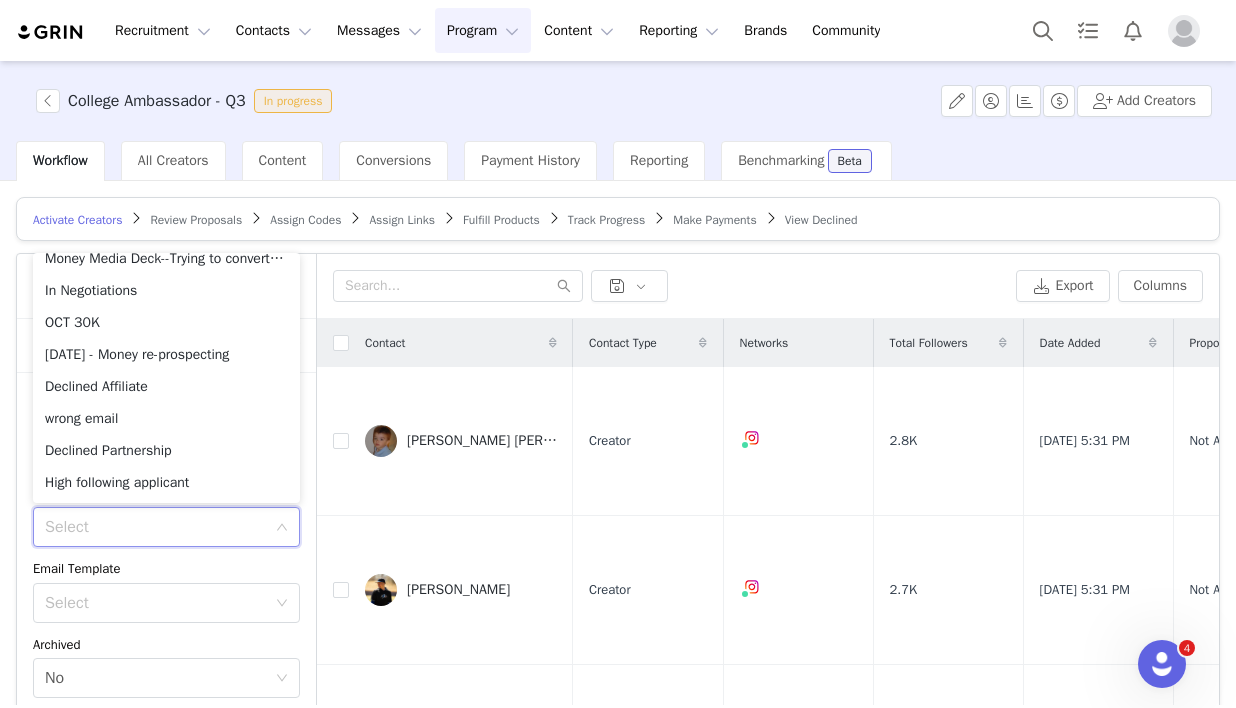 click on "Email Template" at bounding box center [166, 569] 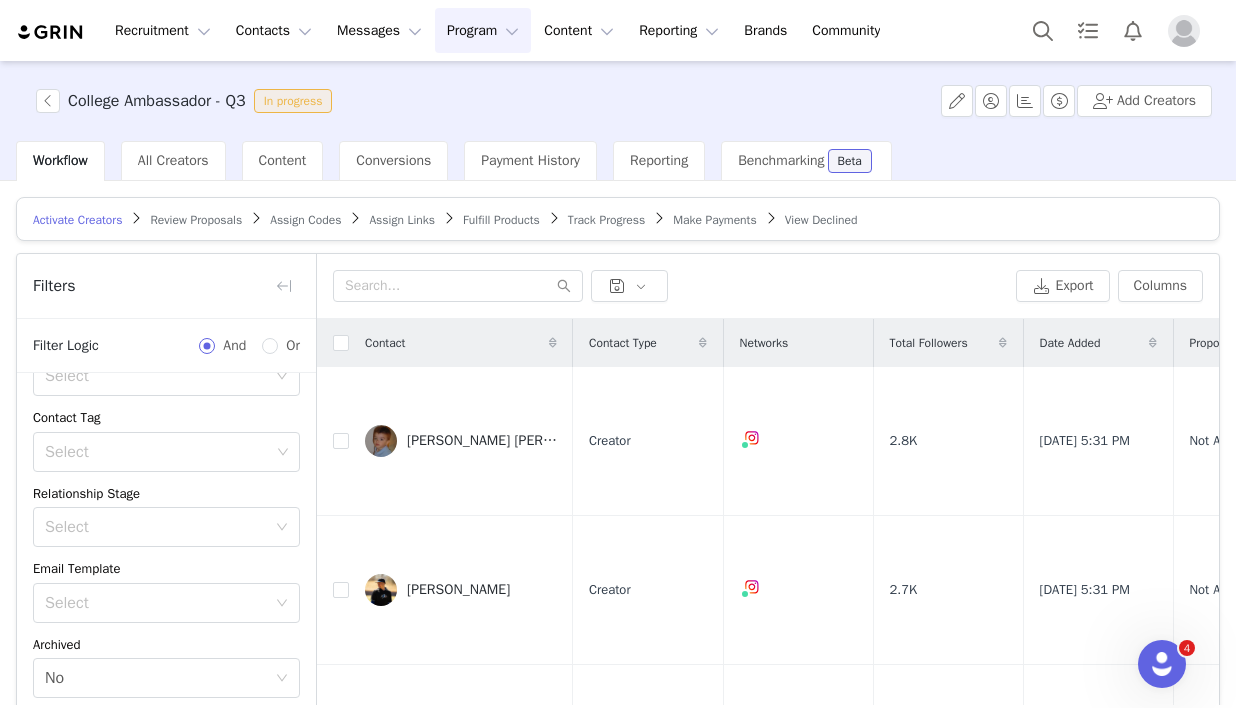 scroll, scrollTop: 163, scrollLeft: 0, axis: vertical 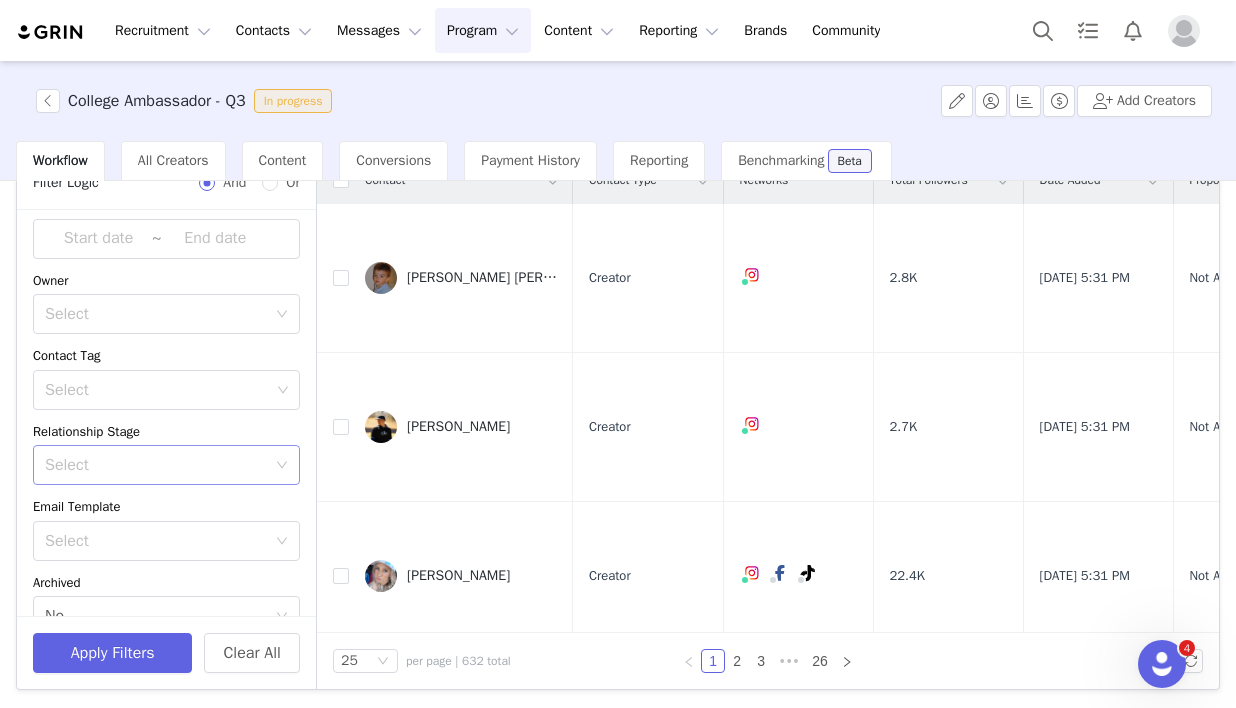 click on "Select" at bounding box center [155, 465] 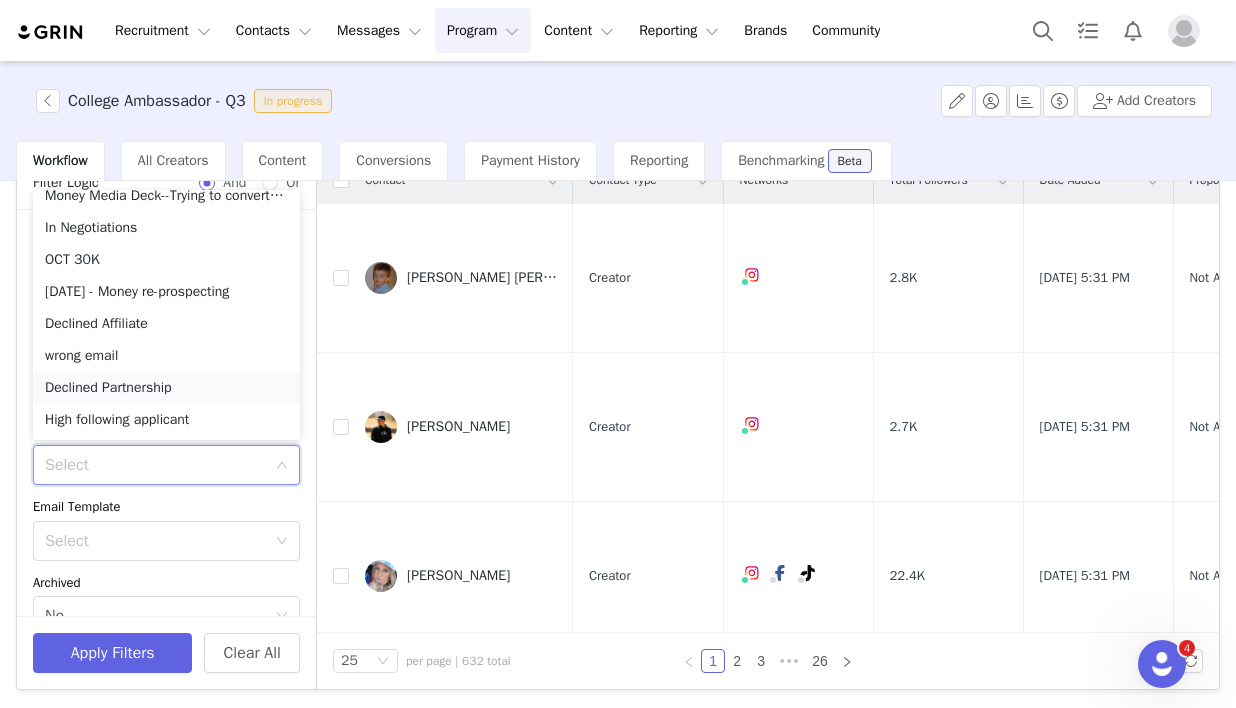 scroll, scrollTop: 0, scrollLeft: 0, axis: both 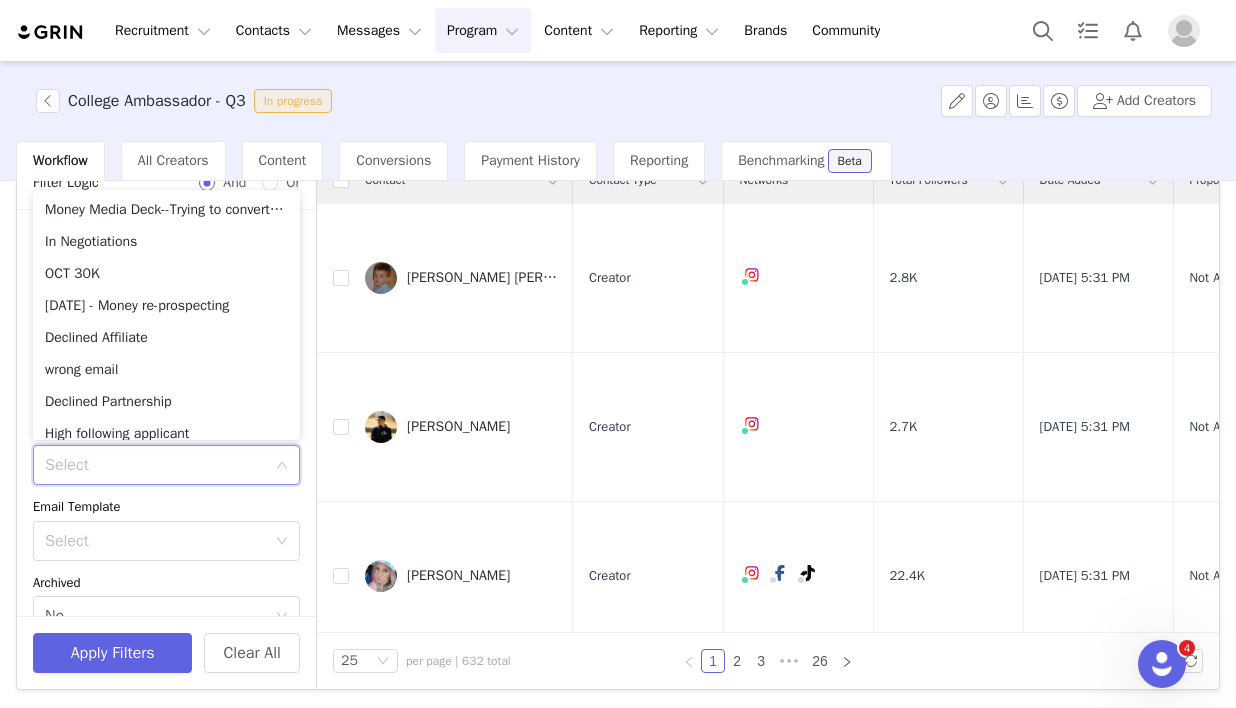 click on "Date Added   ~   Owner  Select  Contact Tag  Select    Relationship Stage  Select  Email Template  Select  Archived  Select No" at bounding box center [166, 415] 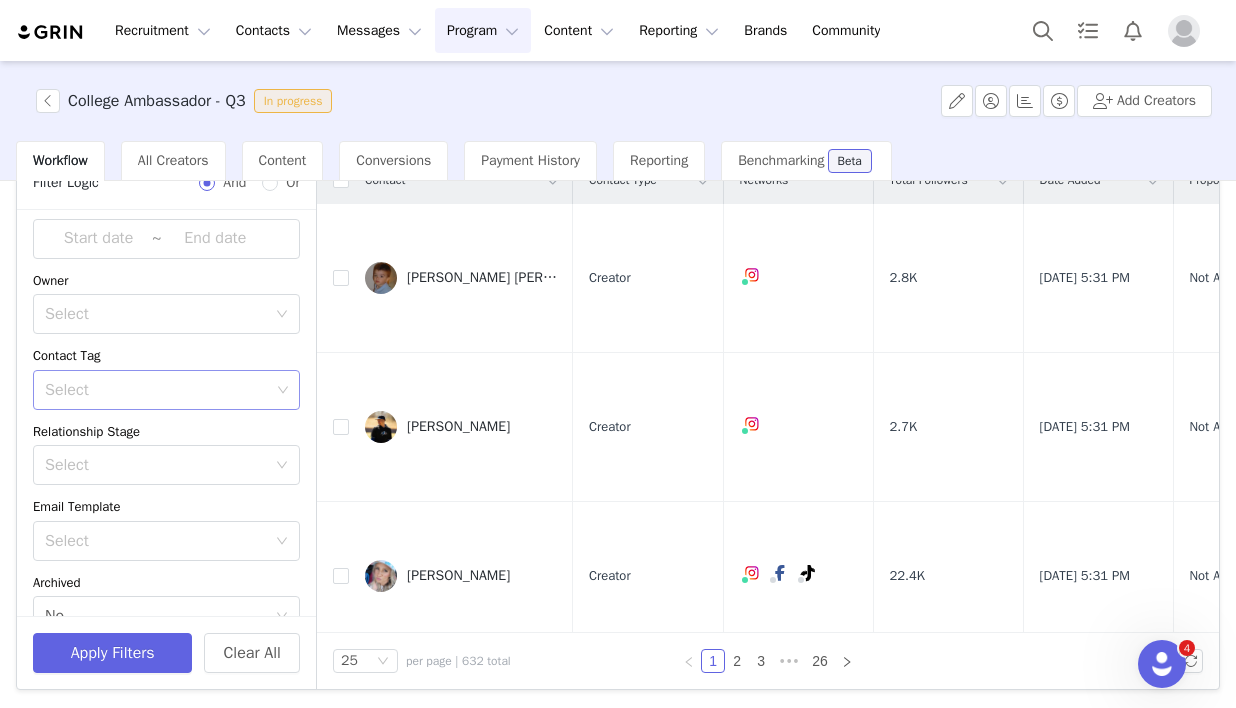 scroll, scrollTop: 0, scrollLeft: 0, axis: both 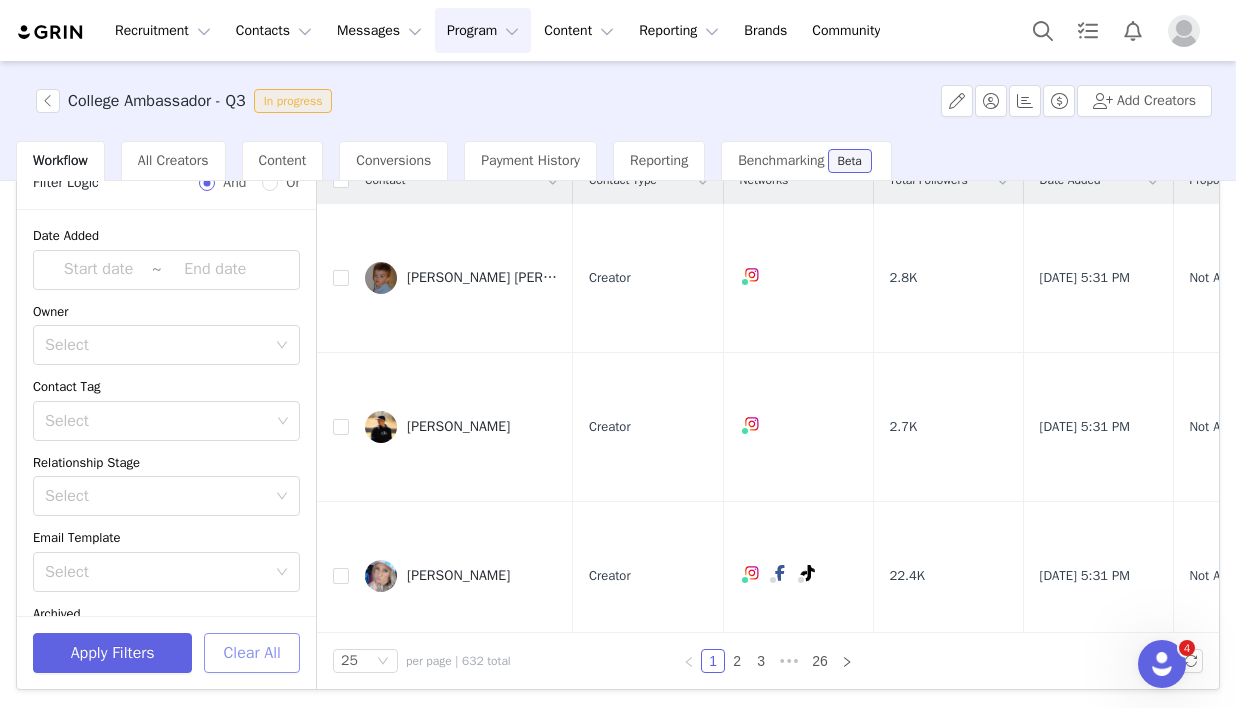 click on "Clear All" at bounding box center [252, 653] 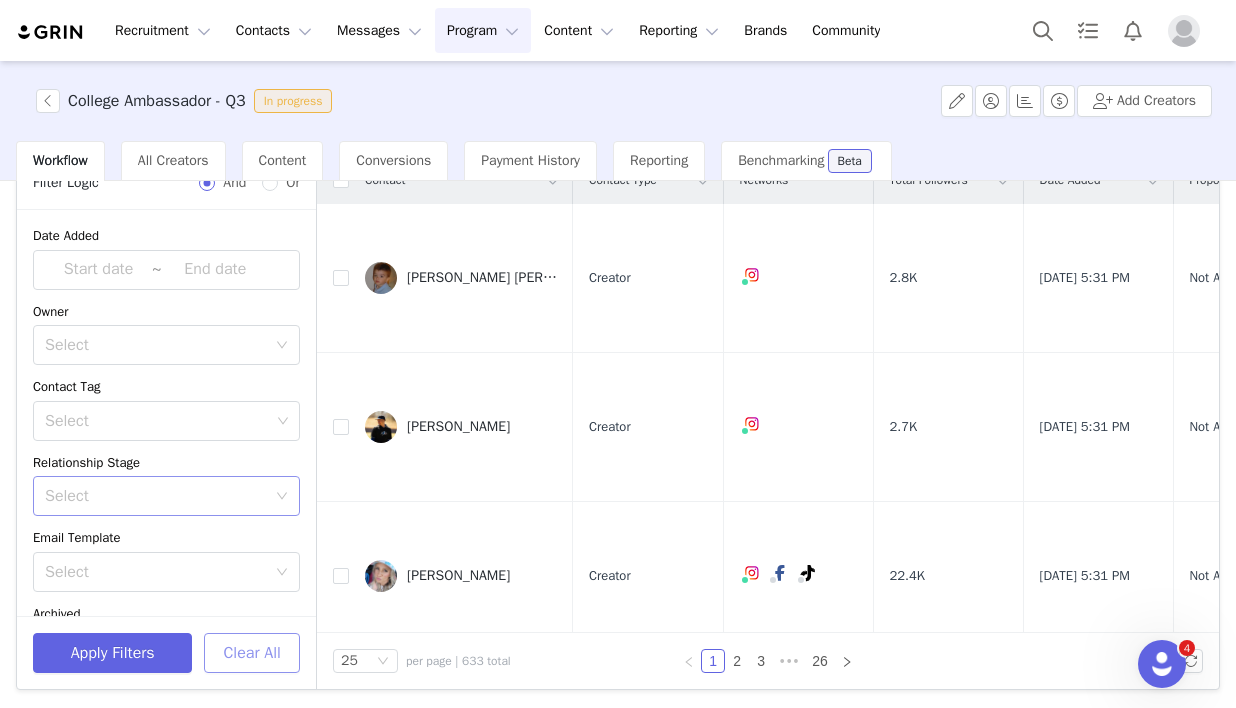 click on "Select" at bounding box center (155, 496) 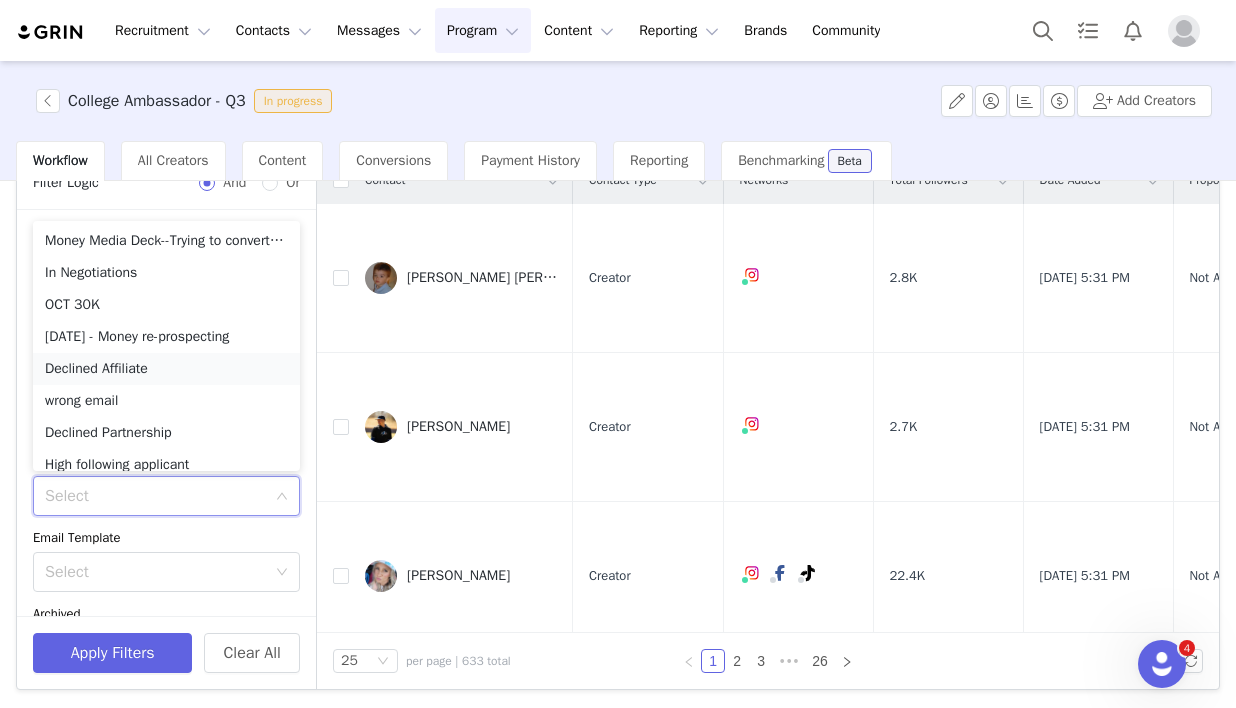 scroll, scrollTop: 14, scrollLeft: 0, axis: vertical 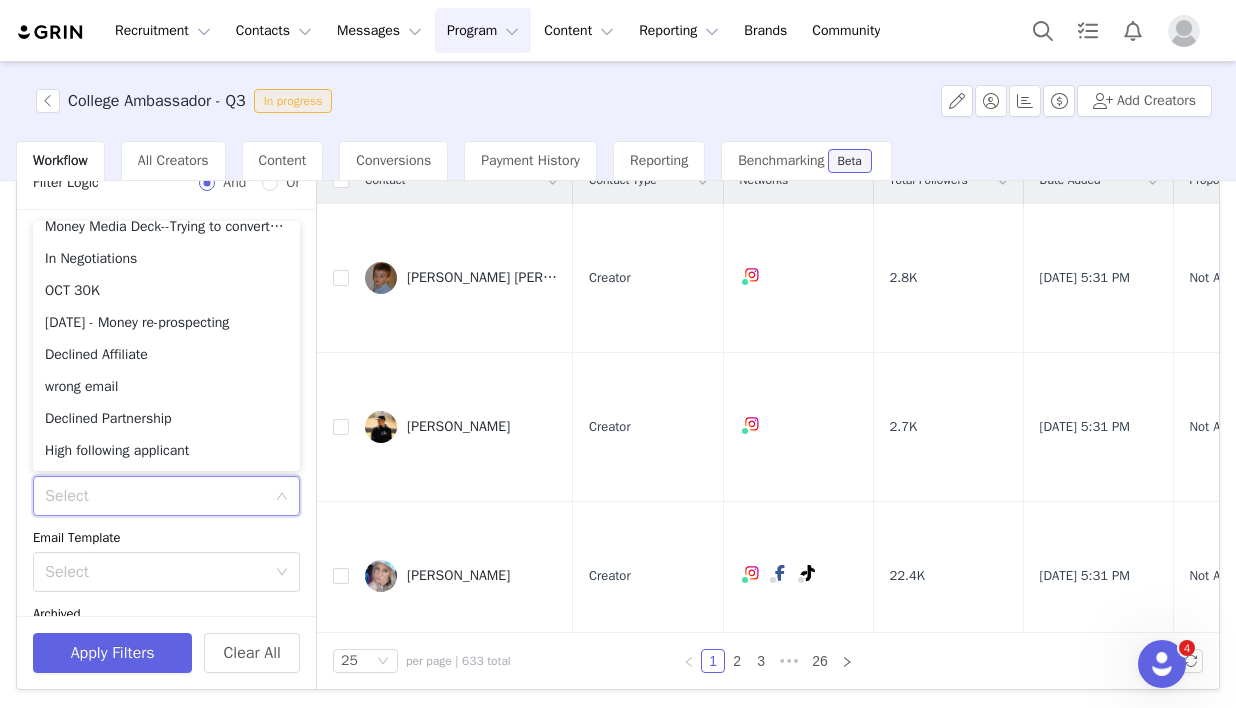 click on "Date Added   ~   Owner  Select  Contact Tag  Select    Relationship Stage  Select  Email Template  Select  Archived  Select" at bounding box center (166, 446) 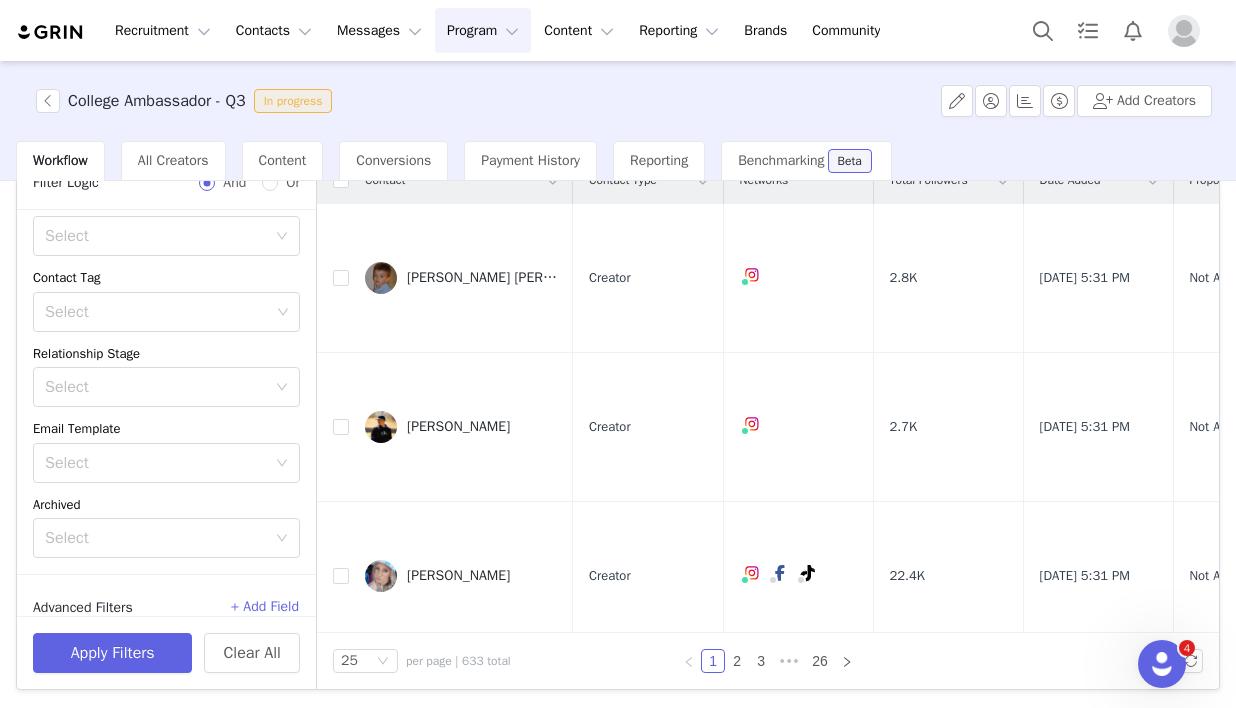 scroll, scrollTop: 132, scrollLeft: 0, axis: vertical 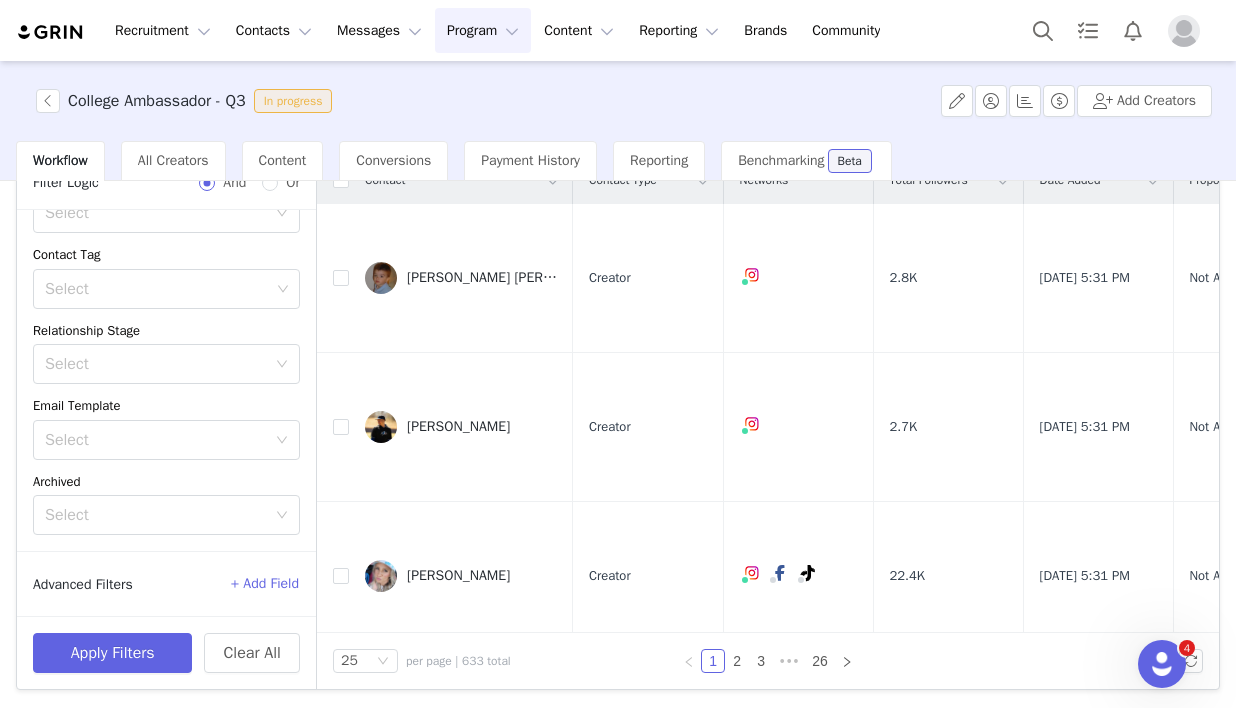 click on "+ Add Field" at bounding box center [265, 584] 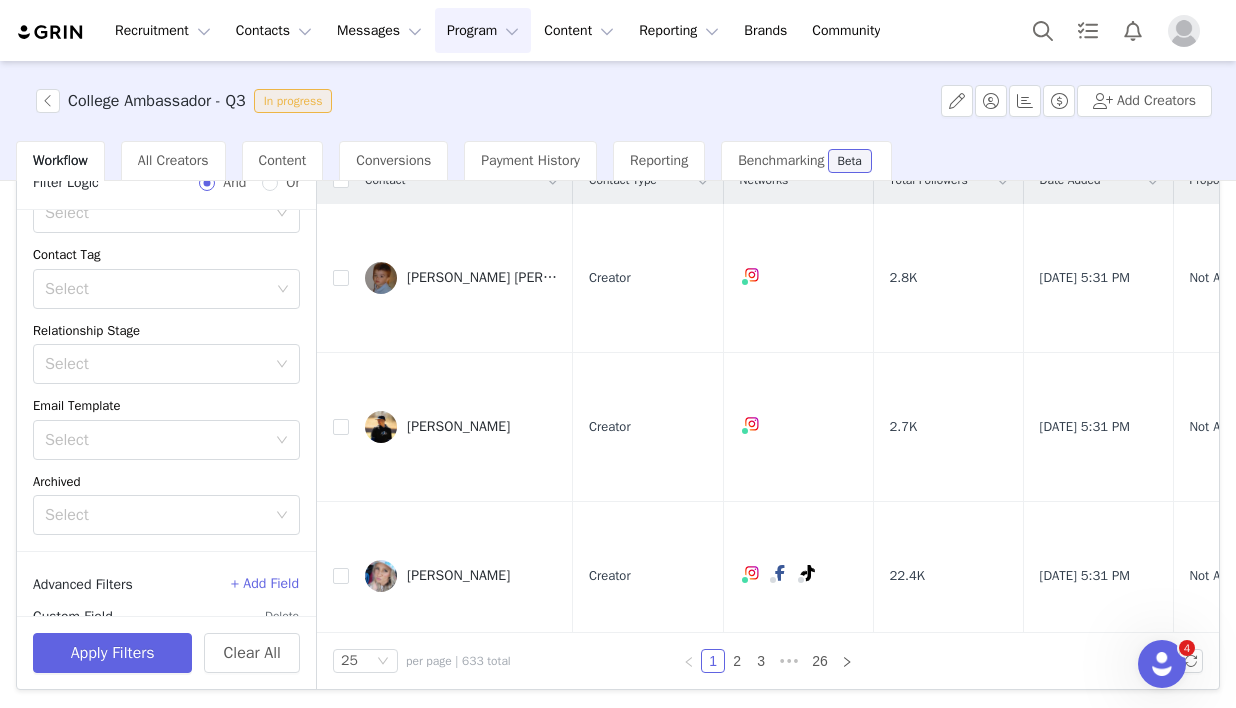 scroll, scrollTop: 212, scrollLeft: 0, axis: vertical 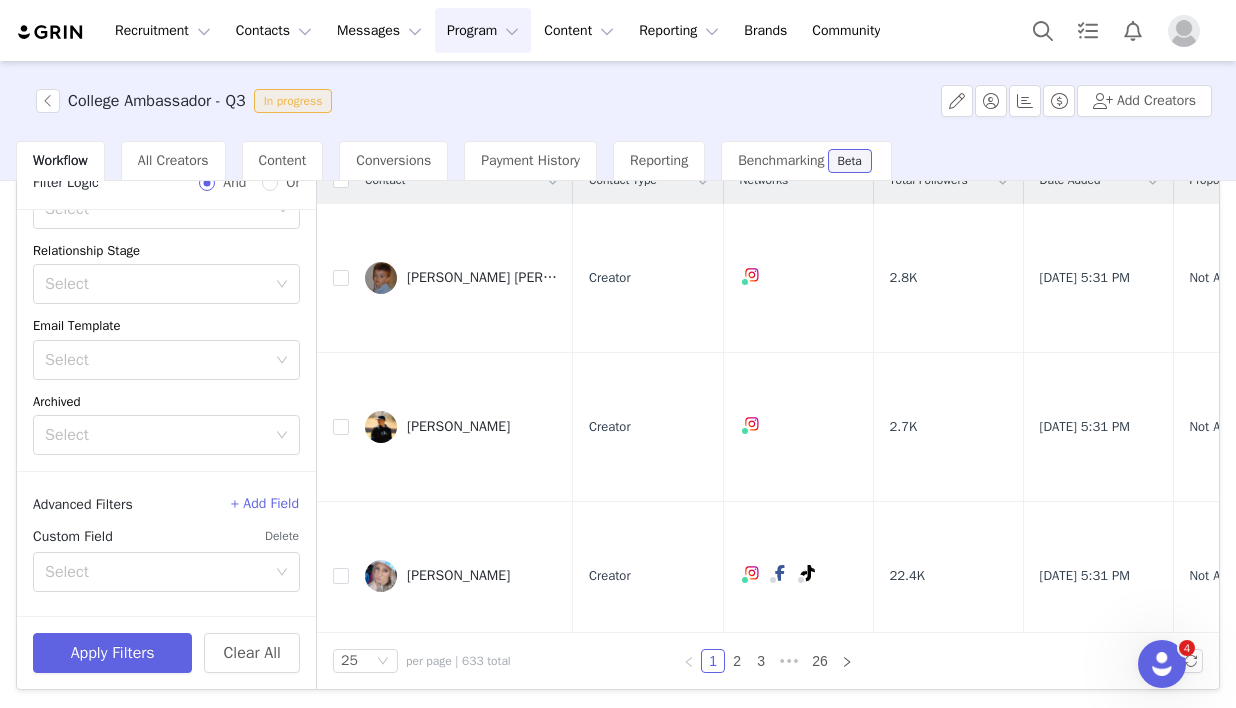 click on "Select" at bounding box center [155, 572] 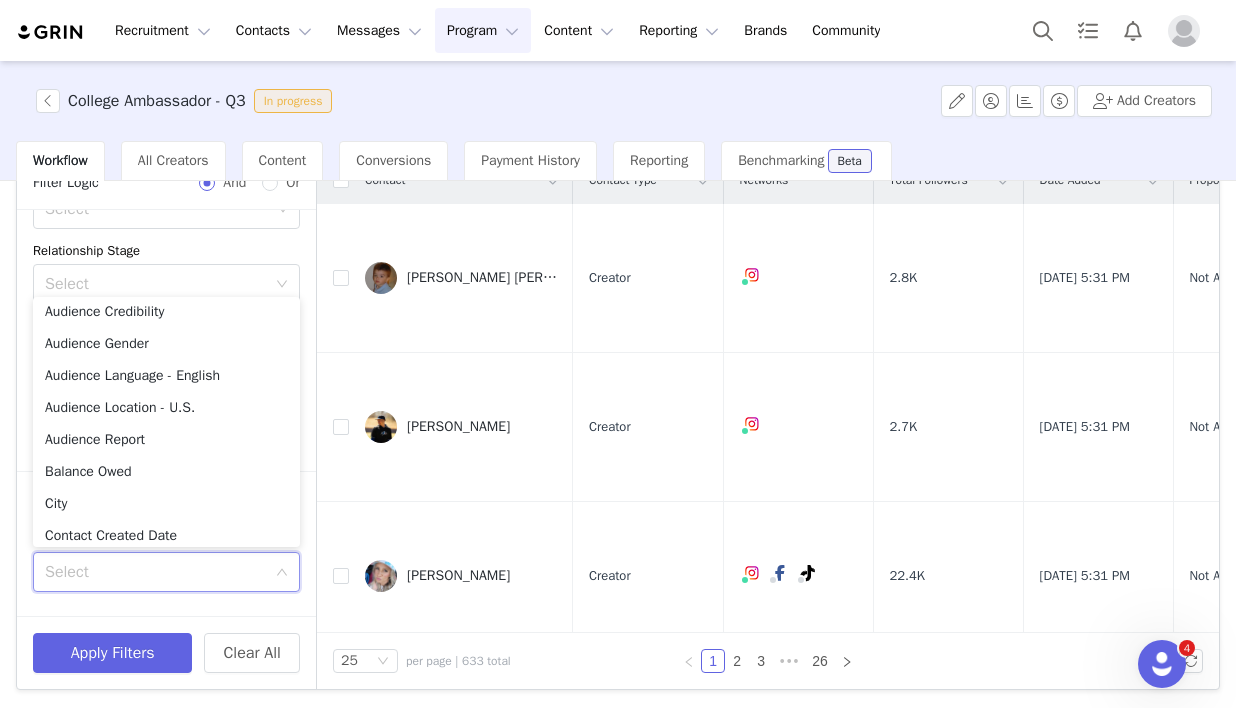 scroll, scrollTop: 0, scrollLeft: 0, axis: both 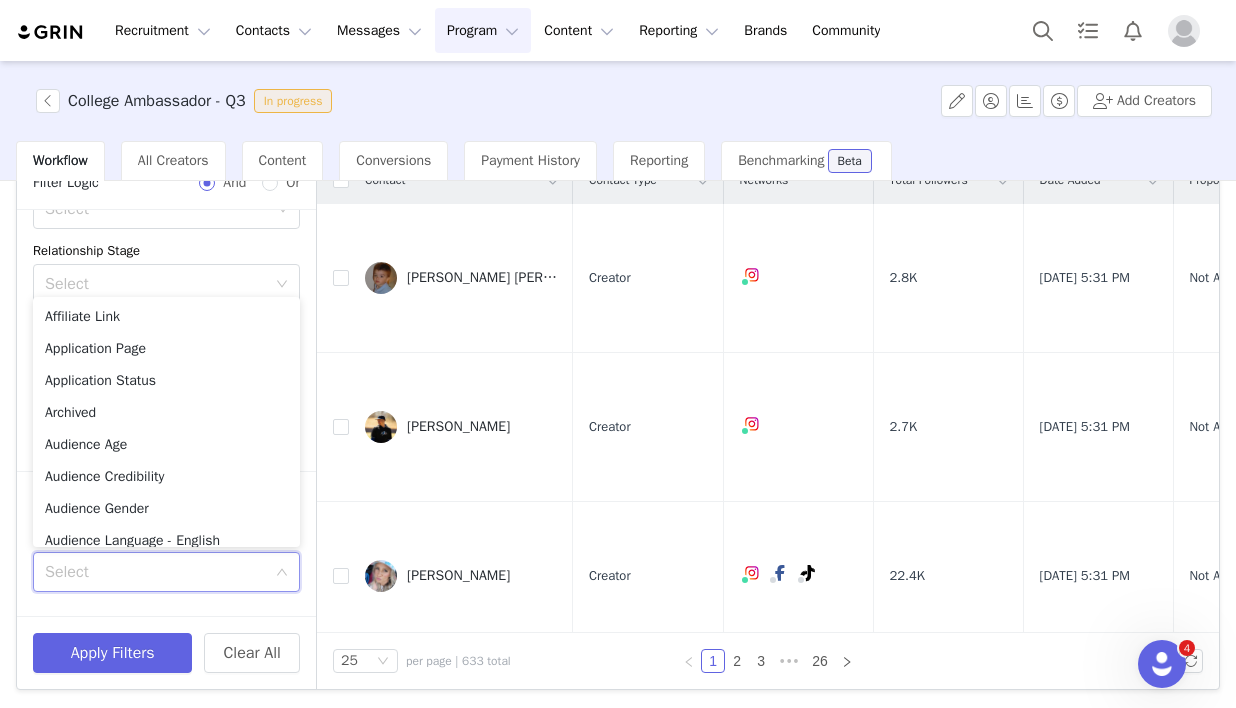 click on "Date Added   ~   Owner  Select  Contact Tag  Select    Relationship Stage  Select  Email Template  Select  Archived  Select" at bounding box center [166, 234] 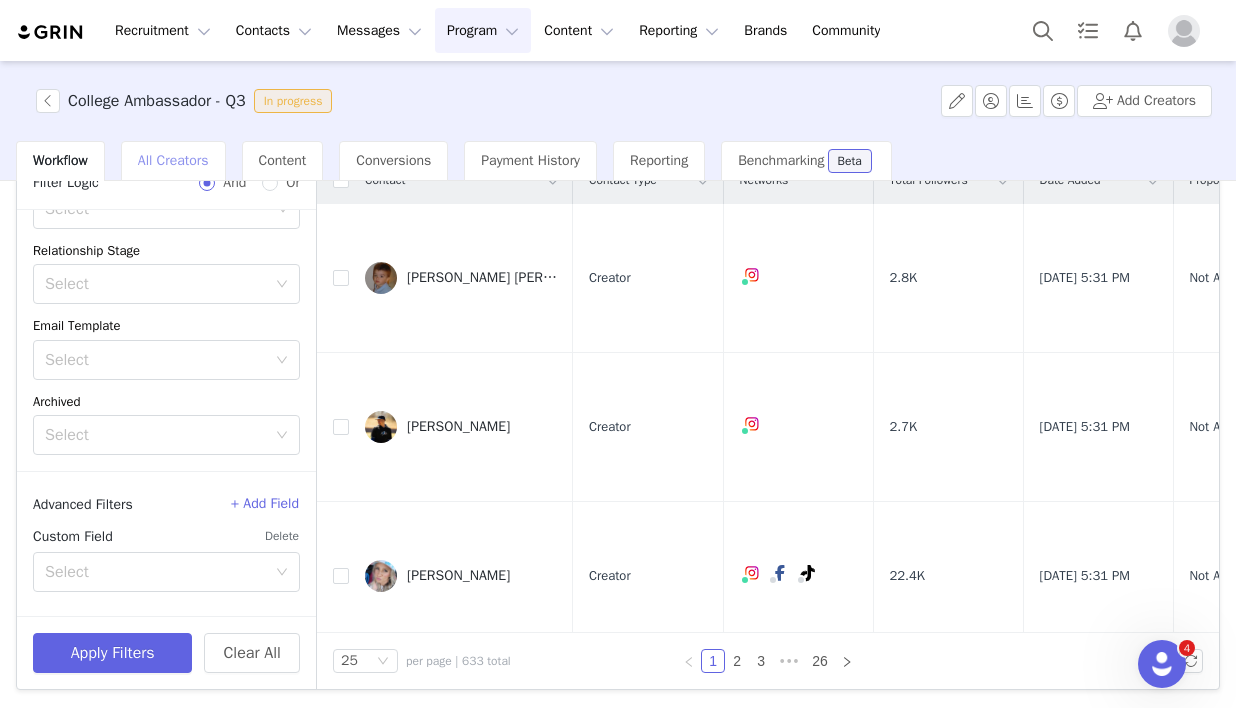 click on "All Creators" at bounding box center (173, 160) 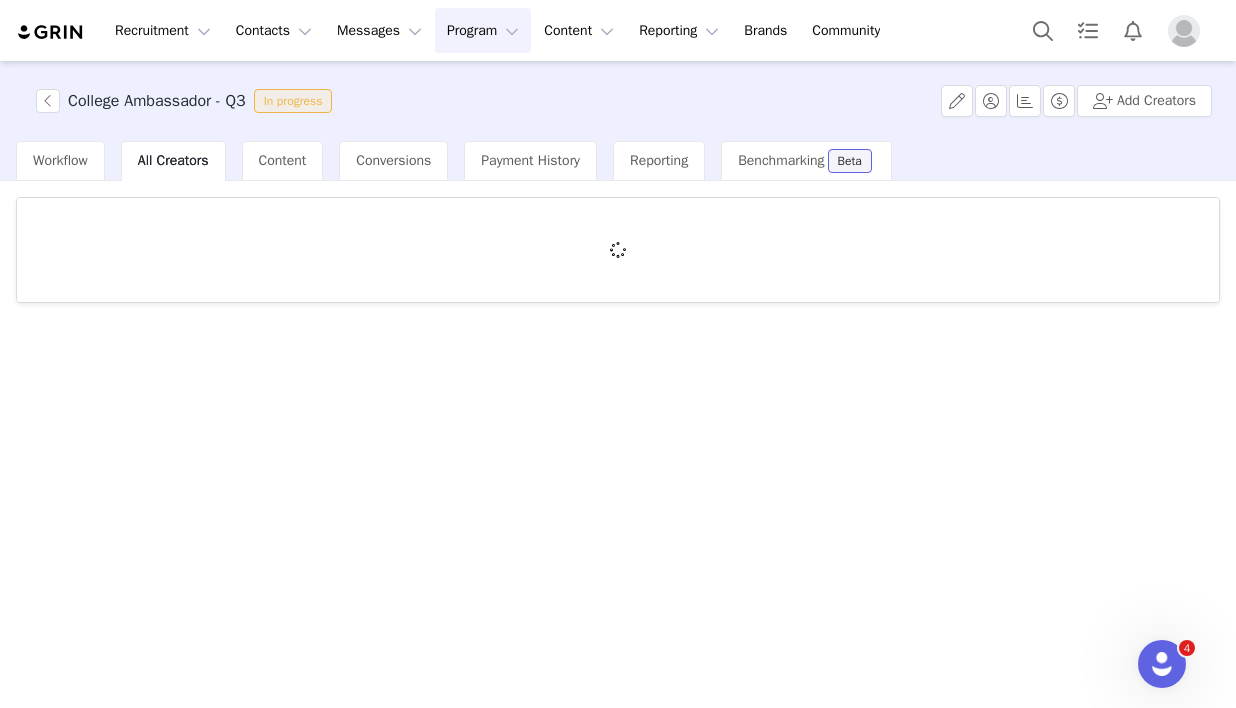 scroll, scrollTop: 0, scrollLeft: 0, axis: both 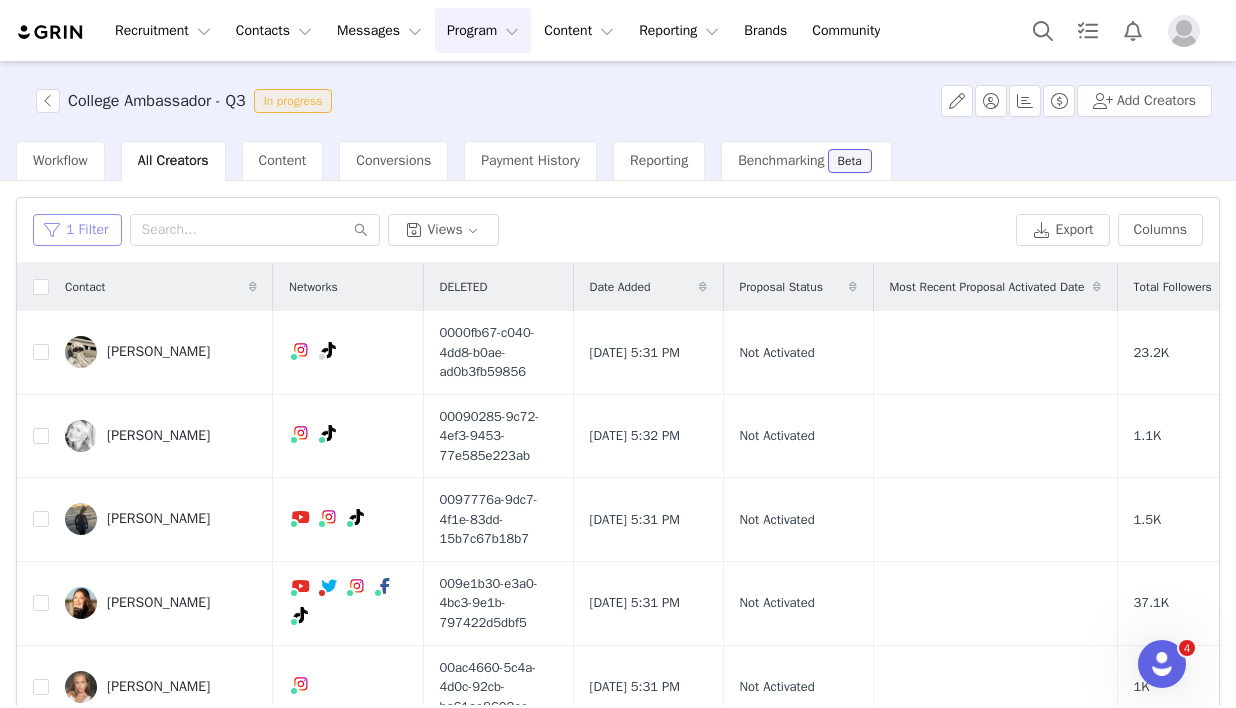 click on "1 Filter" at bounding box center [77, 230] 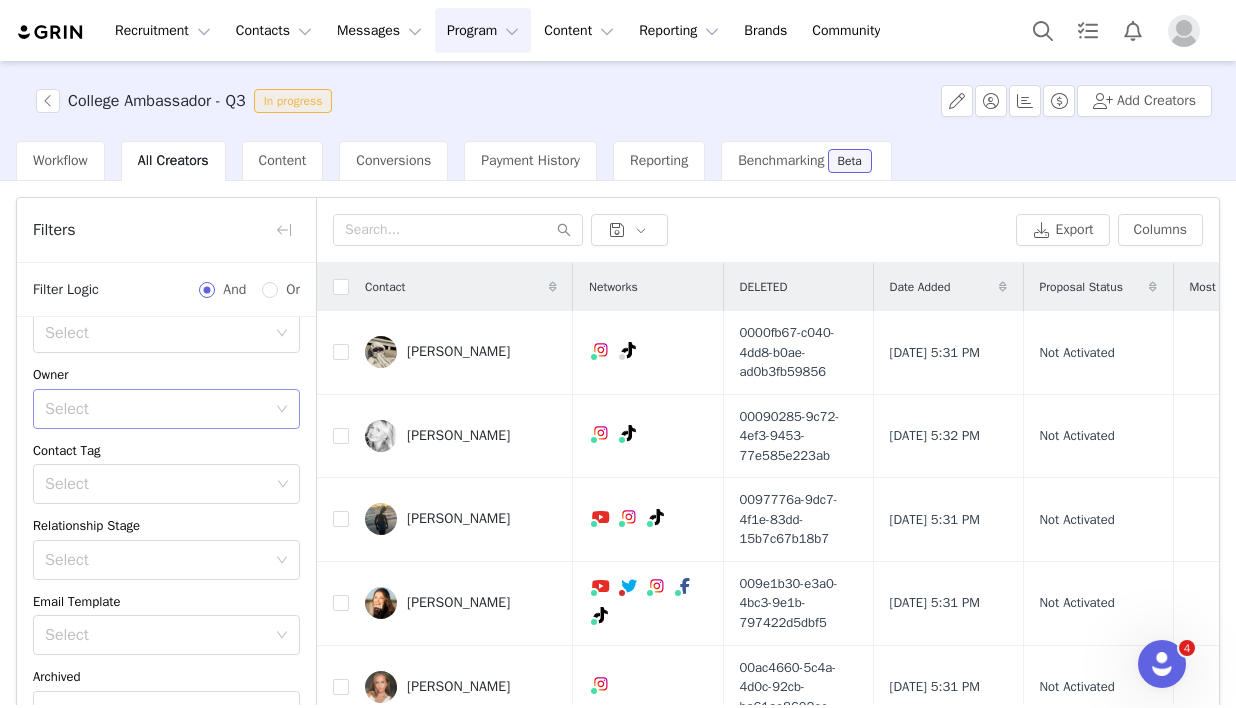 scroll, scrollTop: 54, scrollLeft: 0, axis: vertical 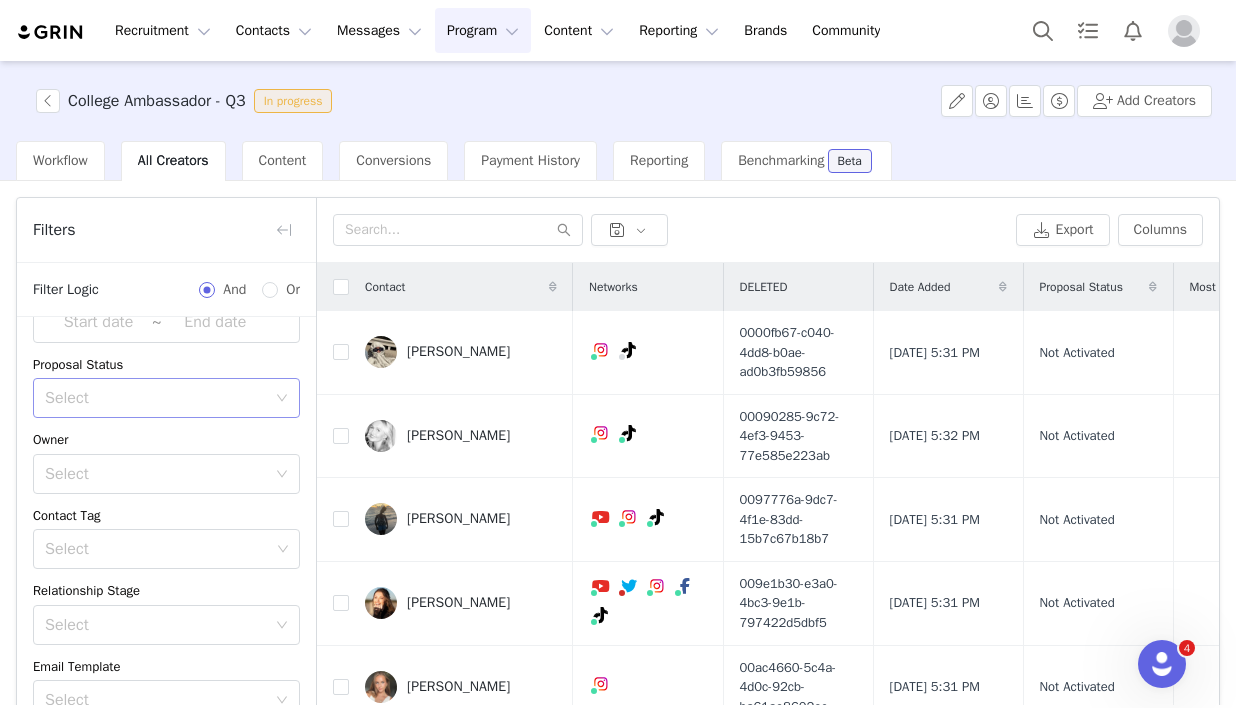 click on "Select" at bounding box center (155, 398) 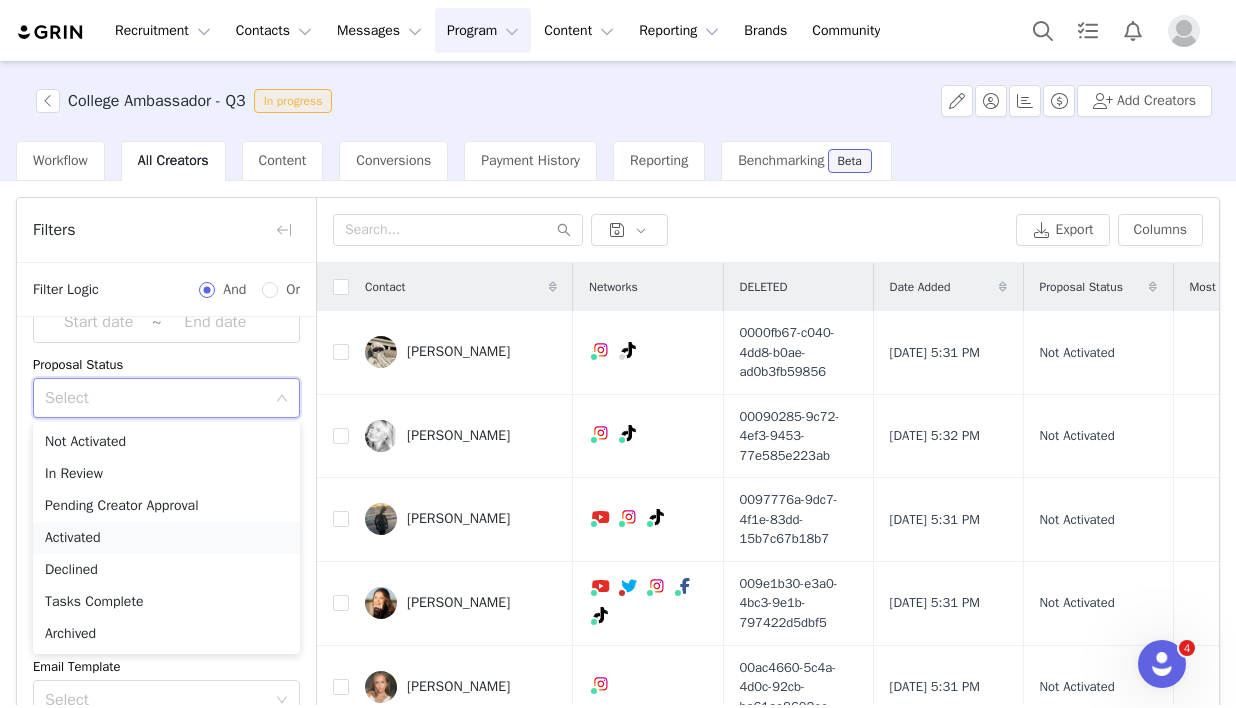 click on "Activated" at bounding box center [166, 538] 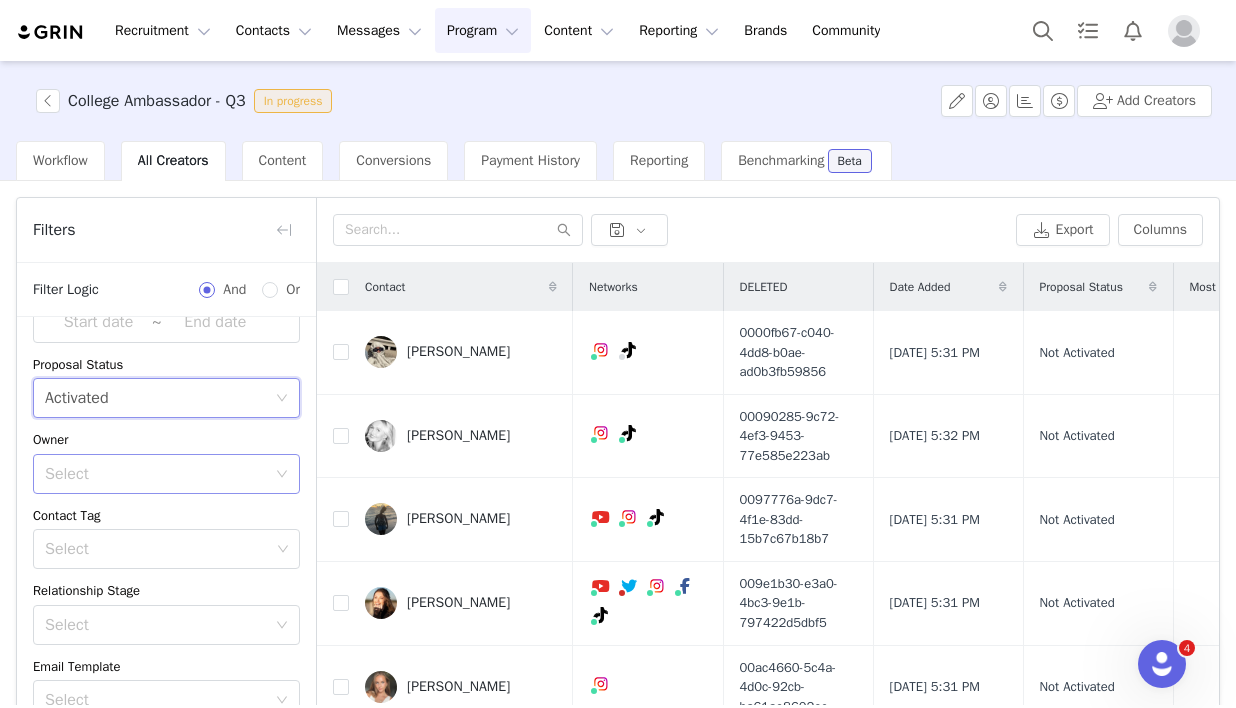 scroll, scrollTop: 207, scrollLeft: 0, axis: vertical 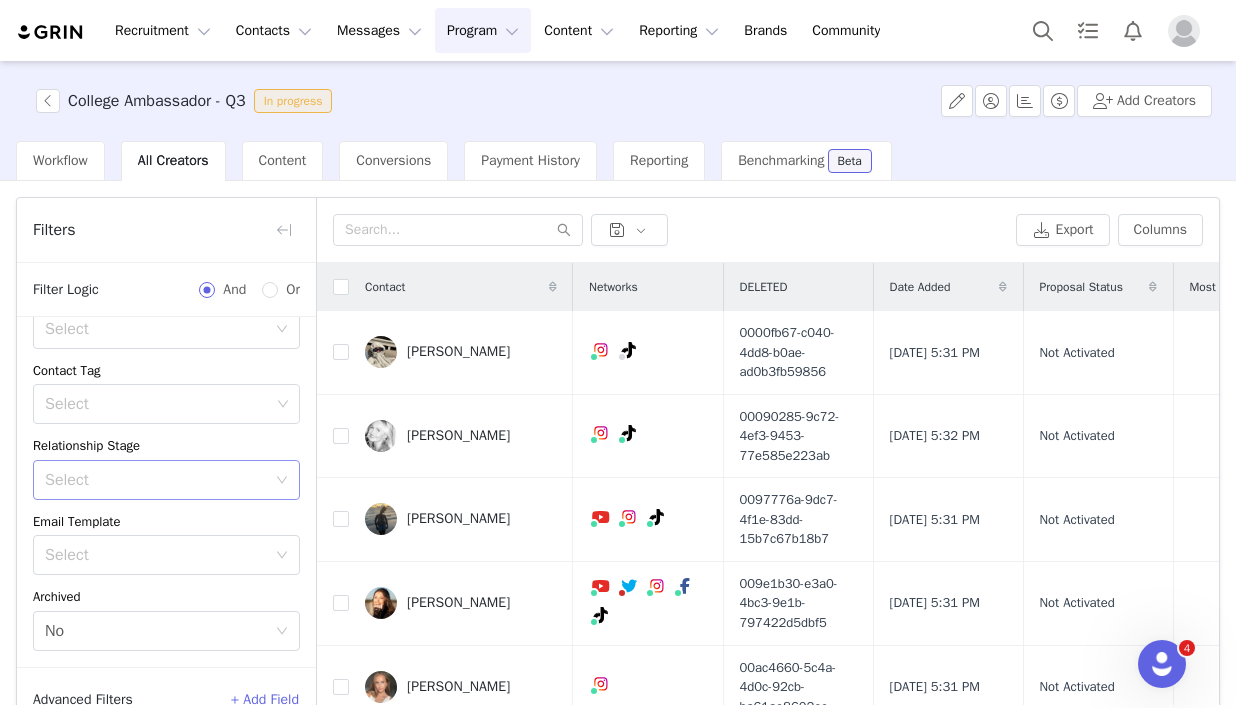 click on "Select" at bounding box center (155, 480) 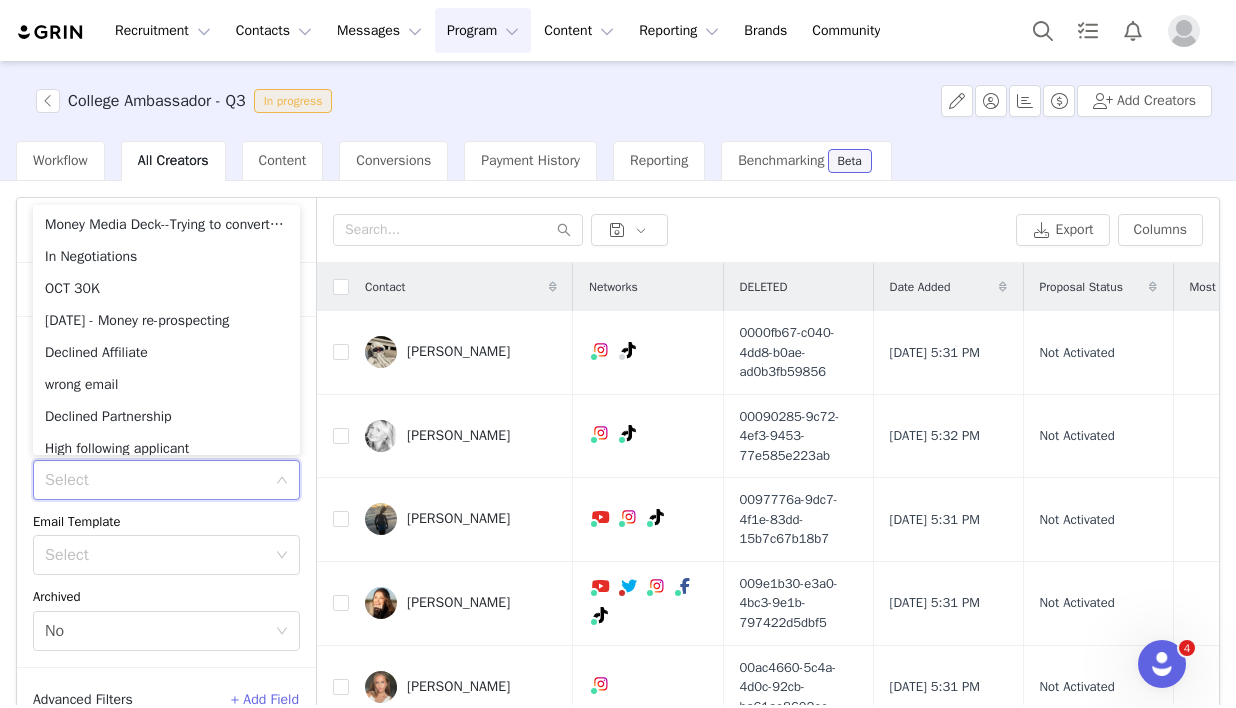 click on "Date Added   ~   Proposal Status  Select Activated  Owner  Select  Contact Tag  Select    Relationship Stage  Select  Email Template  Select  Archived  Select No" at bounding box center (166, 392) 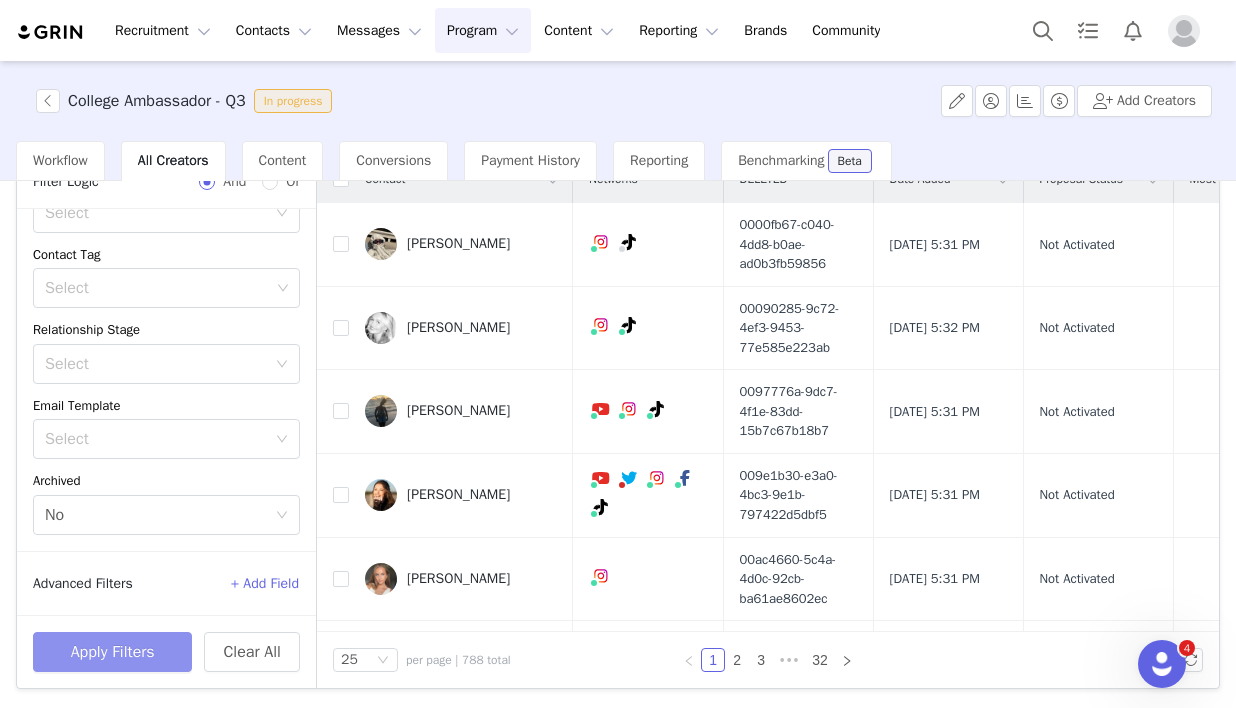 click on "Apply Filters" at bounding box center [112, 652] 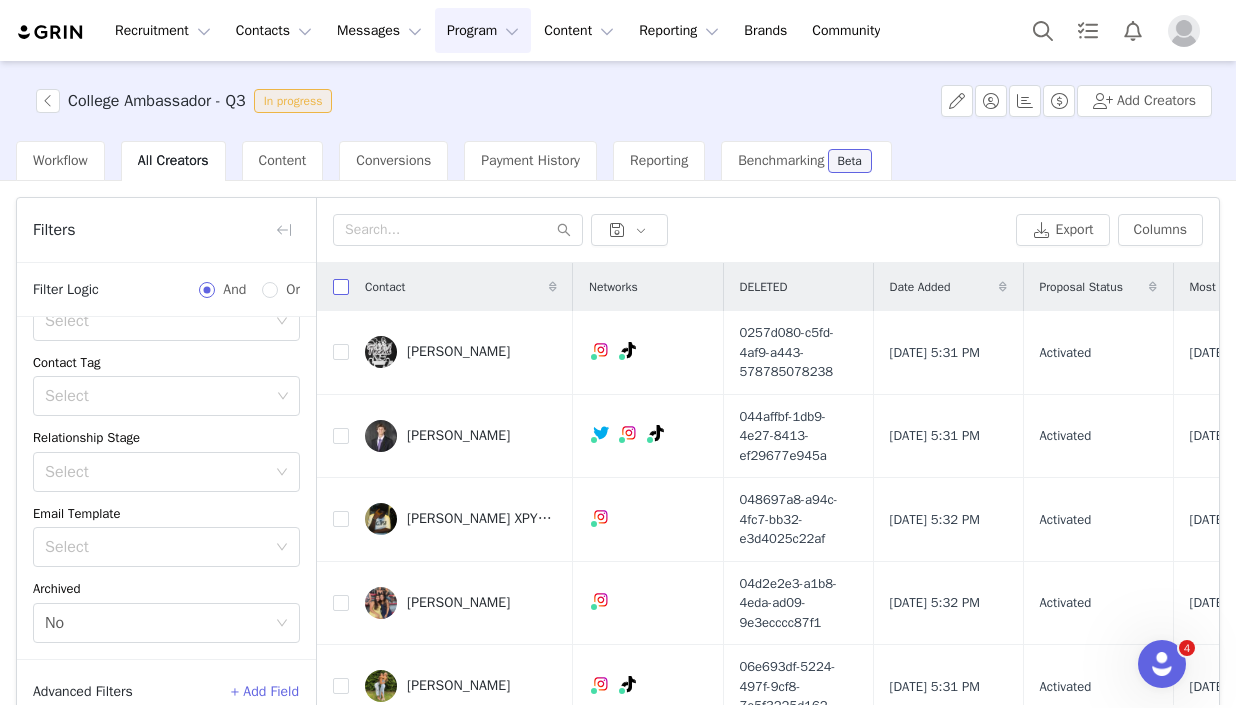 click at bounding box center [341, 287] 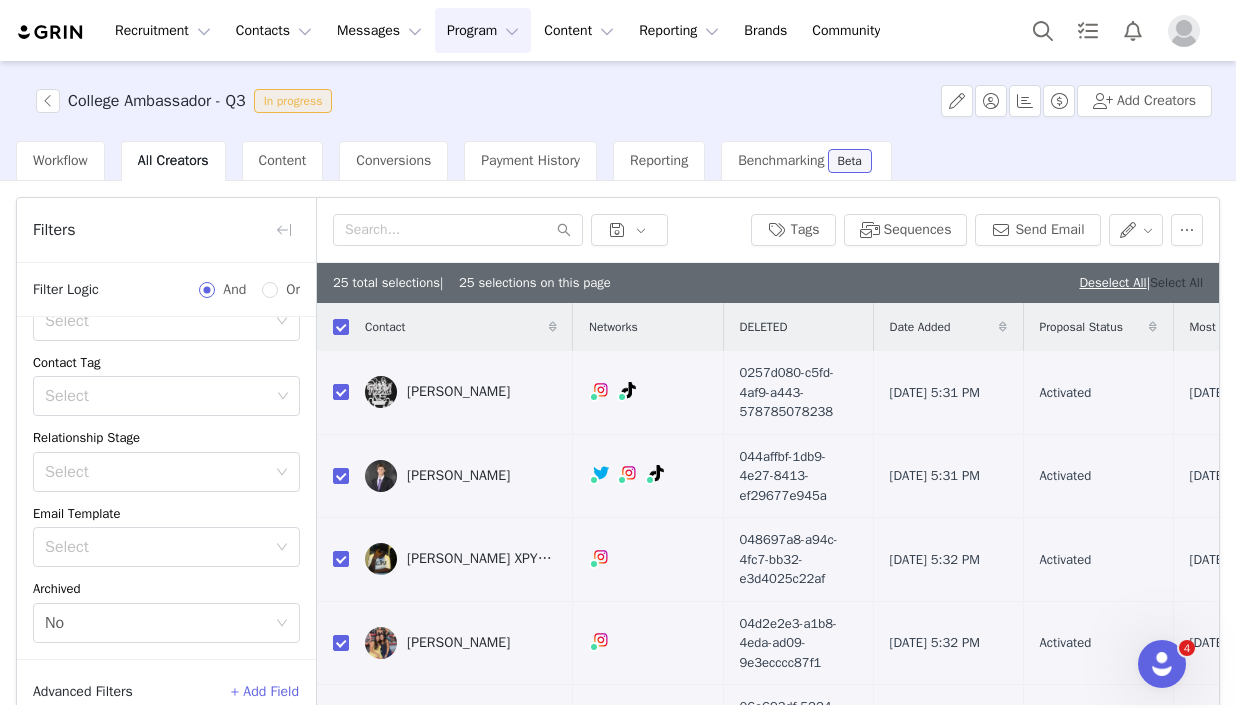 click on "Select All" at bounding box center [1176, 282] 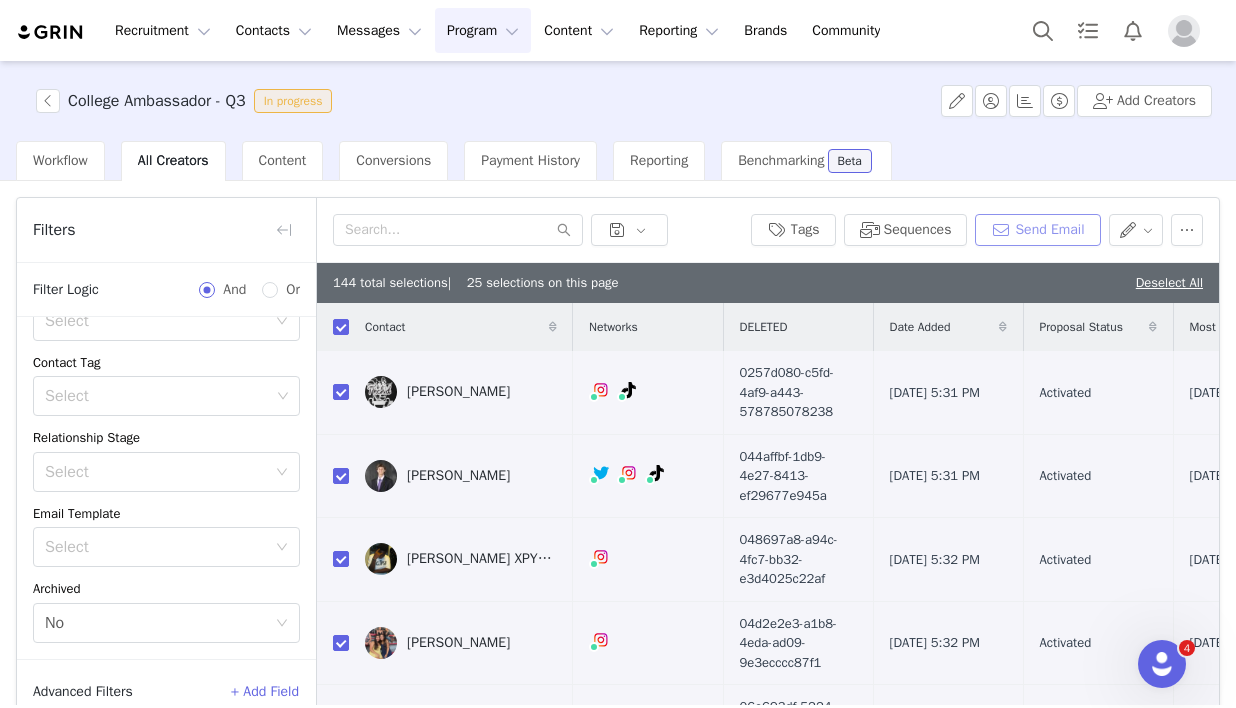click on "Send Email" at bounding box center [1037, 230] 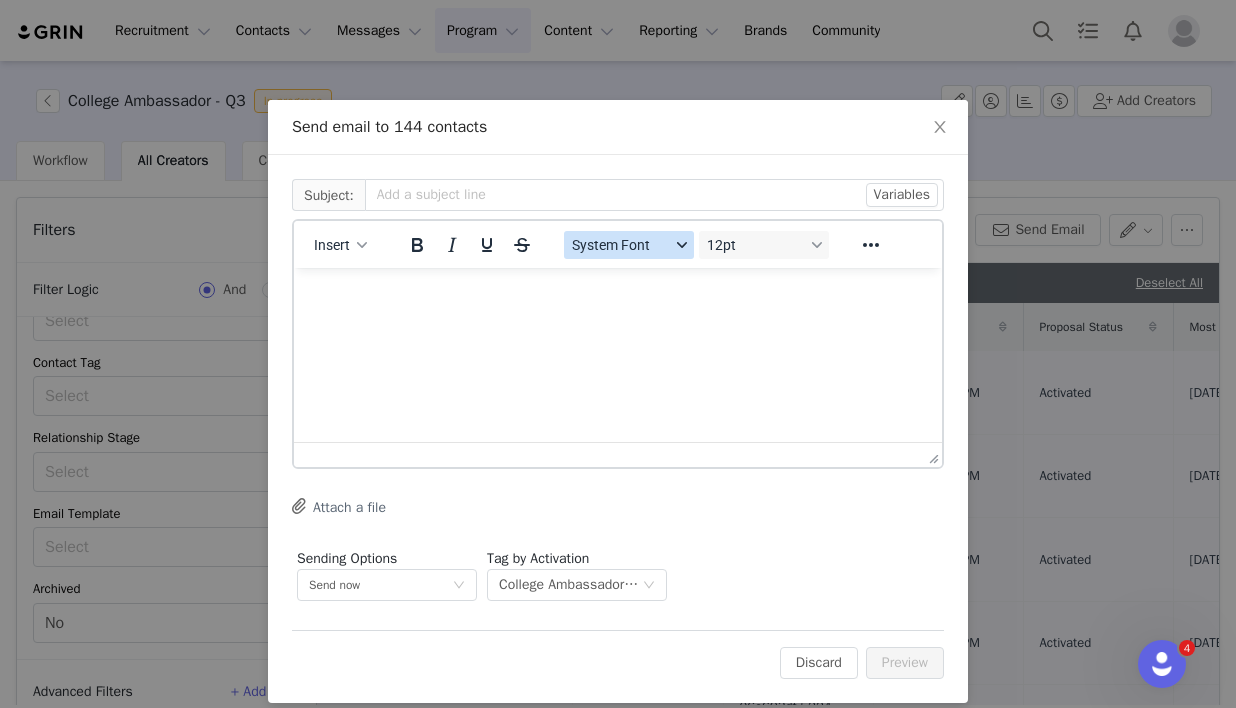 scroll, scrollTop: 0, scrollLeft: 0, axis: both 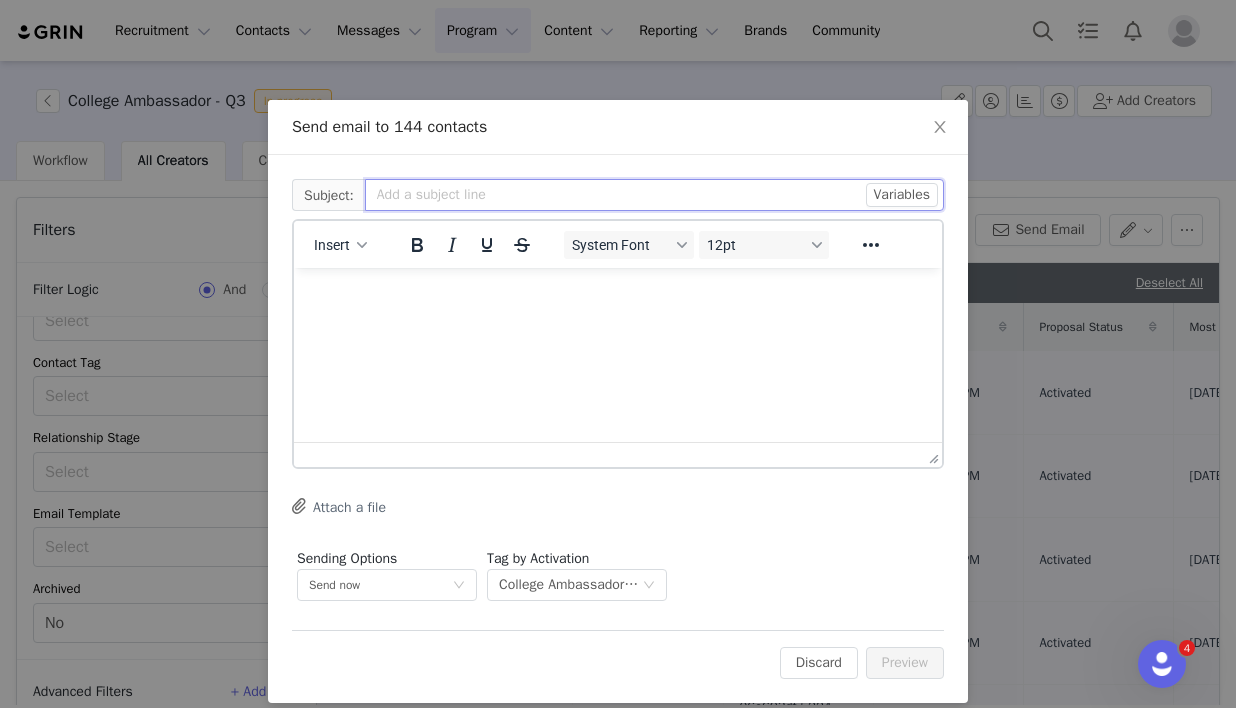 click at bounding box center (654, 195) 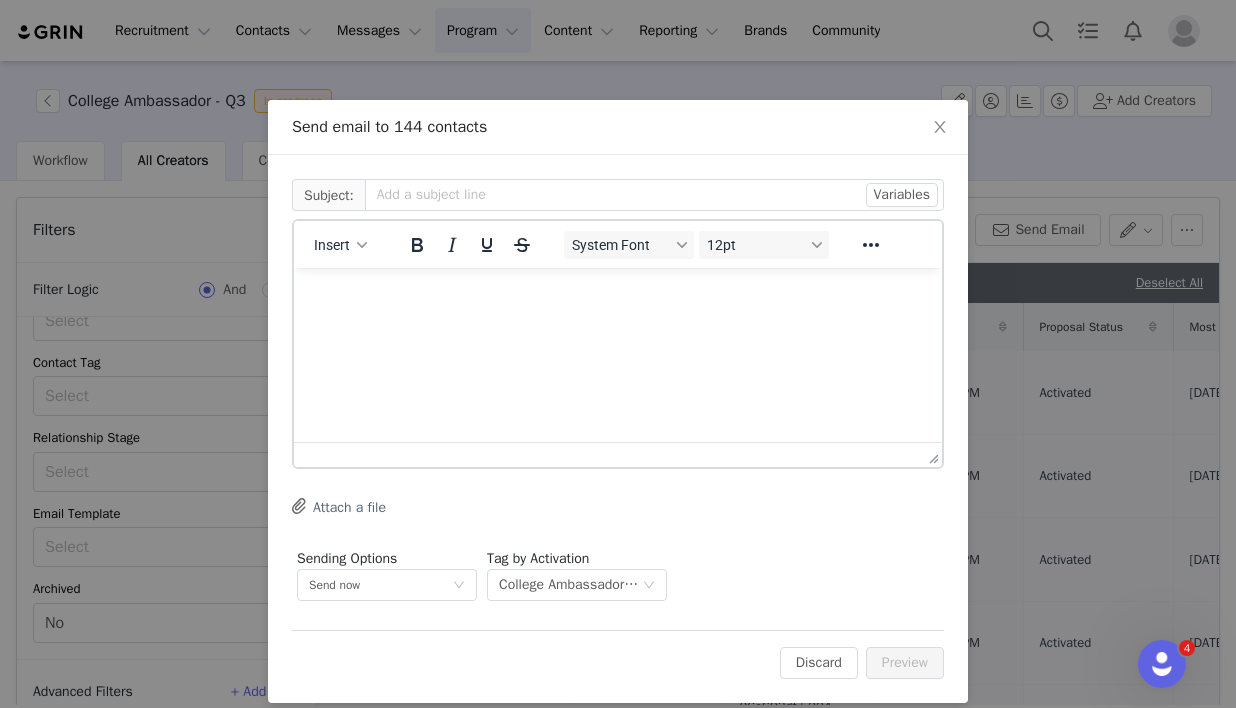 click at bounding box center [618, 295] 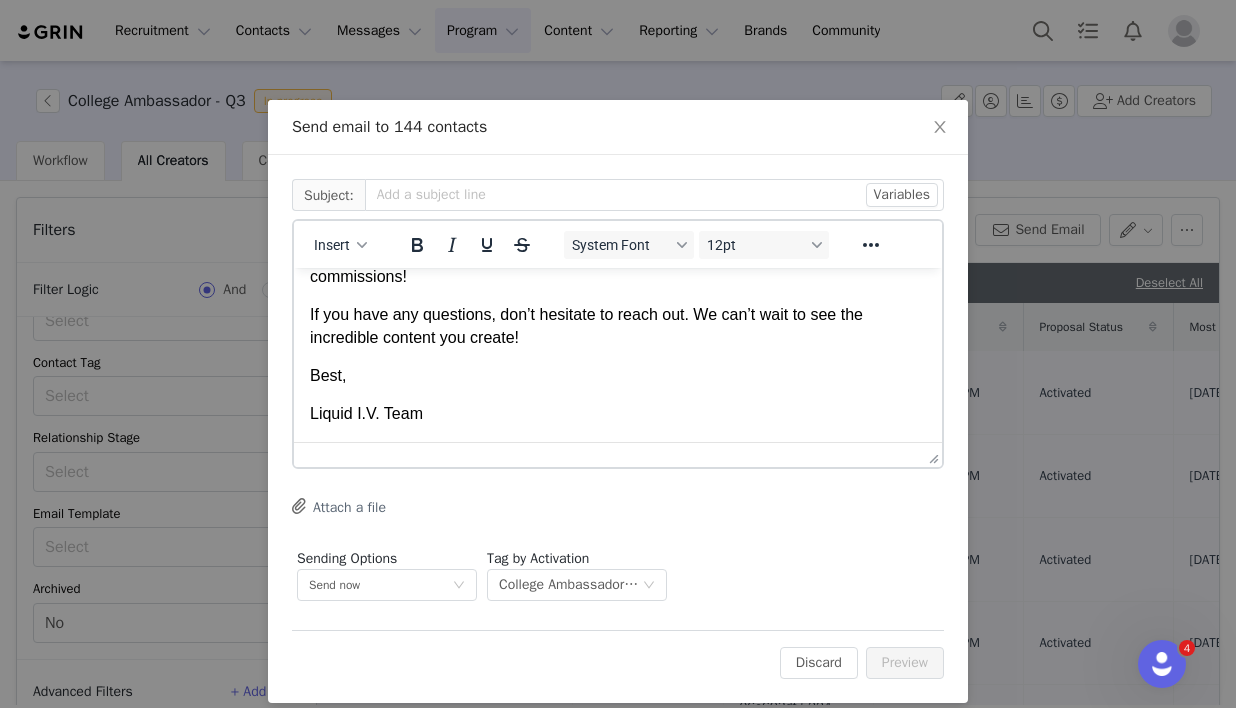 scroll, scrollTop: 344, scrollLeft: 0, axis: vertical 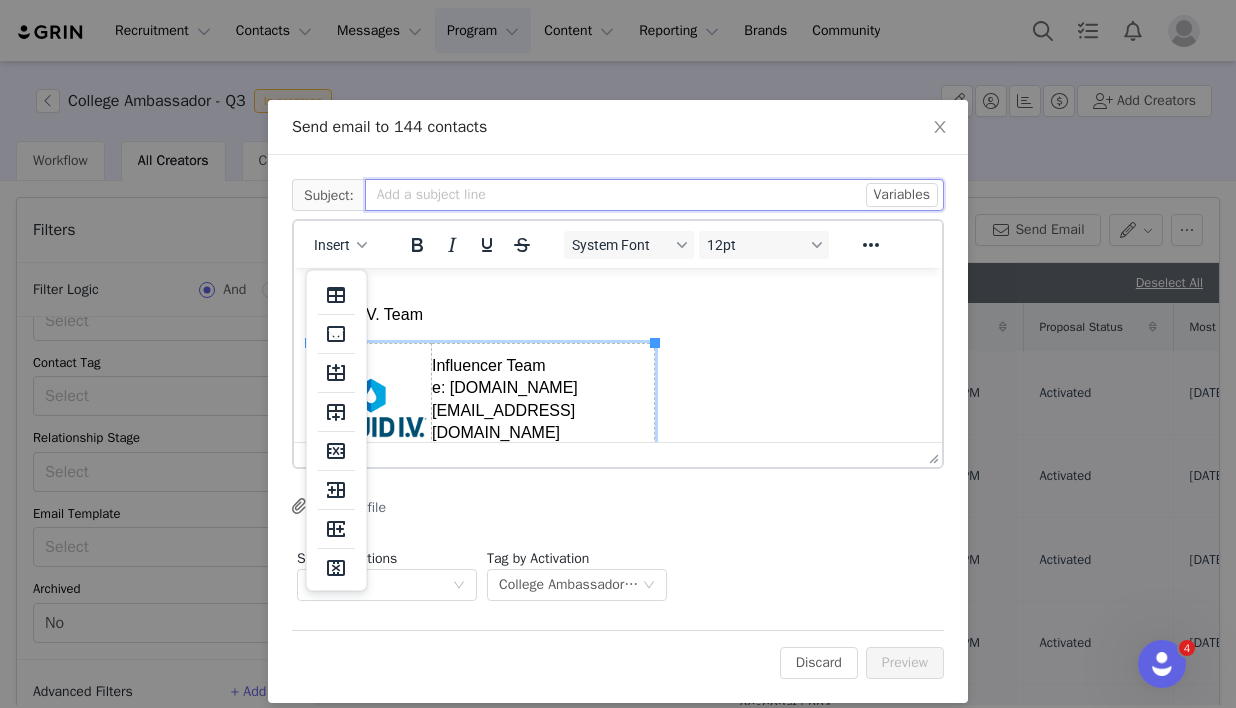 click at bounding box center [654, 195] 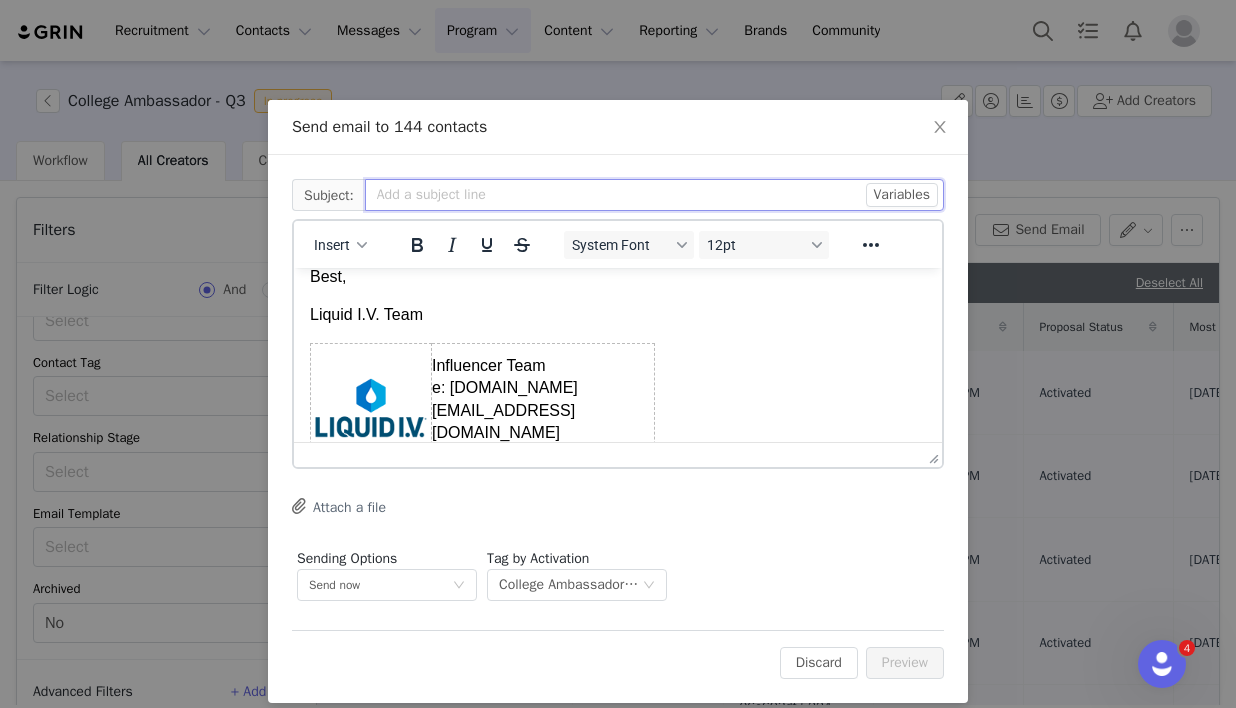 click at bounding box center (654, 195) 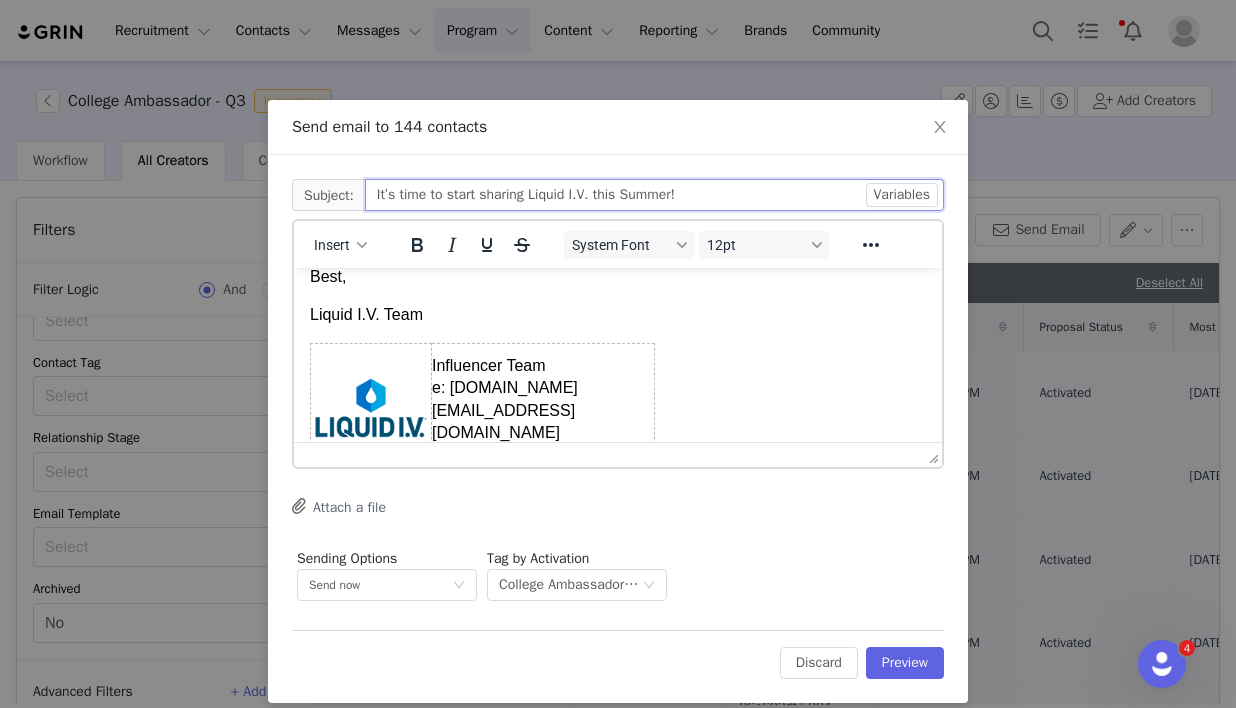 type on "It’s time to start sharing Liquid I.V. this Summer!" 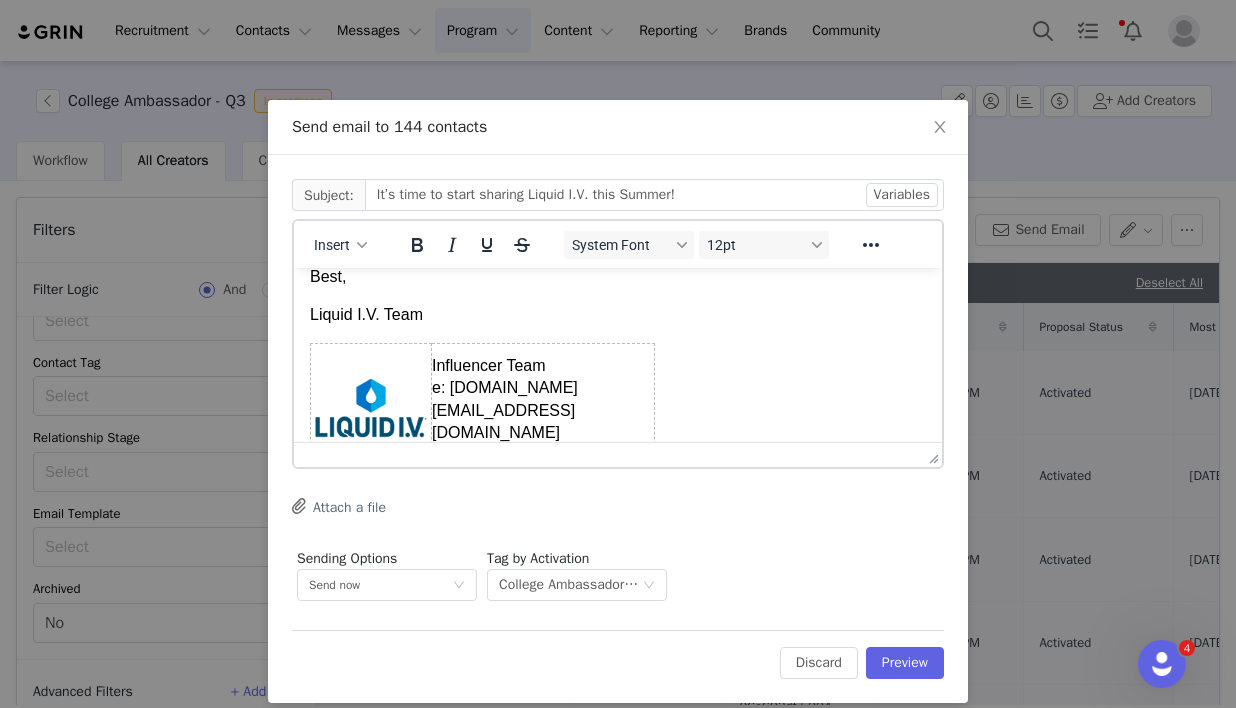 click on "Hi Liquid I.V. Fam! We’re excited to share that your selected product is on its way to you and should be arriving any day now for you to enjoy and create content with!  As a friendly reminder, to be considered for the Q4 ambassador program you must complete the following deliverables before [DATE], so we encourage you to start posting ASAP! It’s the perfect time to share Liquid I.V. with your followers given the summer heat! 1 In-Feed Post  (Instagram Picture or Reel, TikTok, YouTube Video) 3 Instagram Stories Remember to include your coupon code and or link on all posts to better increase your commissions! If you have any questions, don’t hesitate to reach out. We can’t wait to see the incredible content you create! Best,  Liquid I.V. Team Influencer Team e: [DOMAIN_NAME][EMAIL_ADDRESS][DOMAIN_NAME] o: 855.386.4021" at bounding box center [618, 171] 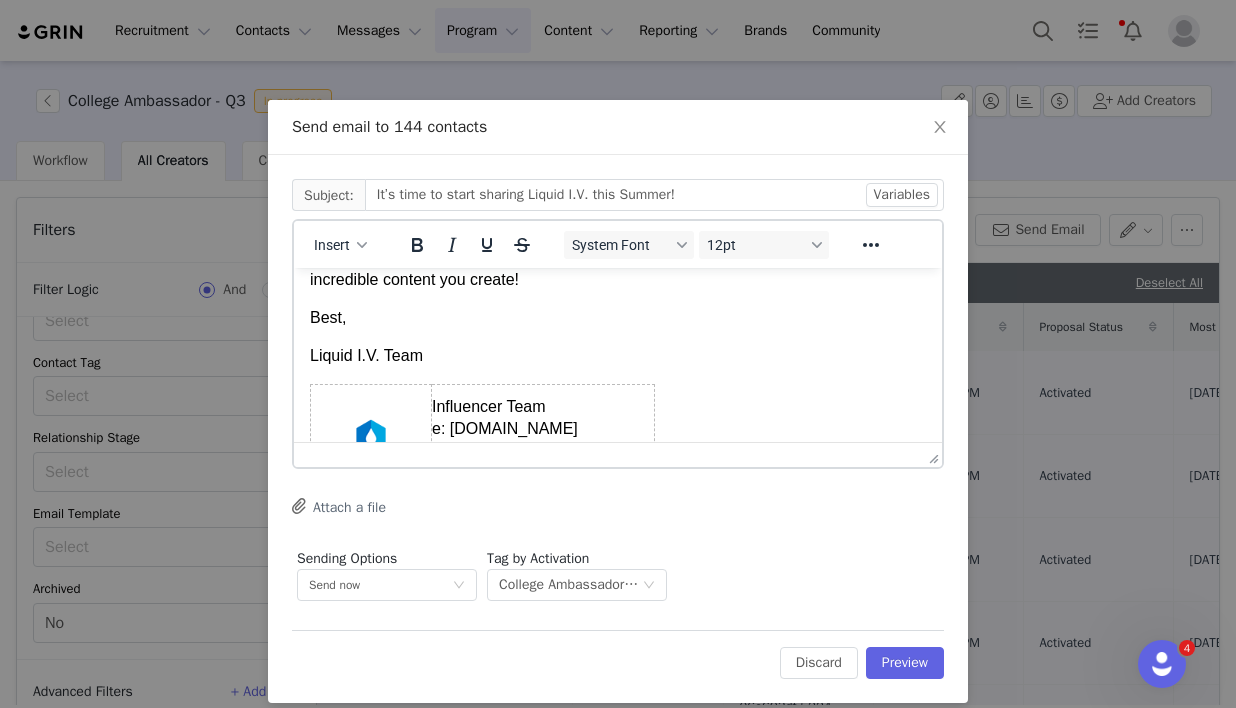 scroll, scrollTop: 388, scrollLeft: 0, axis: vertical 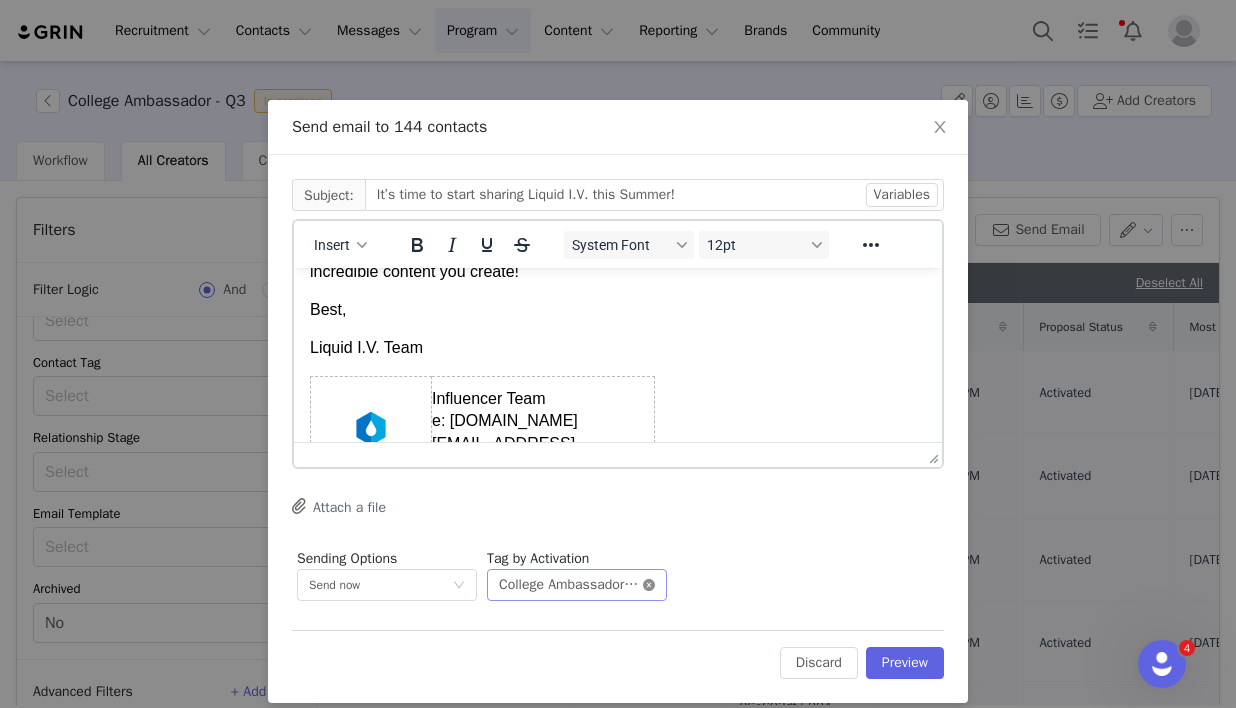 click 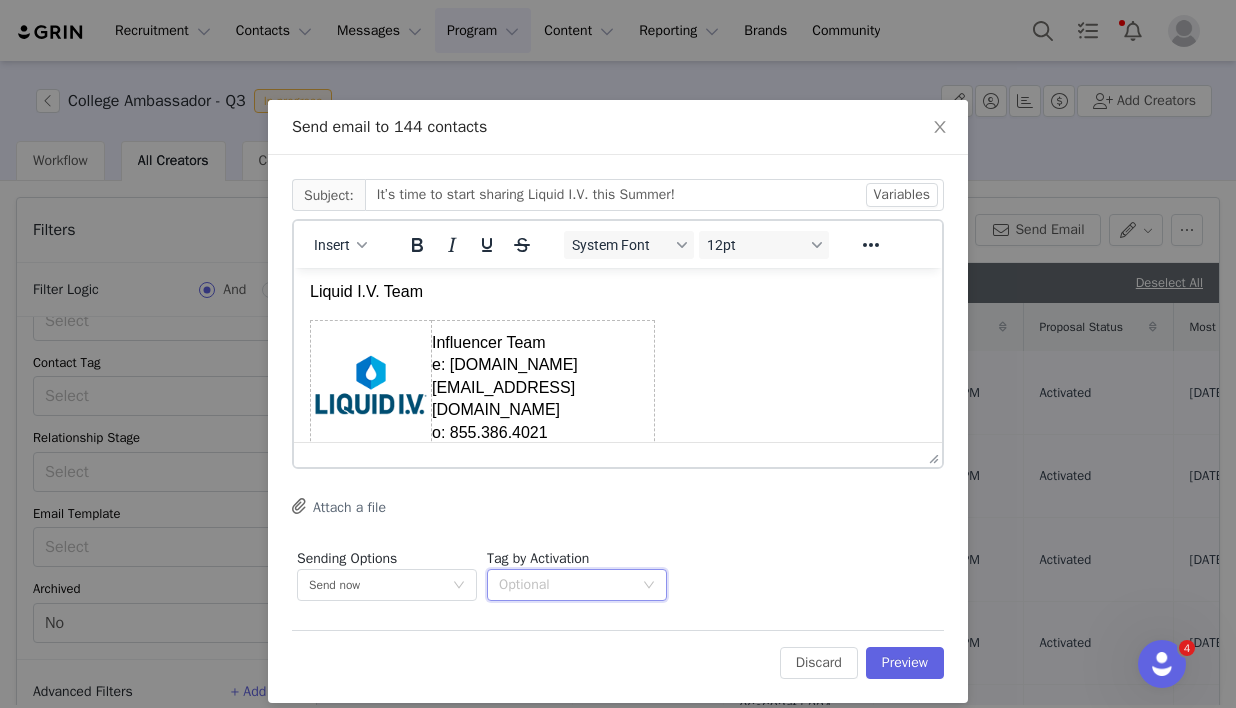 scroll, scrollTop: 447, scrollLeft: 0, axis: vertical 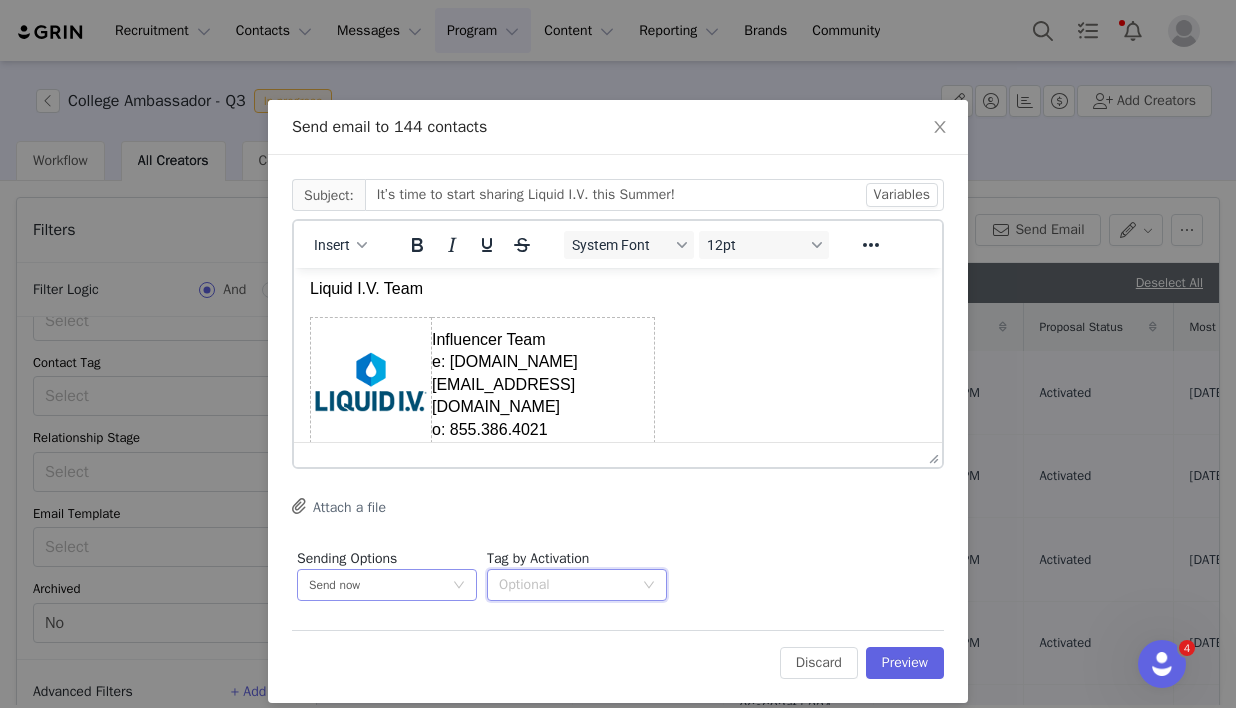 click on "Send now" at bounding box center [387, 585] 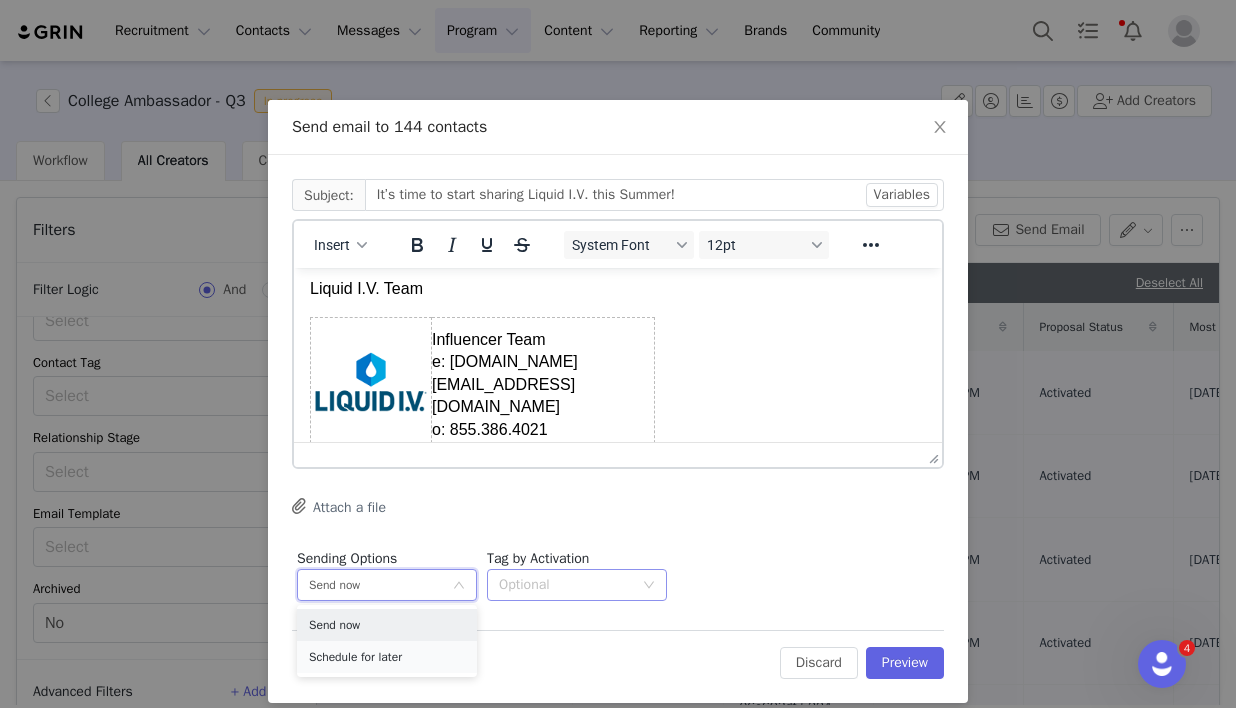 click on "Schedule for later" at bounding box center (387, 657) 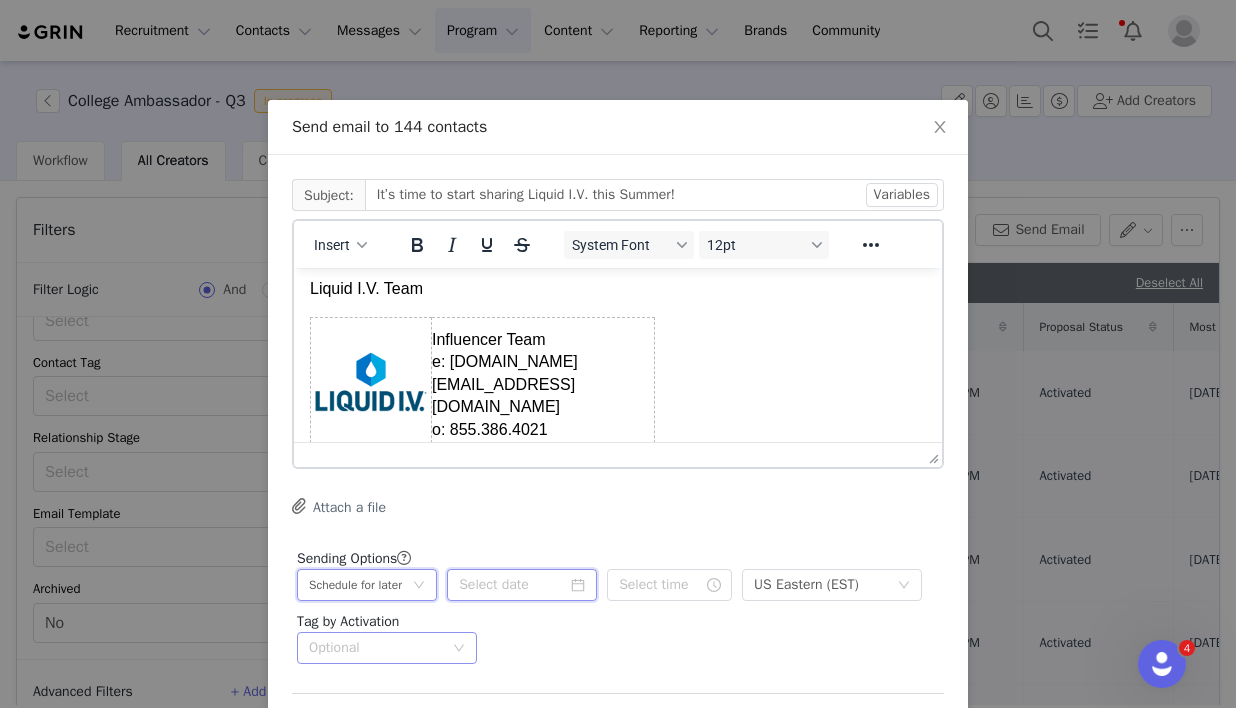 click at bounding box center (522, 585) 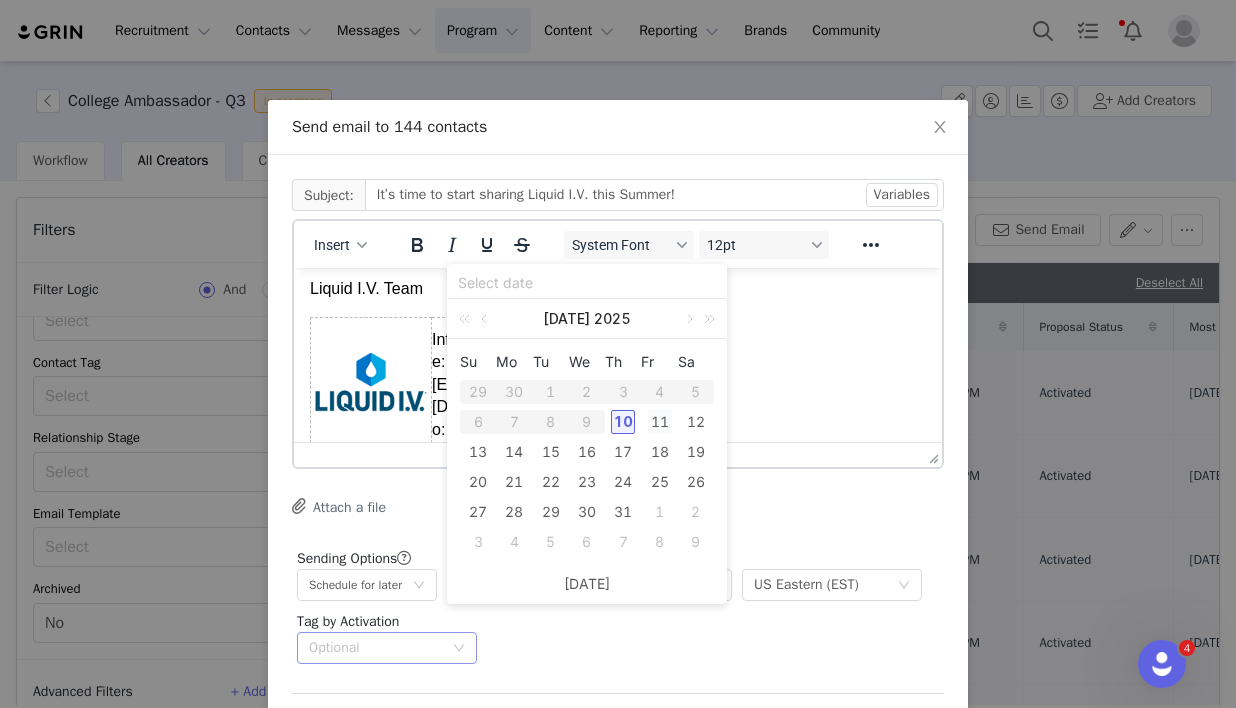 click on "11" at bounding box center (660, 422) 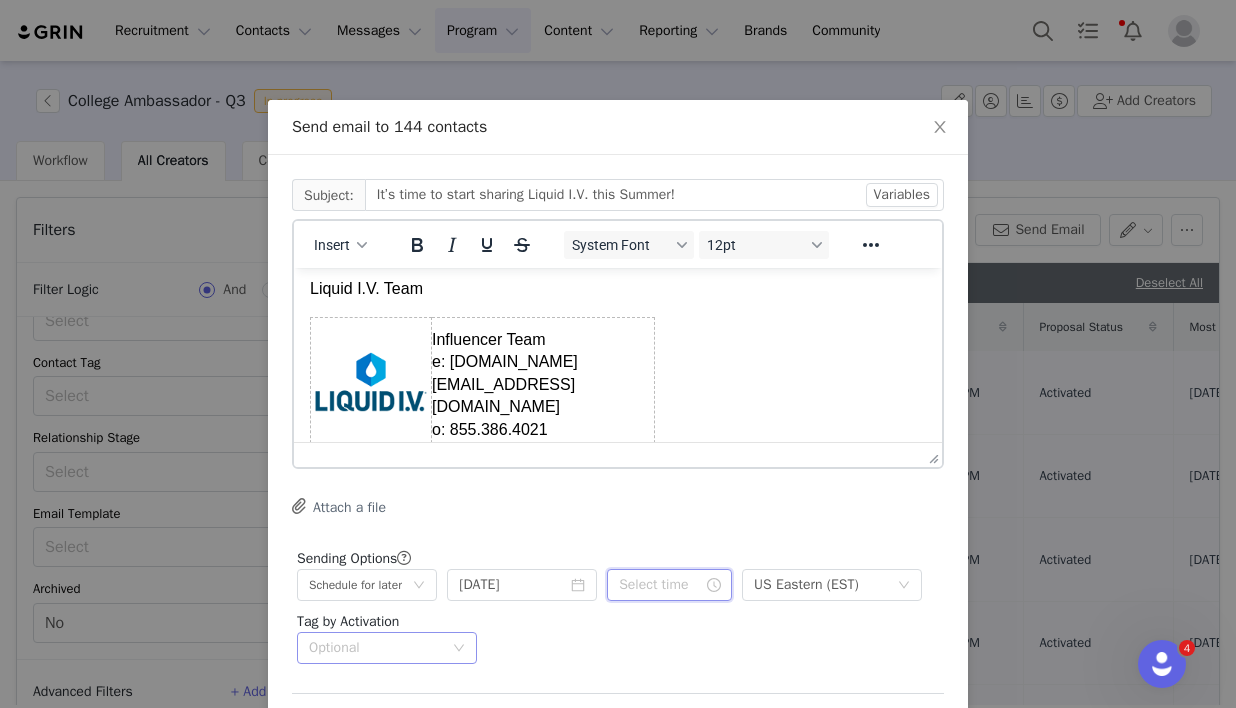 click at bounding box center [669, 585] 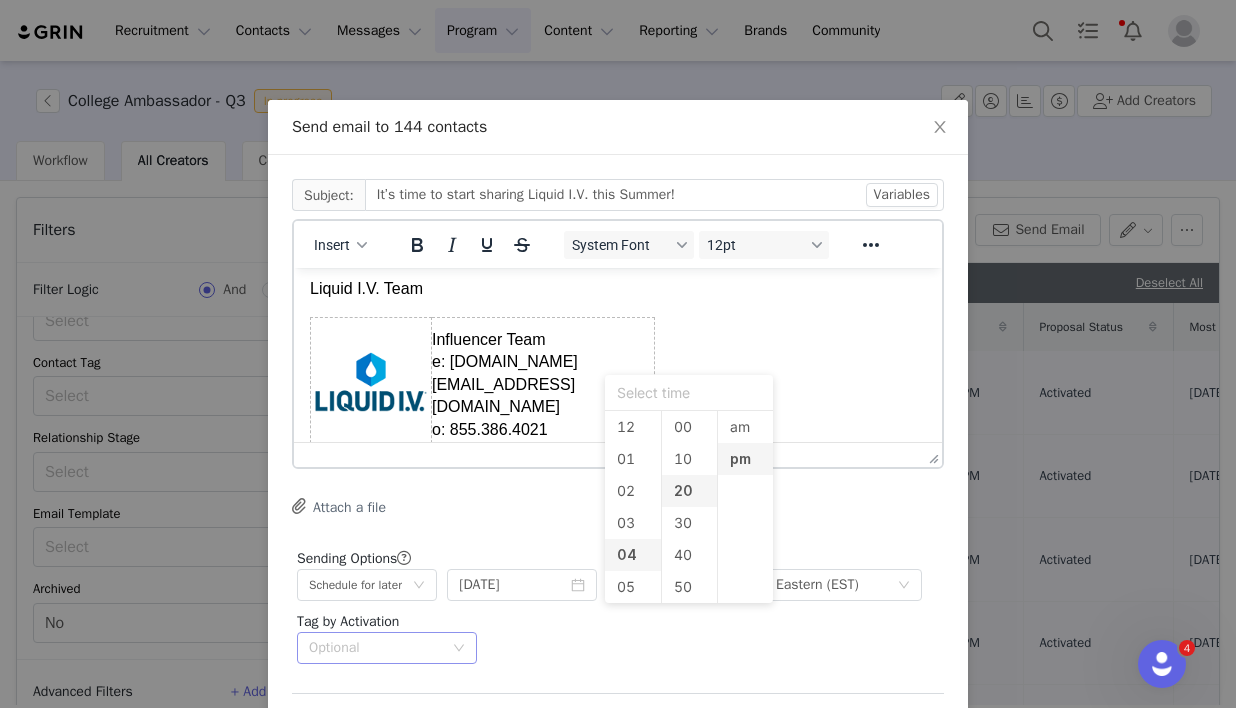 scroll, scrollTop: 128, scrollLeft: 0, axis: vertical 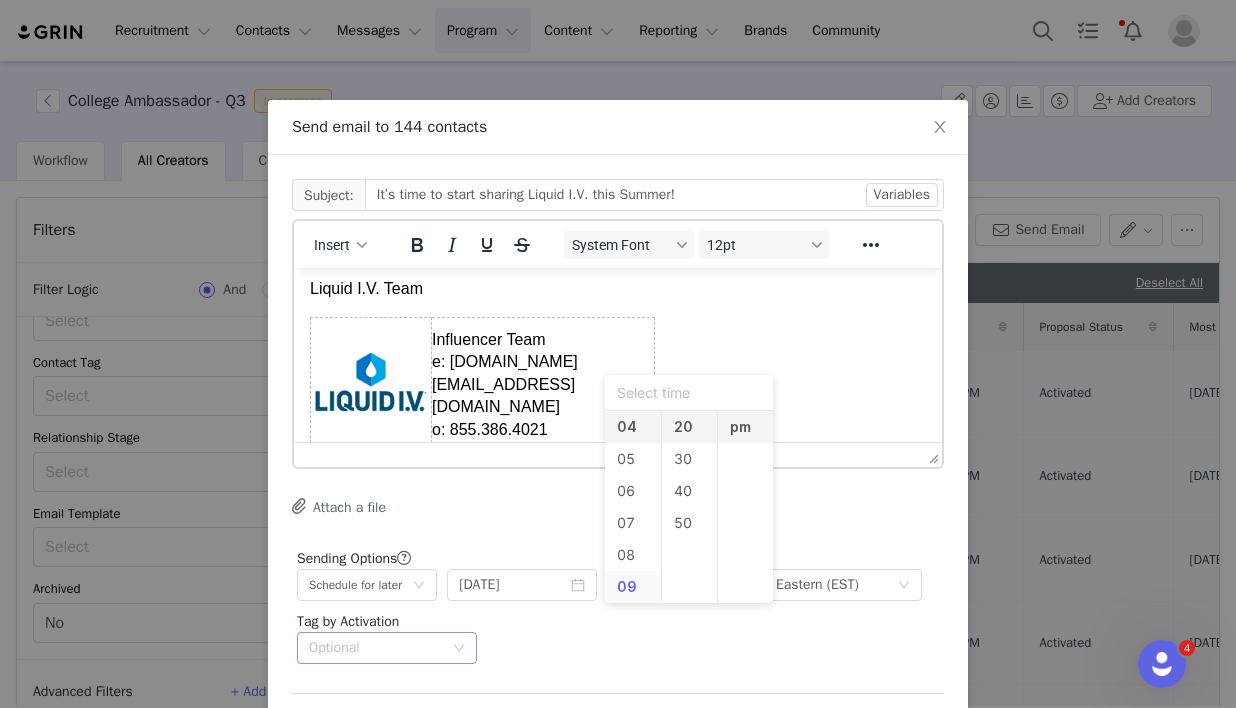 click on "09" at bounding box center [633, 587] 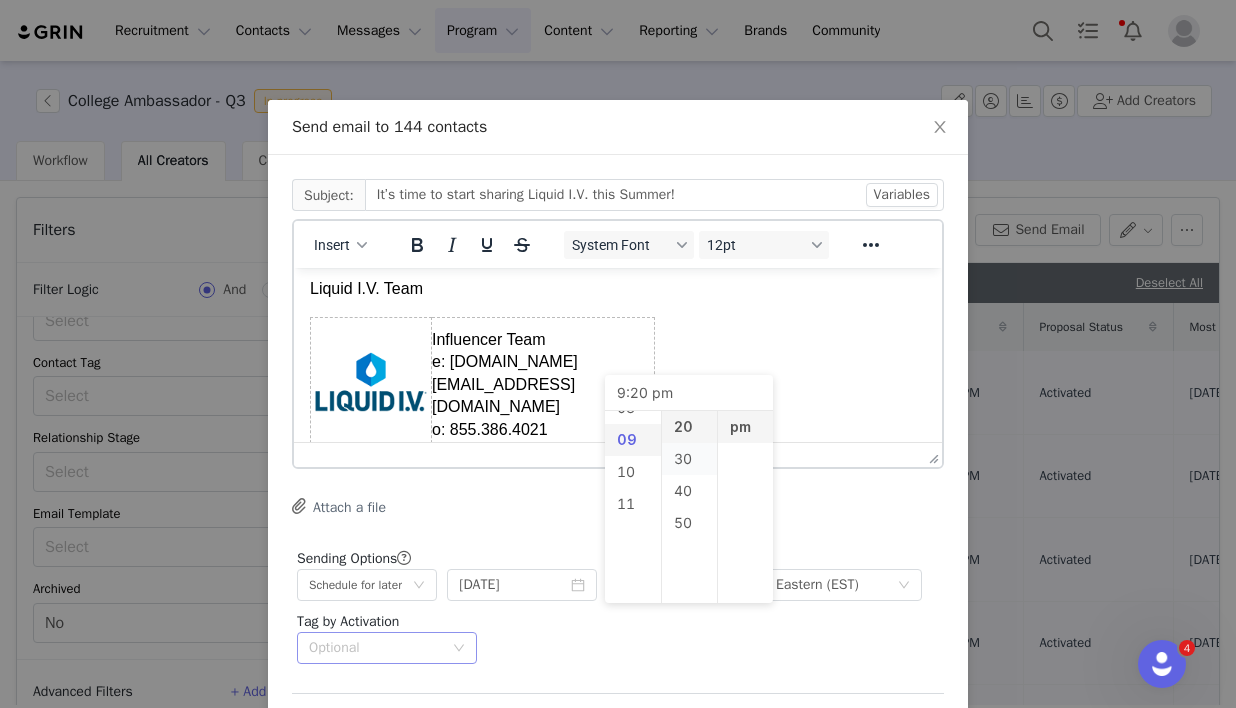 scroll, scrollTop: 288, scrollLeft: 0, axis: vertical 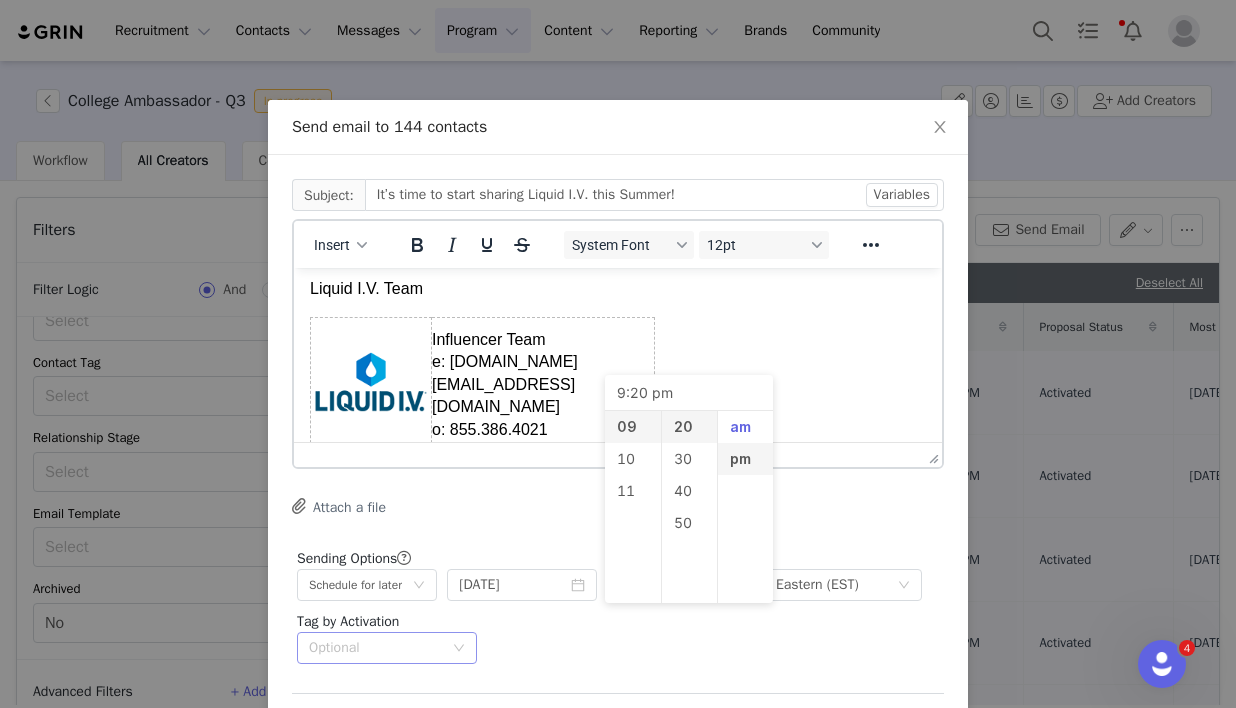 click on "am" at bounding box center (746, 427) 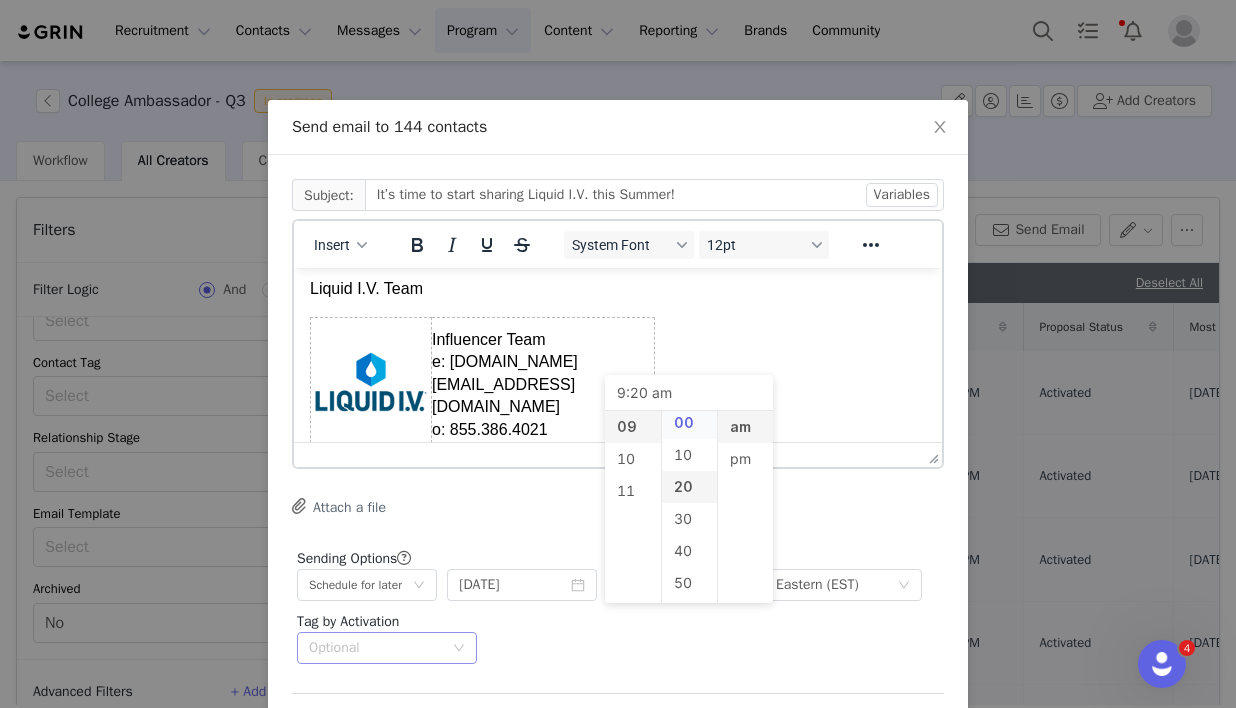 click on "00" at bounding box center (690, 423) 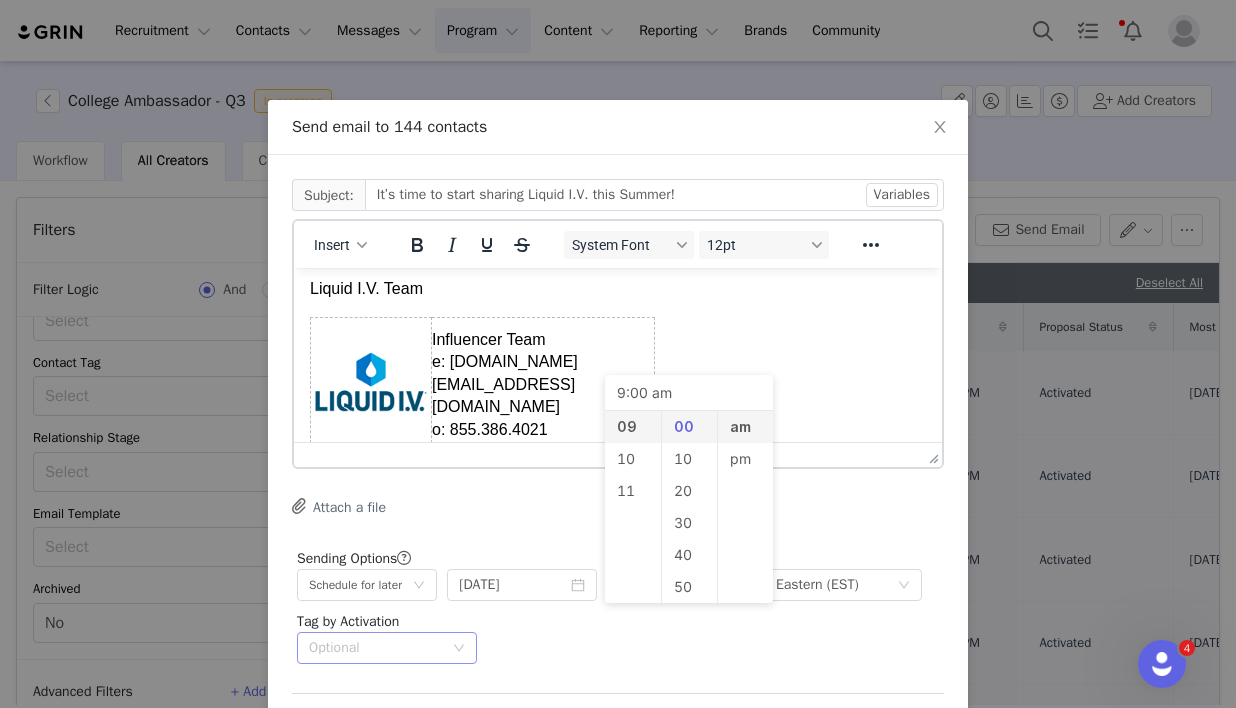 scroll, scrollTop: 0, scrollLeft: 0, axis: both 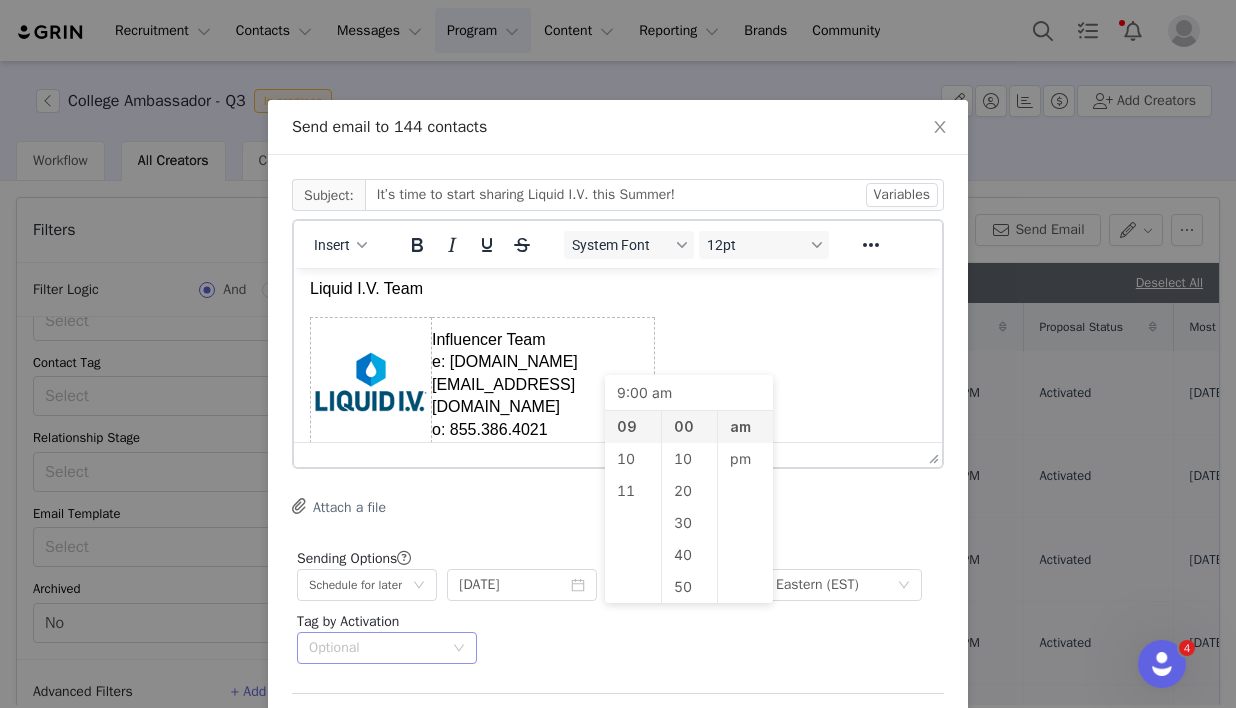 click on "Attach a file" at bounding box center (618, 507) 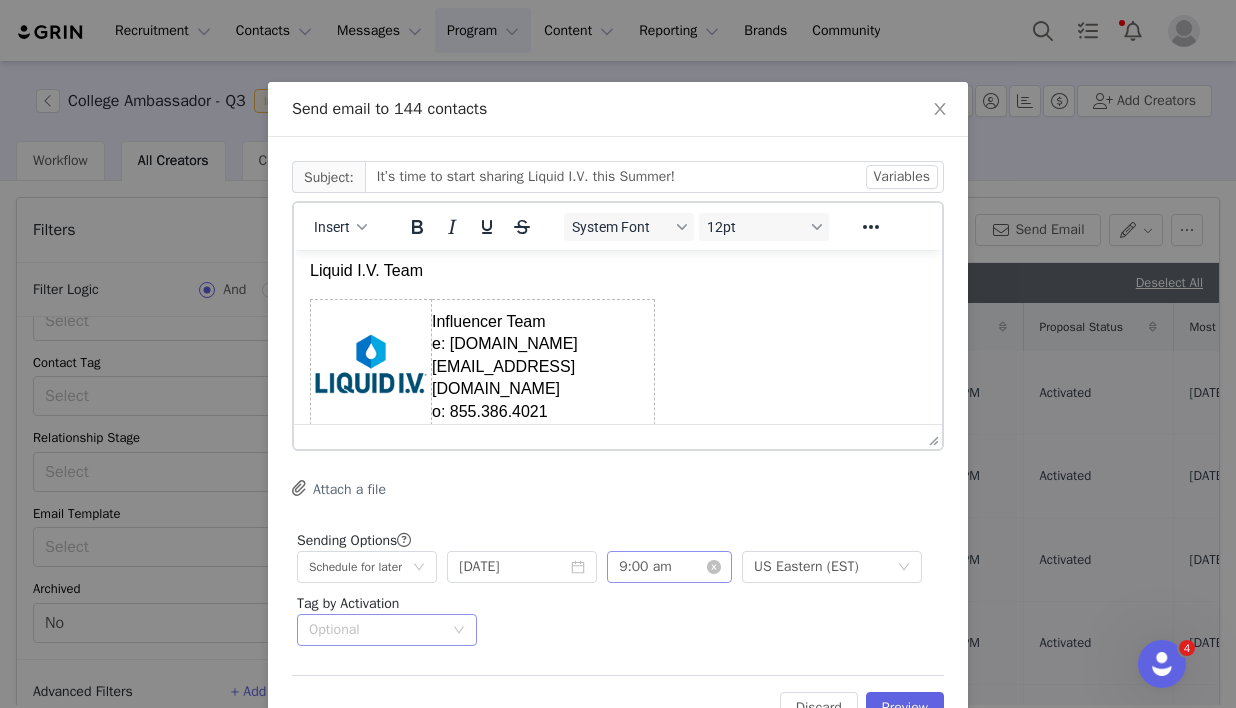 scroll, scrollTop: 17, scrollLeft: 0, axis: vertical 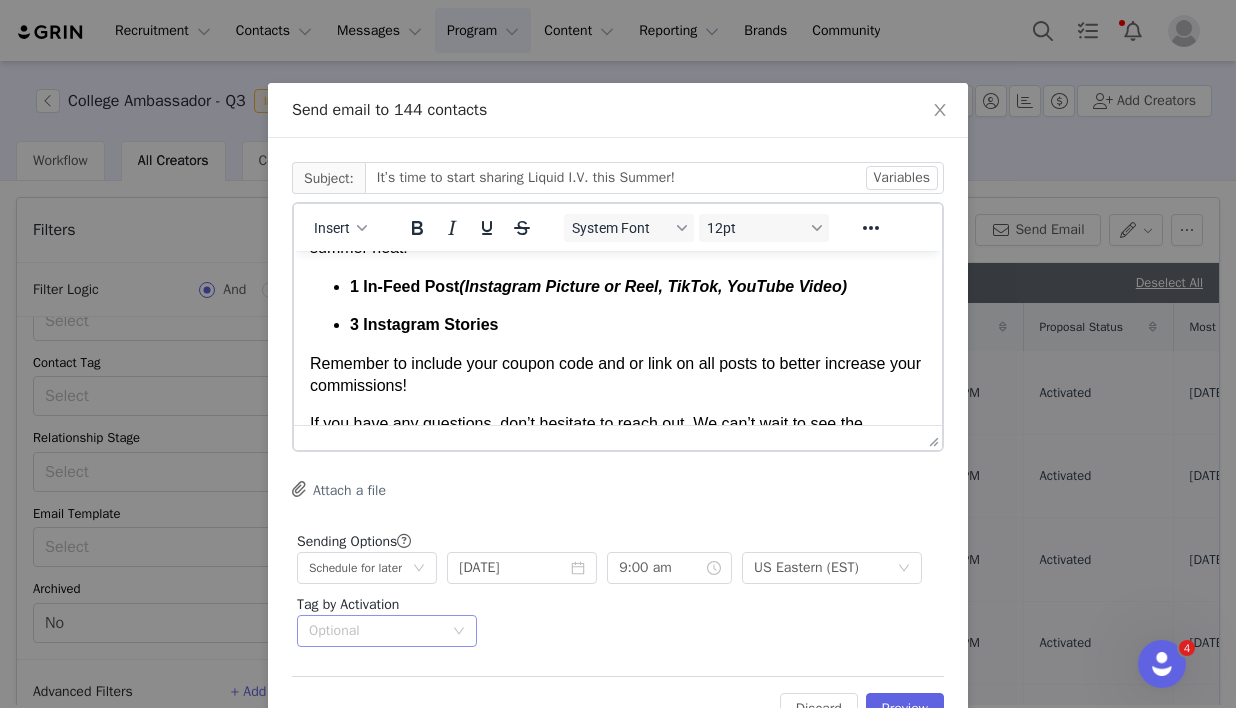 click on "Edit     Discard Preview" at bounding box center (618, 700) 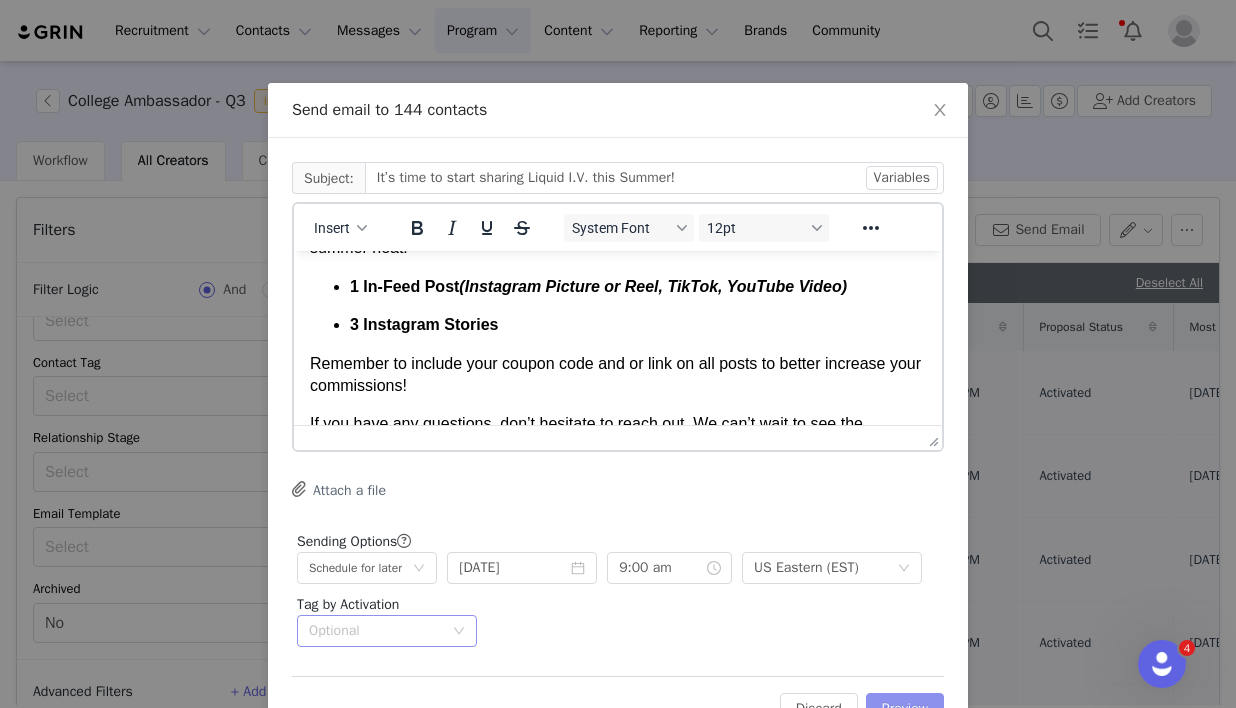 click on "Preview" at bounding box center (905, 709) 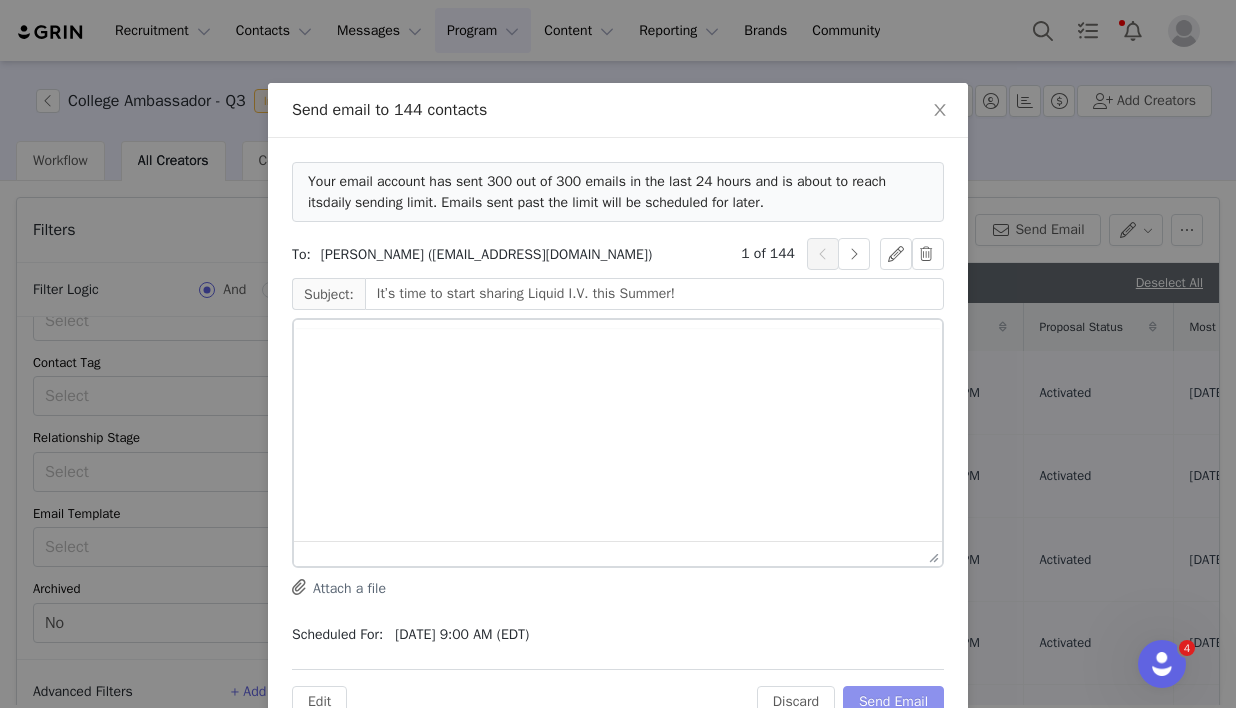 scroll, scrollTop: 0, scrollLeft: 0, axis: both 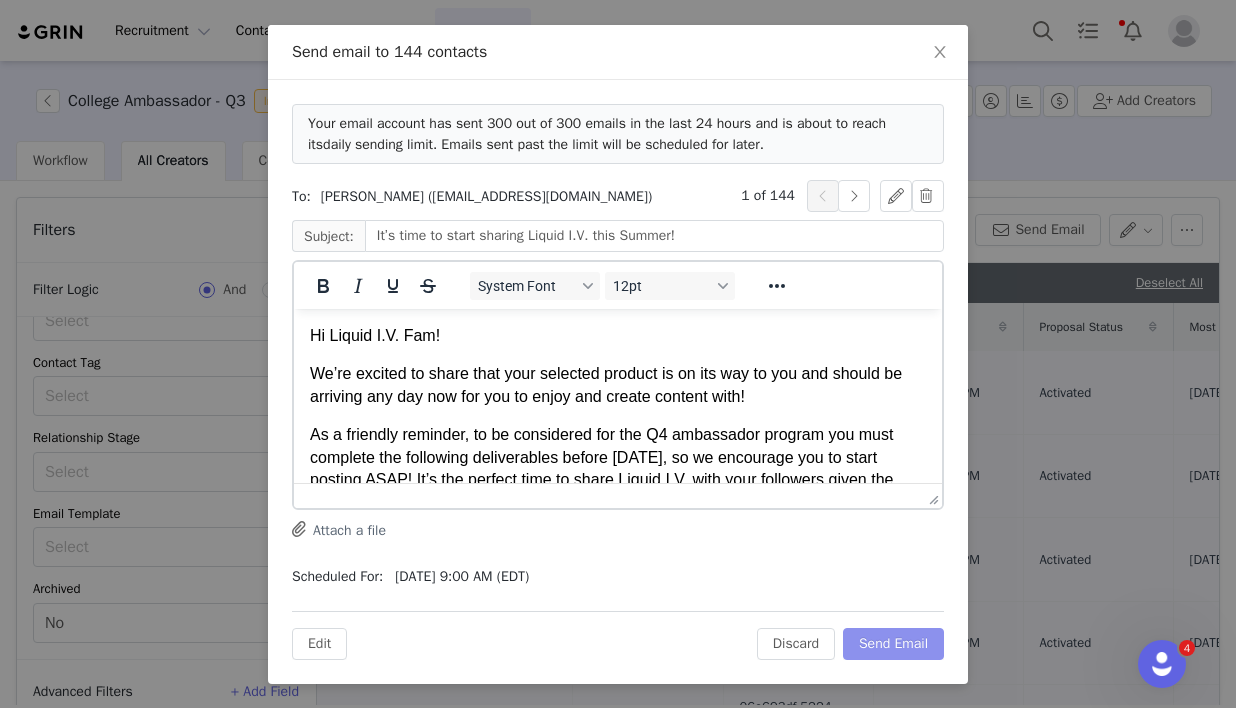 click on "Send Email" at bounding box center [893, 644] 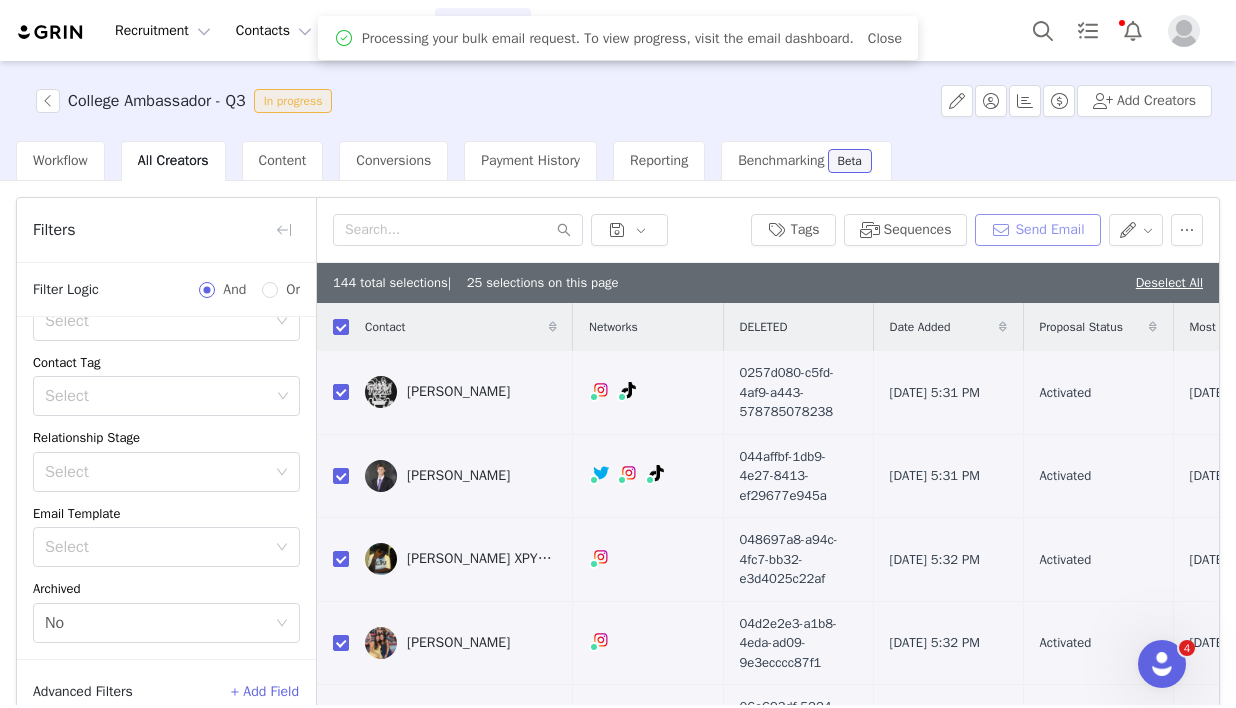 scroll, scrollTop: 0, scrollLeft: 0, axis: both 